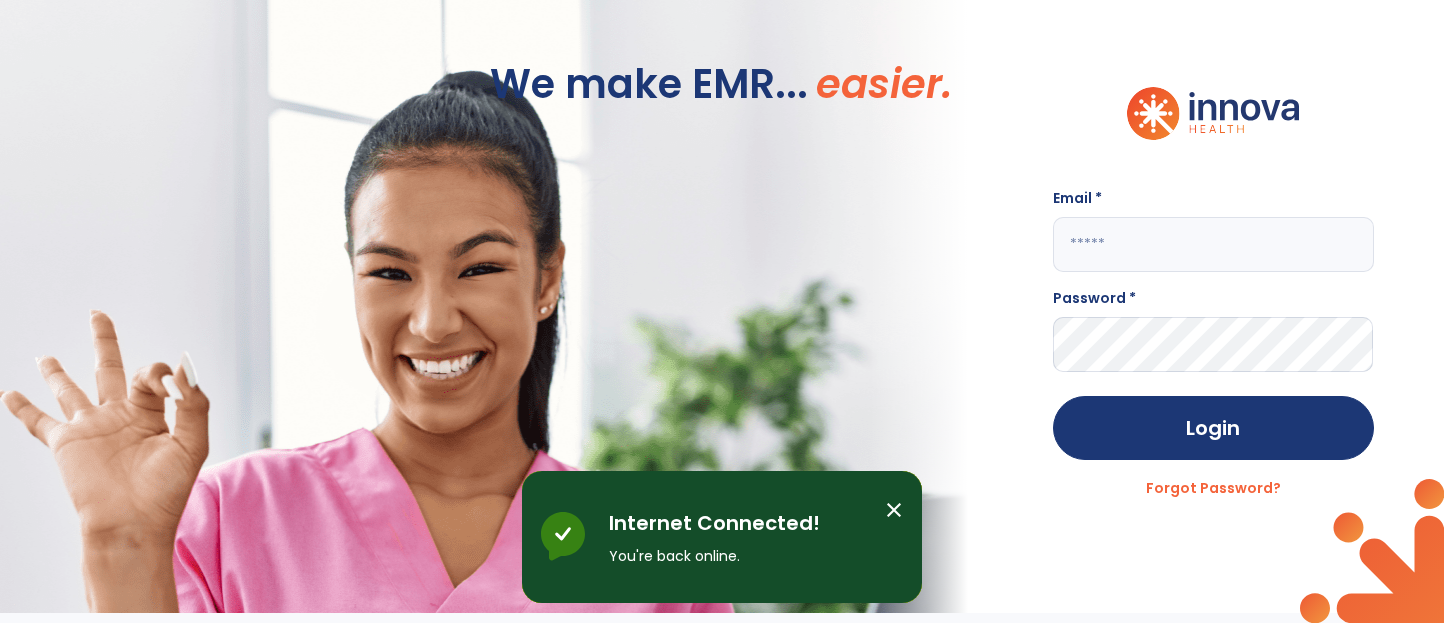 scroll, scrollTop: 0, scrollLeft: 0, axis: both 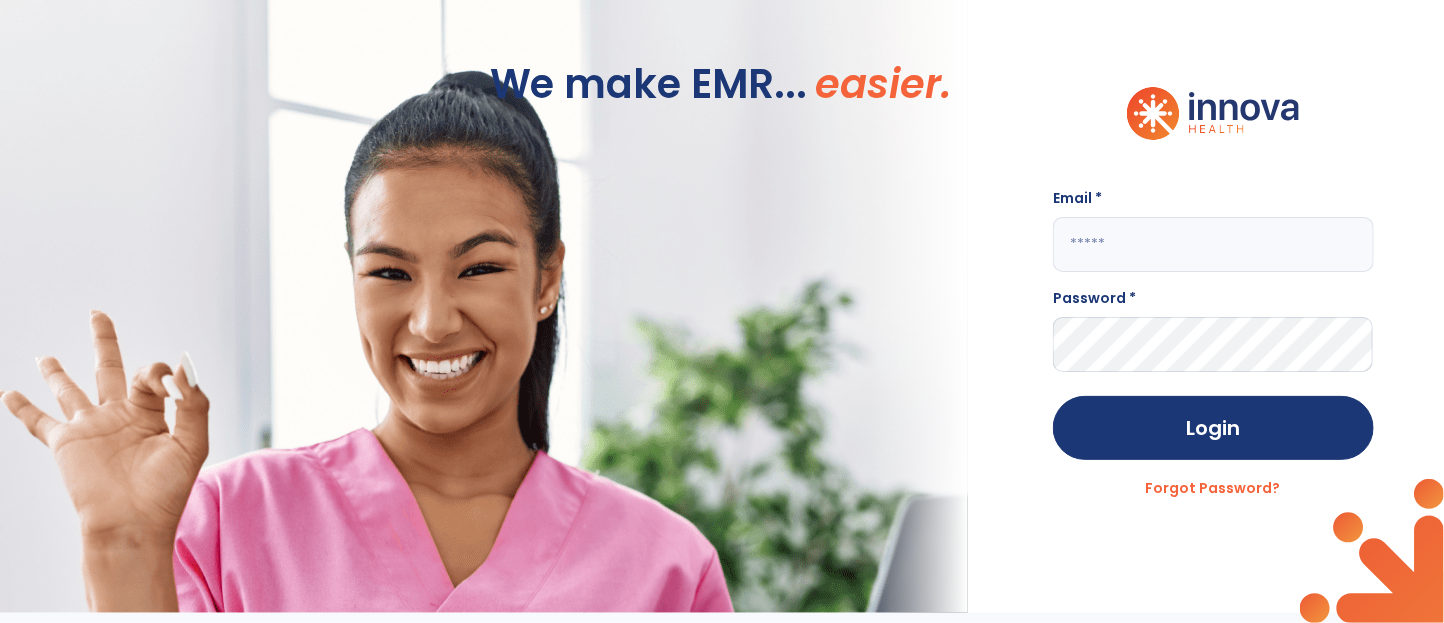 click 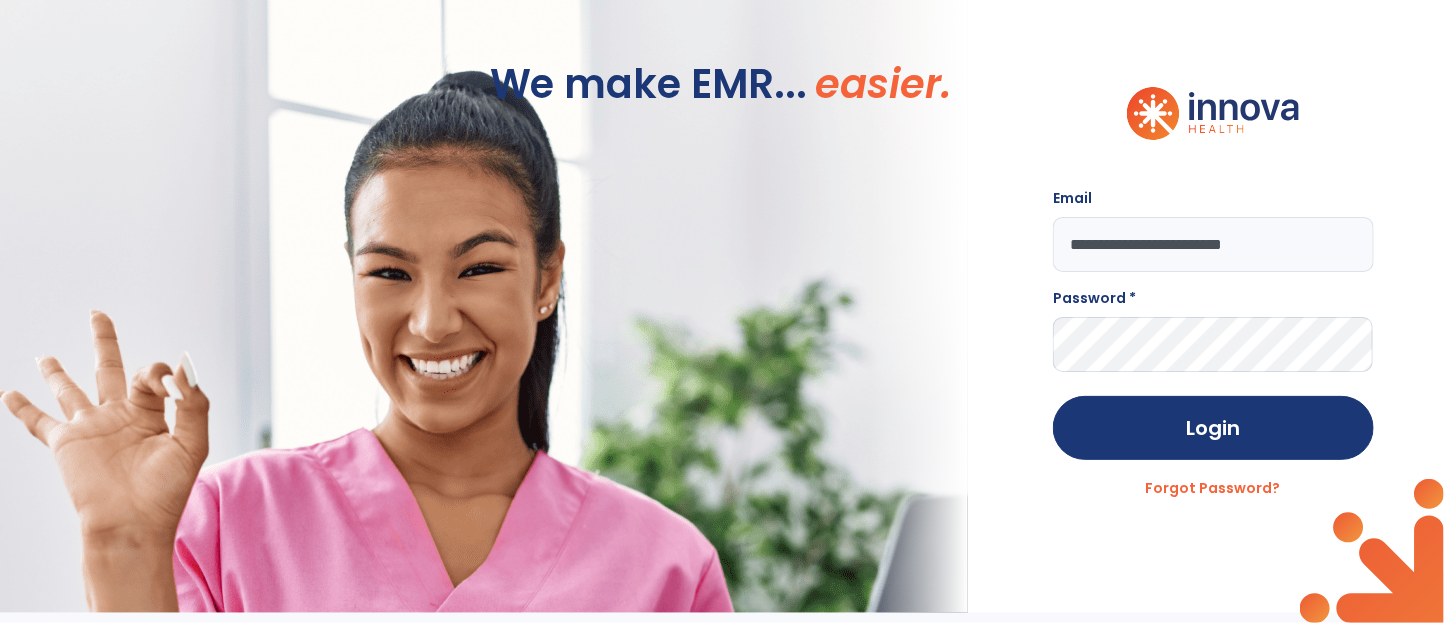 type on "**********" 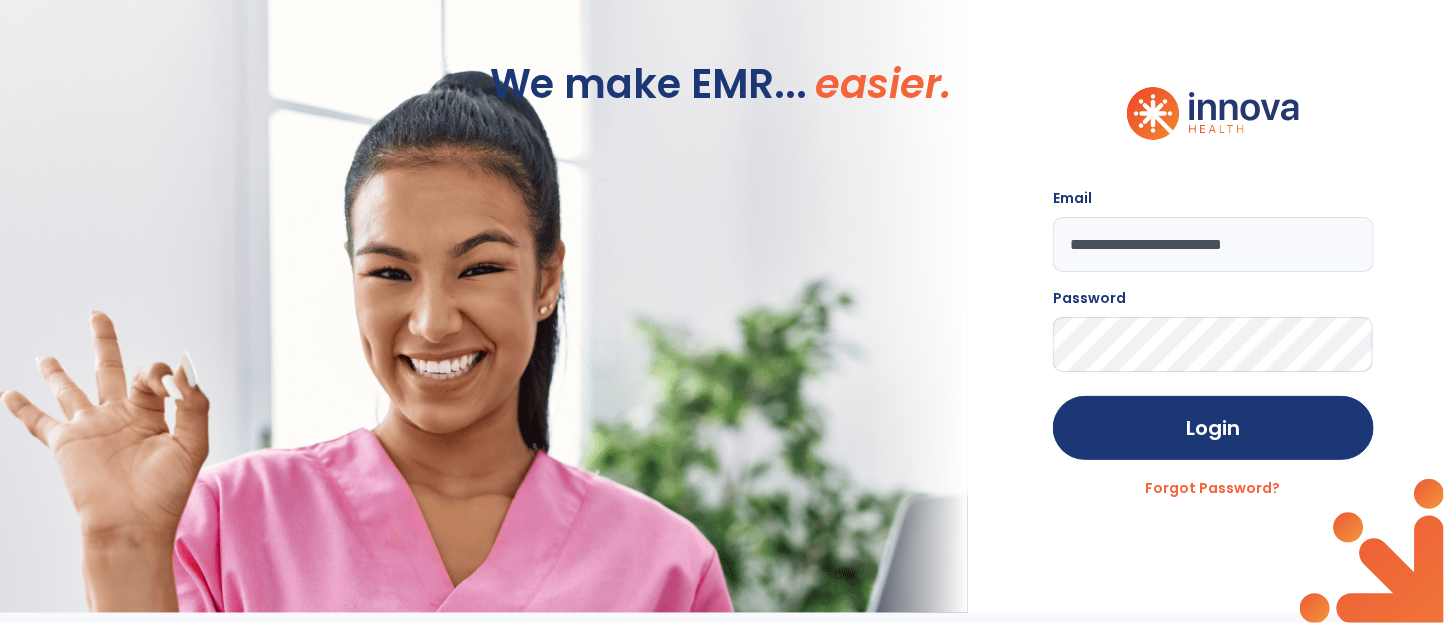 click on "Login" 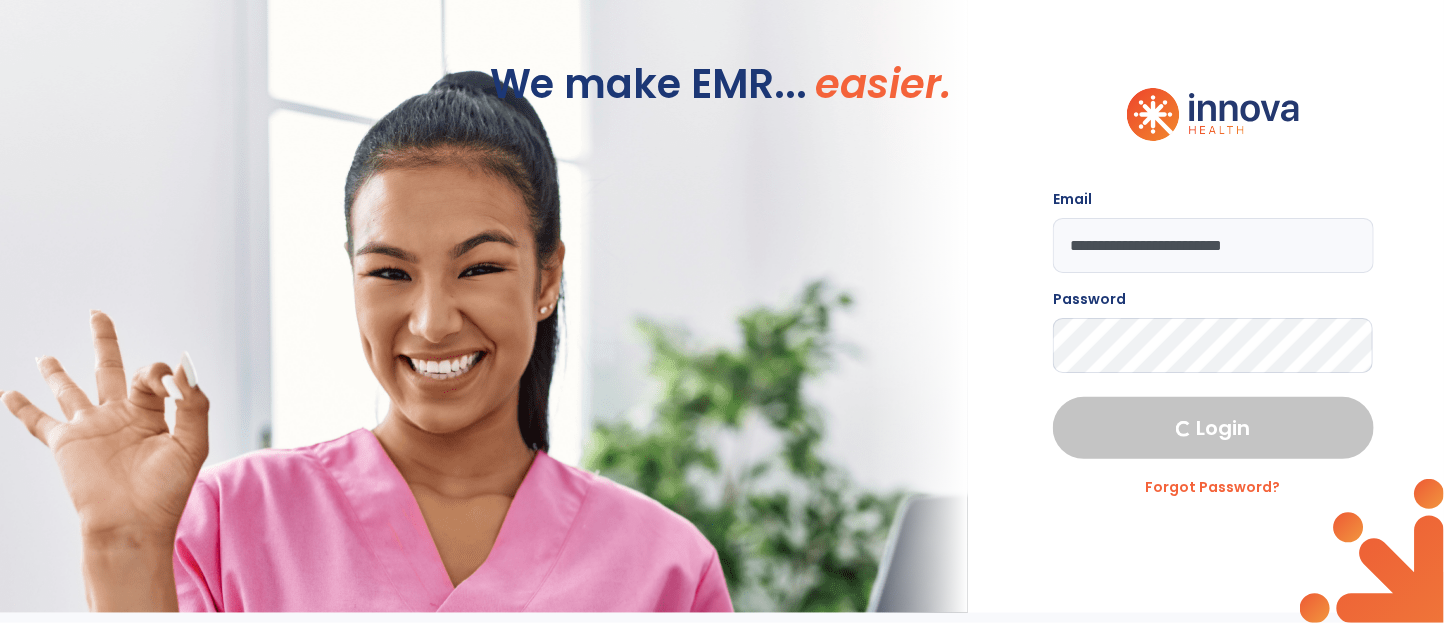 select on "****" 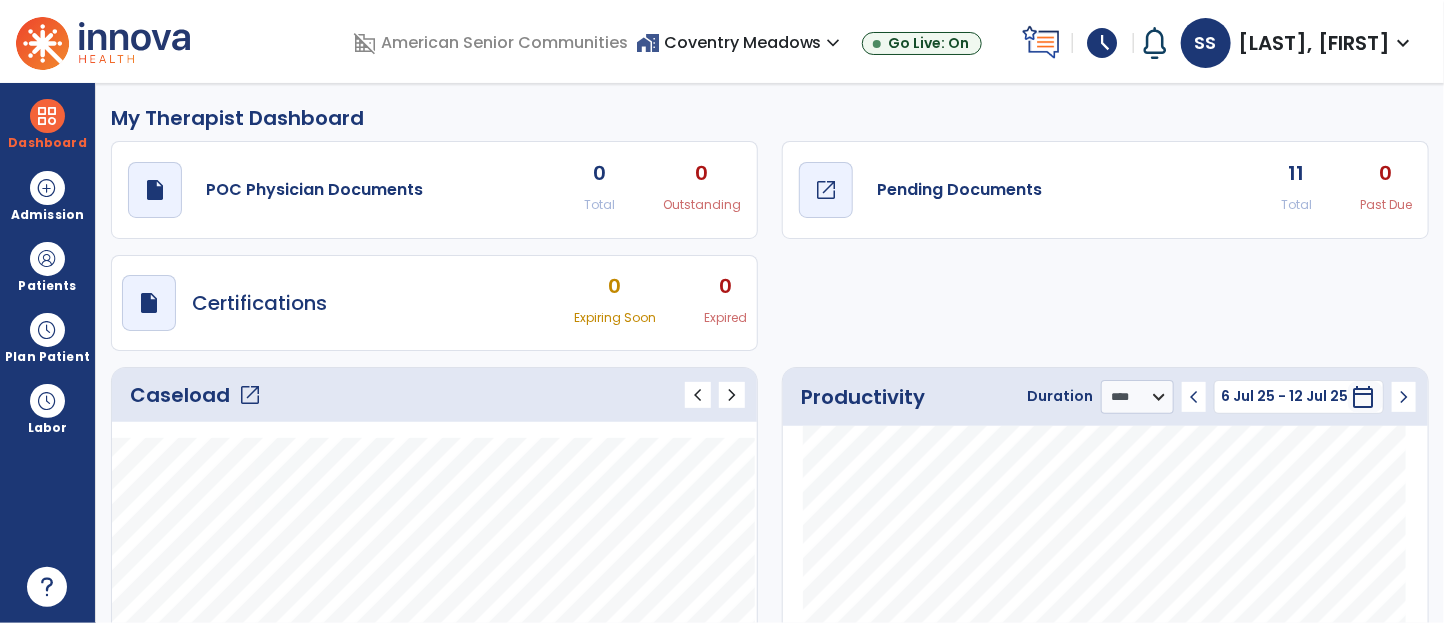 click on "draft   open_in_new  Pending Documents" 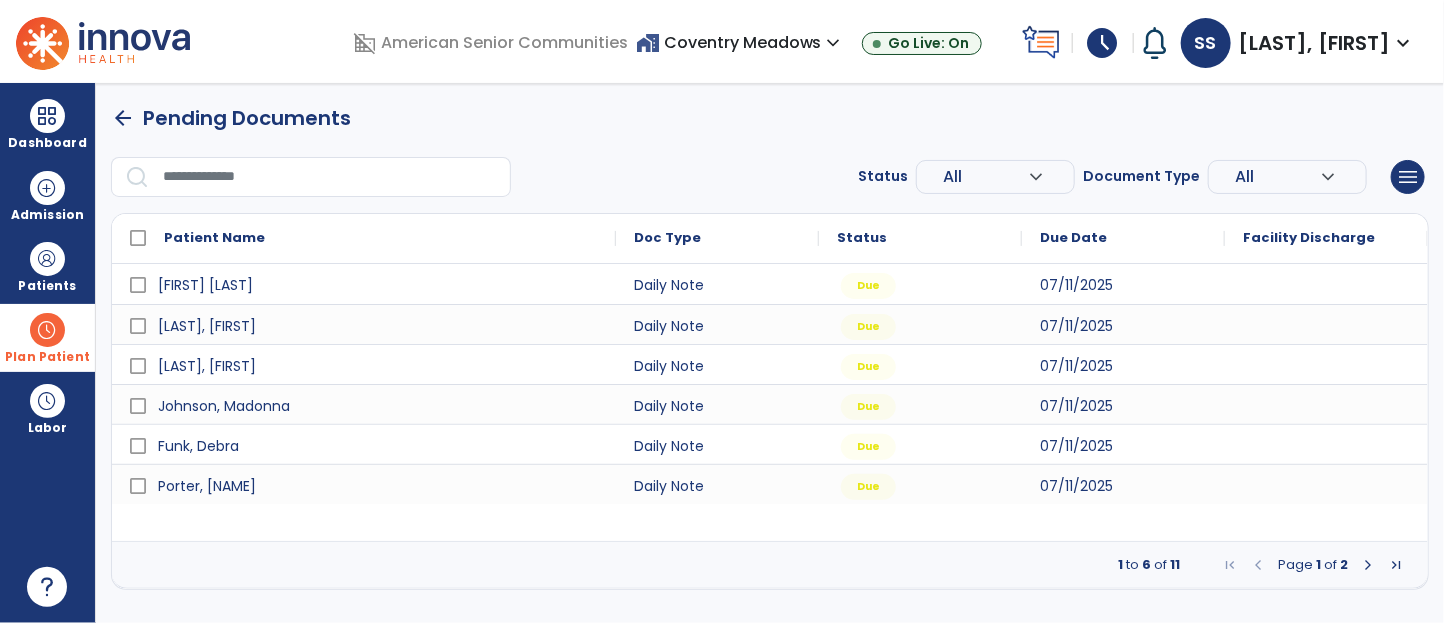 click at bounding box center (47, 330) 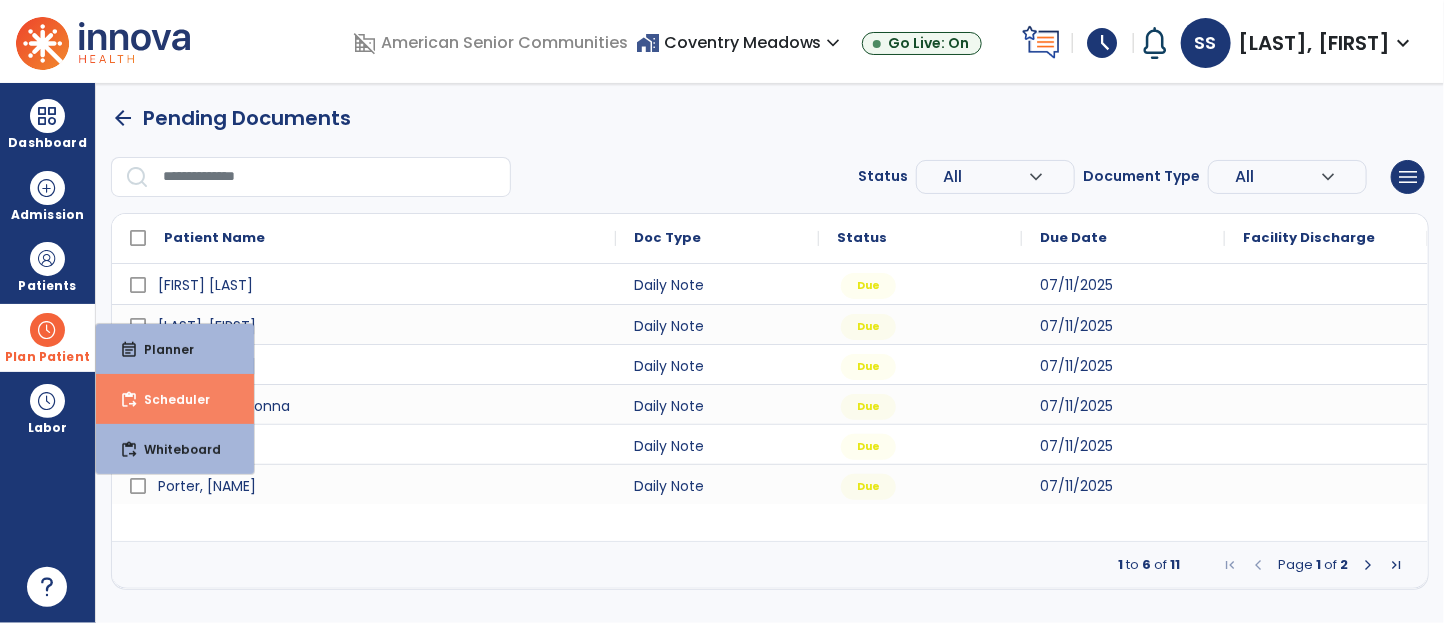 click on "content_paste_go  Scheduler" at bounding box center (175, 399) 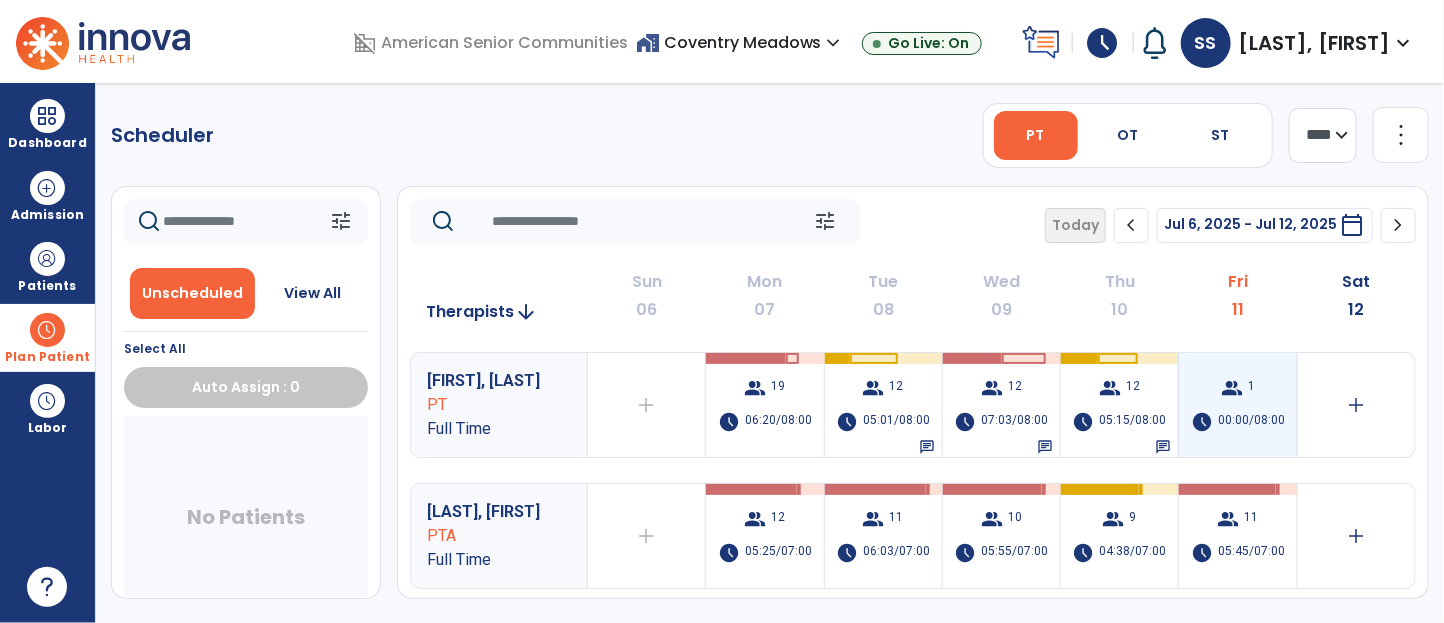 click on "group  1  schedule  00:00/08:00" at bounding box center (1237, 405) 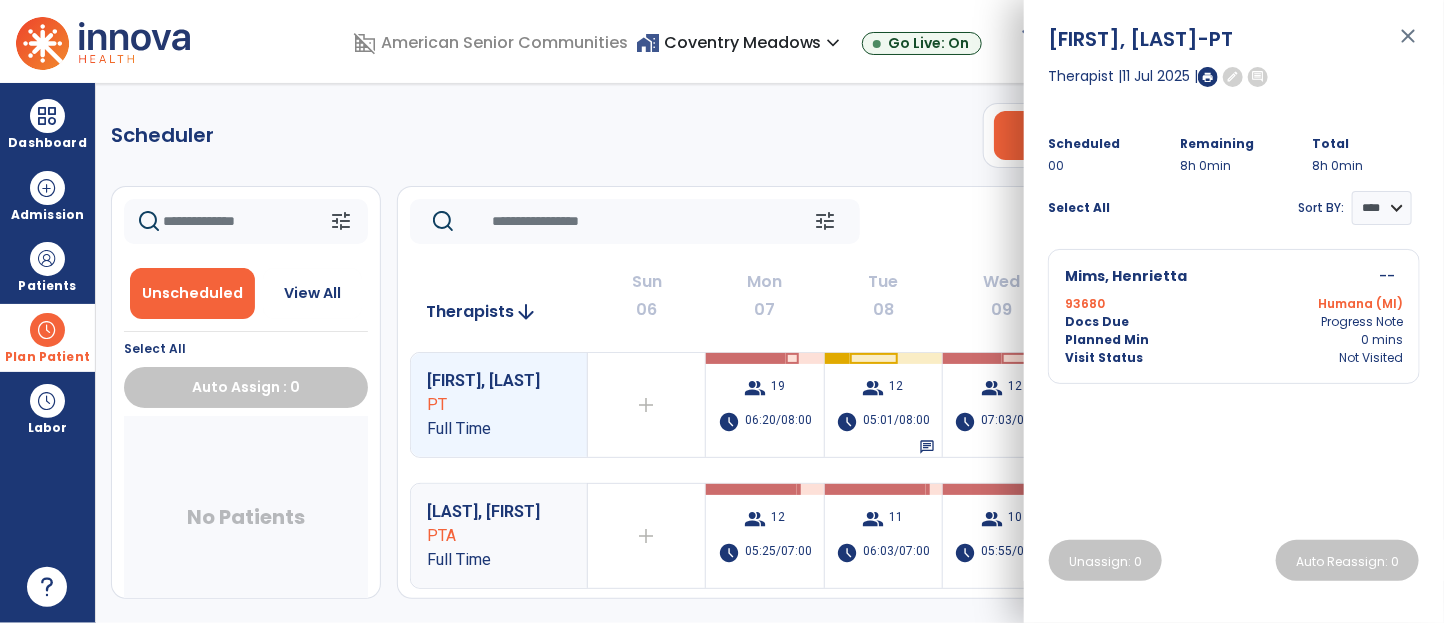 click on "Scheduler   PT   OT   ST  **** *** more_vert  Manage Labor   View All Therapists   Print" 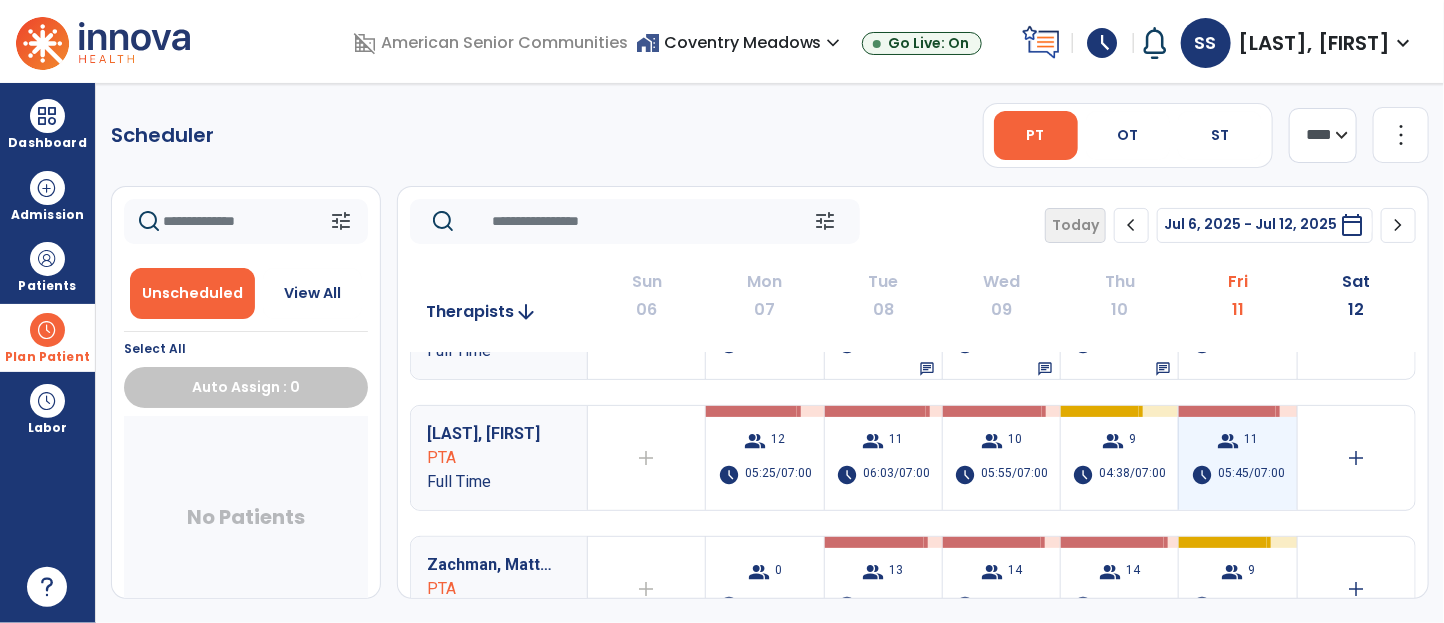 scroll, scrollTop: 79, scrollLeft: 0, axis: vertical 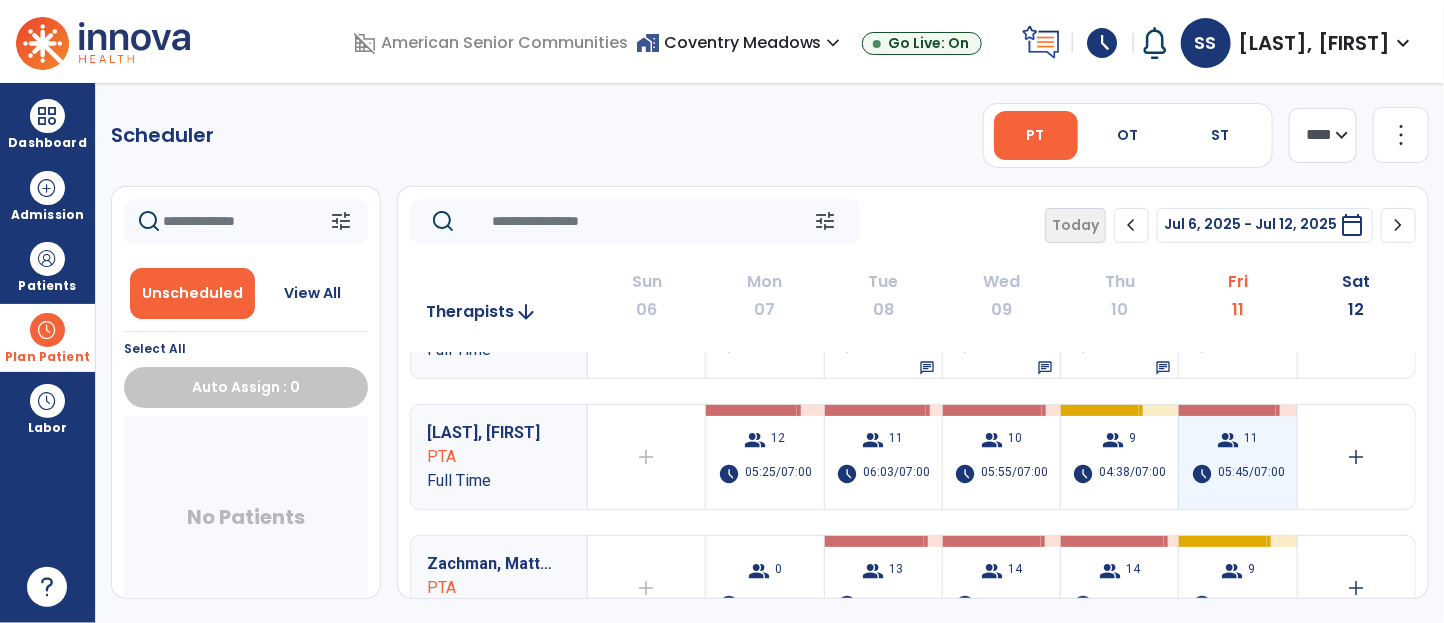 click on "group" at bounding box center (1229, 440) 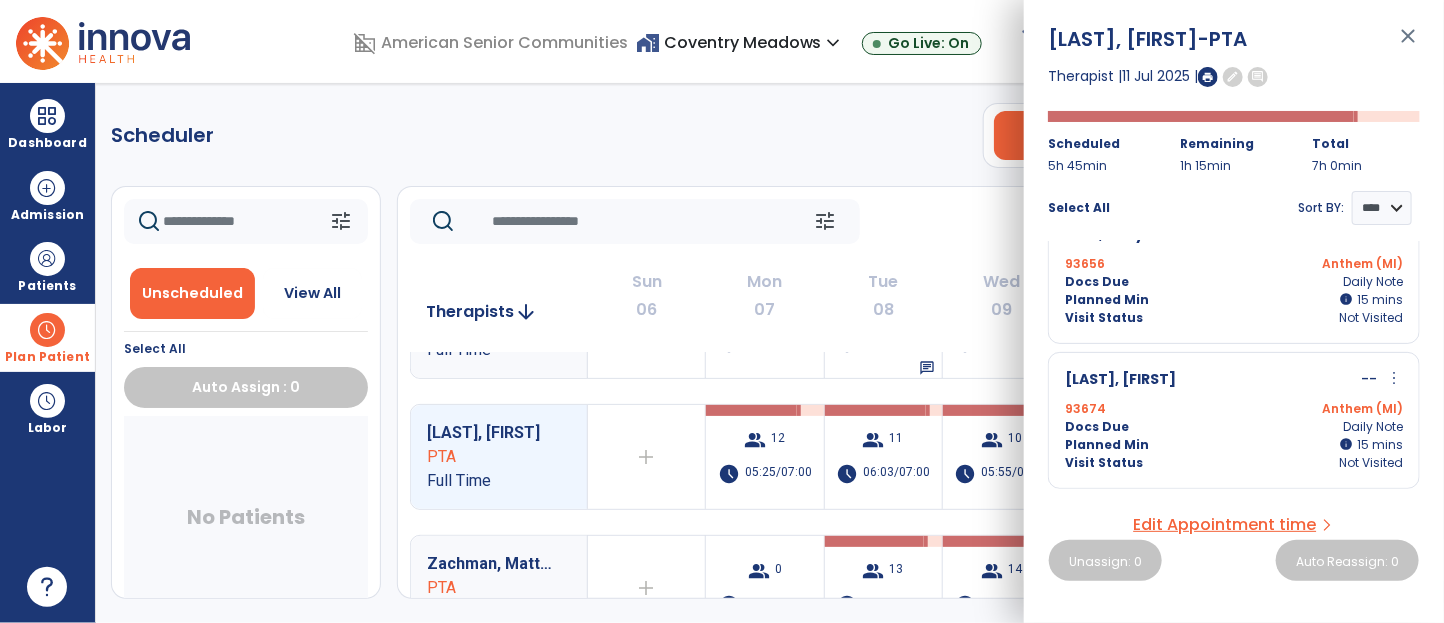 scroll, scrollTop: 1350, scrollLeft: 0, axis: vertical 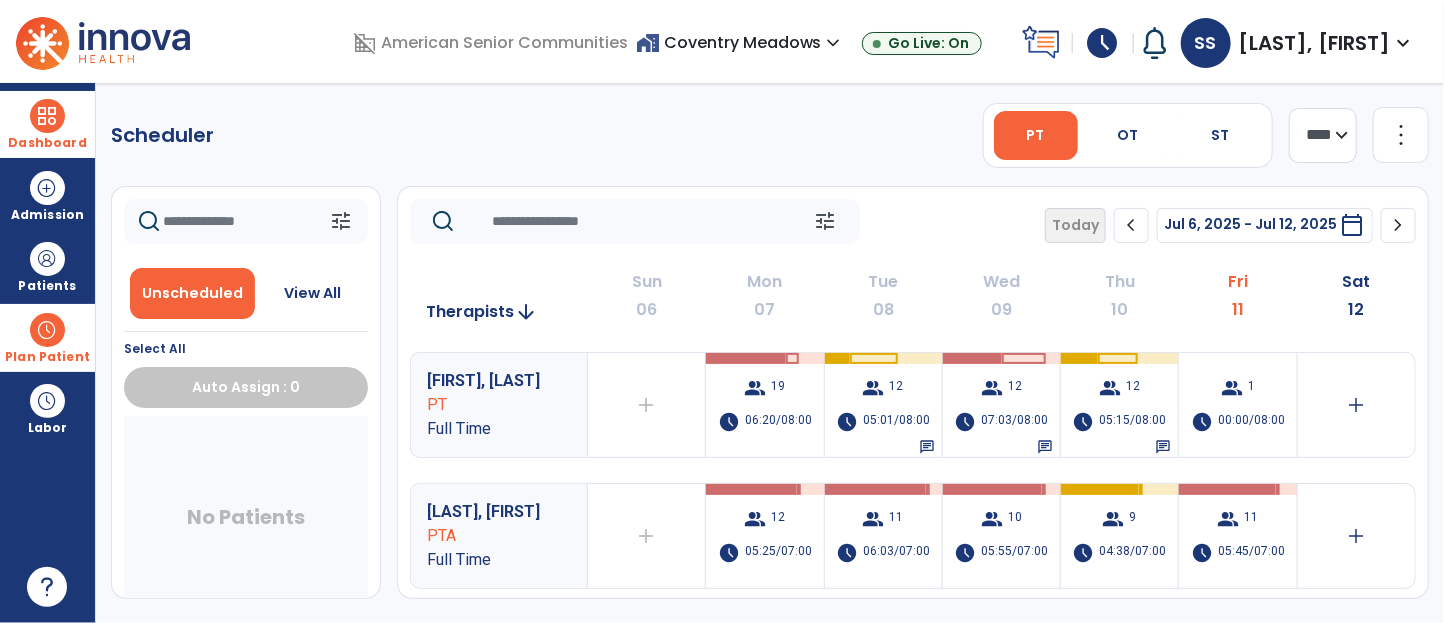 click at bounding box center (47, 116) 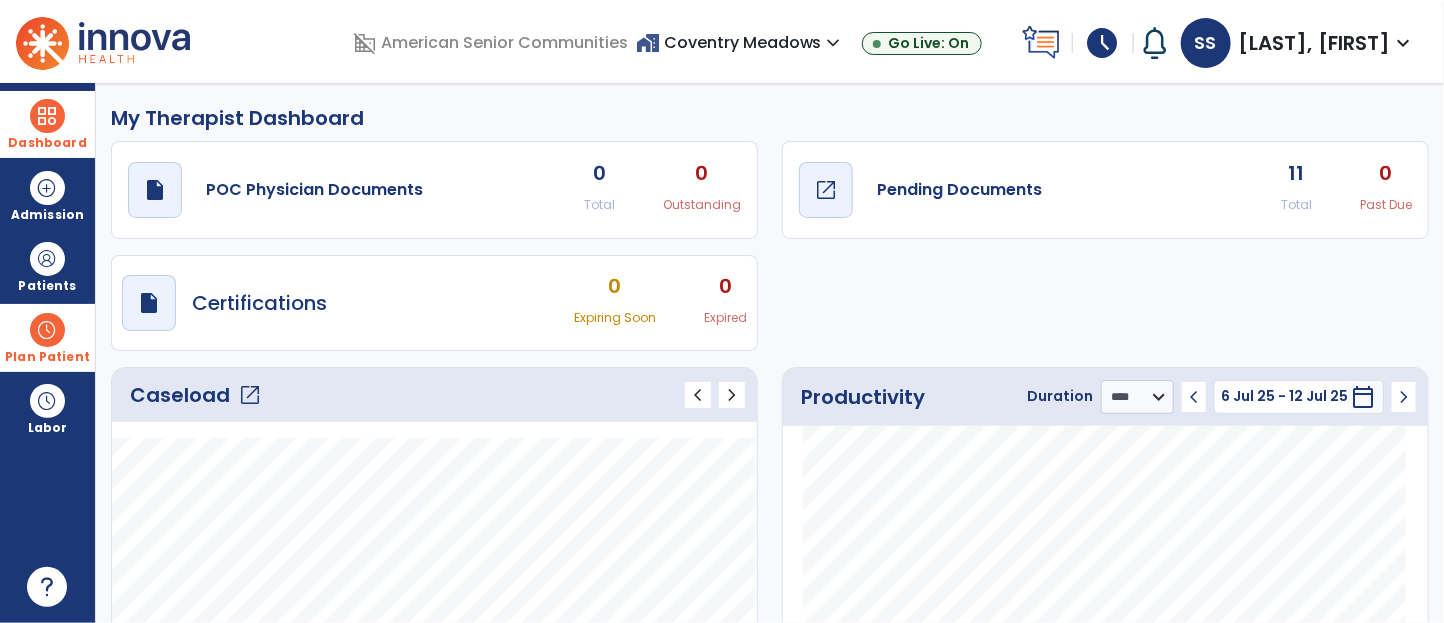 click on "Pending Documents" 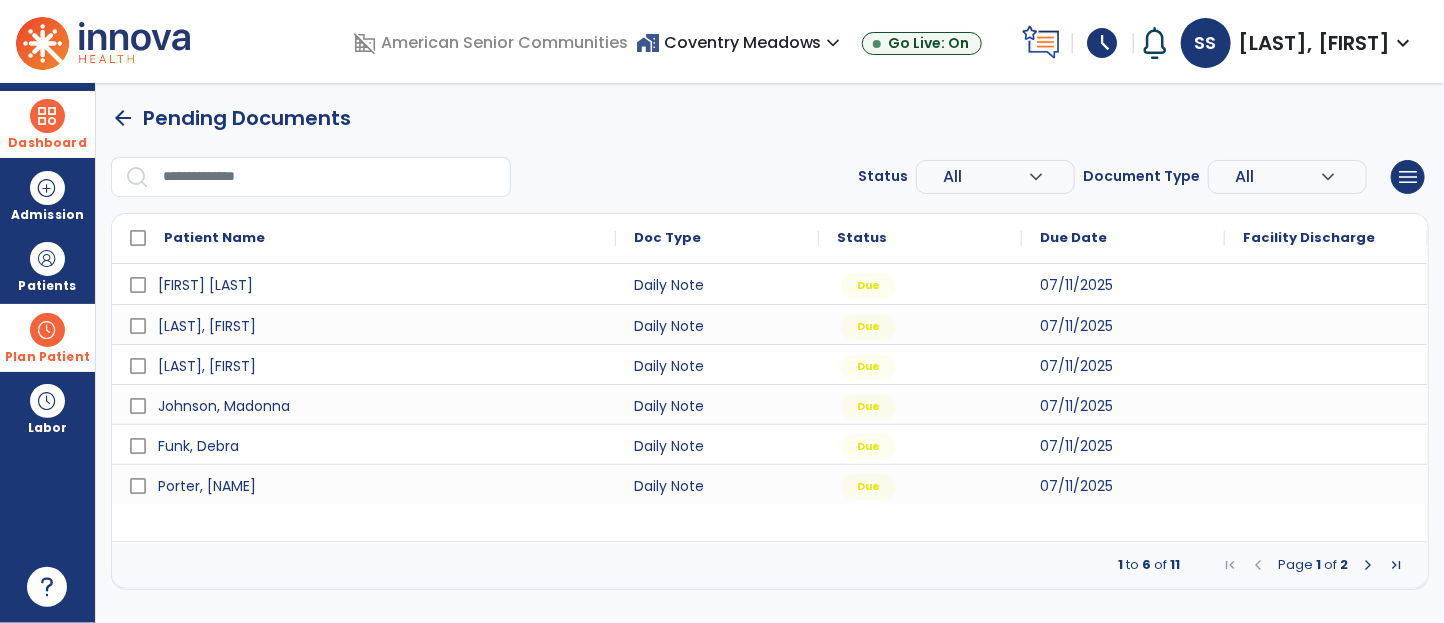 click at bounding box center (1368, 565) 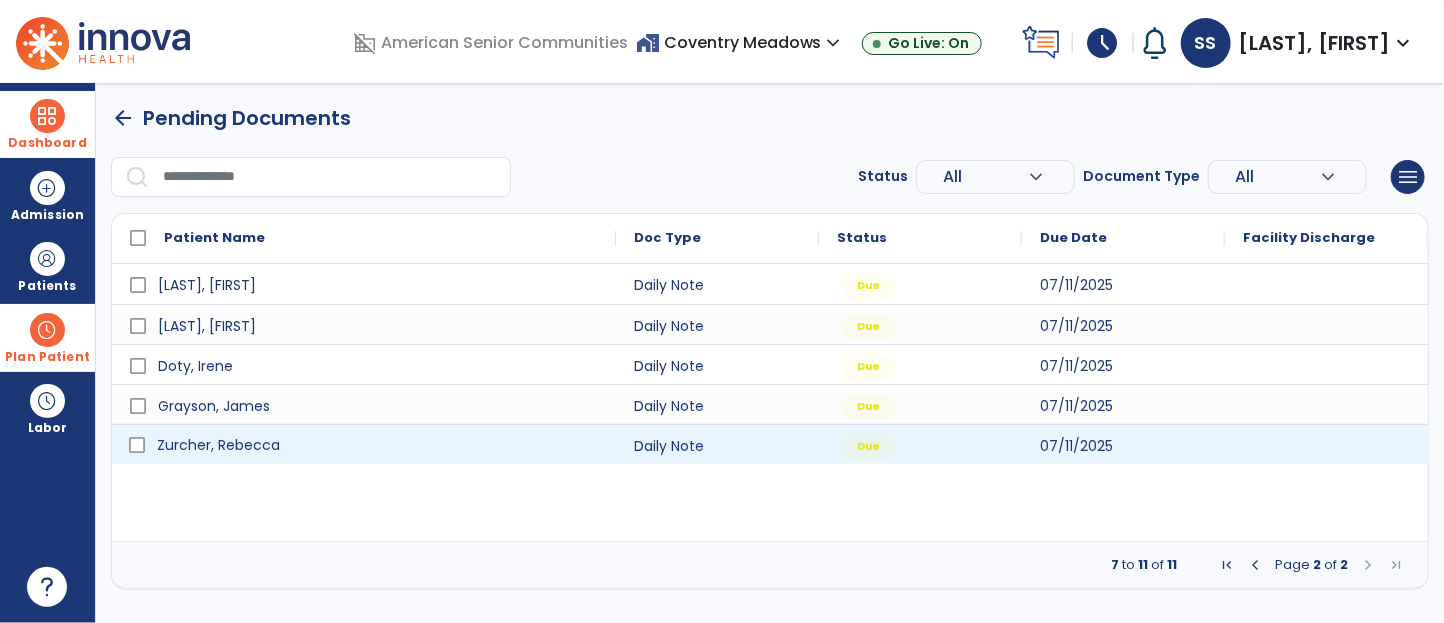 click on "Zurcher, Rebecca" at bounding box center [218, 445] 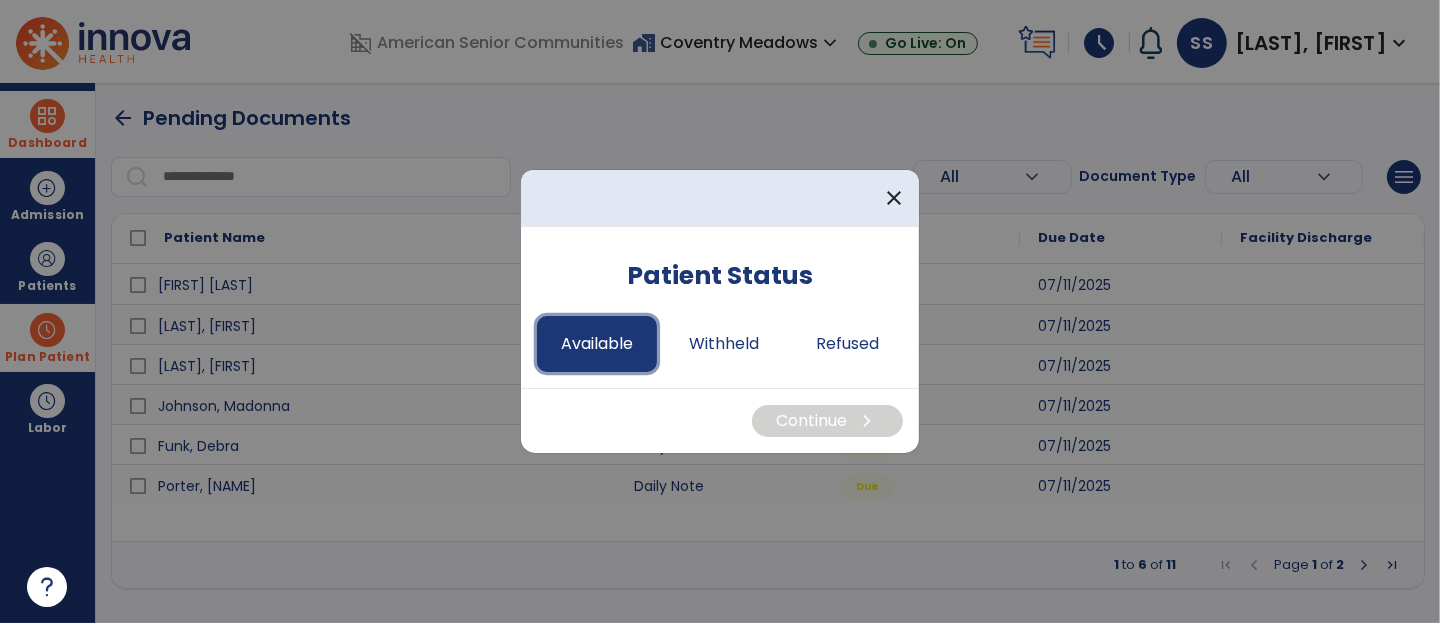 click on "Available" at bounding box center (597, 344) 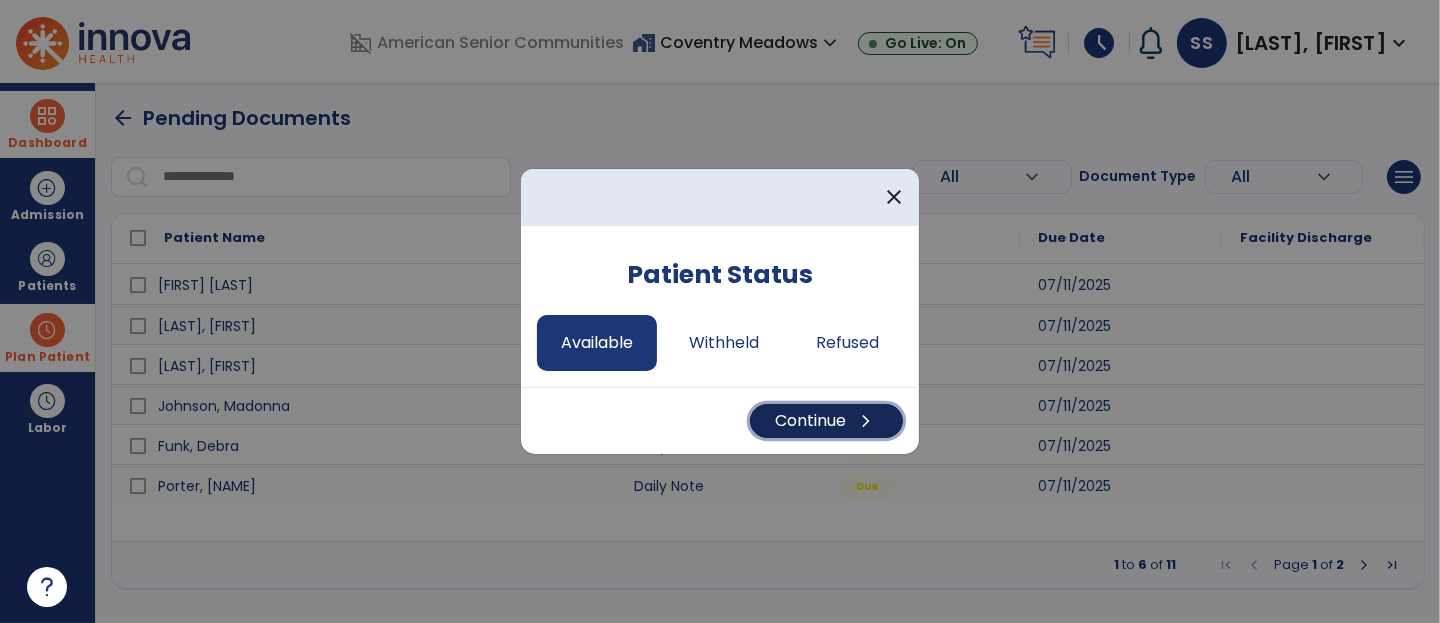 click on "Continue   chevron_right" at bounding box center (826, 421) 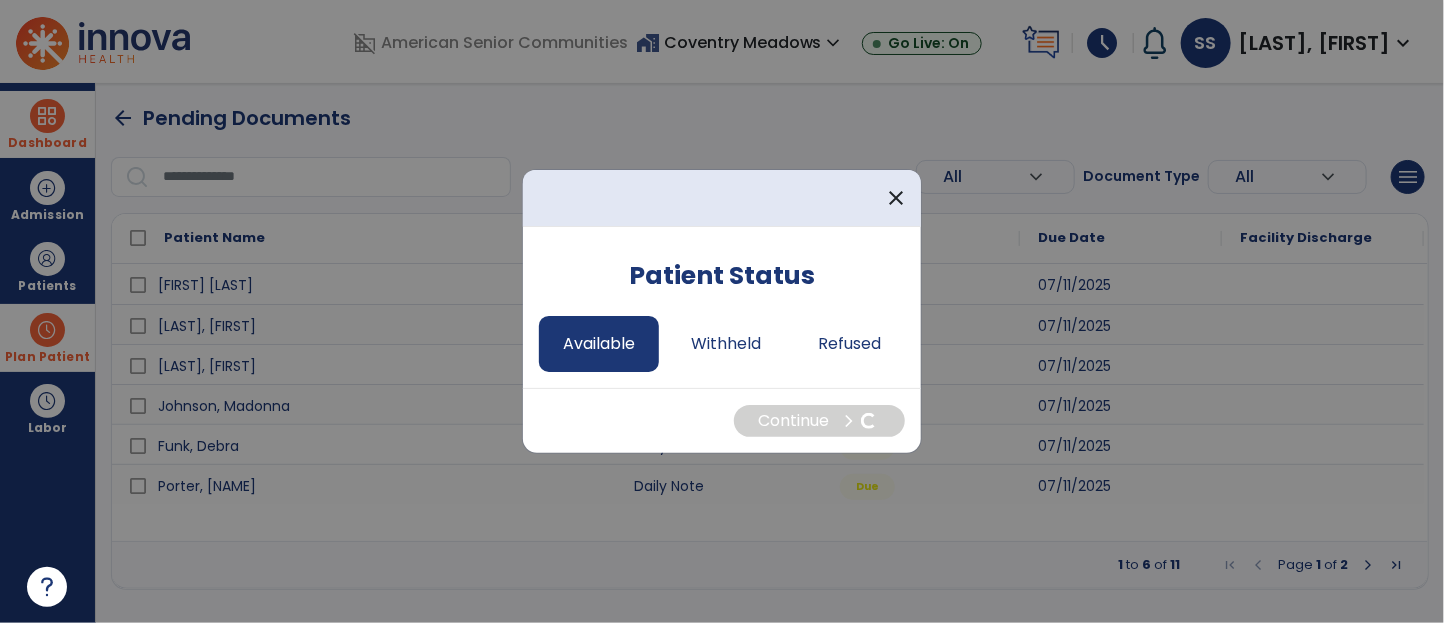 select on "*" 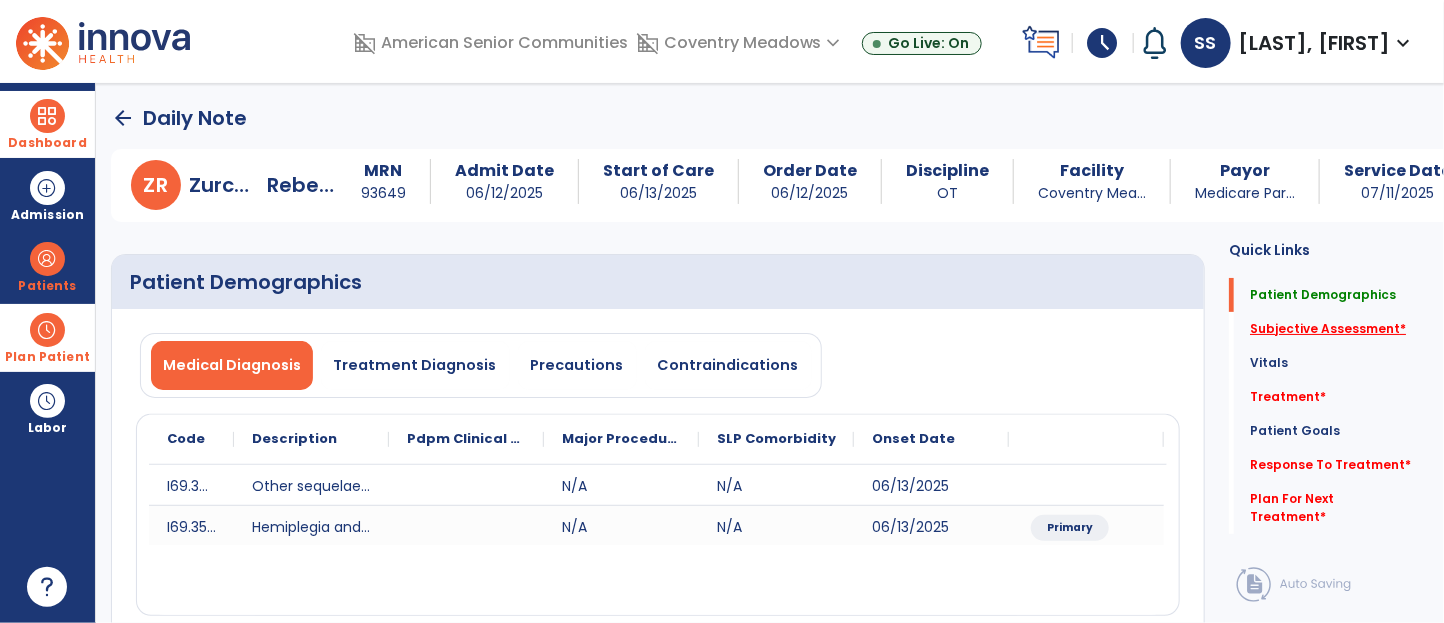 drag, startPoint x: 1355, startPoint y: 324, endPoint x: 1334, endPoint y: 323, distance: 21.023796 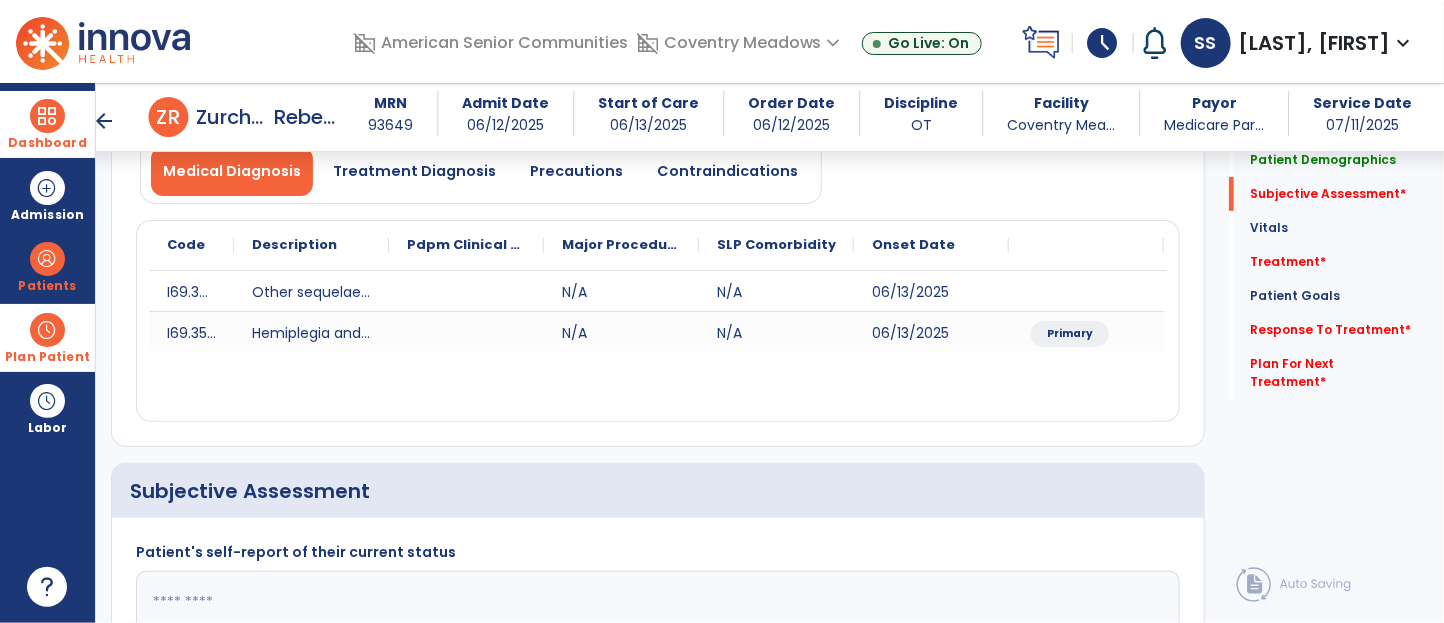 scroll, scrollTop: 445, scrollLeft: 0, axis: vertical 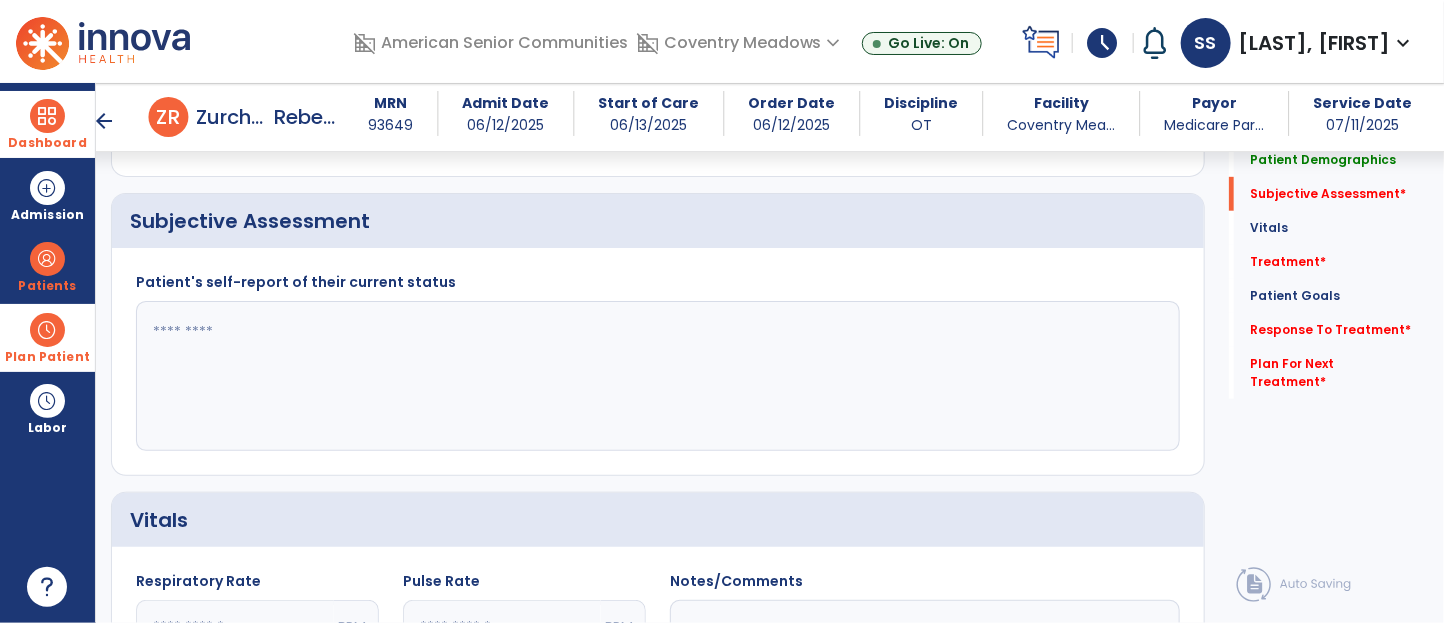 click 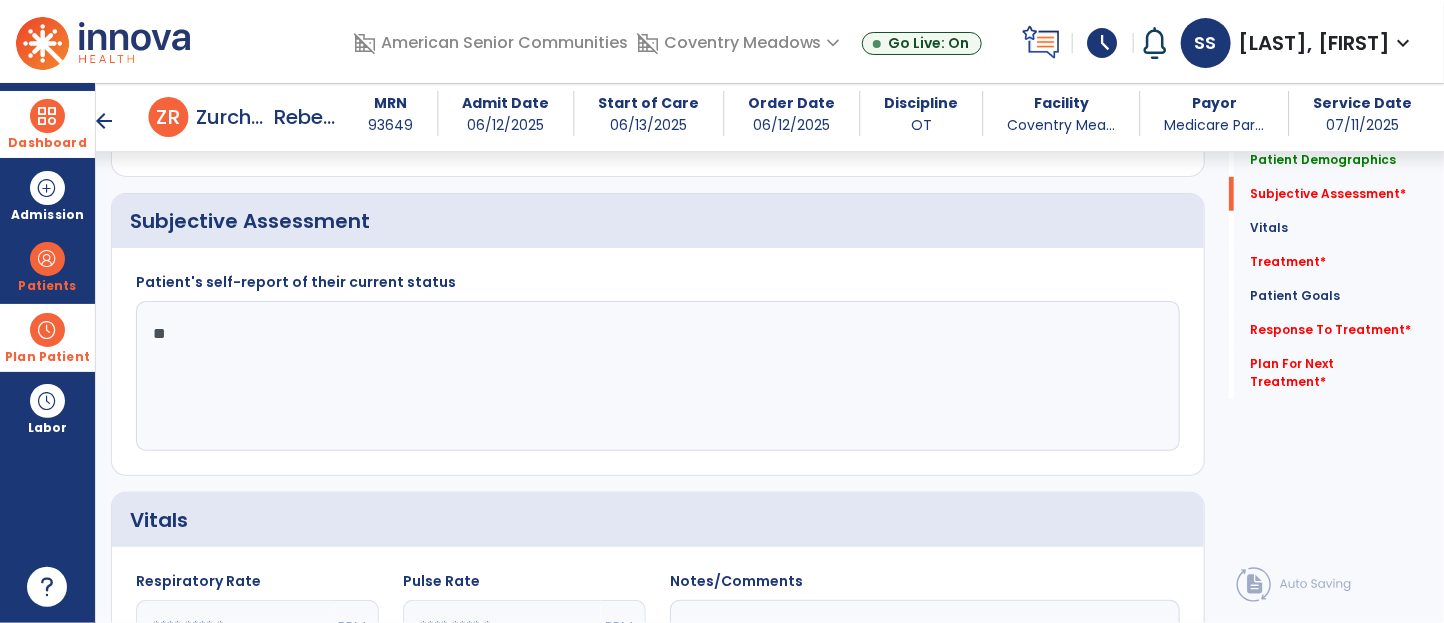 type on "*" 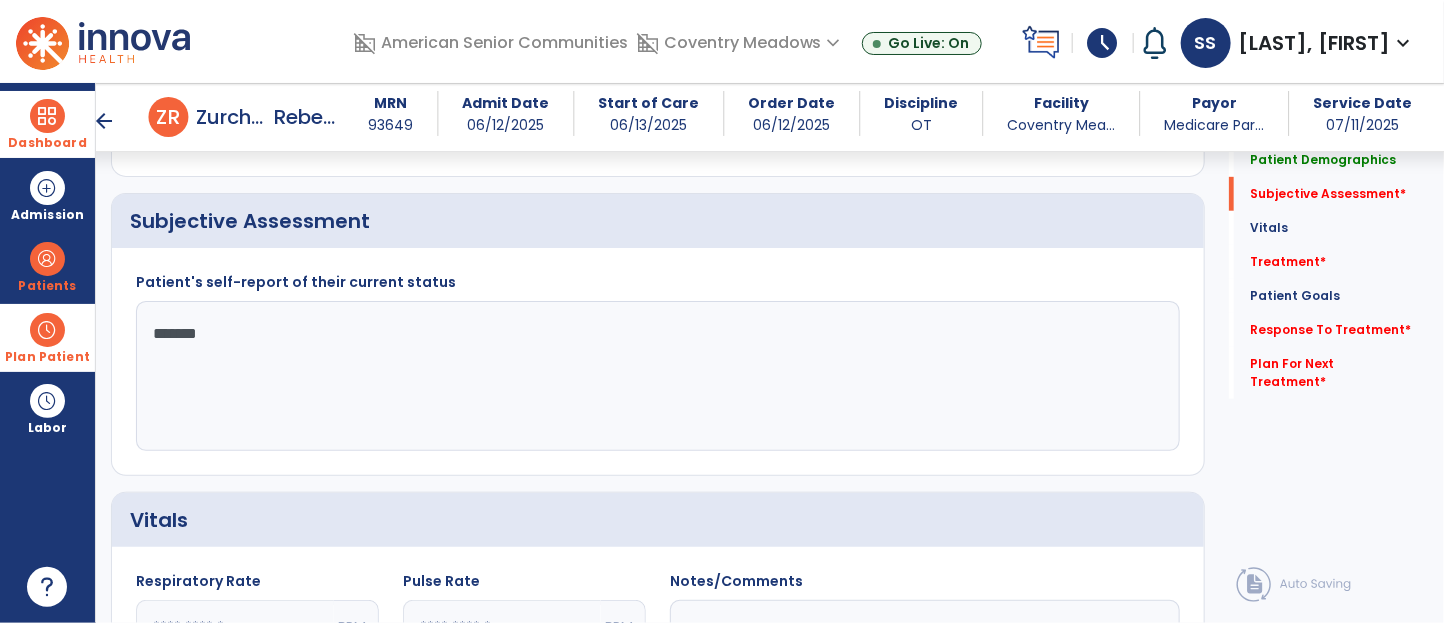 type on "********" 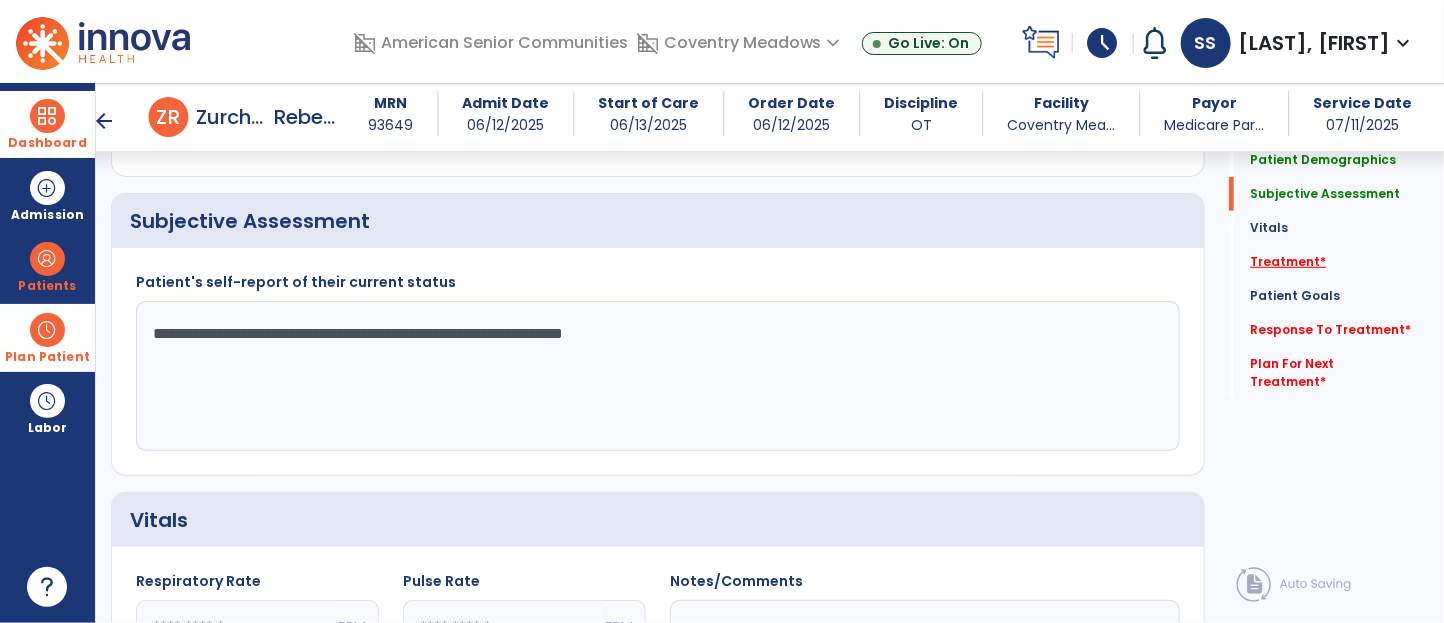 type on "**********" 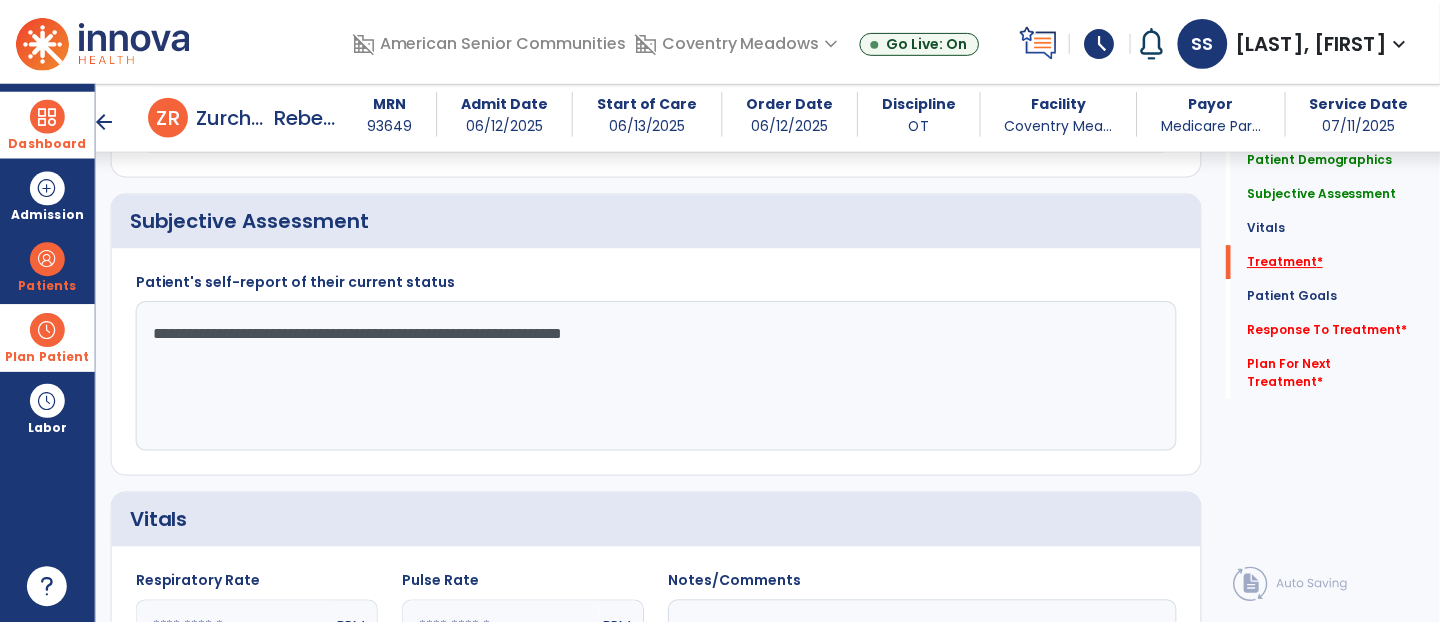 scroll, scrollTop: 553, scrollLeft: 0, axis: vertical 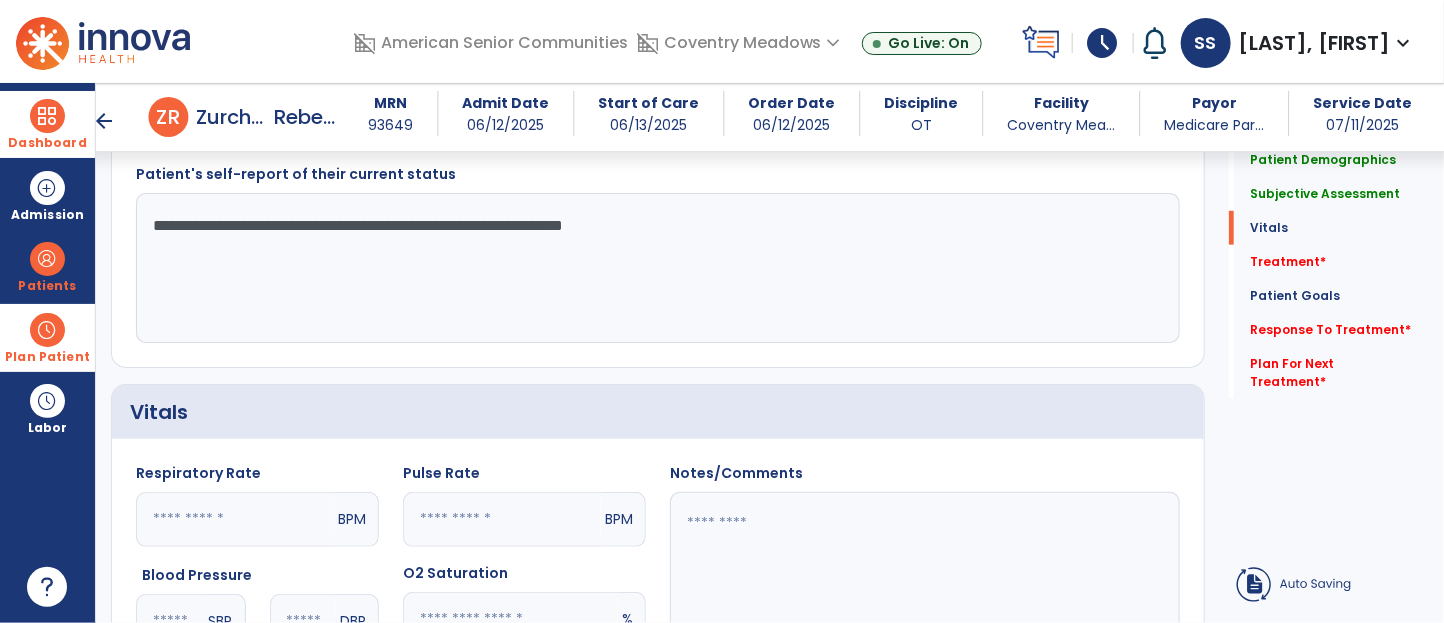 click on "add  Add Service Code" 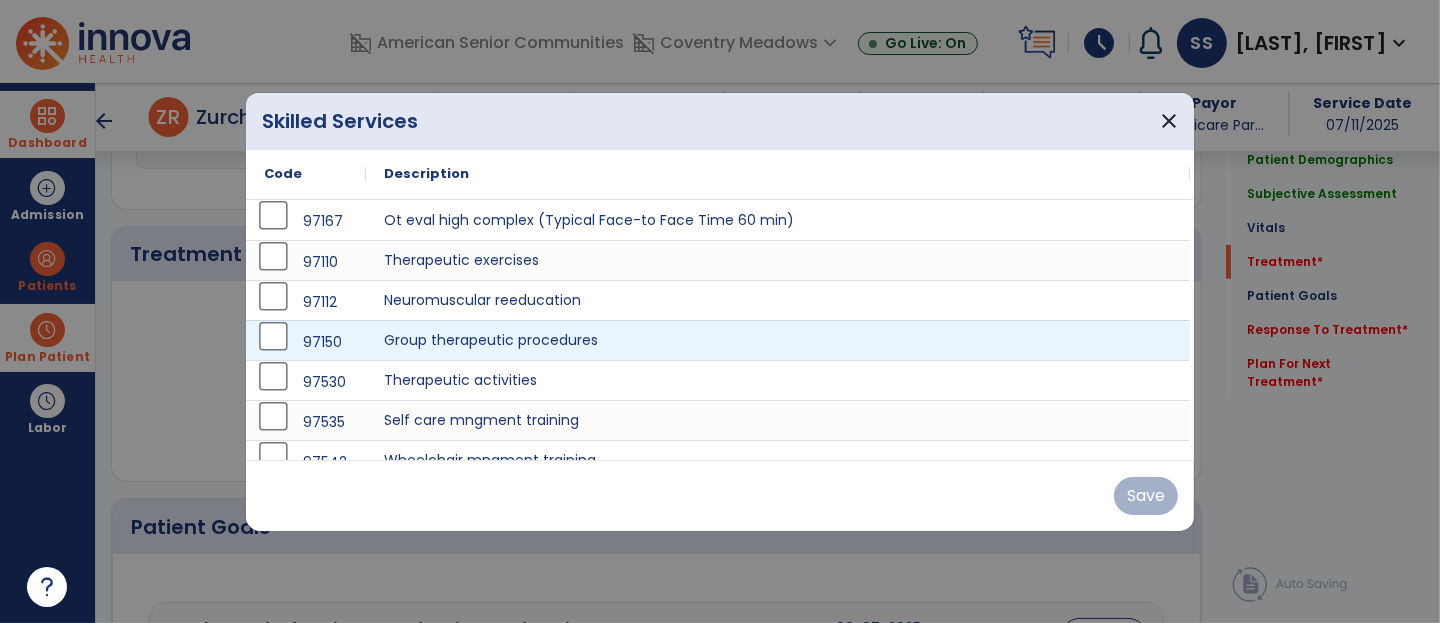 scroll, scrollTop: 1133, scrollLeft: 0, axis: vertical 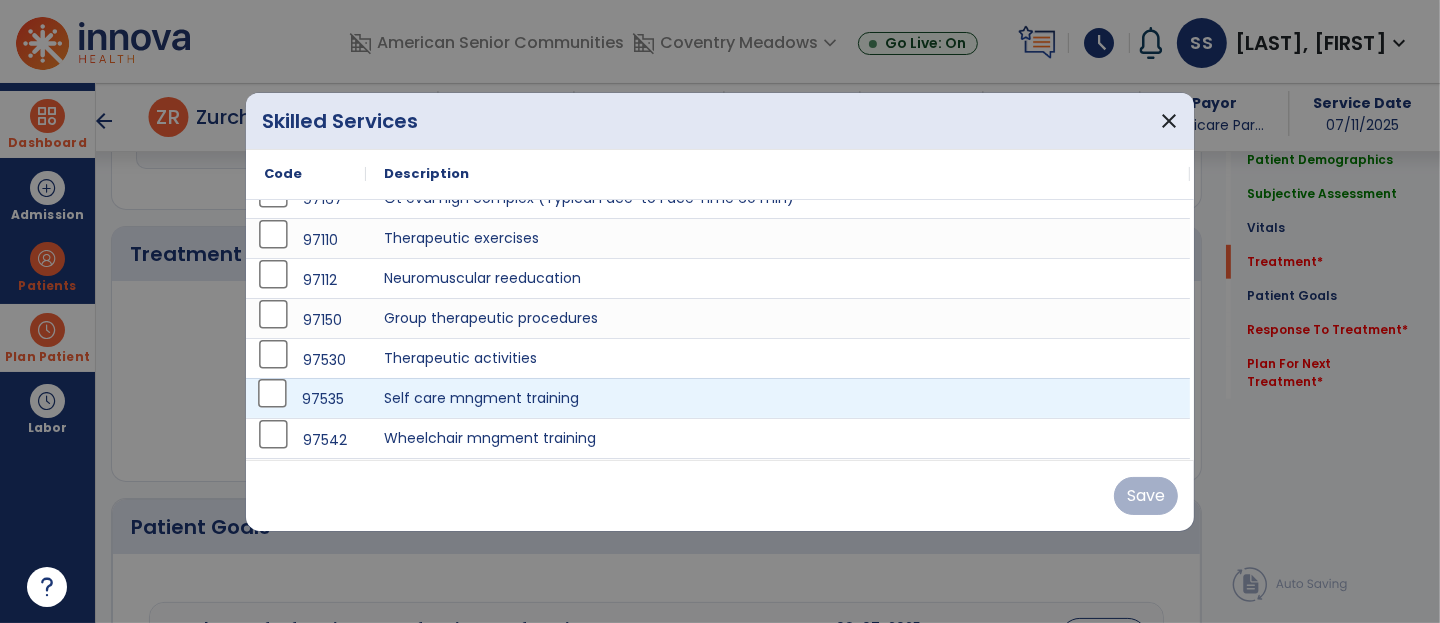 click on "97535" at bounding box center [306, 398] 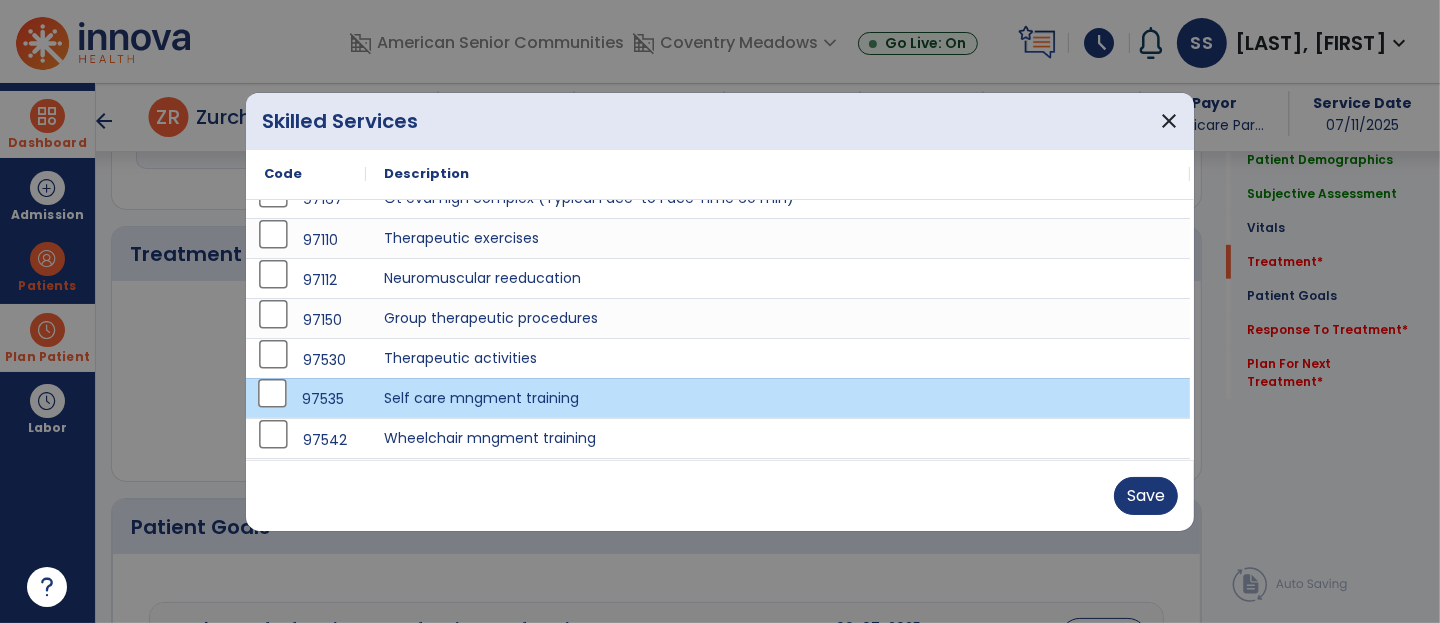click at bounding box center [720, 311] 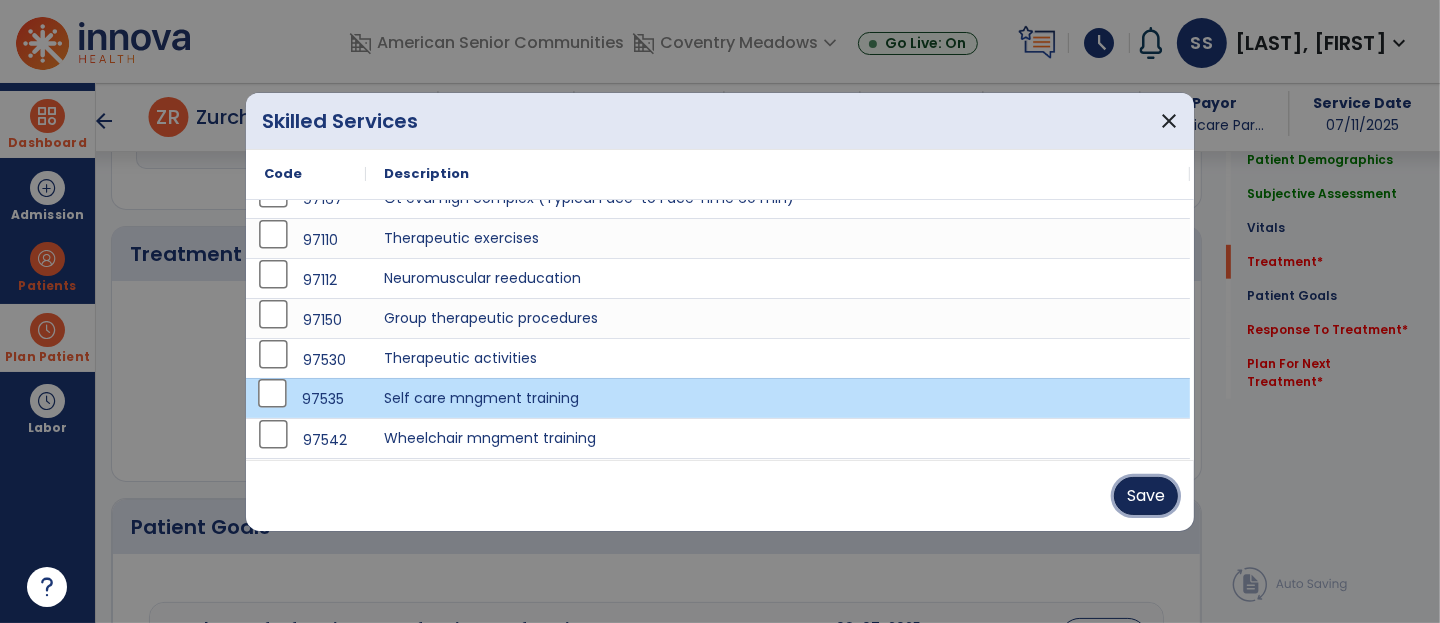click on "Save" at bounding box center [1146, 496] 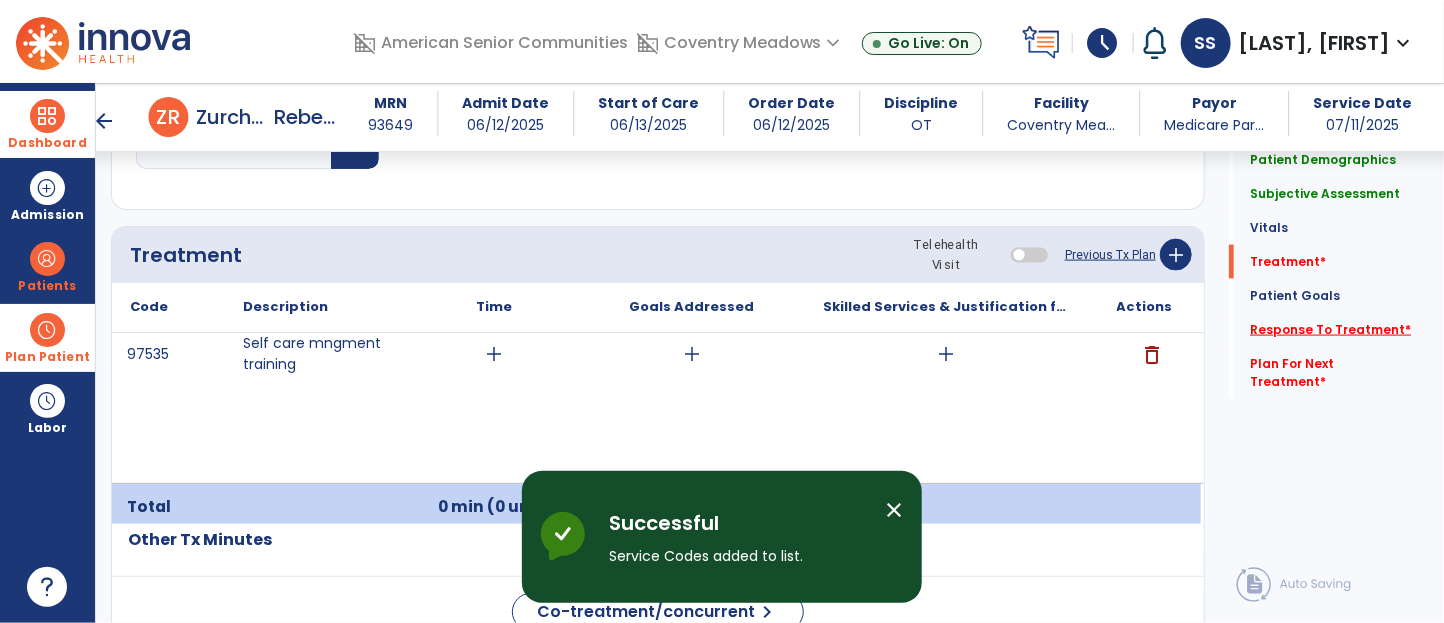 click on "Response To Treatment   *" 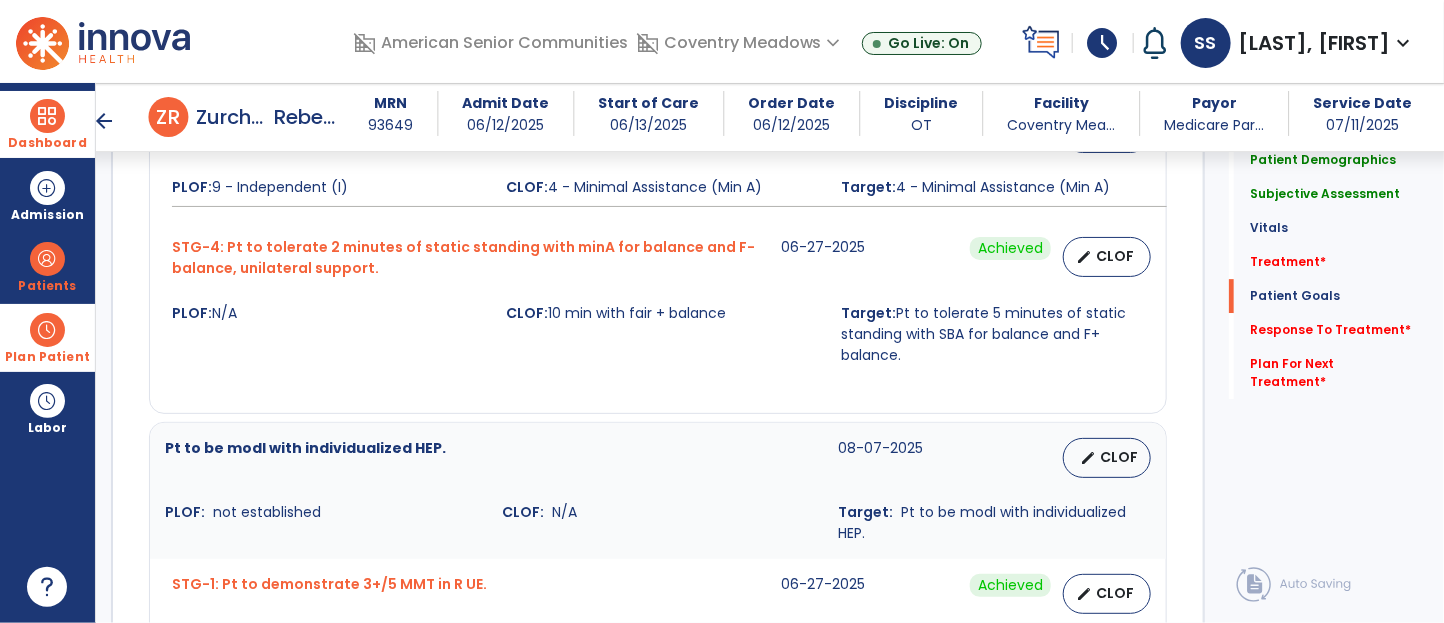 scroll, scrollTop: 3139, scrollLeft: 0, axis: vertical 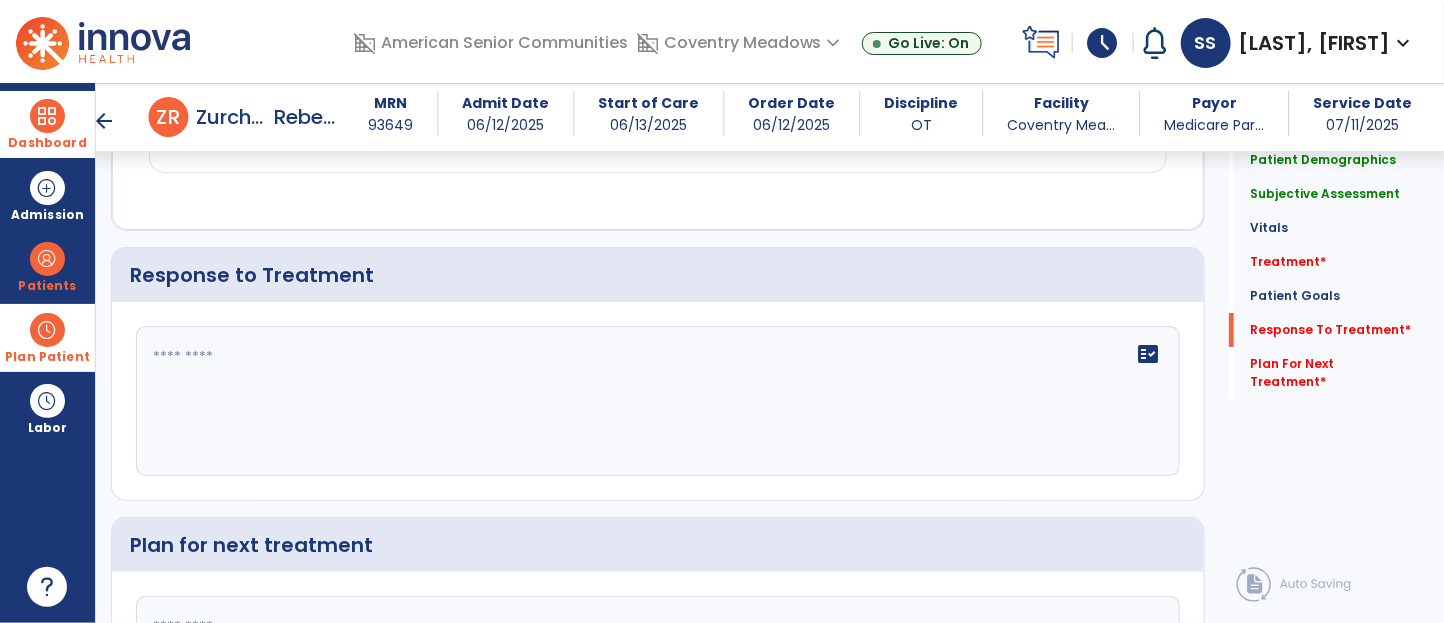 click on "fact_check" 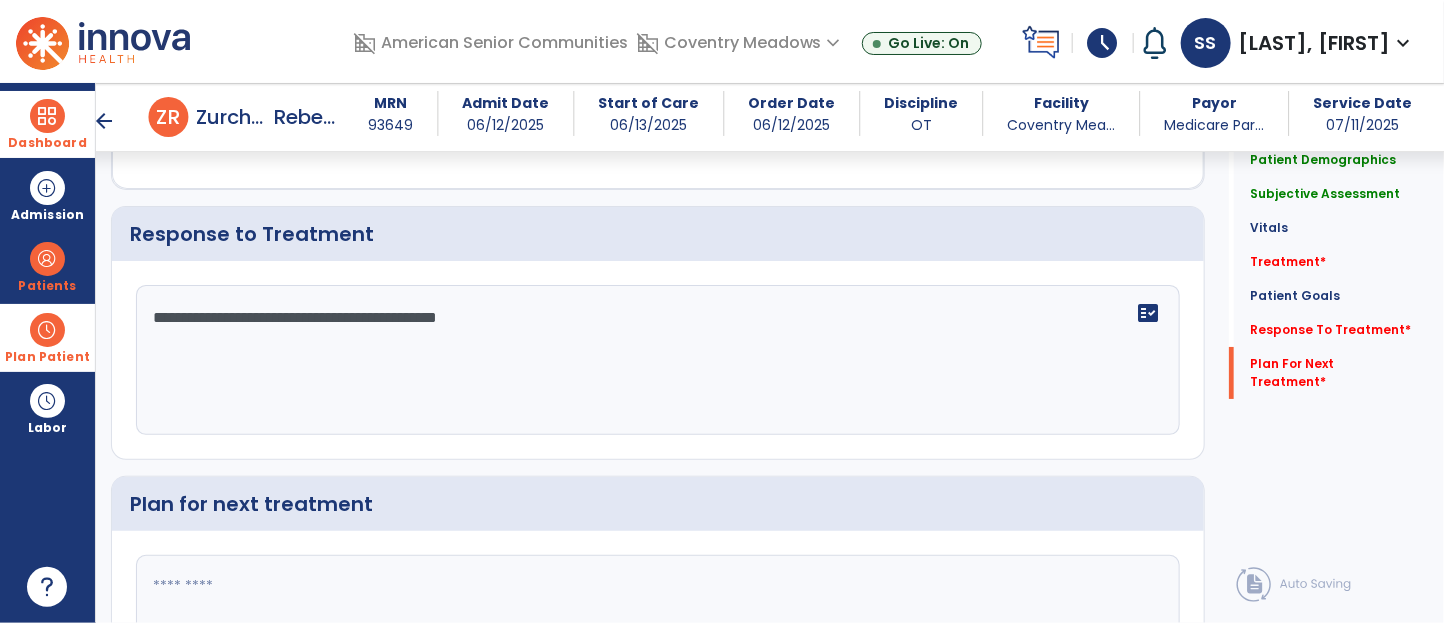 type on "**********" 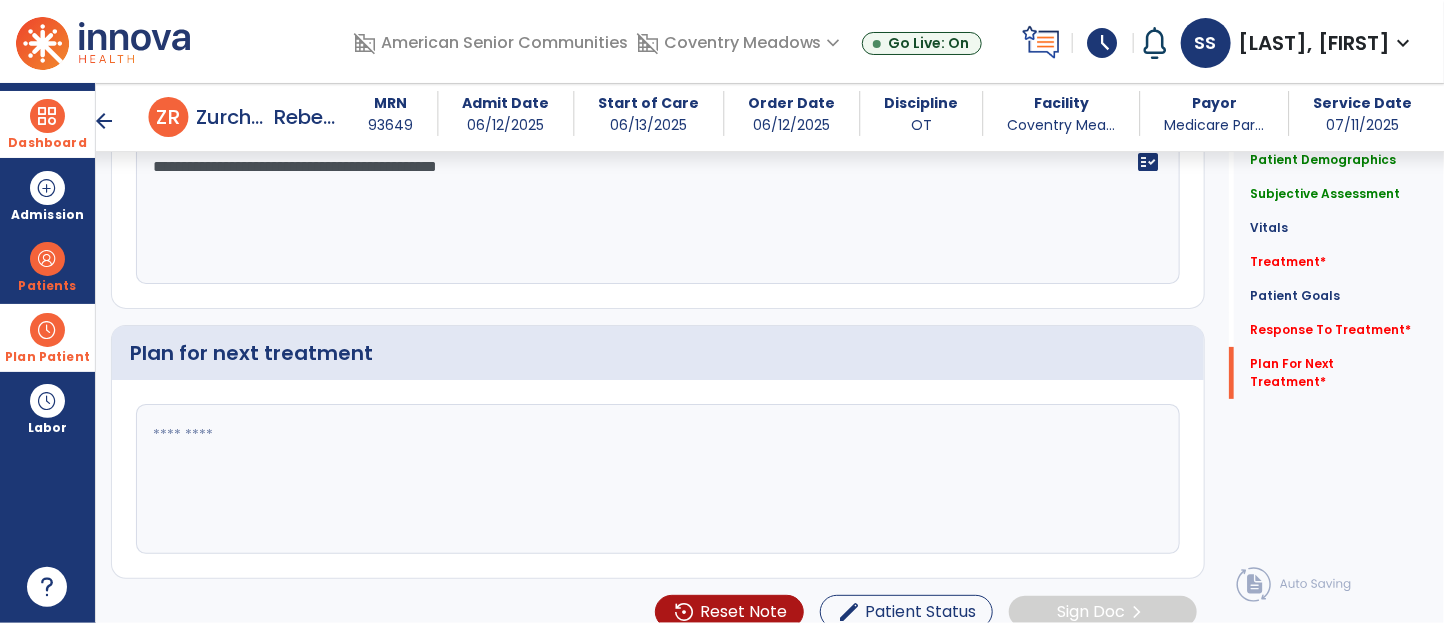 click 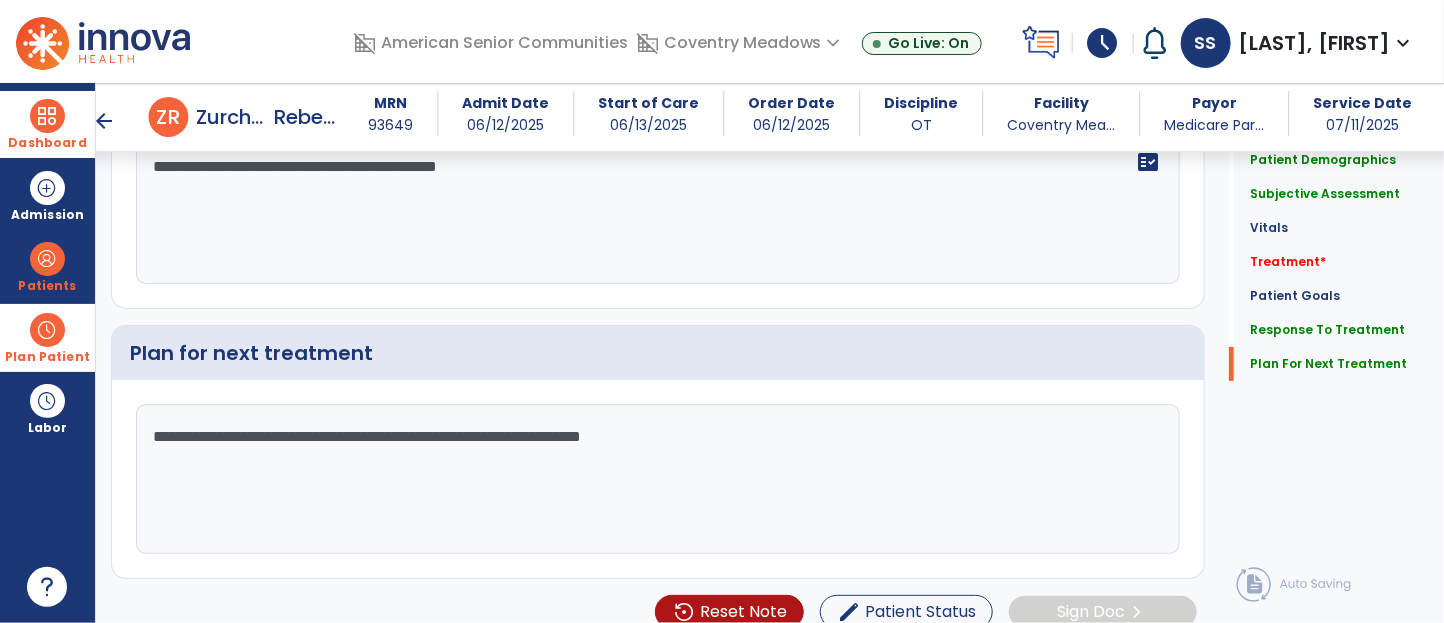 type on "**********" 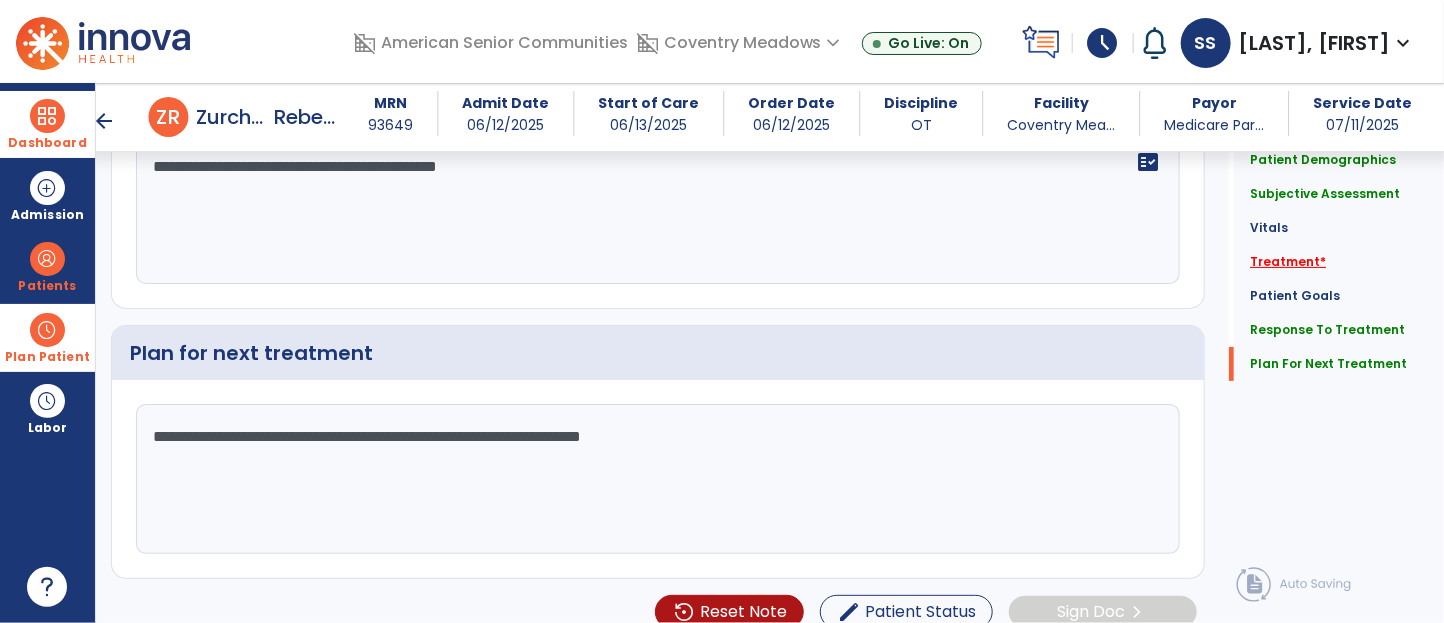 click on "Treatment   *" 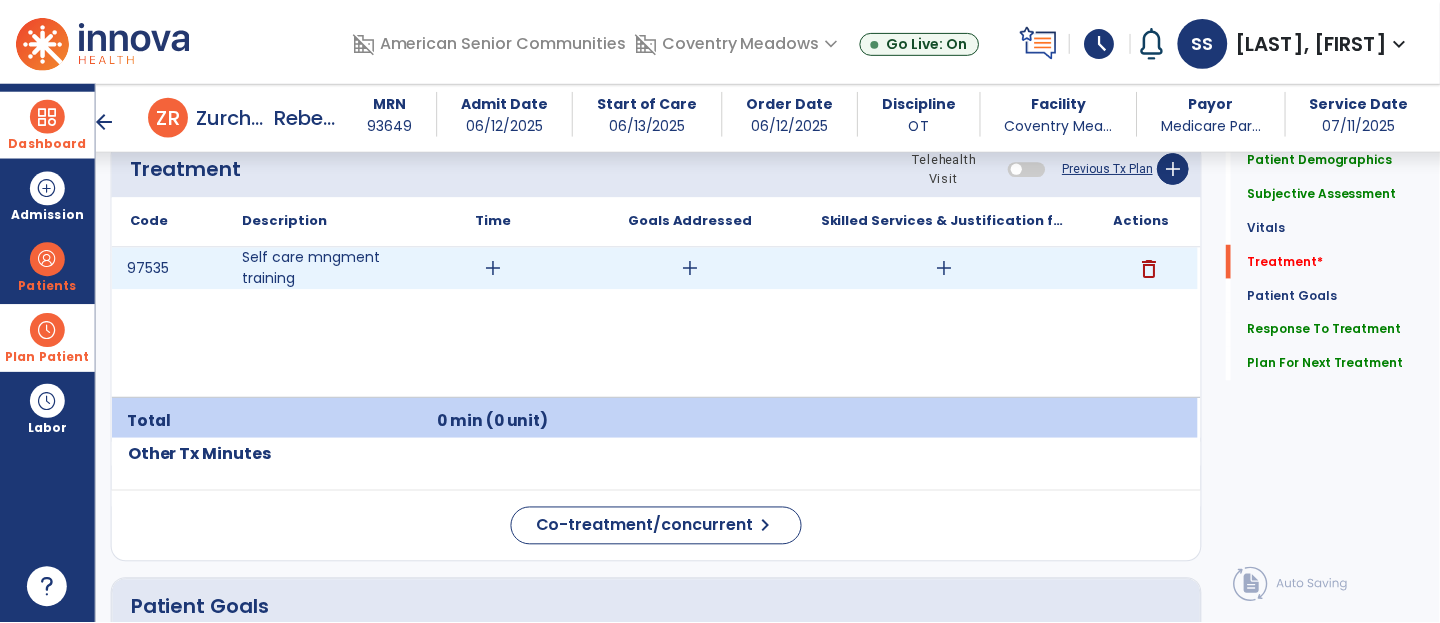 scroll, scrollTop: 1217, scrollLeft: 0, axis: vertical 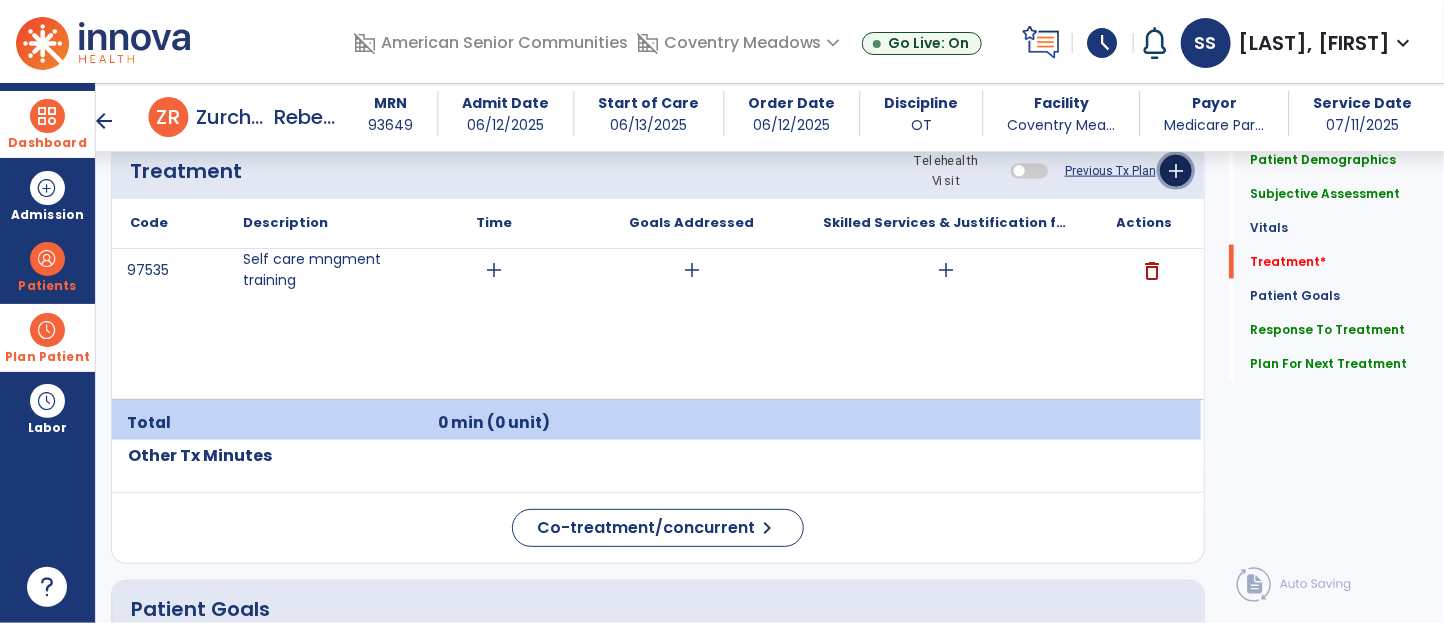 click on "add" 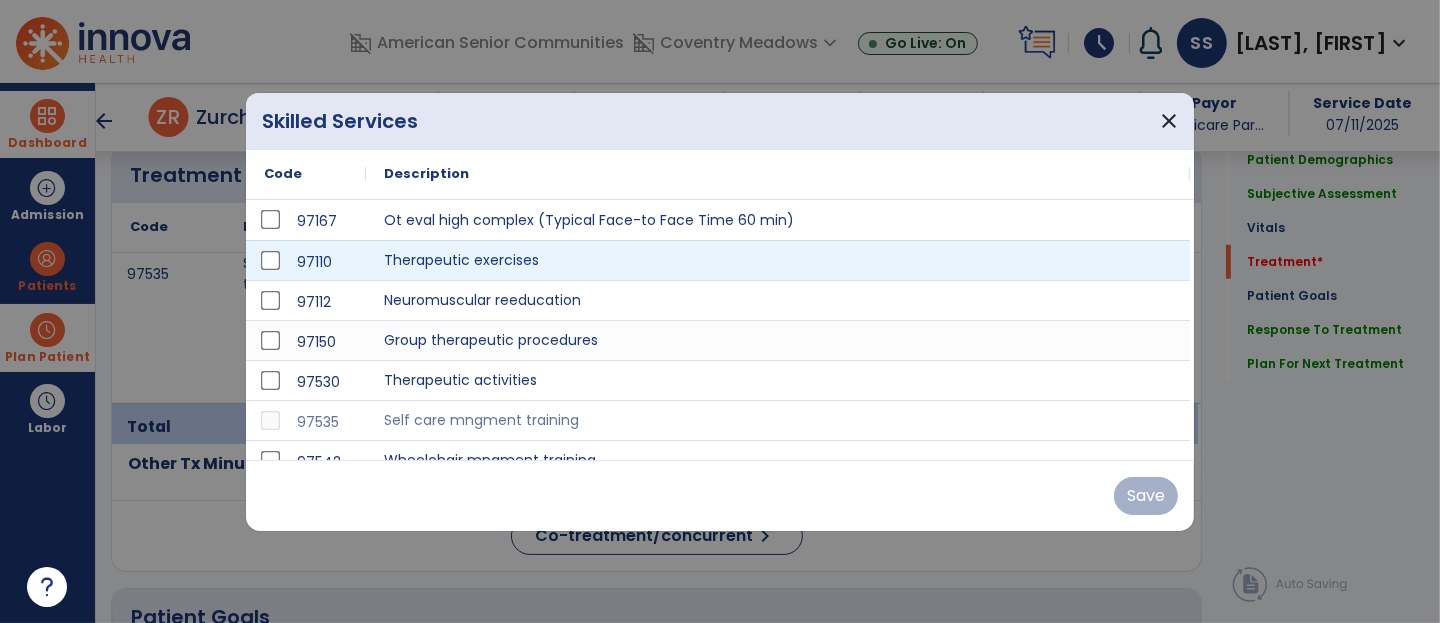 scroll, scrollTop: 1217, scrollLeft: 0, axis: vertical 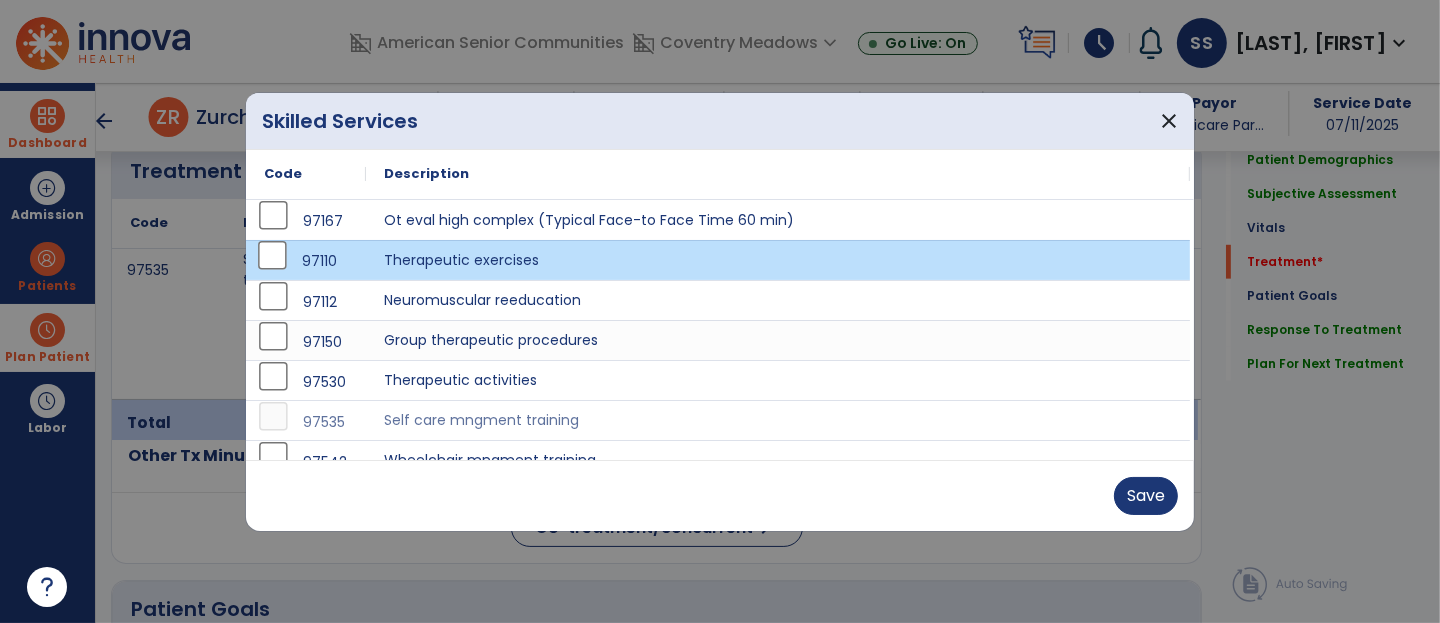 click on "Save" at bounding box center [720, 496] 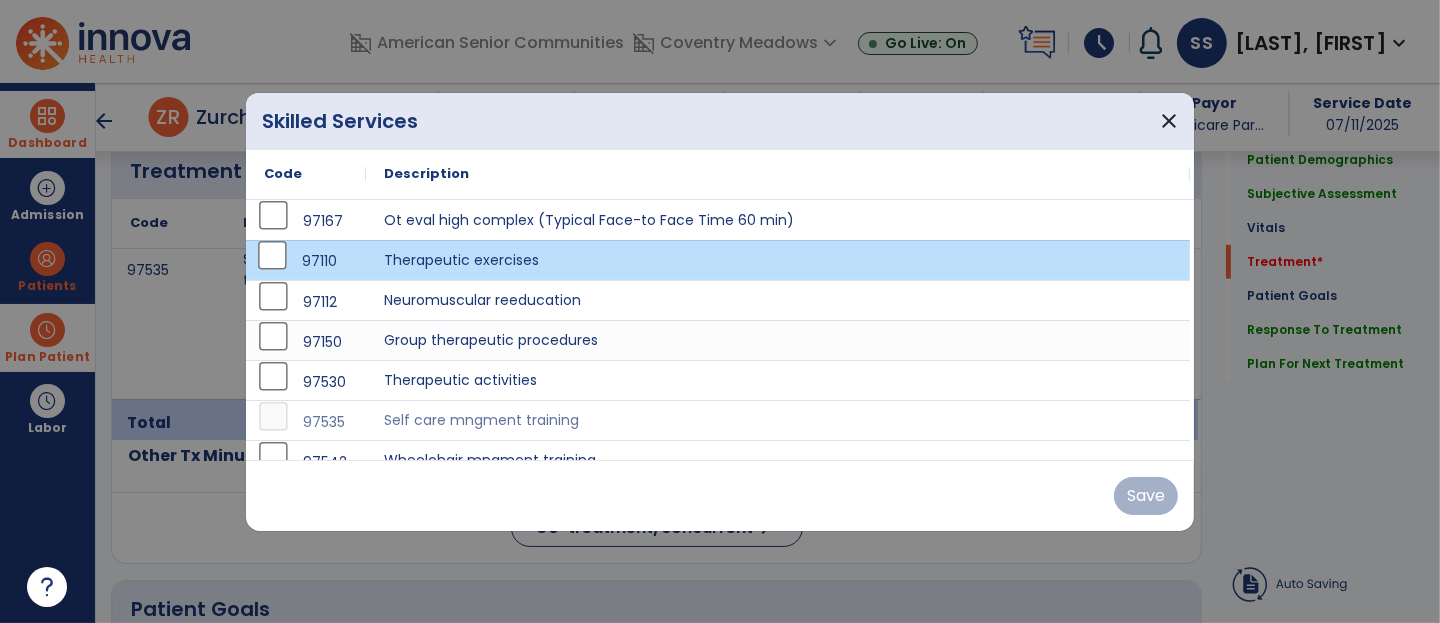 click on "Save" at bounding box center (720, 495) 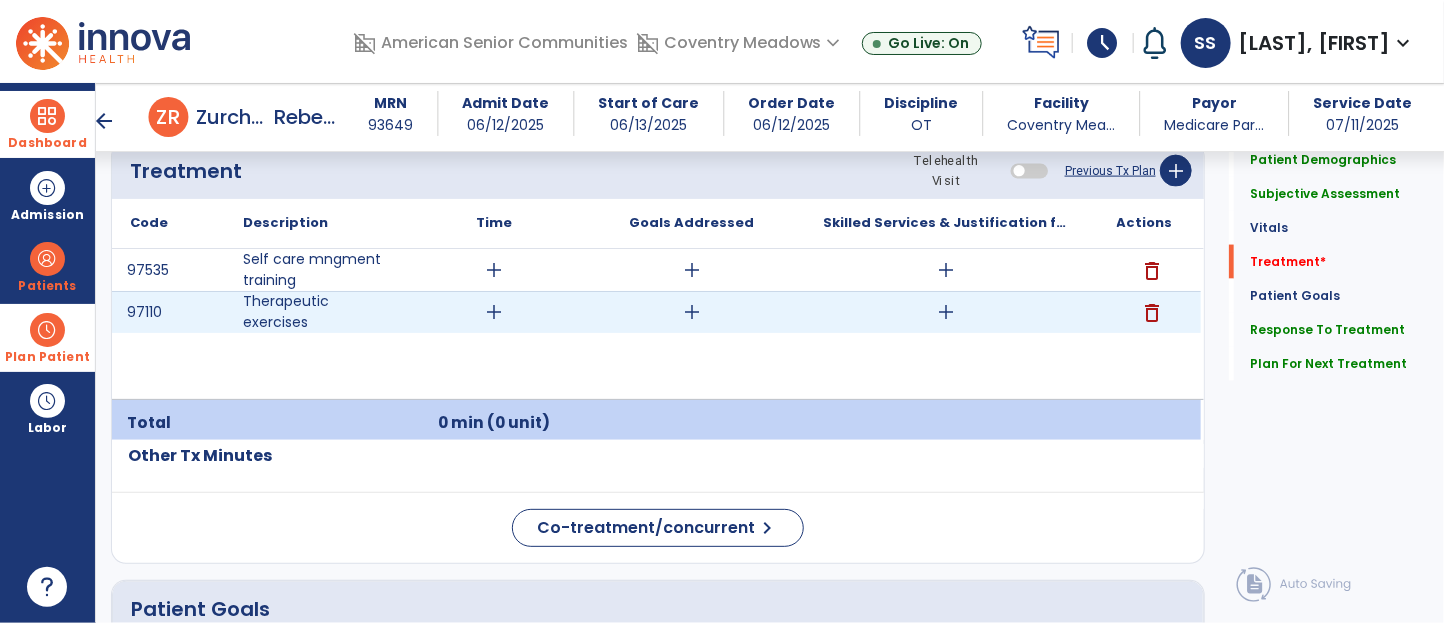click on "add" at bounding box center (494, 312) 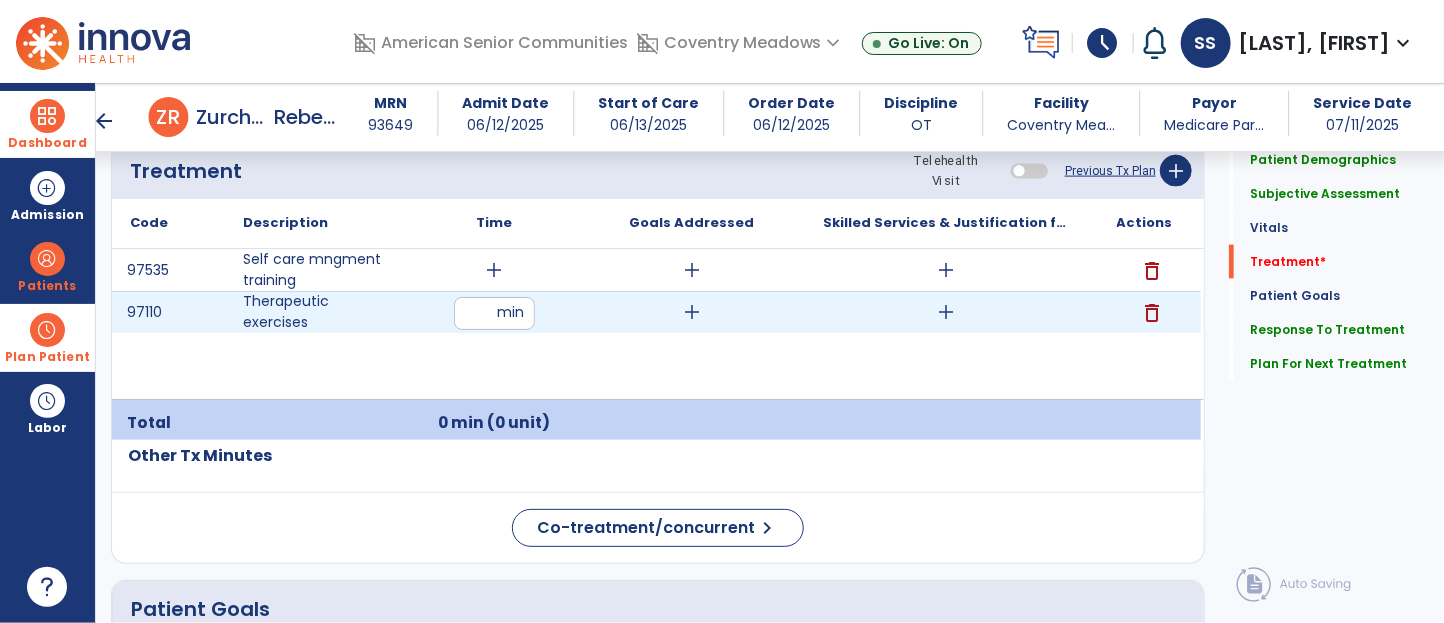 type on "**" 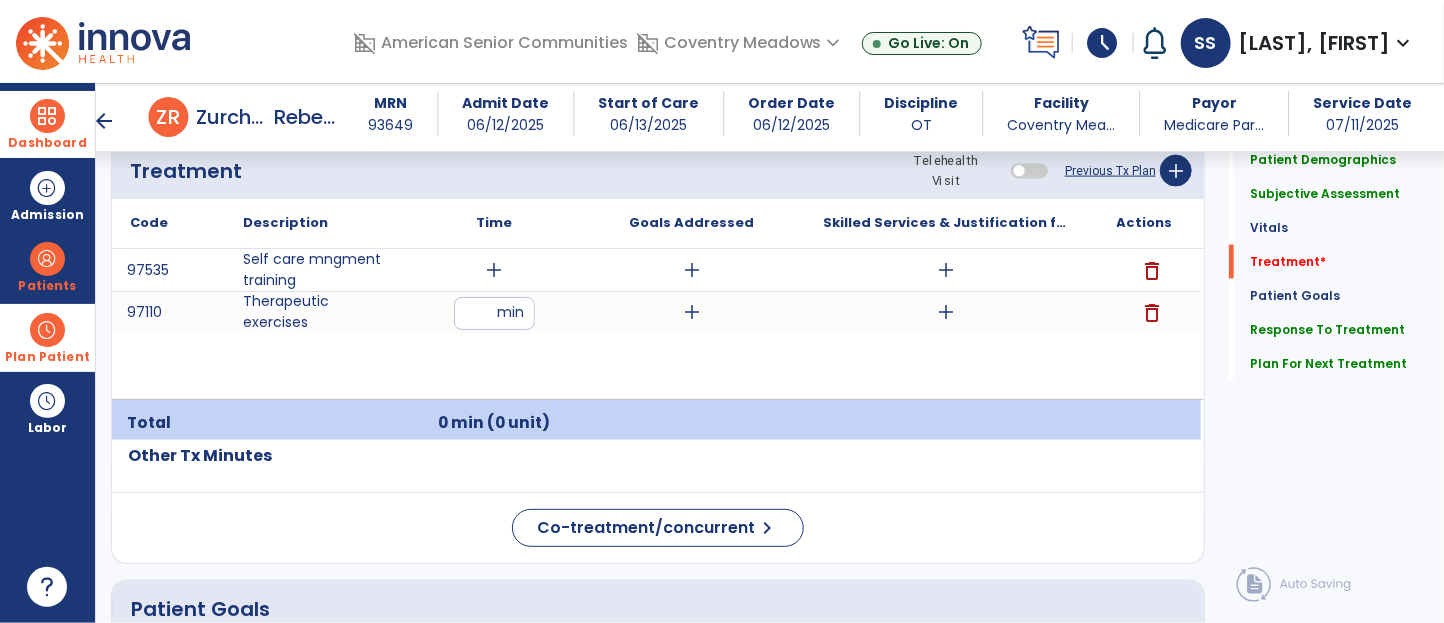 click on "Treatment Telehealth Visit  Previous Tx Plan   add" 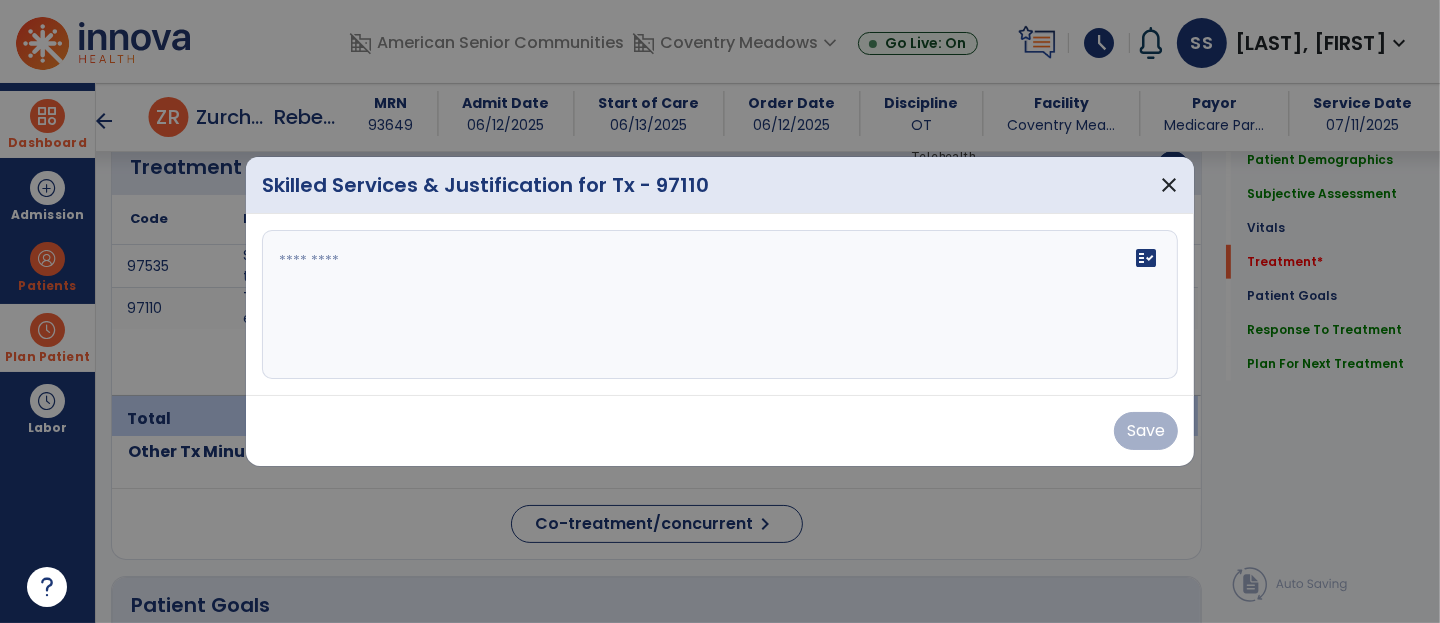 scroll, scrollTop: 1217, scrollLeft: 0, axis: vertical 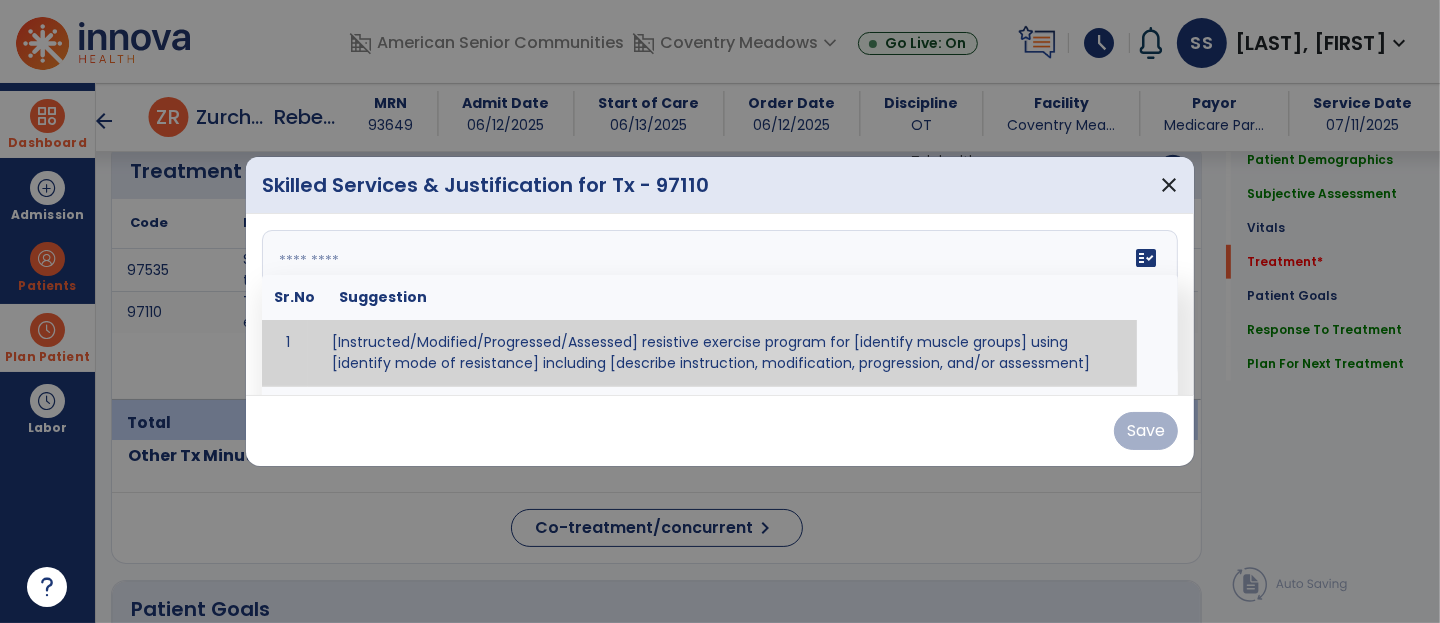 click on "fact_check  Sr.No Suggestion 1 [Instructed/Modified/Progressed/Assessed] resistive exercise program for [identify muscle groups] using [identify mode of resistance] including [describe instruction, modification, progression, and/or assessment] 2 [Instructed/Modified/Progressed/Assessed] aerobic exercise program using [identify equipment/mode] including [describe instruction, modification,progression, and/or assessment] 3 [Instructed/Modified/Progressed/Assessed] [PROM/A/AROM/AROM] program for [identify joint movements] using [contract-relax, over-pressure, inhibitory techniques, other] 4 [Assessed/Tested] aerobic capacity with administration of [aerobic capacity test]" at bounding box center [720, 305] 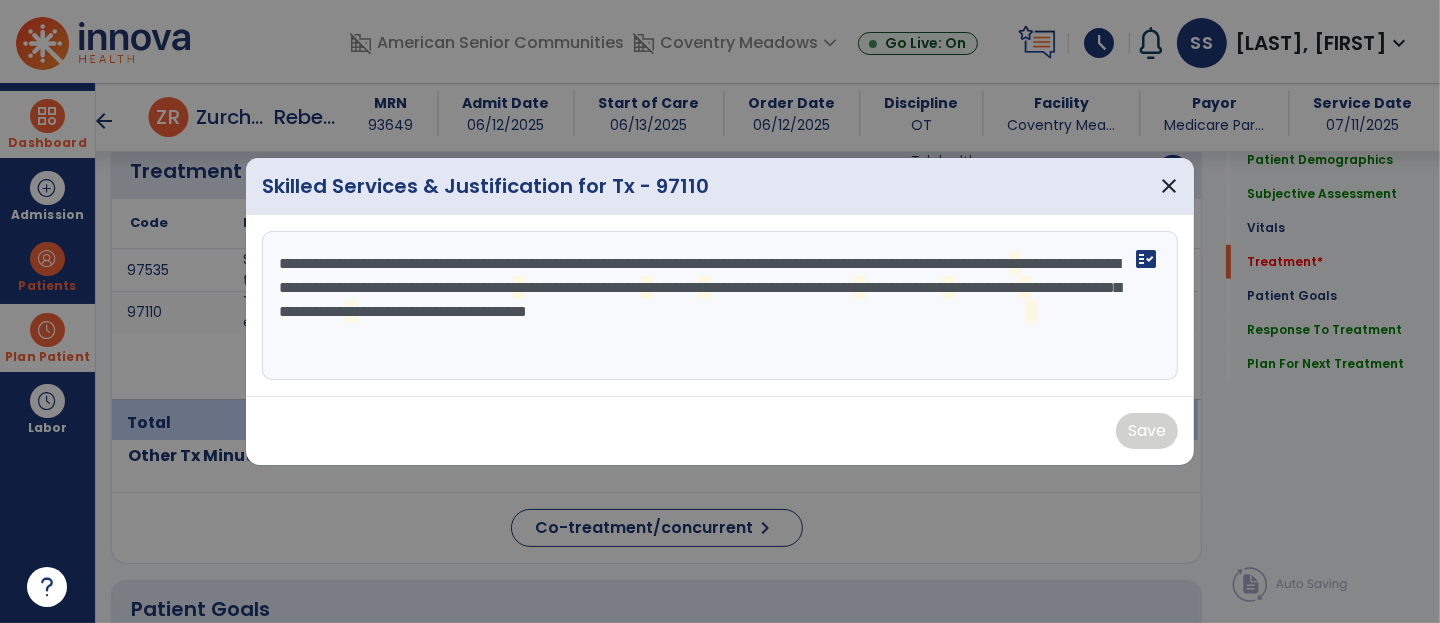 click on "**********" at bounding box center [720, 306] 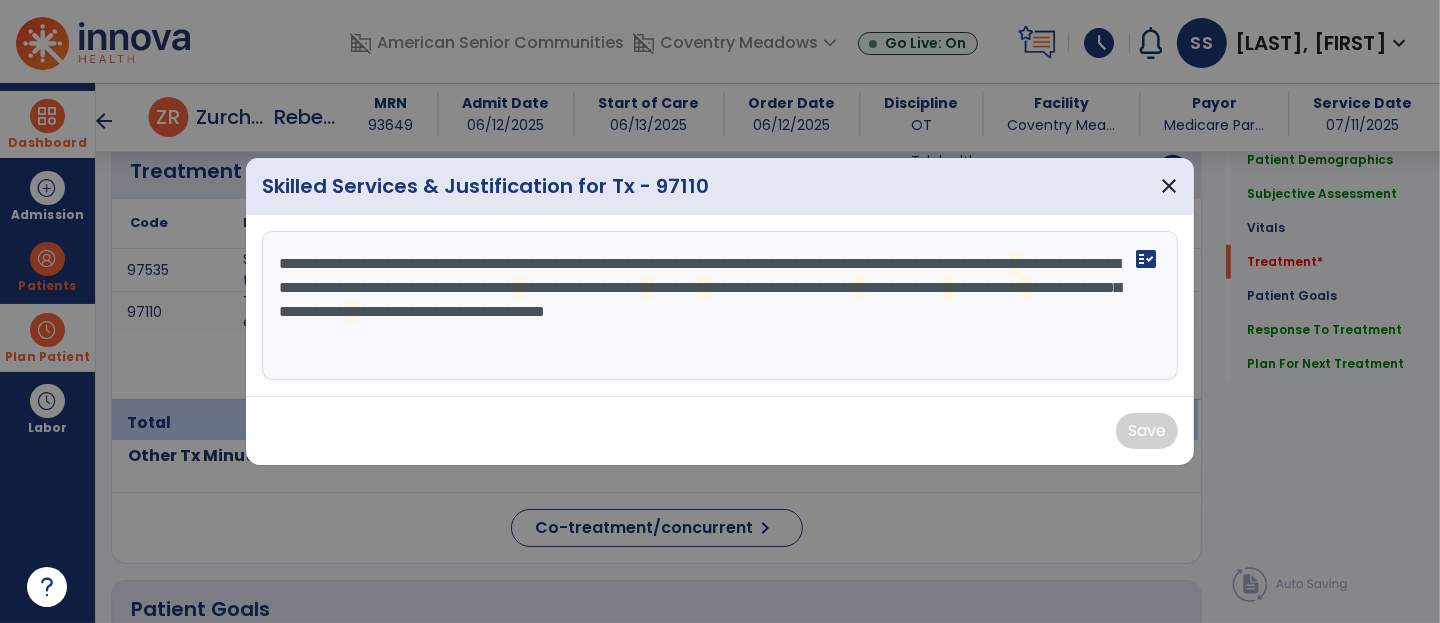 click on "**********" at bounding box center (720, 306) 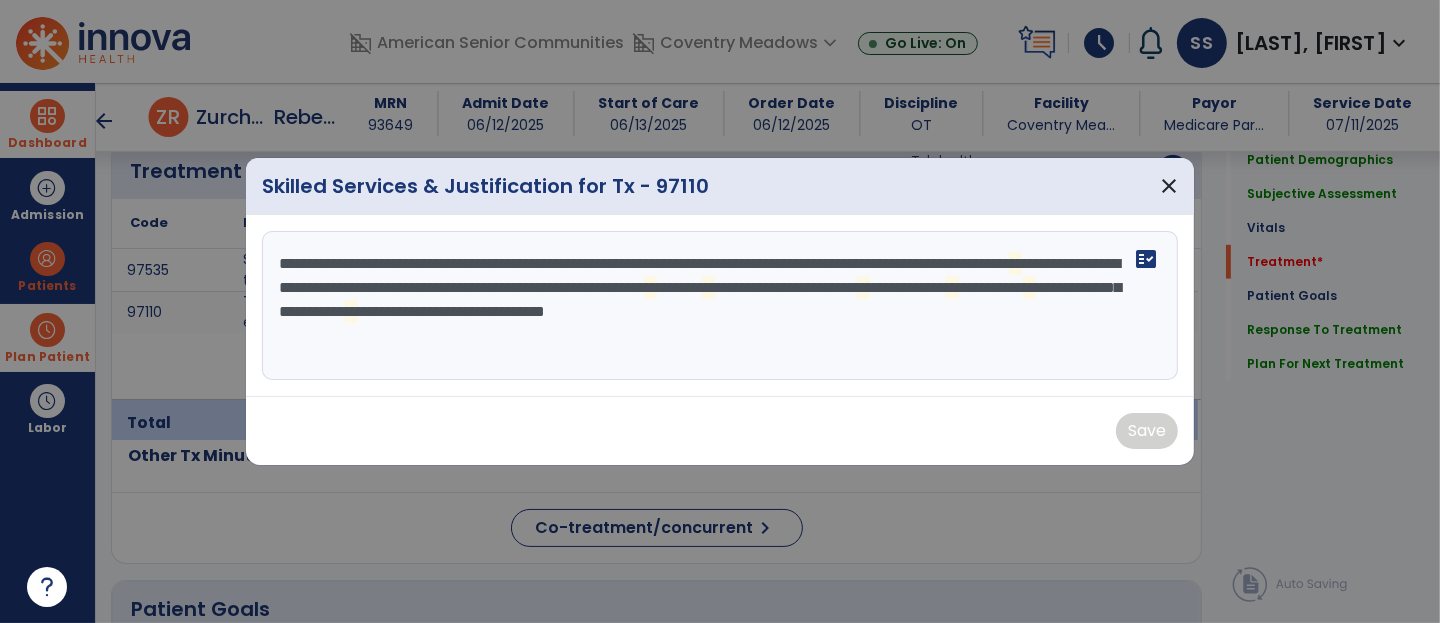 click on "**********" at bounding box center (720, 306) 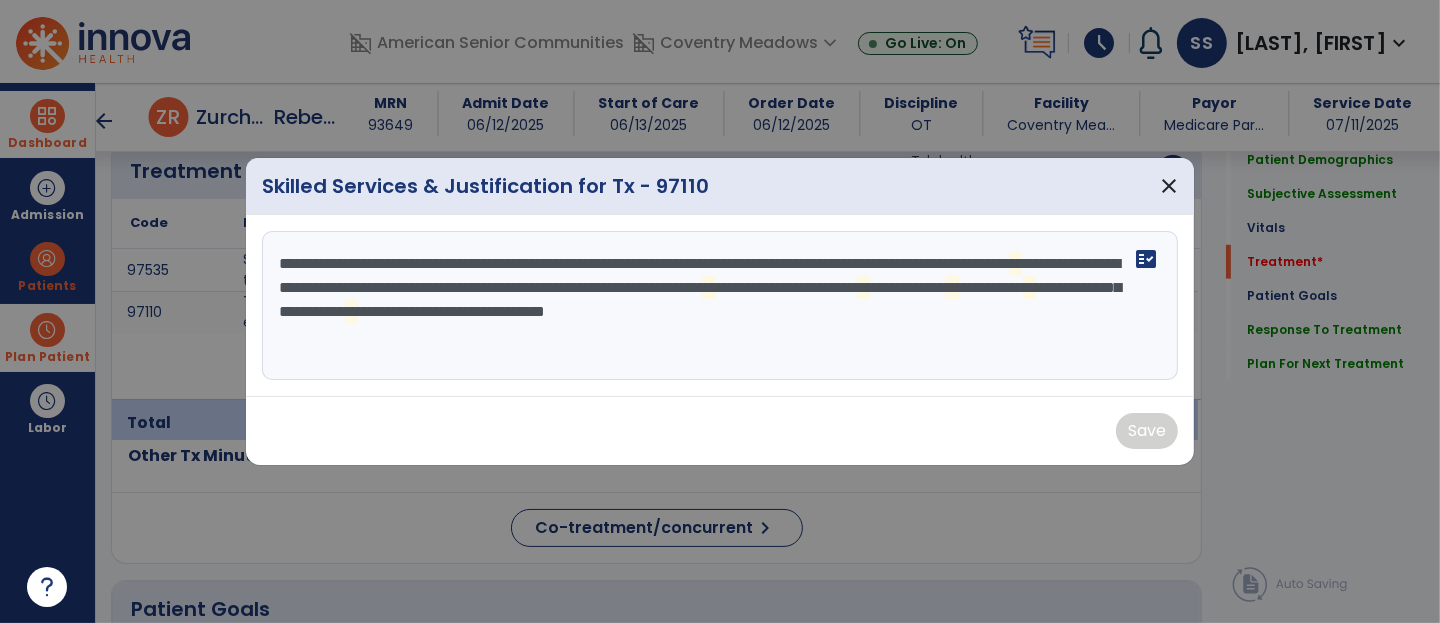 click on "**********" at bounding box center [720, 306] 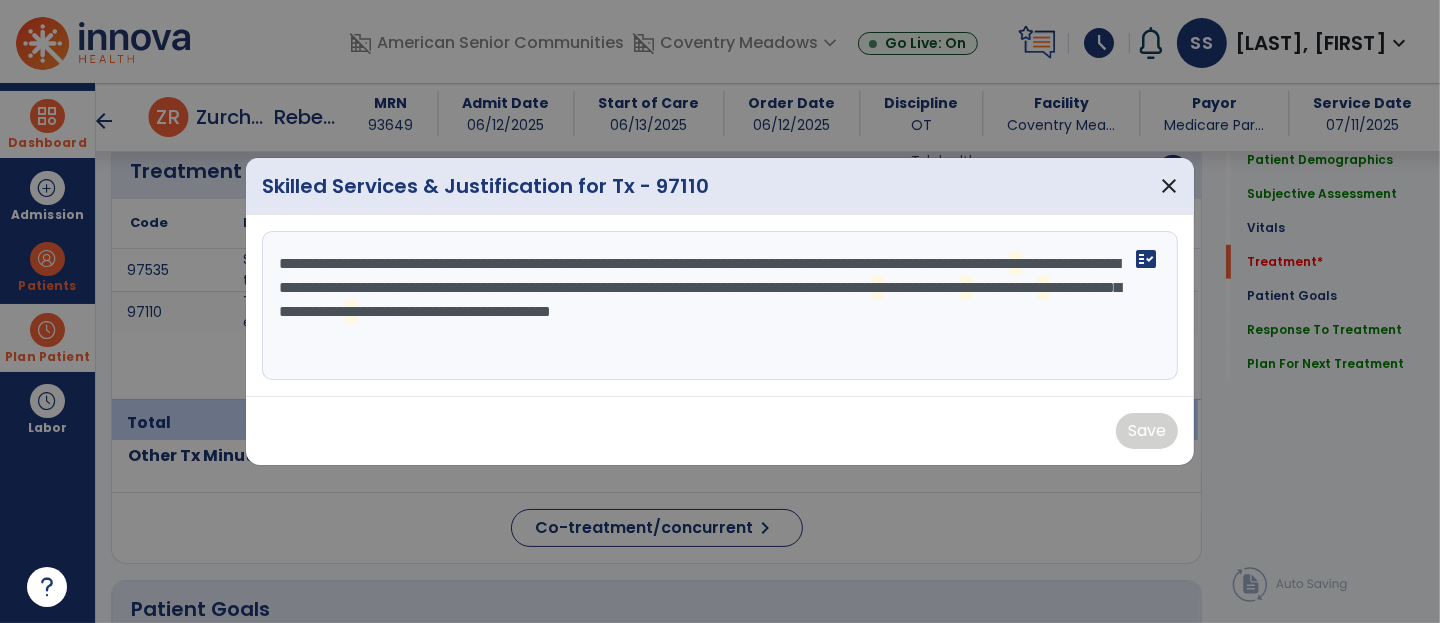 click on "**********" at bounding box center [720, 306] 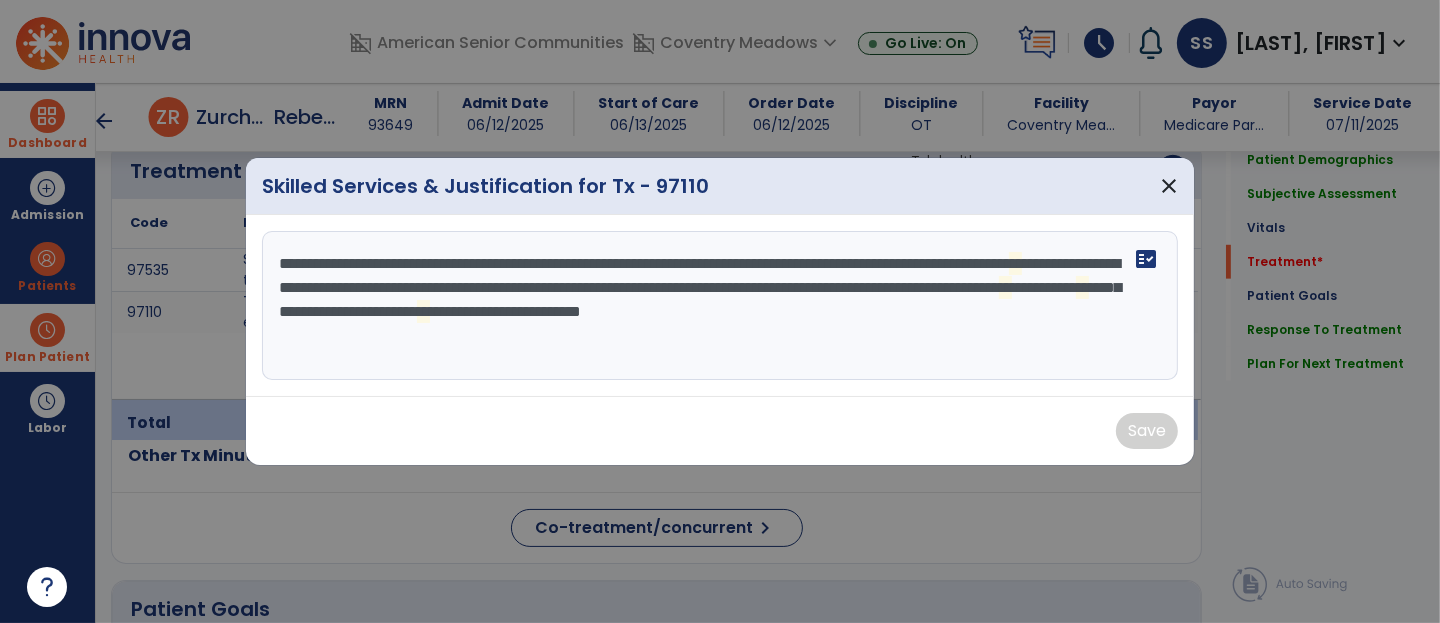 click on "**********" at bounding box center [720, 306] 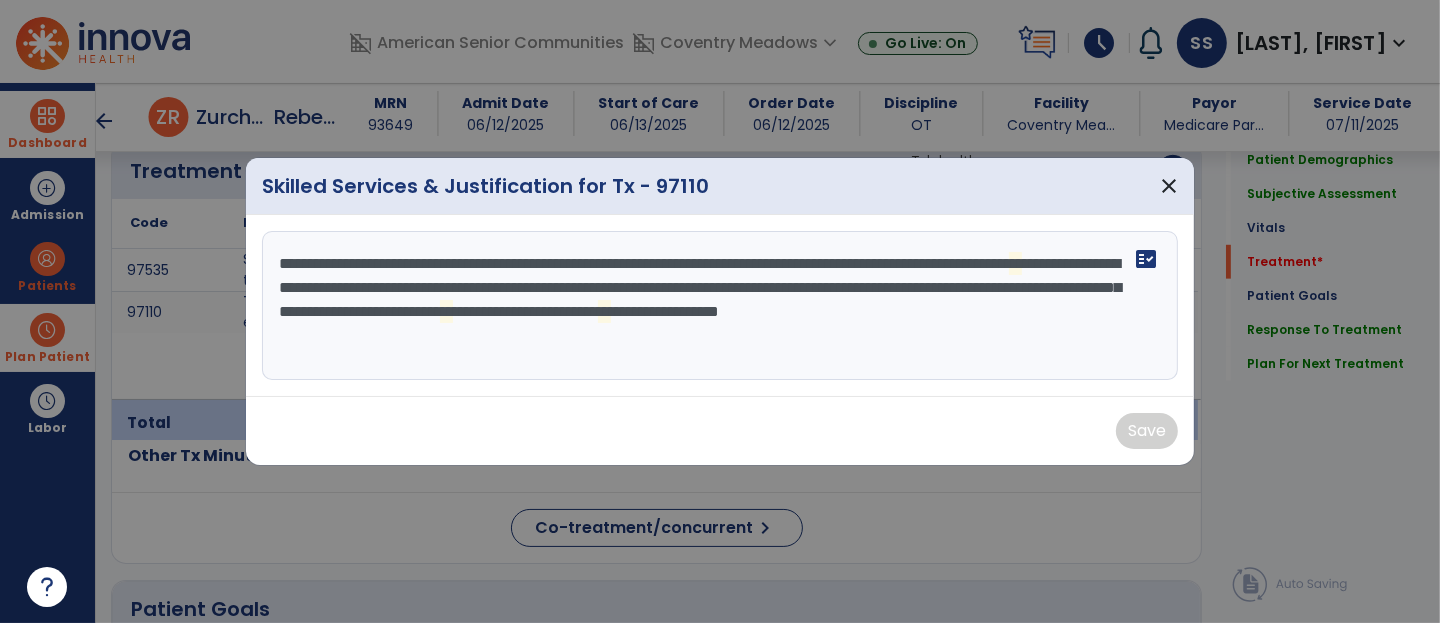 click on "**********" at bounding box center [720, 306] 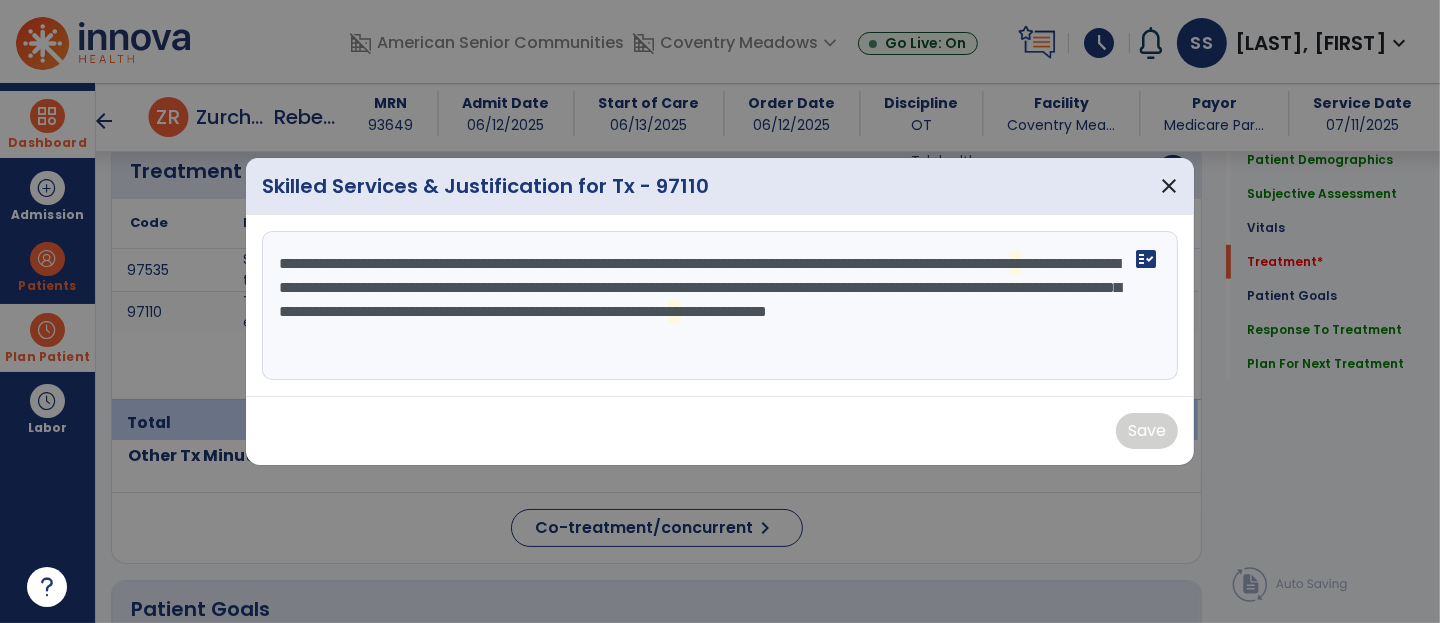 click on "**********" at bounding box center [720, 306] 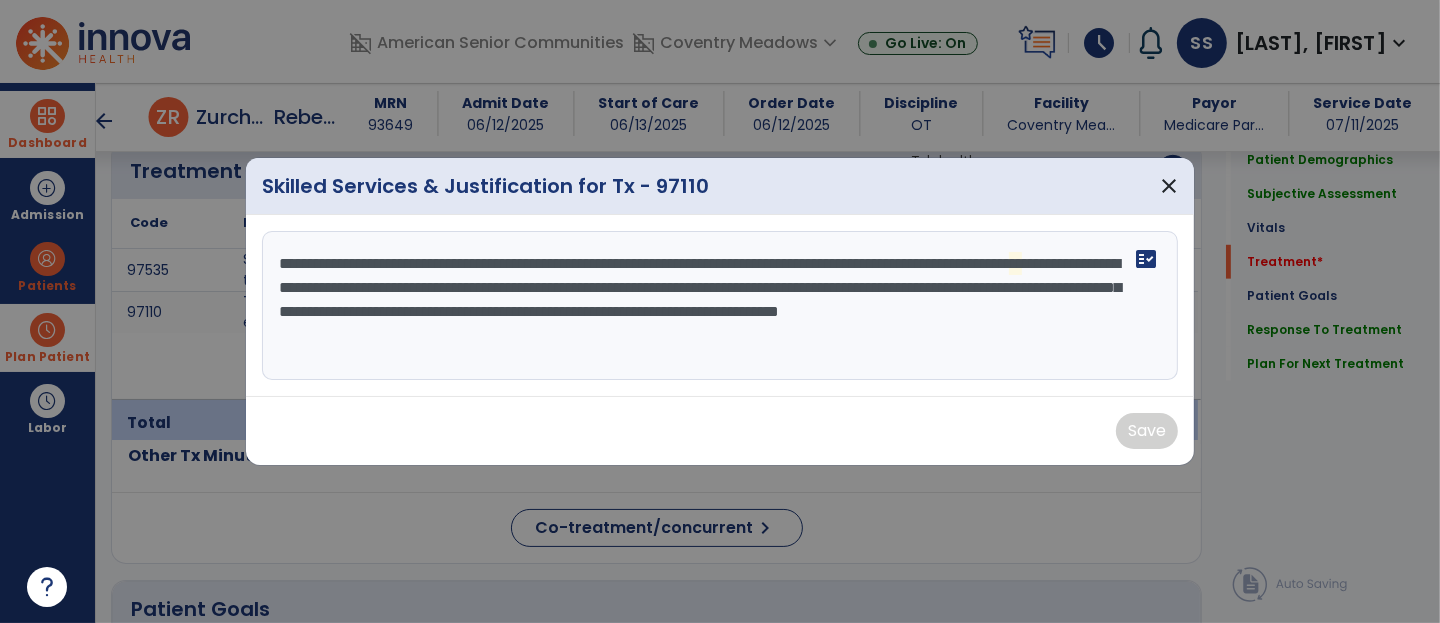 click on "**********" at bounding box center [720, 306] 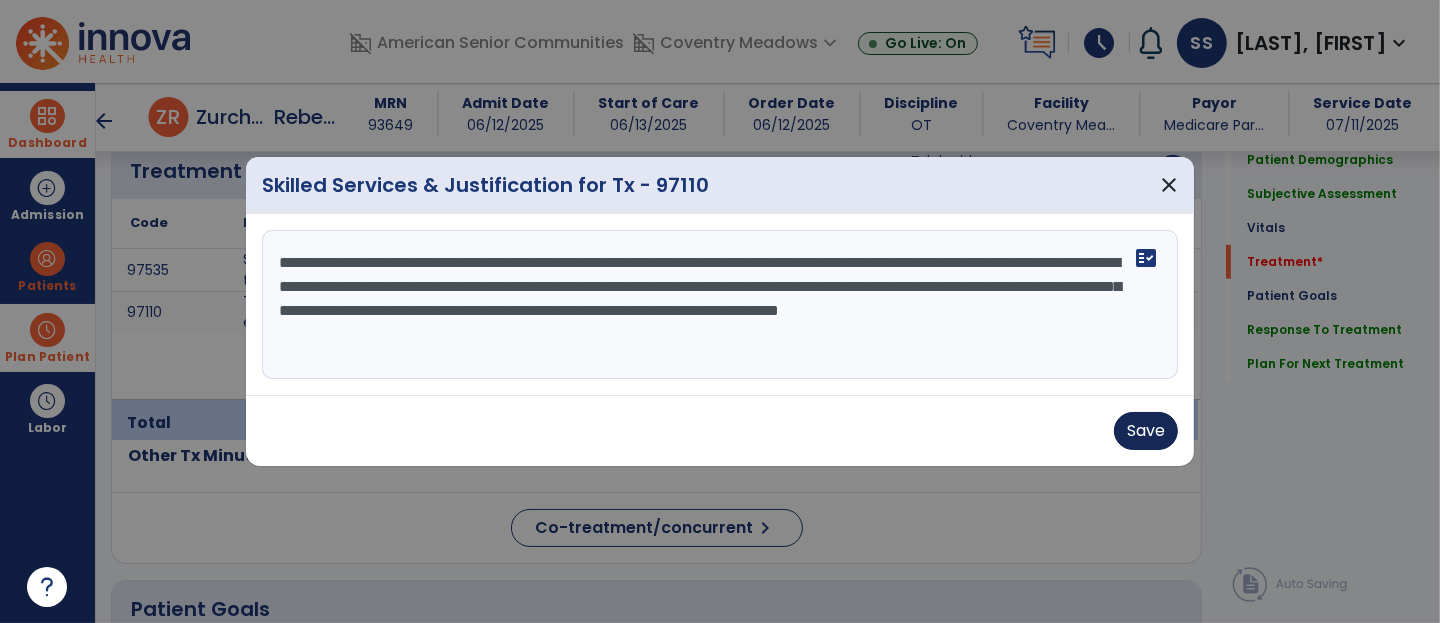 type on "**********" 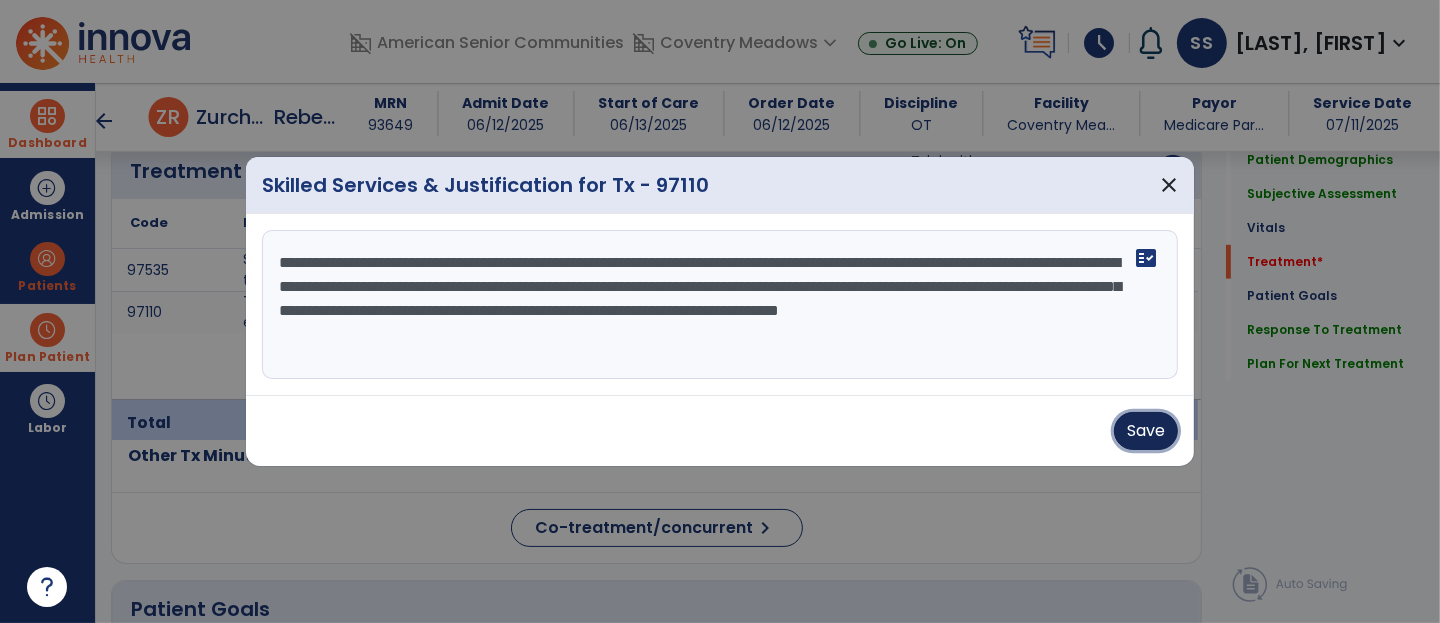 click on "Save" at bounding box center (1146, 431) 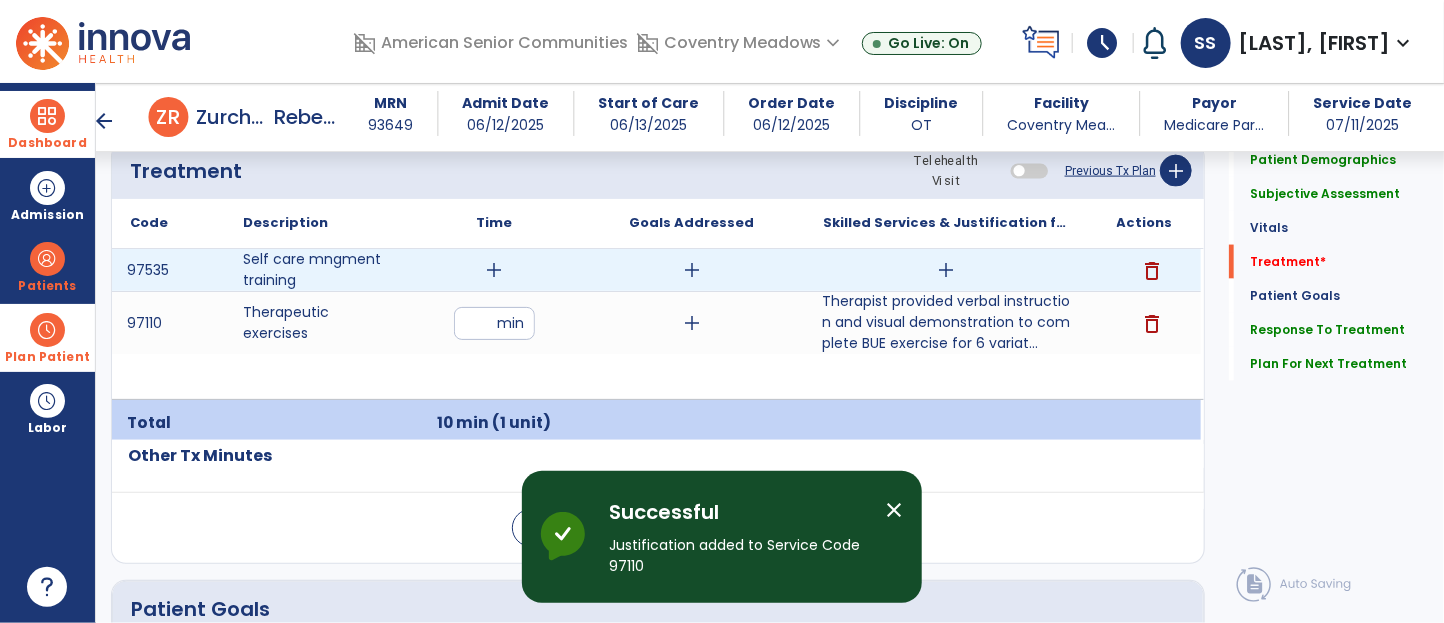 click on "add" at bounding box center [494, 270] 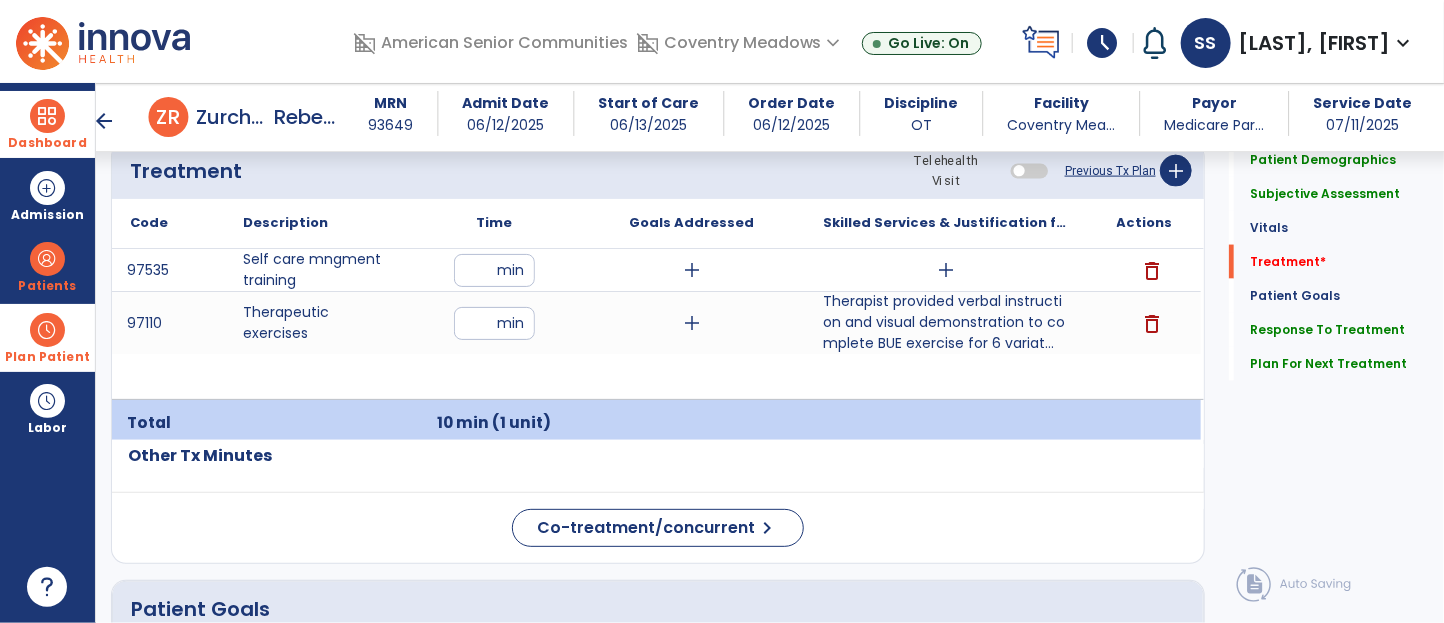 type on "*" 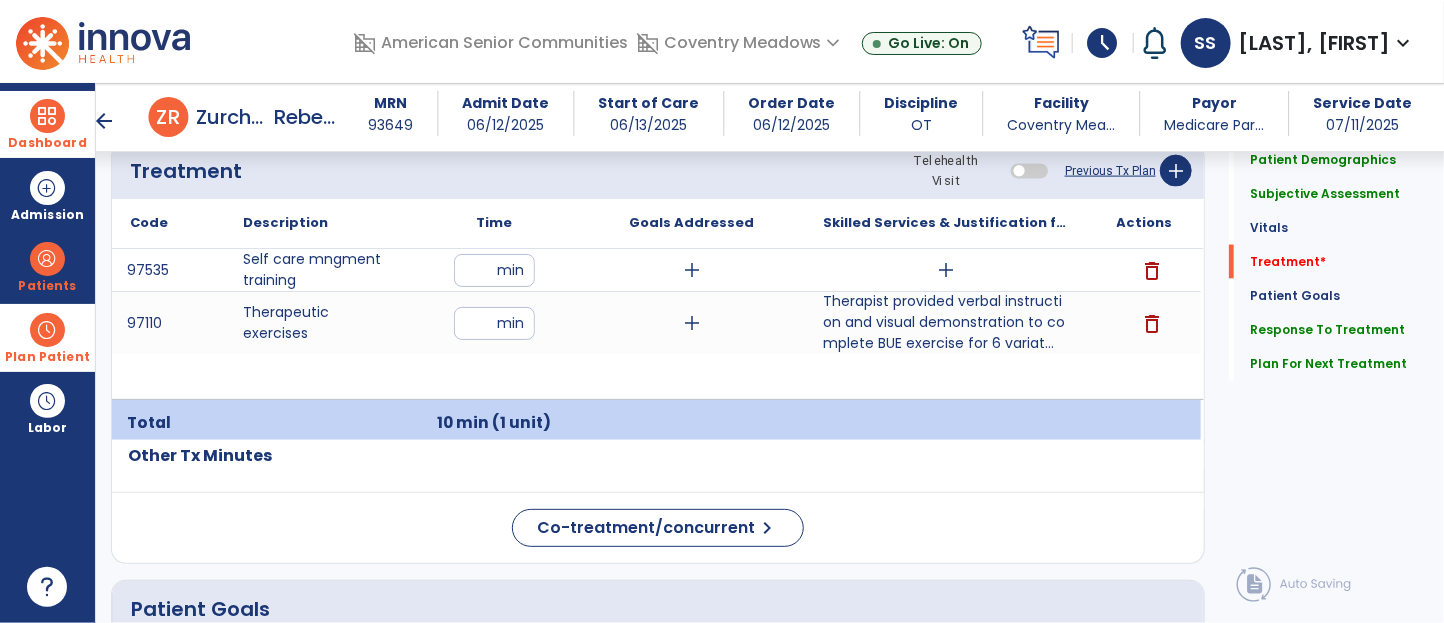 type on "**" 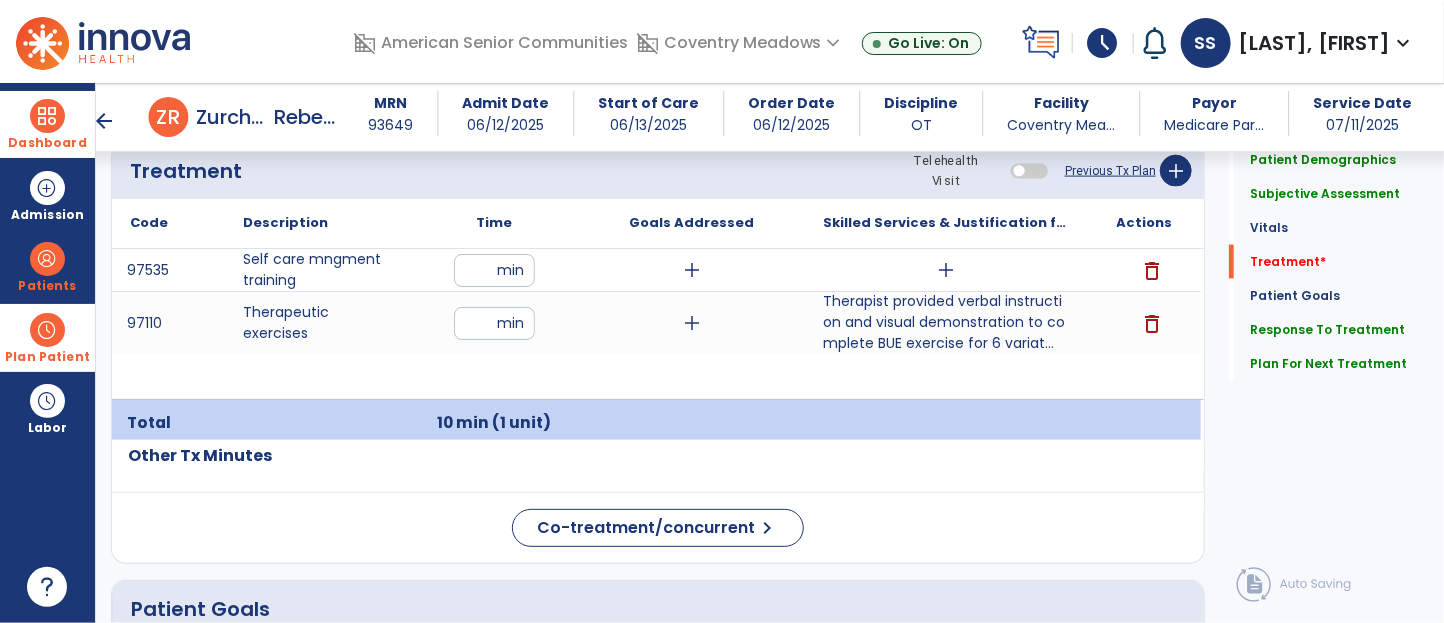 click on "Treatment Telehealth Visit  Previous Tx Plan   add" 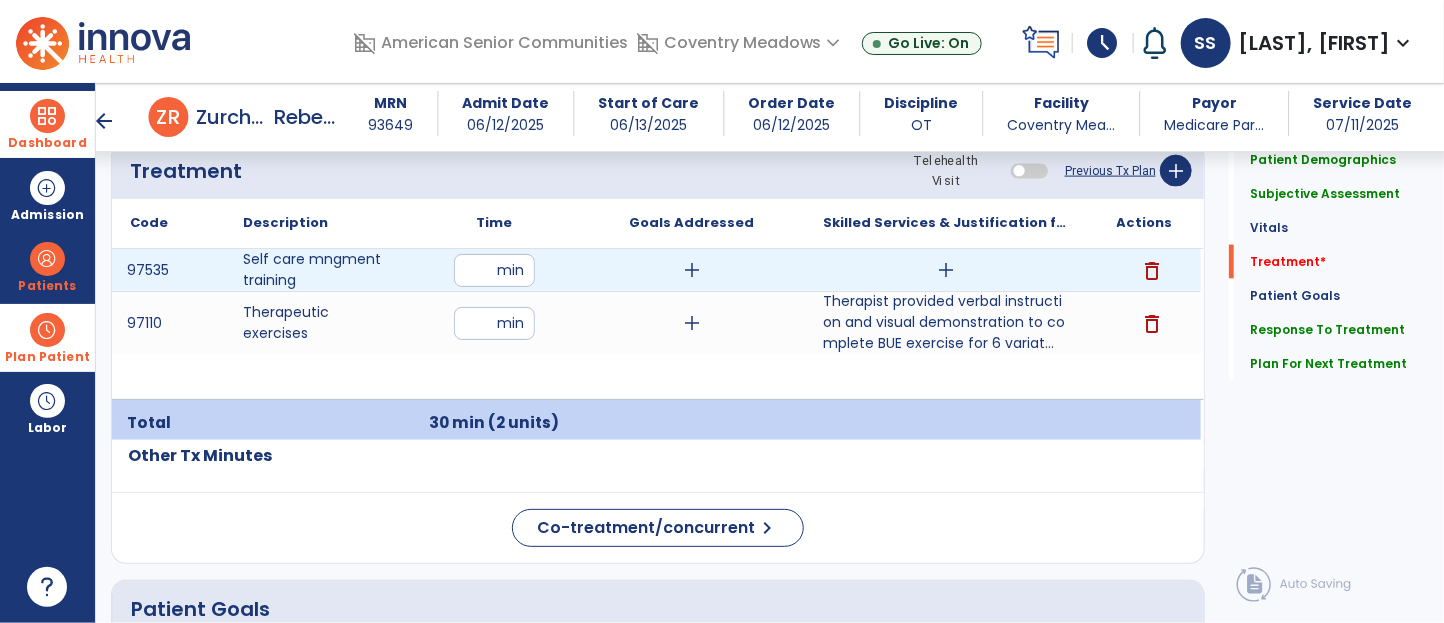 click on "add" at bounding box center [947, 270] 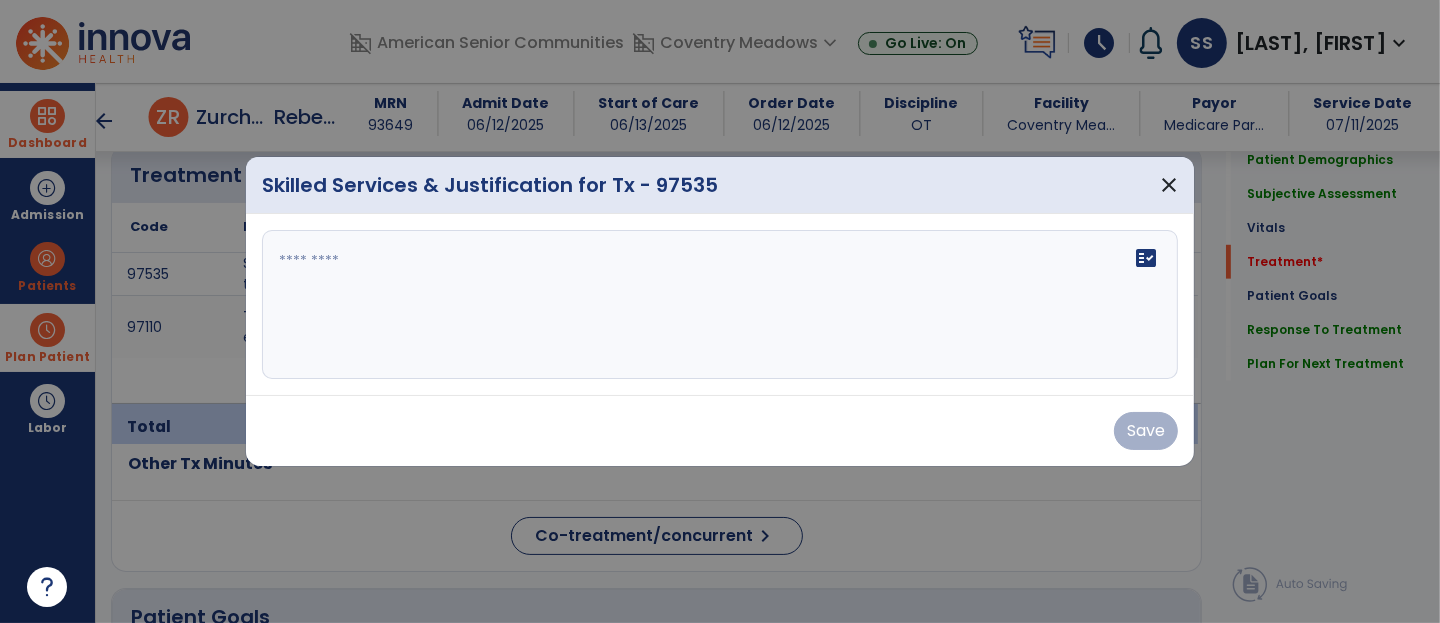 click at bounding box center (720, 305) 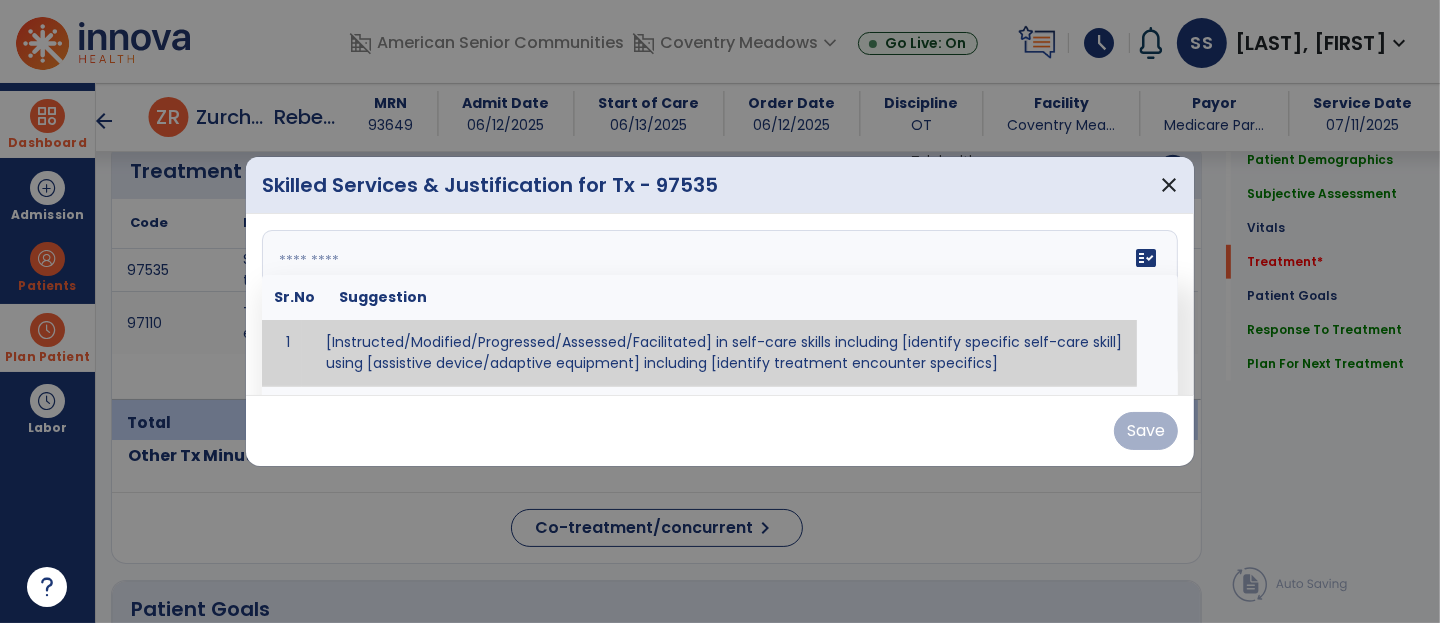 click on "fact_check  Sr.No Suggestion 1 [Instructed/Modified/Progressed/Assessed/Facilitated] in self-care skills including [identify specific self-care skill] using [assistive device/adaptive equipment] including [identify treatment encounter specifics]" at bounding box center [720, 305] 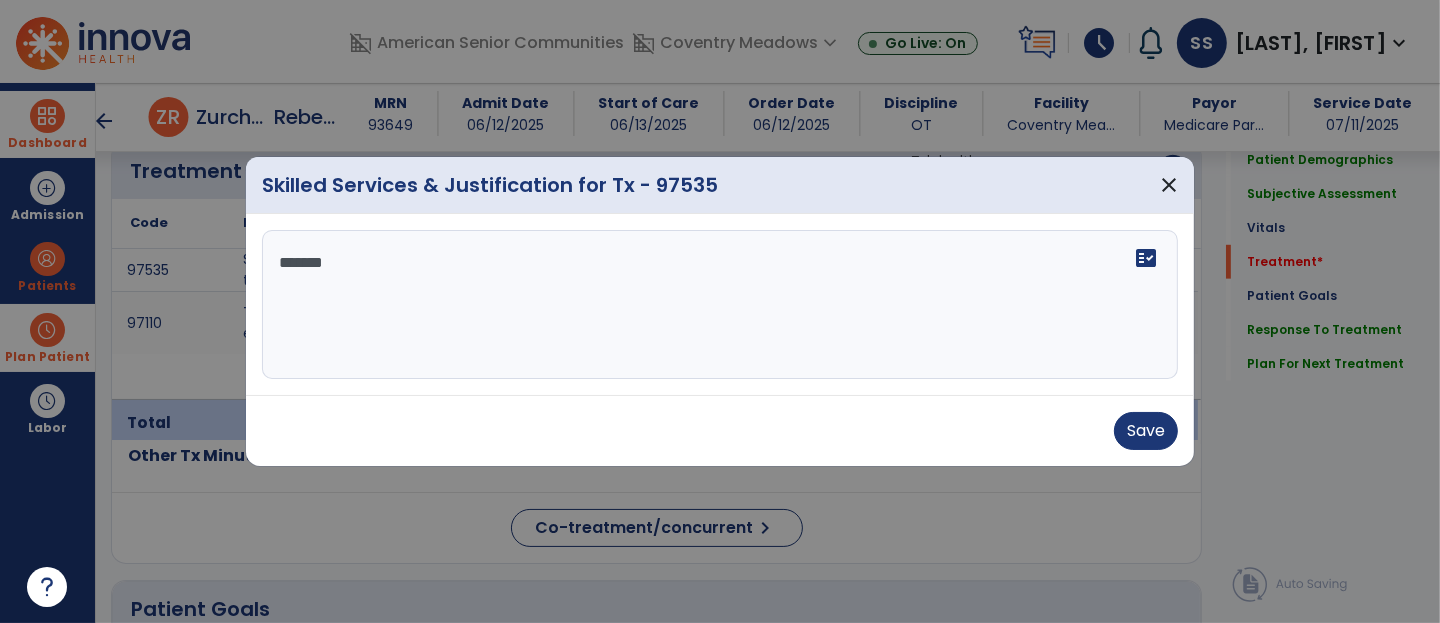 type on "********" 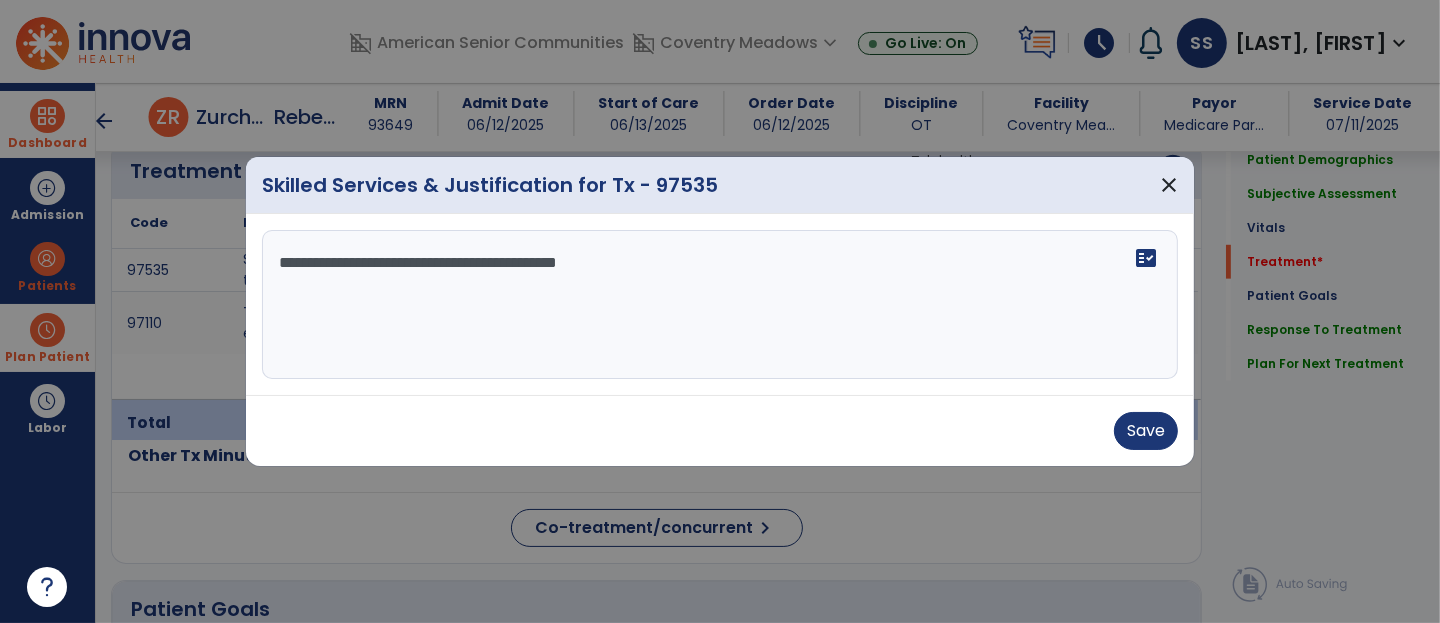 click on "**********" at bounding box center (720, 305) 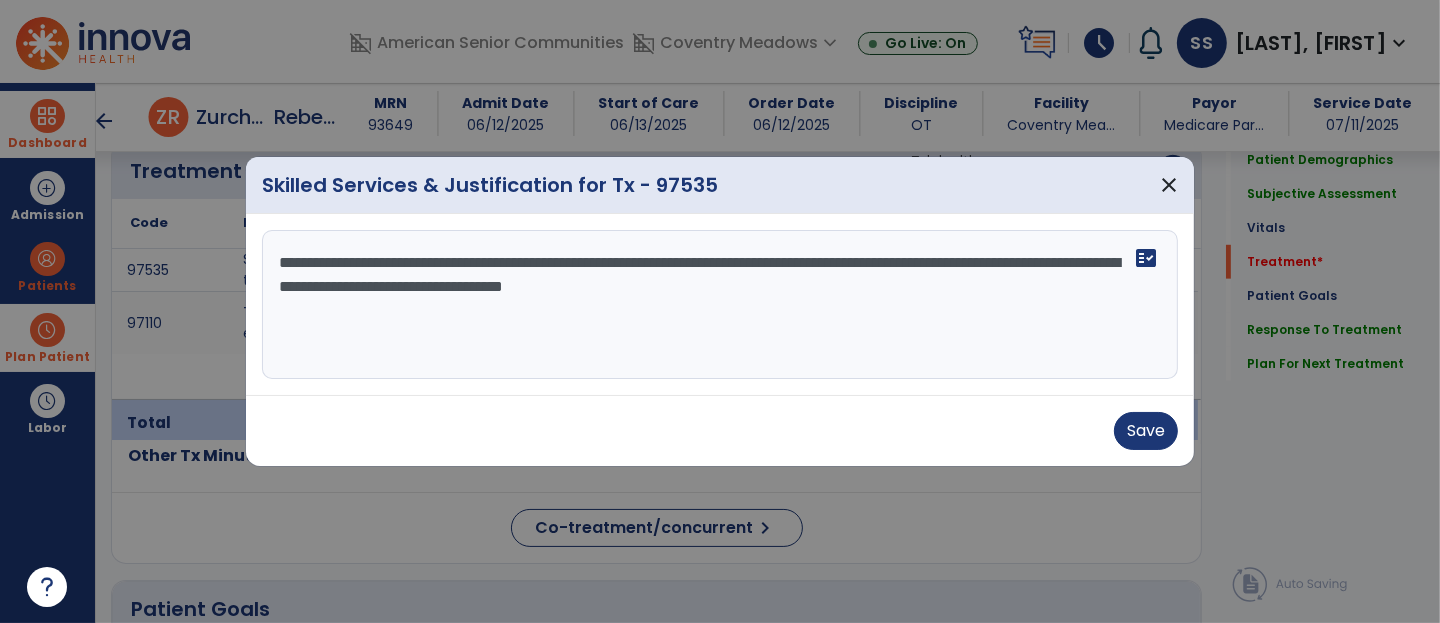 click on "**********" at bounding box center (720, 305) 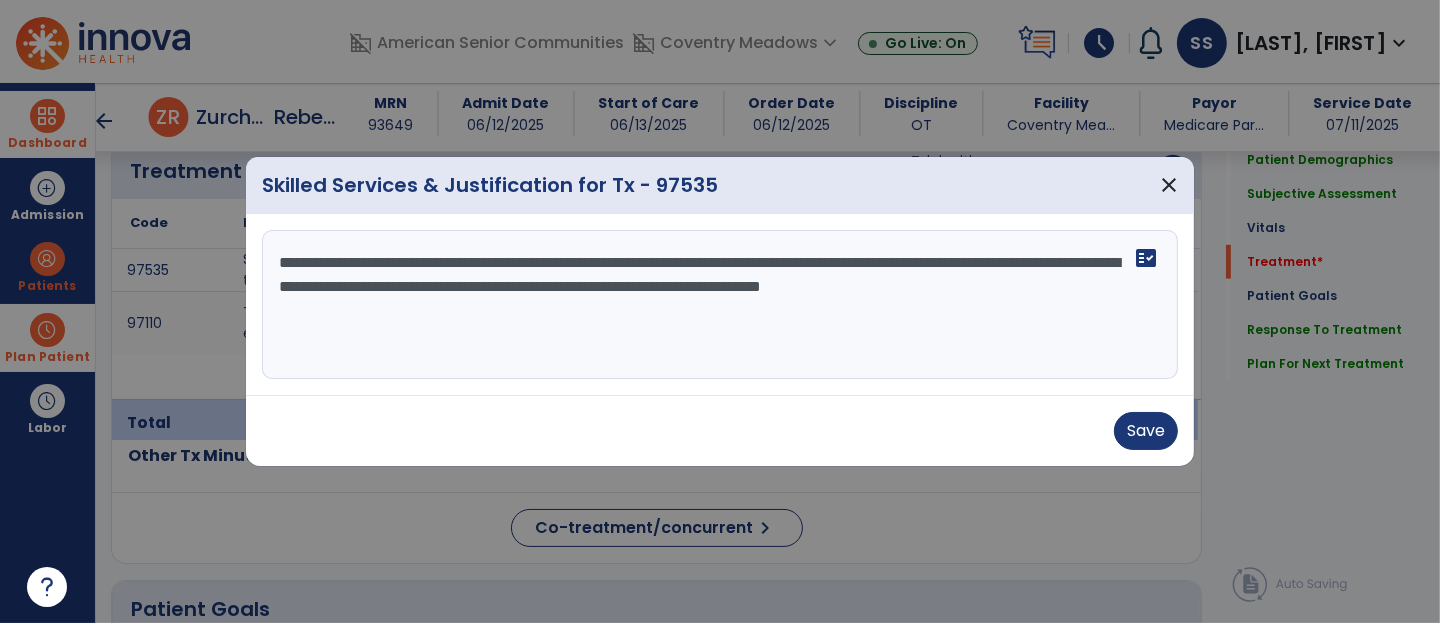 click on "**********" at bounding box center (720, 305) 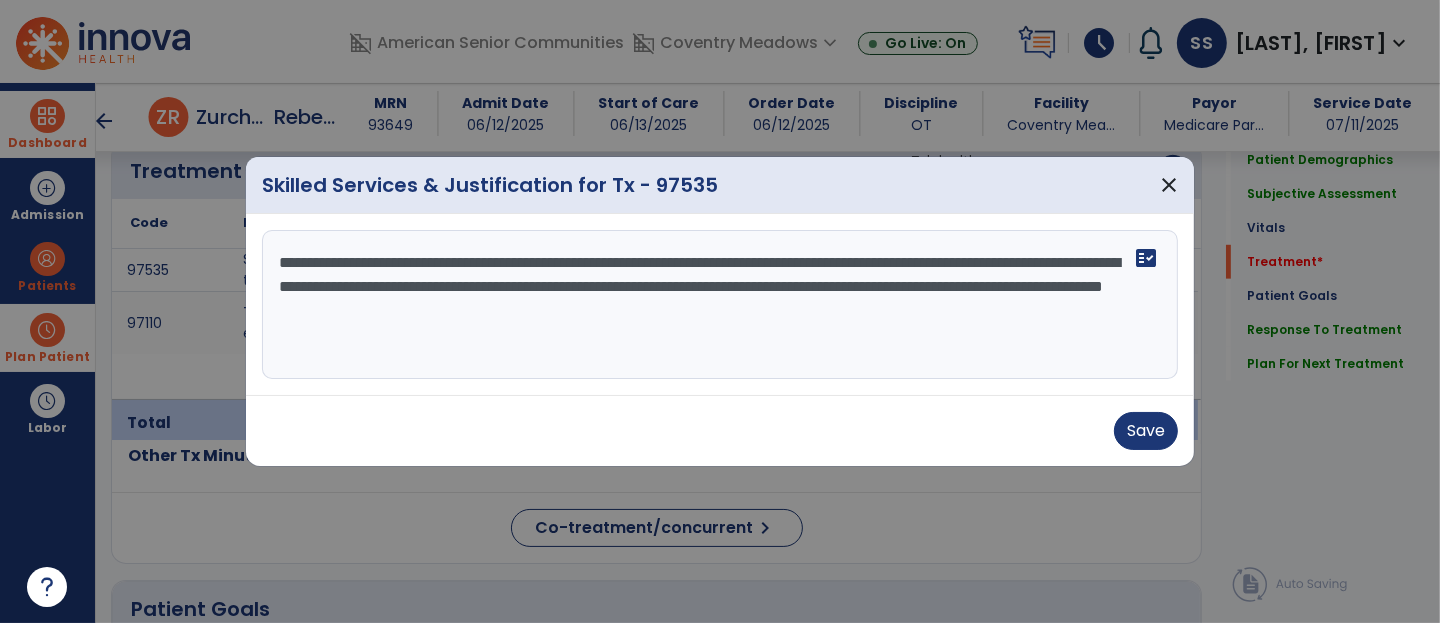 click on "**********" at bounding box center (720, 305) 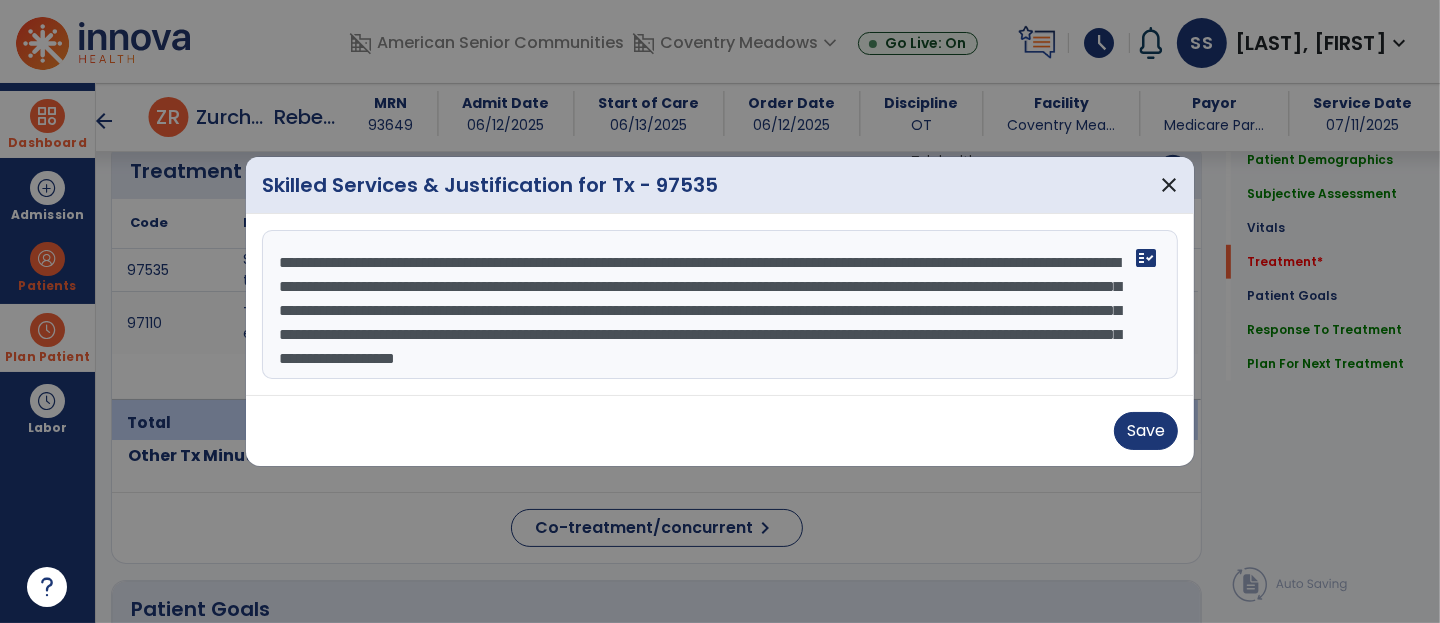 scroll, scrollTop: 14, scrollLeft: 0, axis: vertical 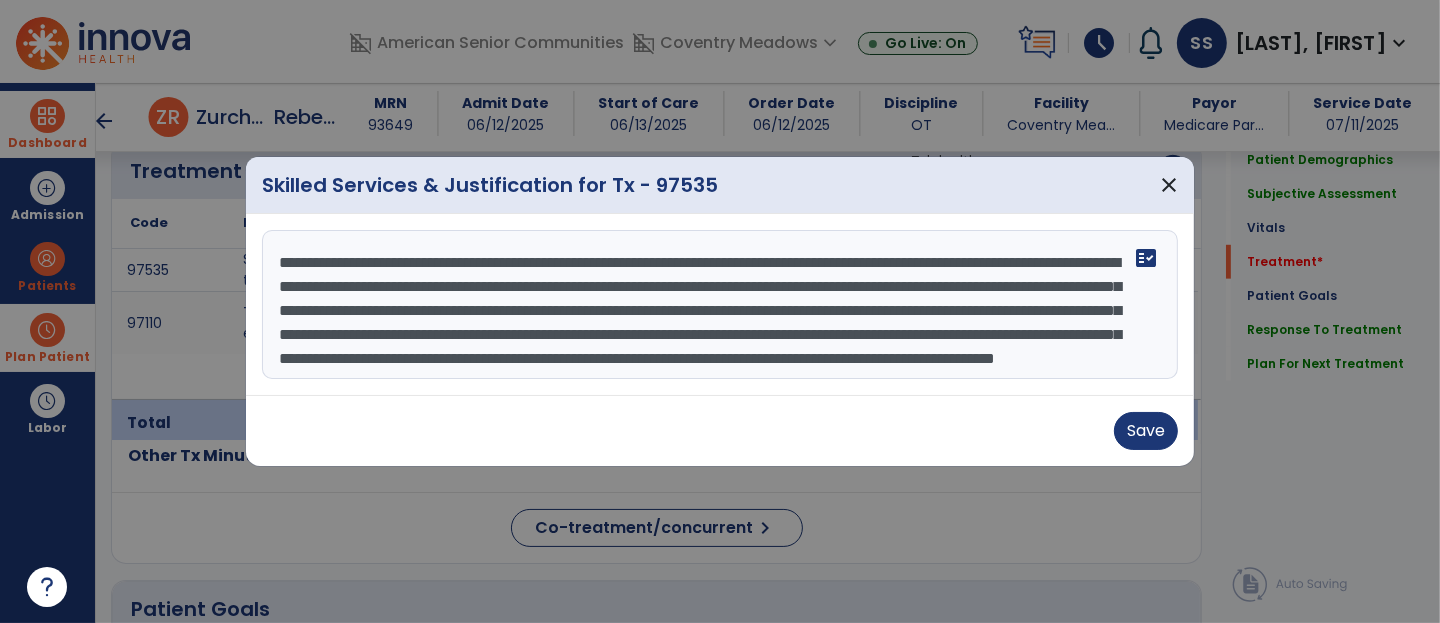 click on "**********" at bounding box center (720, 305) 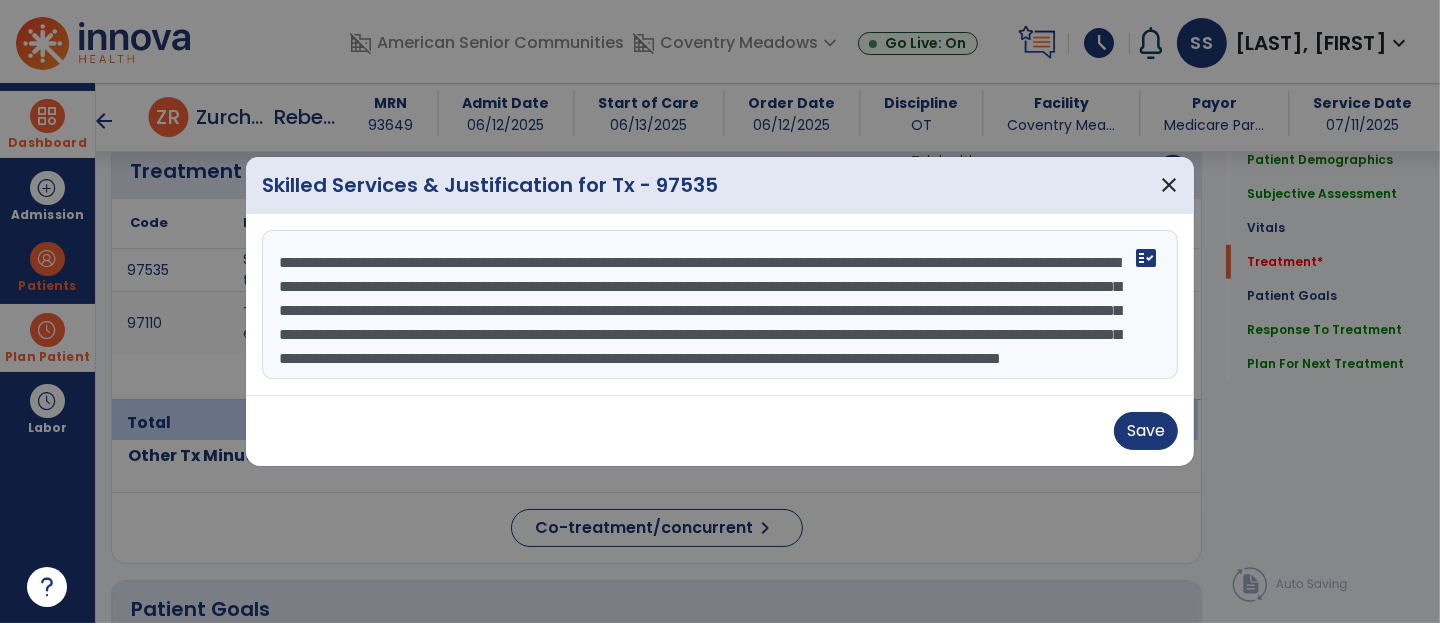 scroll, scrollTop: 47, scrollLeft: 0, axis: vertical 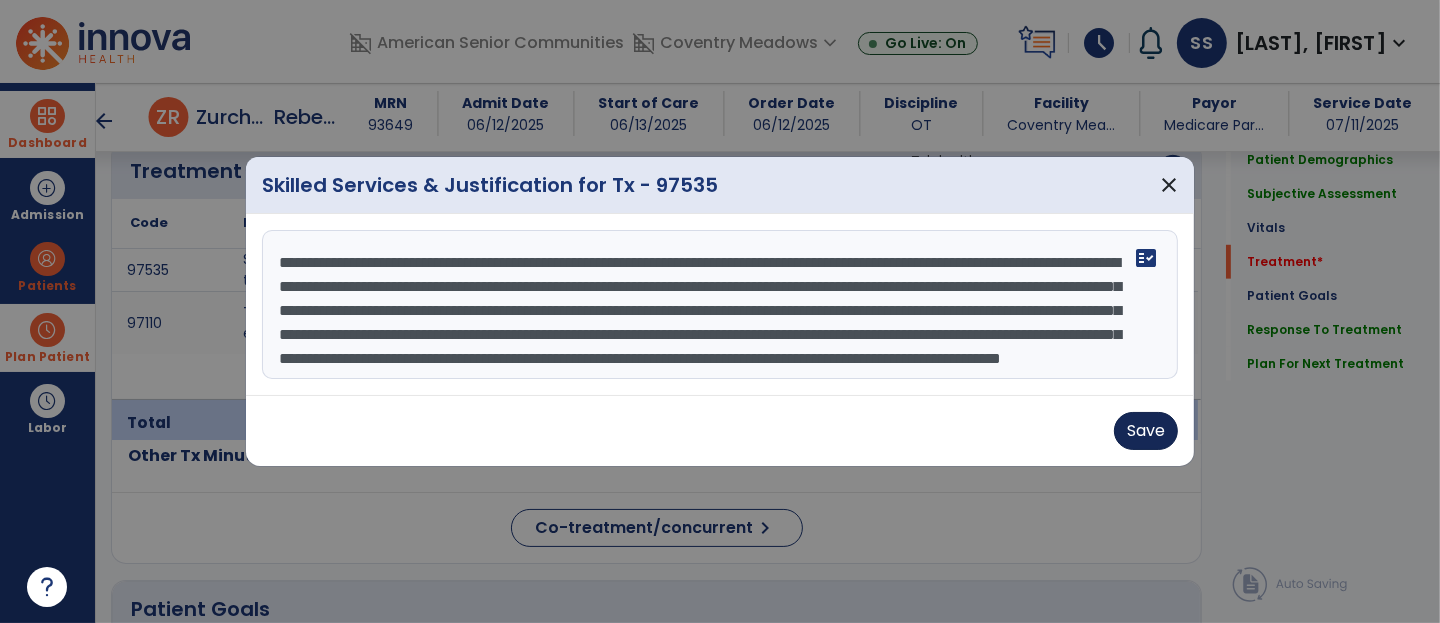 type on "**********" 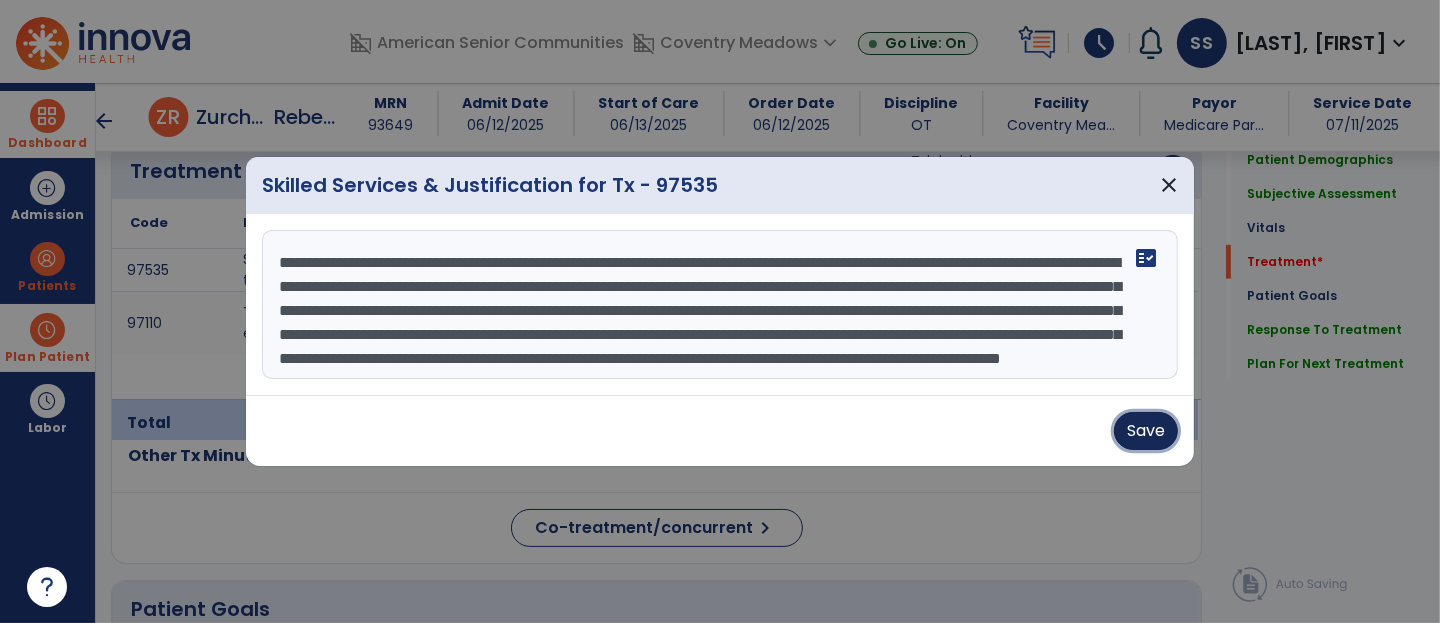 click on "Save" at bounding box center [1146, 431] 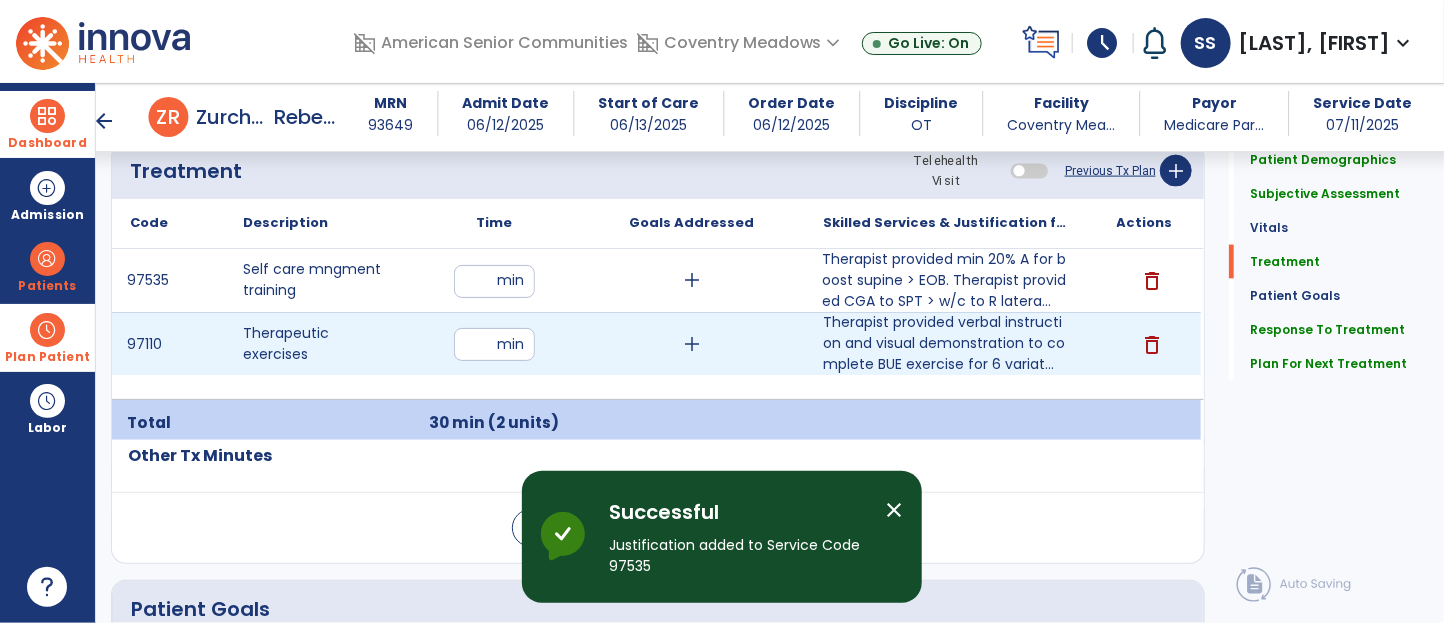click on "**" at bounding box center [494, 344] 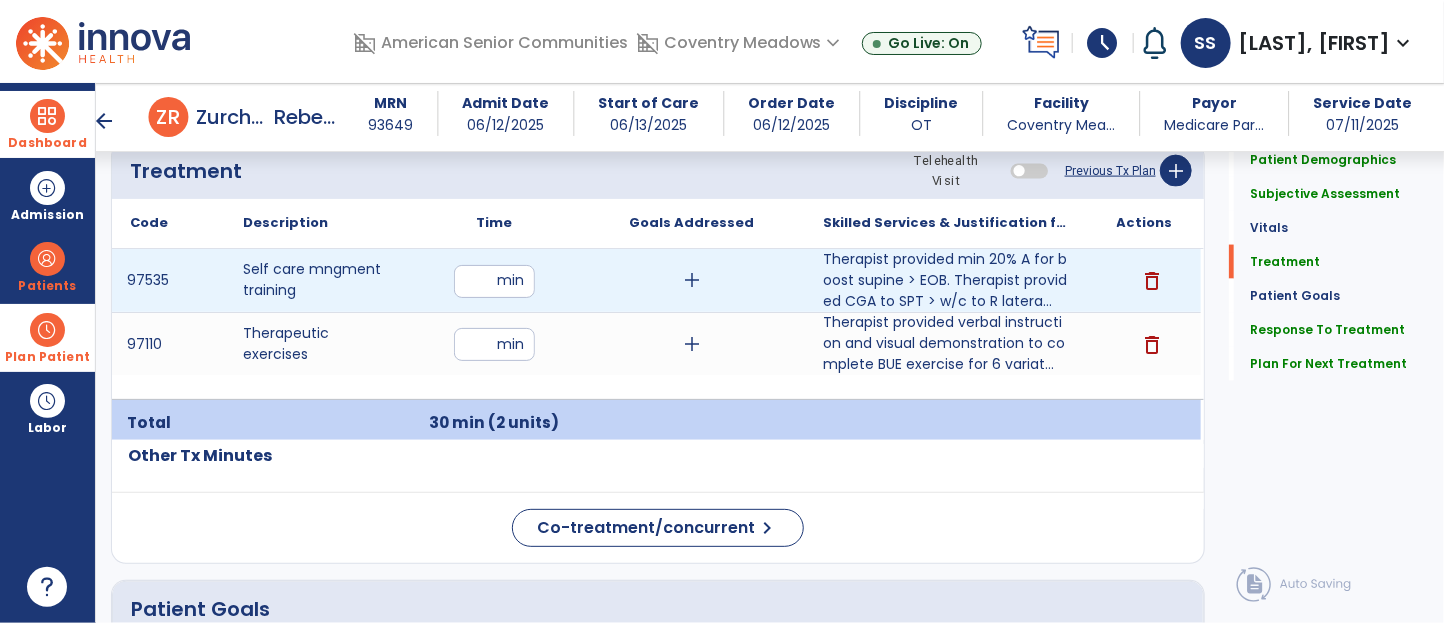 type on "**" 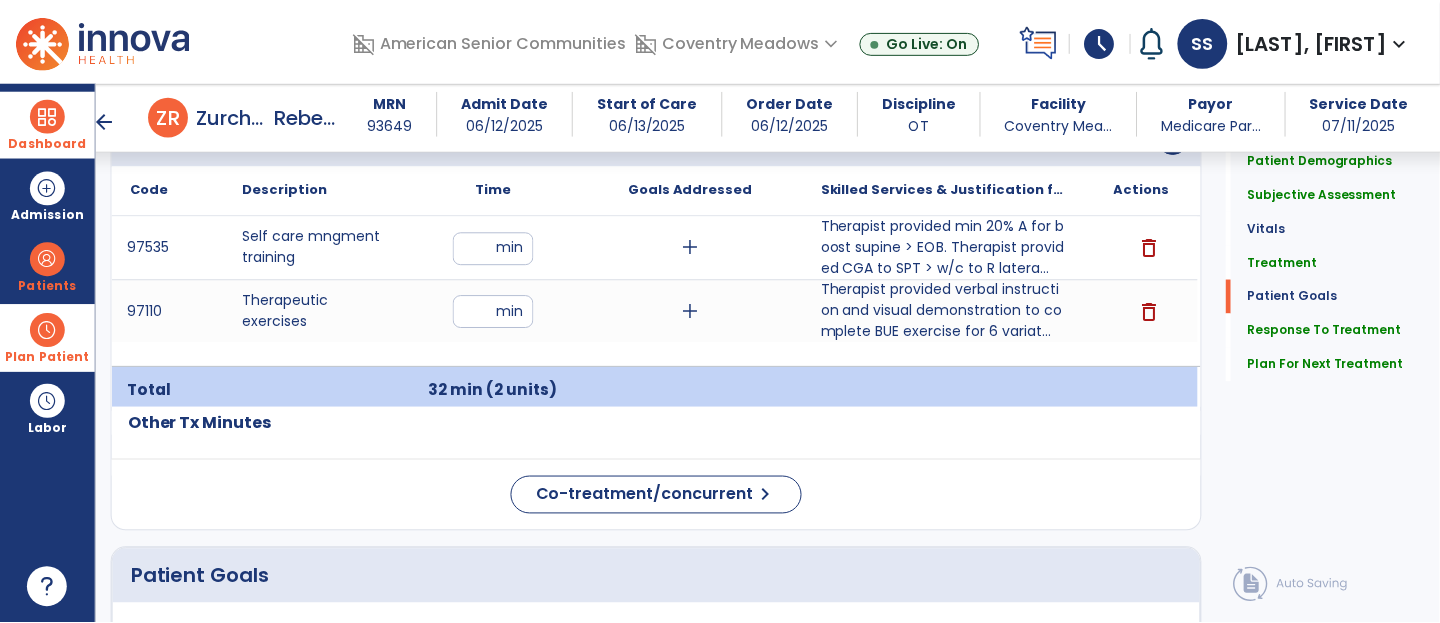 scroll, scrollTop: 3331, scrollLeft: 0, axis: vertical 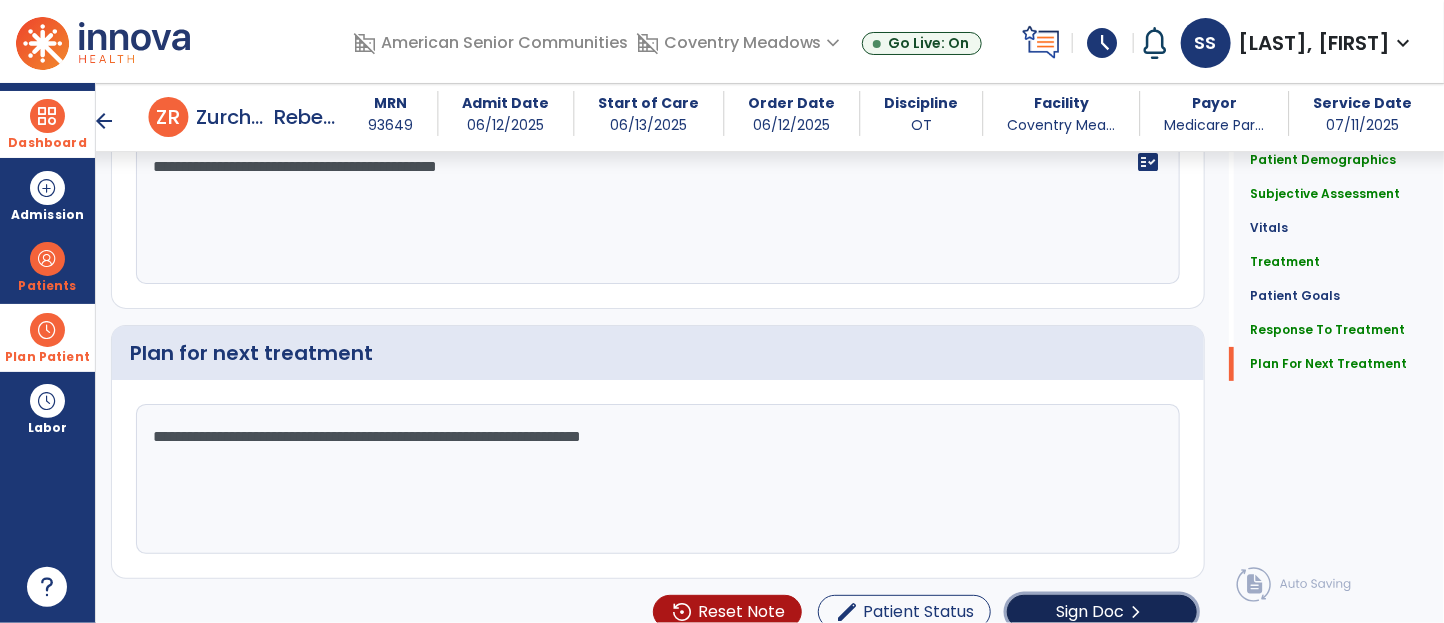 click on "Sign Doc  chevron_right" 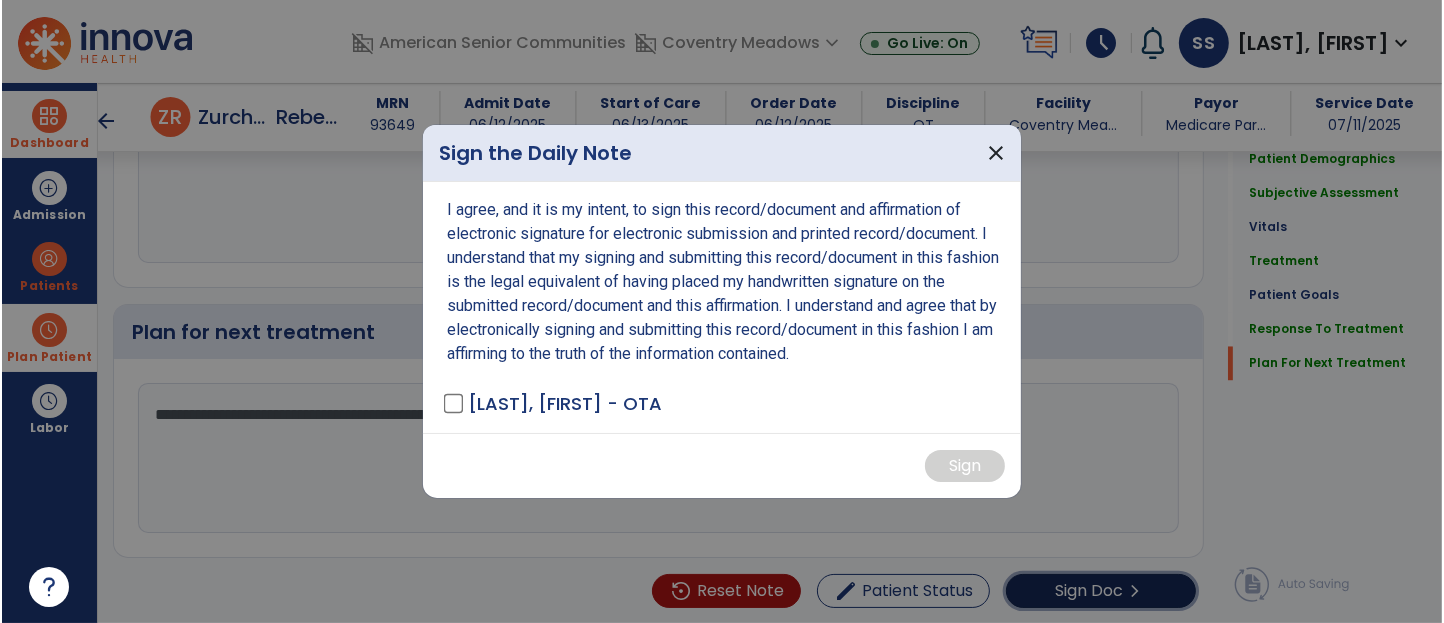 scroll, scrollTop: 3353, scrollLeft: 0, axis: vertical 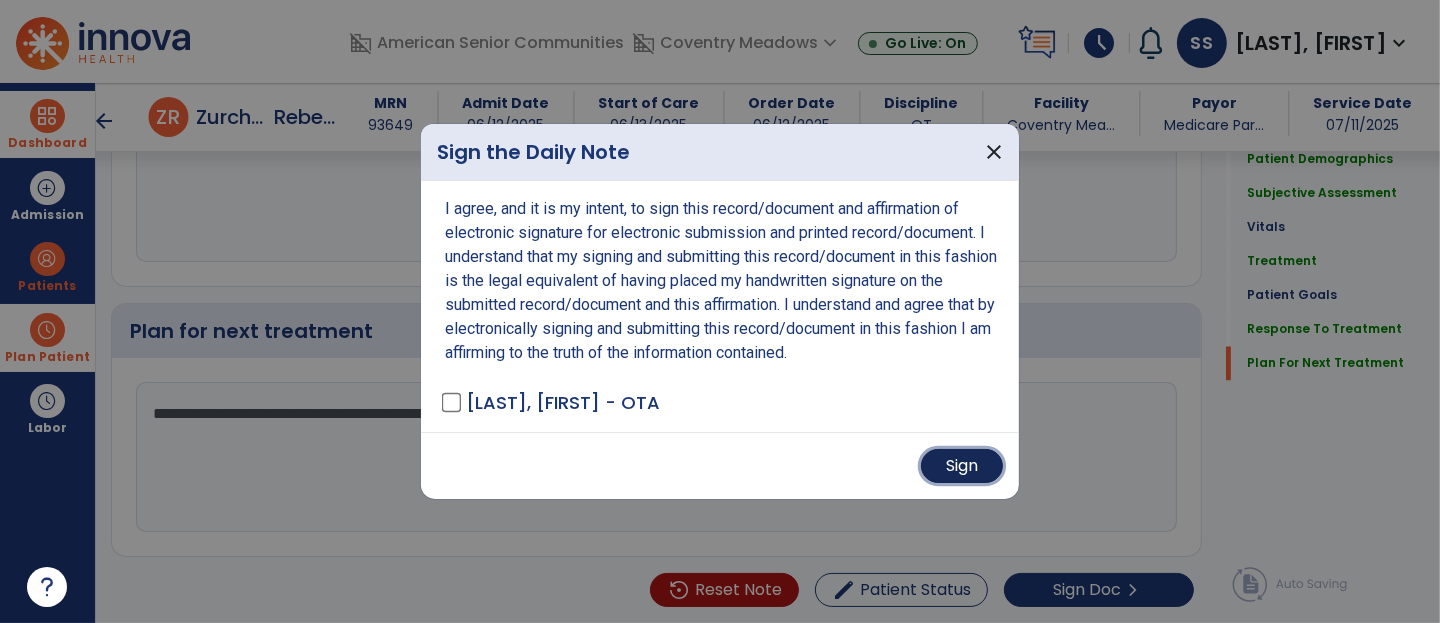 click on "Sign" at bounding box center [962, 466] 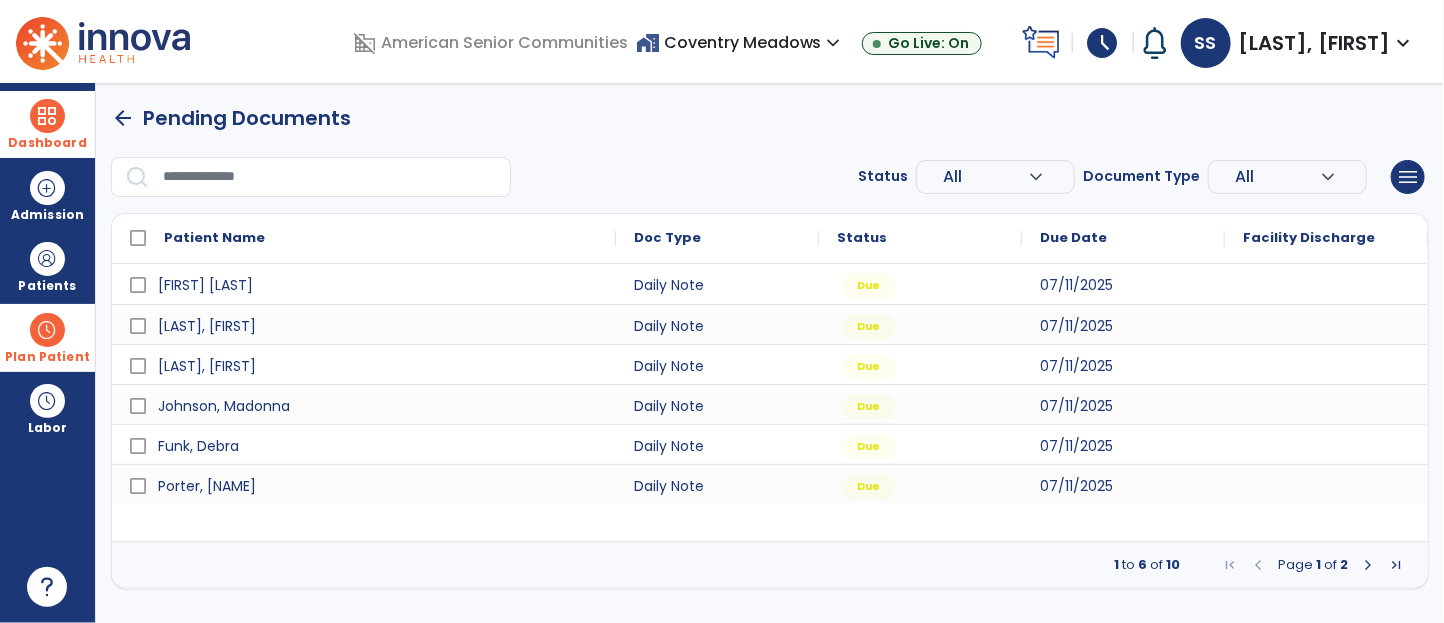 scroll, scrollTop: 0, scrollLeft: 0, axis: both 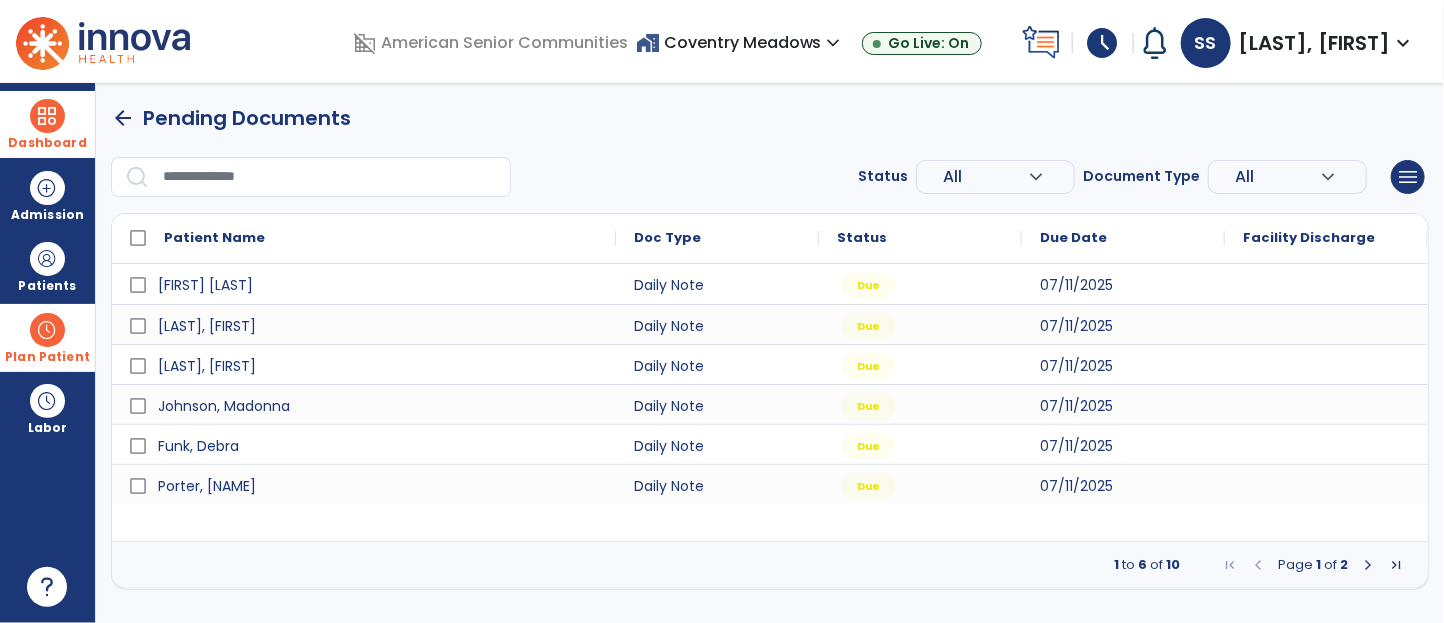click at bounding box center [1368, 565] 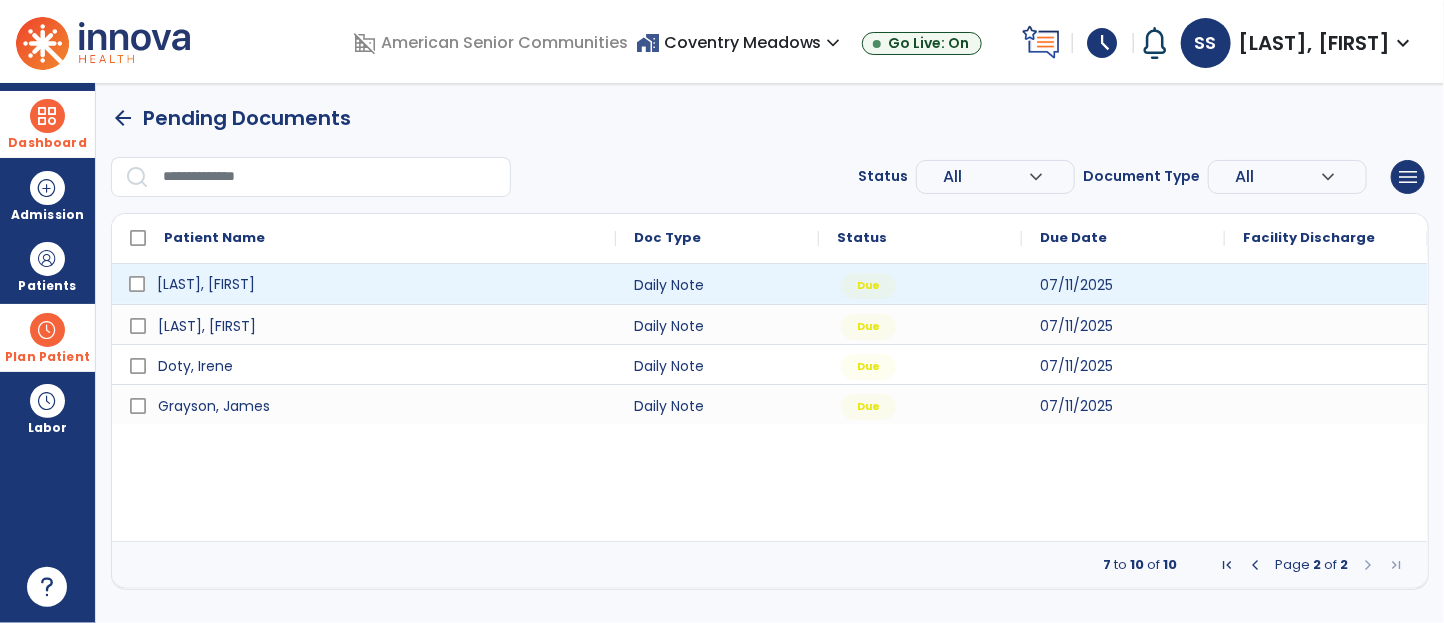 click on "Mclaughlin, Sybil" at bounding box center [206, 284] 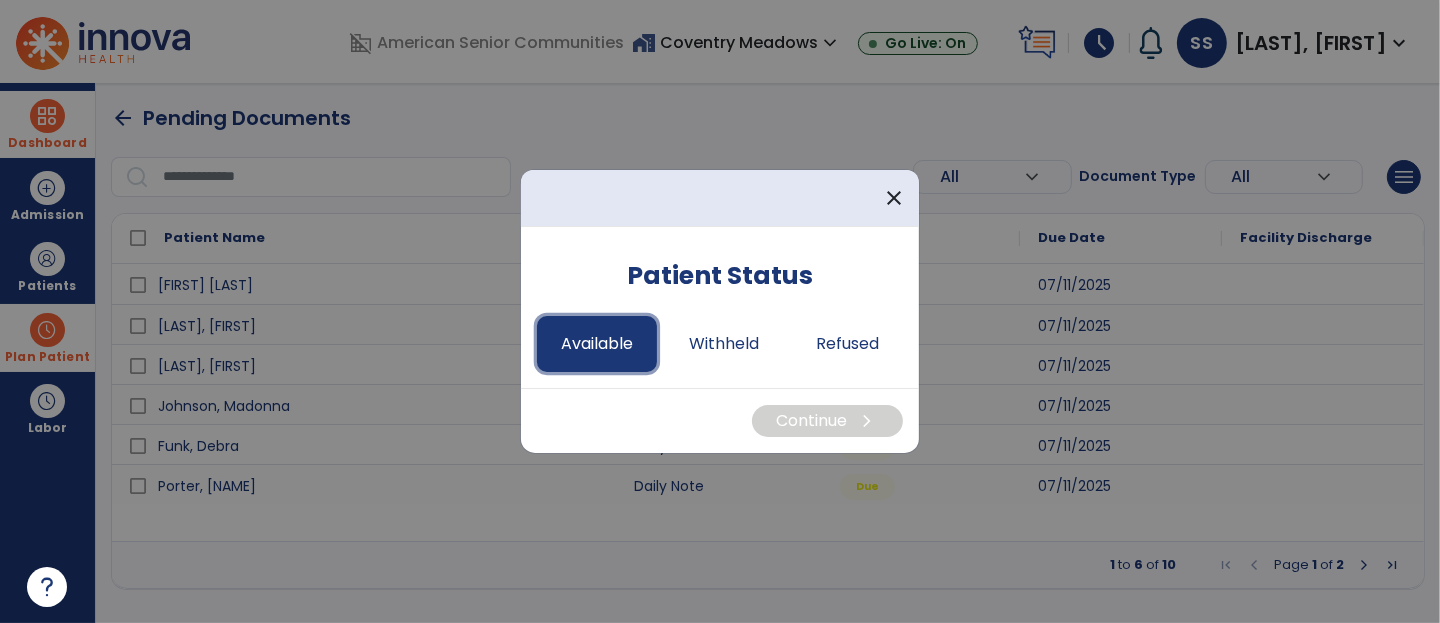 click on "Available" at bounding box center (597, 344) 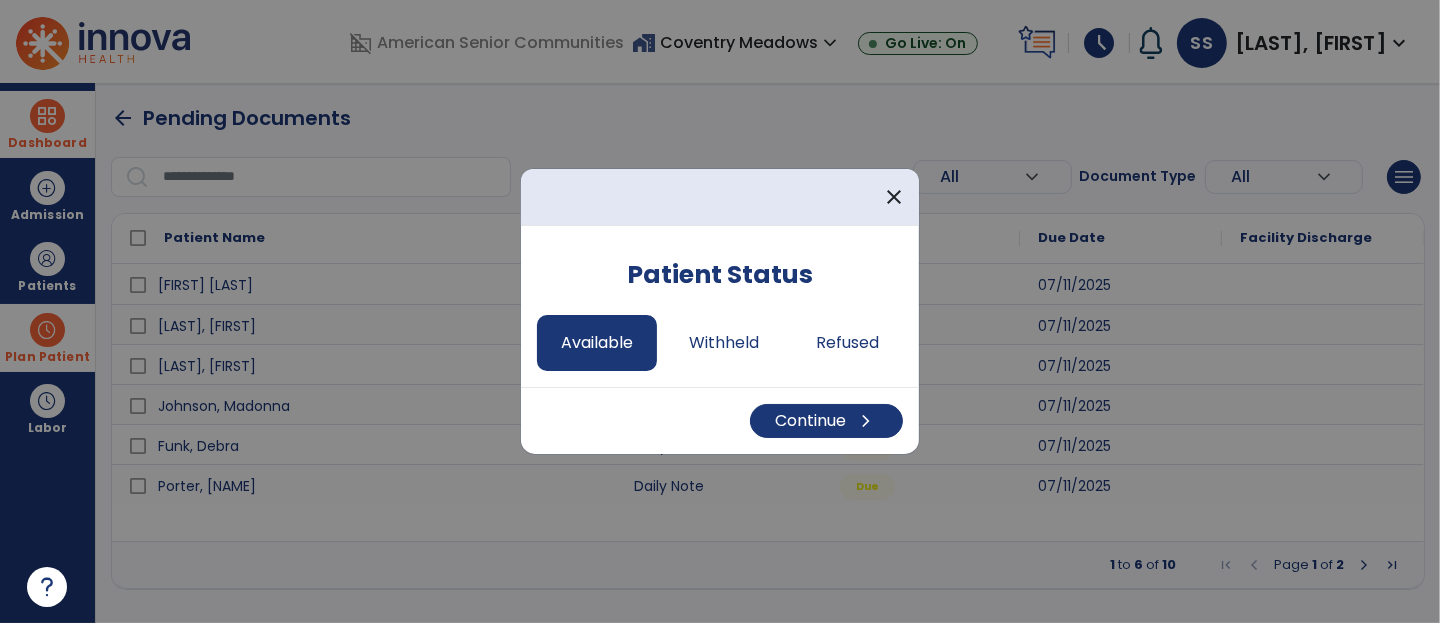 click on "Continue   chevron_right" at bounding box center [720, 420] 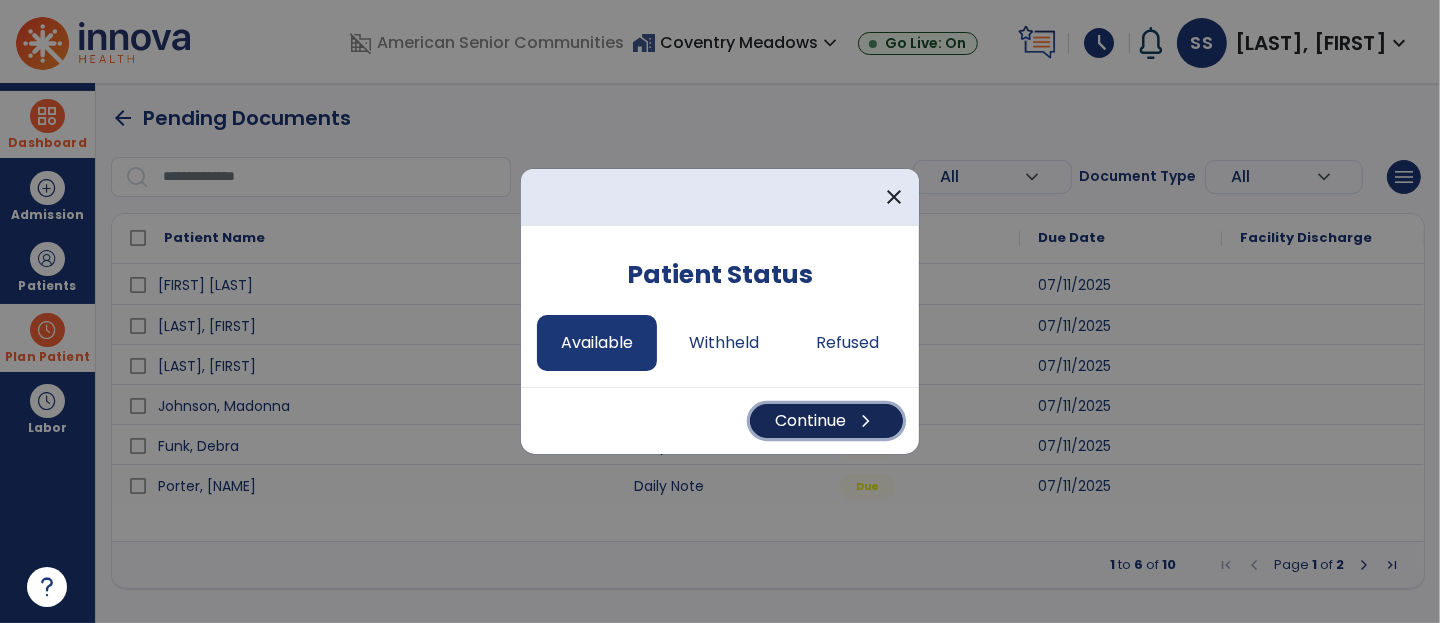 click on "Continue   chevron_right" at bounding box center (826, 421) 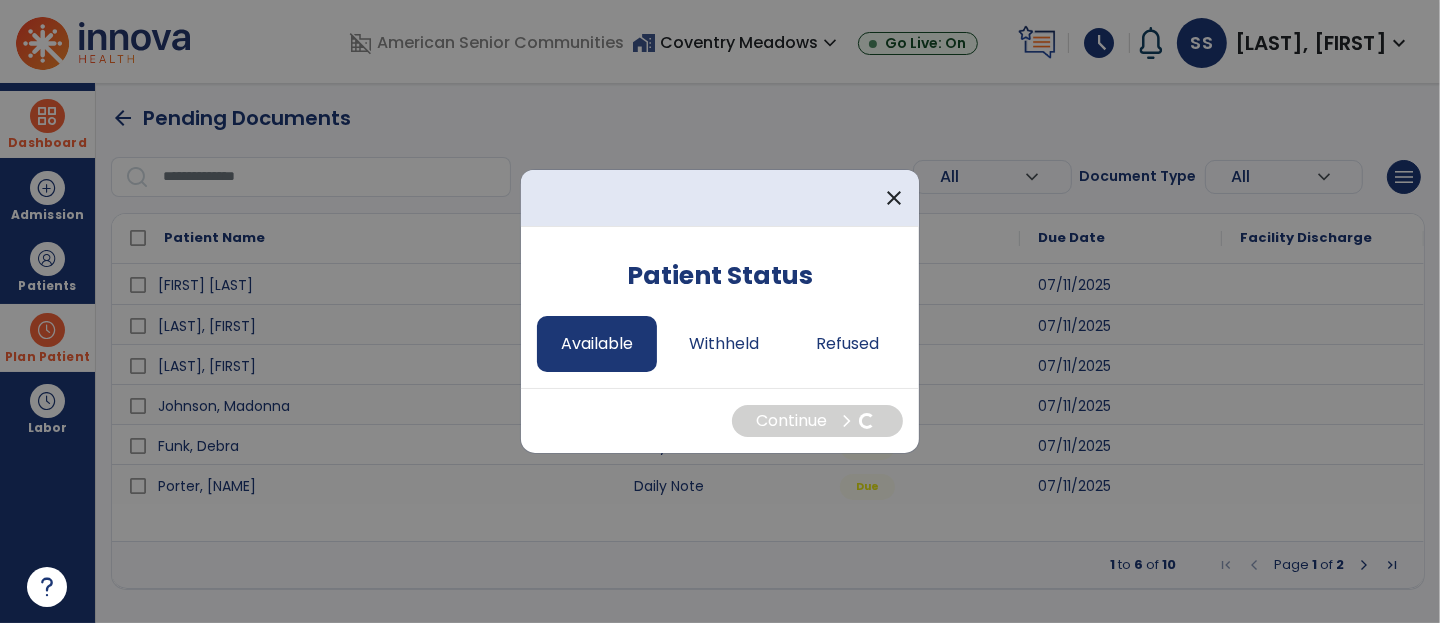 select on "*" 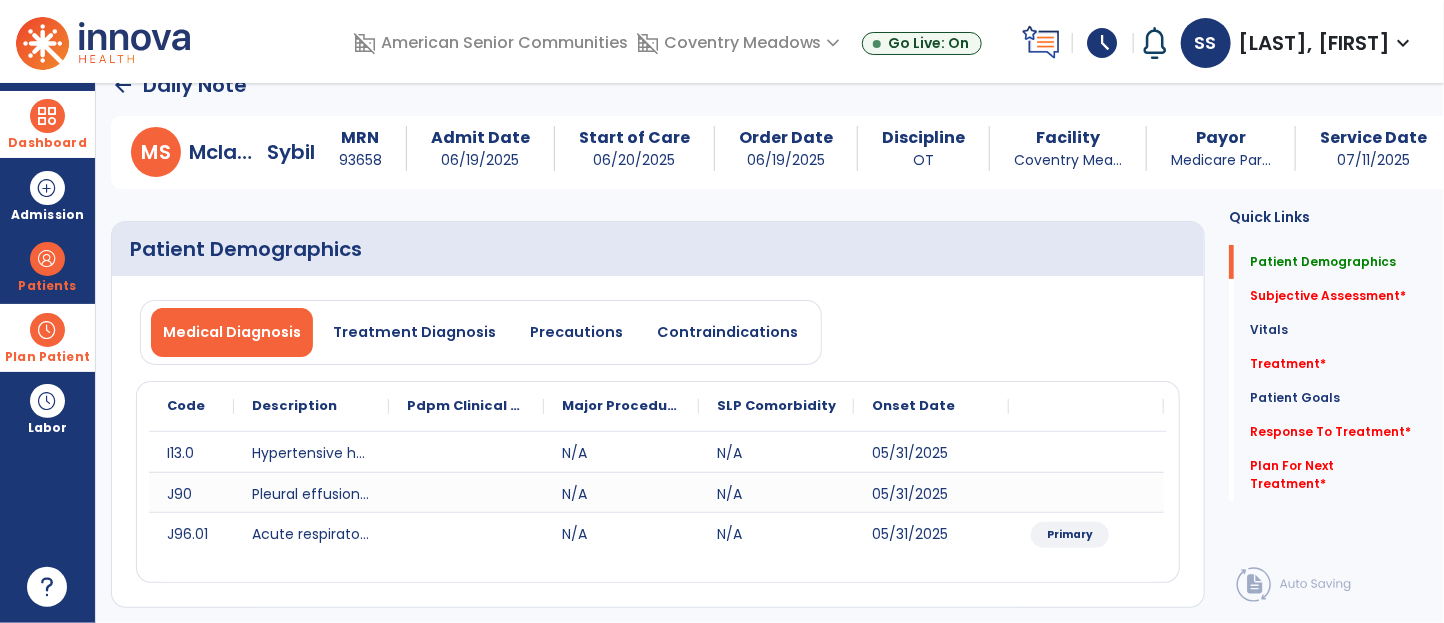 scroll, scrollTop: 34, scrollLeft: 0, axis: vertical 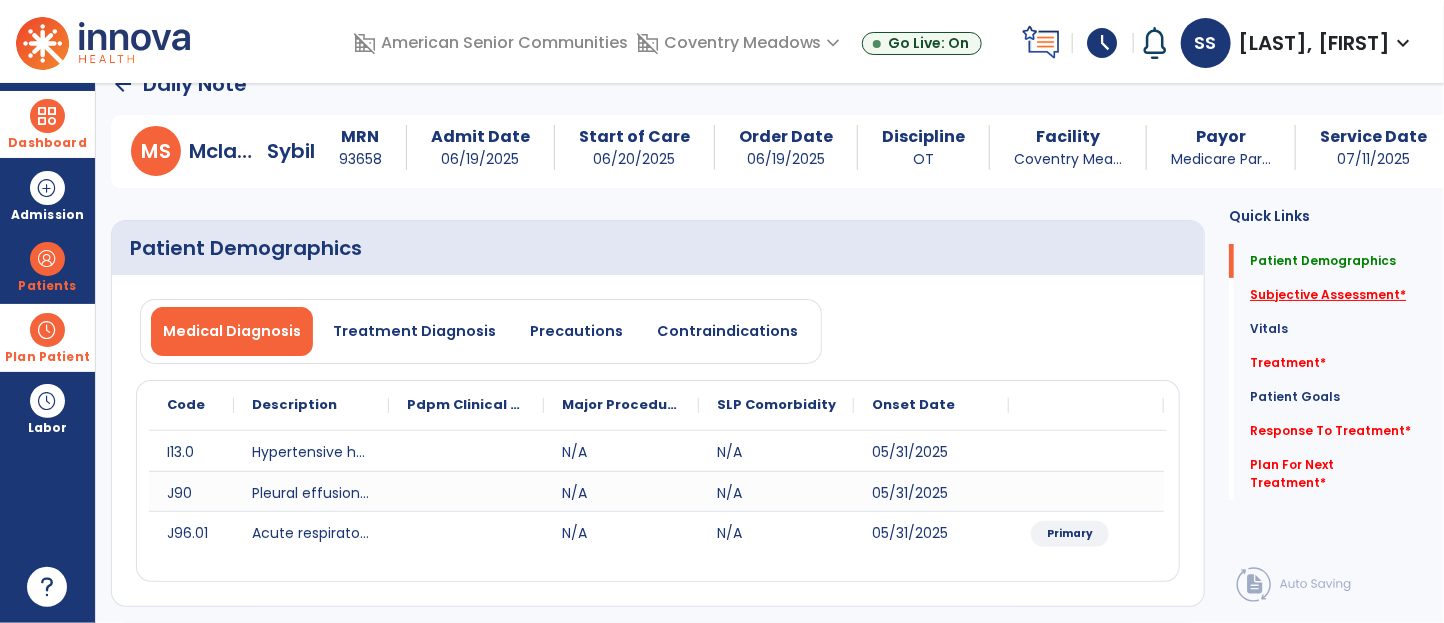 click on "Subjective Assessment   *" 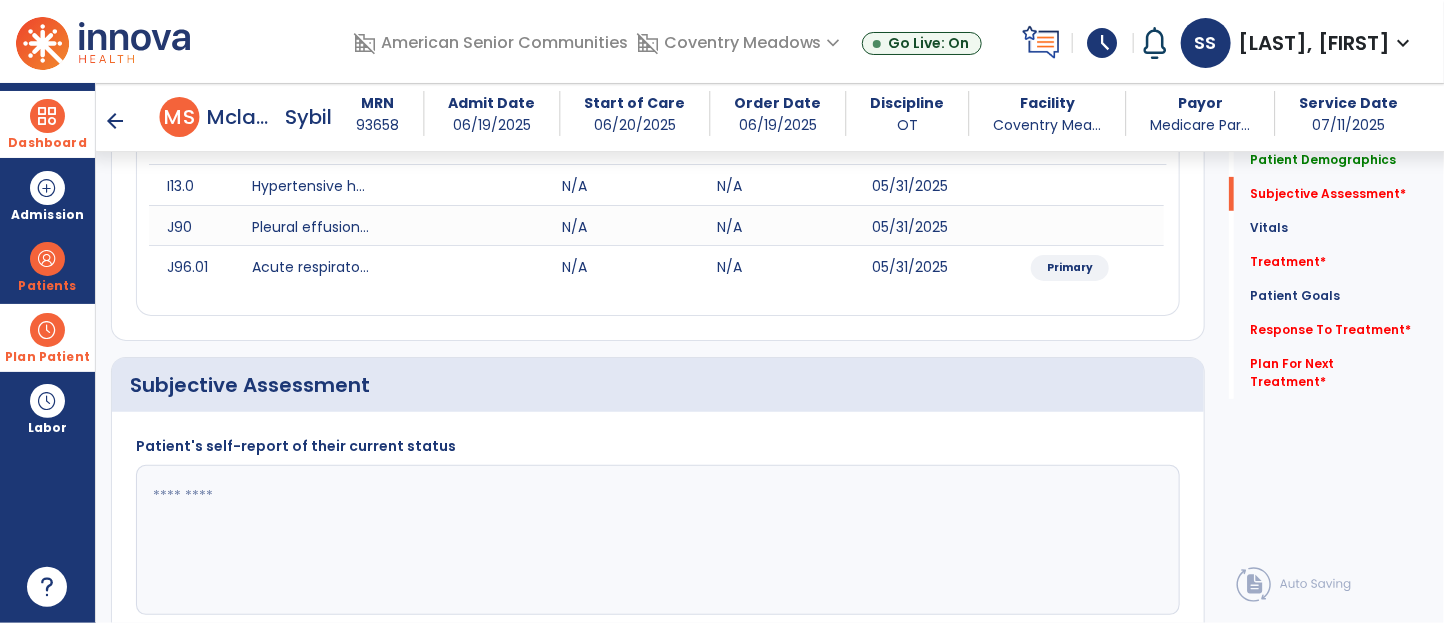 scroll, scrollTop: 445, scrollLeft: 0, axis: vertical 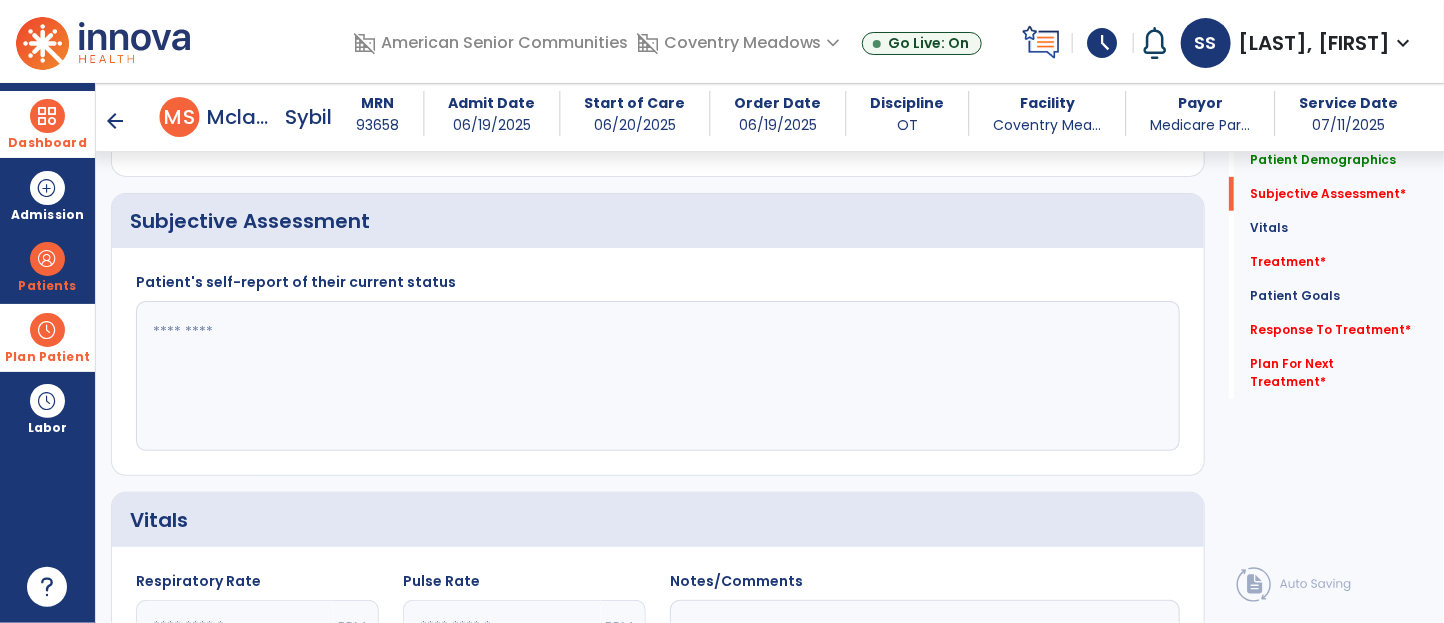 click 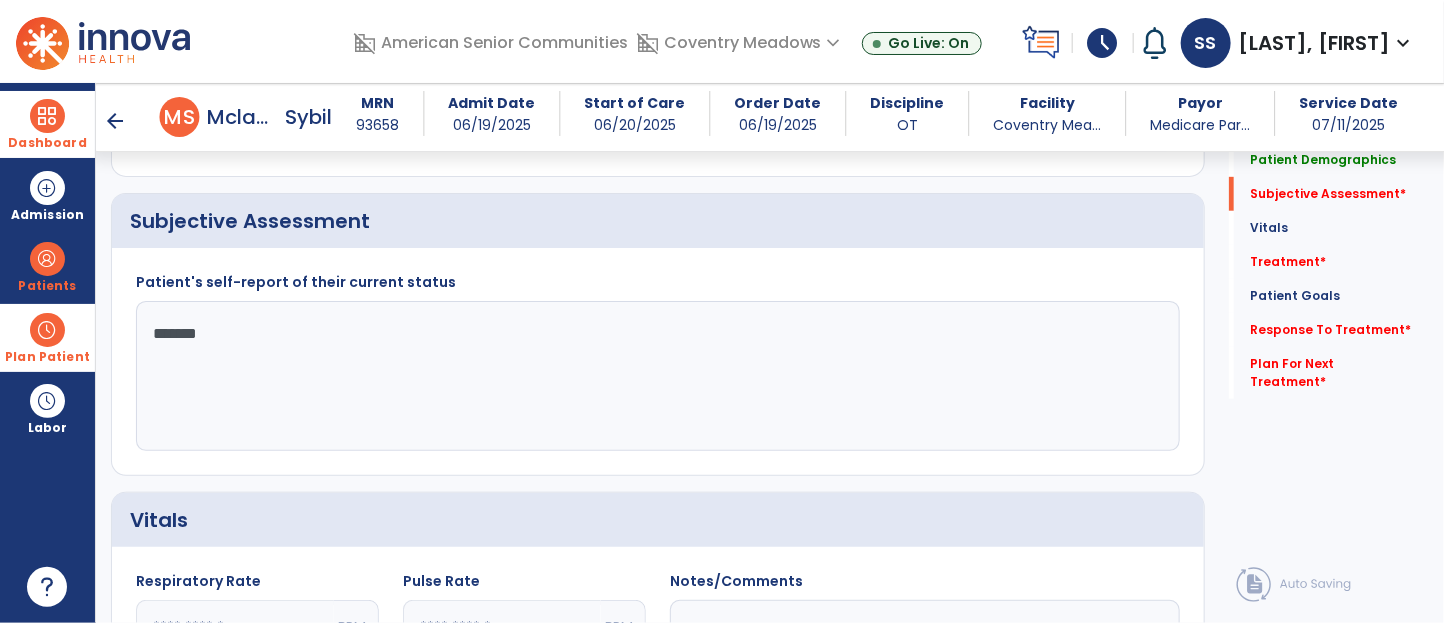 type on "********" 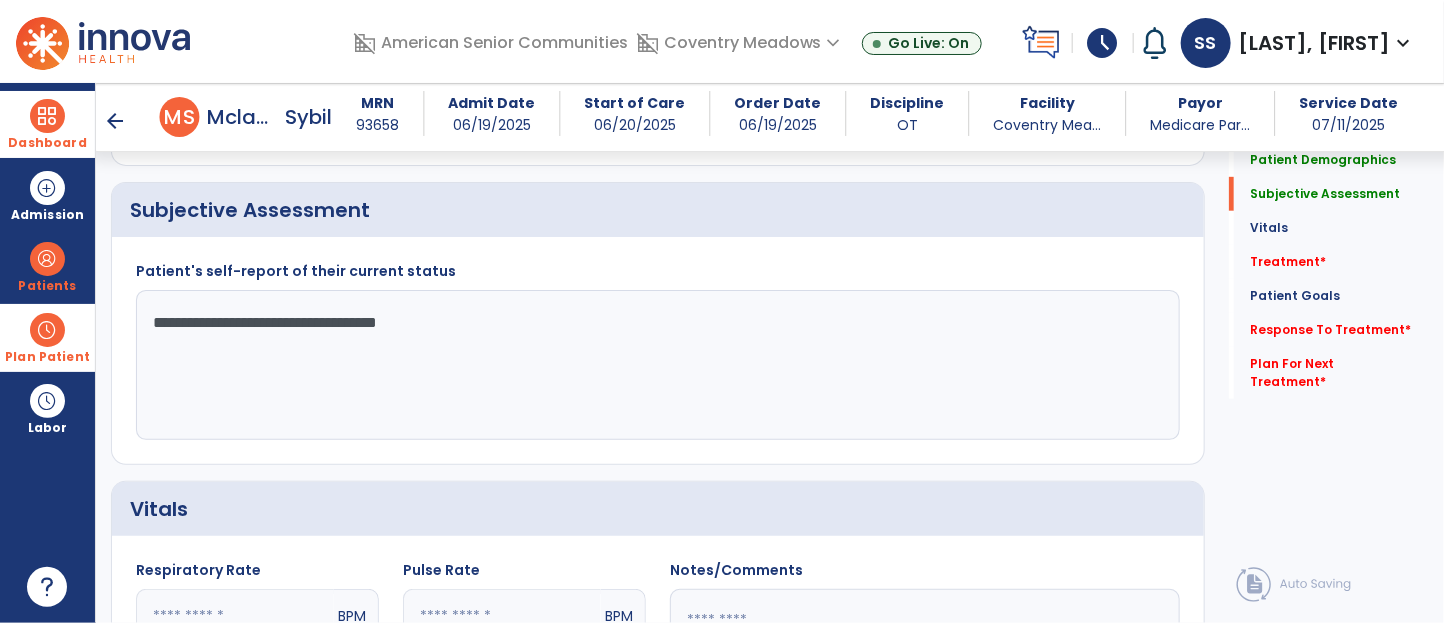scroll, scrollTop: 467, scrollLeft: 0, axis: vertical 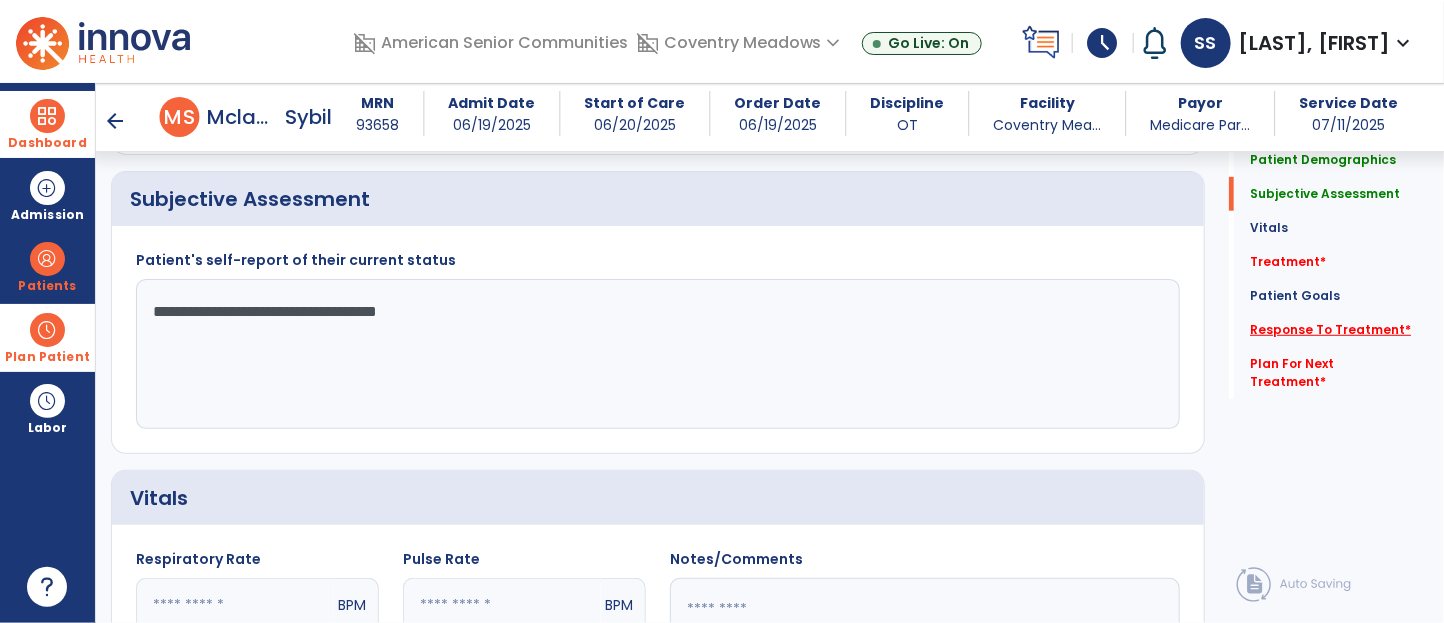 type on "**********" 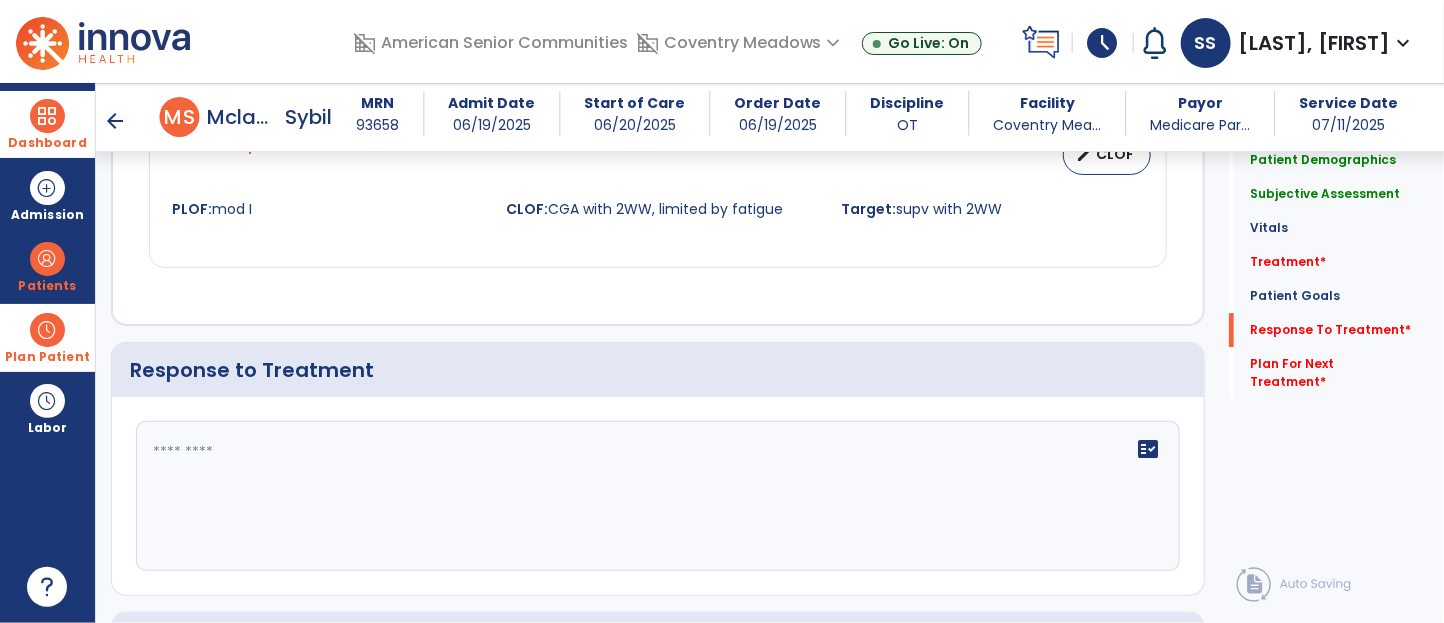 scroll, scrollTop: 2763, scrollLeft: 0, axis: vertical 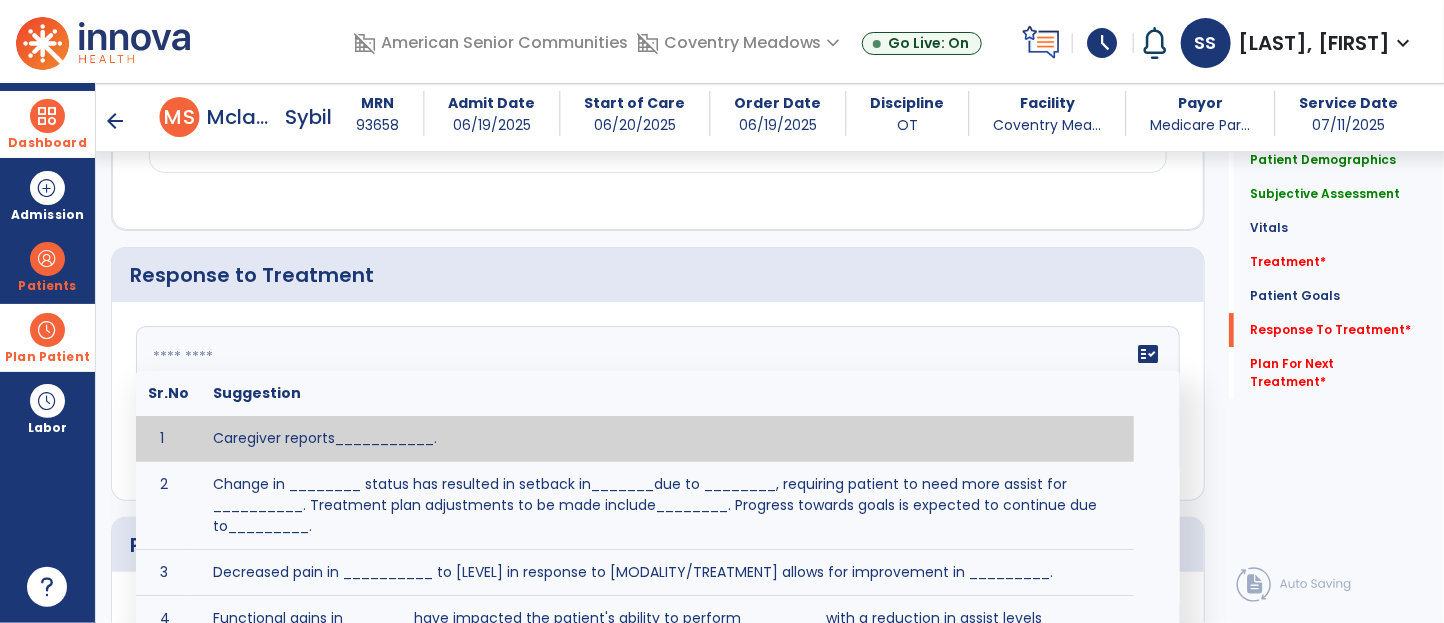 click on "fact_check  Sr.No Suggestion 1 Caregiver reports___________. 2 Change in ________ status has resulted in setback in_______due to ________, requiring patient to need more assist for __________.   Treatment plan adjustments to be made include________.  Progress towards goals is expected to continue due to_________. 3 Decreased pain in __________ to [LEVEL] in response to [MODALITY/TREATMENT] allows for improvement in _________. 4 Functional gains in _______ have impacted the patient's ability to perform_________ with a reduction in assist levels to_________. 5 Functional progress this week has been significant due to__________. 6 Gains in ________ have improved the patient's ability to perform ______with decreased levels of assist to___________. 7 Improvement in ________allows patient to tolerate higher levels of challenges in_________. 8 Pain in [AREA] has decreased to [LEVEL] in response to [TREATMENT/MODALITY], allowing fore ease in completing__________. 9 10 11 12 13 14 15 16 17 18 19 20 21" 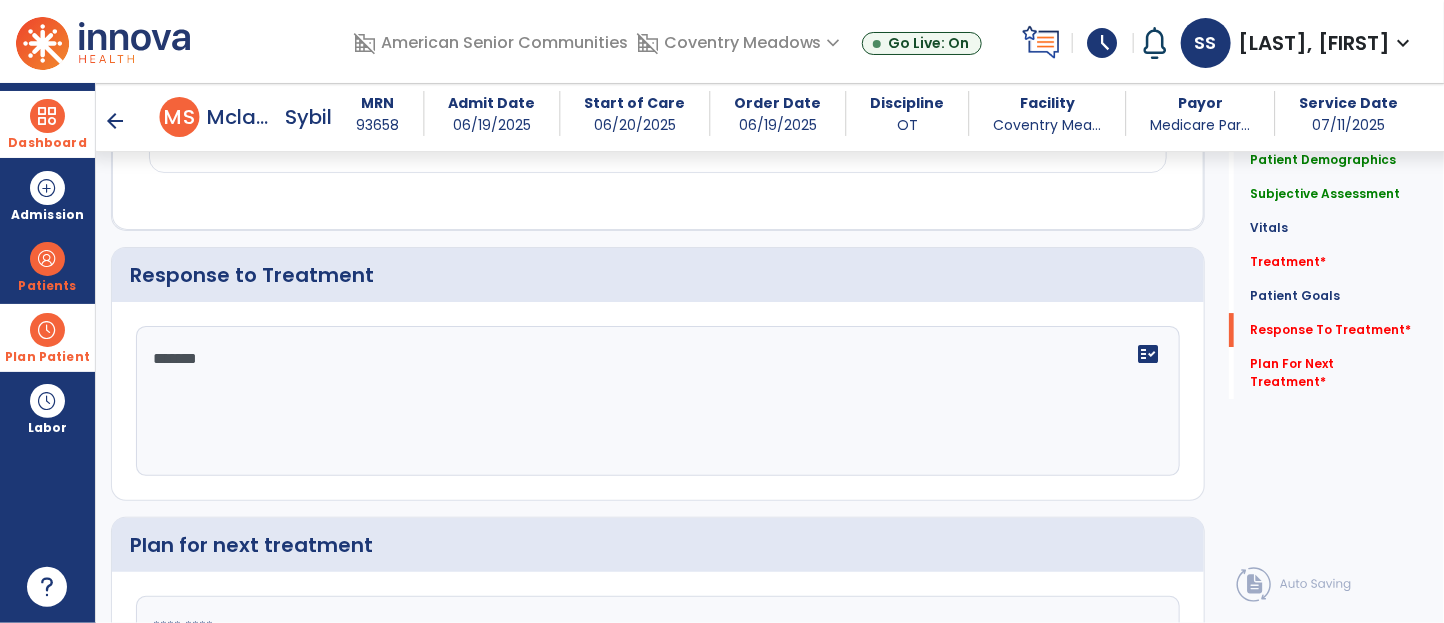 type on "********" 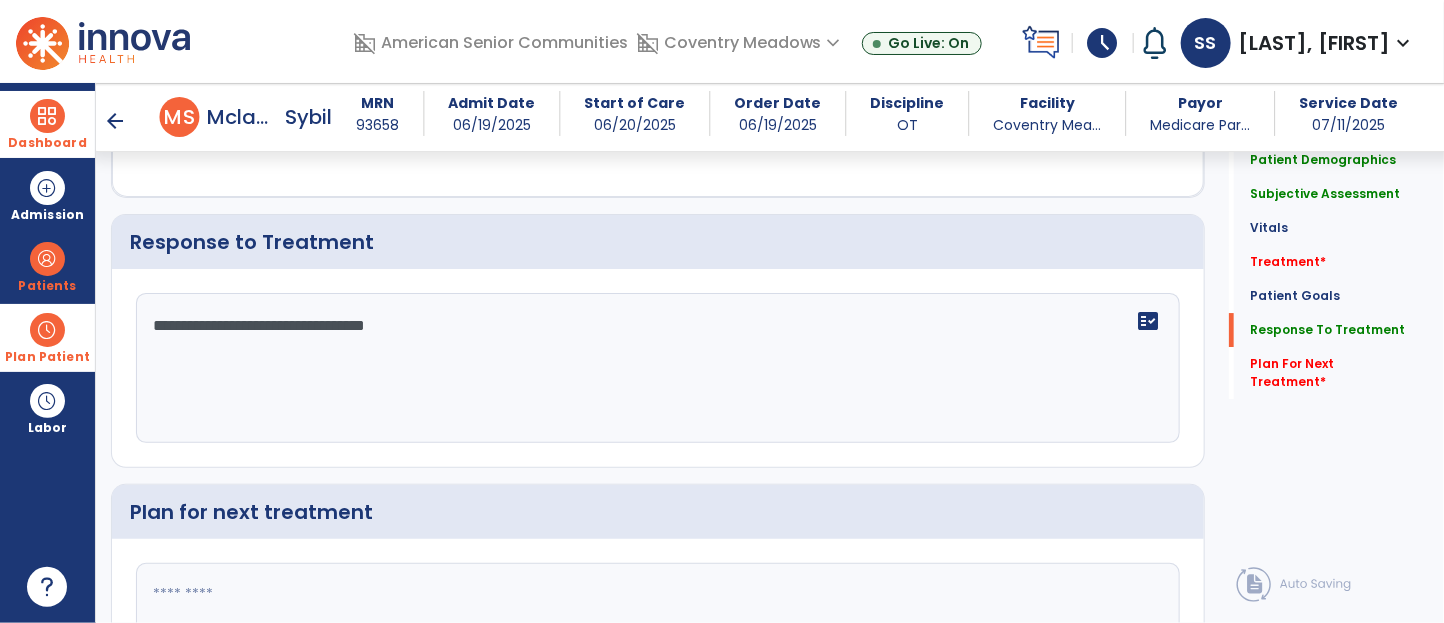 scroll, scrollTop: 2807, scrollLeft: 0, axis: vertical 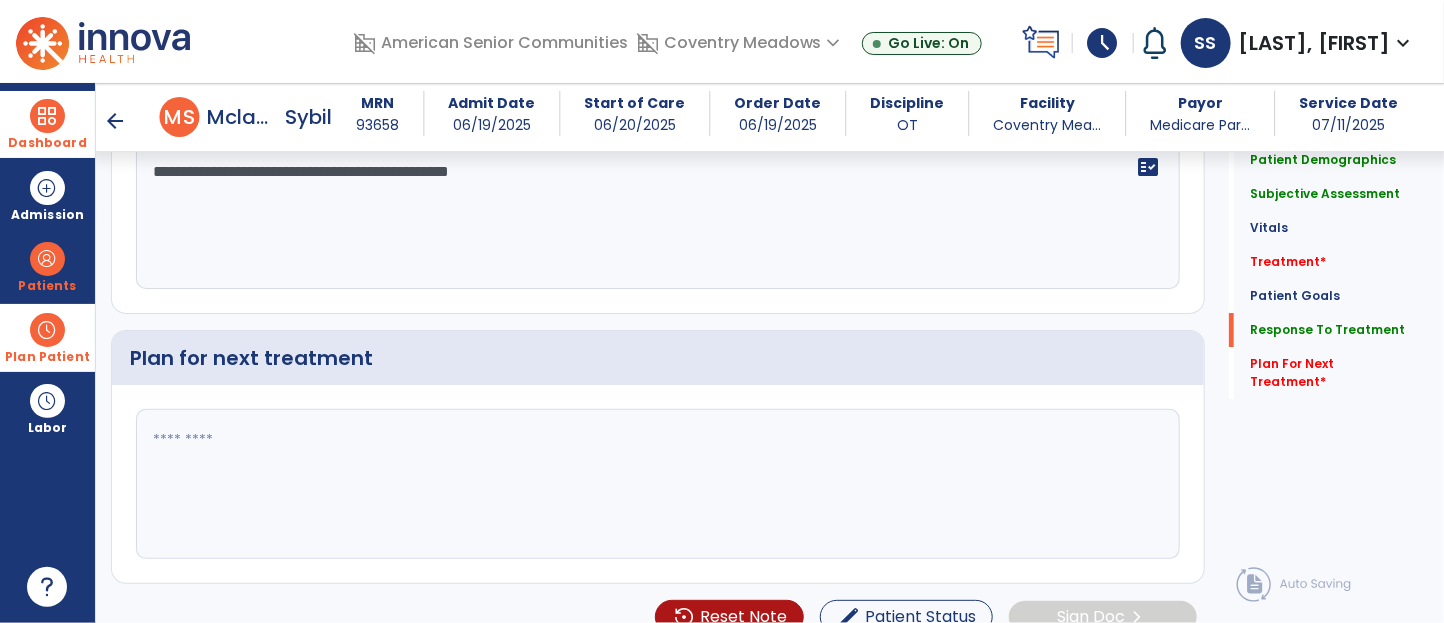 type on "**********" 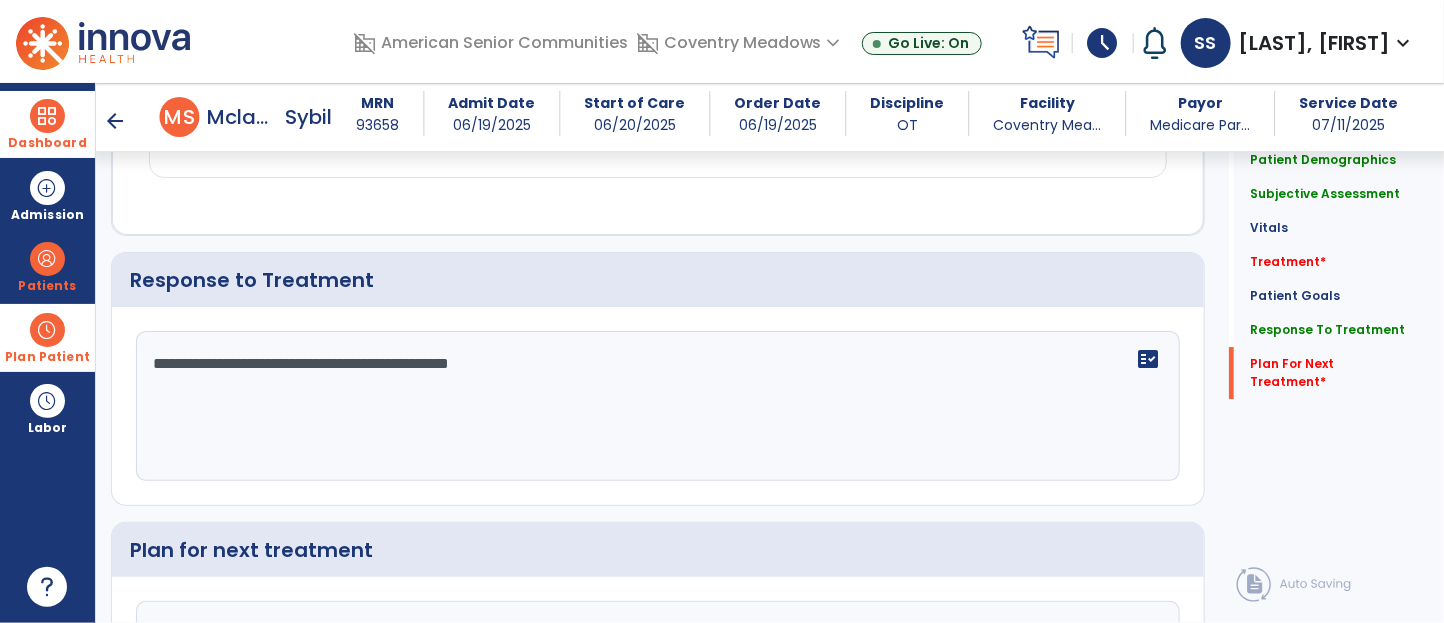 scroll, scrollTop: 2955, scrollLeft: 0, axis: vertical 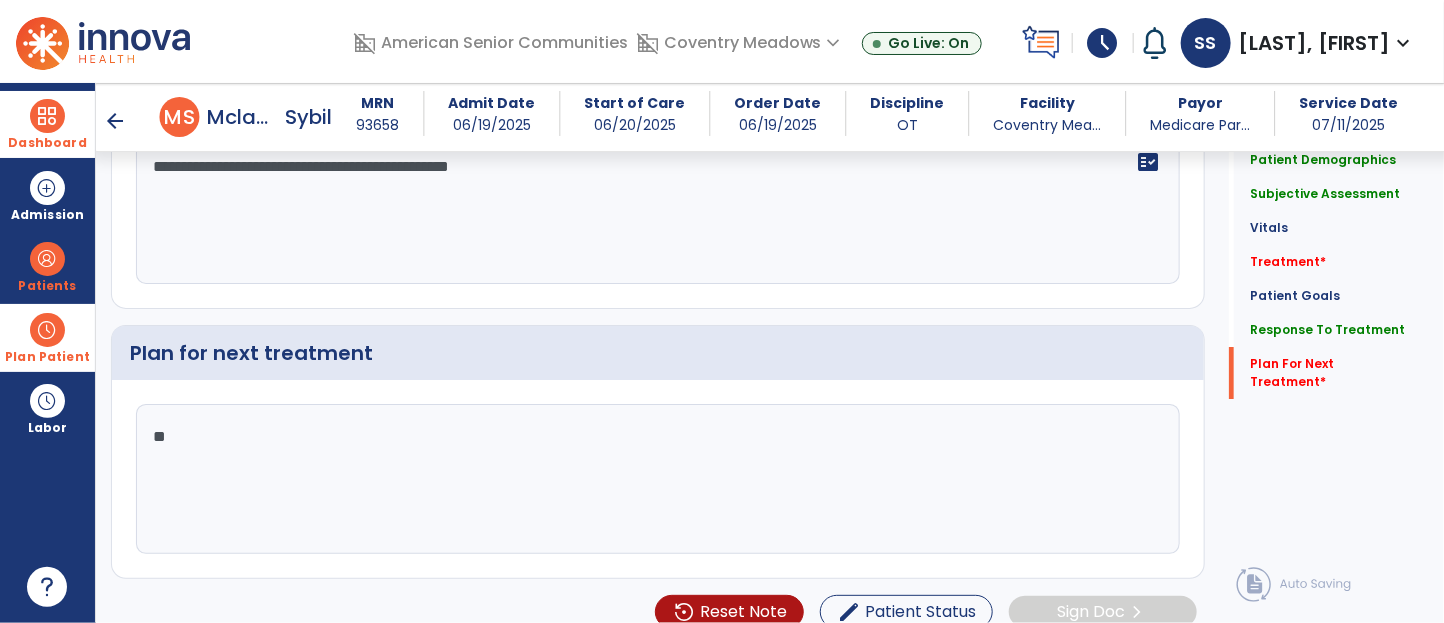 type on "*" 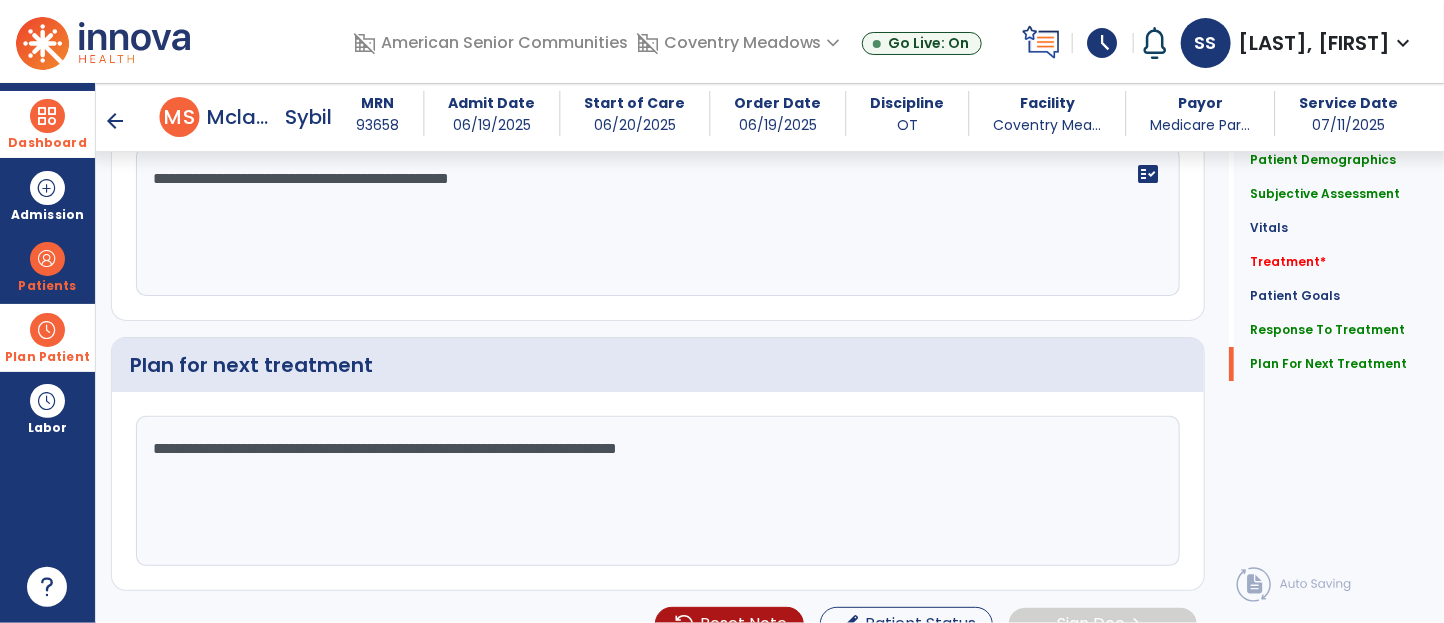 scroll, scrollTop: 2955, scrollLeft: 0, axis: vertical 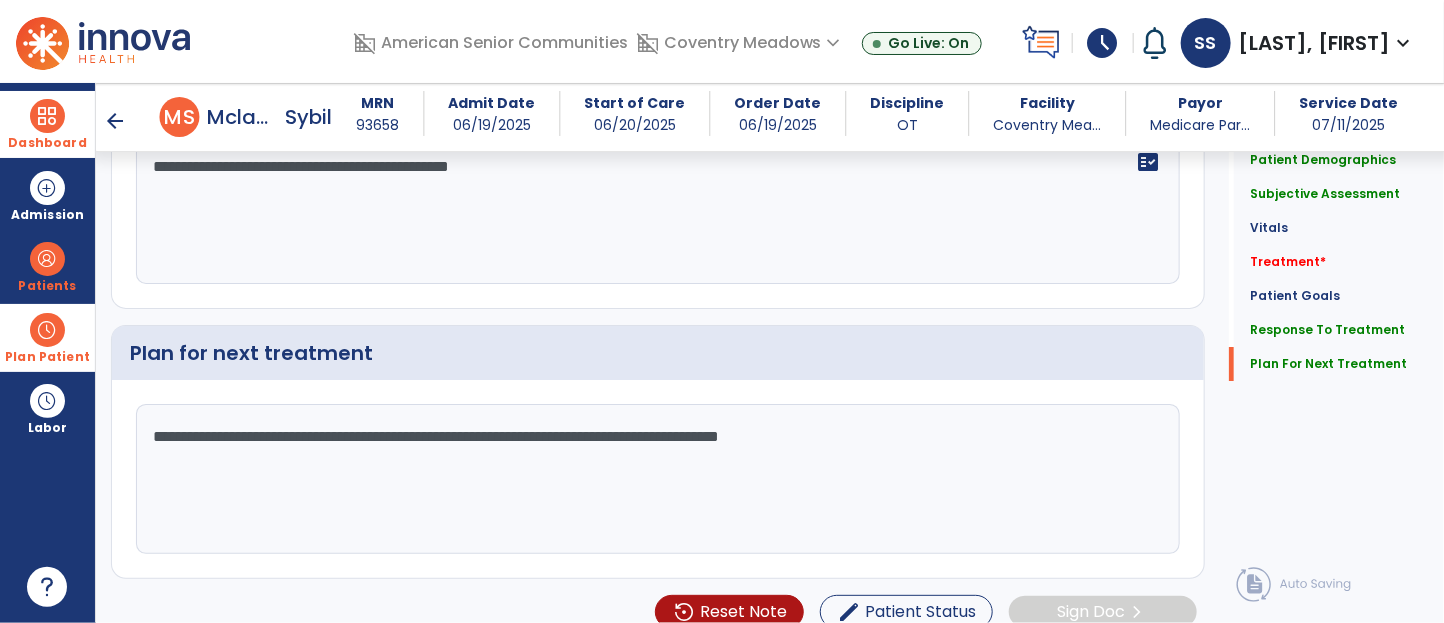 type on "**********" 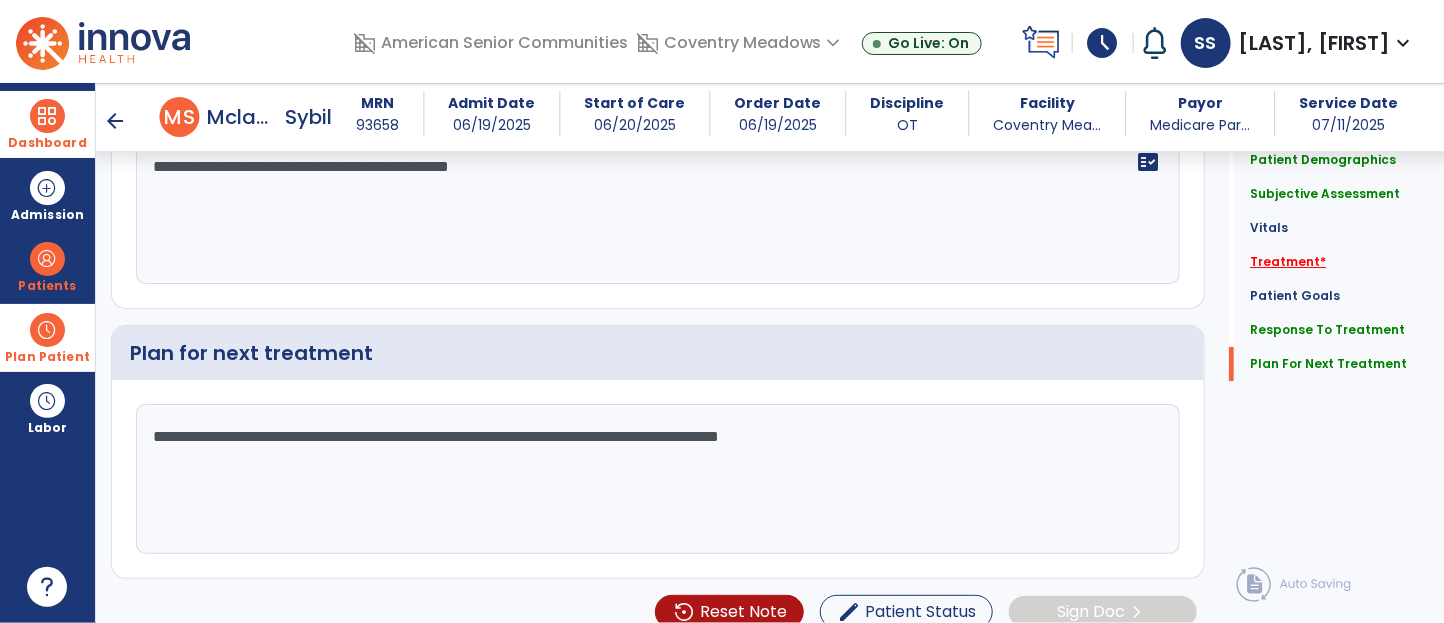 click on "Treatment   *" 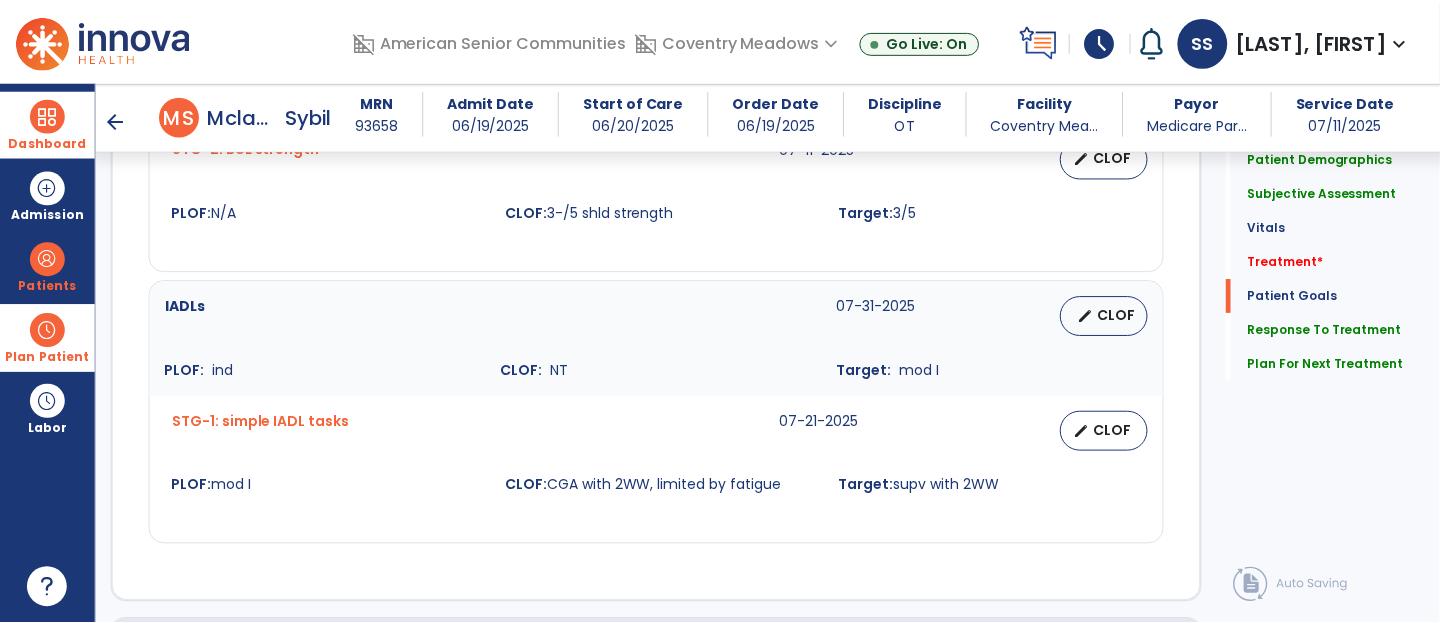 scroll, scrollTop: 1133, scrollLeft: 0, axis: vertical 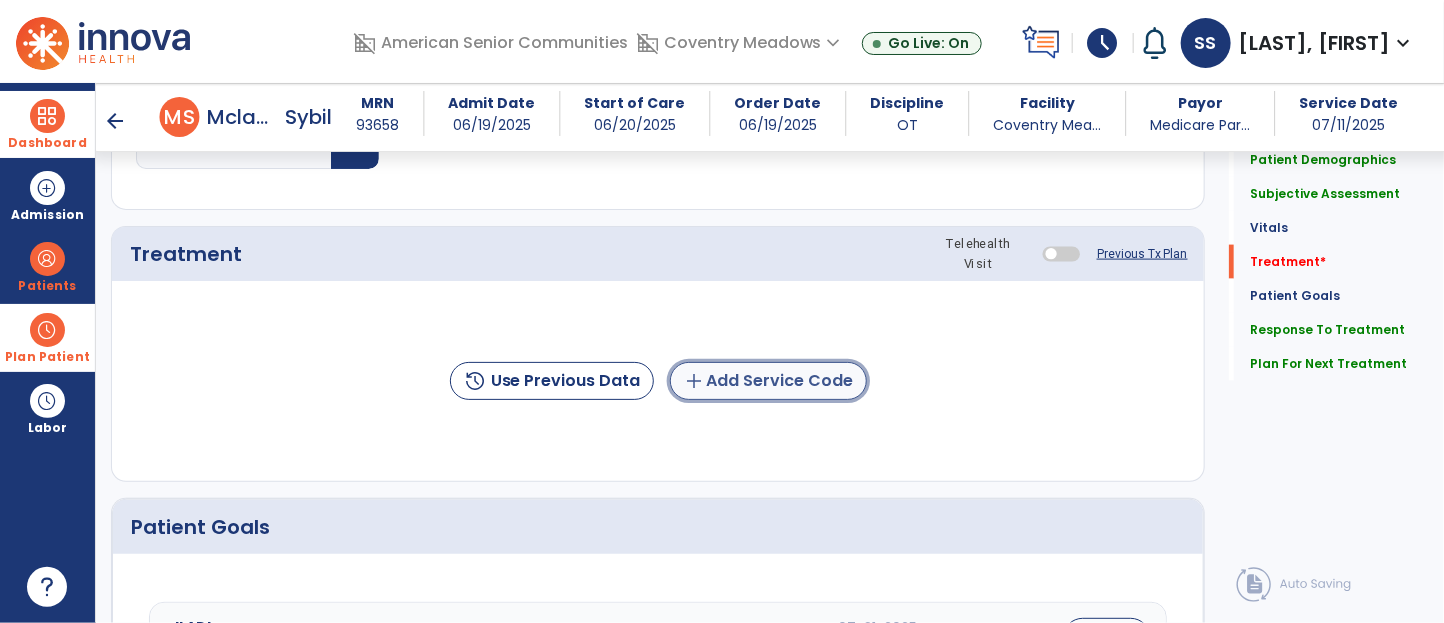 click on "add  Add Service Code" 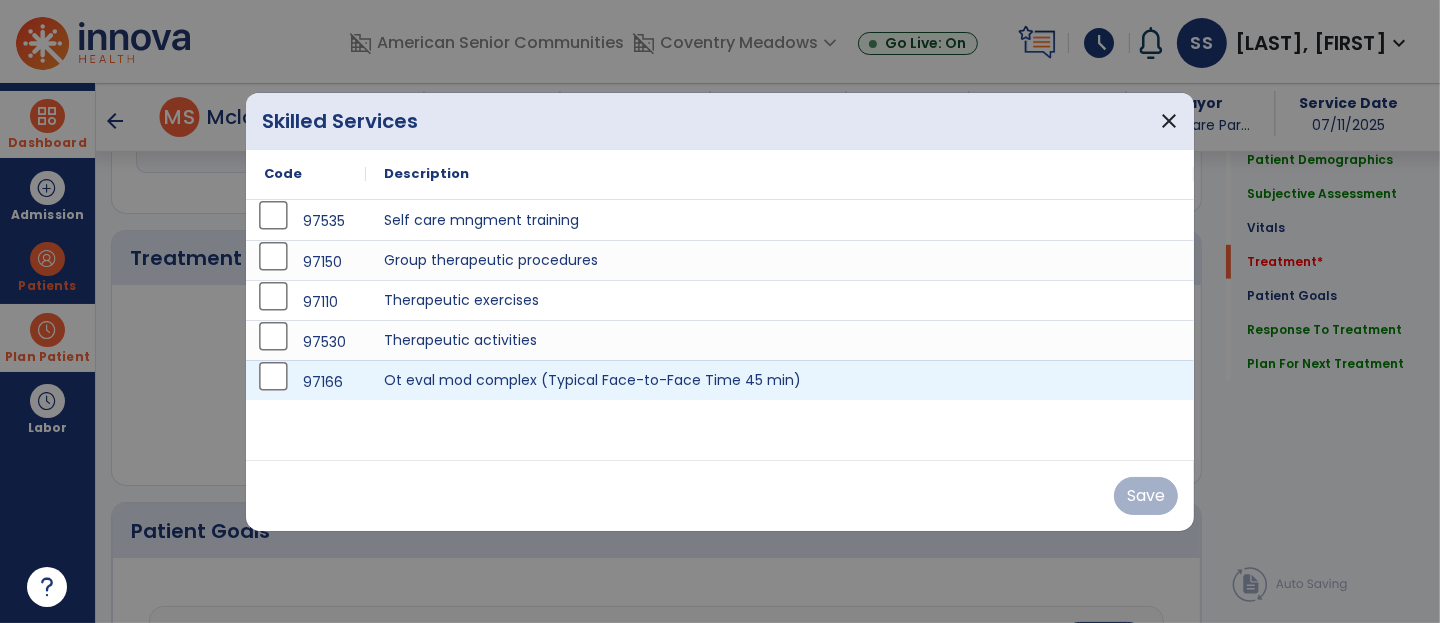 scroll, scrollTop: 1133, scrollLeft: 0, axis: vertical 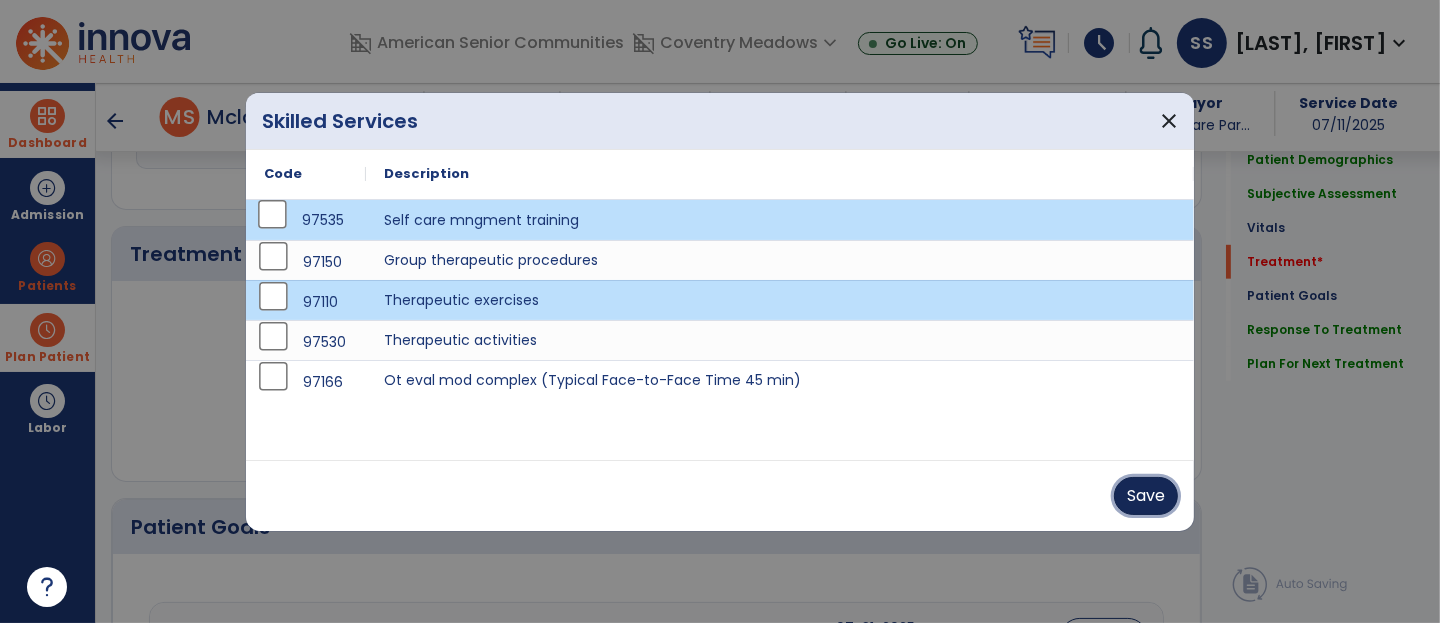 click on "Save" at bounding box center [1146, 496] 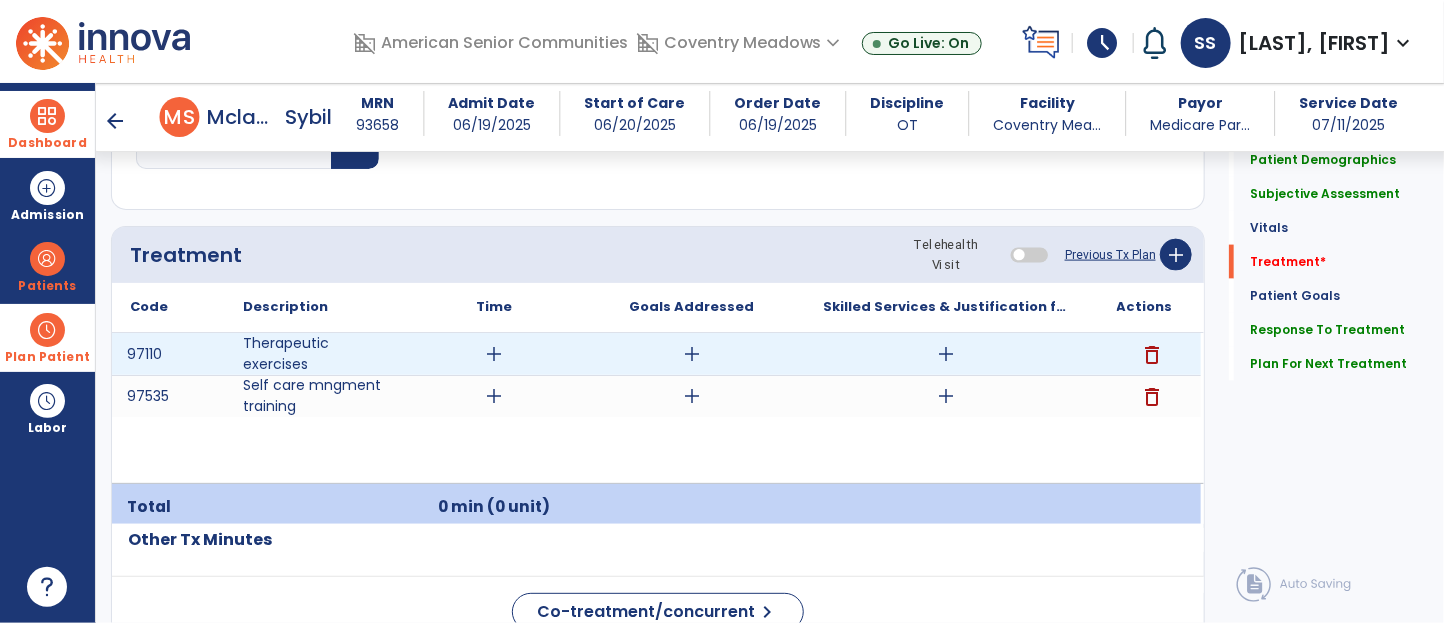 click on "add" at bounding box center (494, 354) 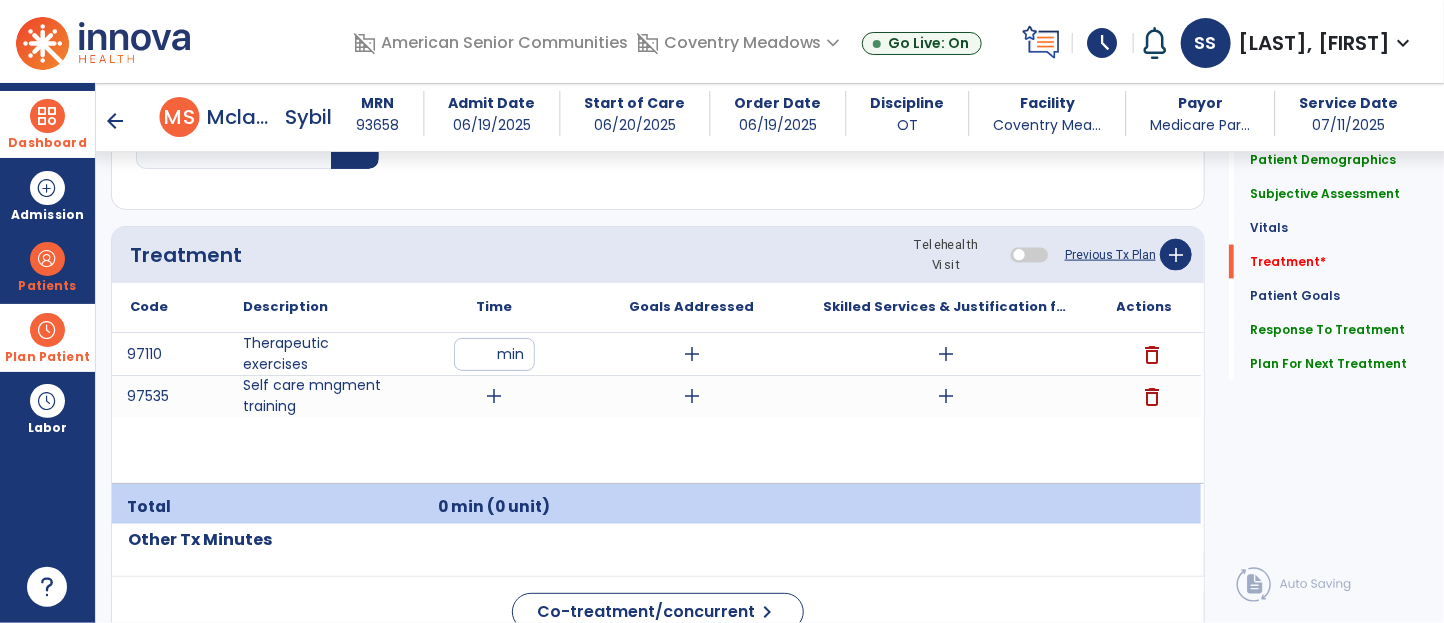type on "**" 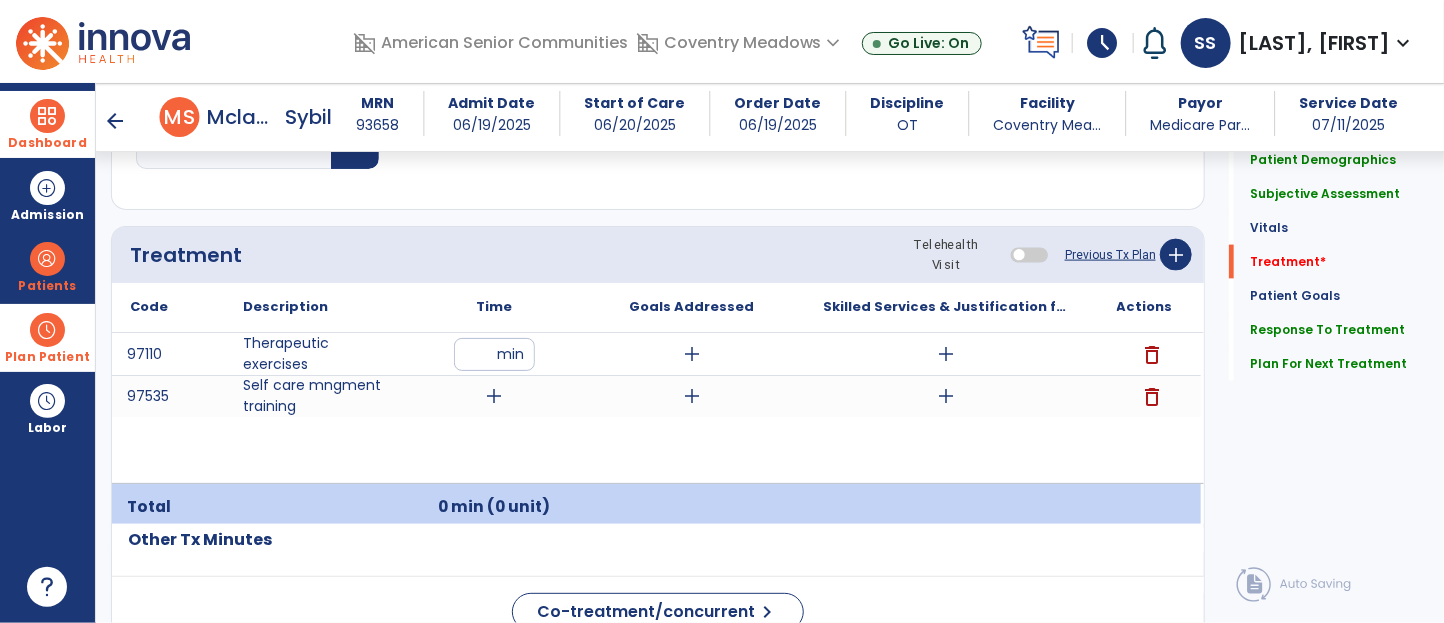 click on "Treatment Telehealth Visit  Previous Tx Plan   add" 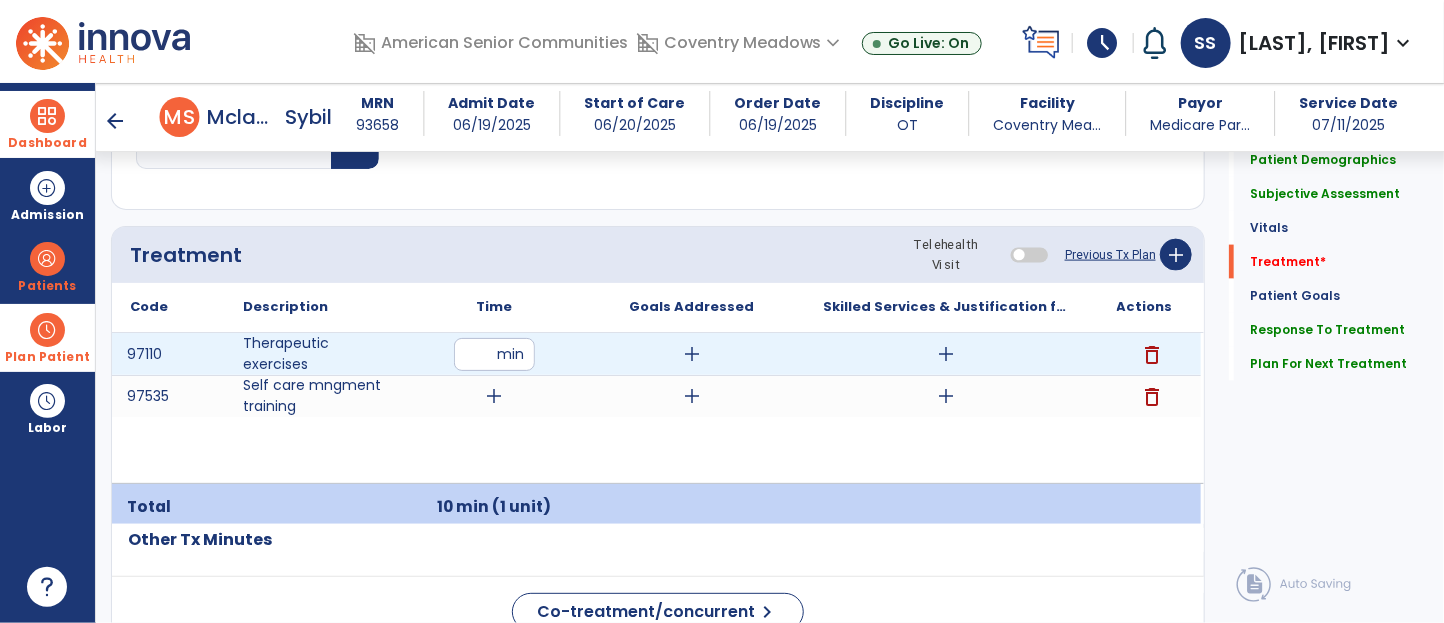 click on "add" at bounding box center [947, 354] 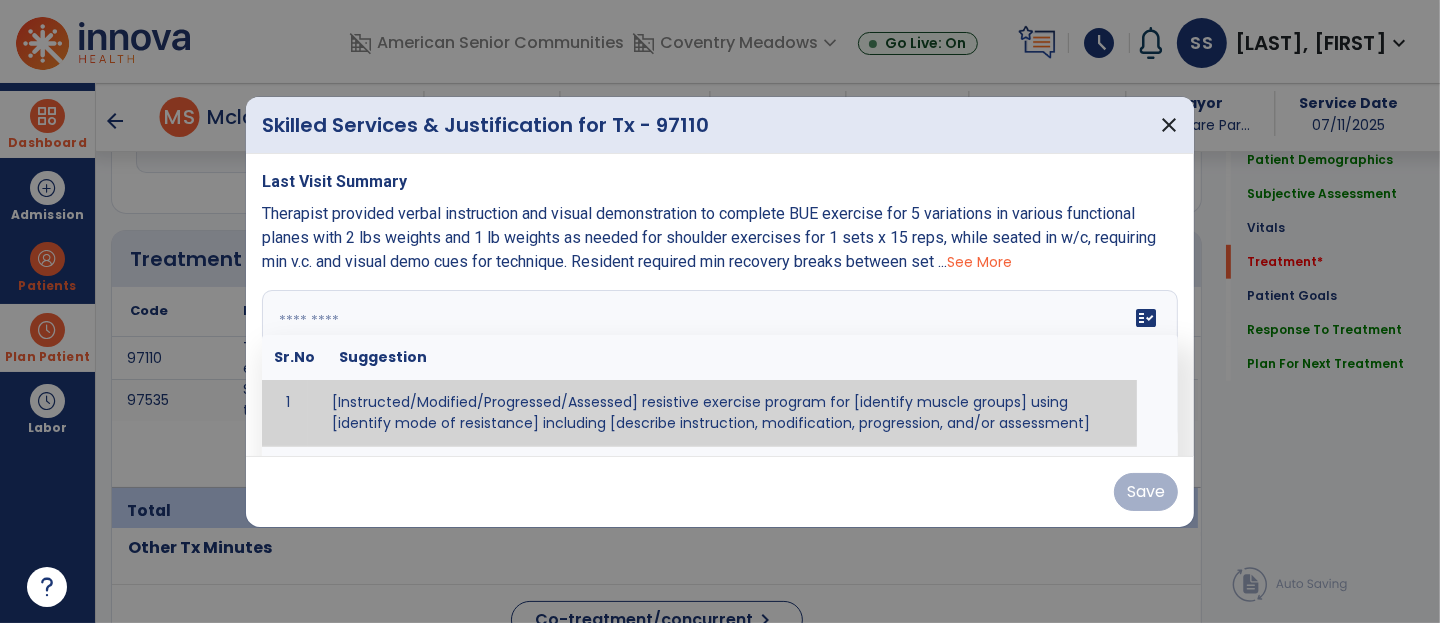 click on "fact_check  Sr.No Suggestion 1 [Instructed/Modified/Progressed/Assessed] resistive exercise program for [identify muscle groups] using [identify mode of resistance] including [describe instruction, modification, progression, and/or assessment] 2 [Instructed/Modified/Progressed/Assessed] aerobic exercise program using [identify equipment/mode] including [describe instruction, modification,progression, and/or assessment] 3 [Instructed/Modified/Progressed/Assessed] [PROM/A/AROM/AROM] program for [identify joint movements] using [contract-relax, over-pressure, inhibitory techniques, other] 4 [Assessed/Tested] aerobic capacity with administration of [aerobic capacity test]" at bounding box center [720, 365] 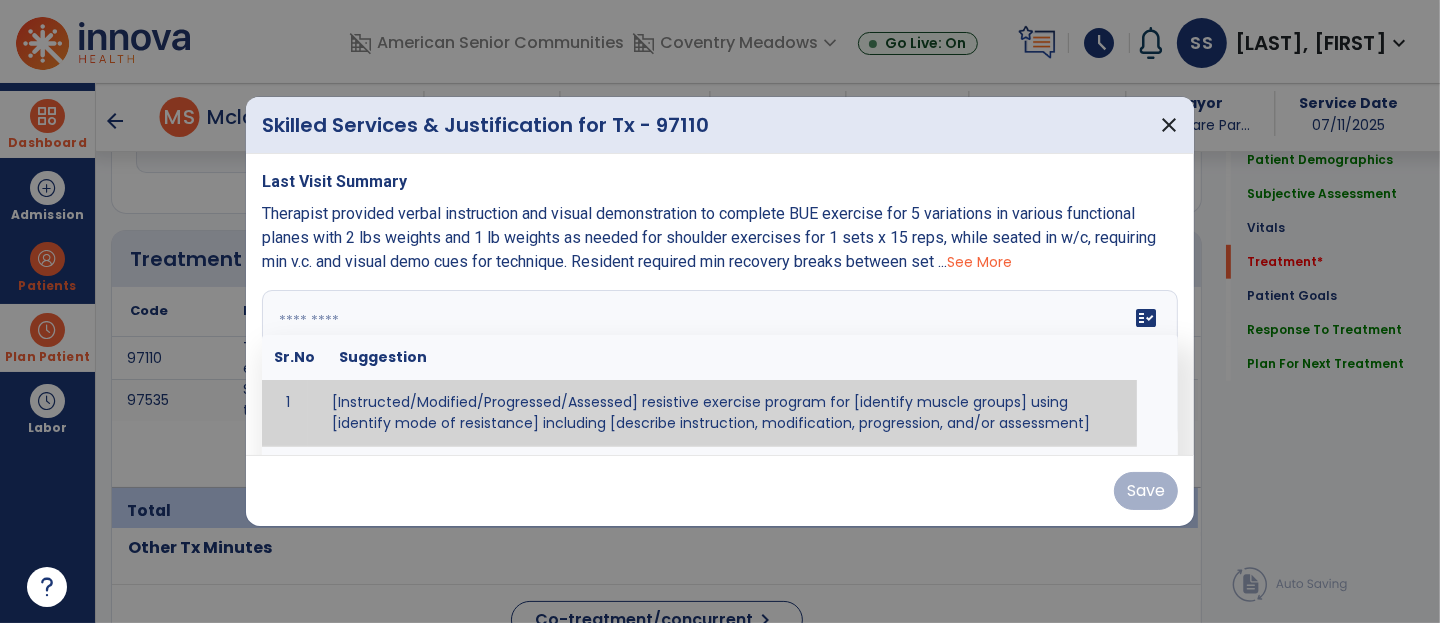 scroll, scrollTop: 1133, scrollLeft: 0, axis: vertical 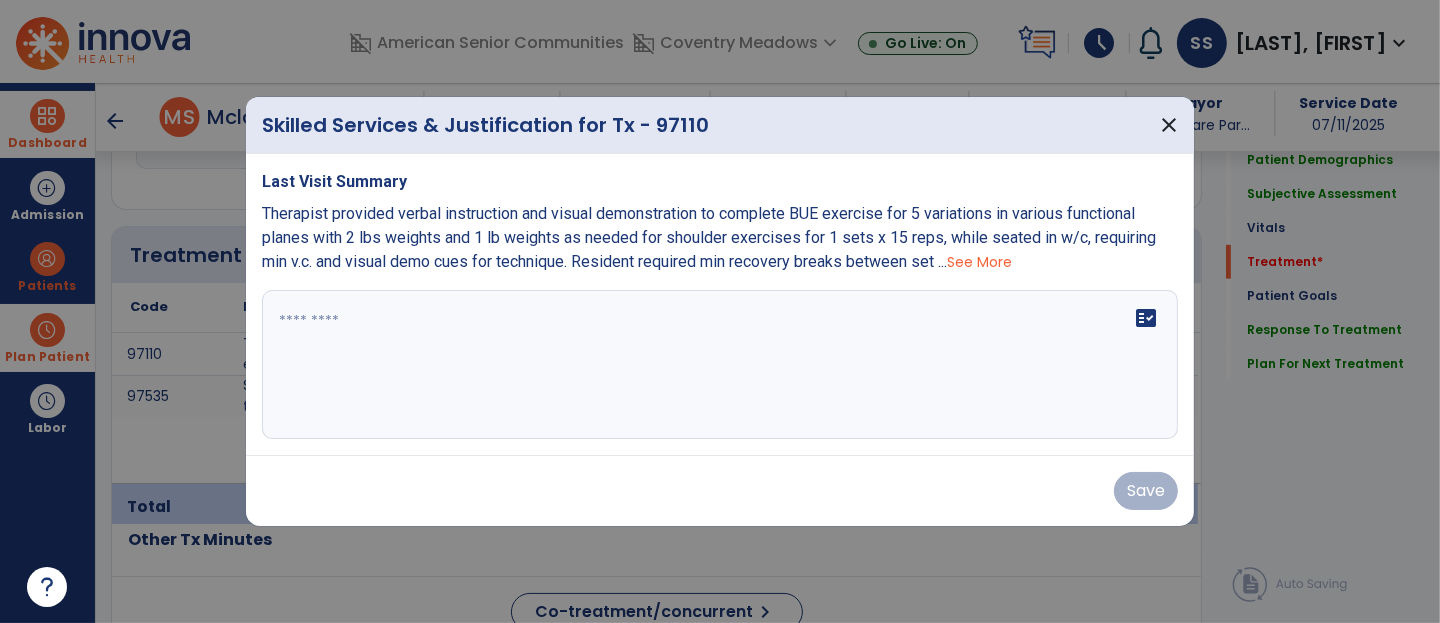 click on "See More" at bounding box center (979, 262) 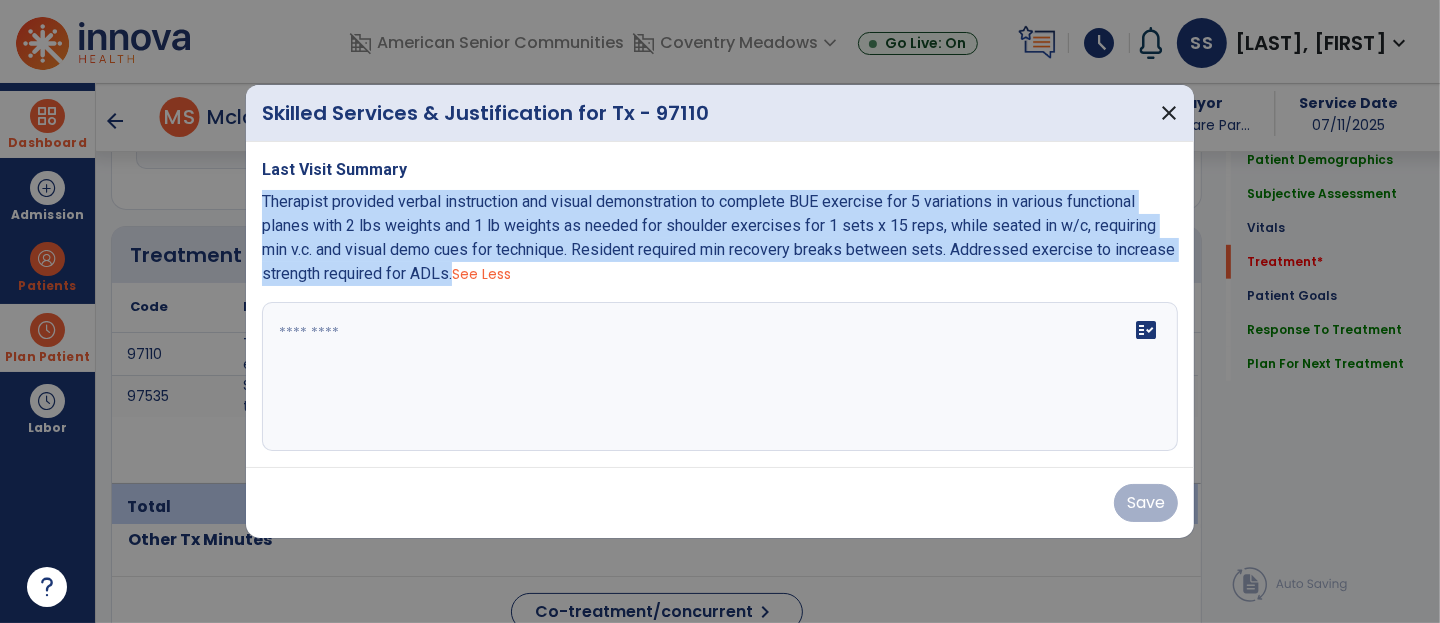 drag, startPoint x: 261, startPoint y: 199, endPoint x: 517, endPoint y: 268, distance: 265.1358 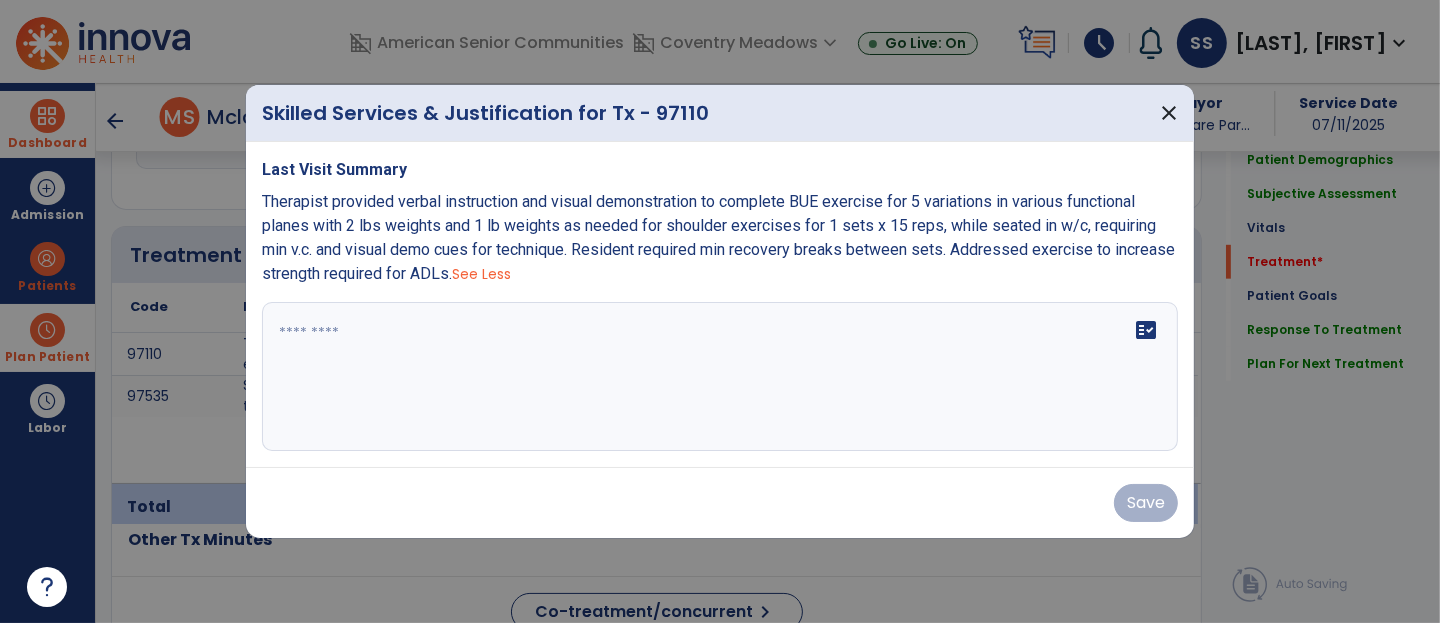 click at bounding box center (720, 377) 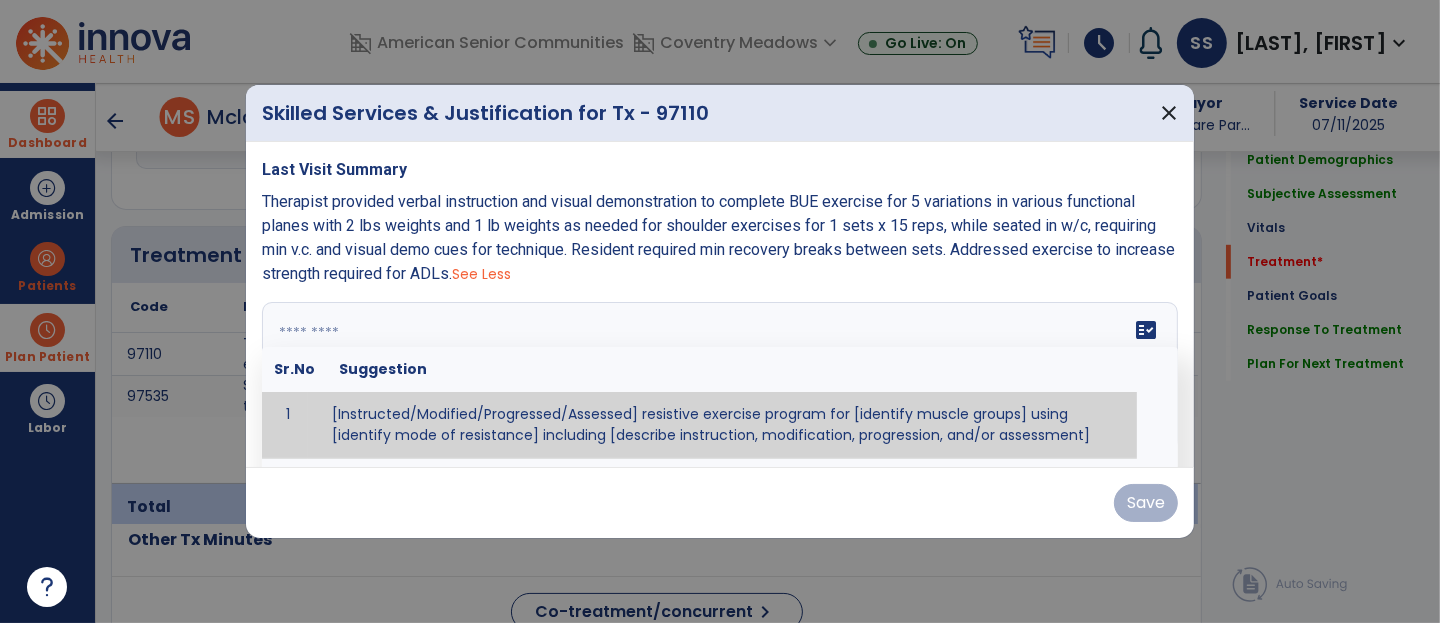paste on "**********" 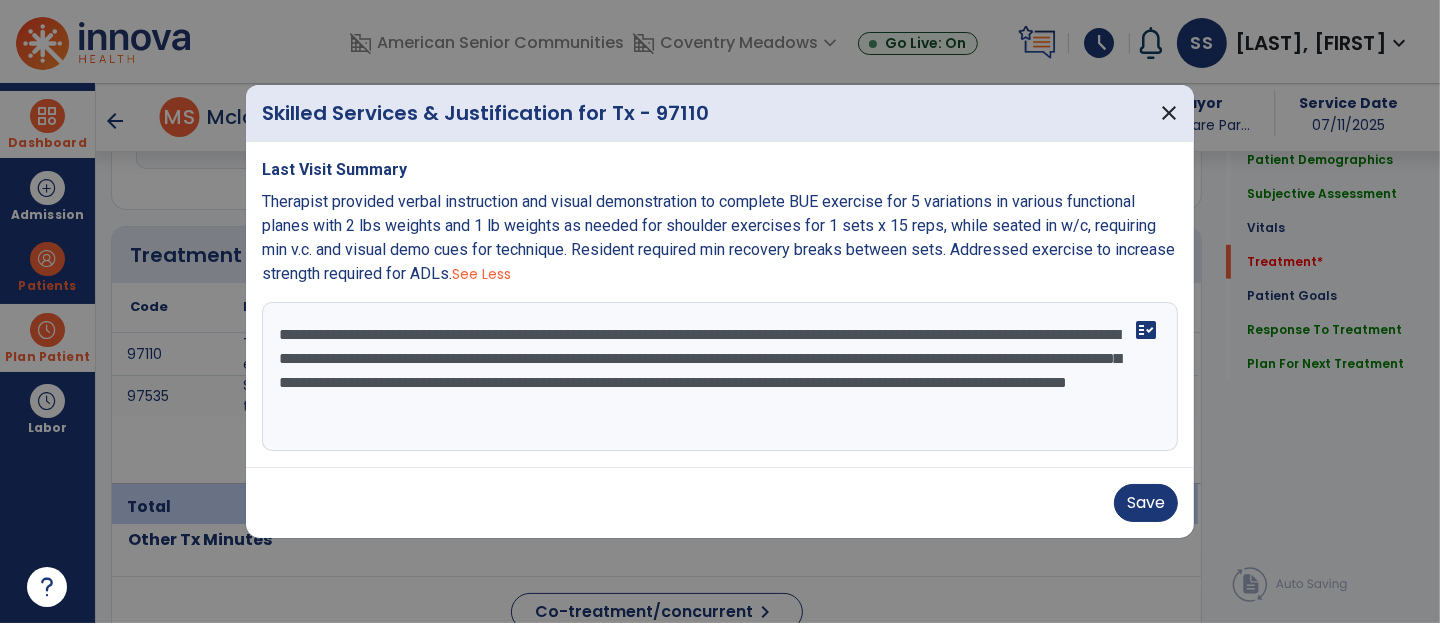 click on "**********" at bounding box center [720, 377] 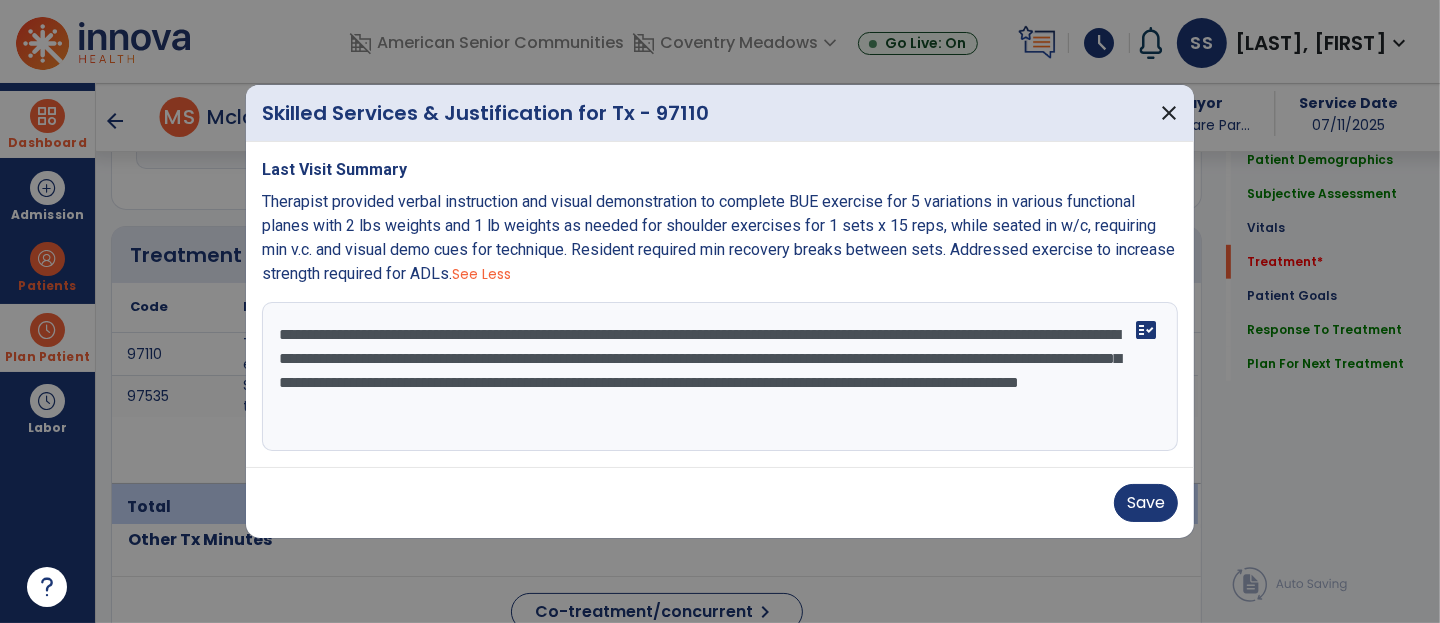 click on "**********" at bounding box center (720, 377) 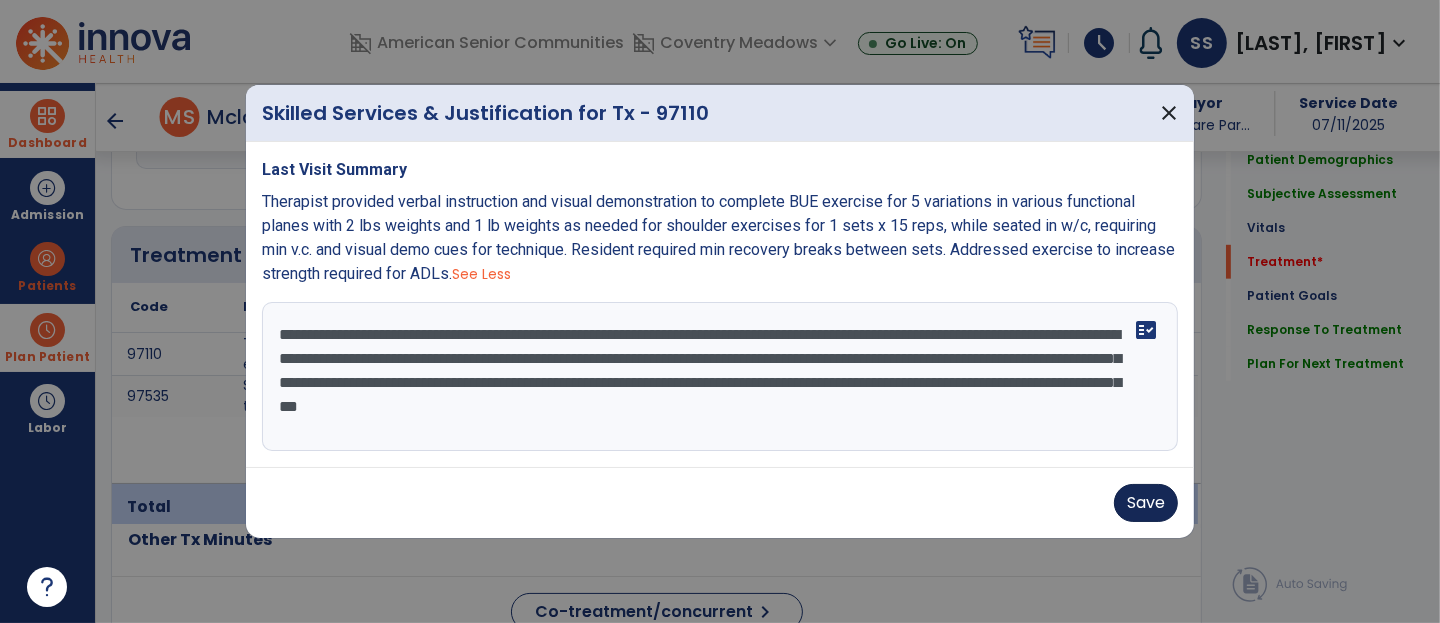 type on "**********" 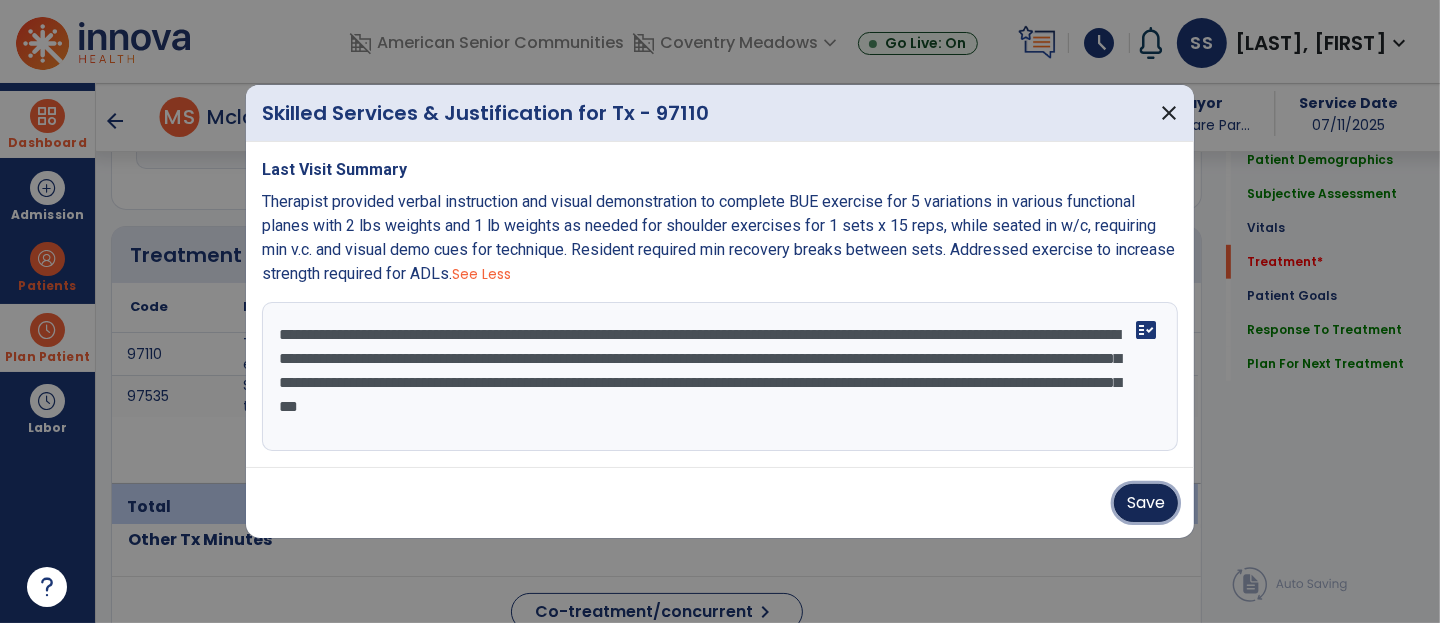 click on "Save" at bounding box center (1146, 503) 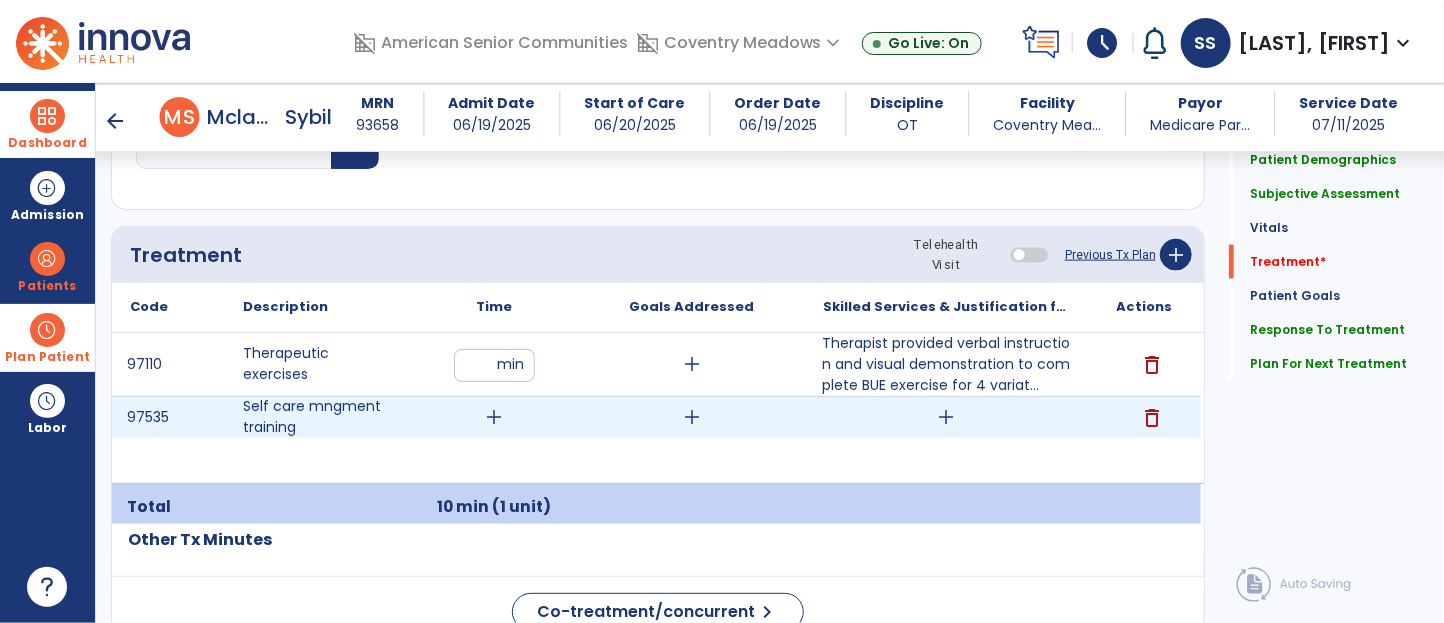 click on "add" at bounding box center (947, 417) 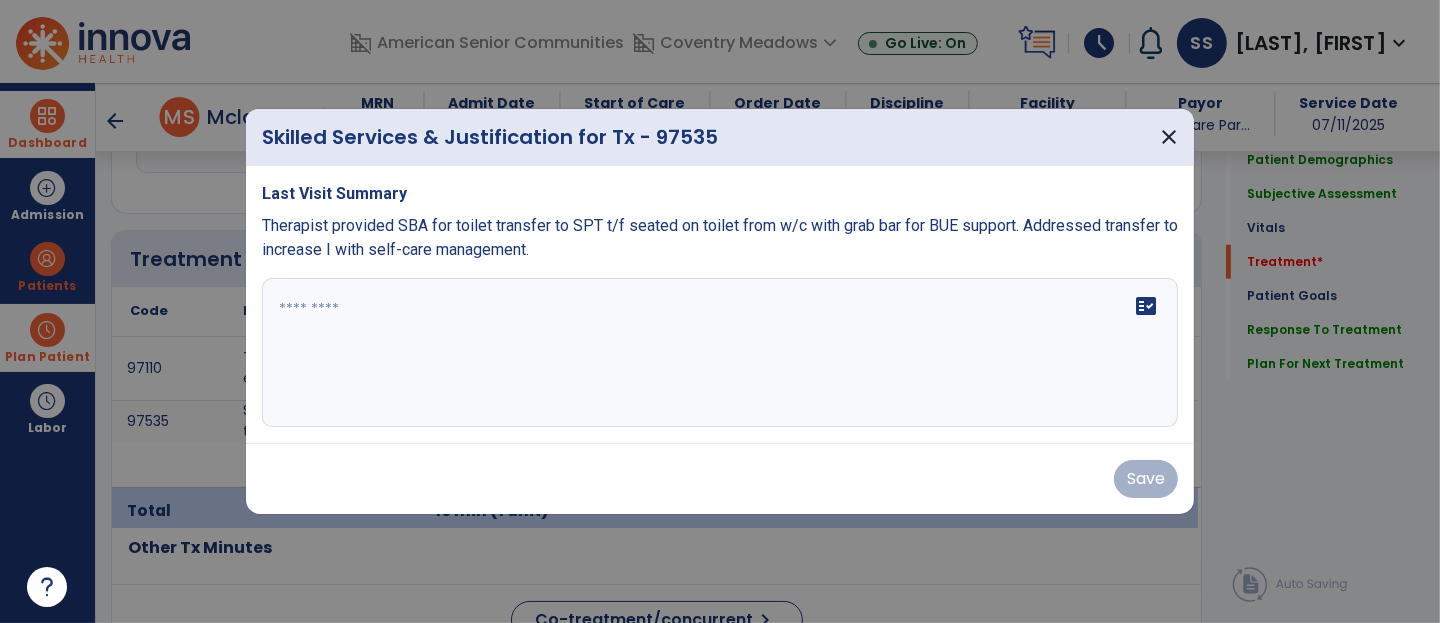 scroll, scrollTop: 1133, scrollLeft: 0, axis: vertical 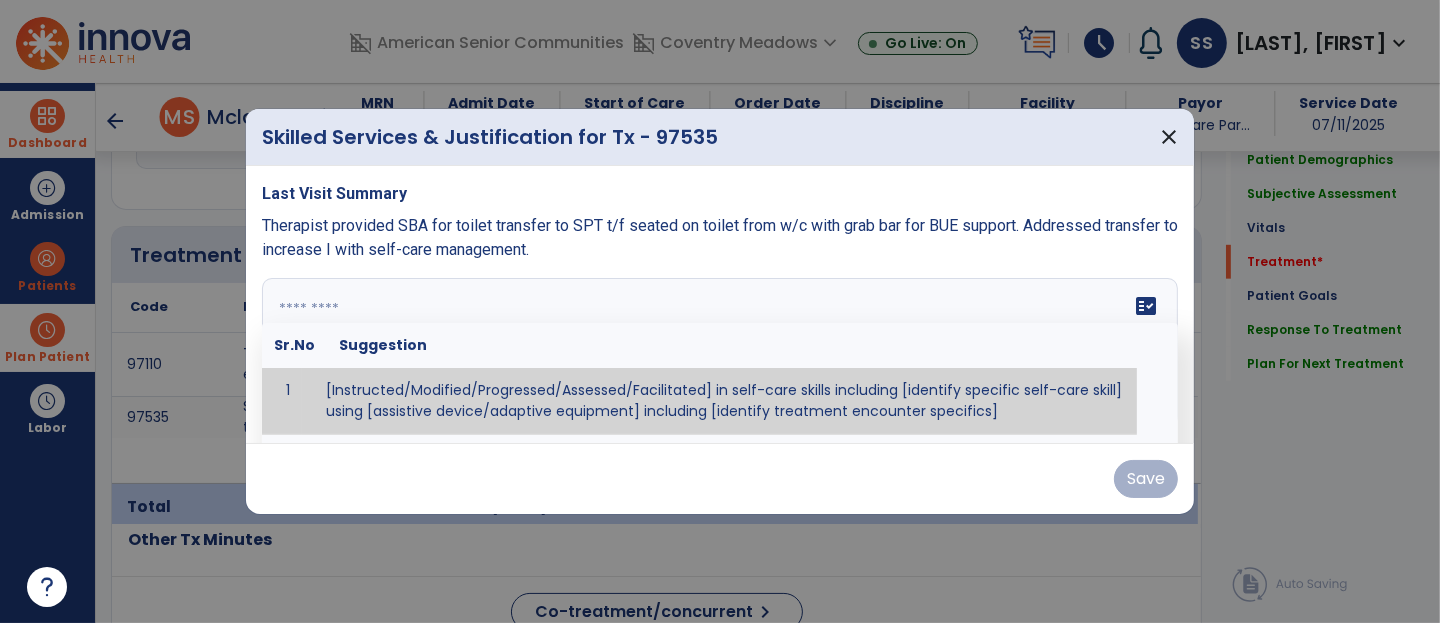 click on "fact_check  Sr.No Suggestion 1 [Instructed/Modified/Progressed/Assessed/Facilitated] in self-care skills including [identify specific self-care skill] using [assistive device/adaptive equipment] including [identify treatment encounter specifics]" at bounding box center [720, 353] 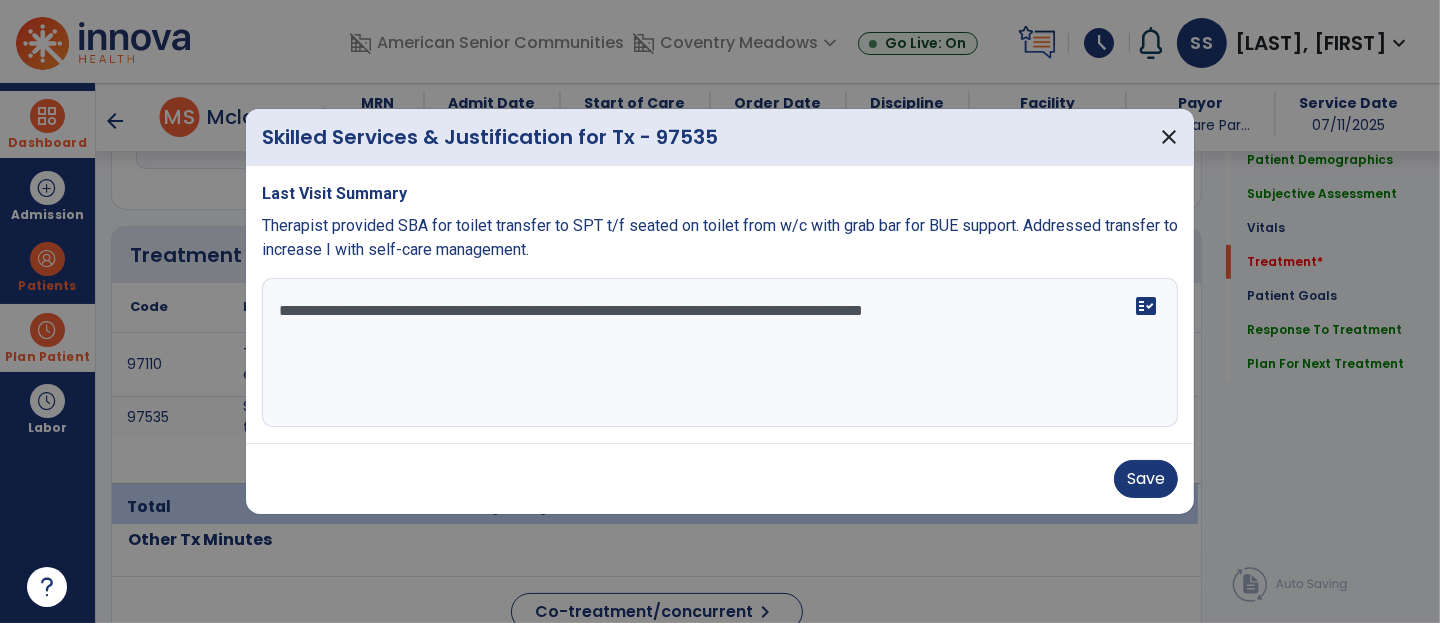 click on "**********" at bounding box center [720, 353] 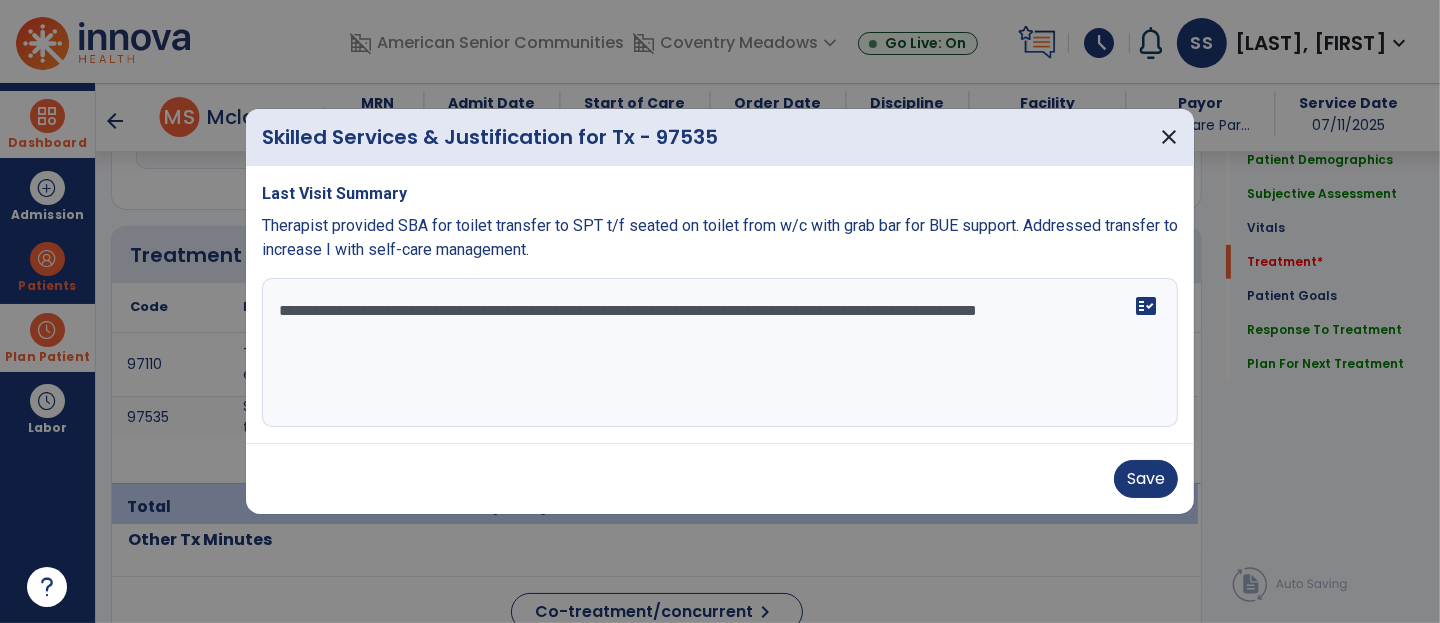 click on "**********" at bounding box center (720, 353) 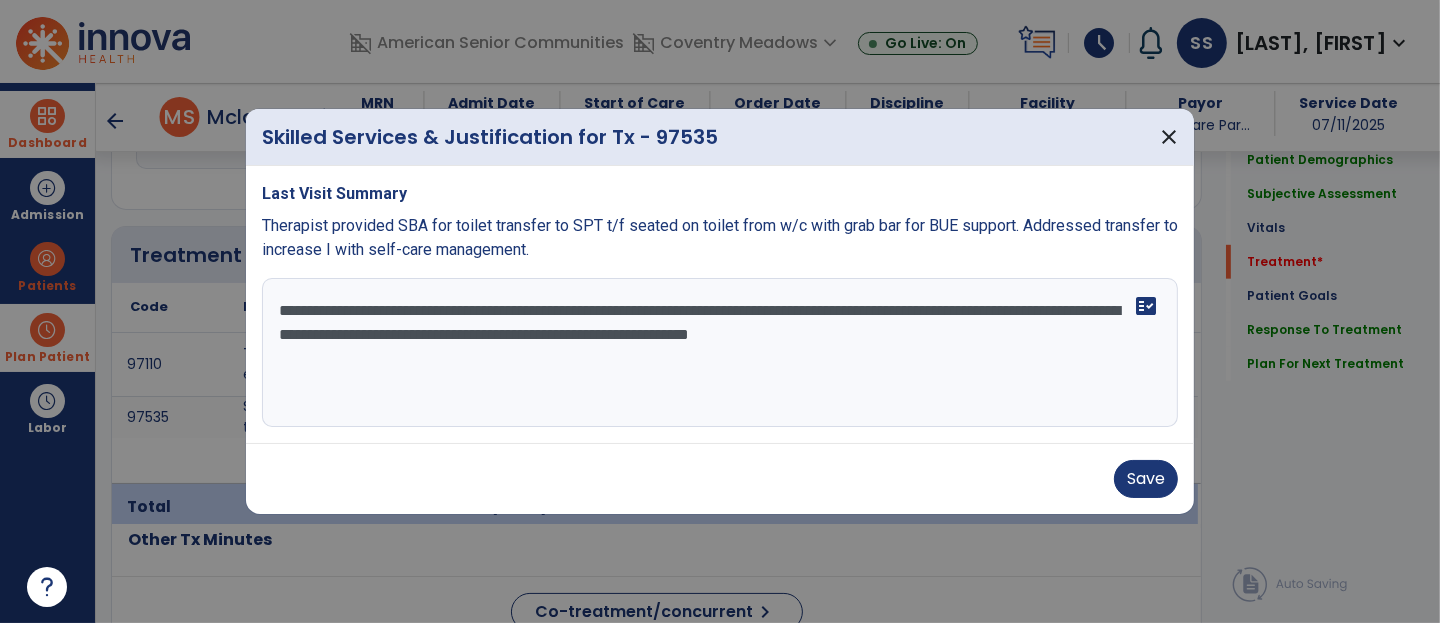 click on "**********" at bounding box center [720, 353] 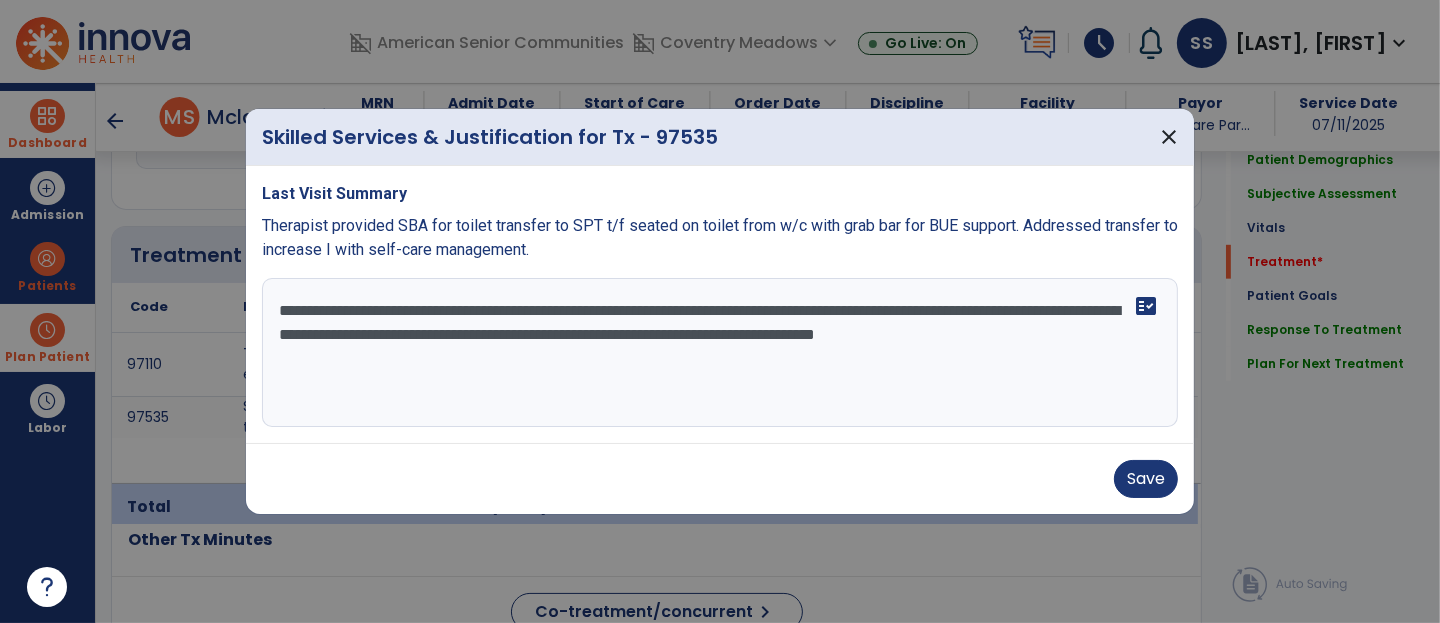 click on "**********" at bounding box center (720, 353) 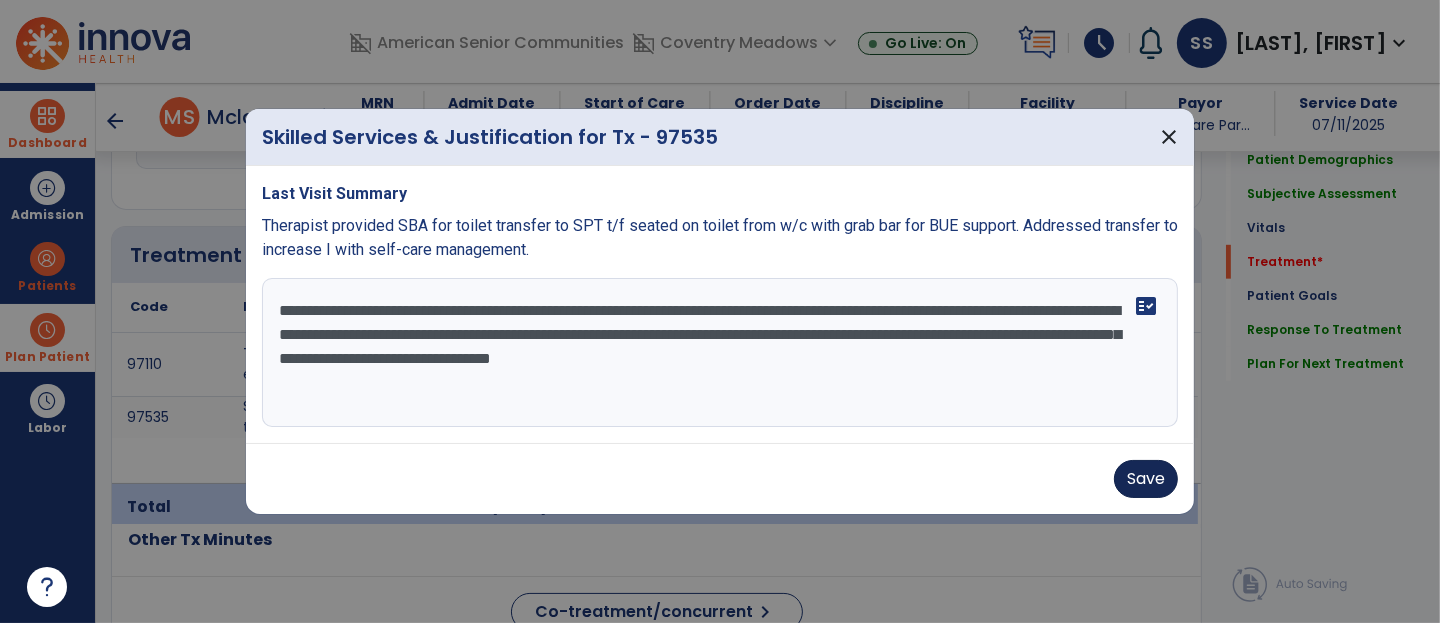 type on "**********" 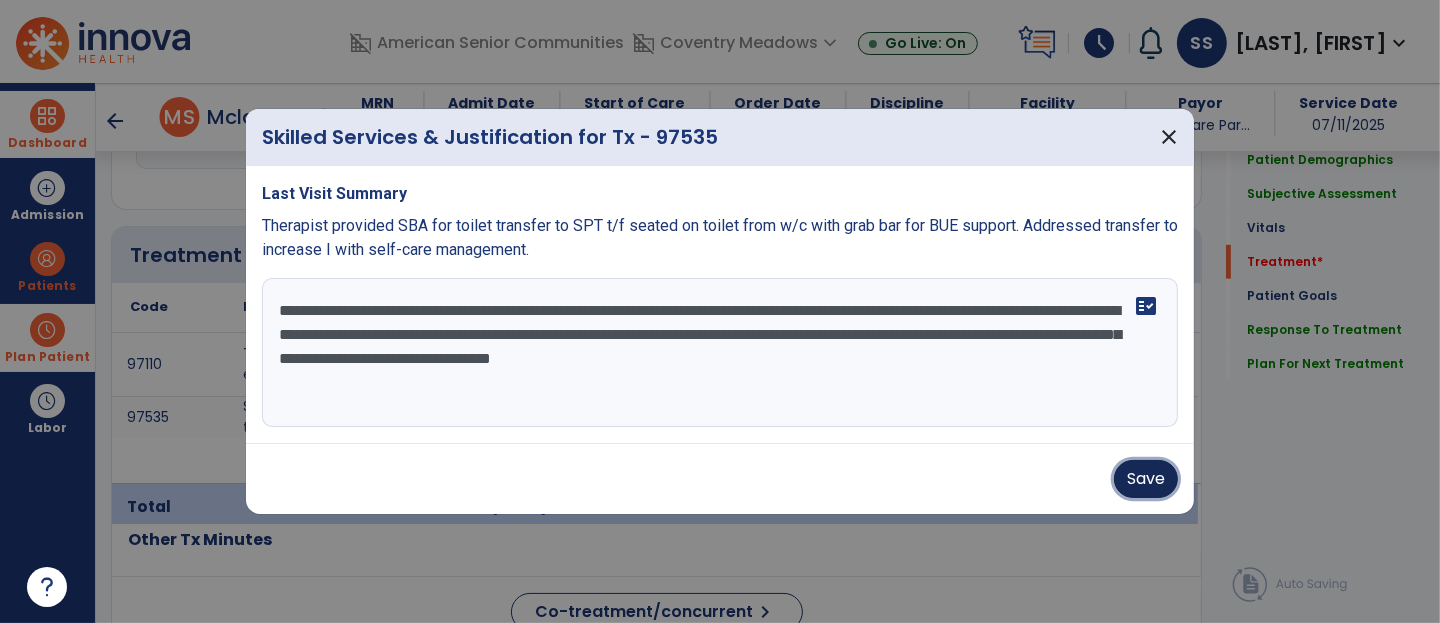 click on "Save" at bounding box center (1146, 479) 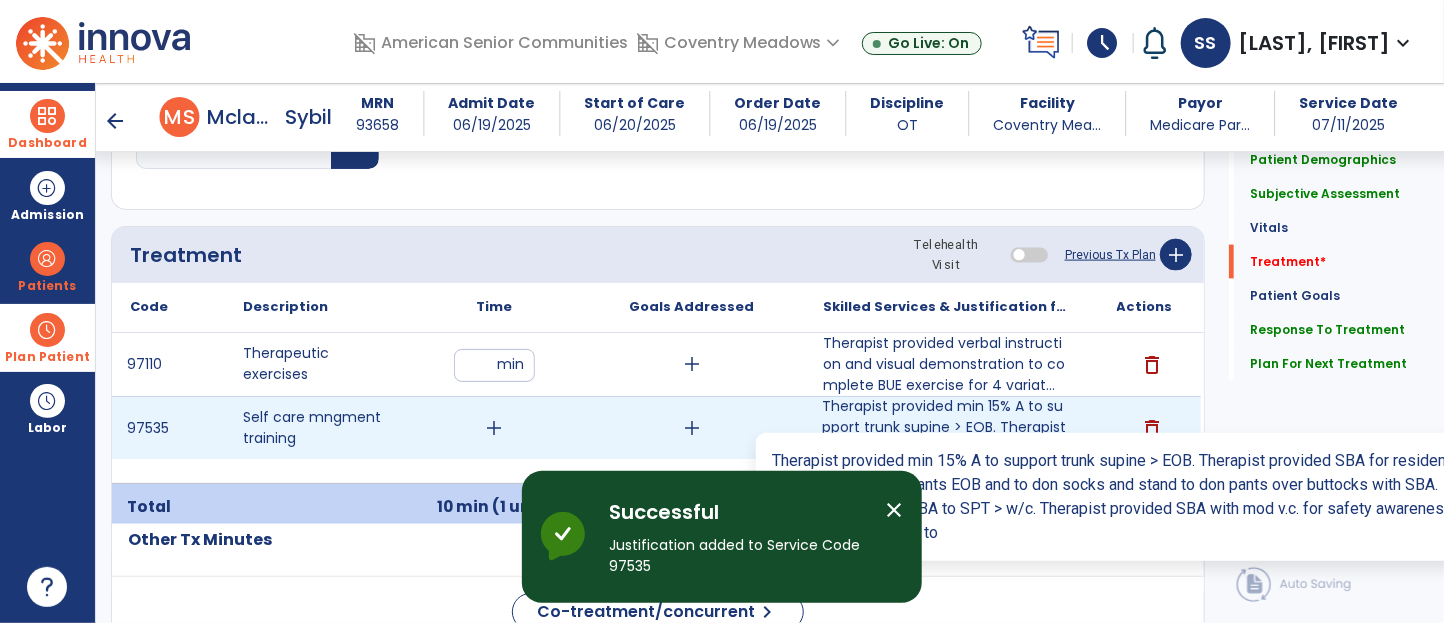 click on "Therapist provided min 15% A to support trunk supine > EOB. Therapist provided SBA for resident to t..." at bounding box center [946, 427] 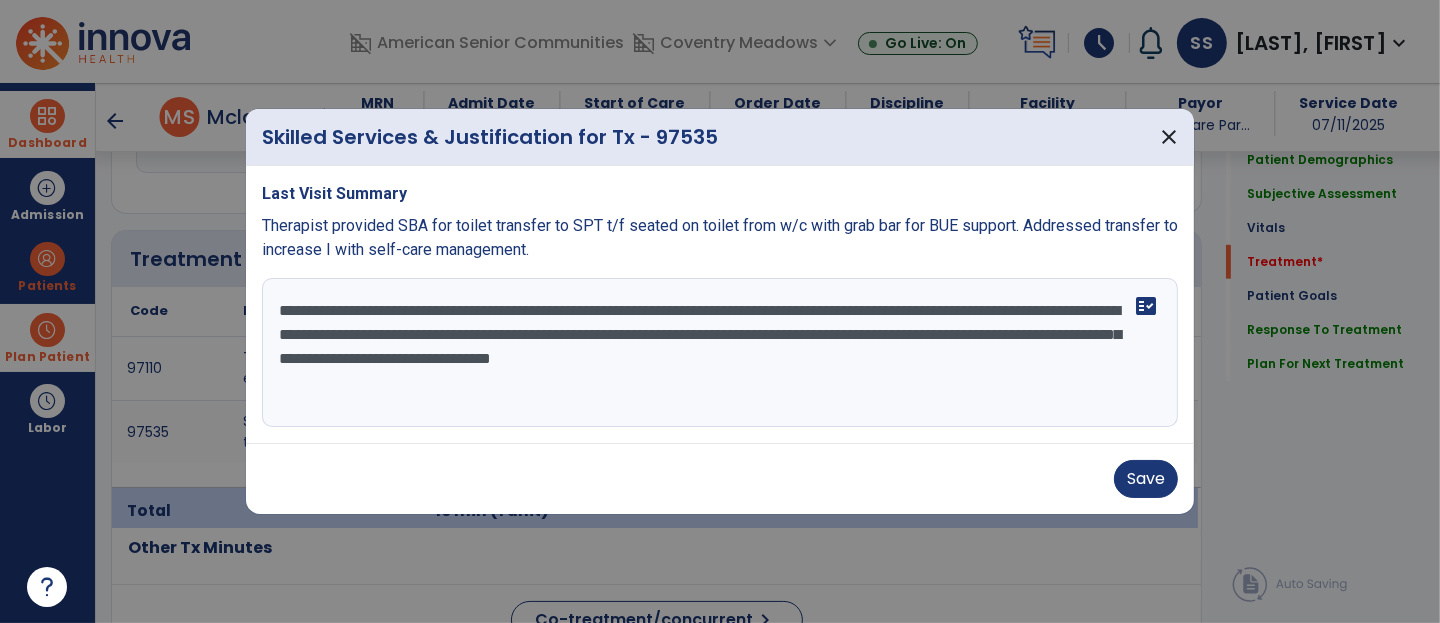 scroll, scrollTop: 1133, scrollLeft: 0, axis: vertical 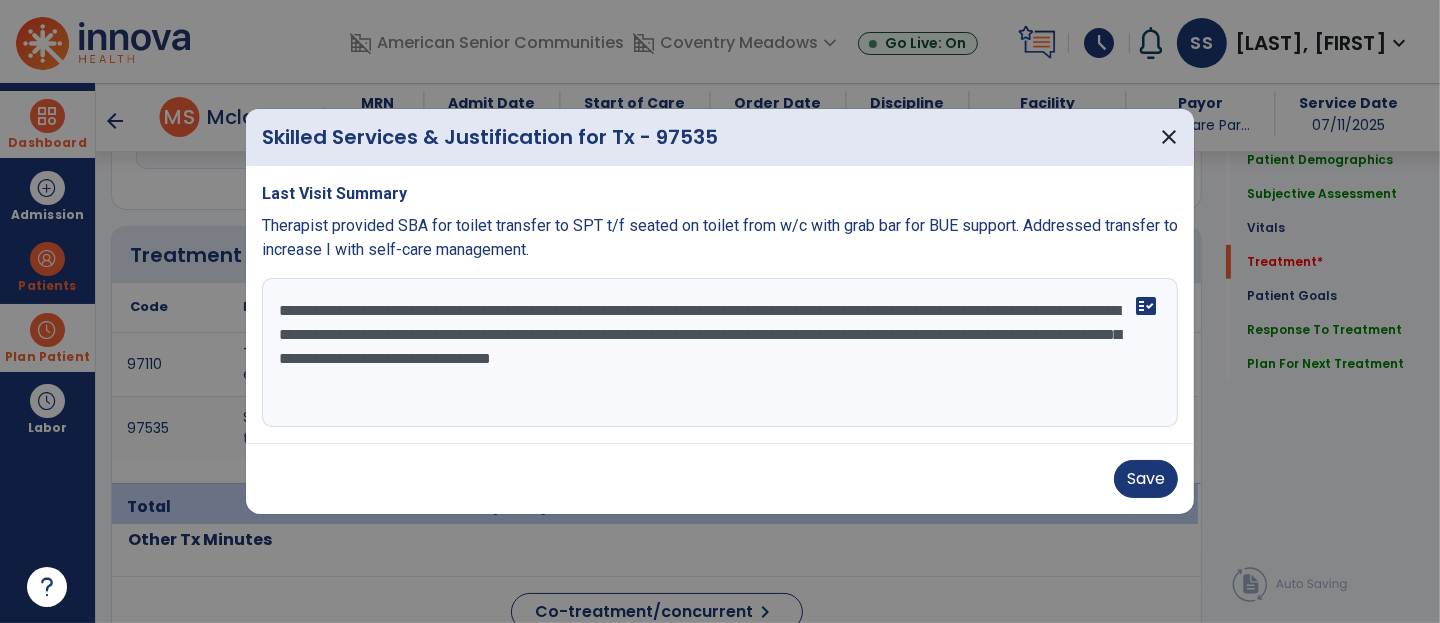 click on "**********" at bounding box center [720, 353] 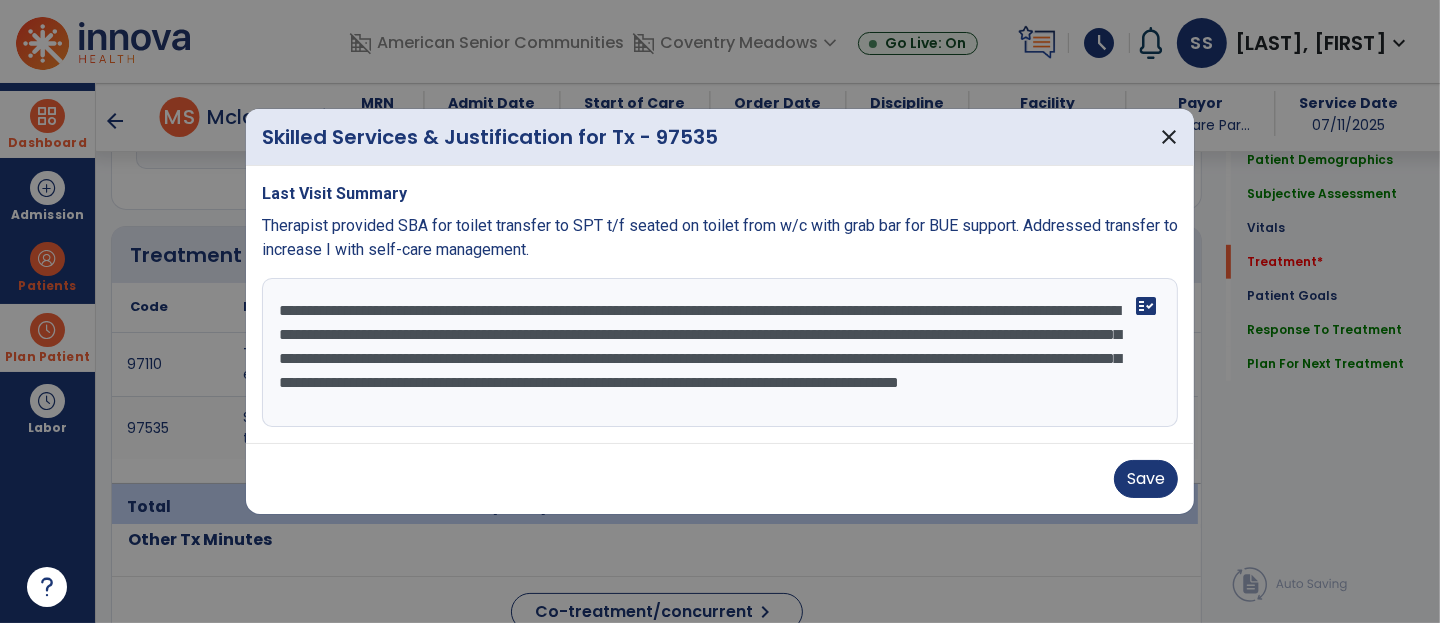 scroll, scrollTop: 14, scrollLeft: 0, axis: vertical 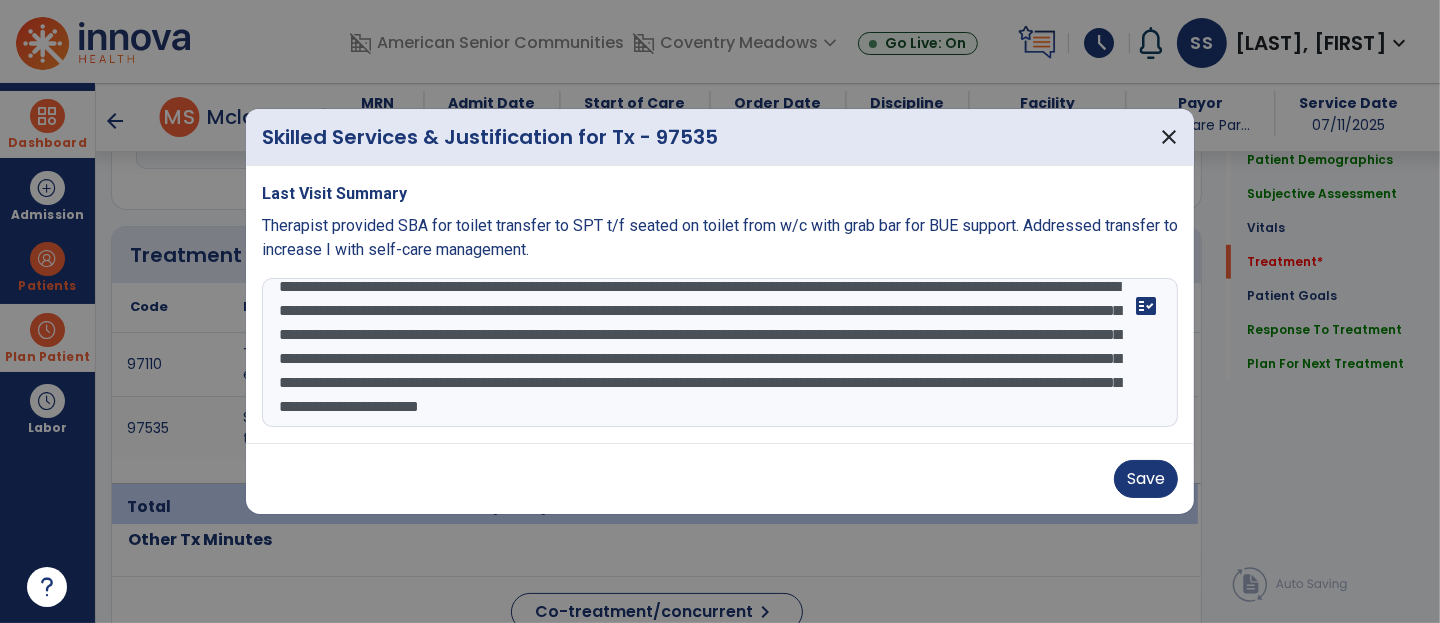 click on "**********" at bounding box center (720, 353) 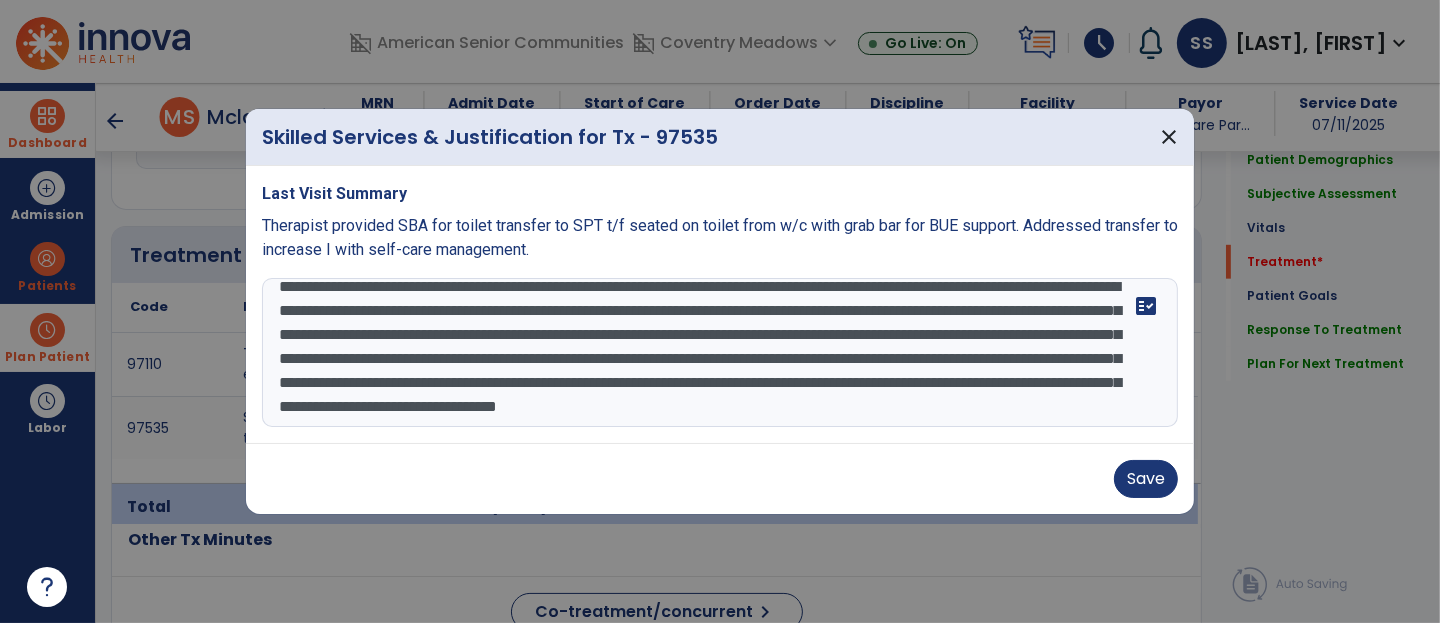 click on "**********" at bounding box center [720, 353] 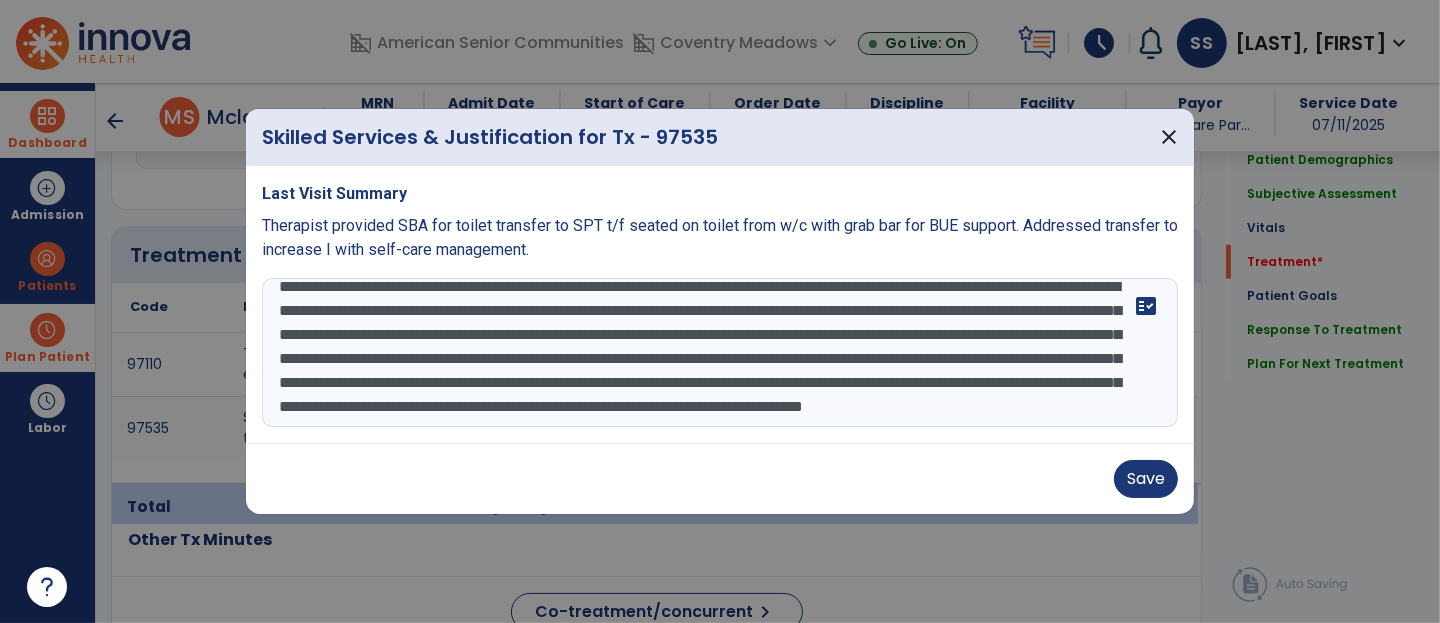 scroll, scrollTop: 62, scrollLeft: 0, axis: vertical 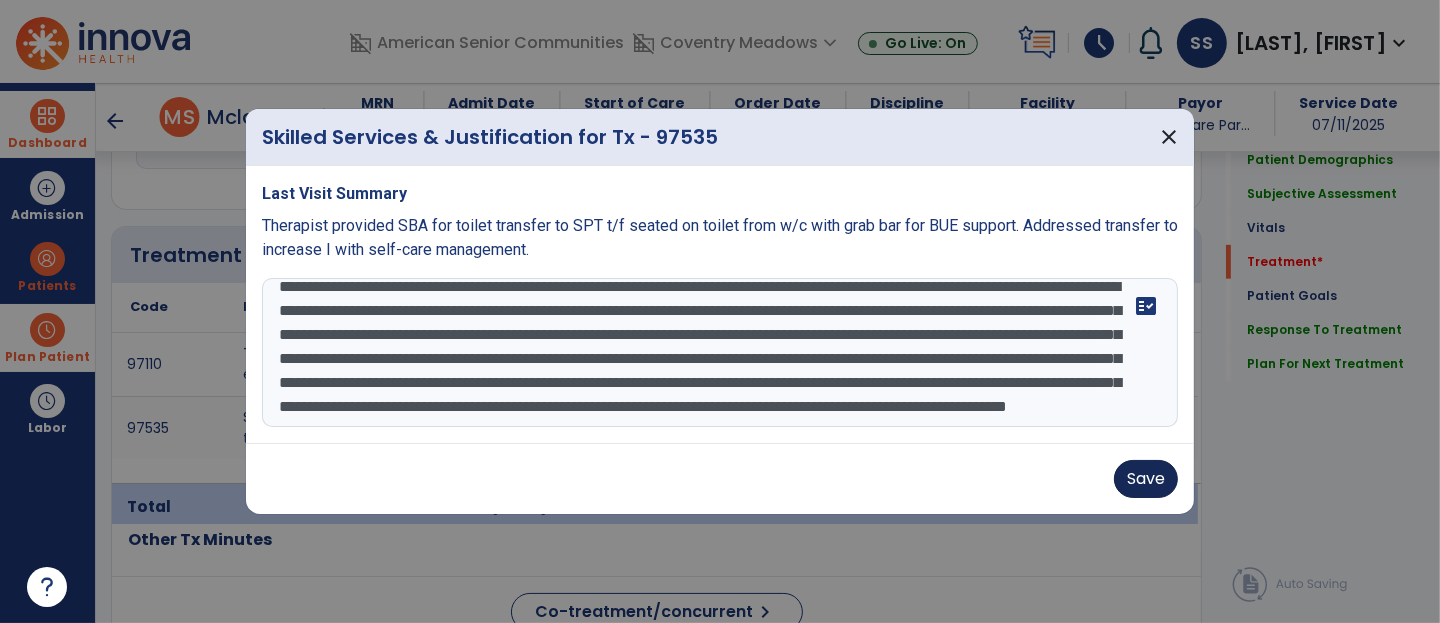 type on "**********" 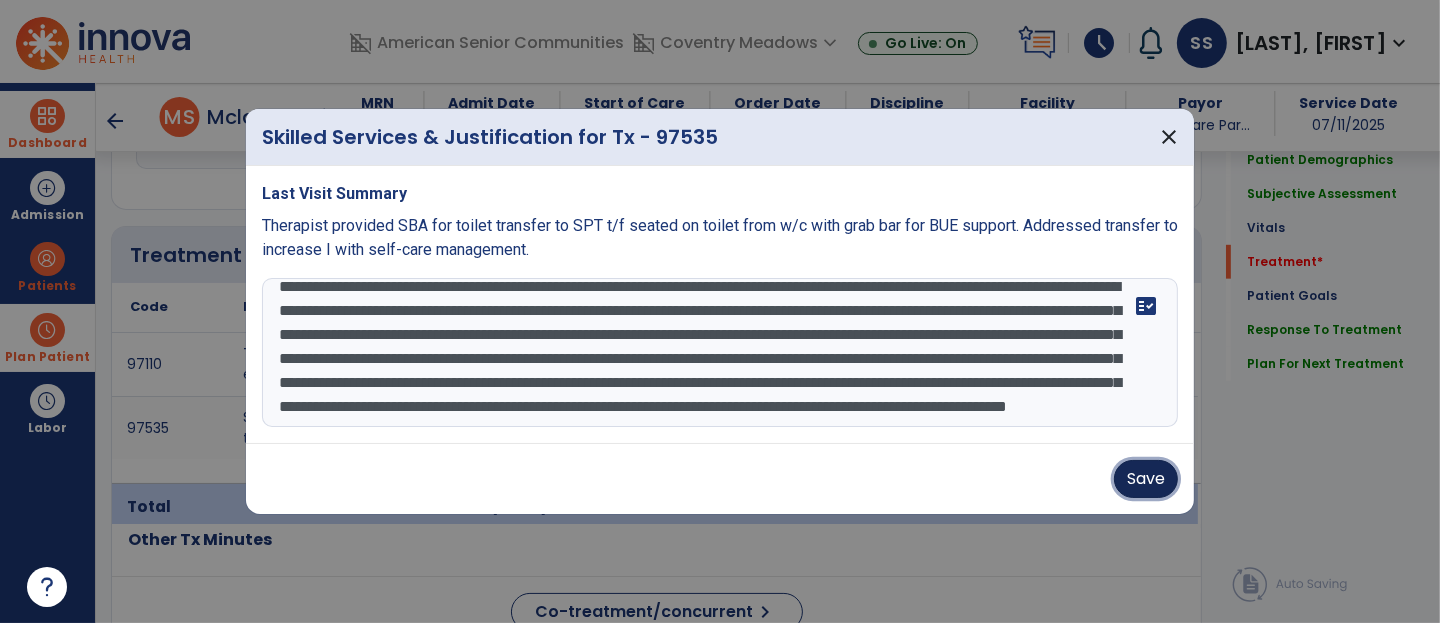 click on "Save" at bounding box center [1146, 479] 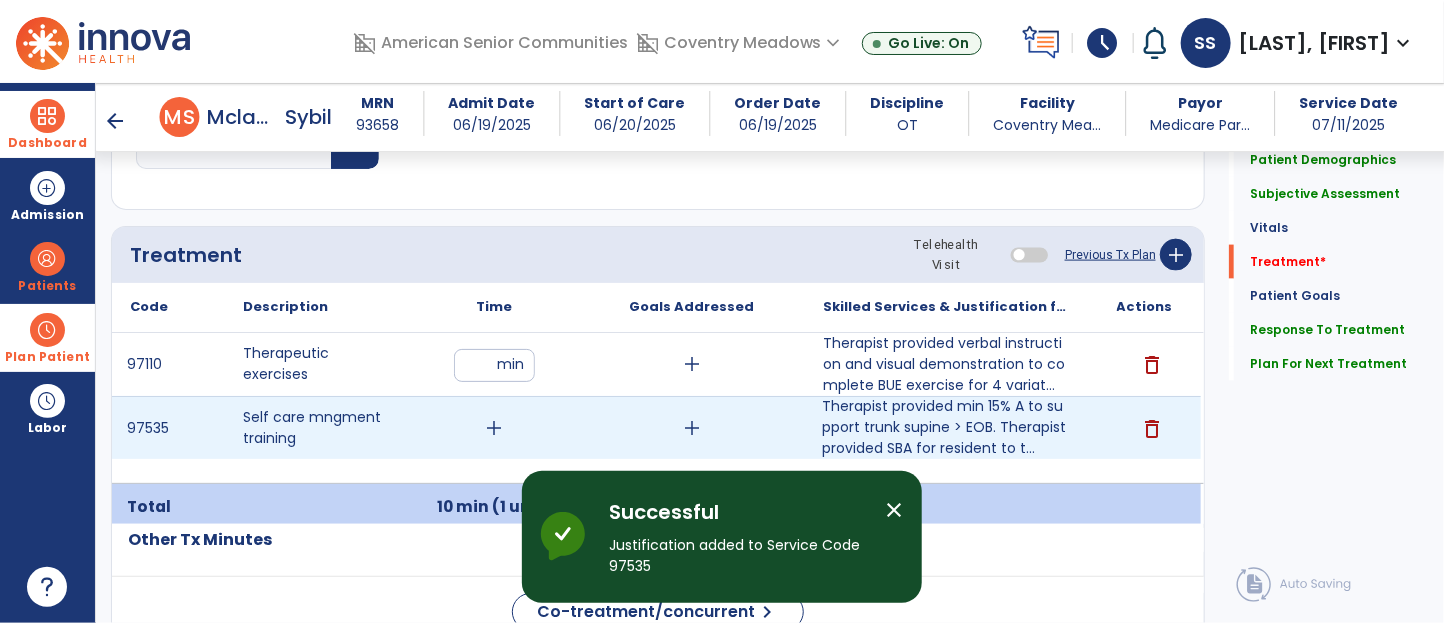 click on "add" at bounding box center (494, 428) 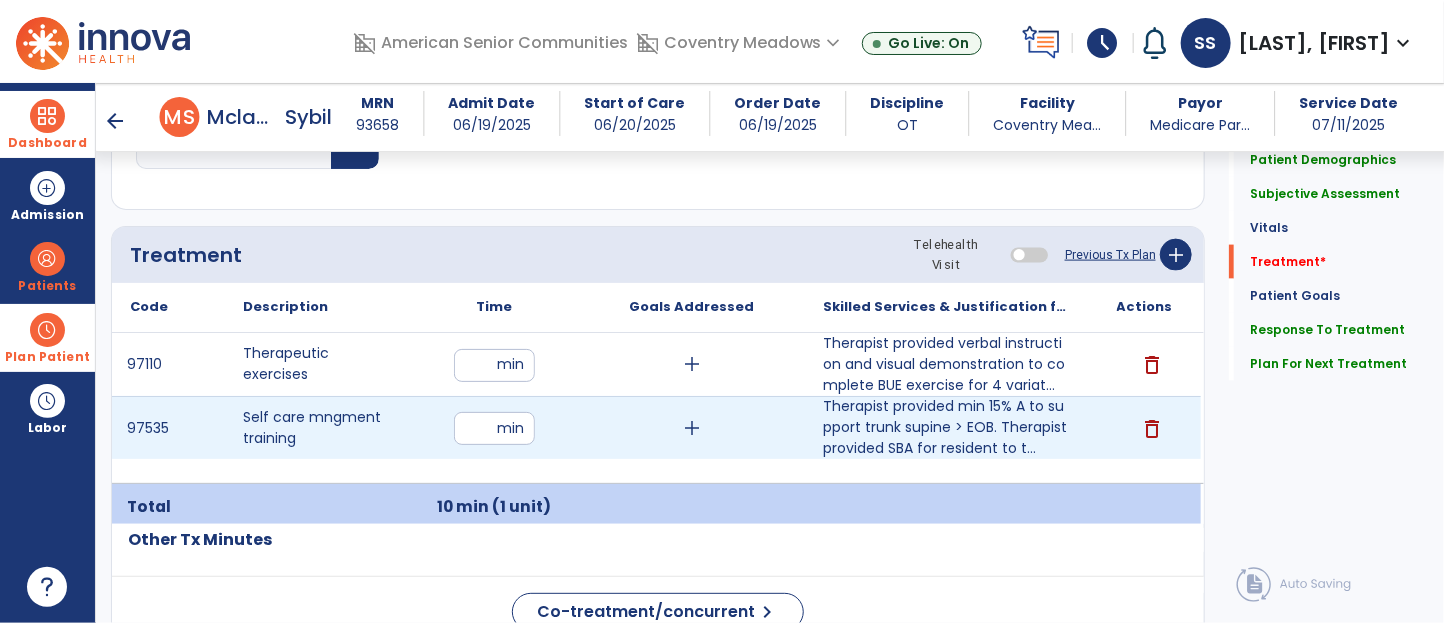 type on "**" 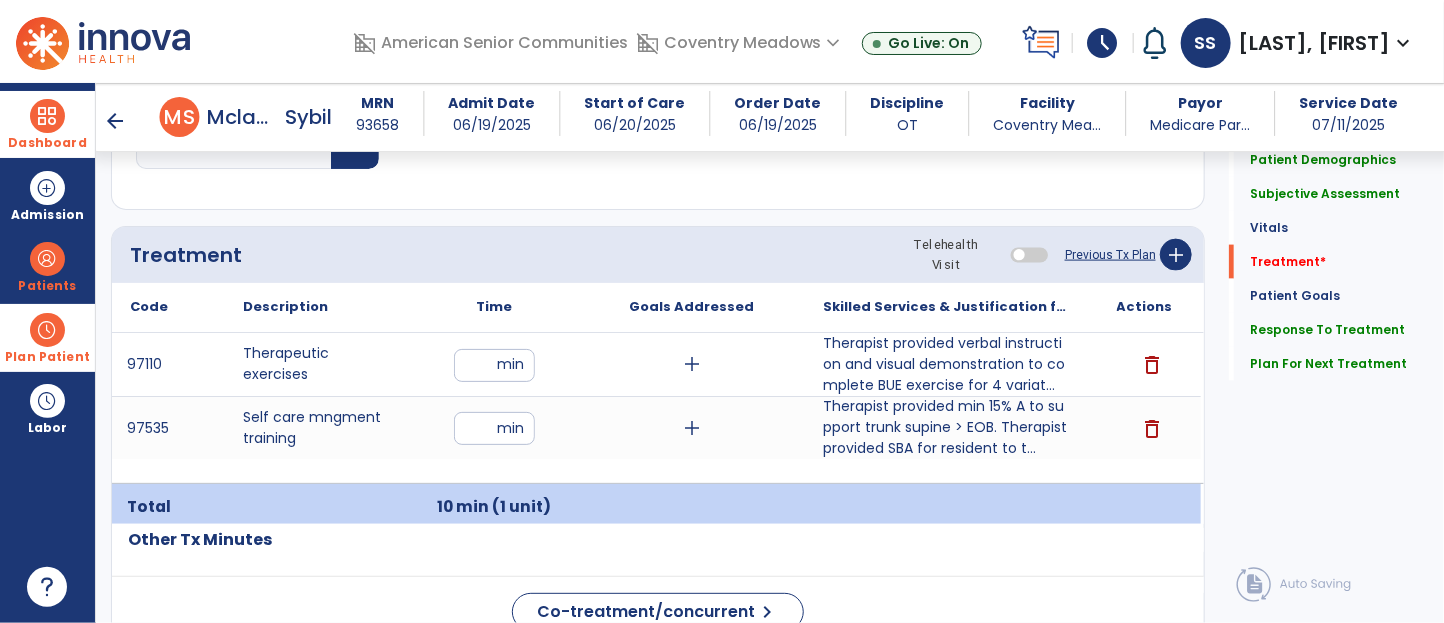 click on "Treatment Telehealth Visit  Previous Tx Plan   add" 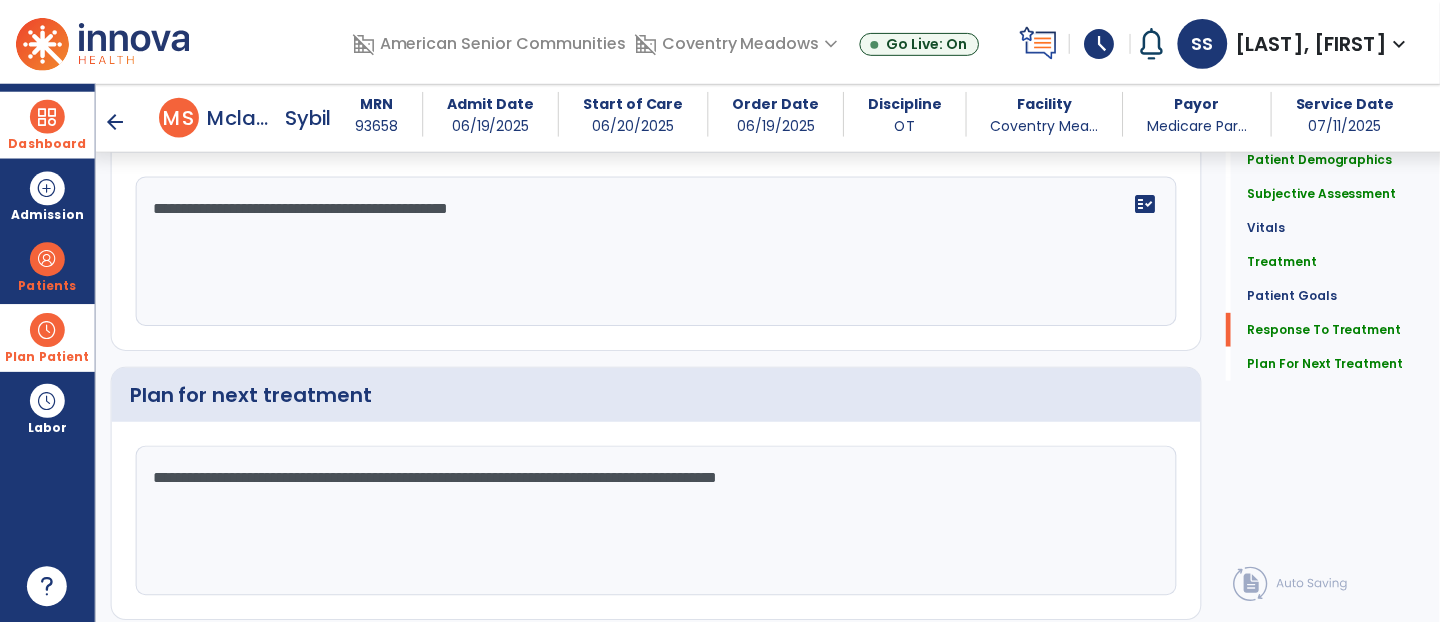 scroll, scrollTop: 3121, scrollLeft: 0, axis: vertical 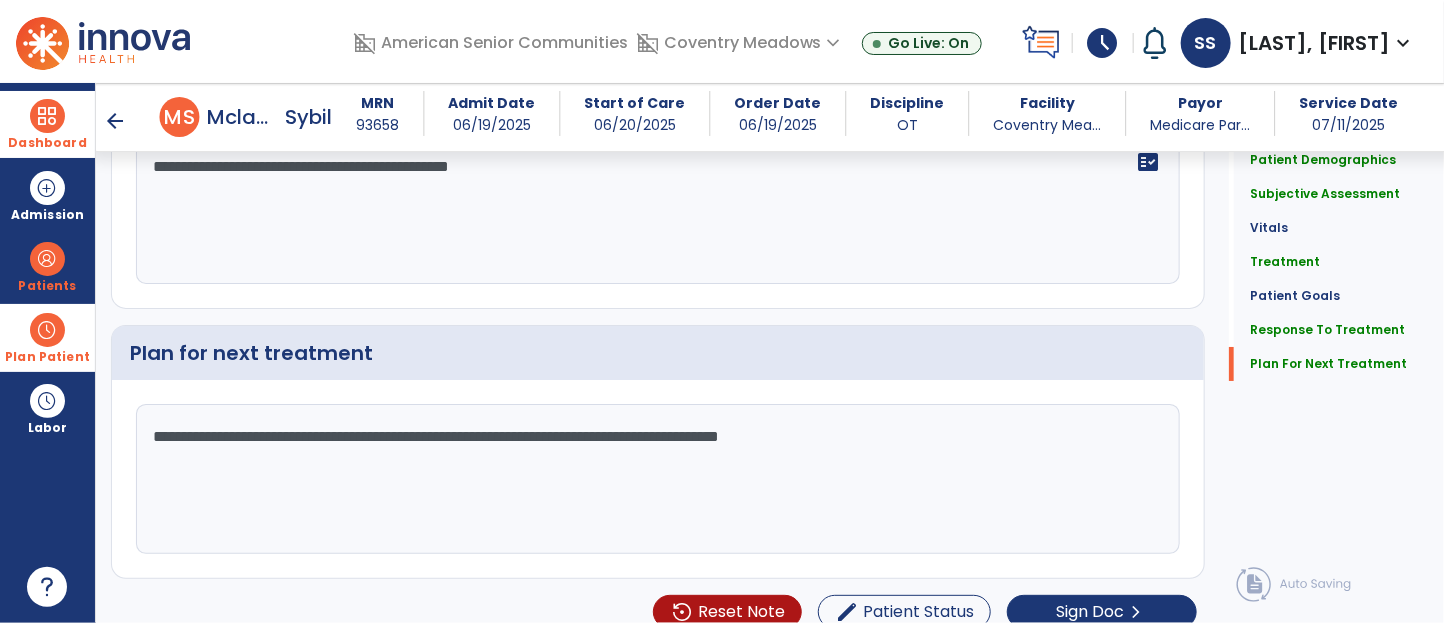 click on "Patient Demographics  Medical Diagnosis   Treatment Diagnosis   Precautions   Contraindications
Code
Description
Pdpm Clinical Category
I13.0 to" 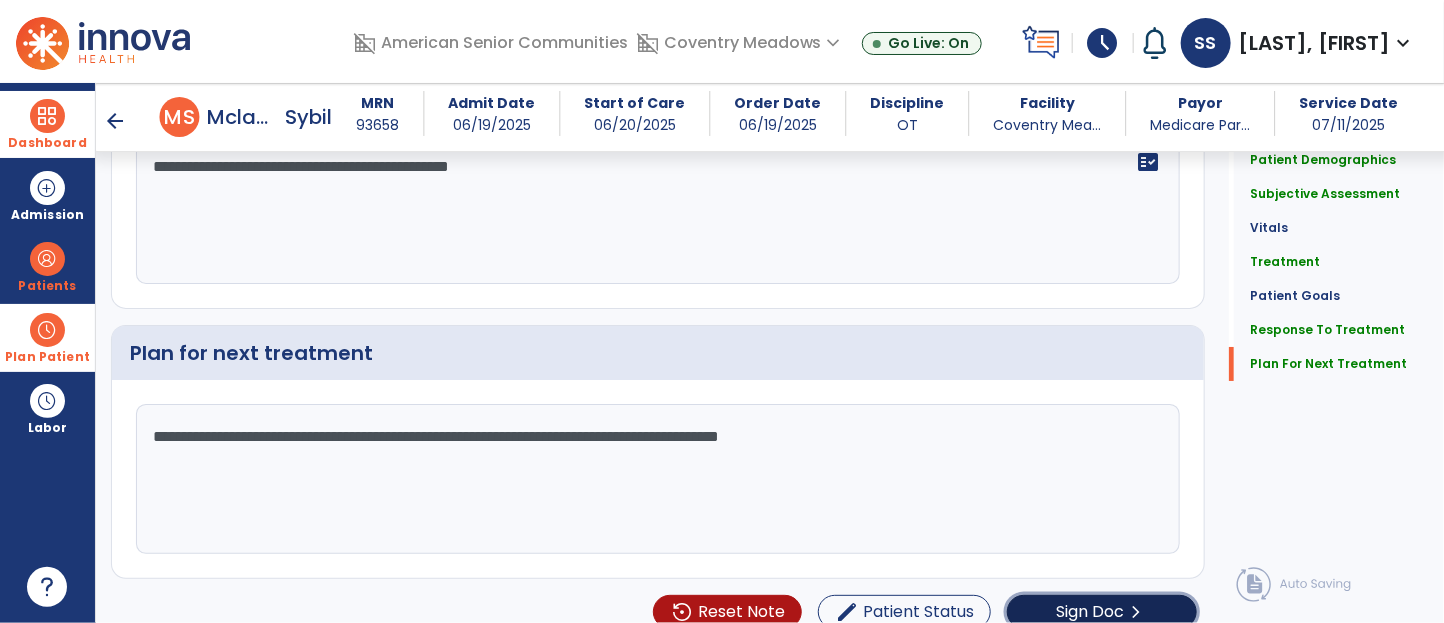 click on "Sign Doc" 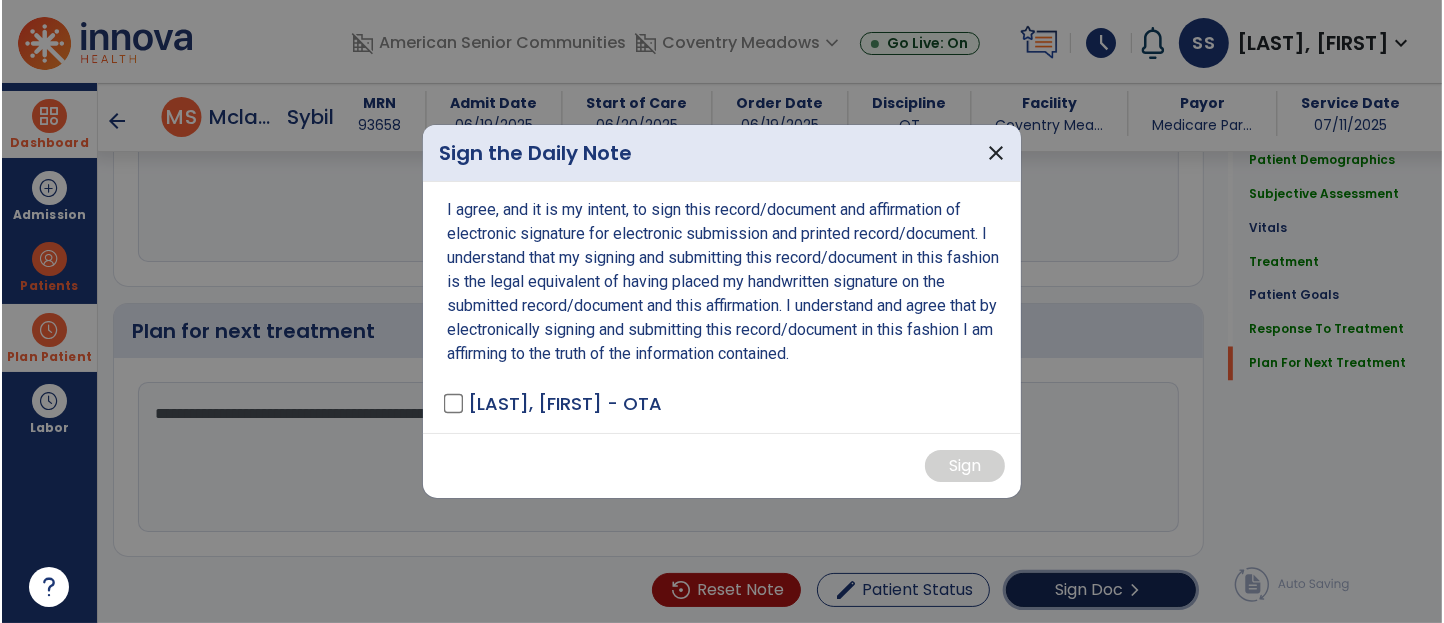 scroll, scrollTop: 3142, scrollLeft: 0, axis: vertical 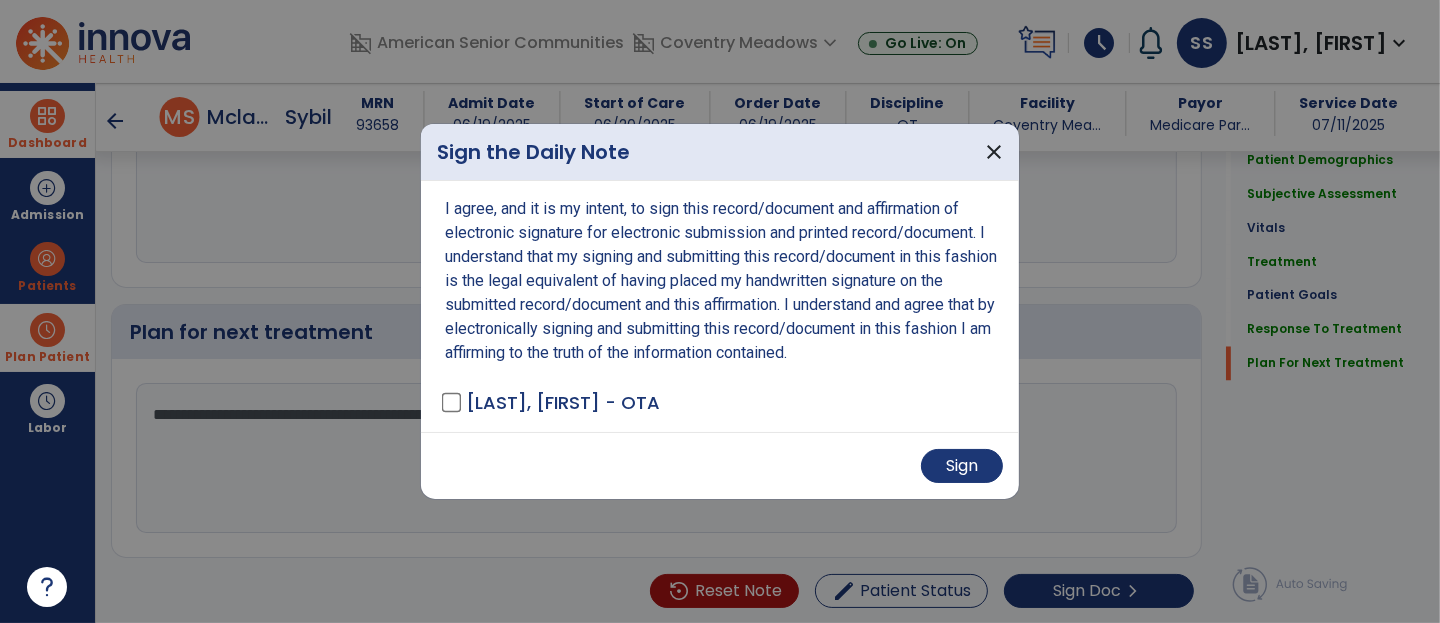 click on "Sign" at bounding box center (720, 465) 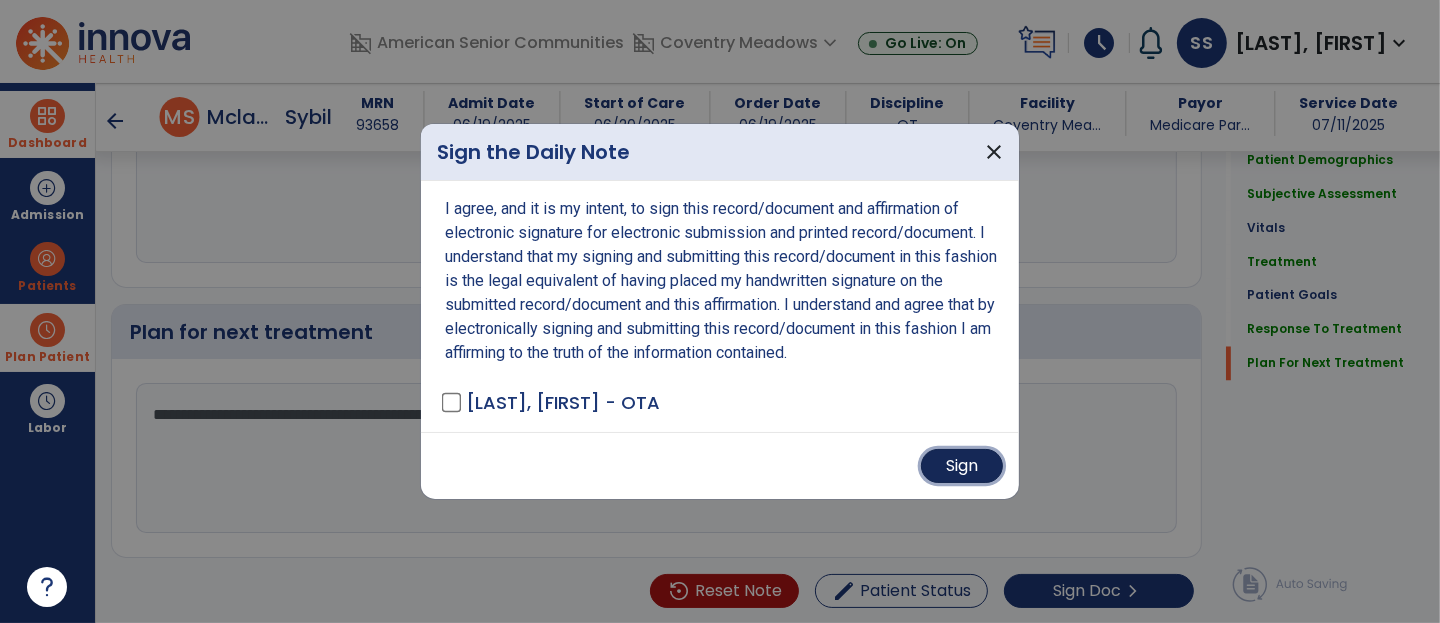 click on "Sign" at bounding box center [962, 466] 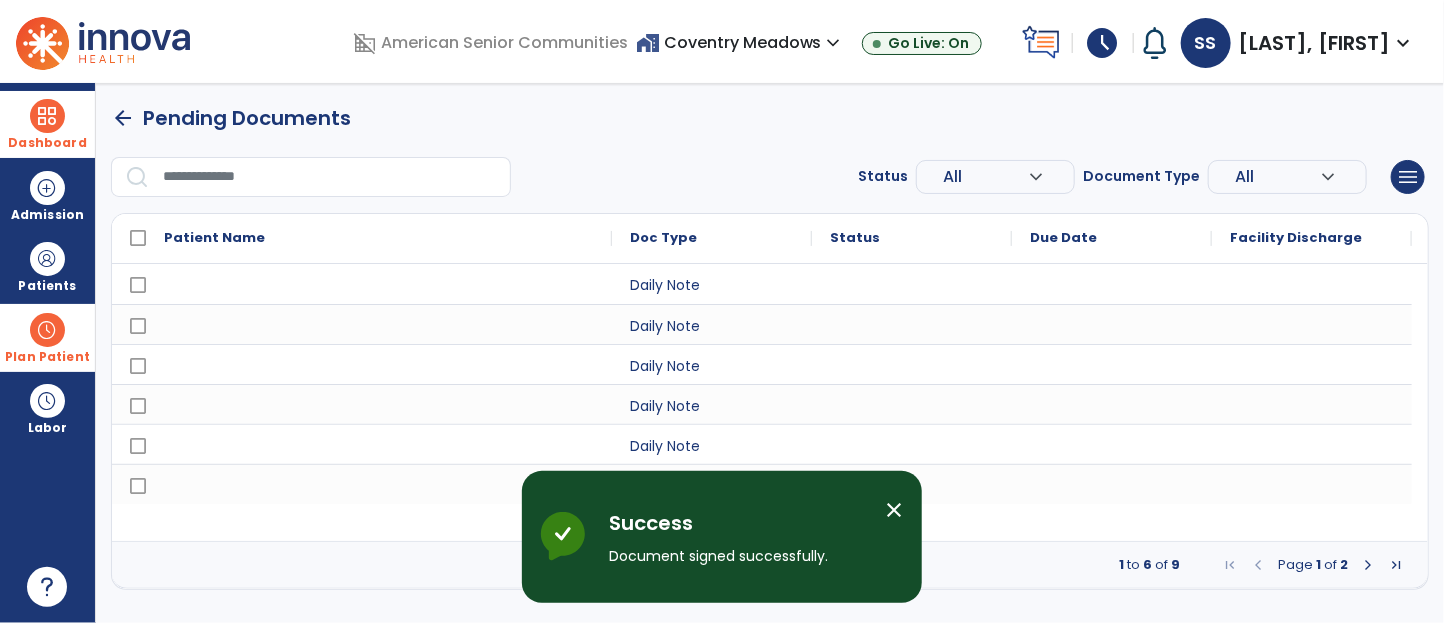 scroll, scrollTop: 0, scrollLeft: 0, axis: both 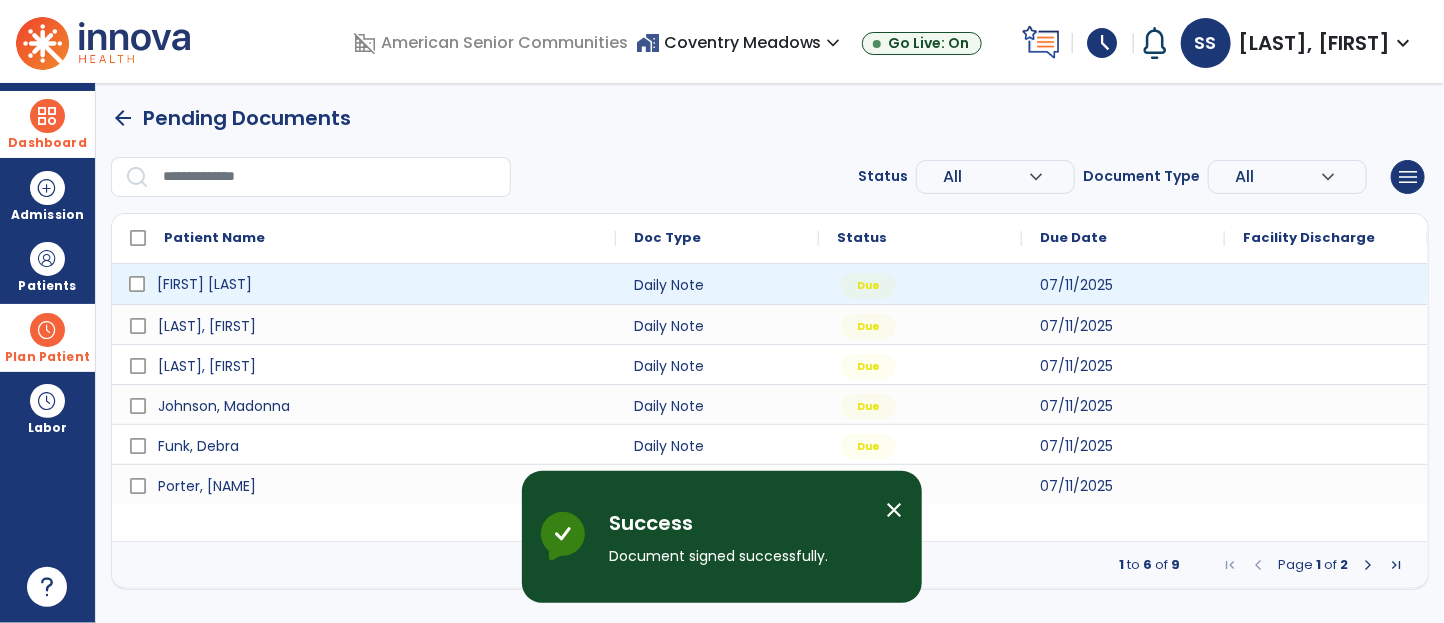 click on "Willson, Francile" at bounding box center [378, 284] 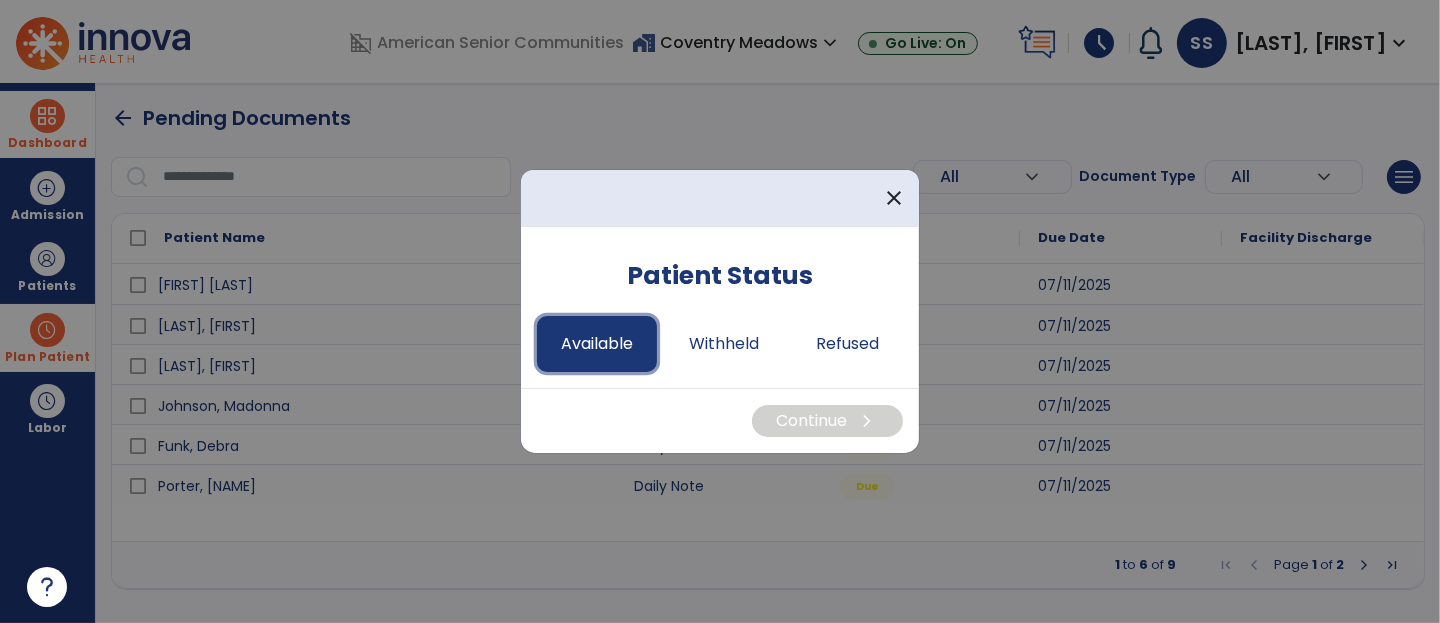 click on "Available" at bounding box center (597, 344) 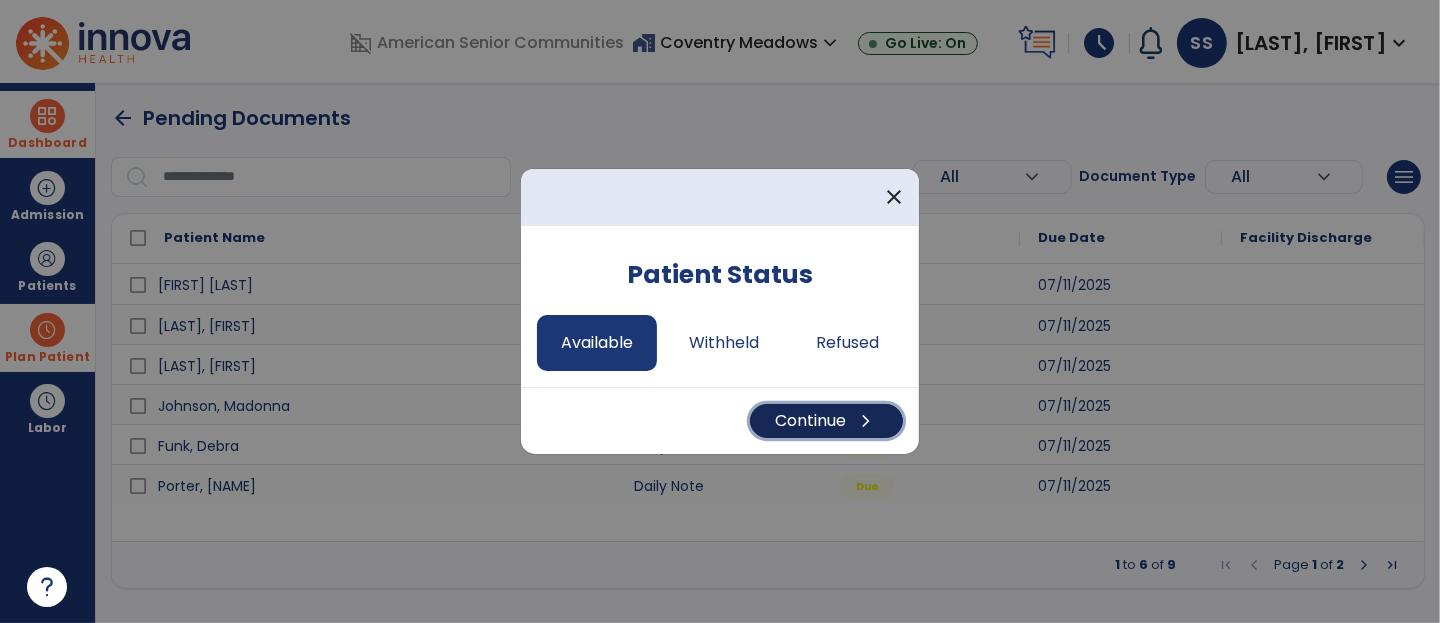 click on "chevron_right" at bounding box center (866, 421) 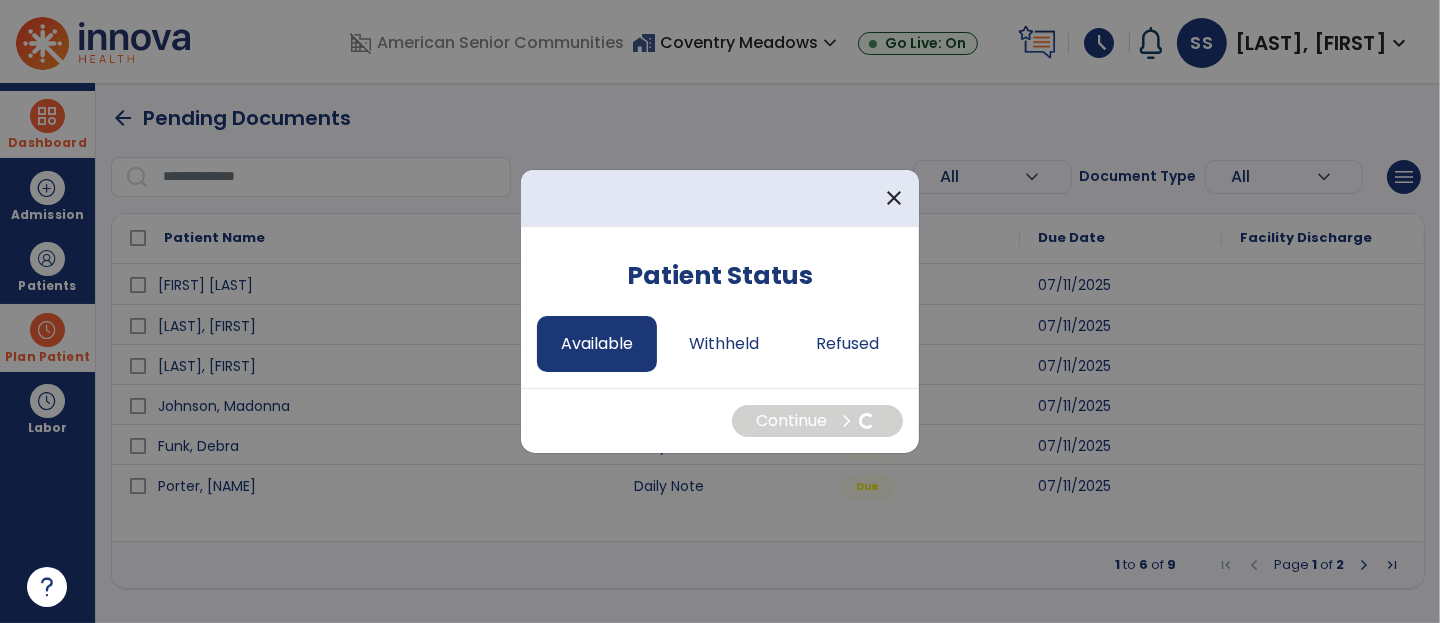 select on "*" 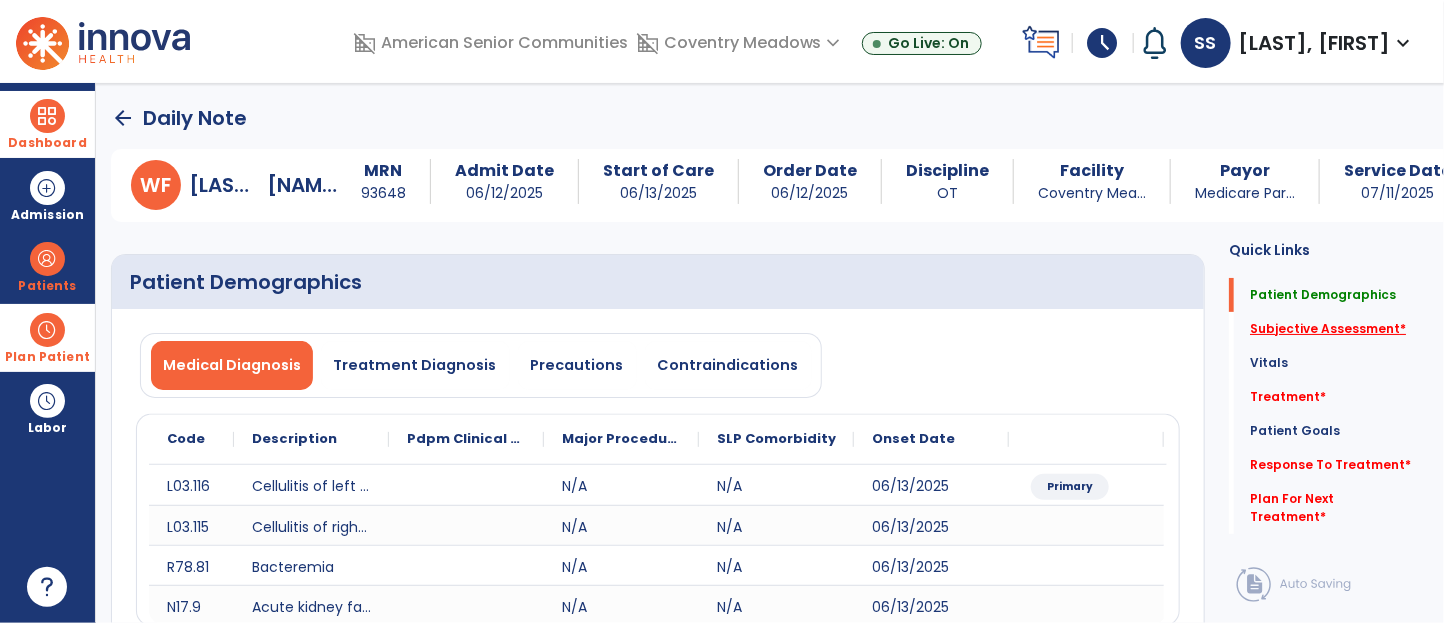click on "Subjective Assessment   *" 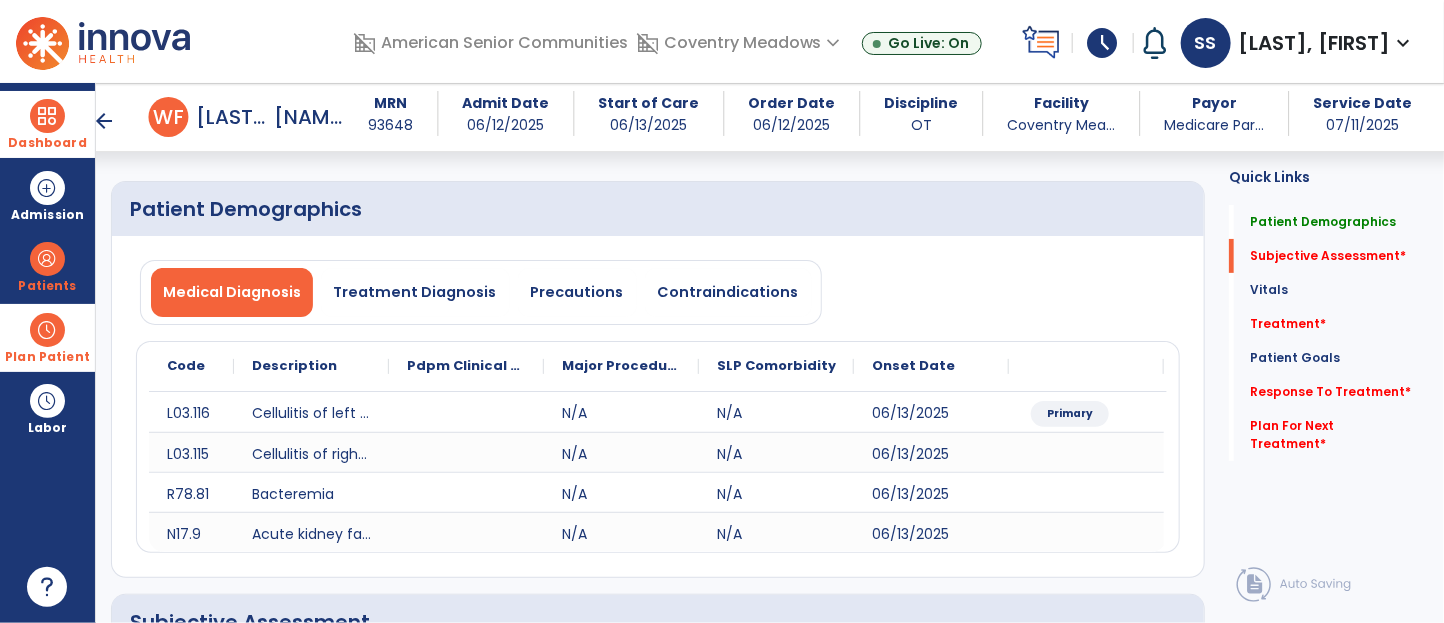 scroll, scrollTop: 454, scrollLeft: 0, axis: vertical 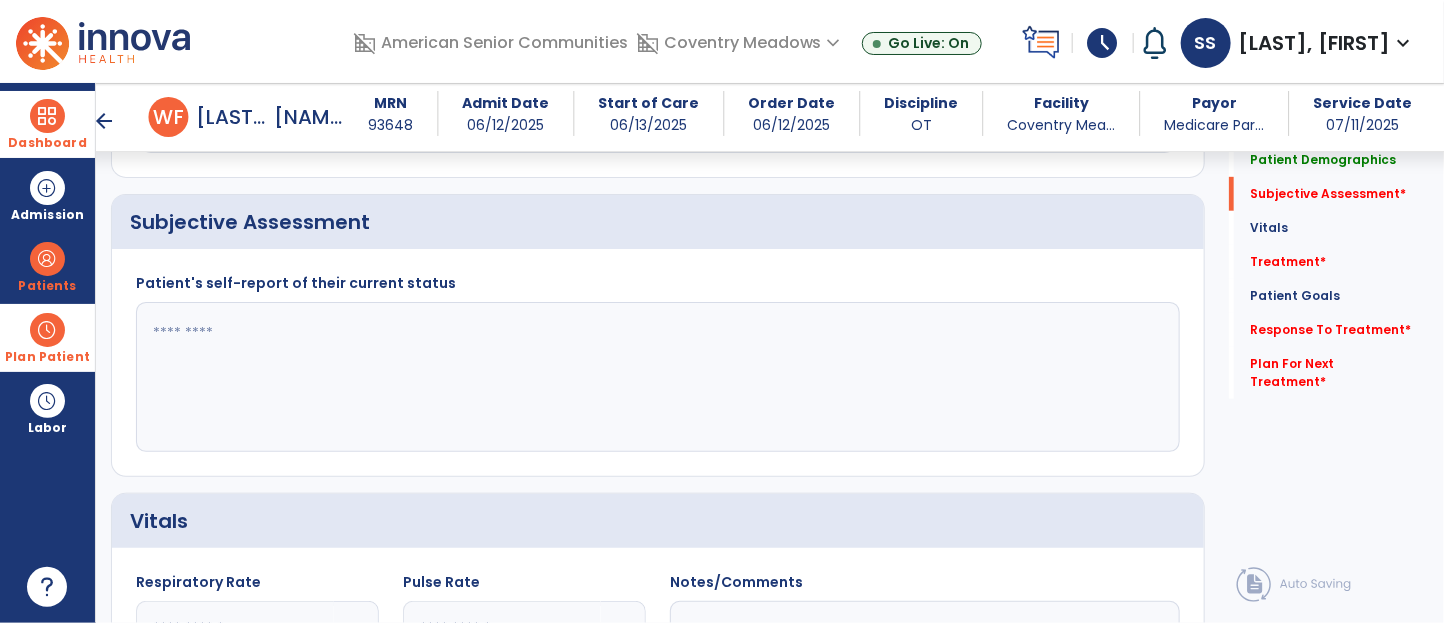 click 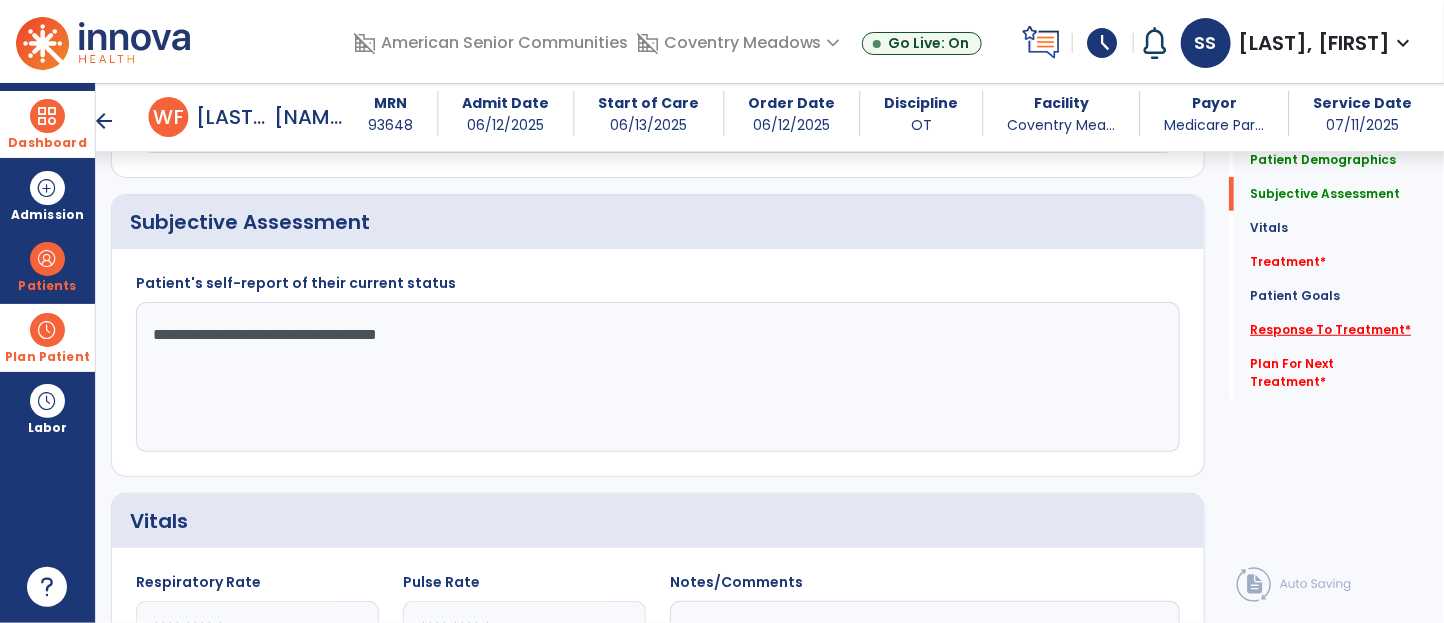 type on "**********" 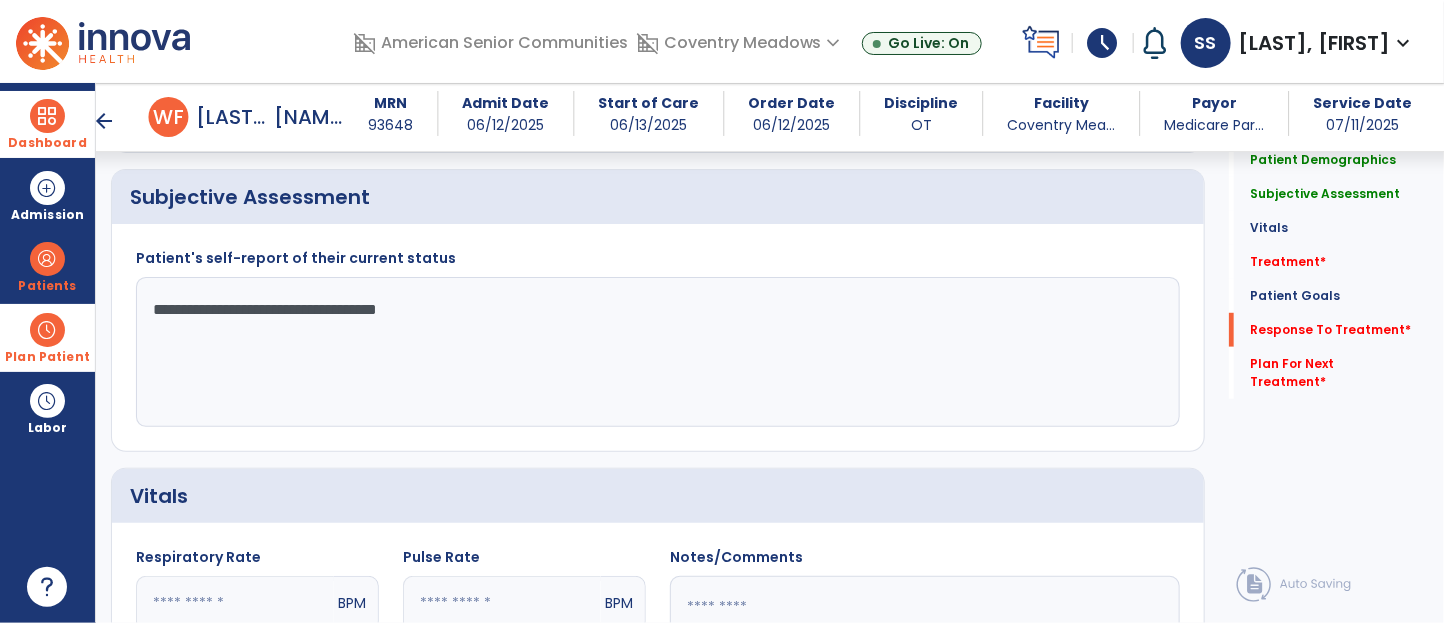 click on "Pulse Rate  BPM O2 Saturation  %" 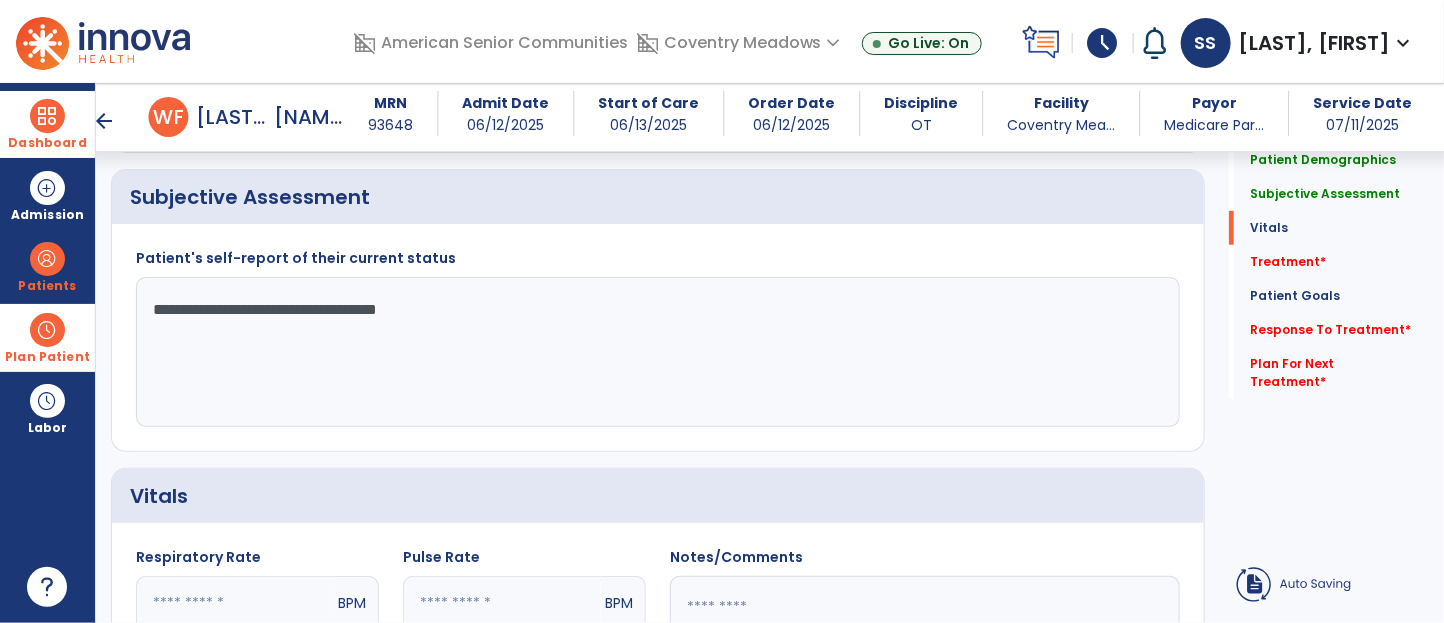 scroll, scrollTop: 2857, scrollLeft: 0, axis: vertical 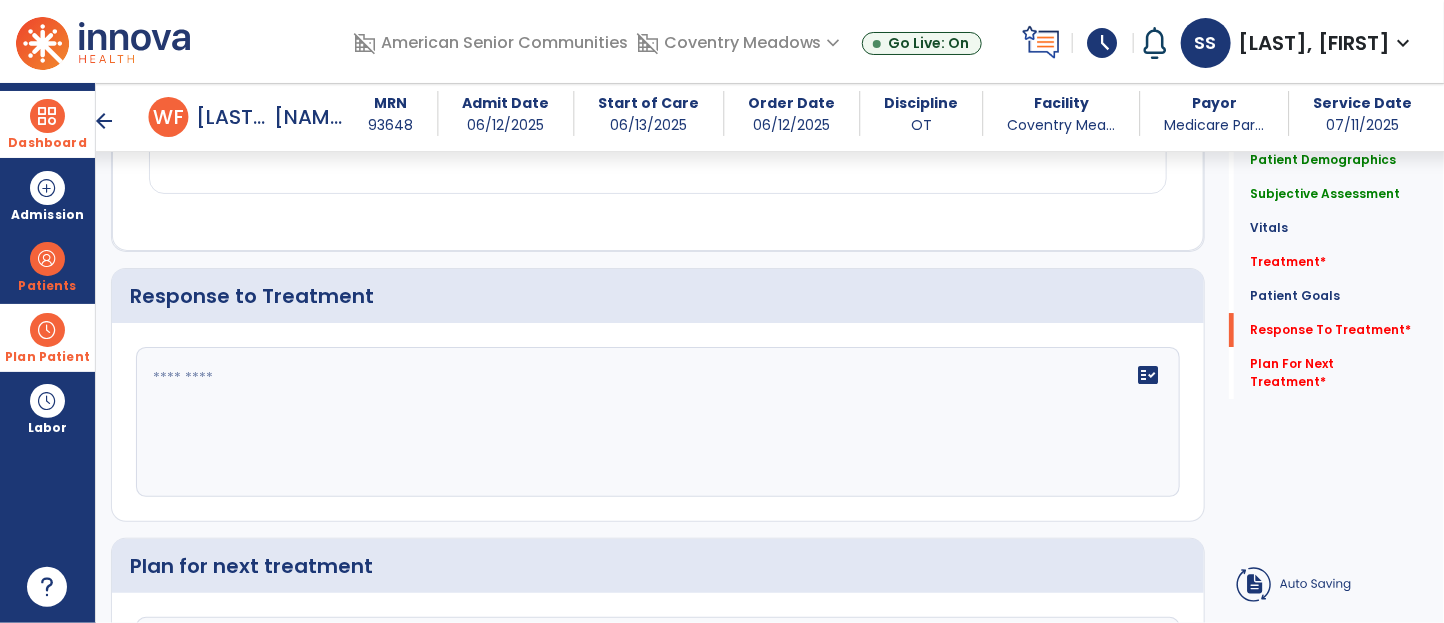 click on "fact_check" 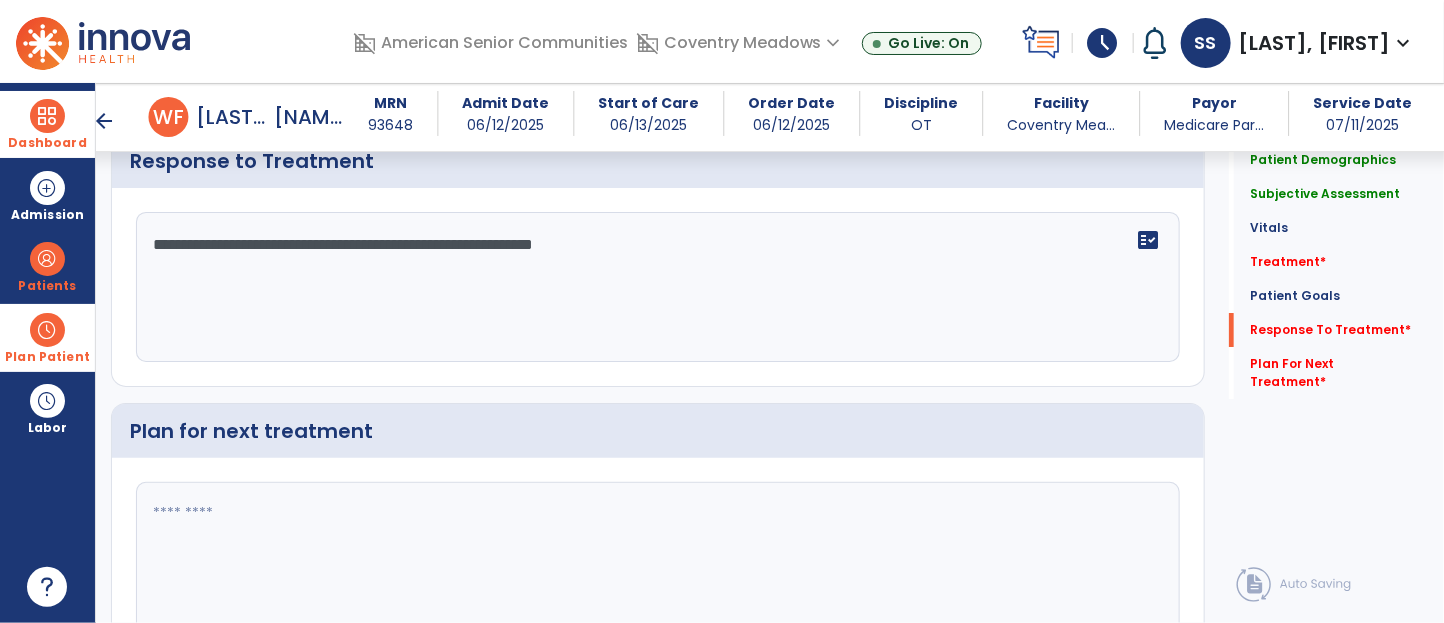scroll, scrollTop: 3049, scrollLeft: 0, axis: vertical 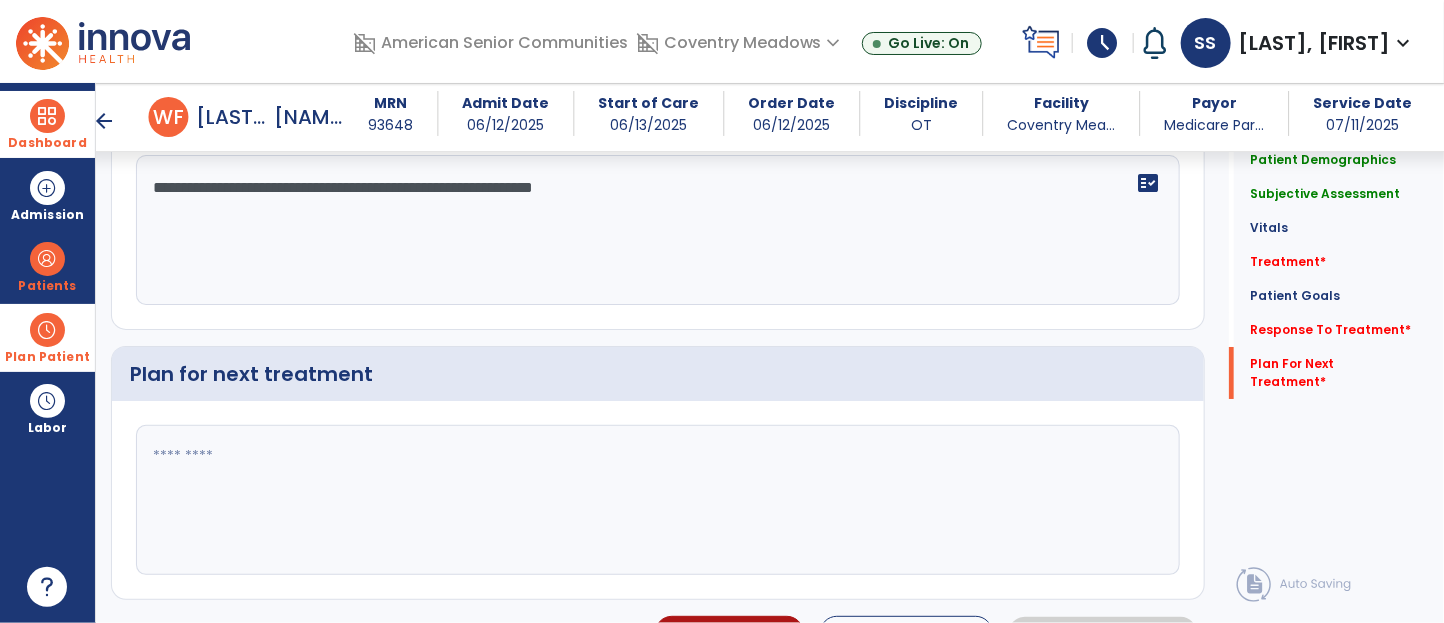 type on "**********" 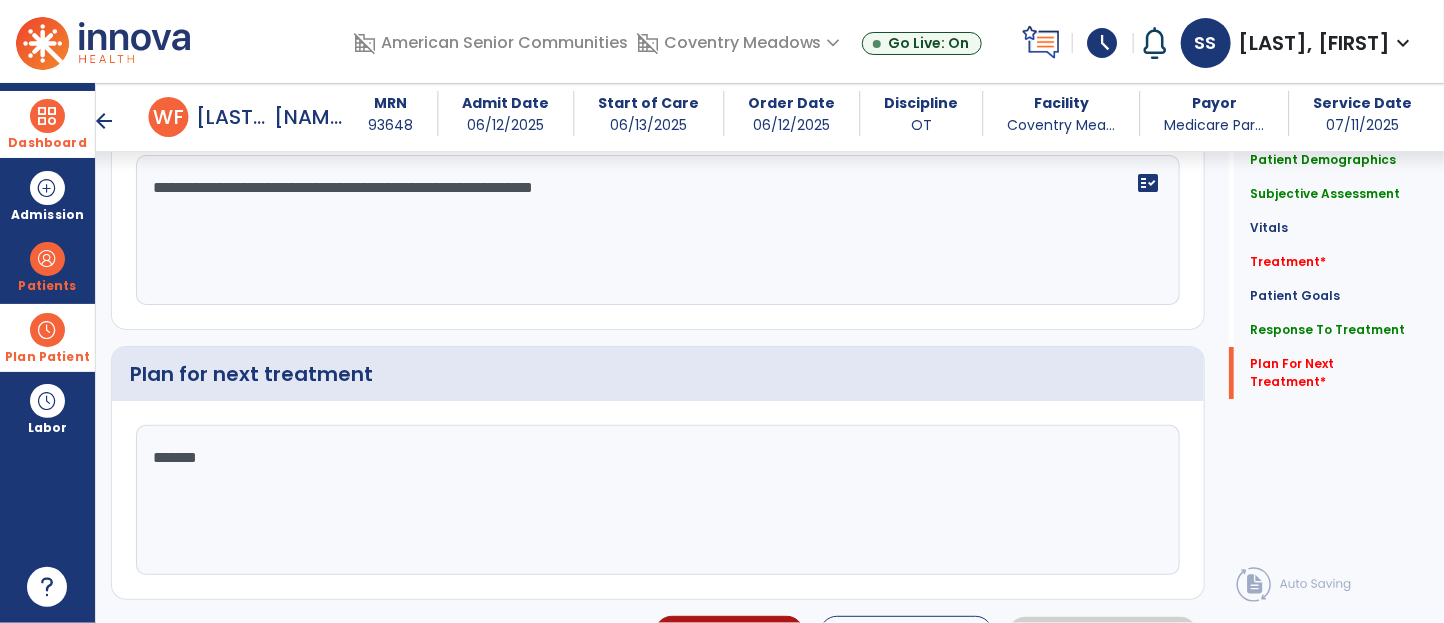 type on "********" 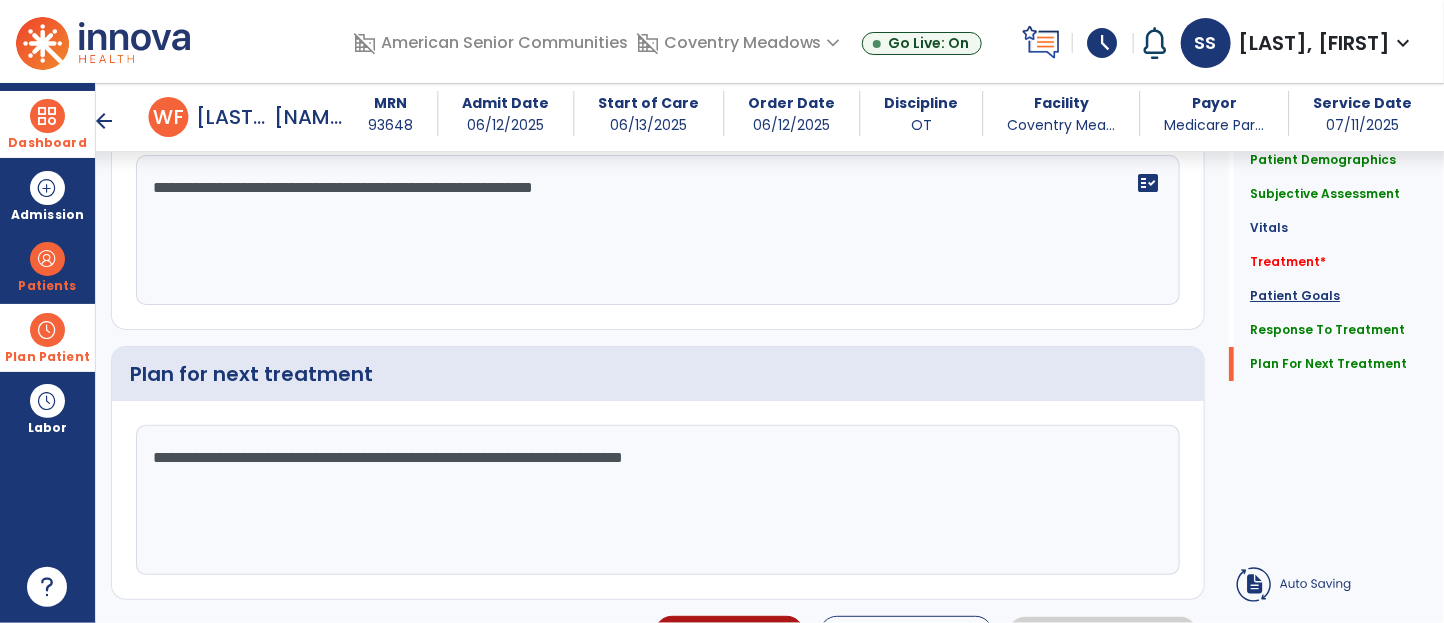 type on "**********" 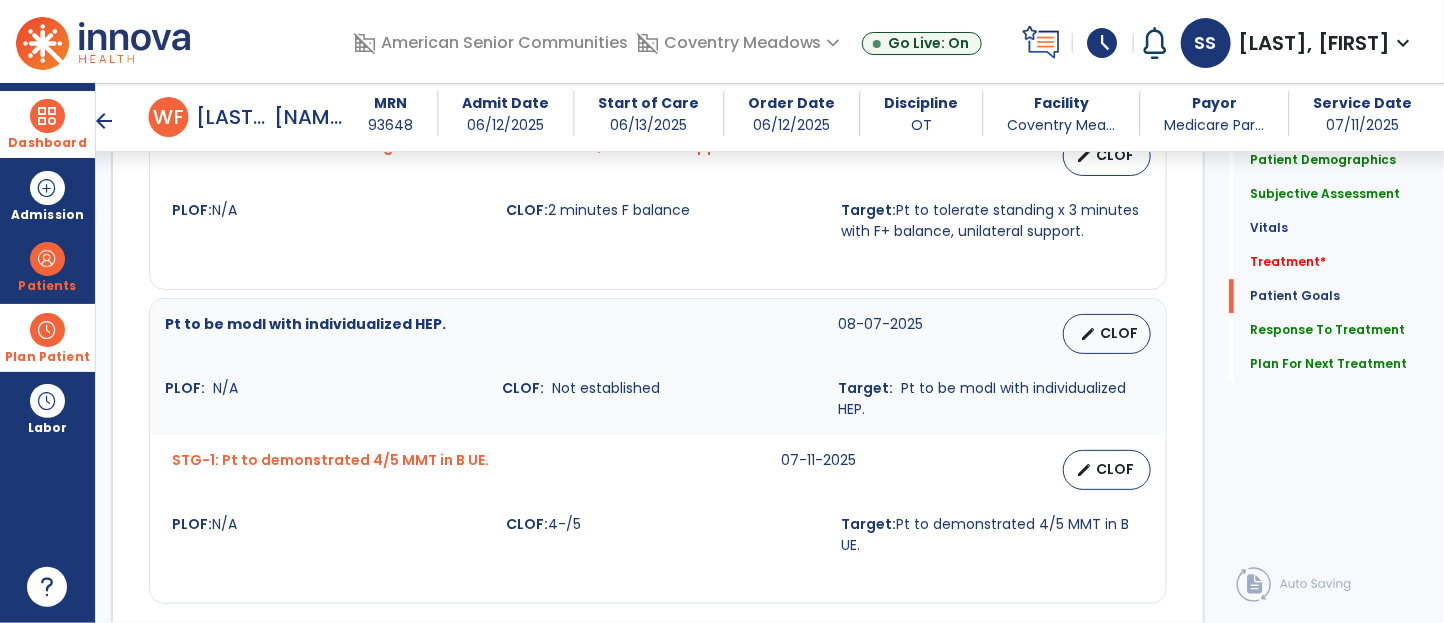 scroll, scrollTop: 2453, scrollLeft: 0, axis: vertical 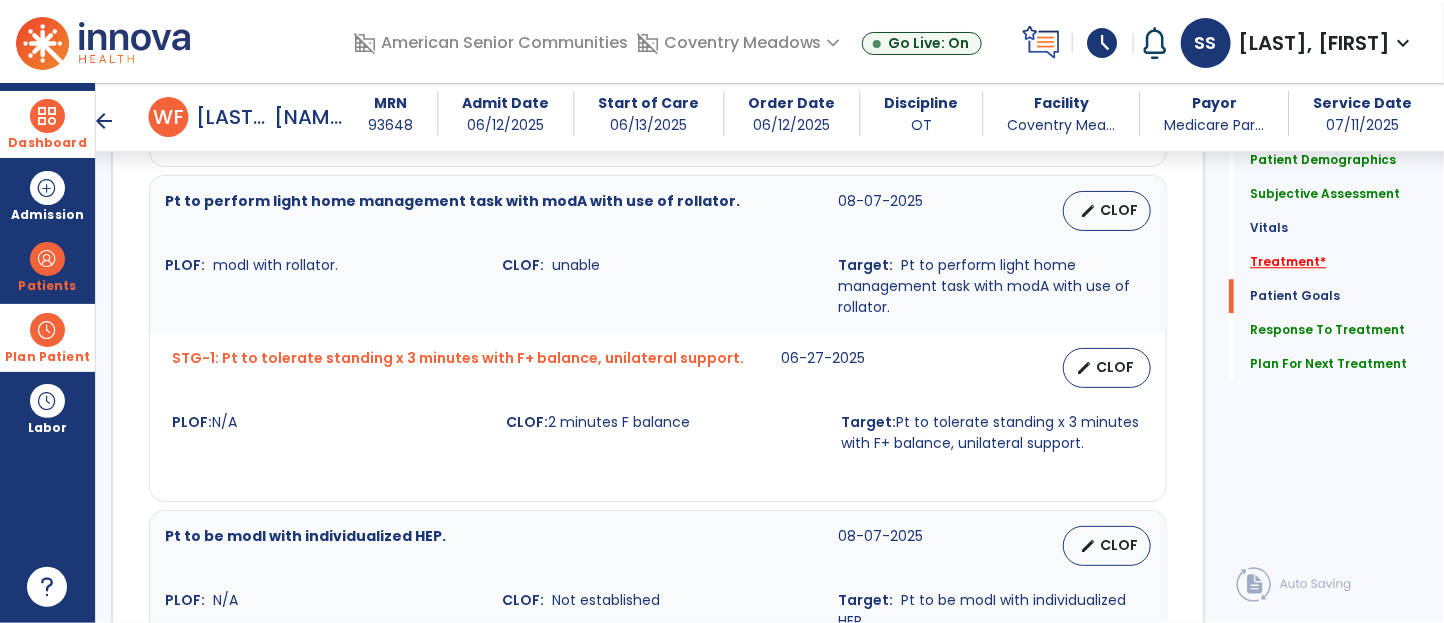 click on "Treatment   *" 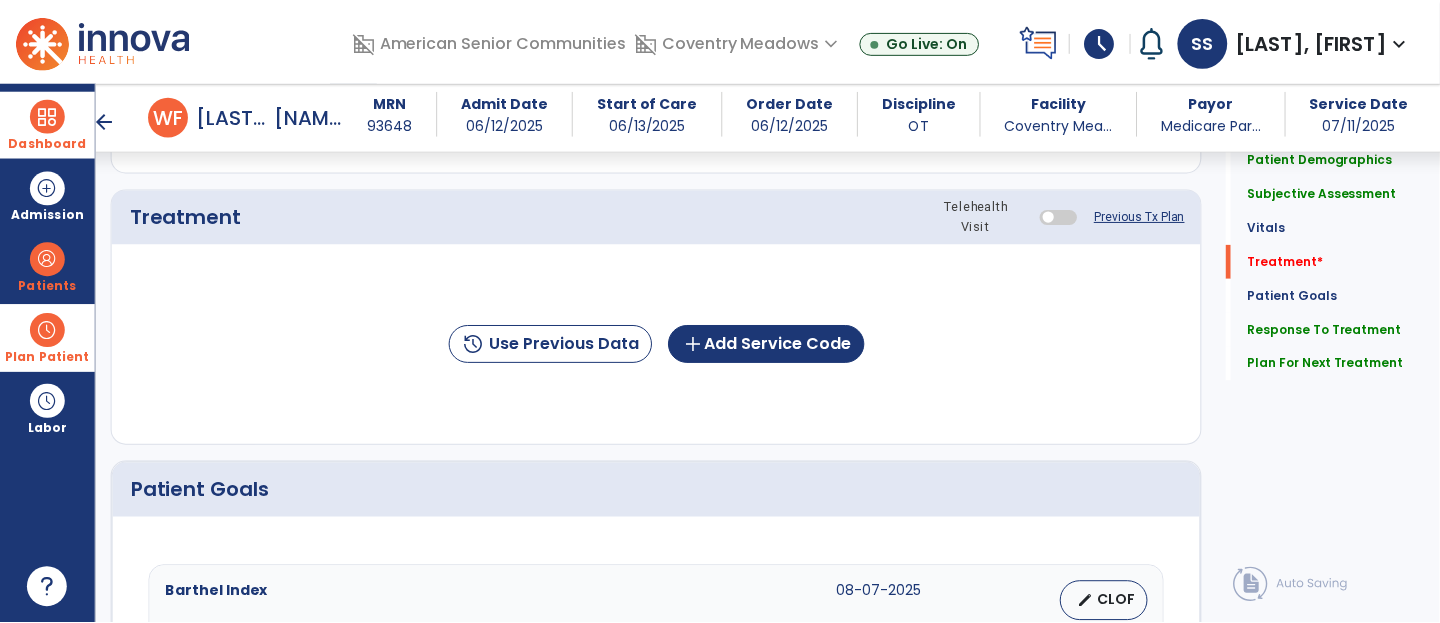 scroll, scrollTop: 1144, scrollLeft: 0, axis: vertical 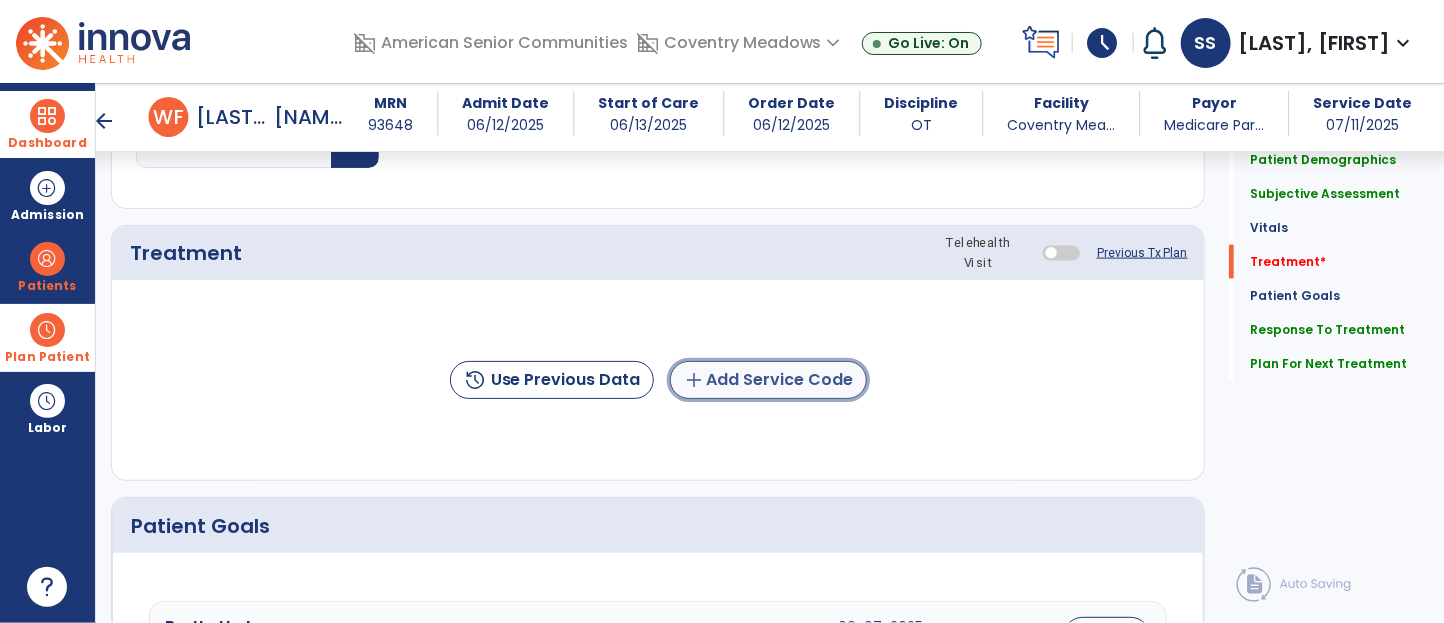 click on "add  Add Service Code" 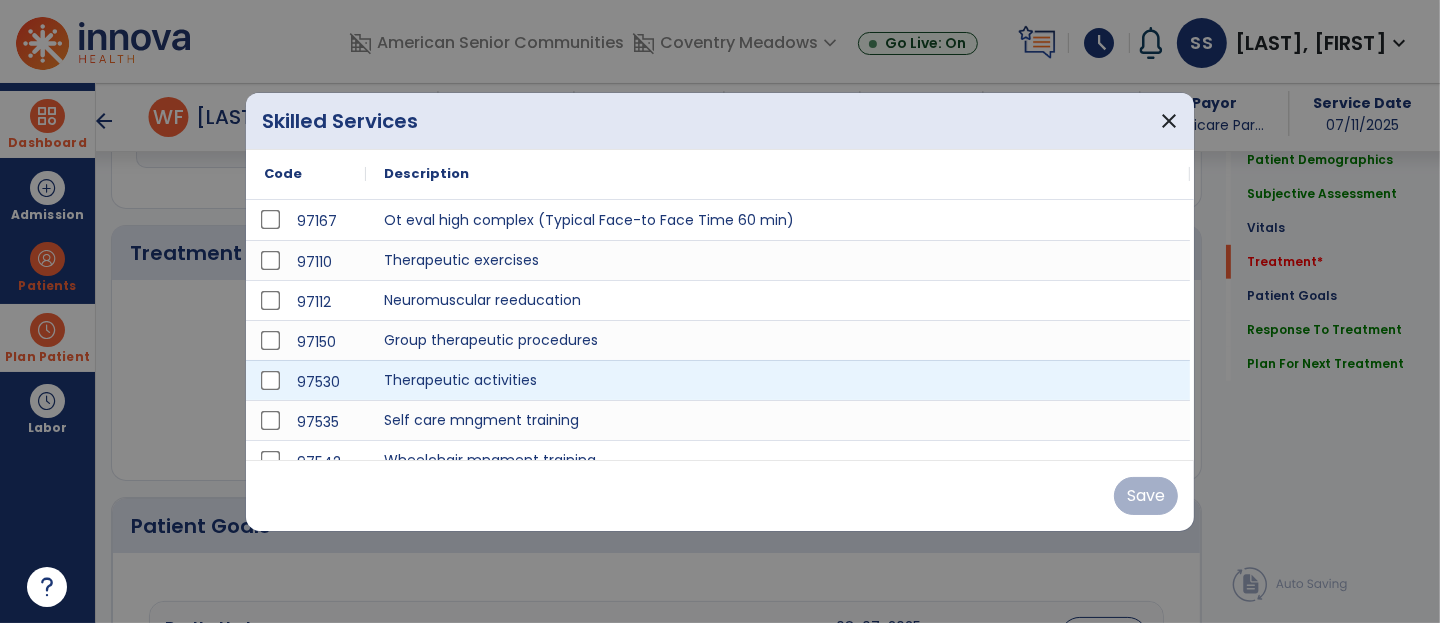 scroll, scrollTop: 1144, scrollLeft: 0, axis: vertical 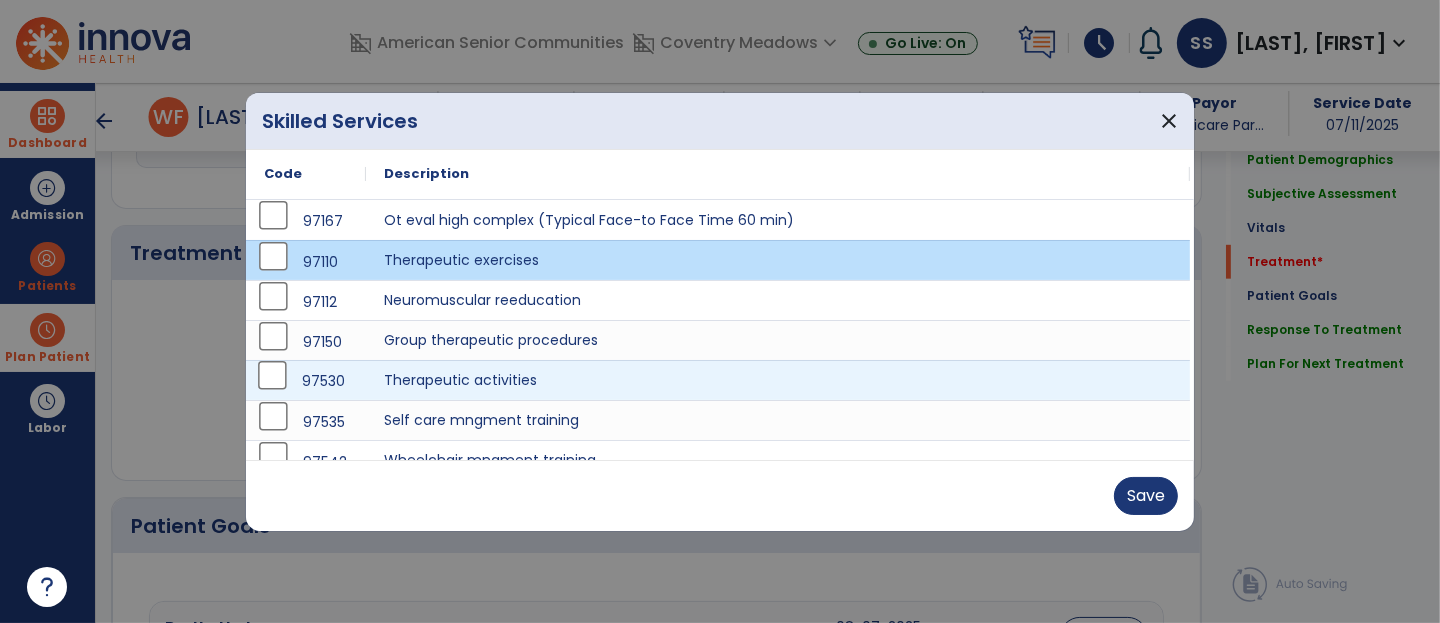 click on "97530" at bounding box center (306, 380) 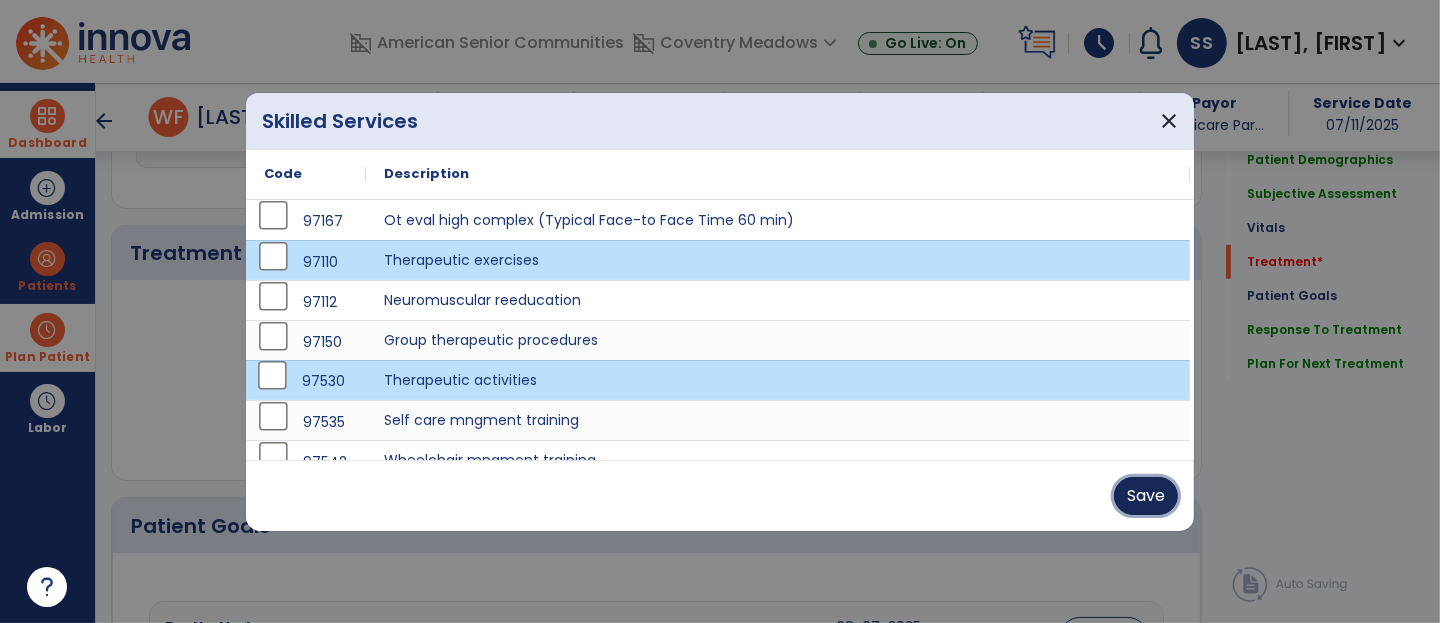 click on "Save" at bounding box center [1146, 496] 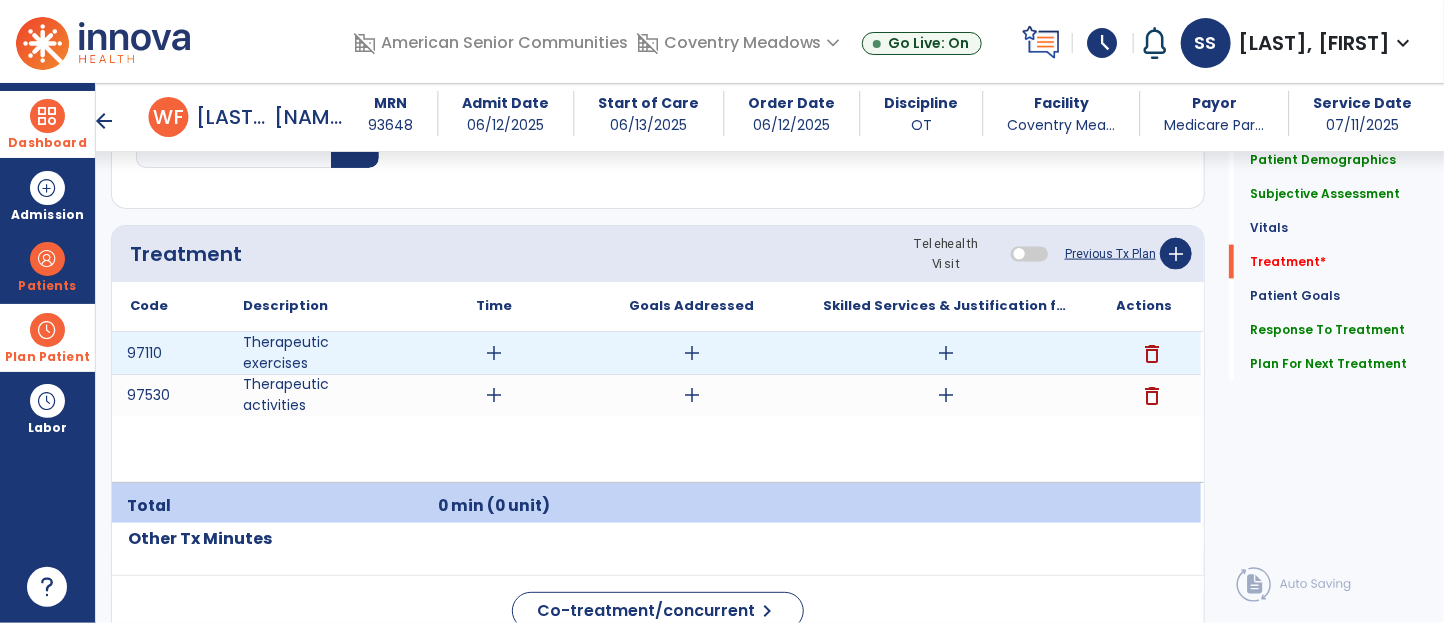 click on "add" at bounding box center [494, 353] 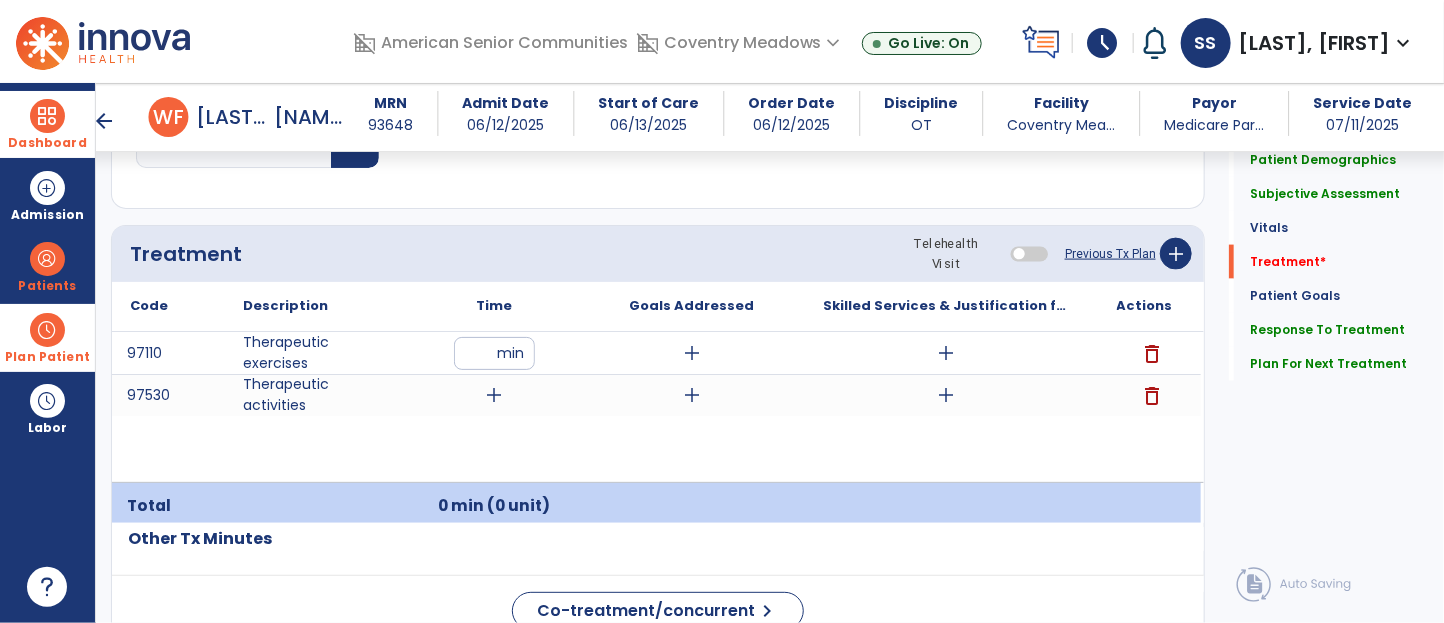type on "**" 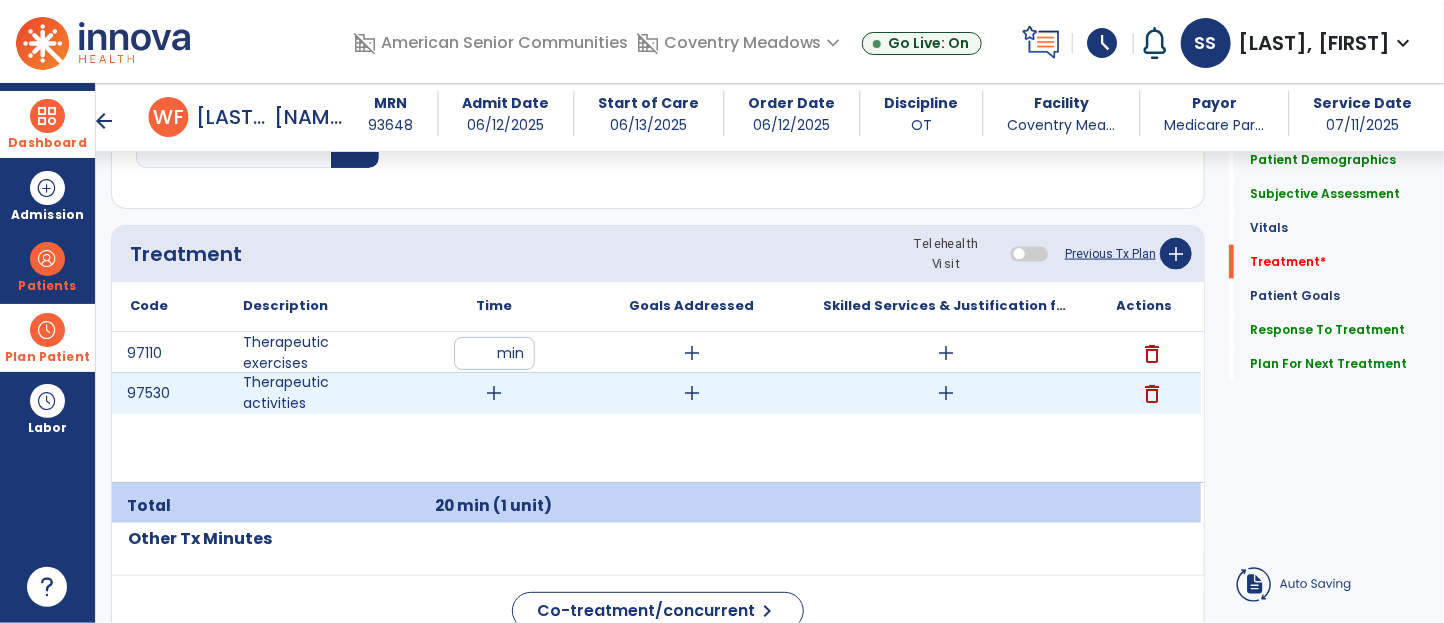 click on "add" at bounding box center (494, 393) 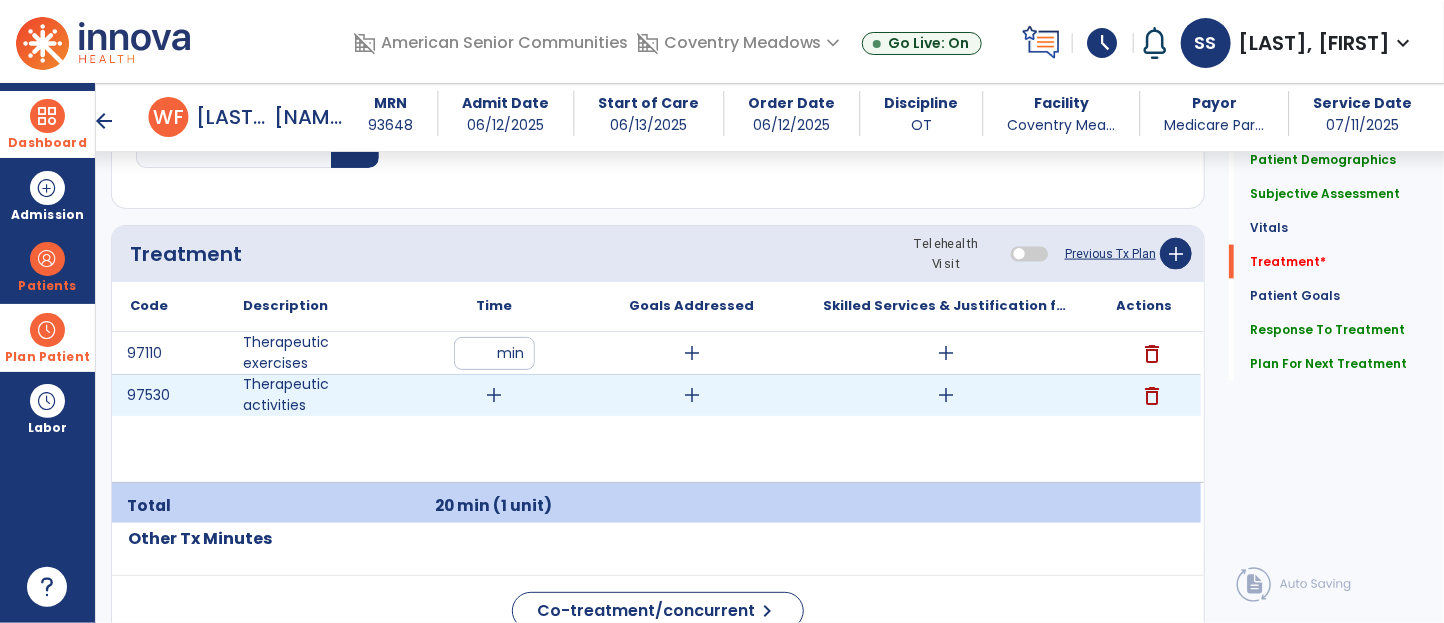 click on "add" at bounding box center [494, 395] 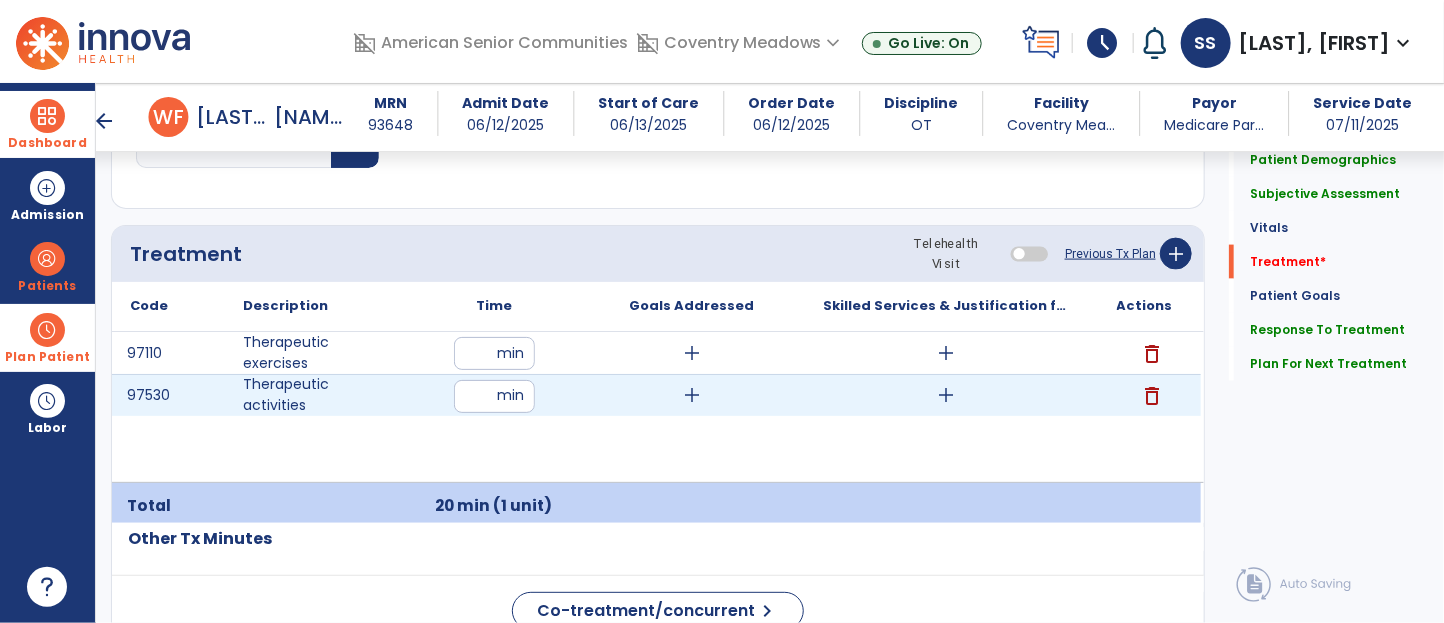 type on "**" 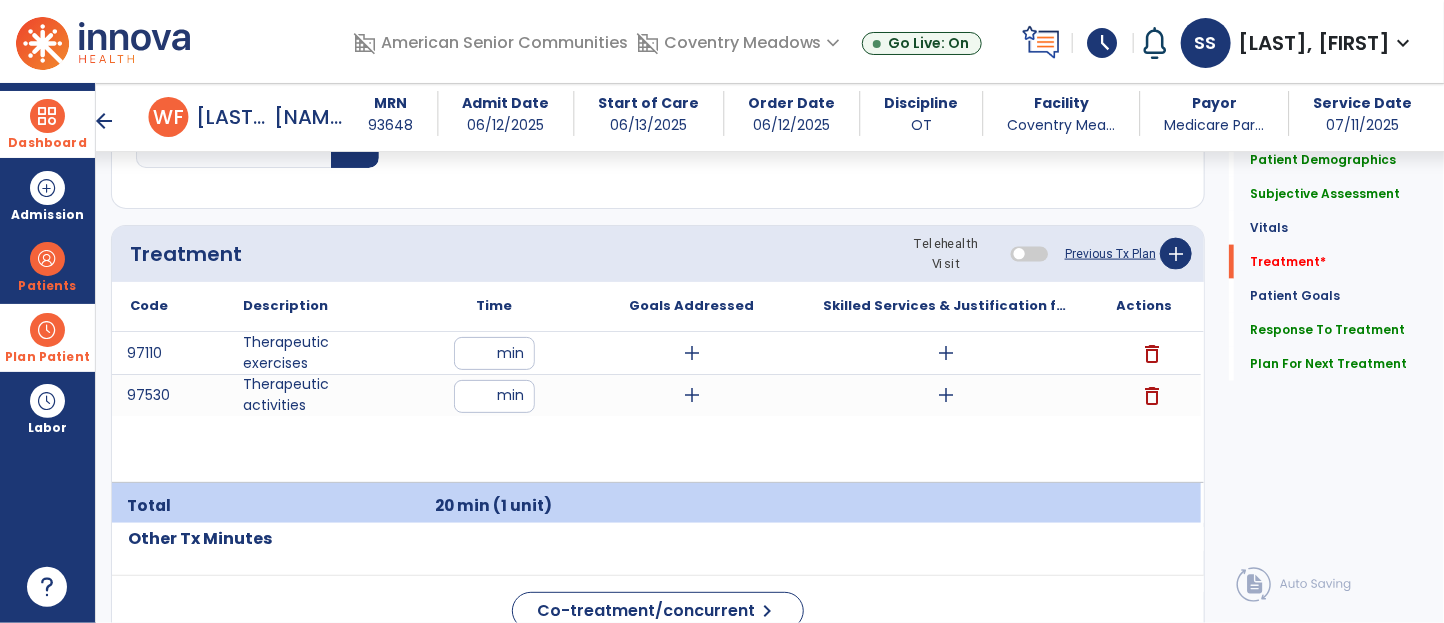 click on "Treatment Telehealth Visit  Previous Tx Plan   add" 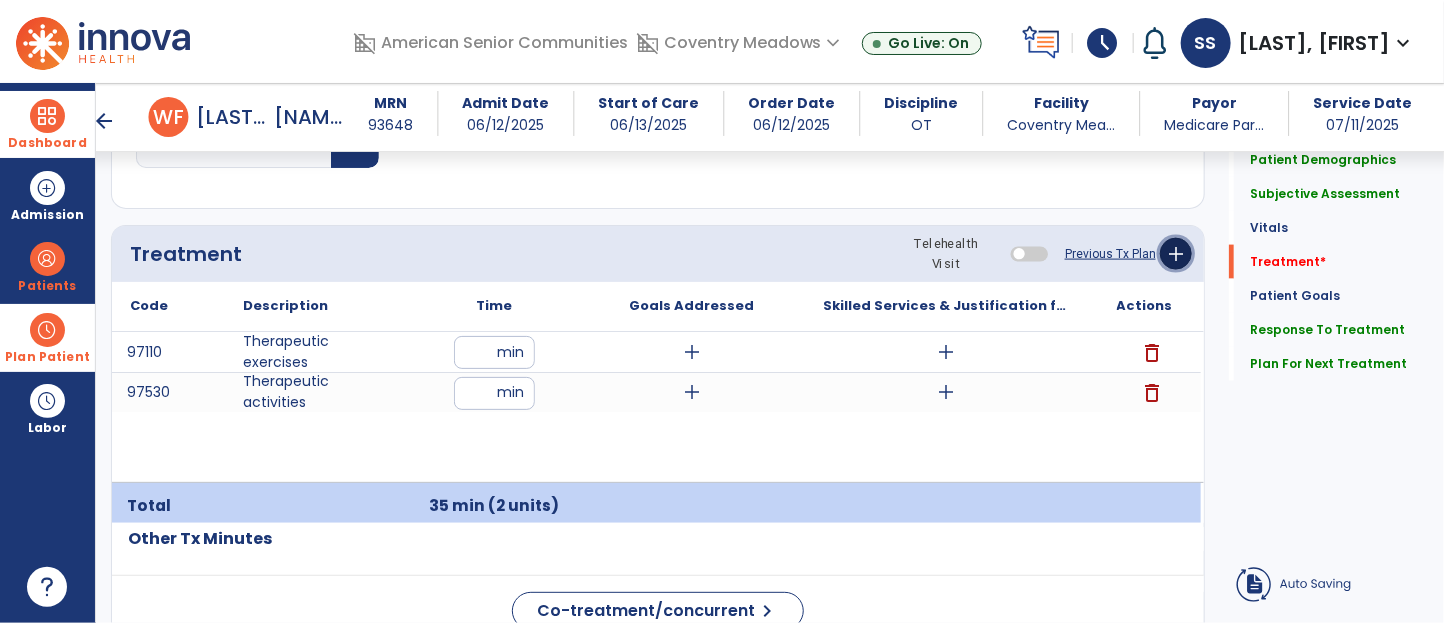click on "add" 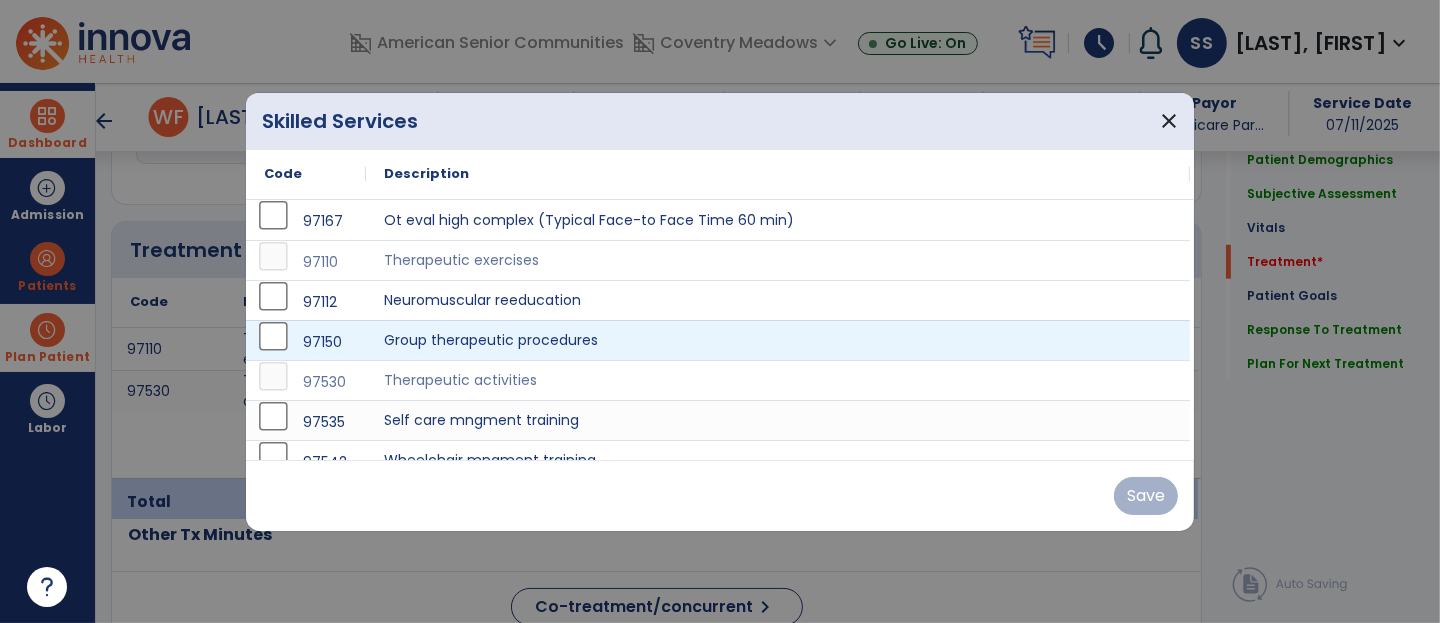 scroll, scrollTop: 1144, scrollLeft: 0, axis: vertical 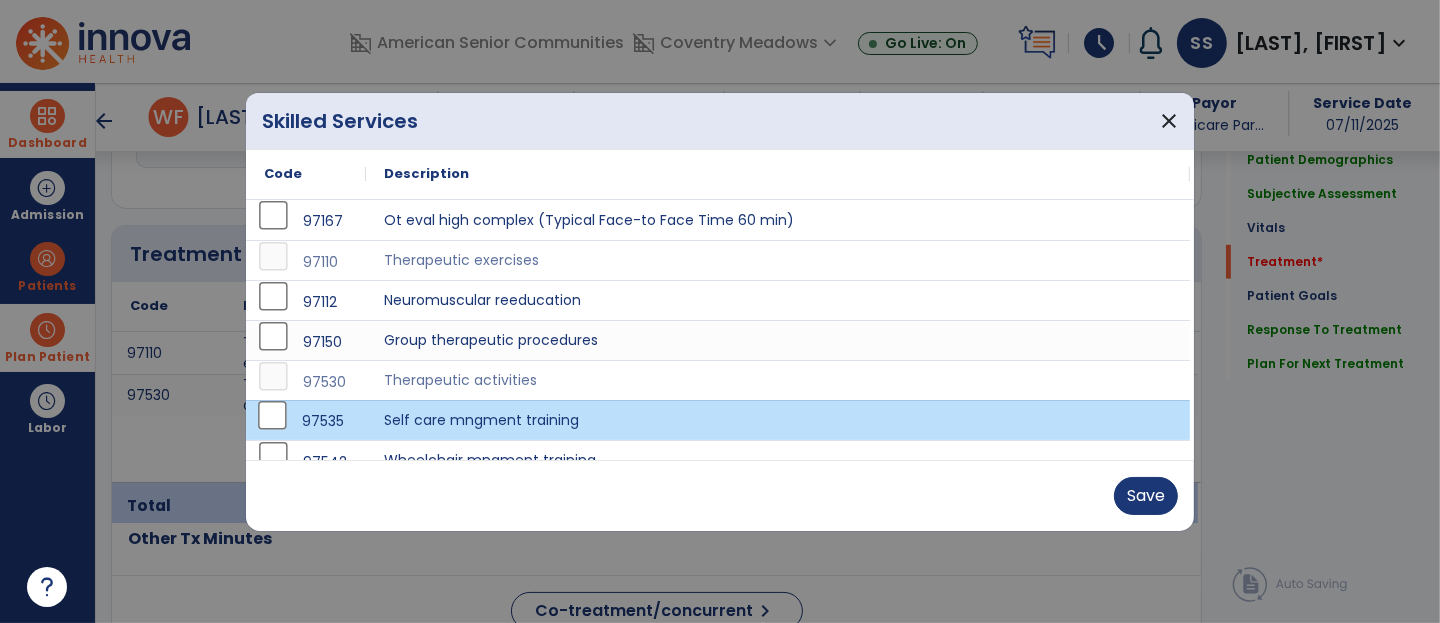 click on "Save" at bounding box center (720, 496) 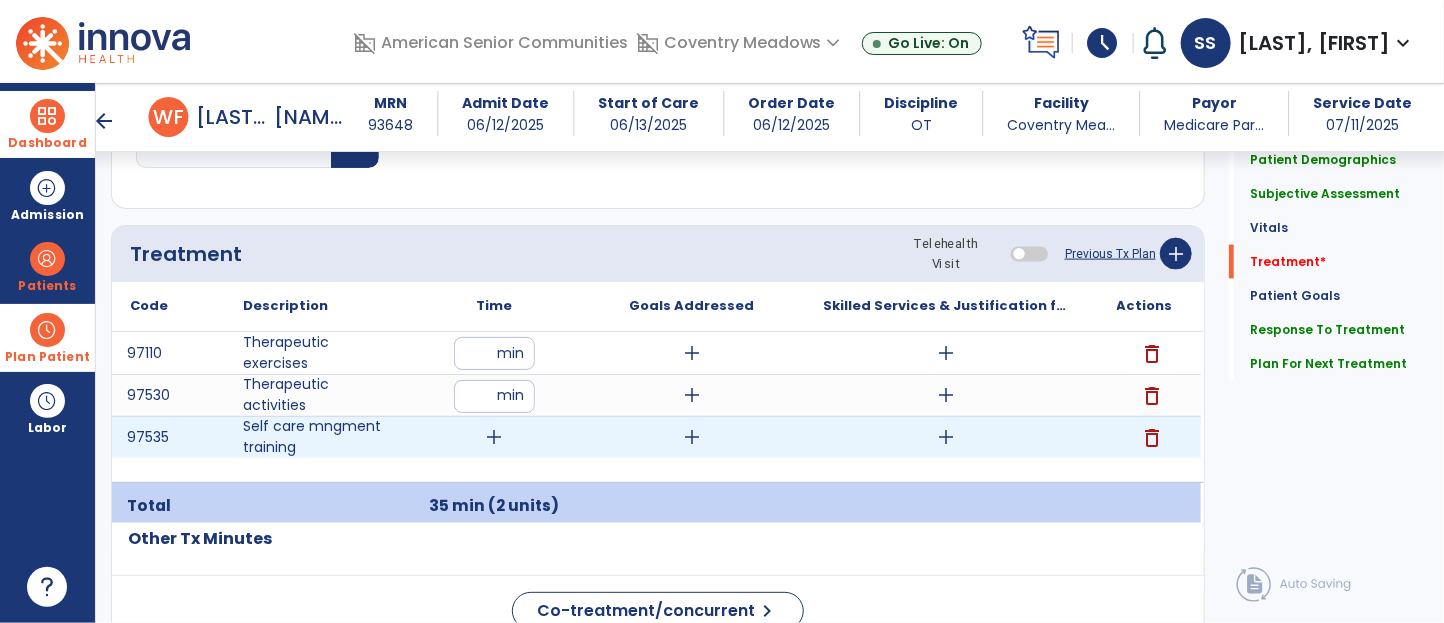 click on "add" at bounding box center [494, 437] 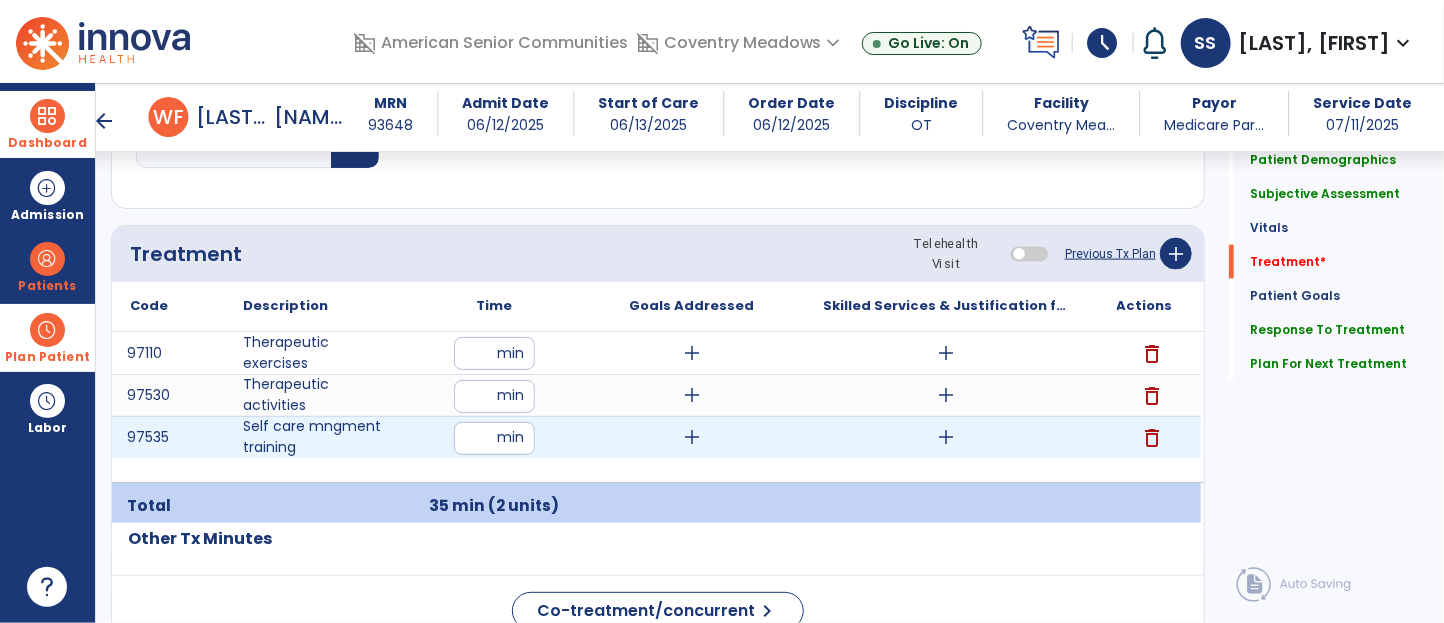 type on "**" 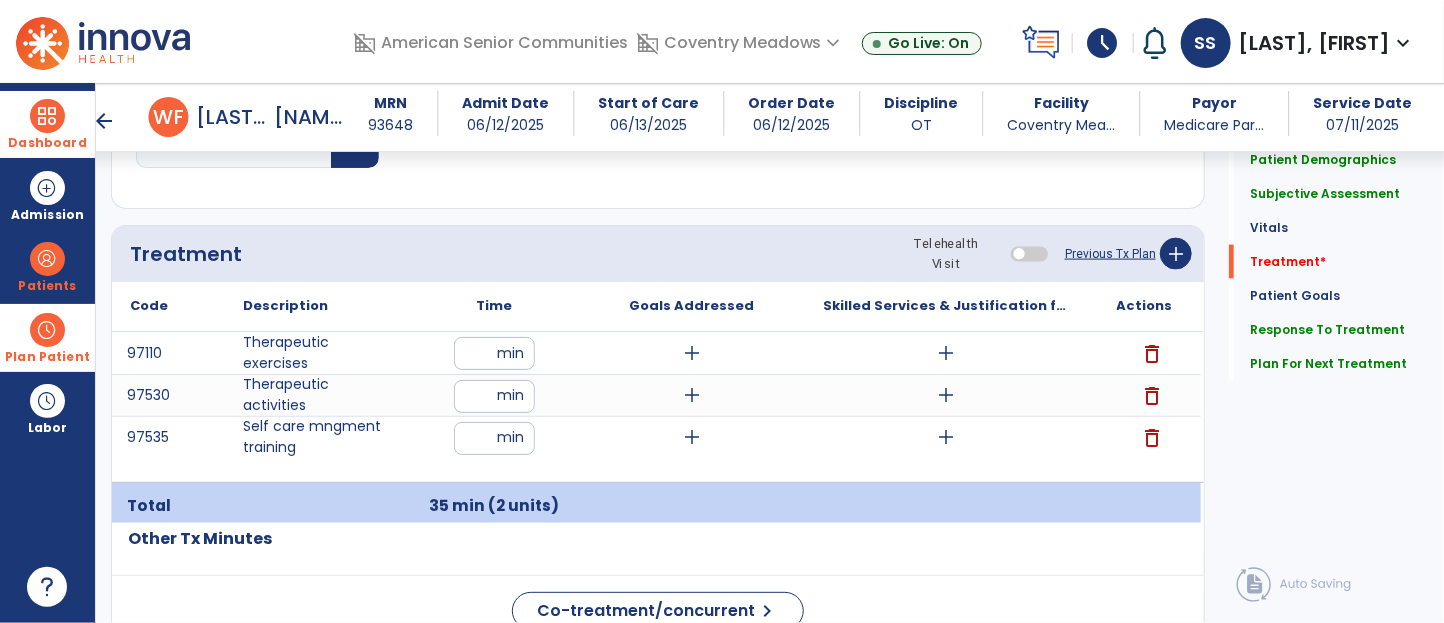 click on "Treatment Telehealth Visit  Previous Tx Plan   add" 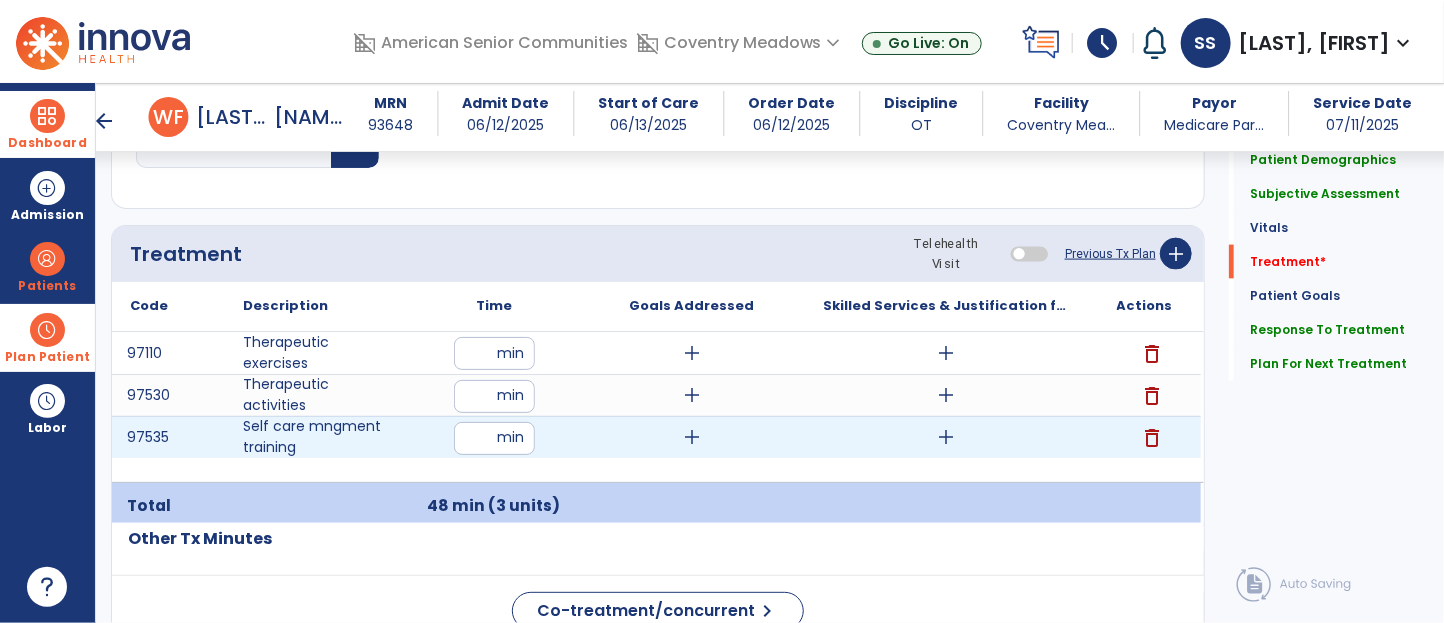 click on "**" at bounding box center [494, 438] 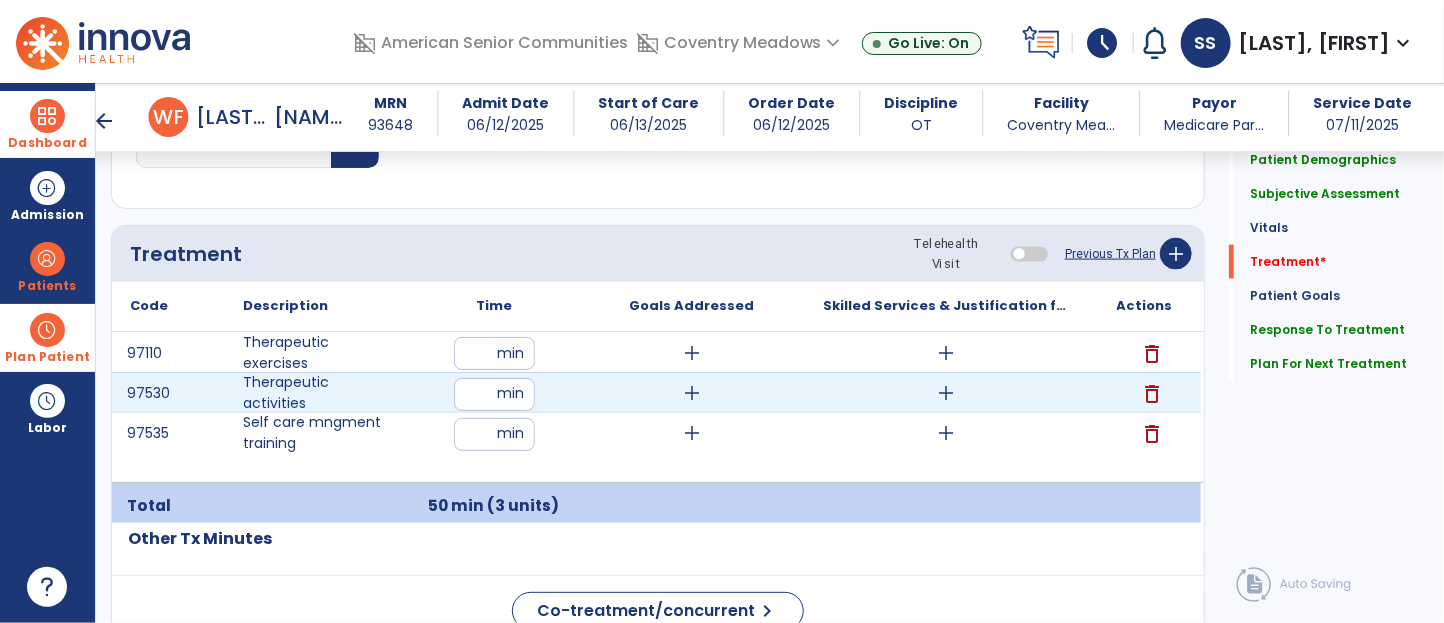 click on "**" at bounding box center (494, 394) 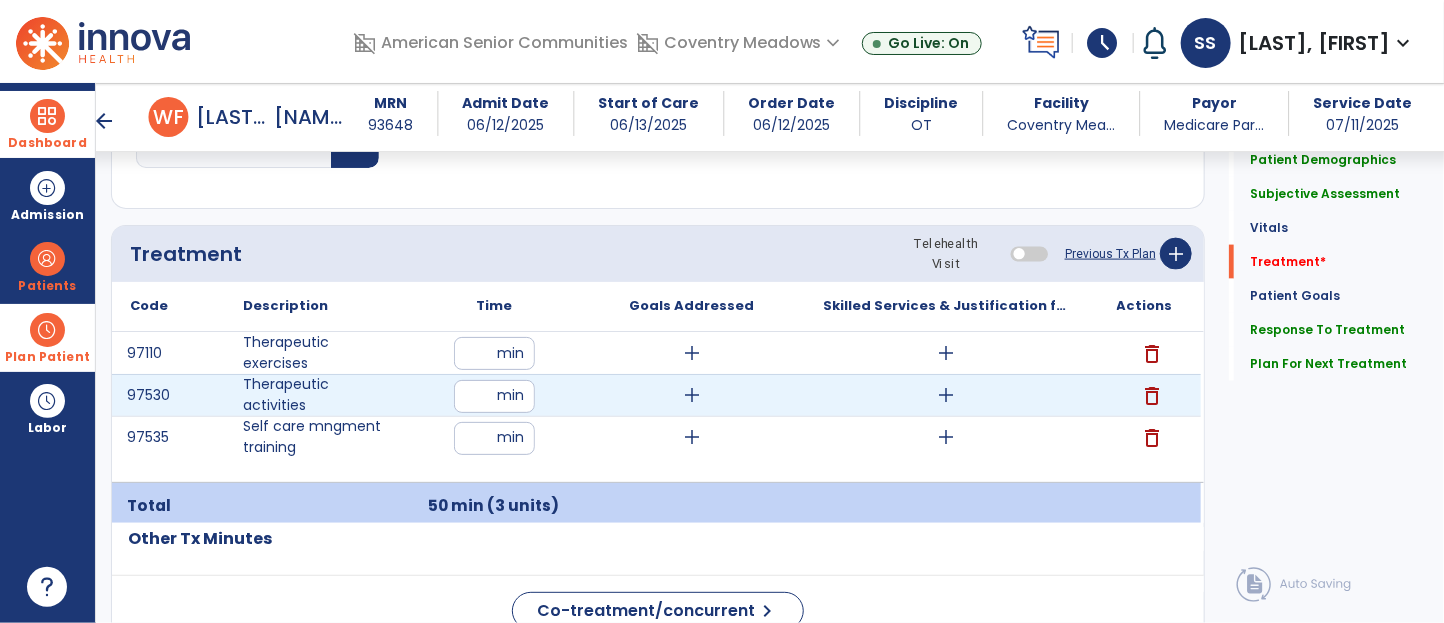 type on "**" 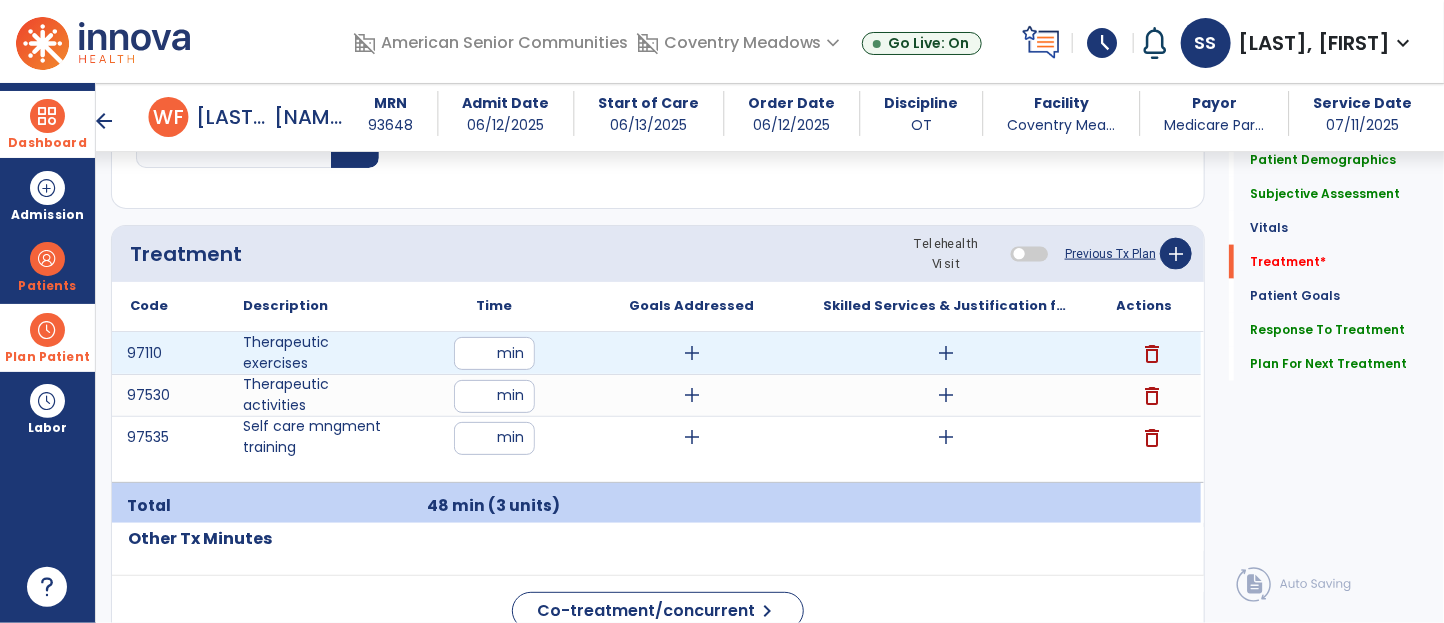 click on "add" at bounding box center [947, 353] 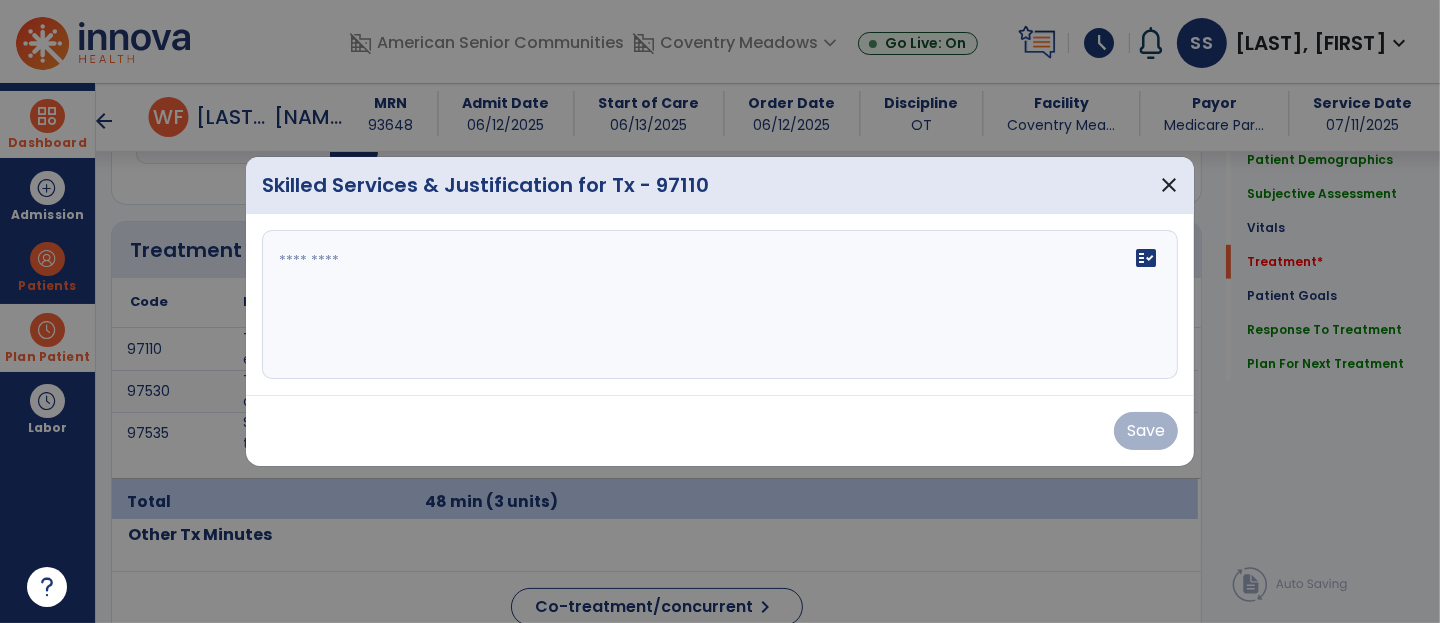 scroll, scrollTop: 1144, scrollLeft: 0, axis: vertical 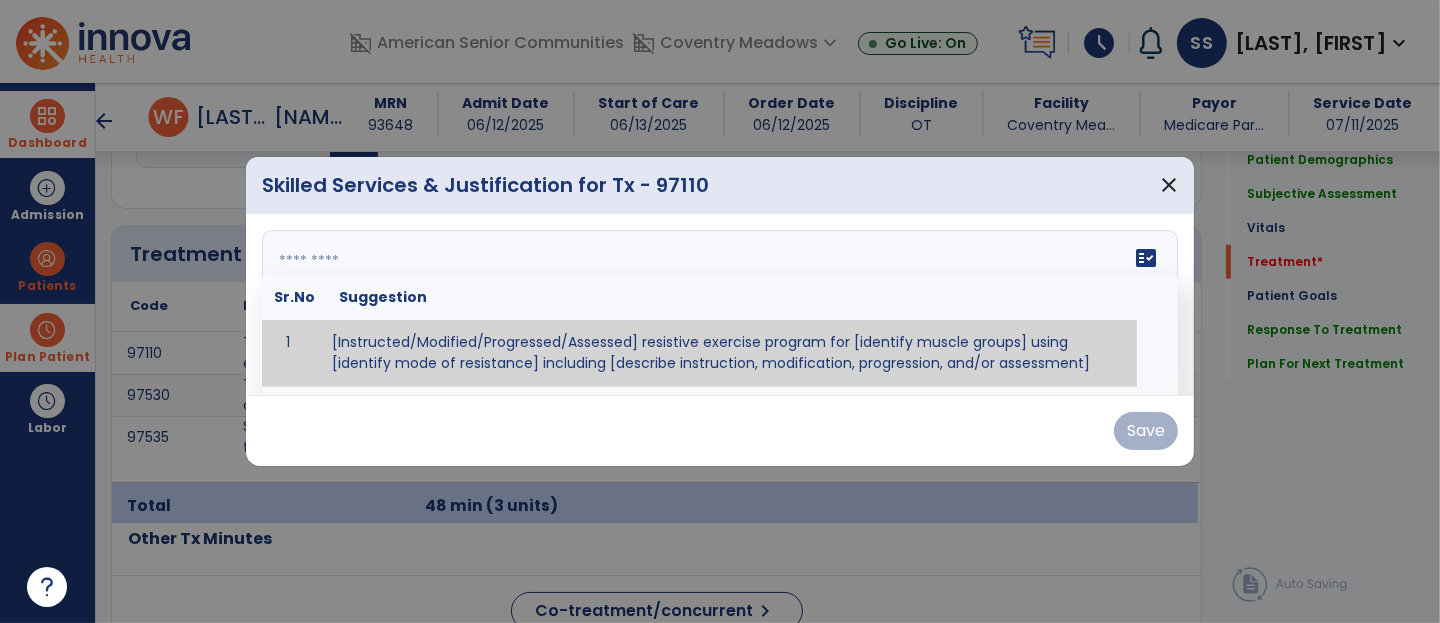 click on "fact_check  Sr.No Suggestion 1 [Instructed/Modified/Progressed/Assessed] resistive exercise program for [identify muscle groups] using [identify mode of resistance] including [describe instruction, modification, progression, and/or assessment] 2 [Instructed/Modified/Progressed/Assessed] aerobic exercise program using [identify equipment/mode] including [describe instruction, modification,progression, and/or assessment] 3 [Instructed/Modified/Progressed/Assessed] [PROM/A/AROM/AROM] program for [identify joint movements] using [contract-relax, over-pressure, inhibitory techniques, other] 4 [Assessed/Tested] aerobic capacity with administration of [aerobic capacity test]" at bounding box center (720, 305) 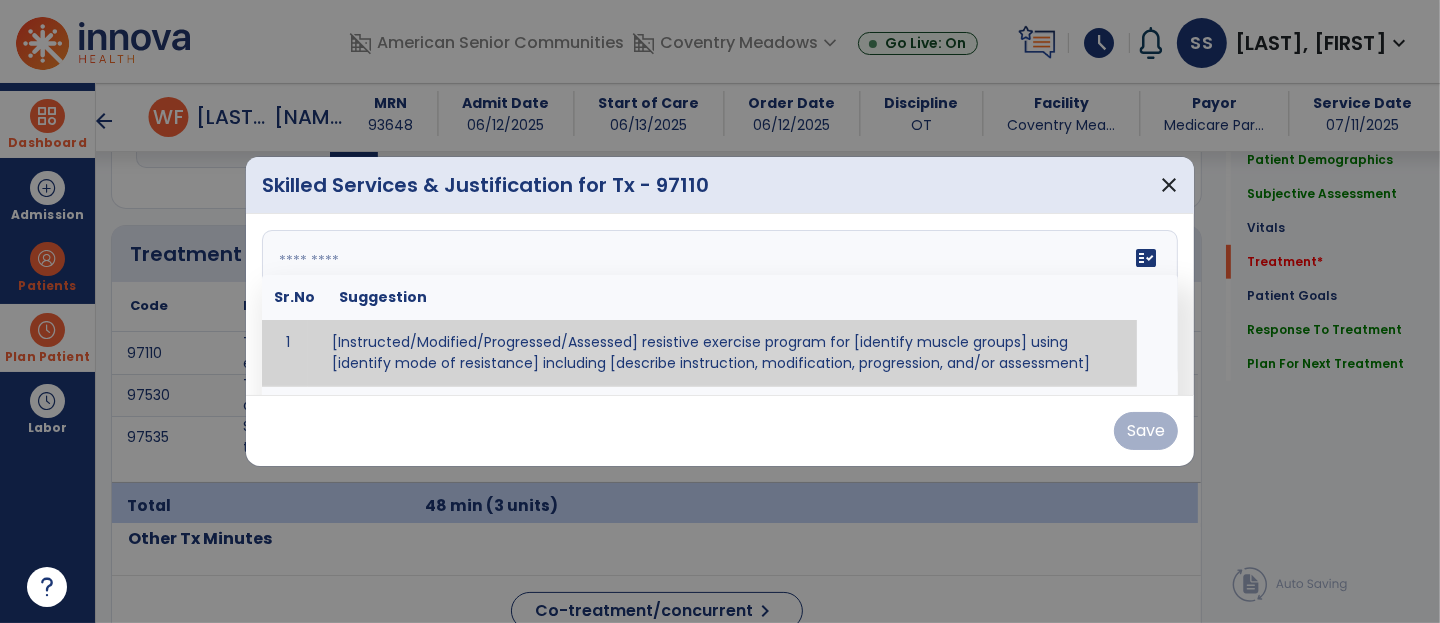 paste on "**********" 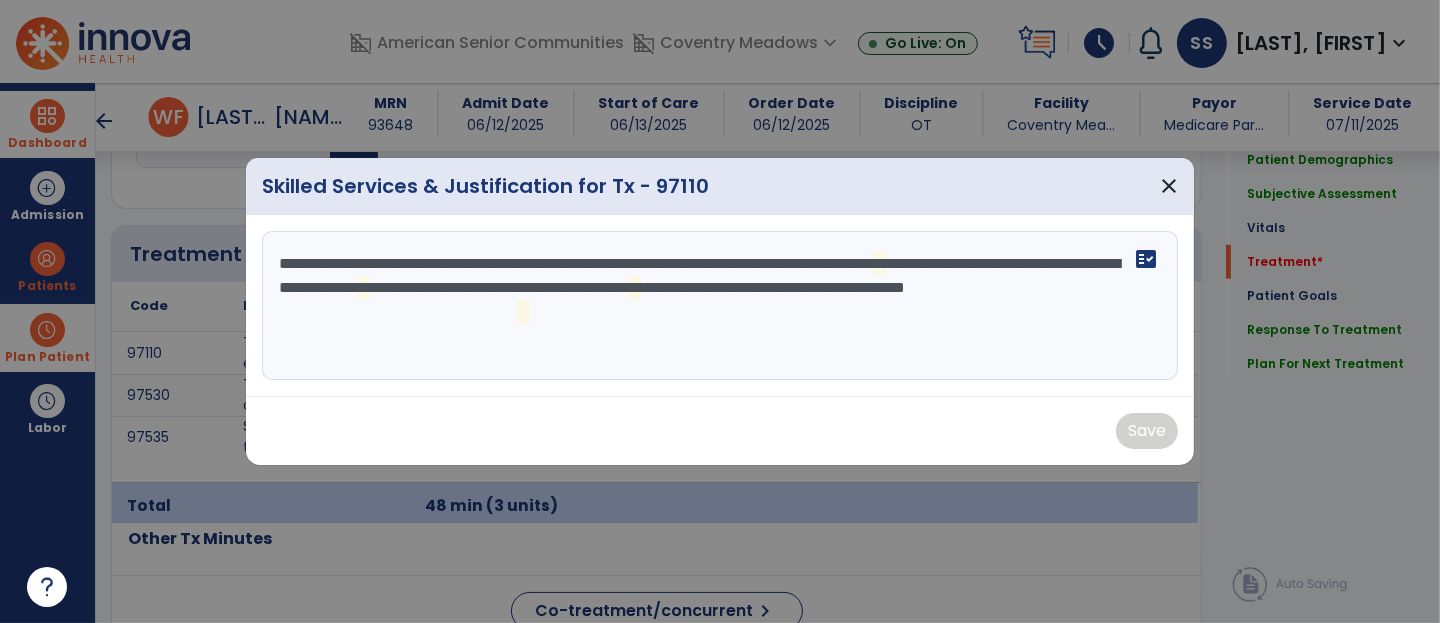 click on "**********" at bounding box center [720, 306] 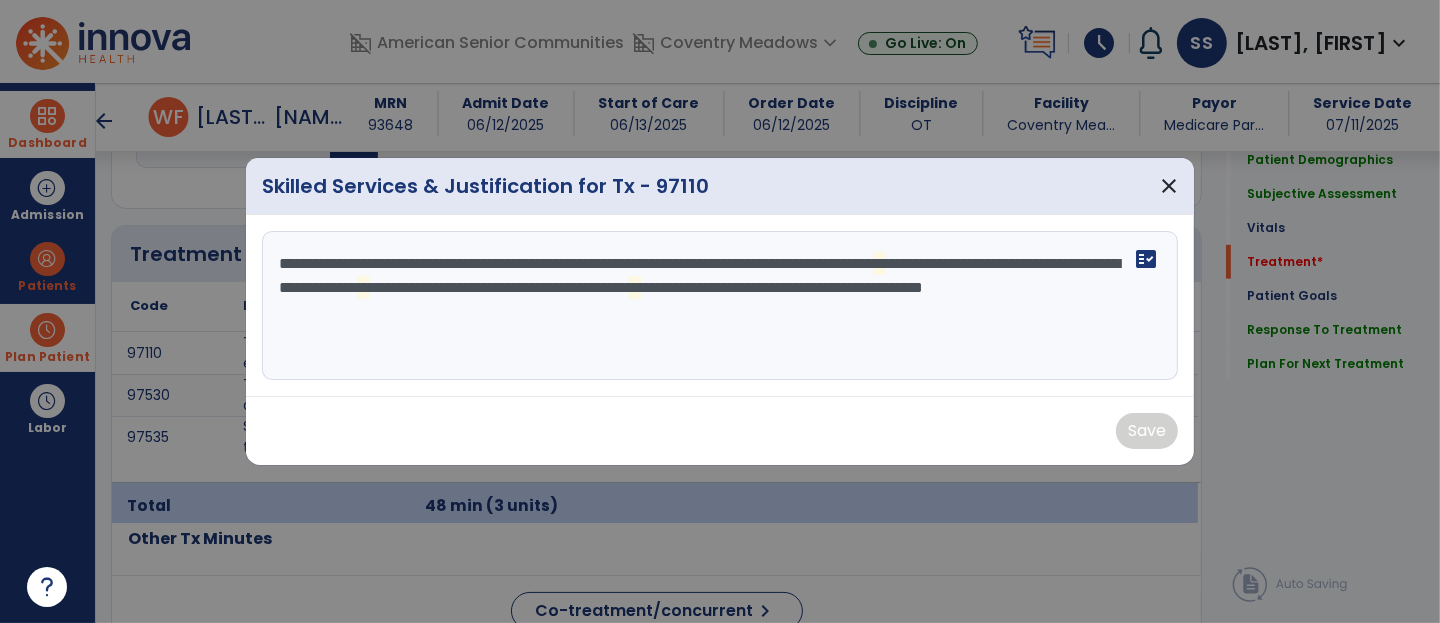 click on "**********" at bounding box center [720, 306] 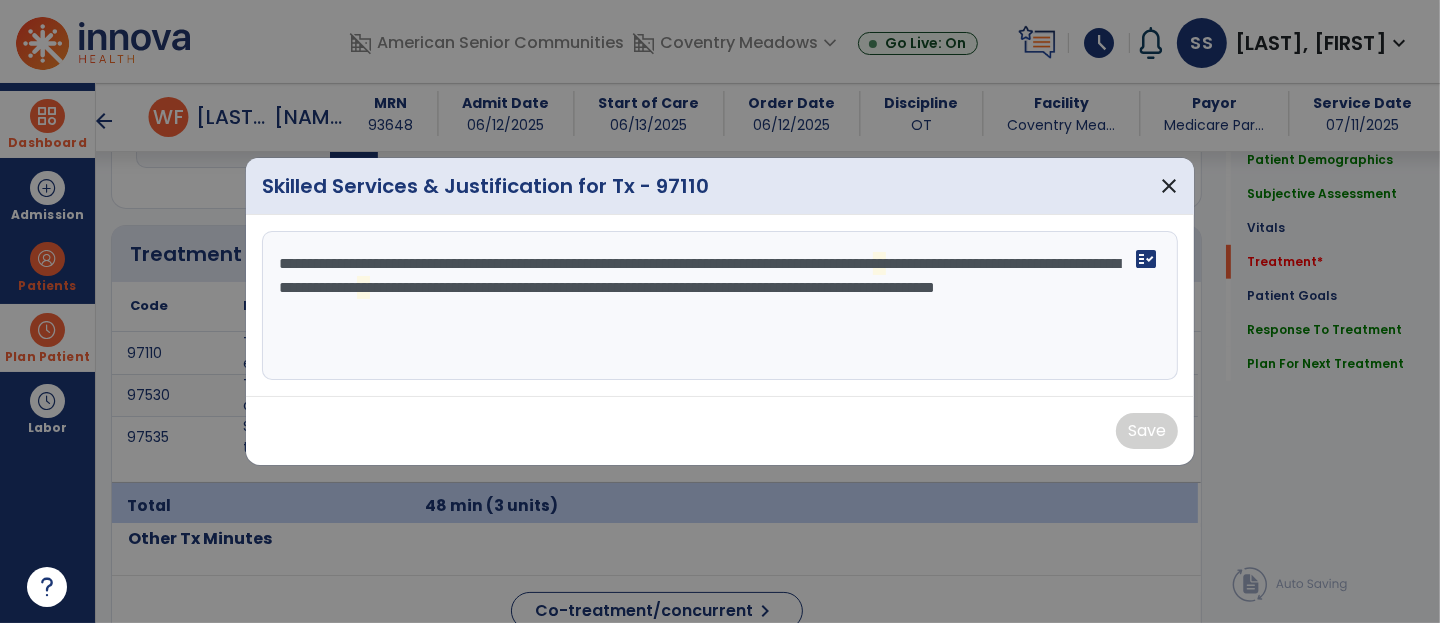 click on "**********" at bounding box center (720, 306) 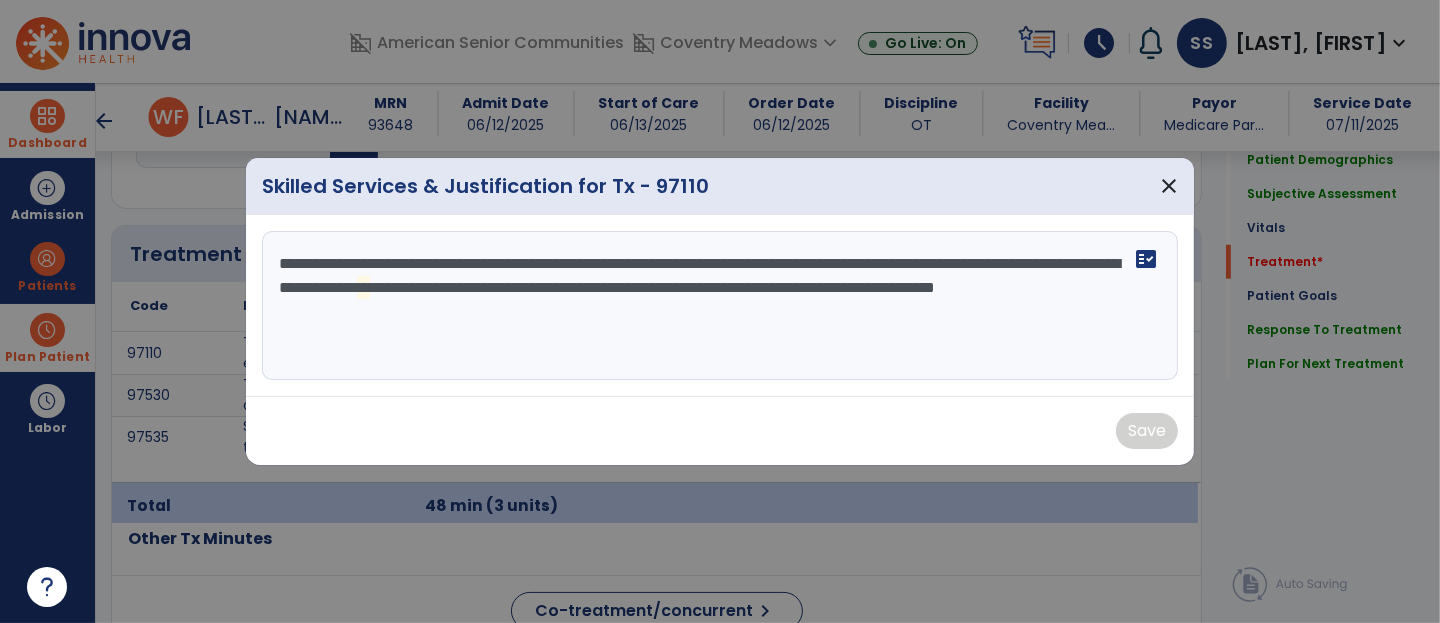 click on "**********" at bounding box center [720, 306] 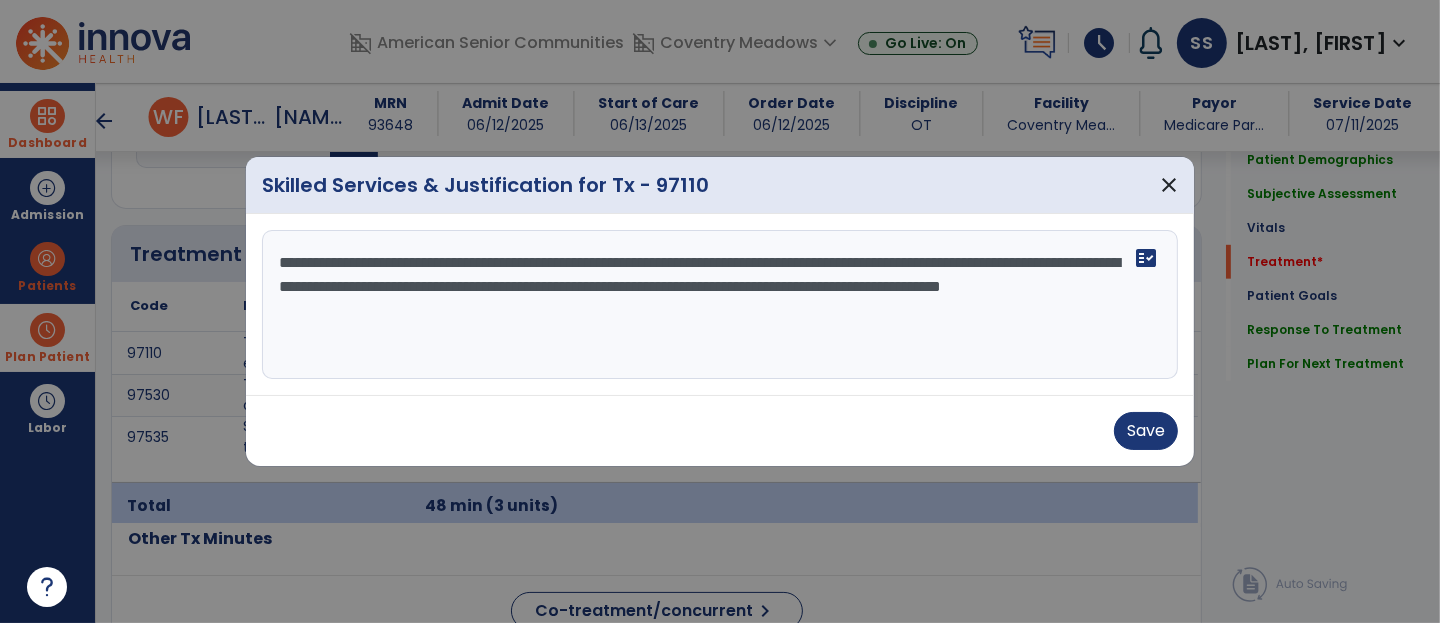 click on "**********" at bounding box center (720, 305) 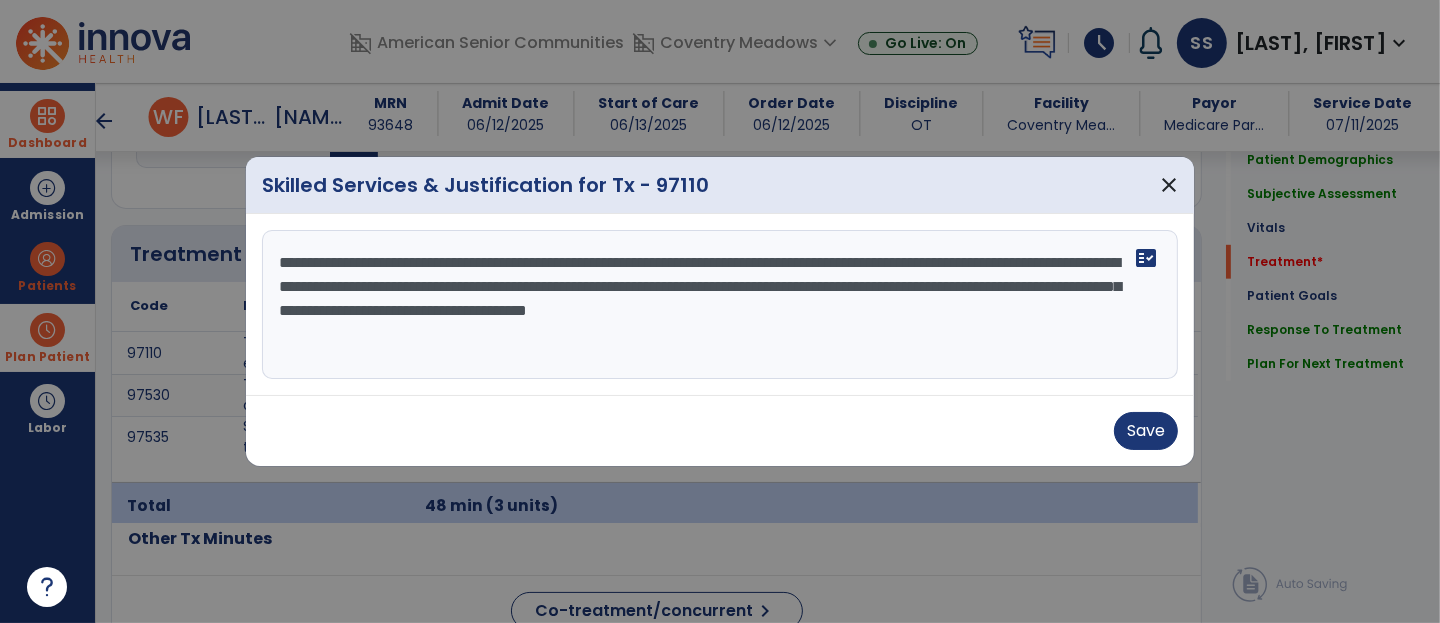 click on "**********" at bounding box center [720, 305] 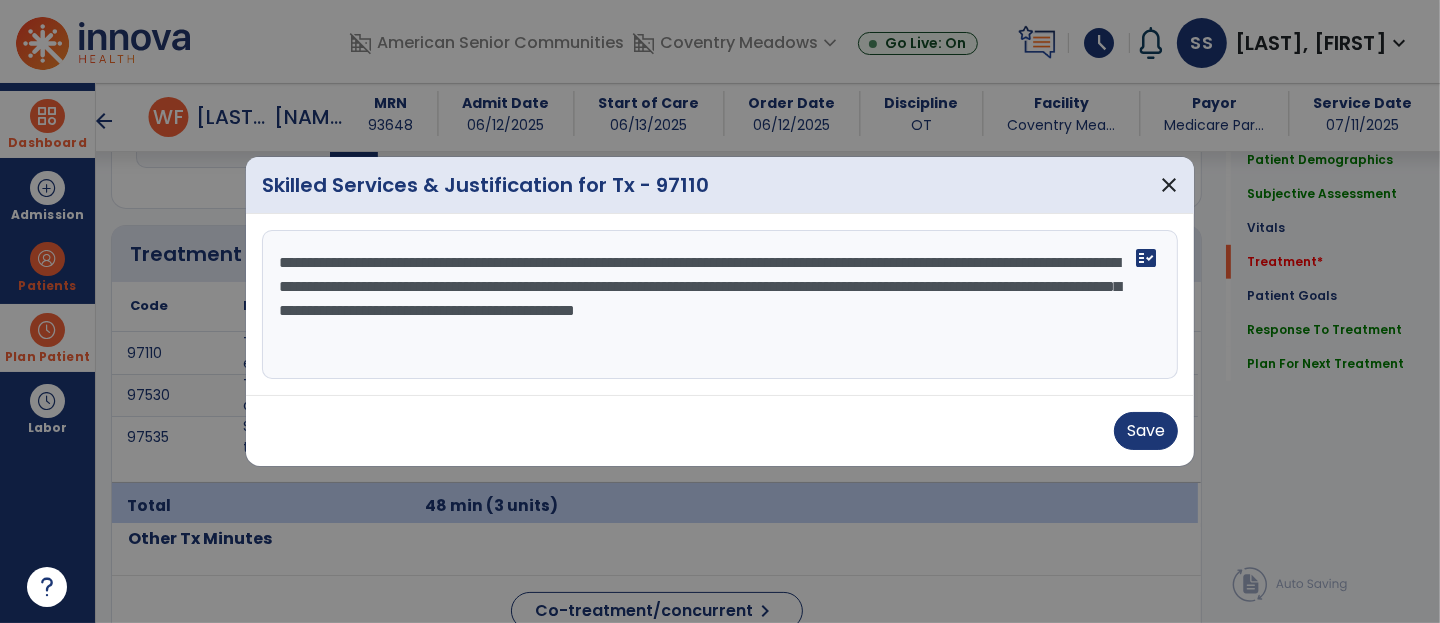 drag, startPoint x: 867, startPoint y: 305, endPoint x: 831, endPoint y: 317, distance: 37.94733 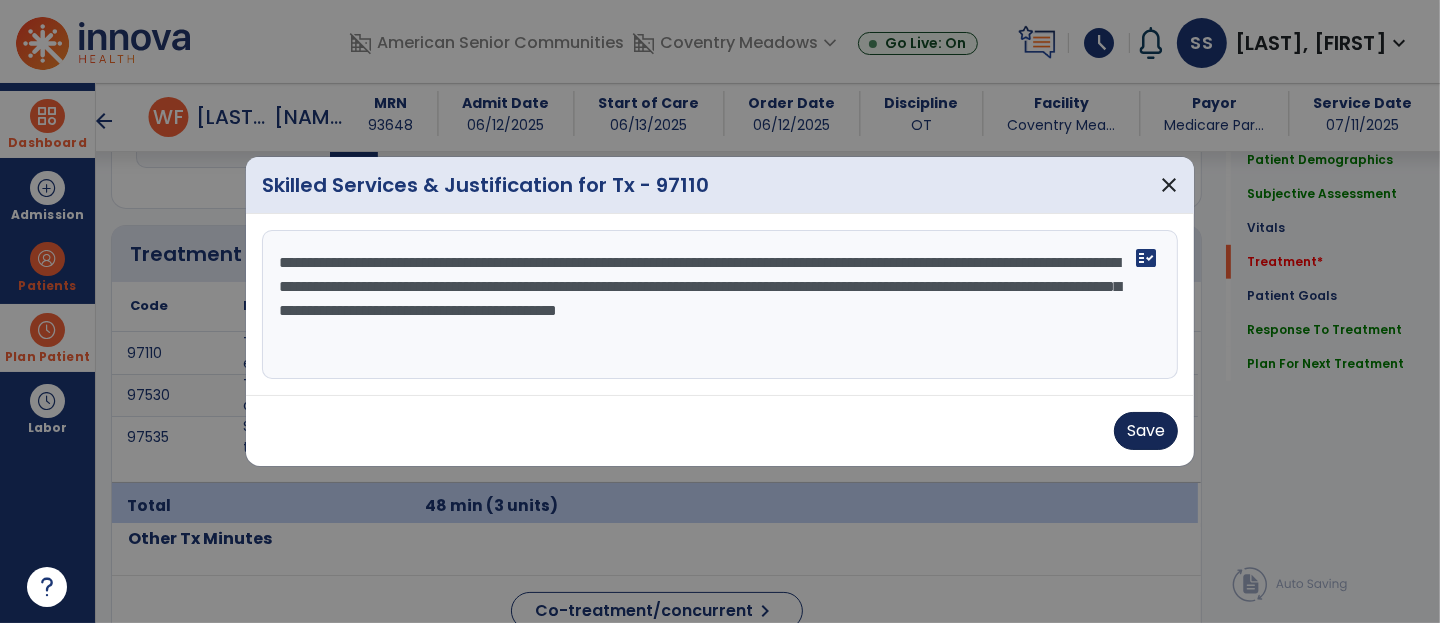 type on "**********" 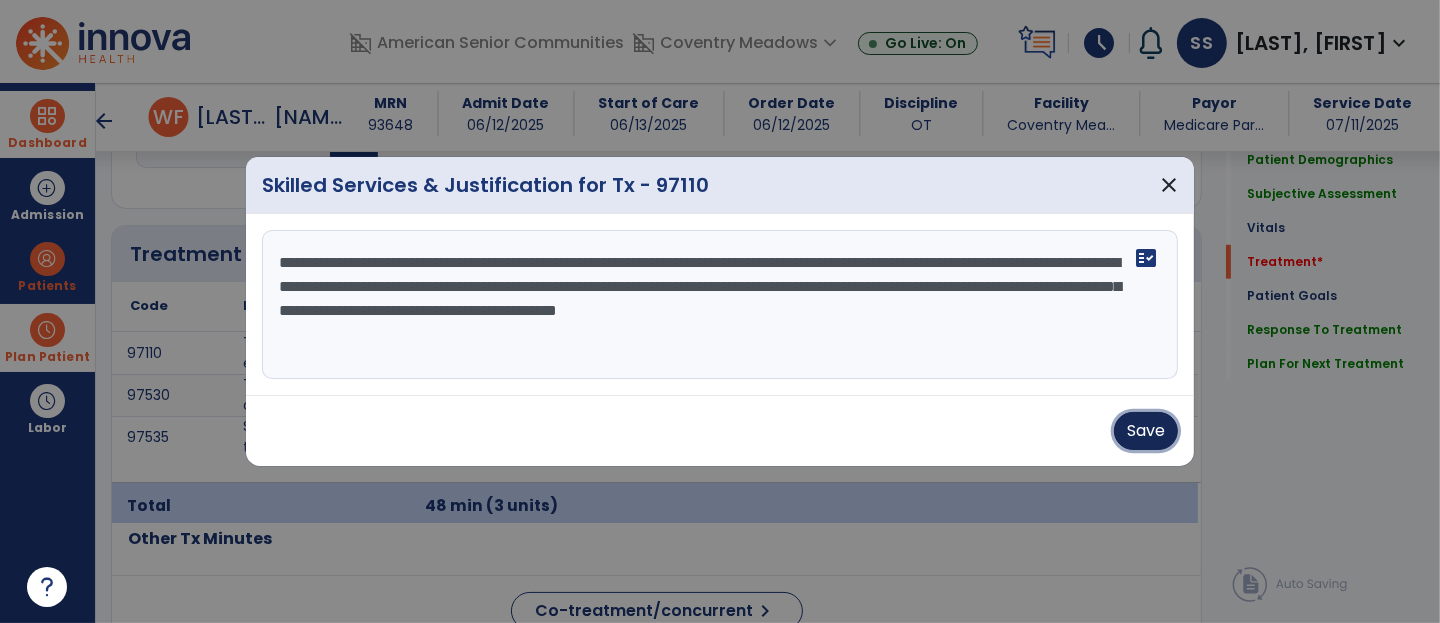 click on "Save" at bounding box center (1146, 431) 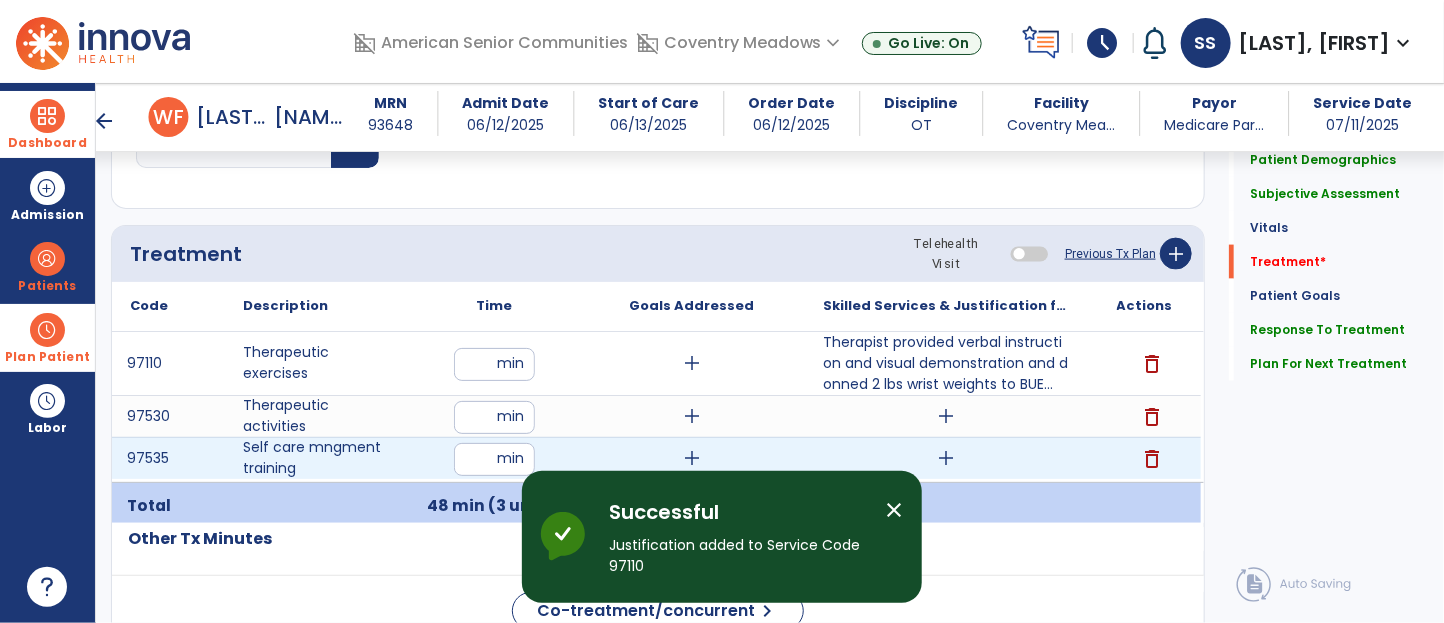click on "add" at bounding box center (947, 458) 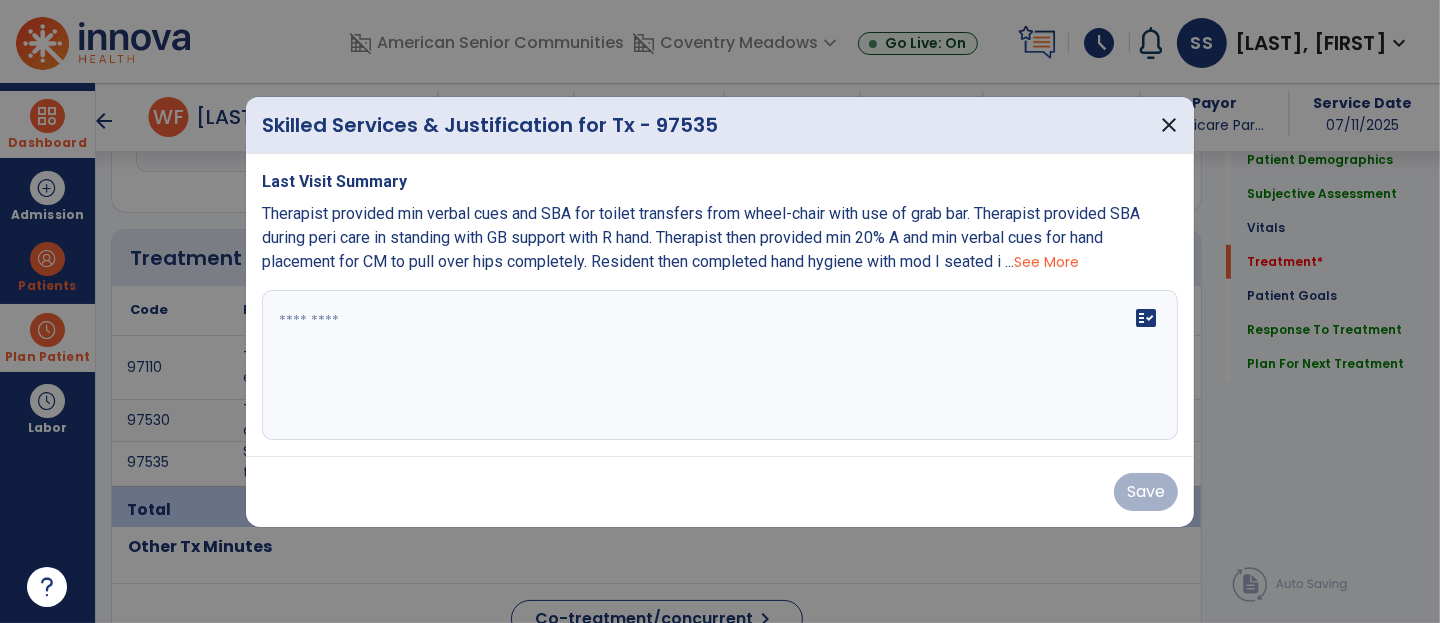 click on "fact_check" at bounding box center [720, 365] 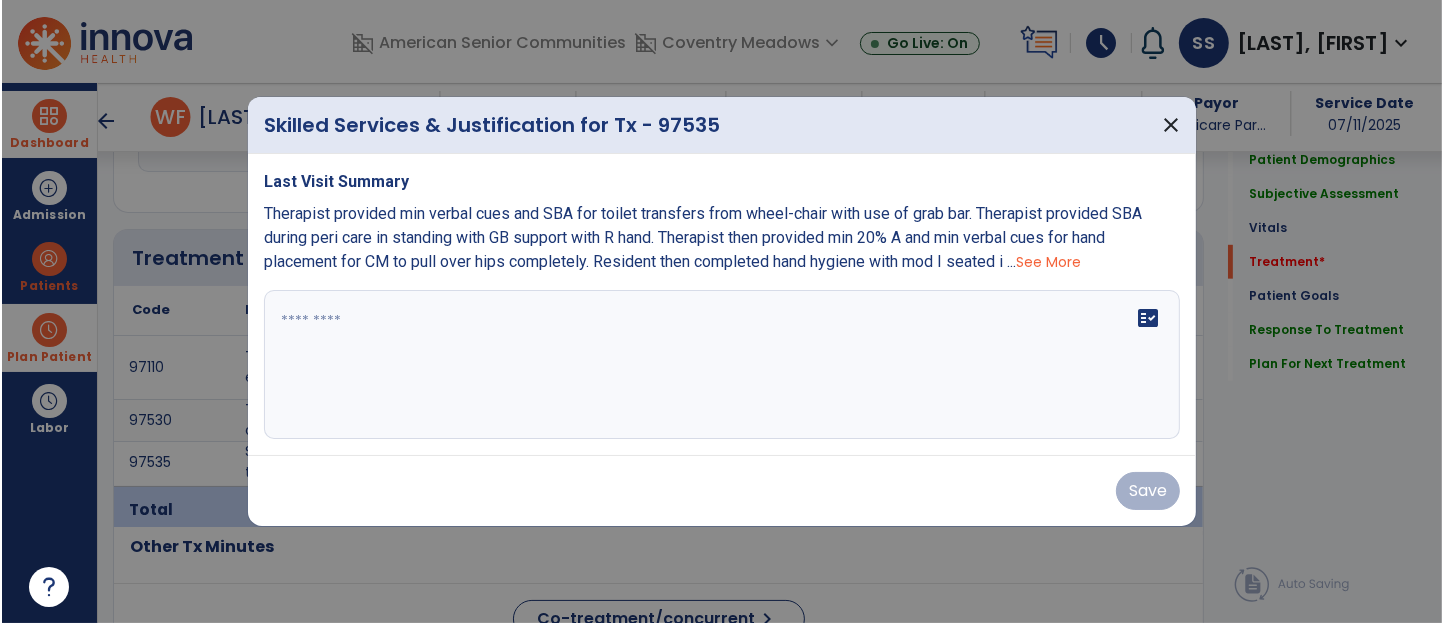 scroll, scrollTop: 1144, scrollLeft: 0, axis: vertical 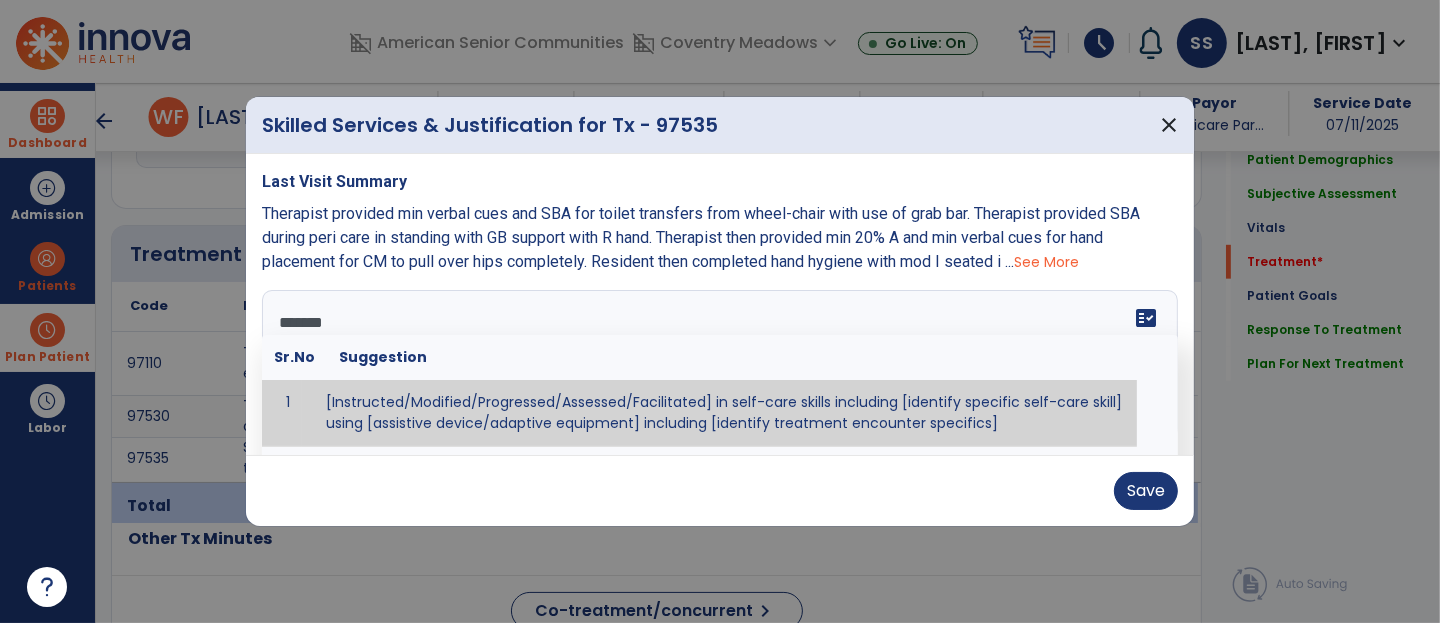 type on "********" 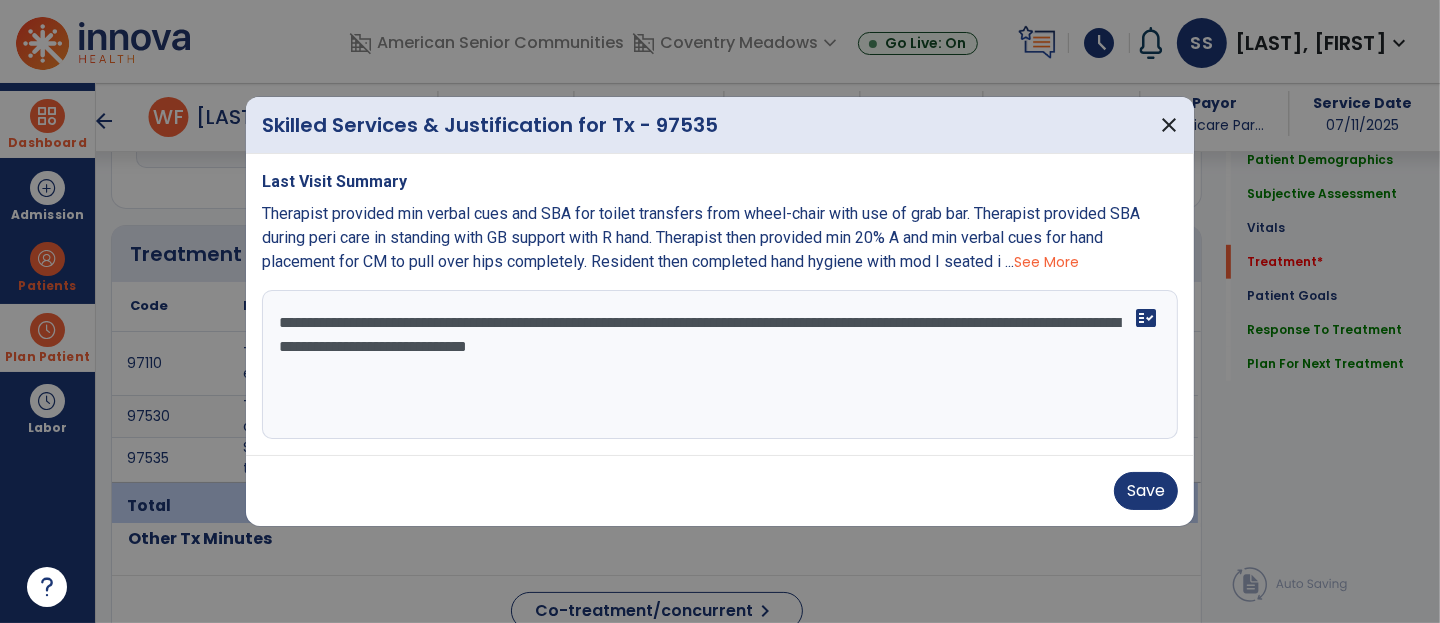 type on "**********" 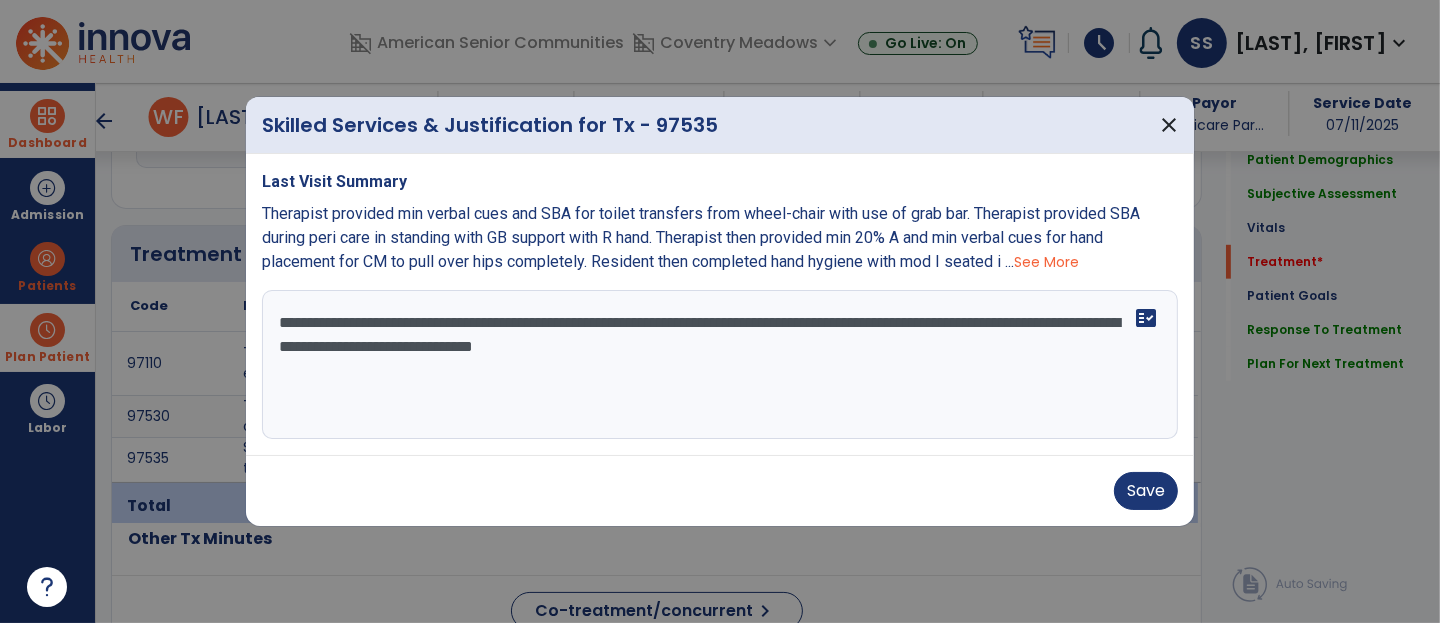 click on "**********" at bounding box center [720, 365] 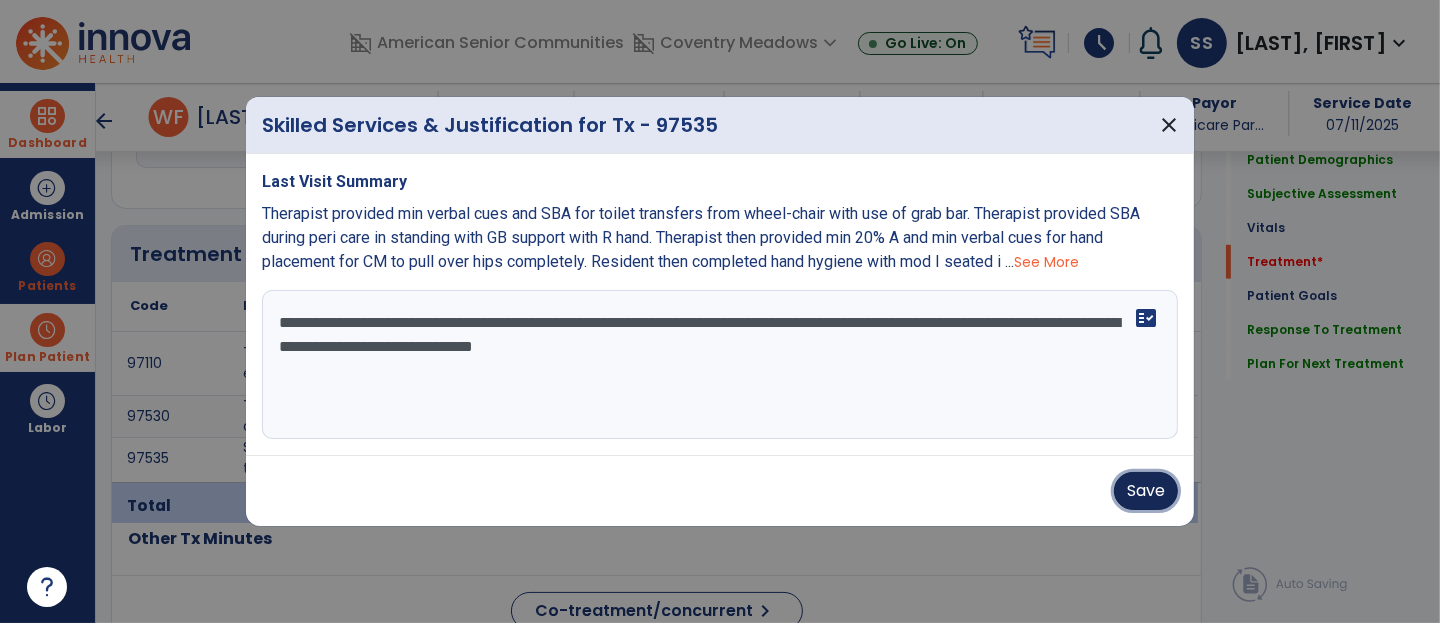 click on "Save" at bounding box center [1146, 491] 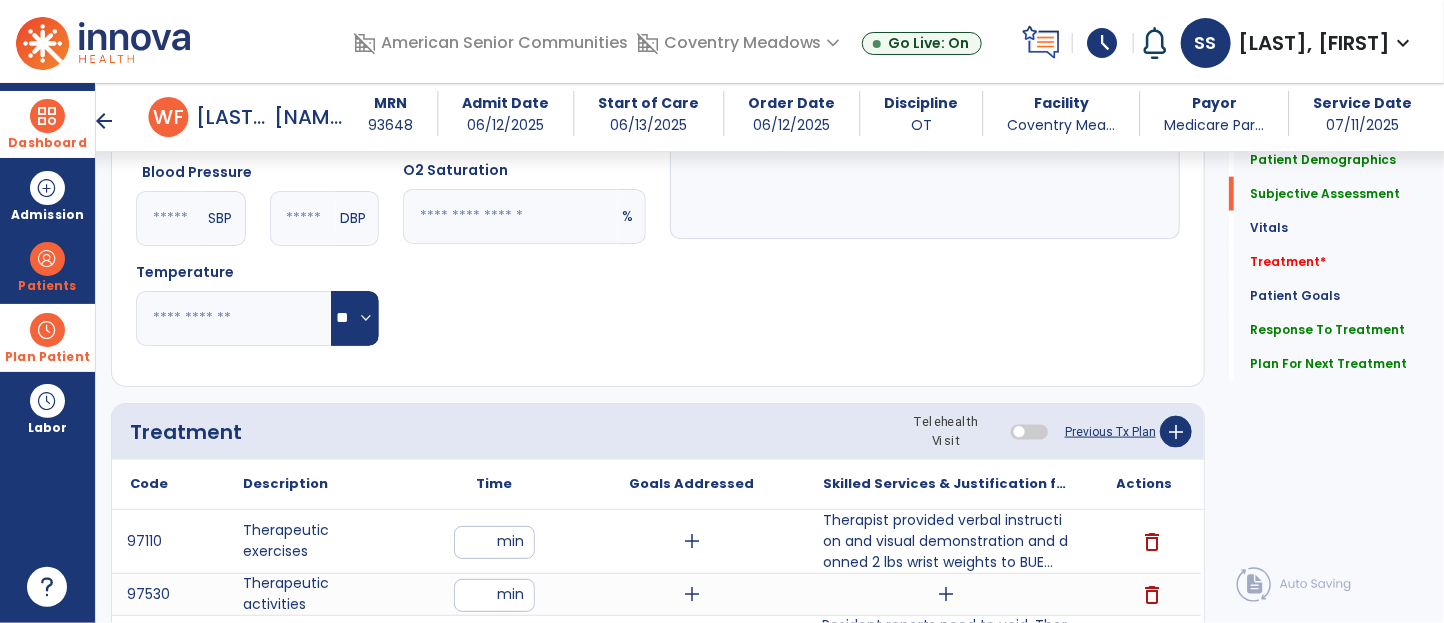 scroll, scrollTop: 590, scrollLeft: 0, axis: vertical 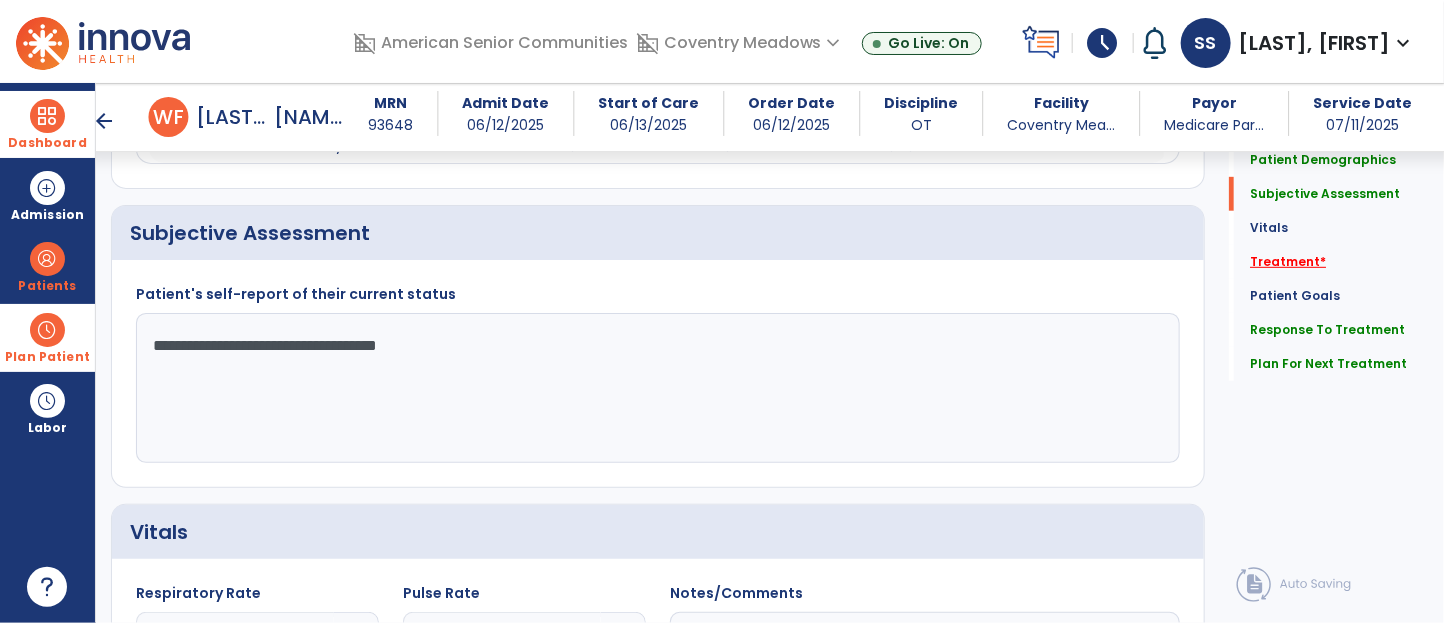 click on "Treatment   *" 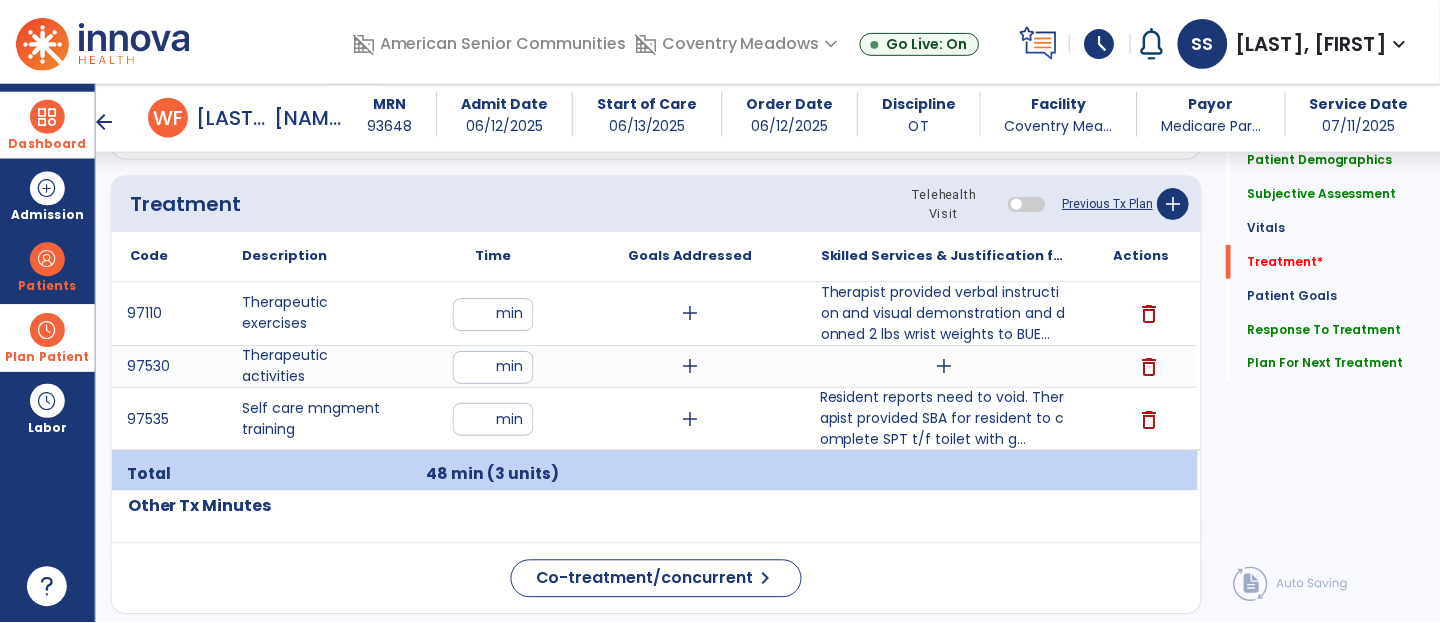 scroll, scrollTop: 1236, scrollLeft: 0, axis: vertical 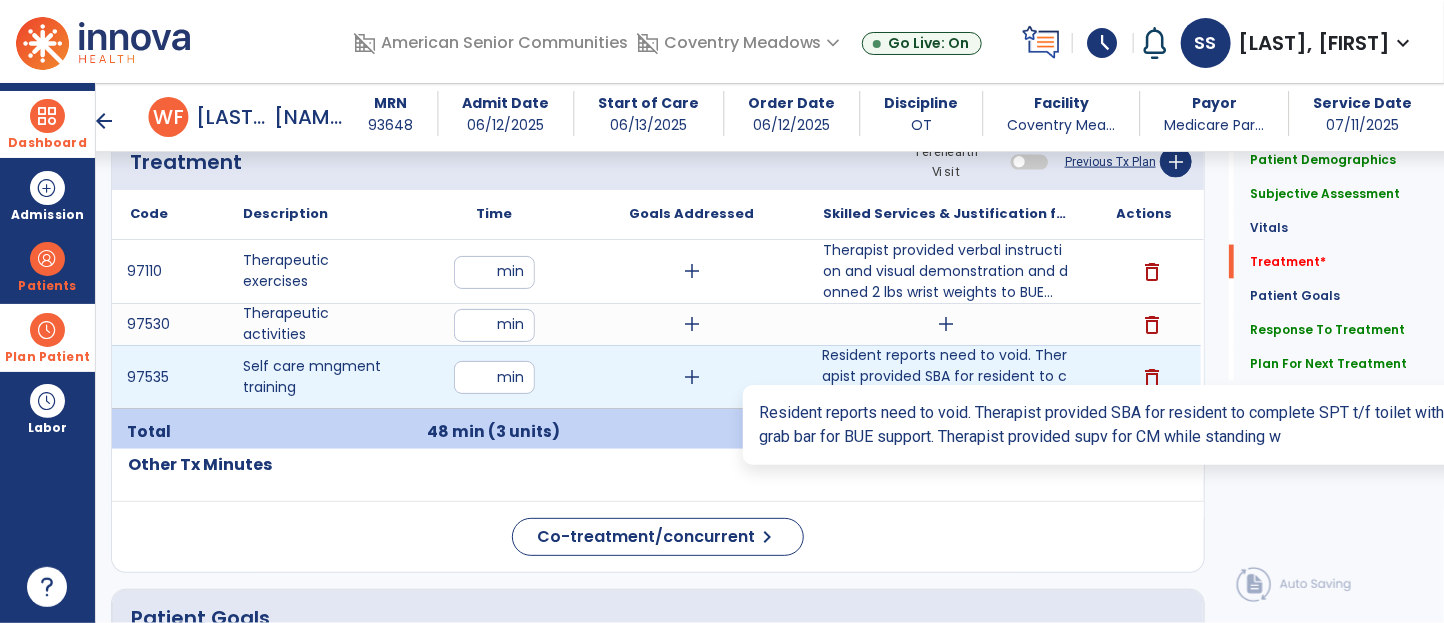 click on "Resident reports need to void. Therapist provided SBA for resident to complete SPT t/f toilet with g..." at bounding box center [946, 376] 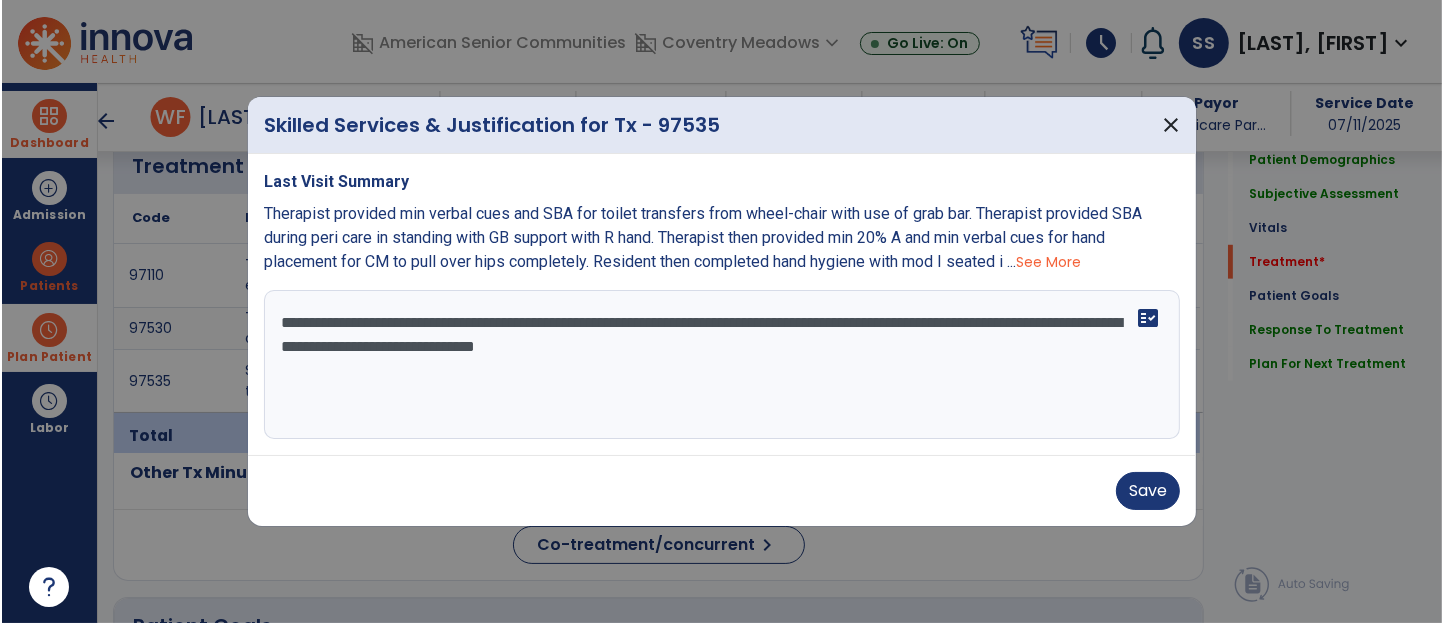 scroll, scrollTop: 1236, scrollLeft: 0, axis: vertical 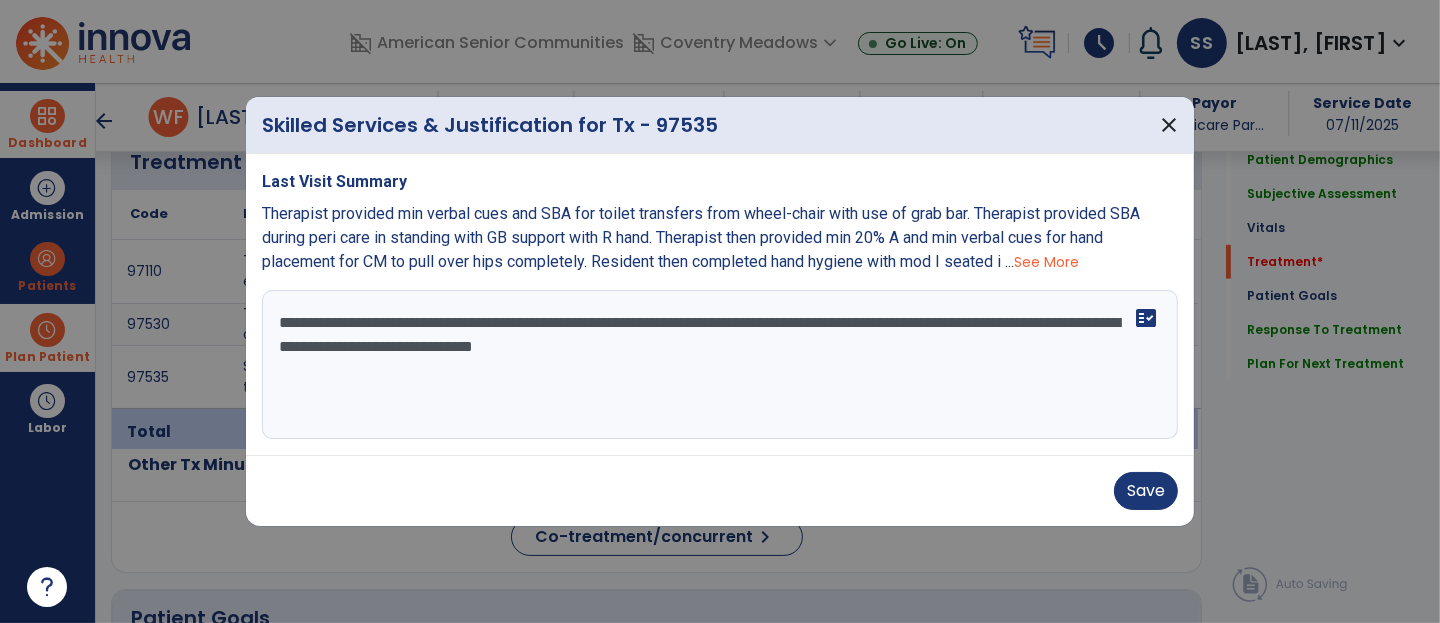 click on "Save" at bounding box center (720, 491) 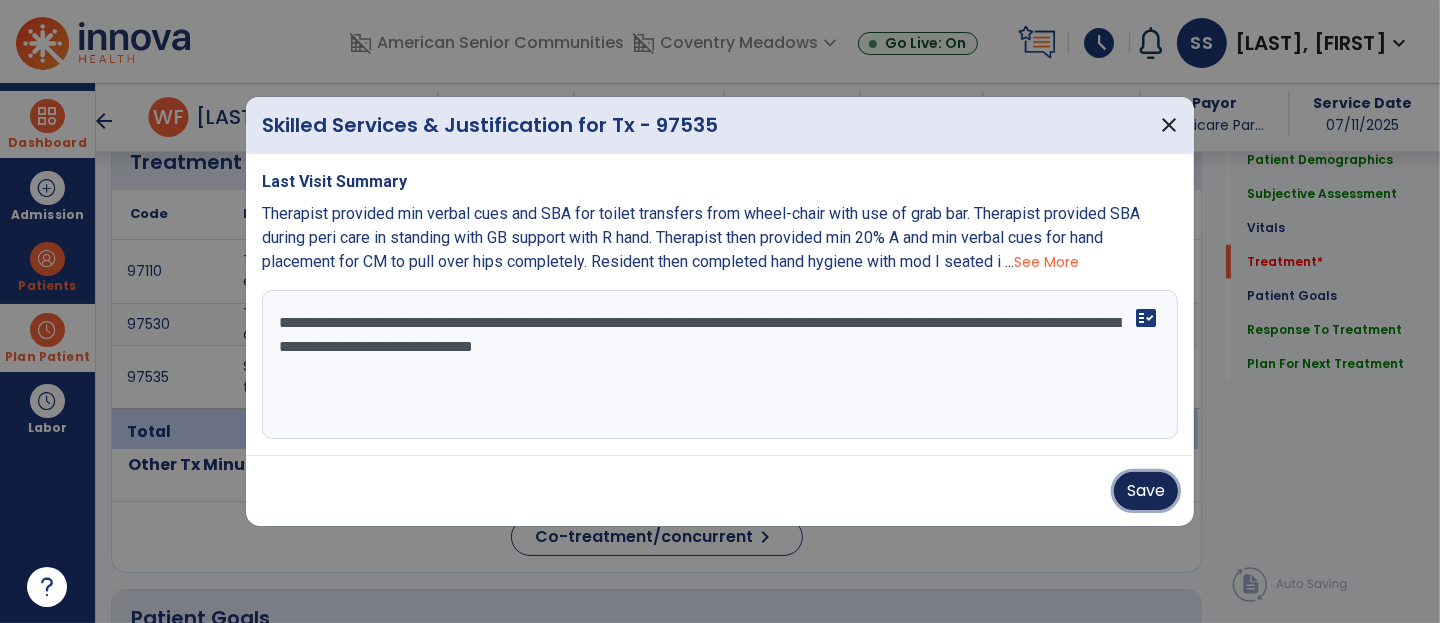 click on "Save" at bounding box center [1146, 491] 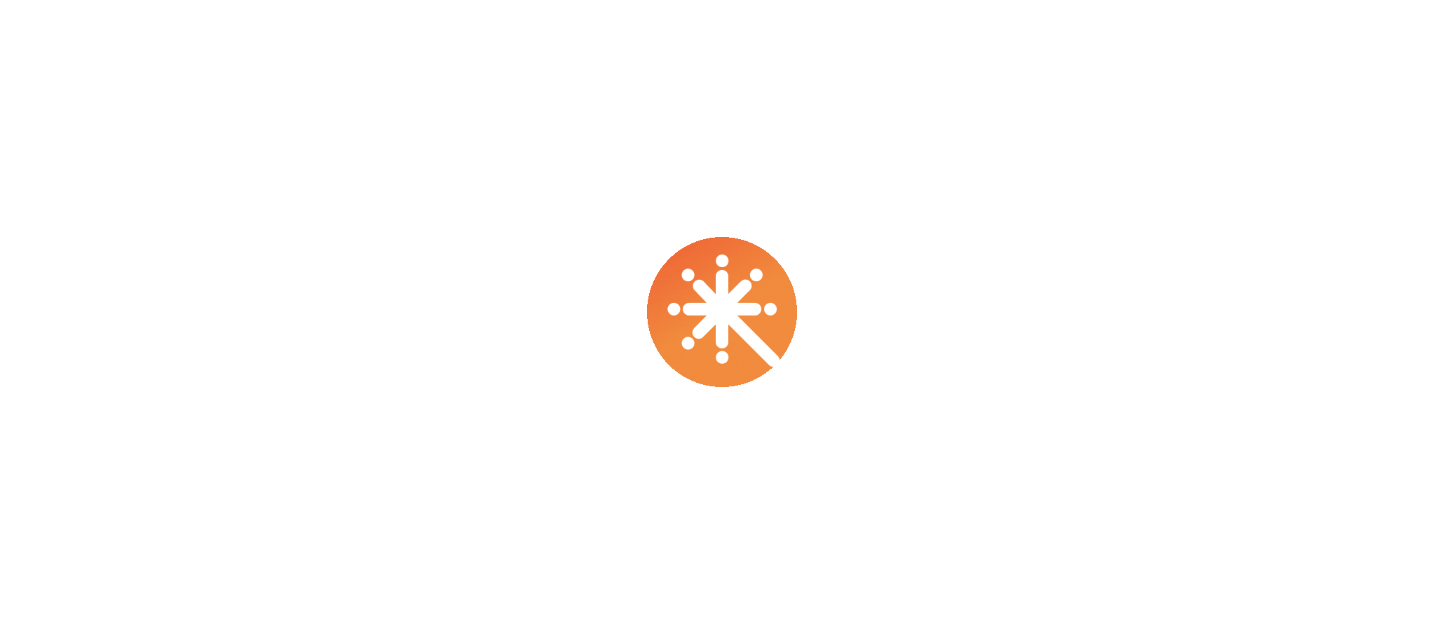 scroll, scrollTop: 0, scrollLeft: 0, axis: both 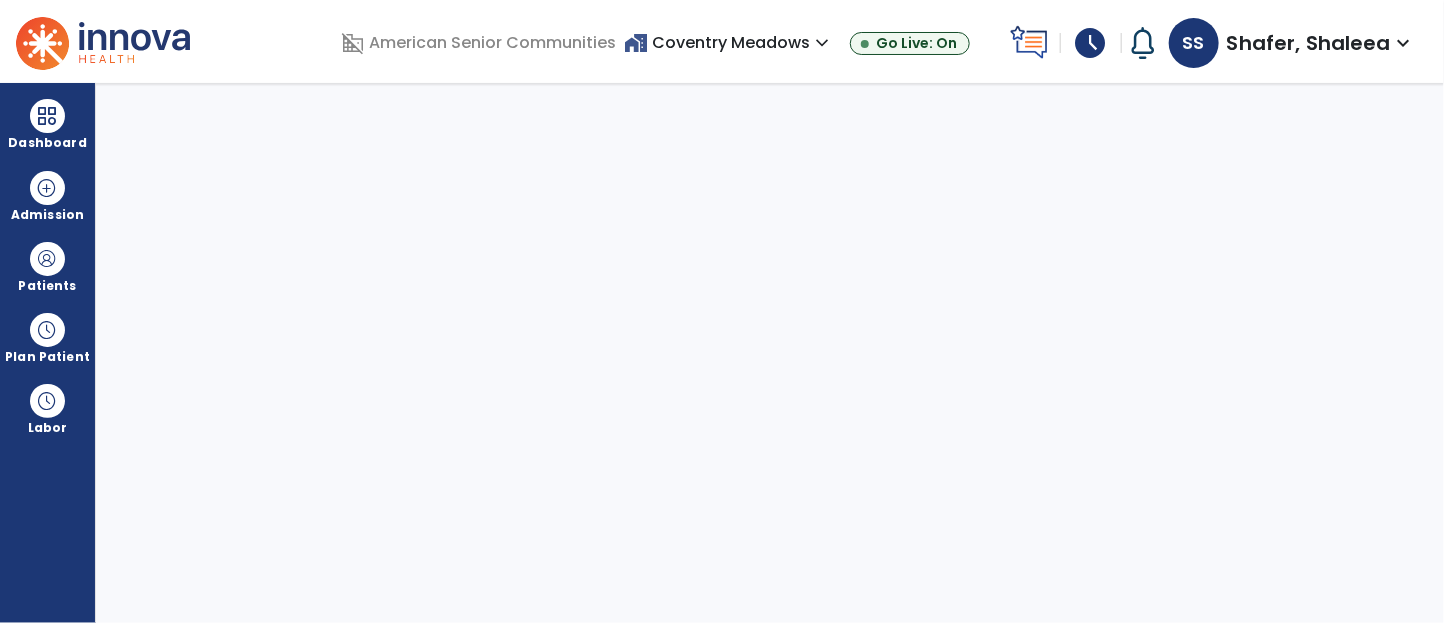 select on "****" 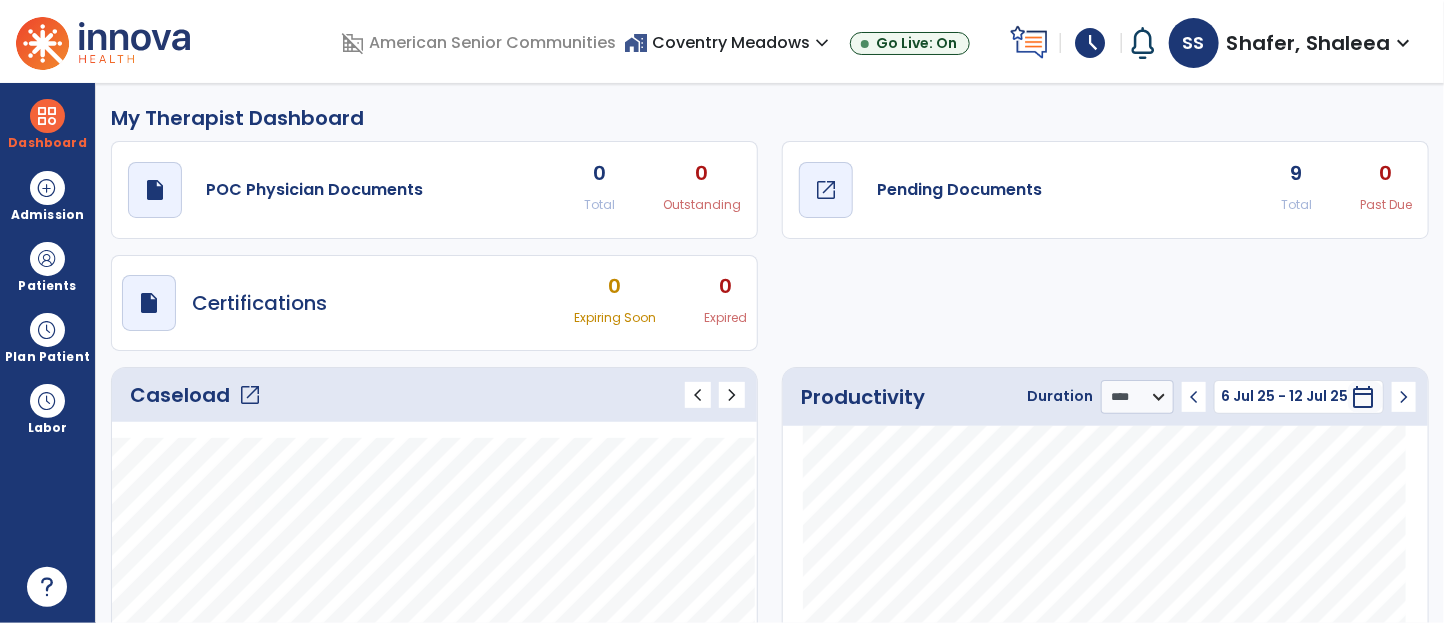 click on "Pending Documents" 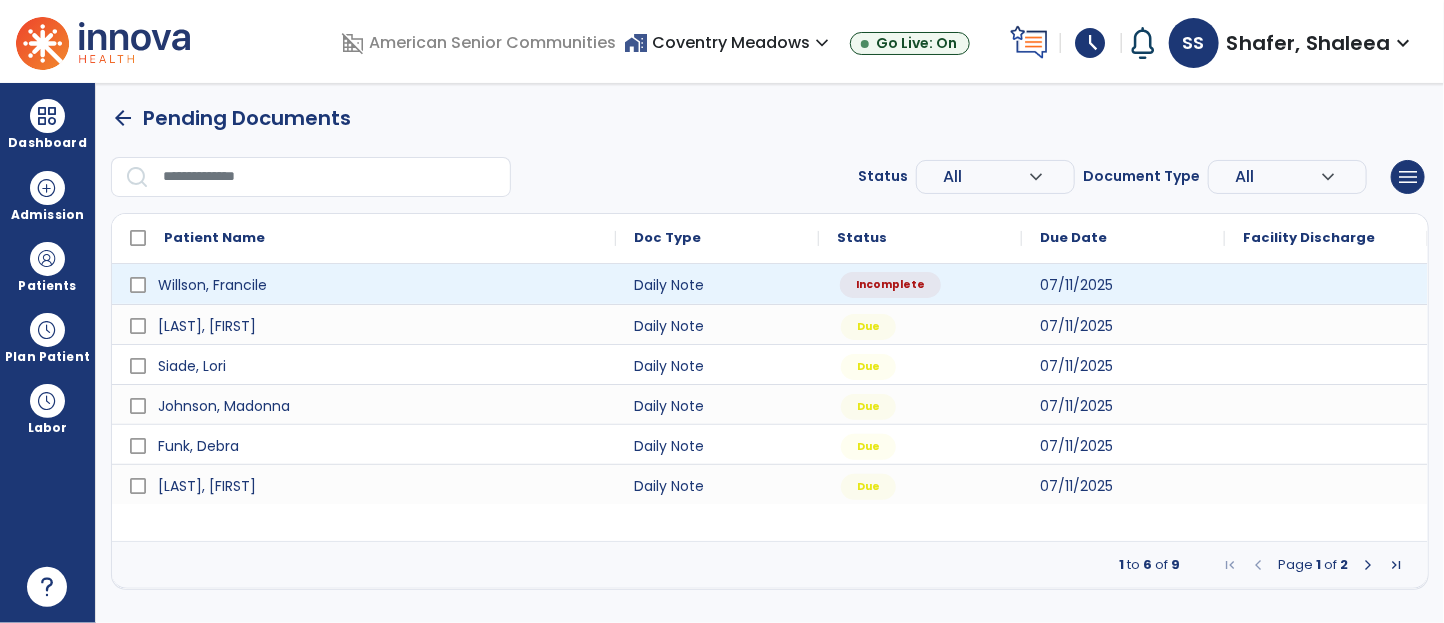 click on "Incomplete" at bounding box center (920, 284) 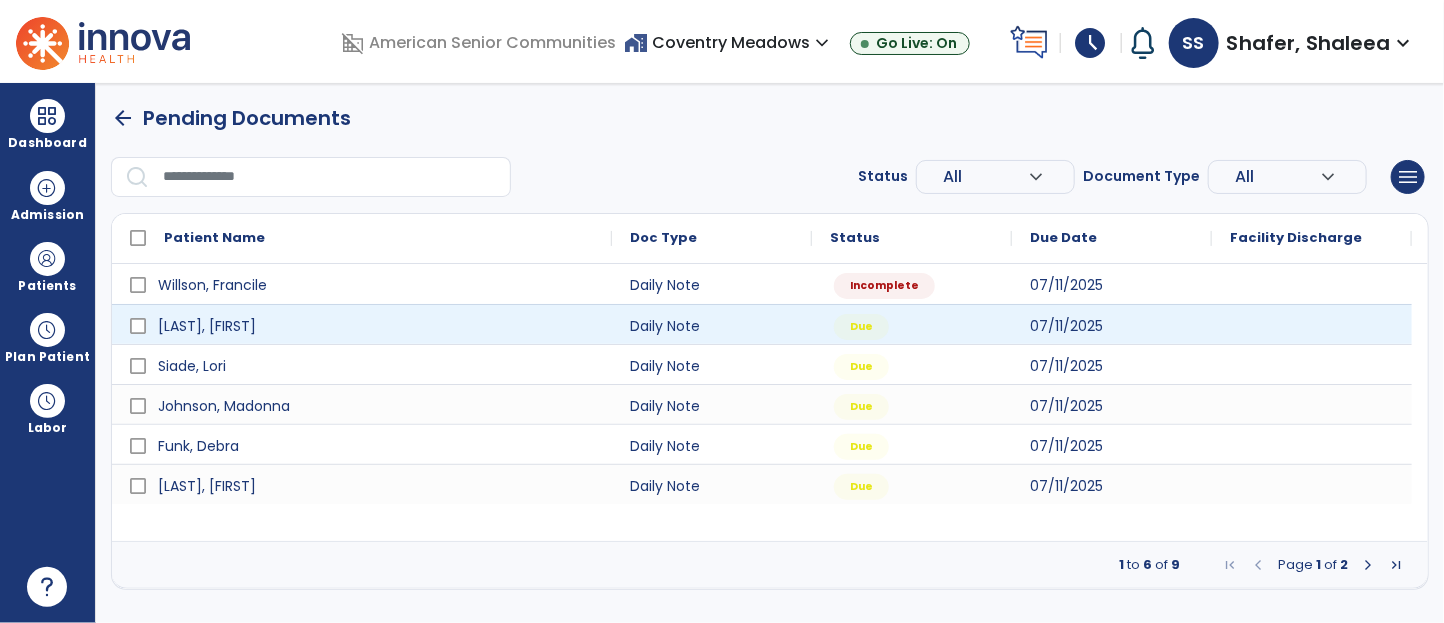 select on "*" 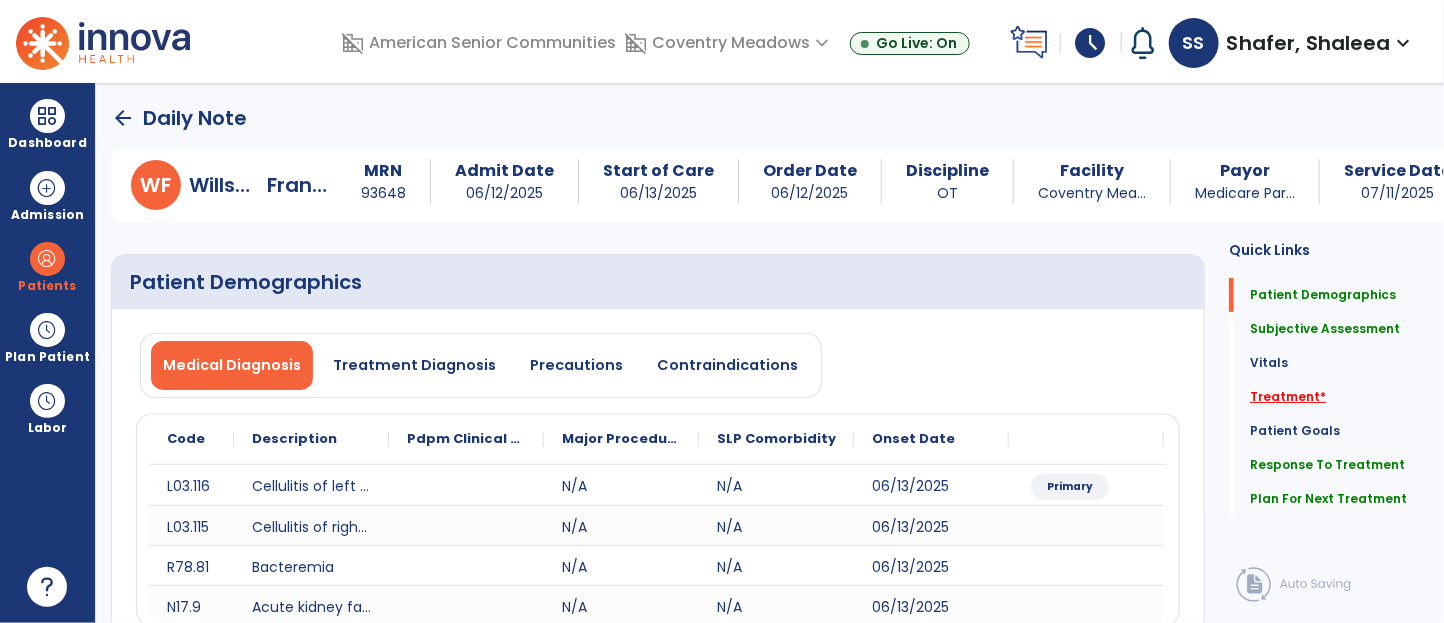click on "Treatment   *" 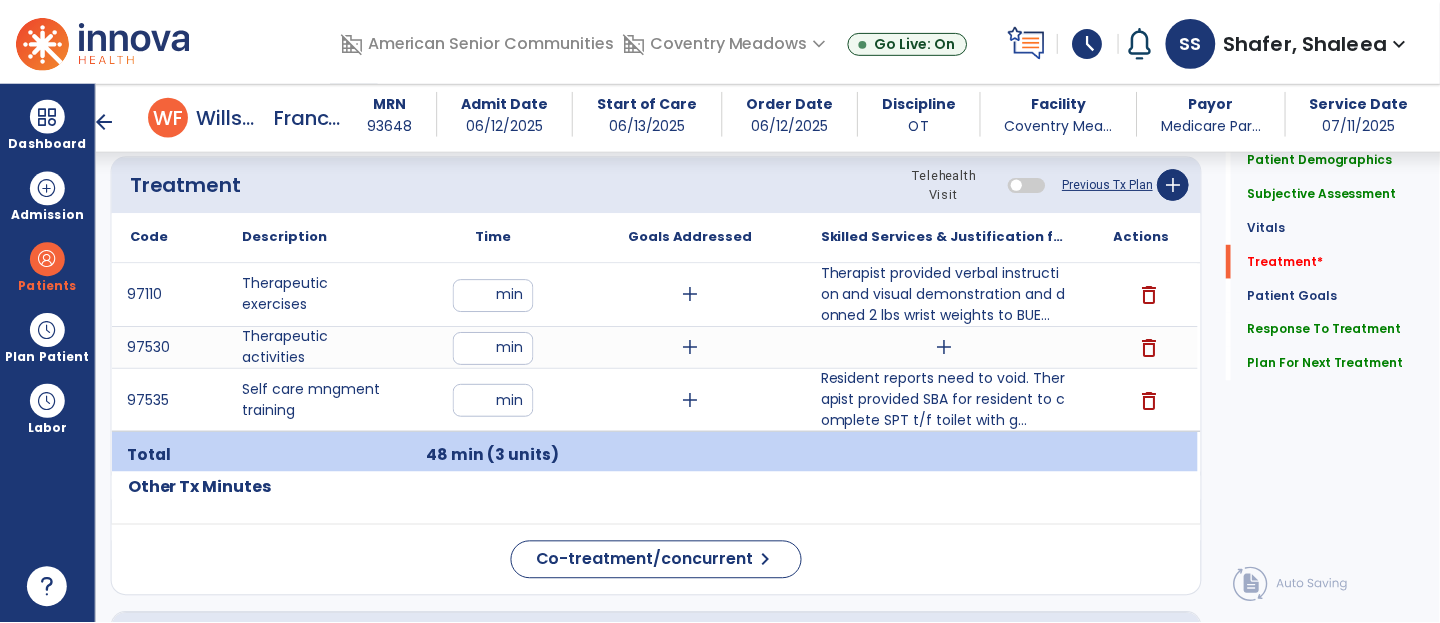 scroll, scrollTop: 1255, scrollLeft: 0, axis: vertical 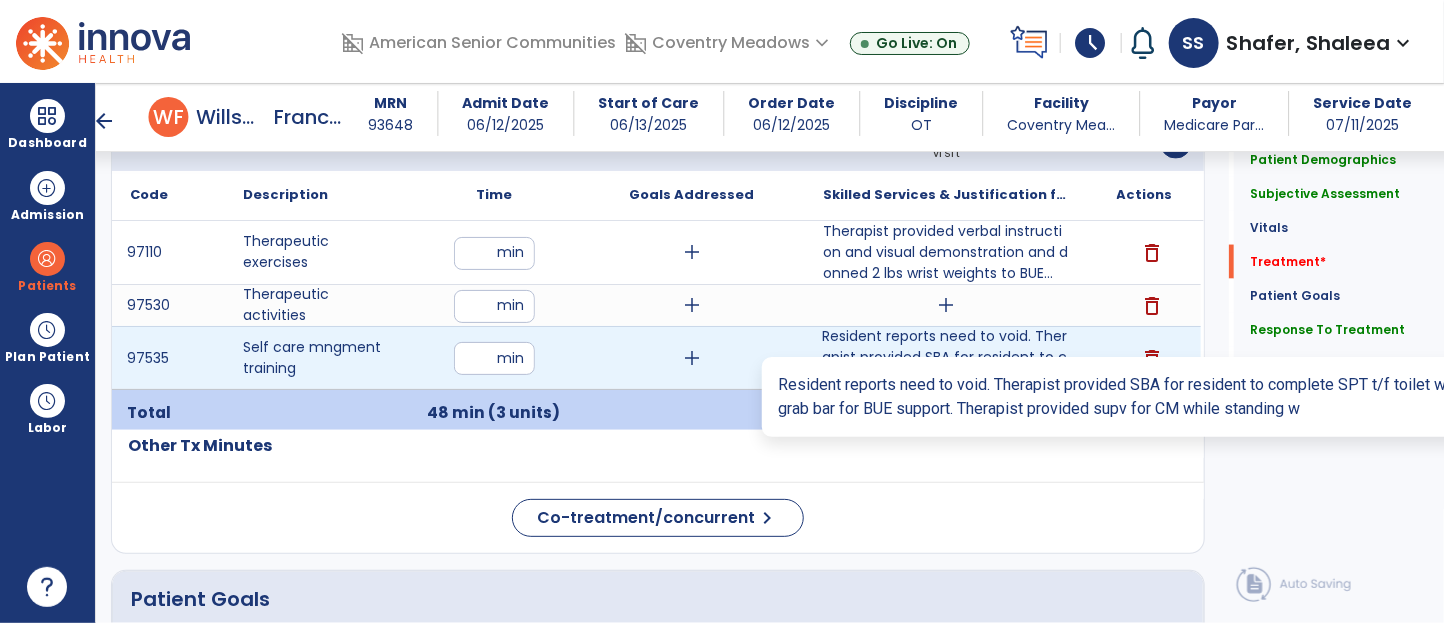 click on "Resident reports need to void. Therapist provided SBA for resident to complete SPT t/f toilet with g..." at bounding box center [946, 357] 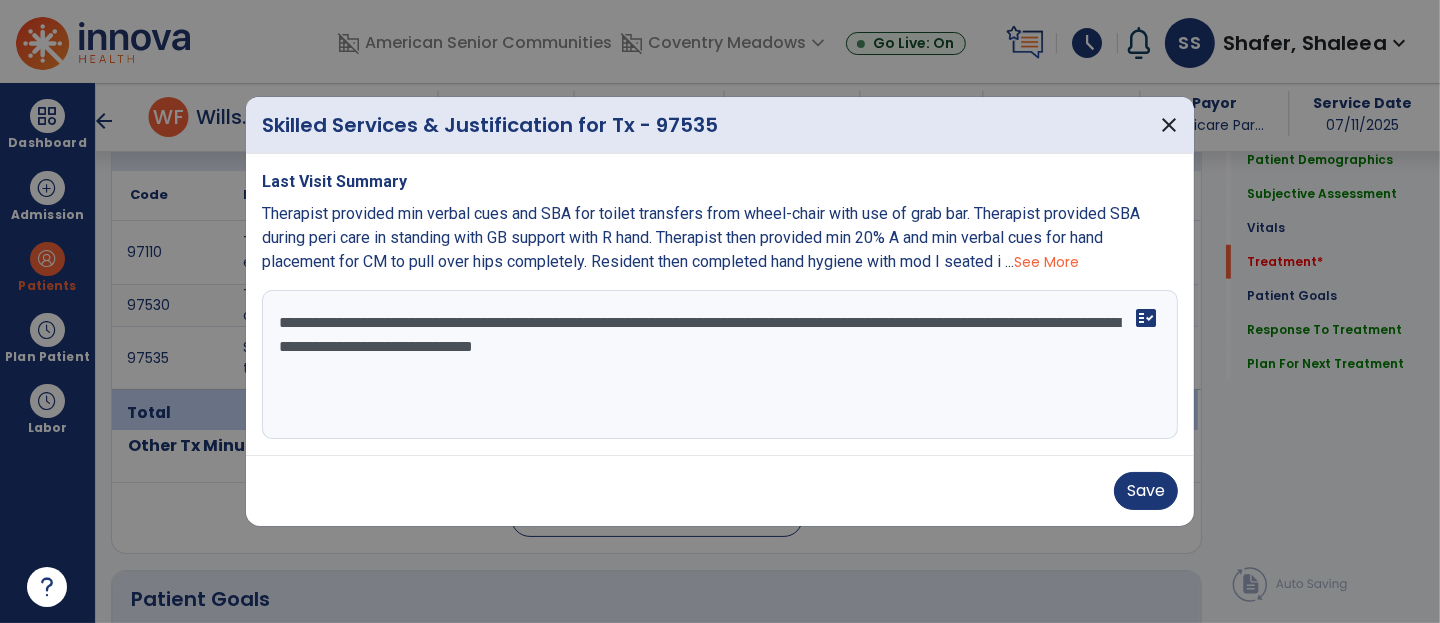 scroll, scrollTop: 1255, scrollLeft: 0, axis: vertical 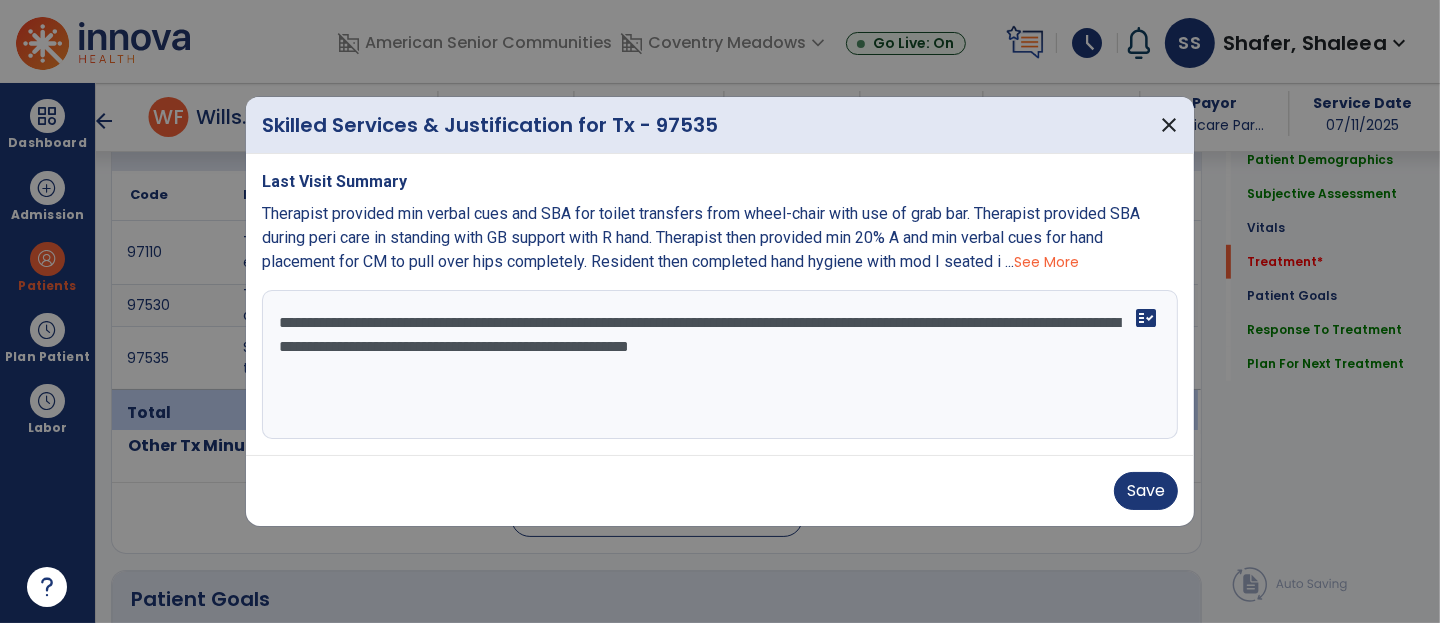 drag, startPoint x: 817, startPoint y: 351, endPoint x: 997, endPoint y: 347, distance: 180.04443 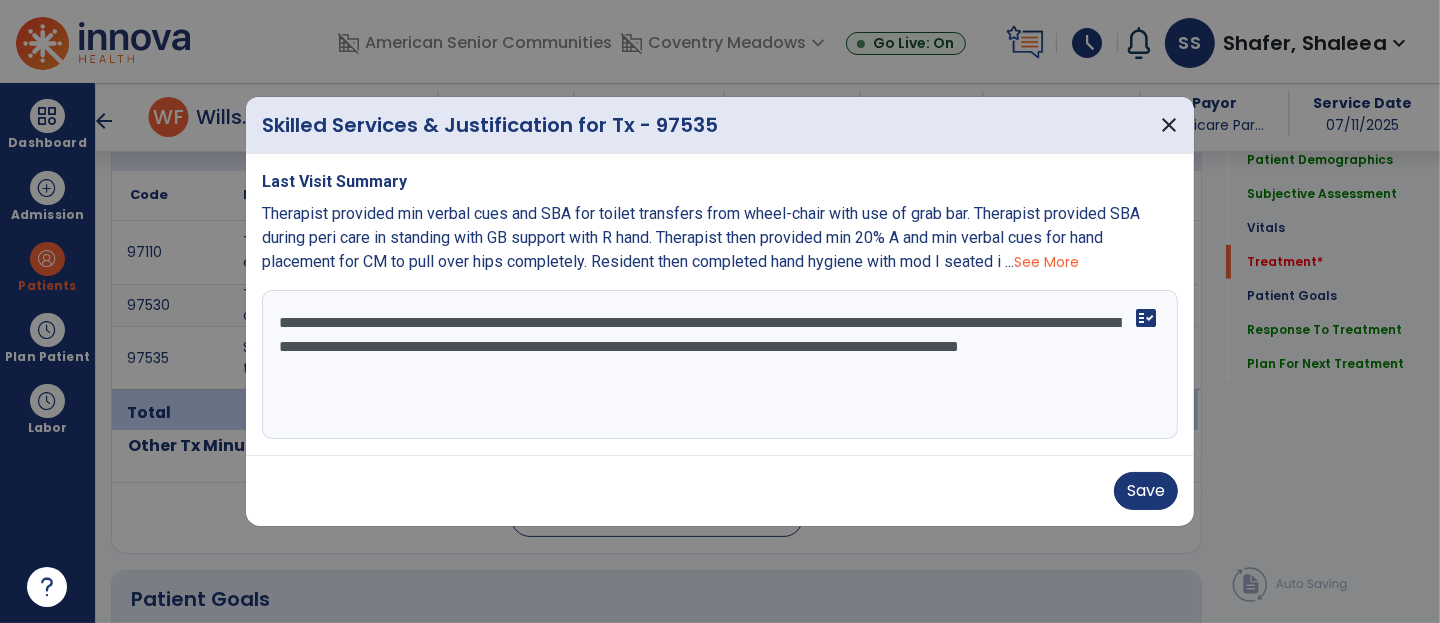 click on "**********" at bounding box center [720, 365] 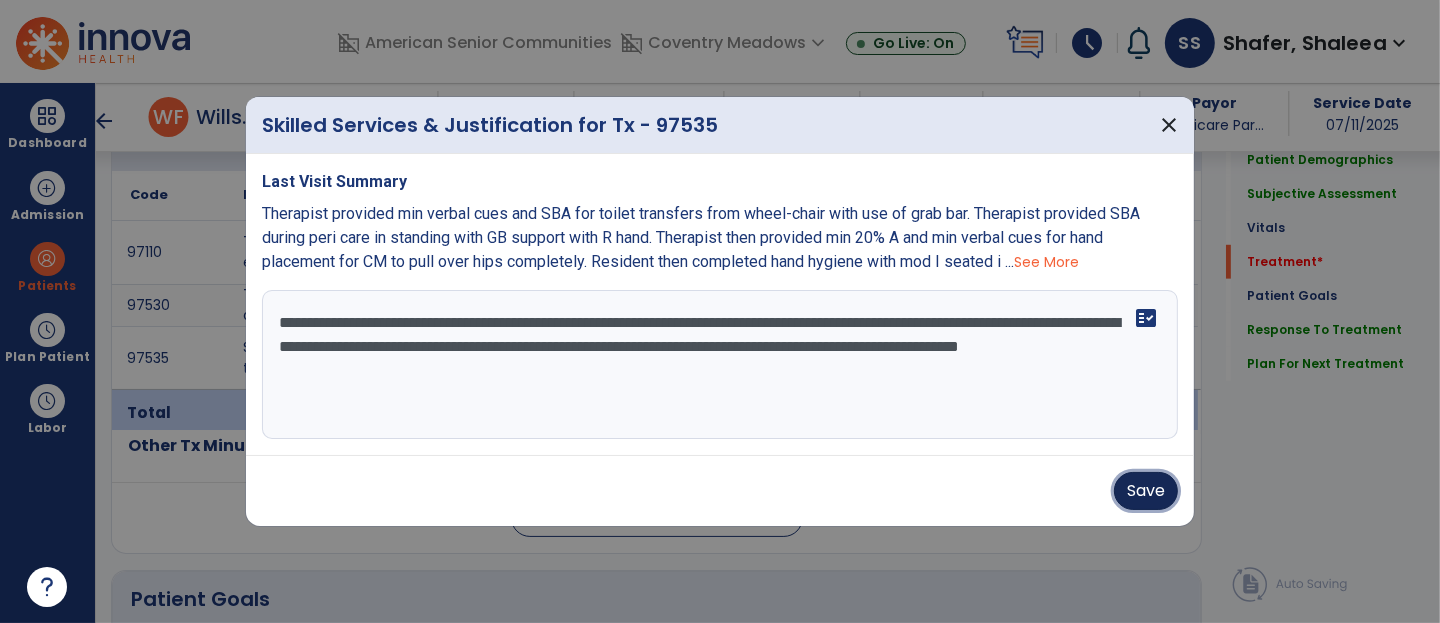 click on "Save" at bounding box center (1146, 491) 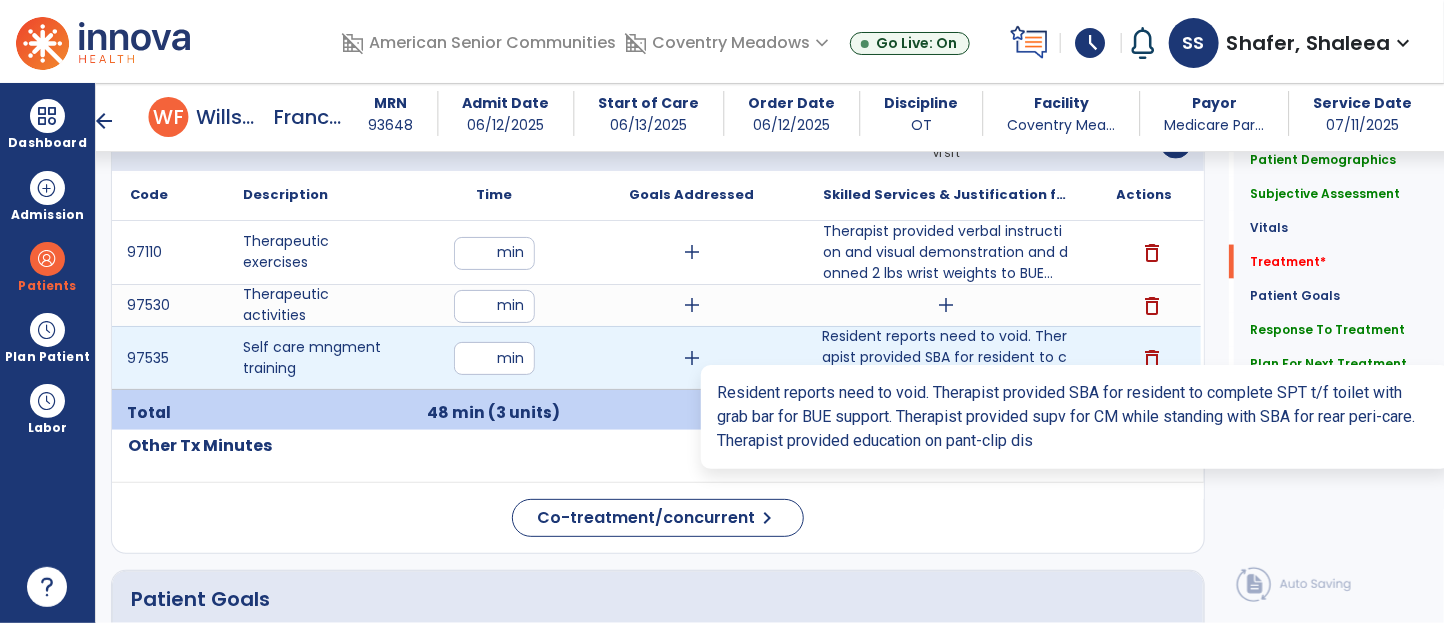 click on "Resident reports need to void. Therapist provided SBA for resident to complete SPT t/f toilet with g..." at bounding box center [946, 357] 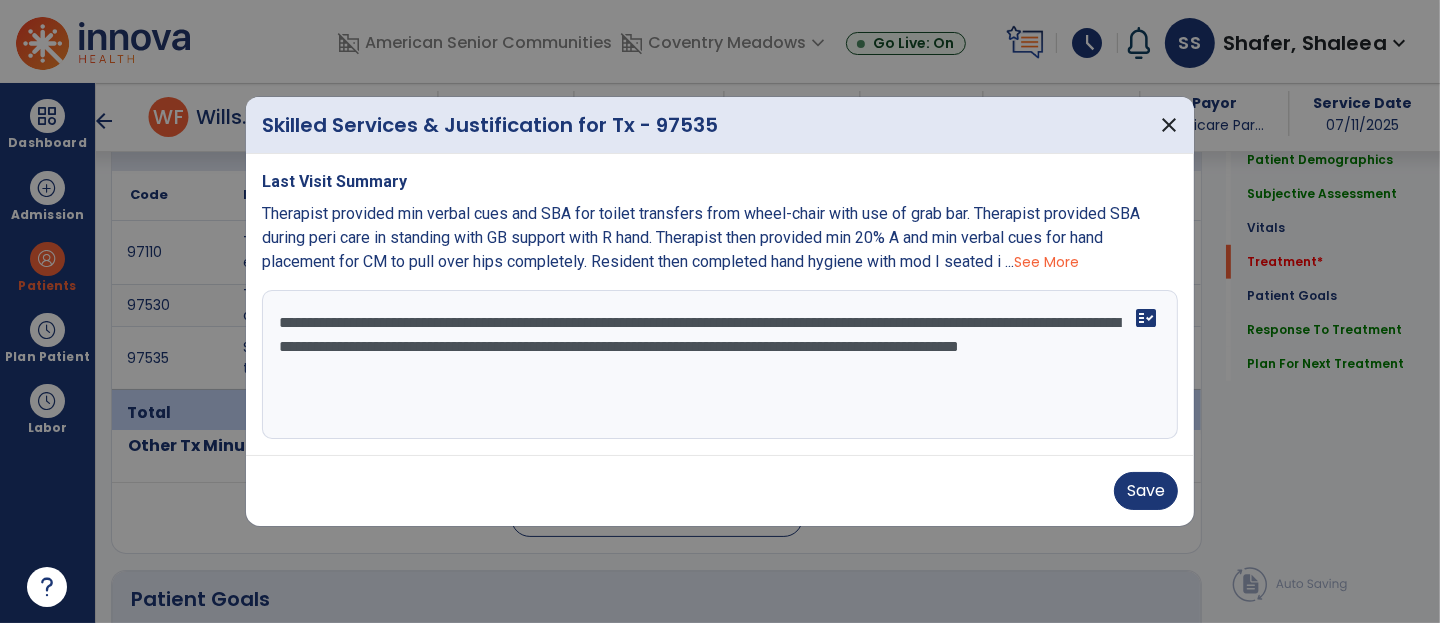 scroll, scrollTop: 1255, scrollLeft: 0, axis: vertical 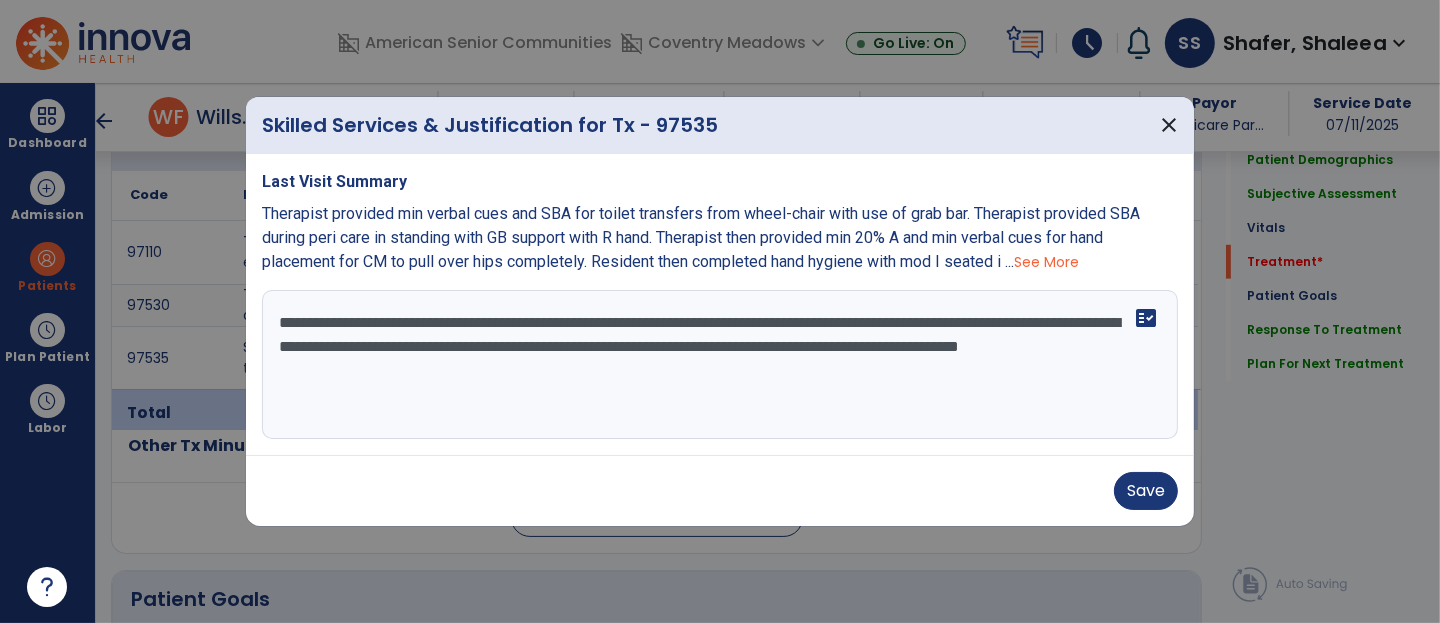 click on "**********" at bounding box center [720, 365] 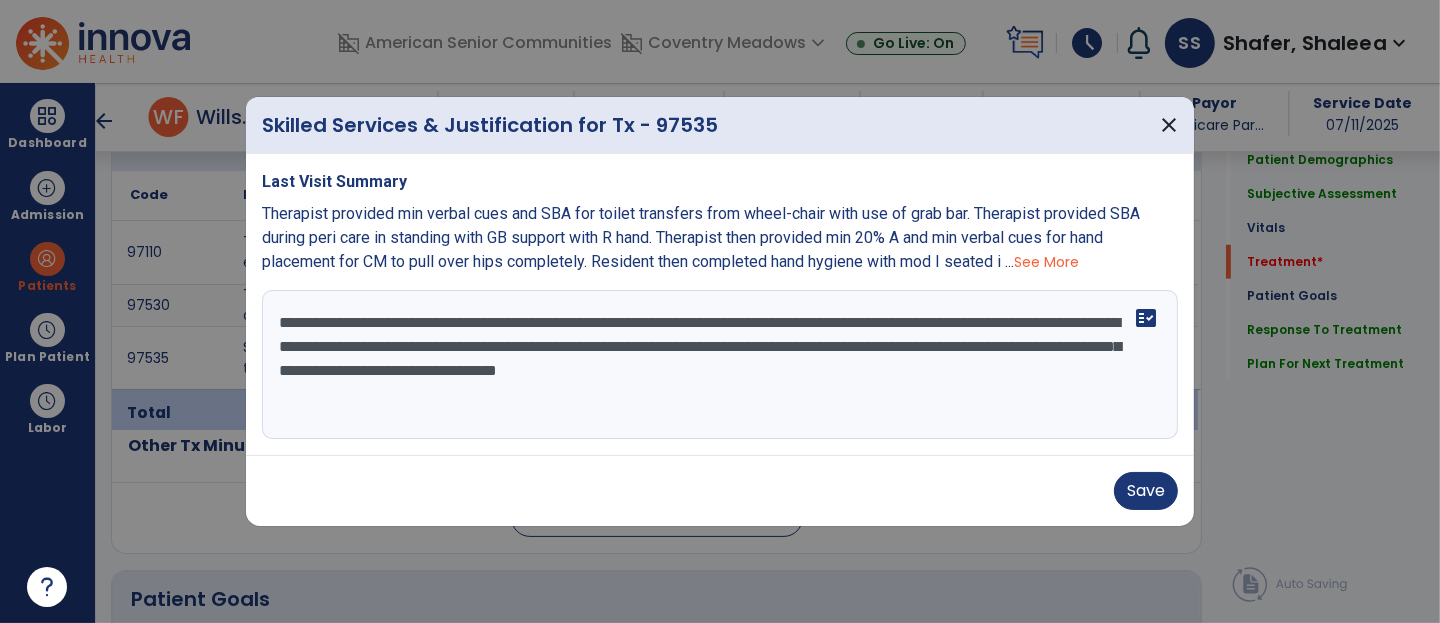 click on "**********" at bounding box center [720, 365] 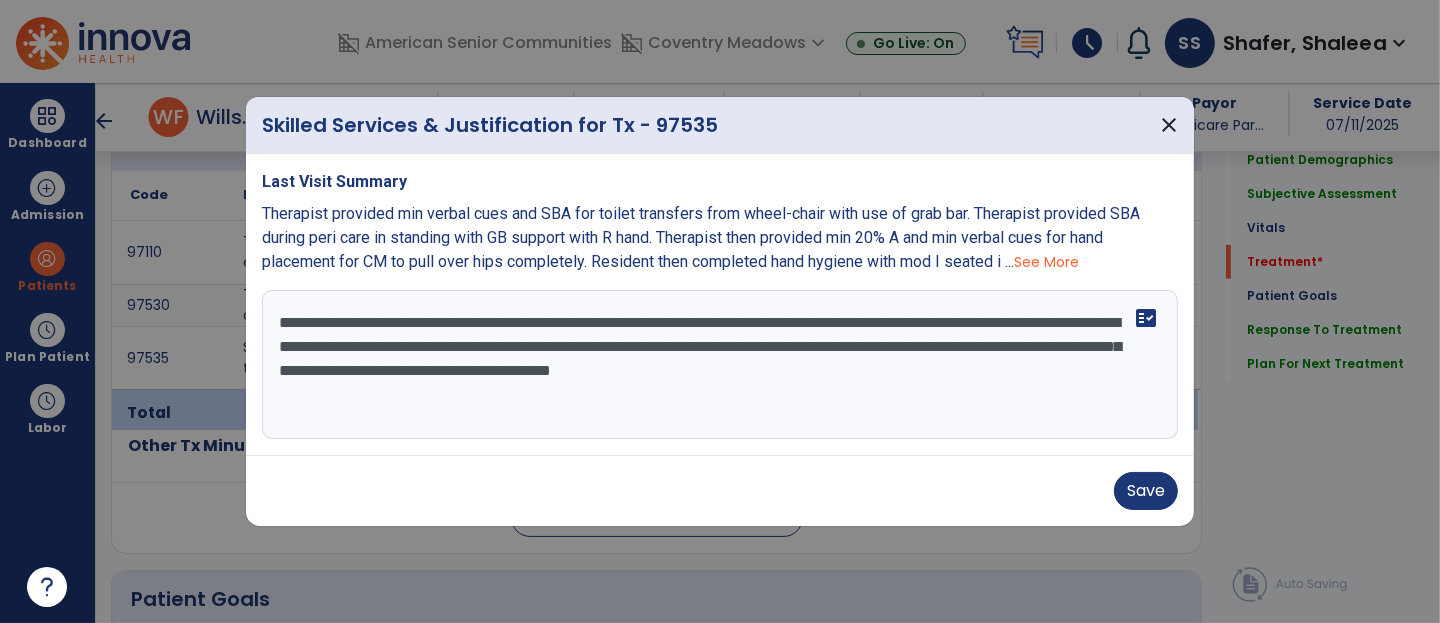 click on "**********" at bounding box center [720, 365] 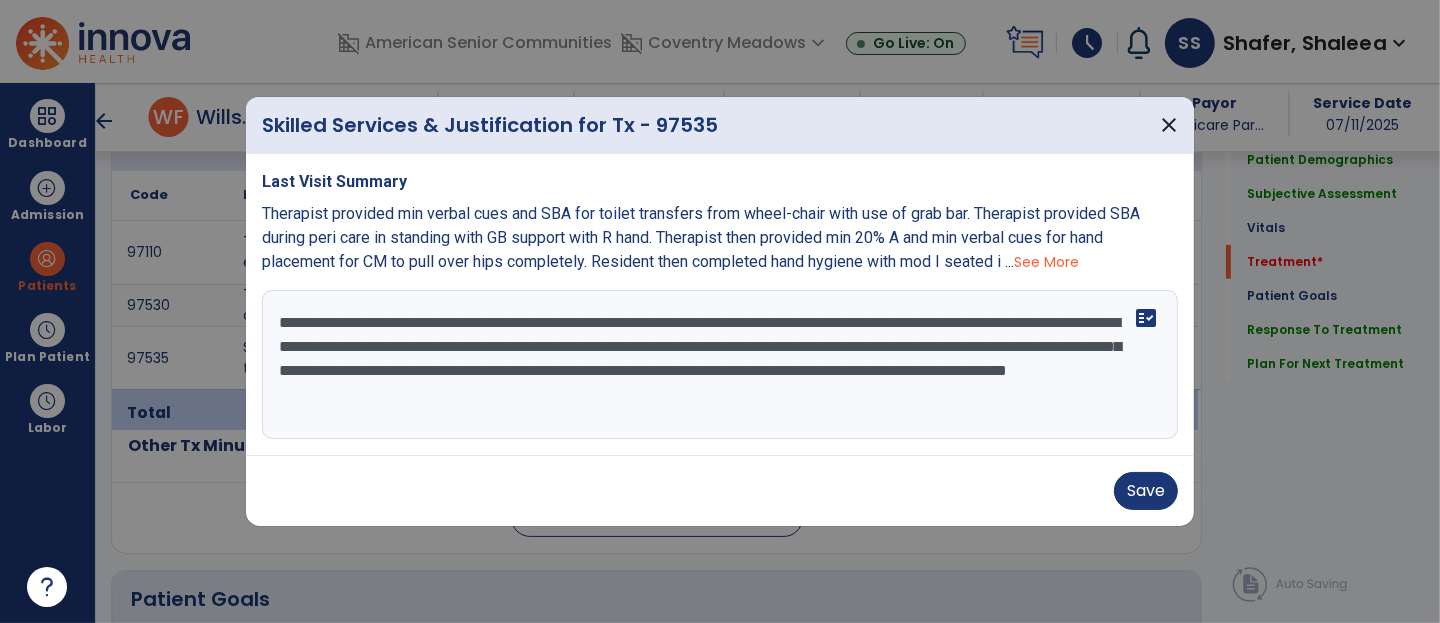 drag, startPoint x: 765, startPoint y: 393, endPoint x: 1033, endPoint y: 423, distance: 269.6739 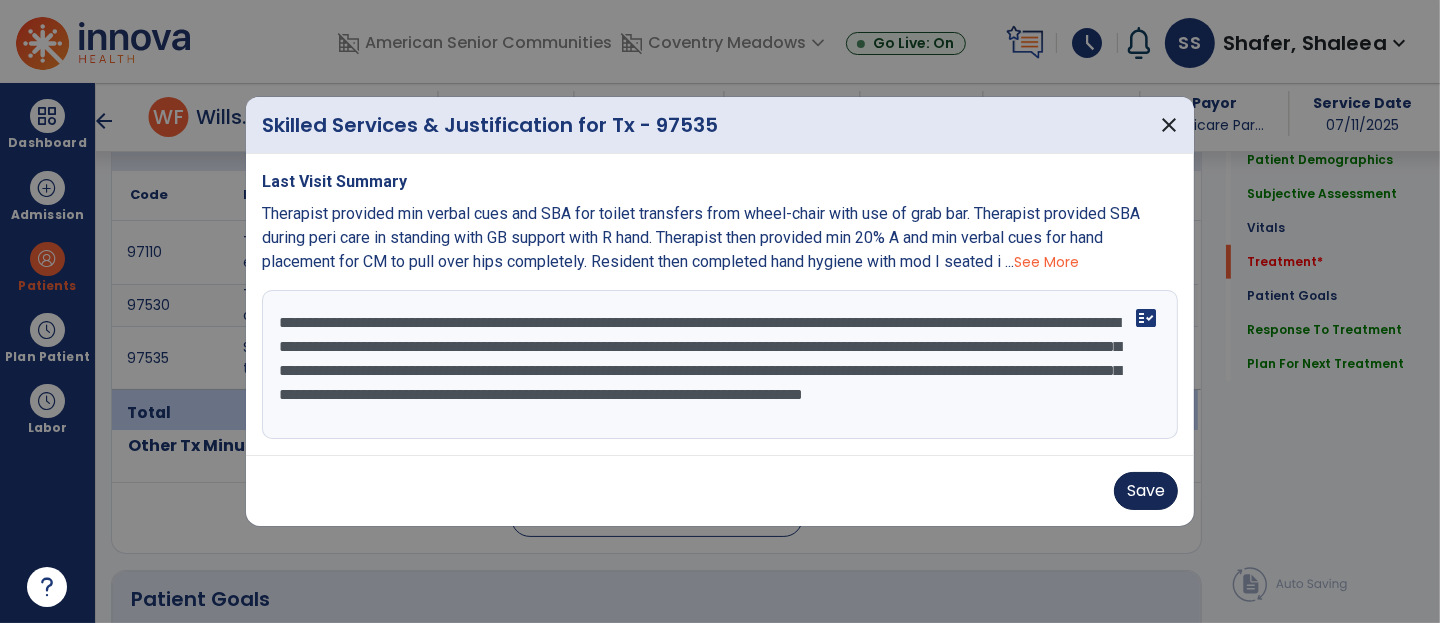 type on "**********" 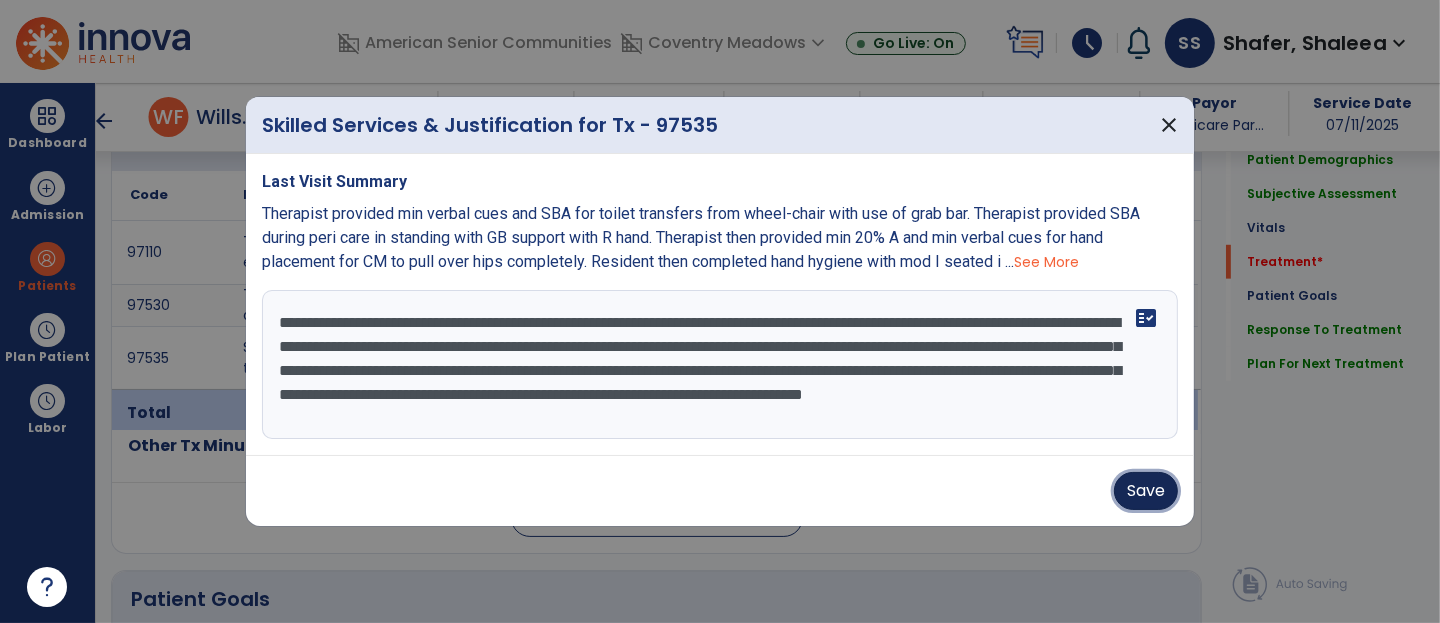 click on "Save" at bounding box center (1146, 491) 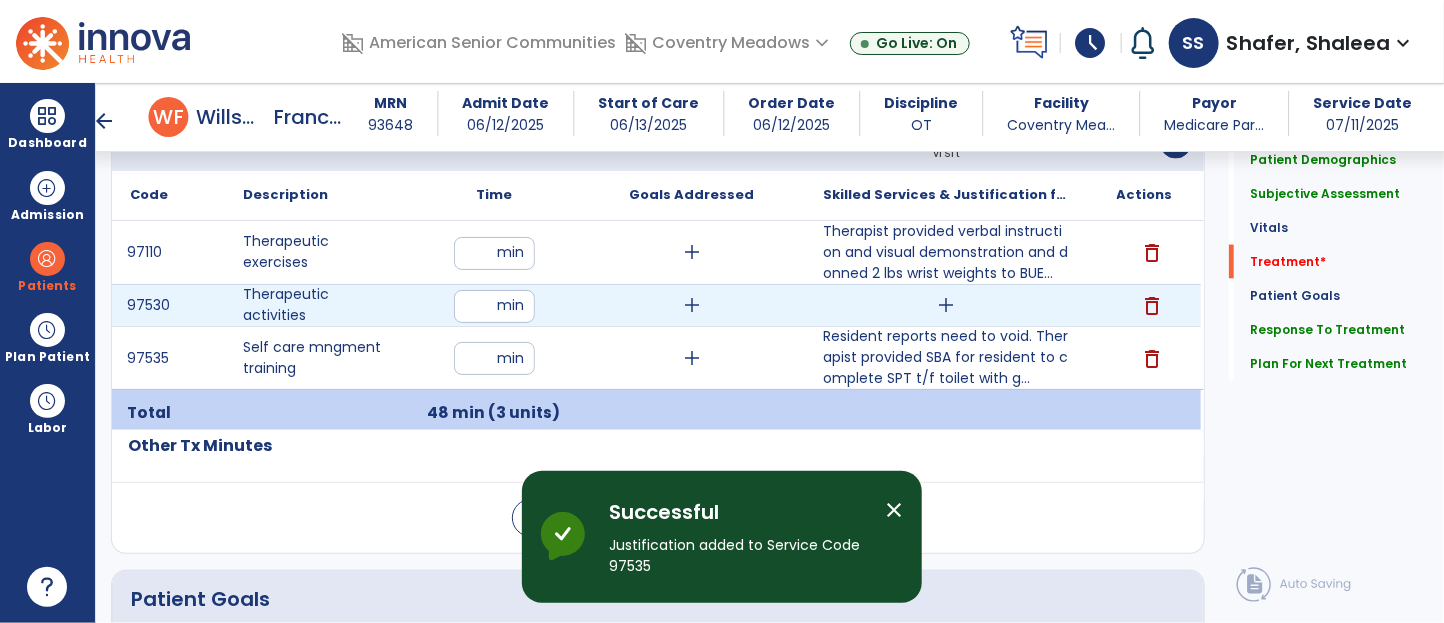 click on "add" at bounding box center [947, 305] 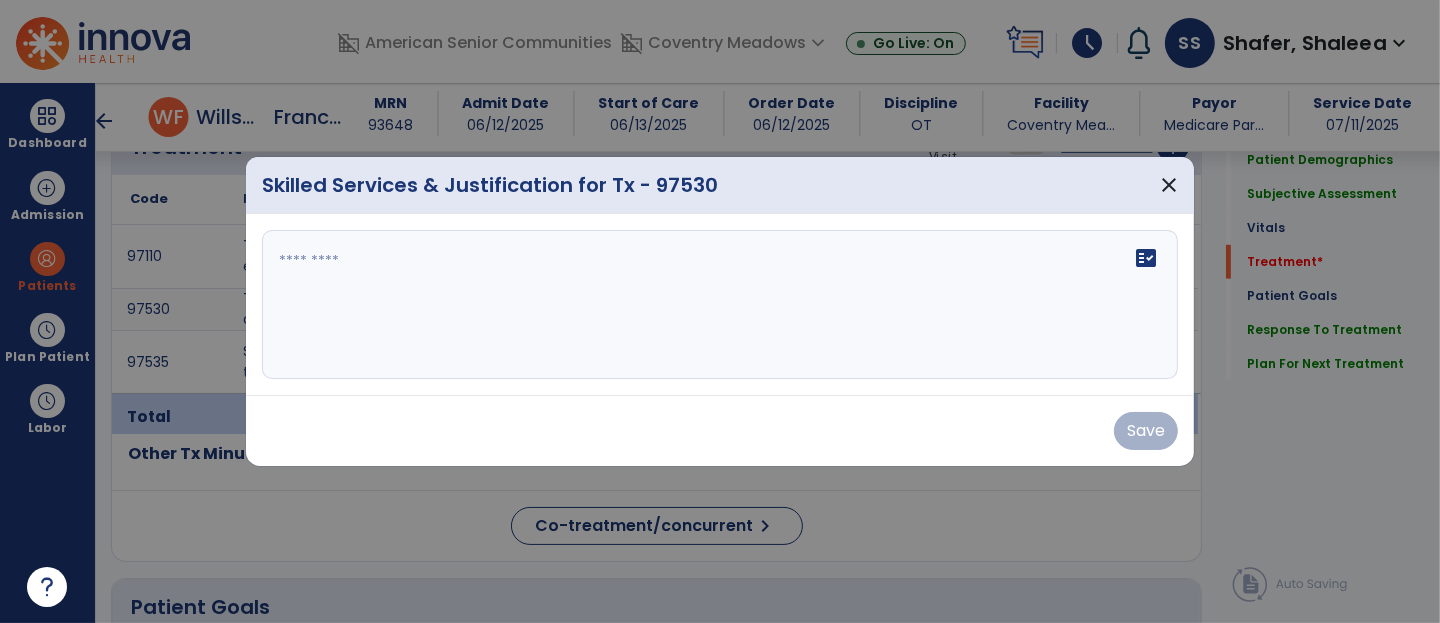 click on "fact_check" at bounding box center (720, 305) 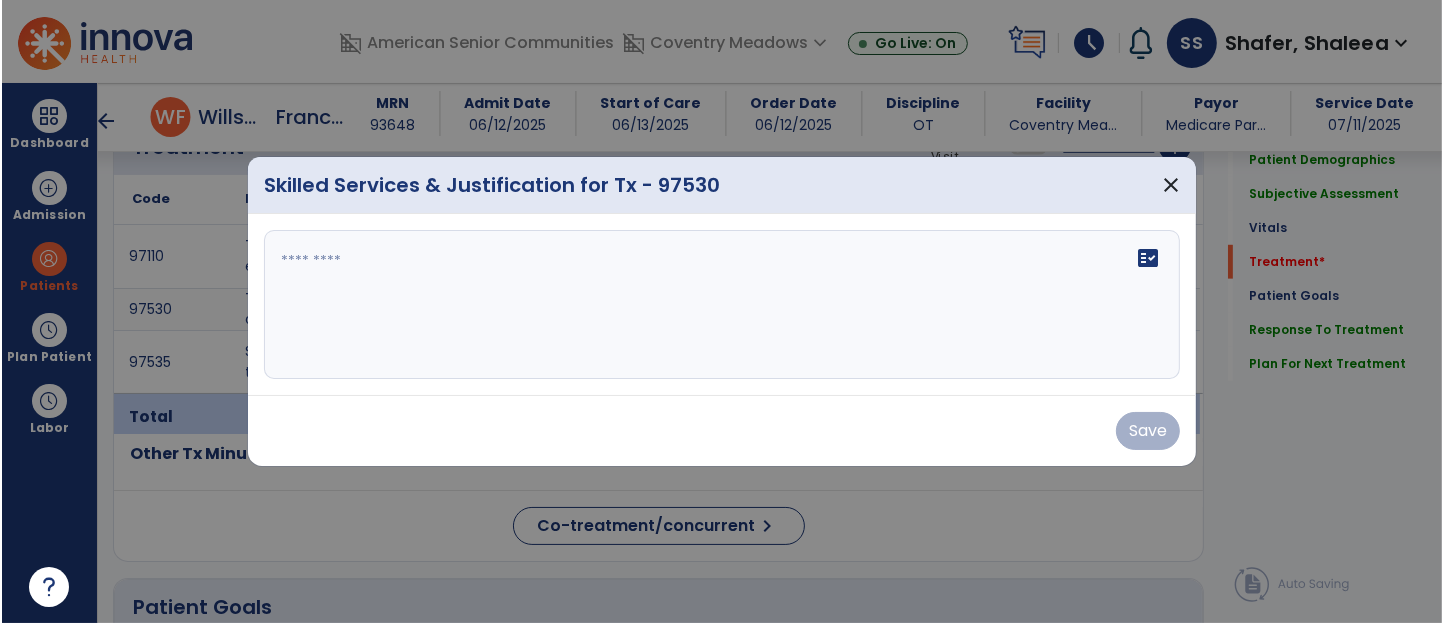 scroll, scrollTop: 1255, scrollLeft: 0, axis: vertical 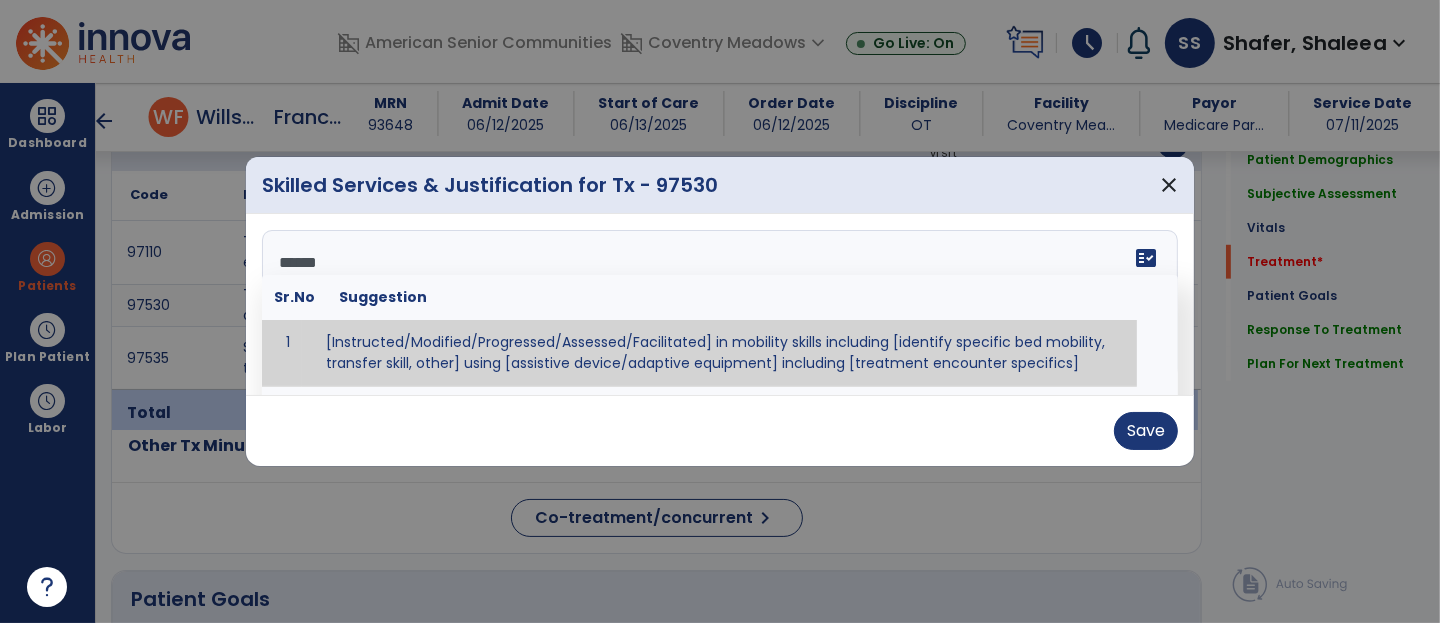 type on "*******" 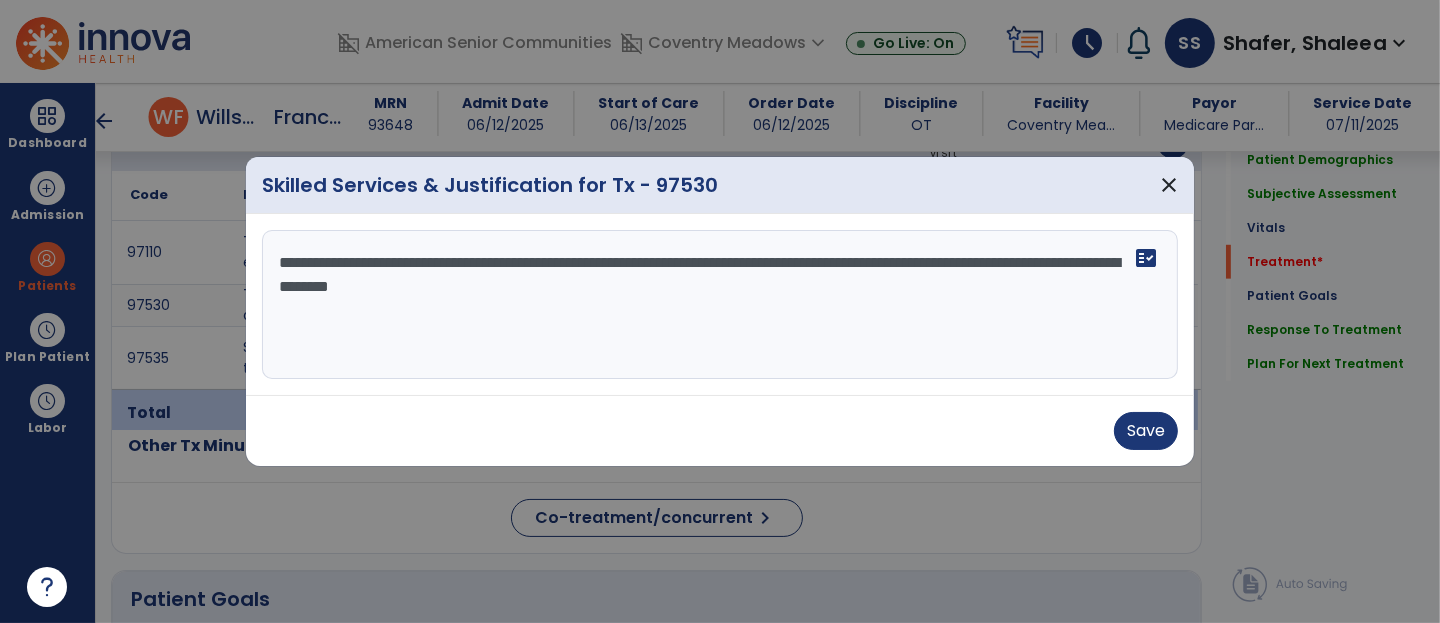click on "**********" at bounding box center (720, 305) 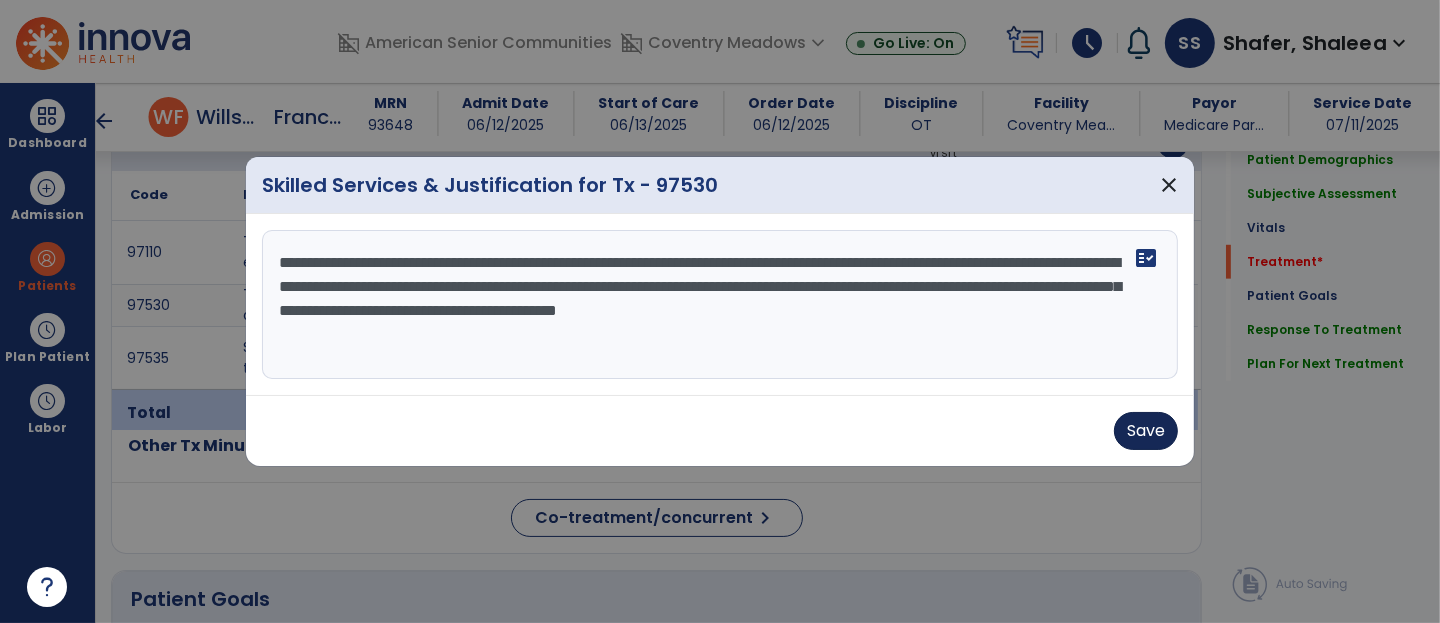 type on "**********" 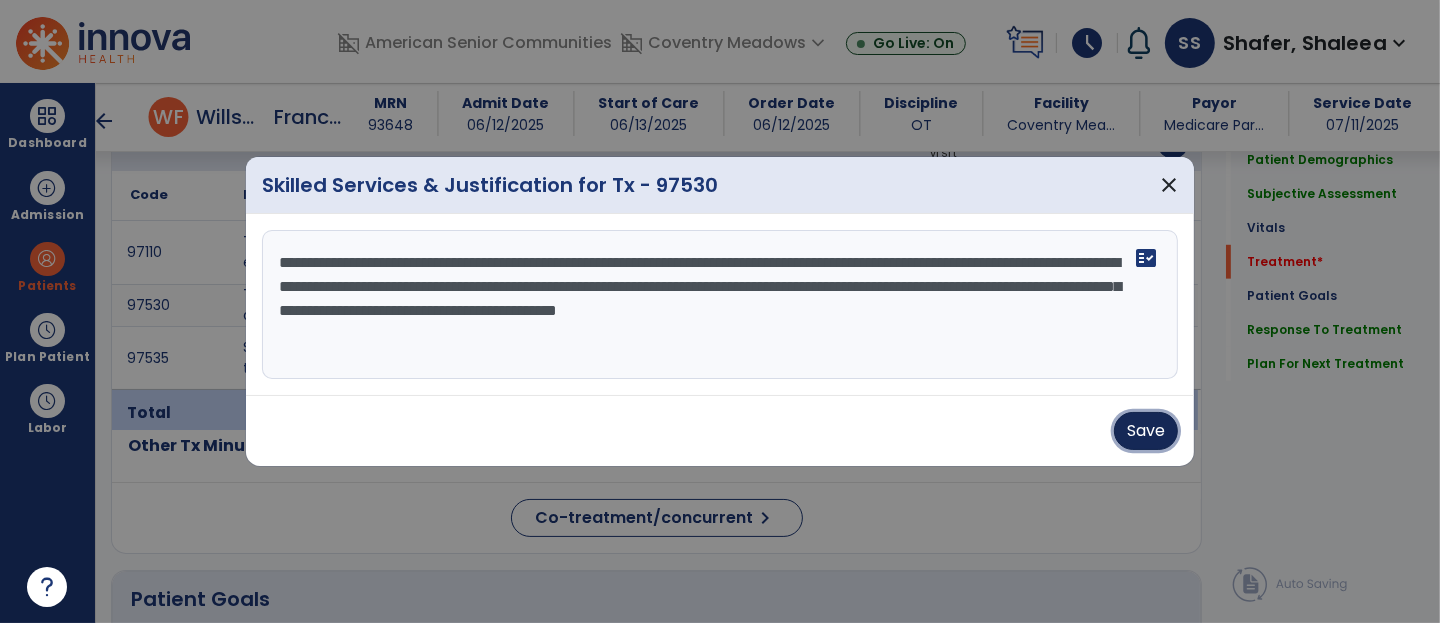 click on "Save" at bounding box center (1146, 431) 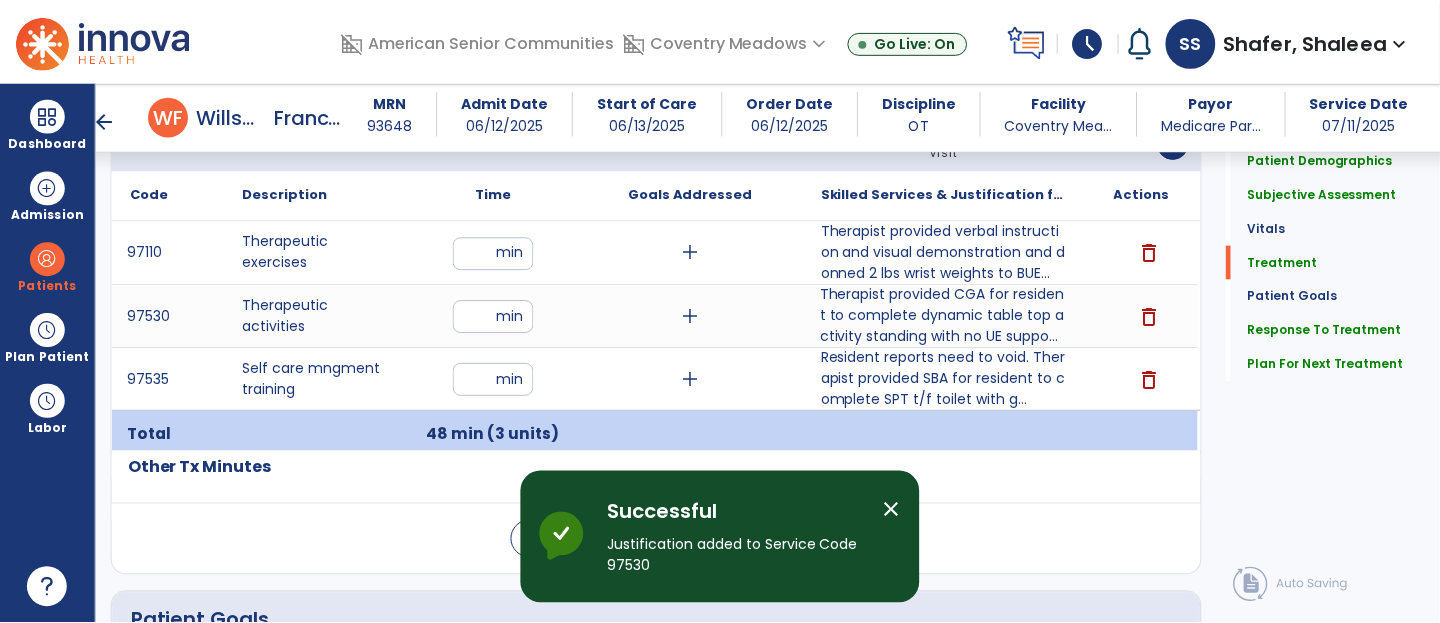 scroll, scrollTop: 3254, scrollLeft: 0, axis: vertical 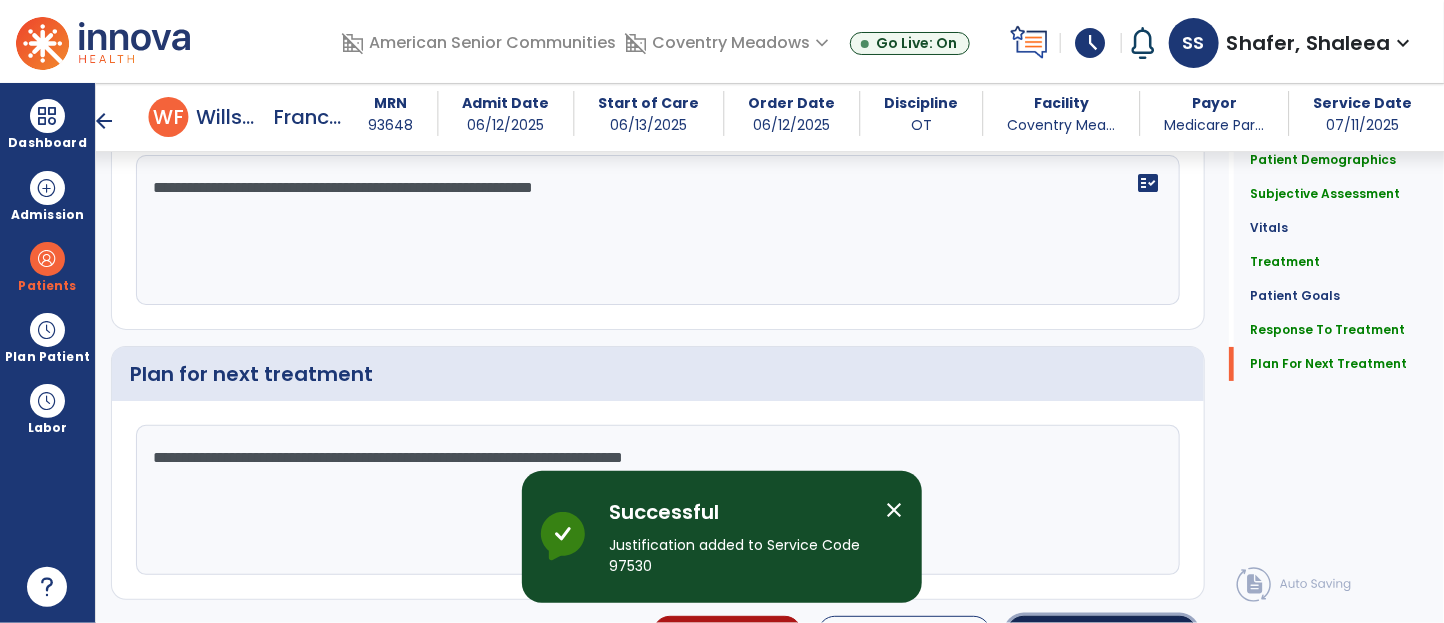 click on "Sign Doc  chevron_right" 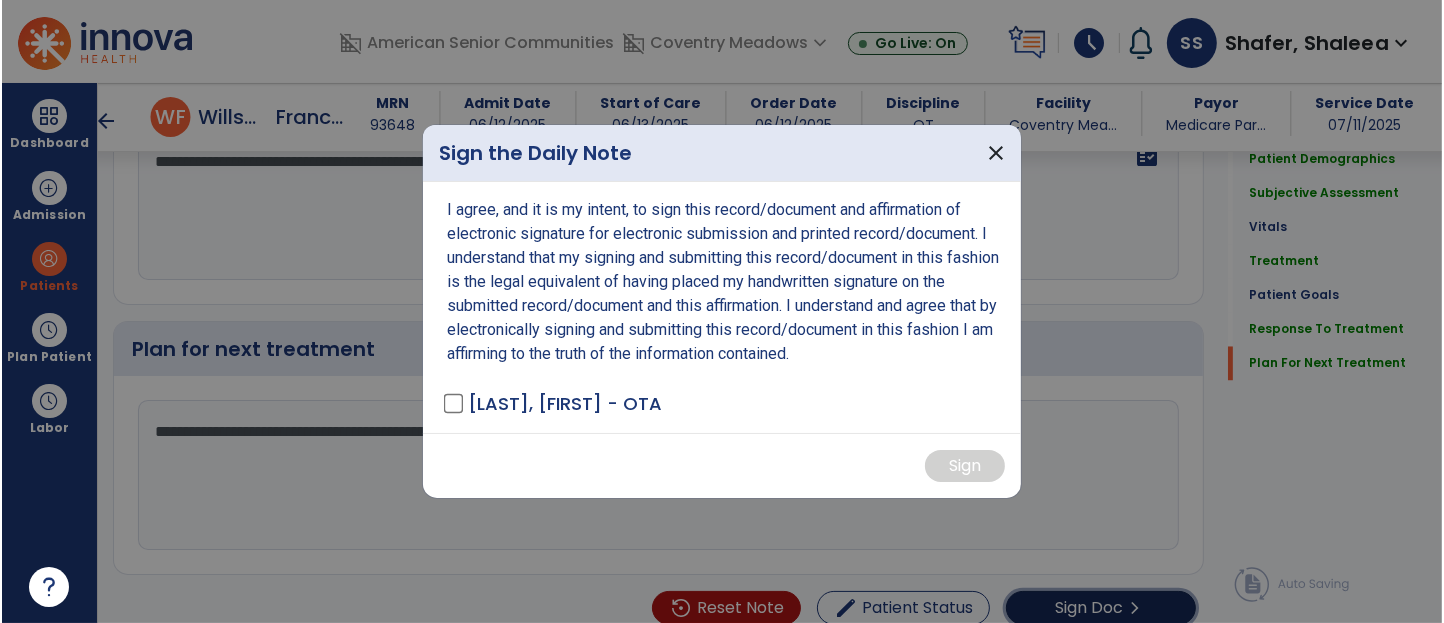 scroll, scrollTop: 3274, scrollLeft: 0, axis: vertical 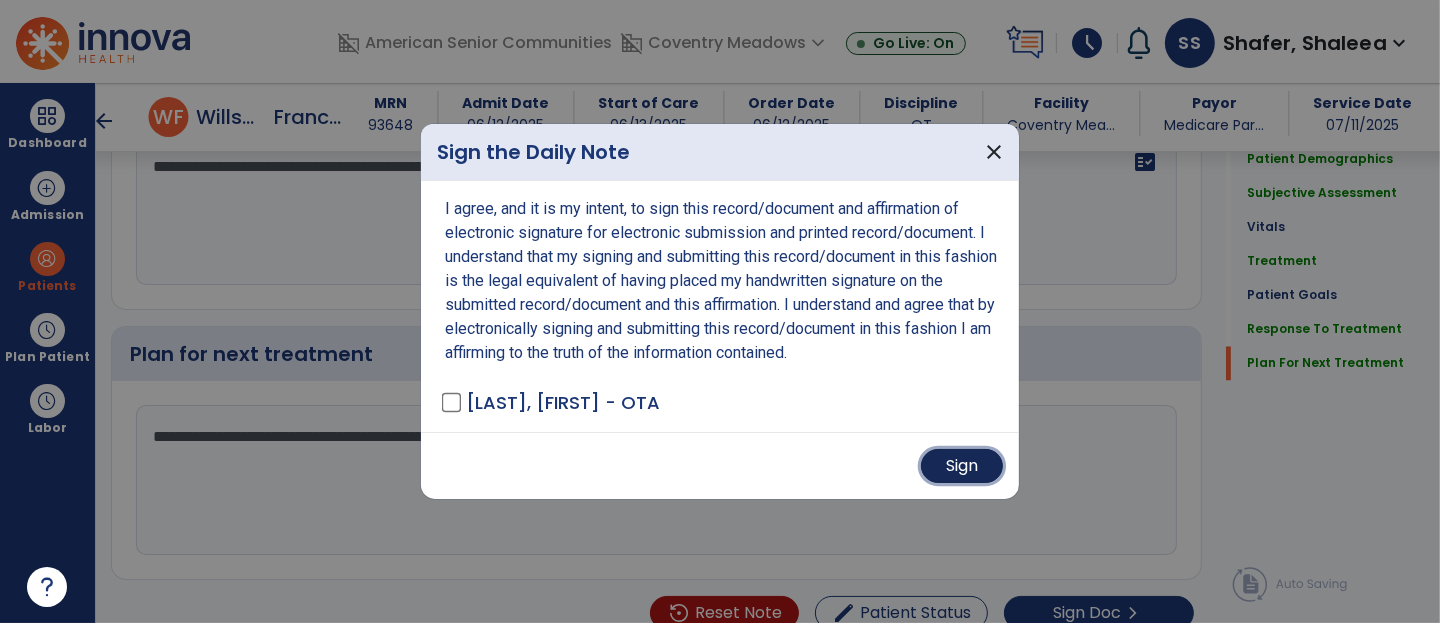 click on "Sign" at bounding box center (962, 466) 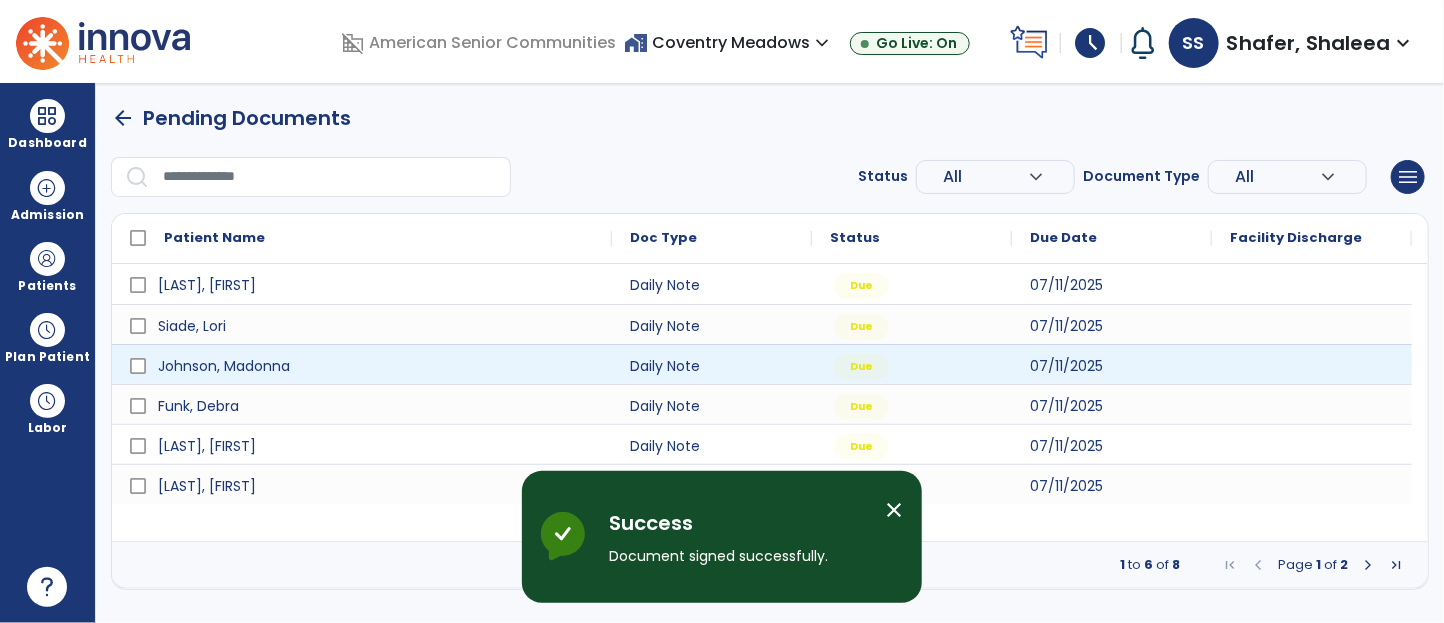 scroll, scrollTop: 0, scrollLeft: 0, axis: both 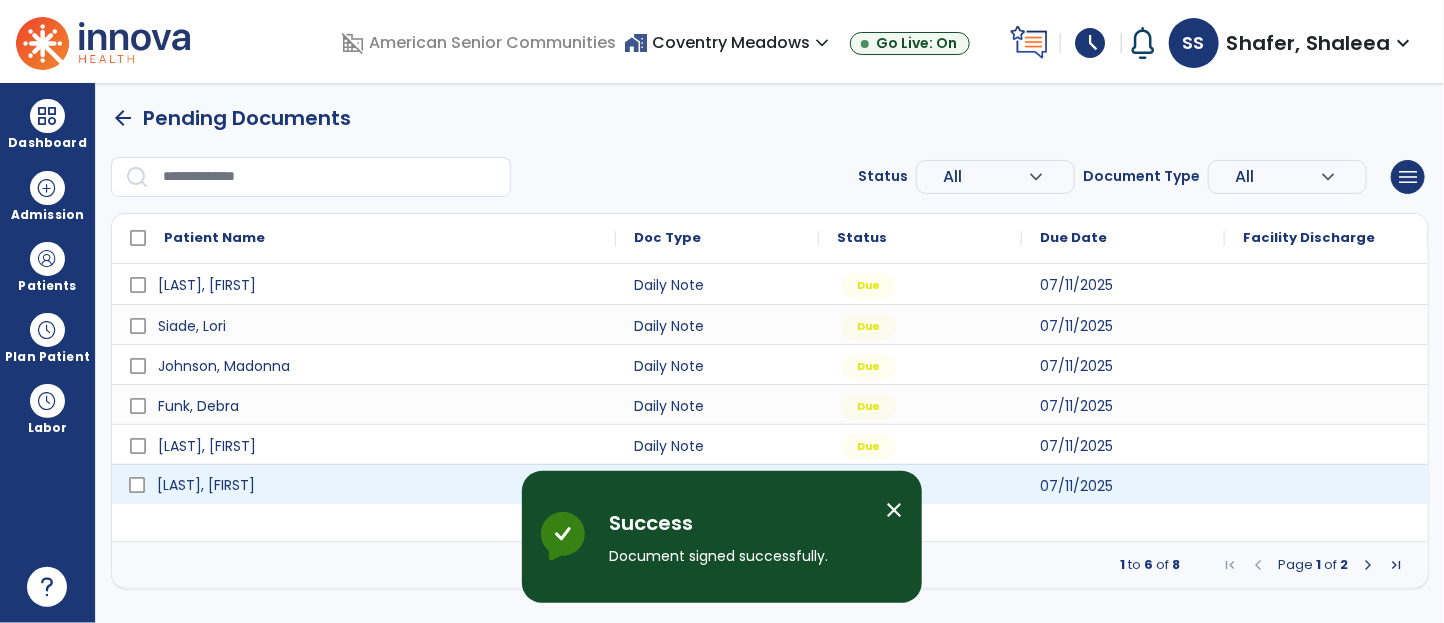 click on "[LAST], [FIRST]" at bounding box center [378, 485] 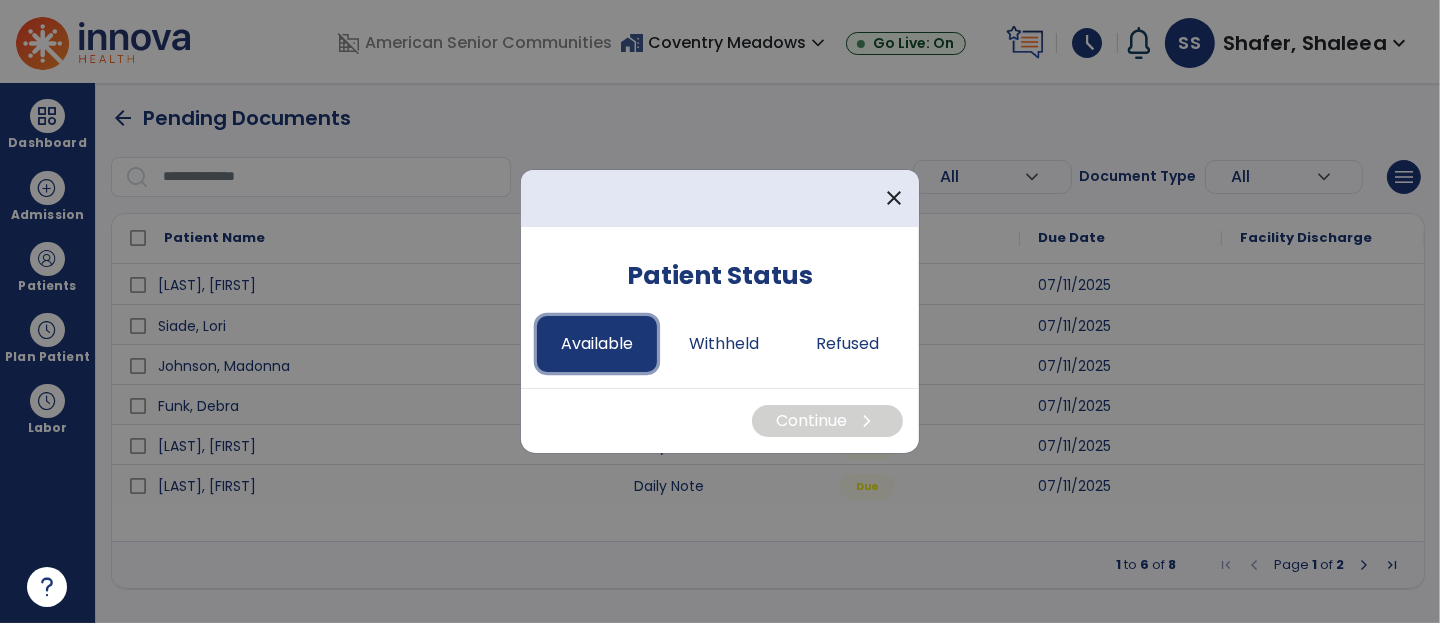 click on "Available" at bounding box center (597, 344) 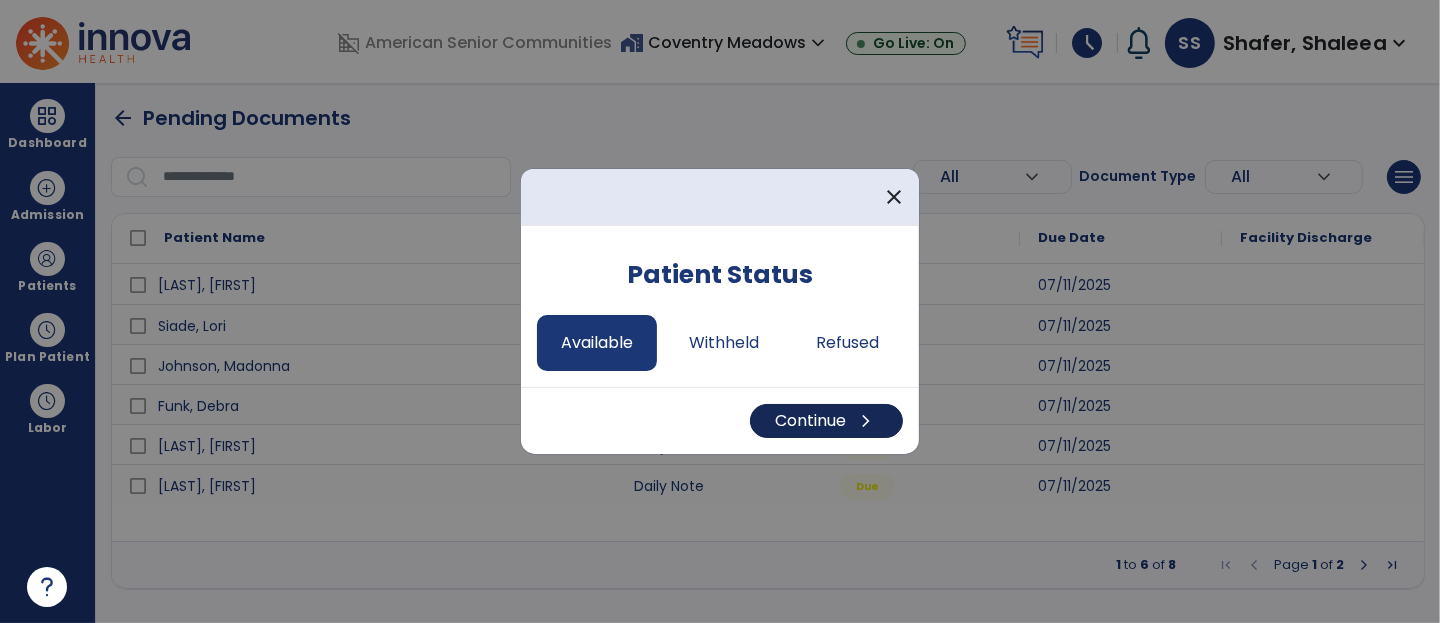 drag, startPoint x: 755, startPoint y: 403, endPoint x: 765, endPoint y: 410, distance: 12.206555 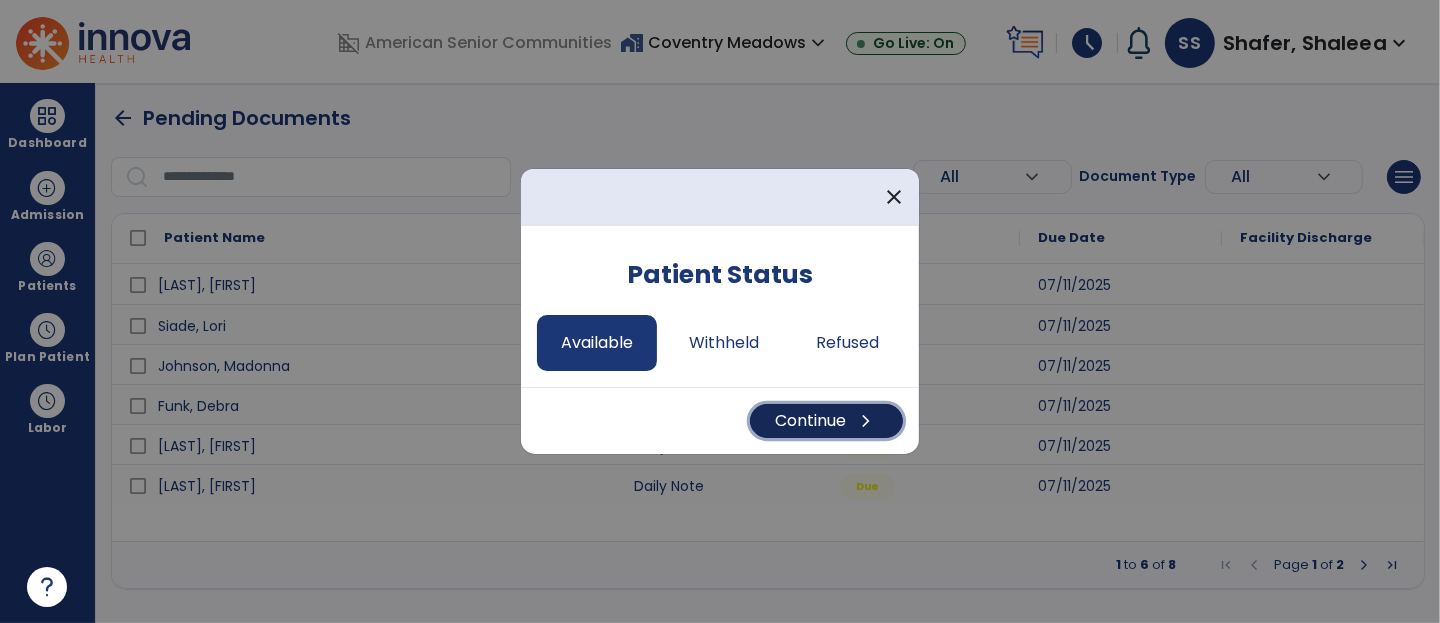 click on "Continue   chevron_right" at bounding box center (826, 421) 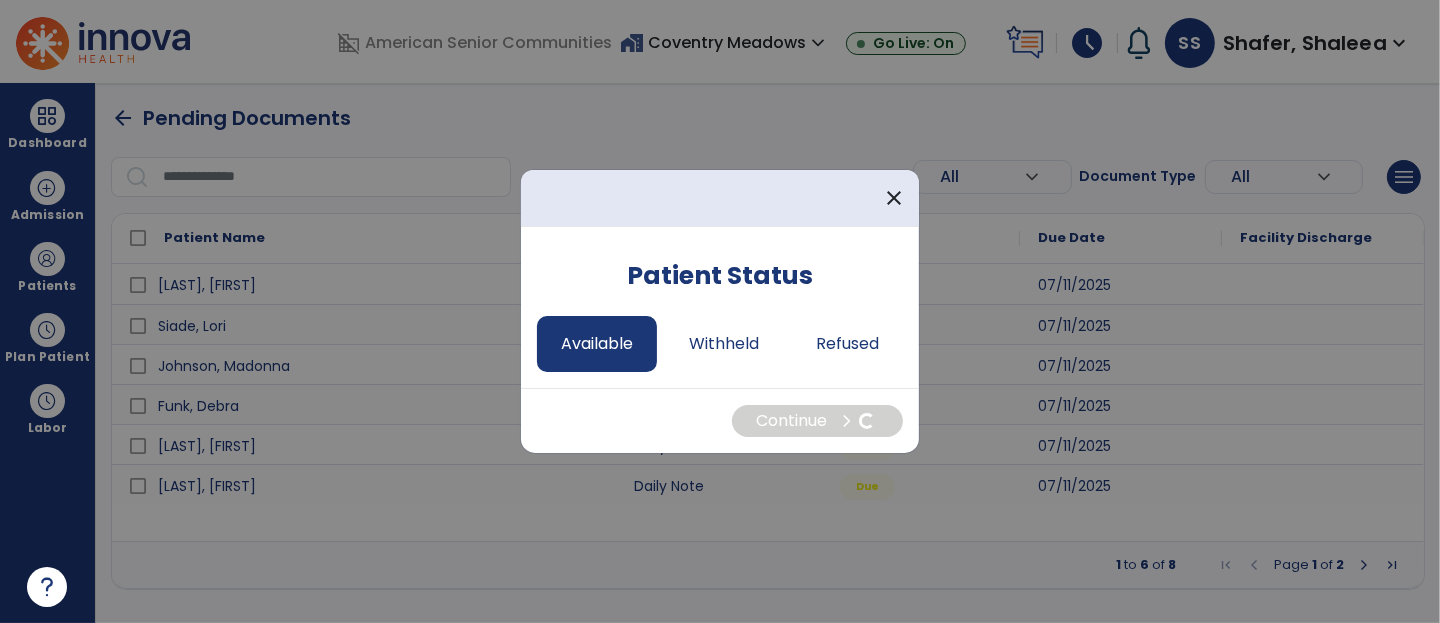 select on "*" 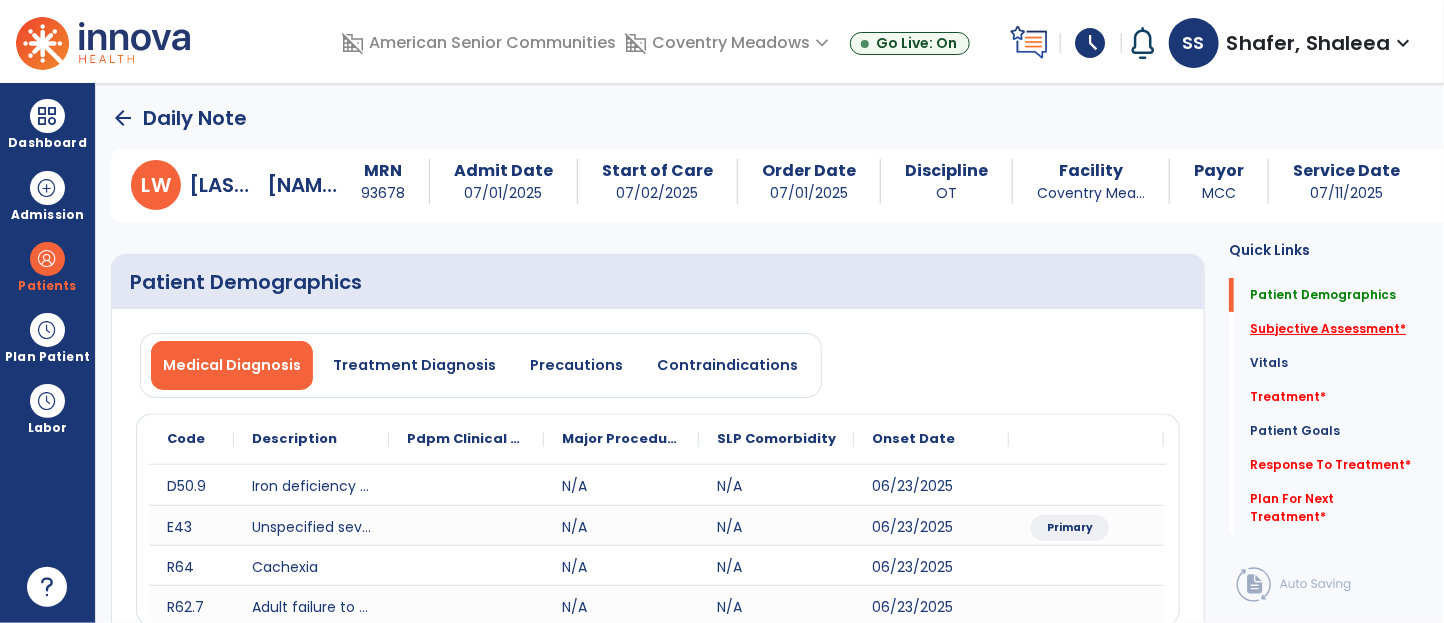 click on "Subjective Assessment   *" 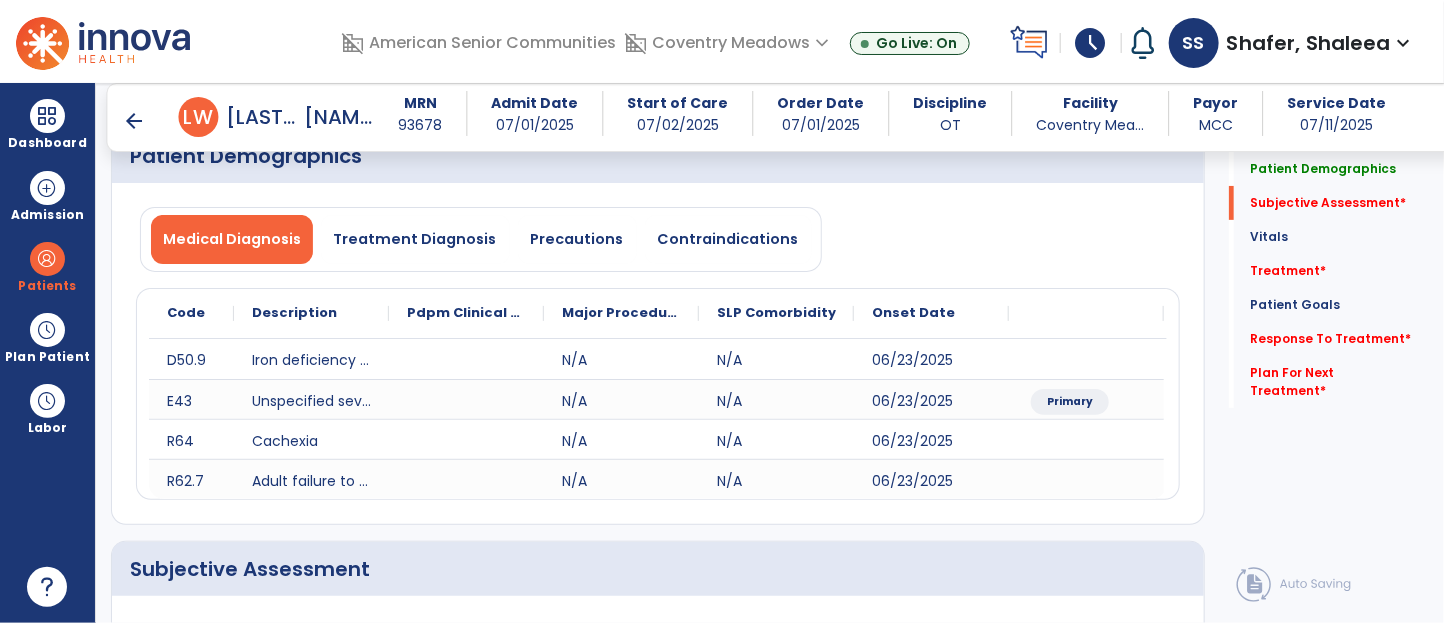 scroll, scrollTop: 454, scrollLeft: 0, axis: vertical 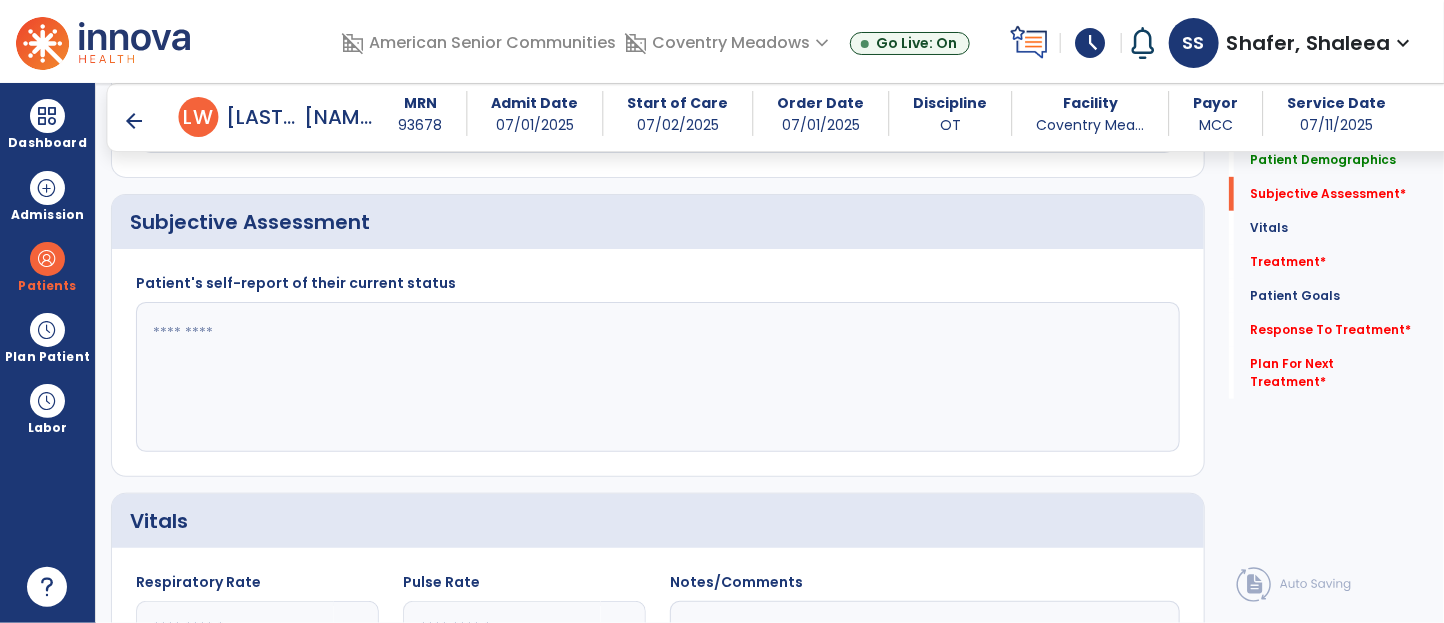 click 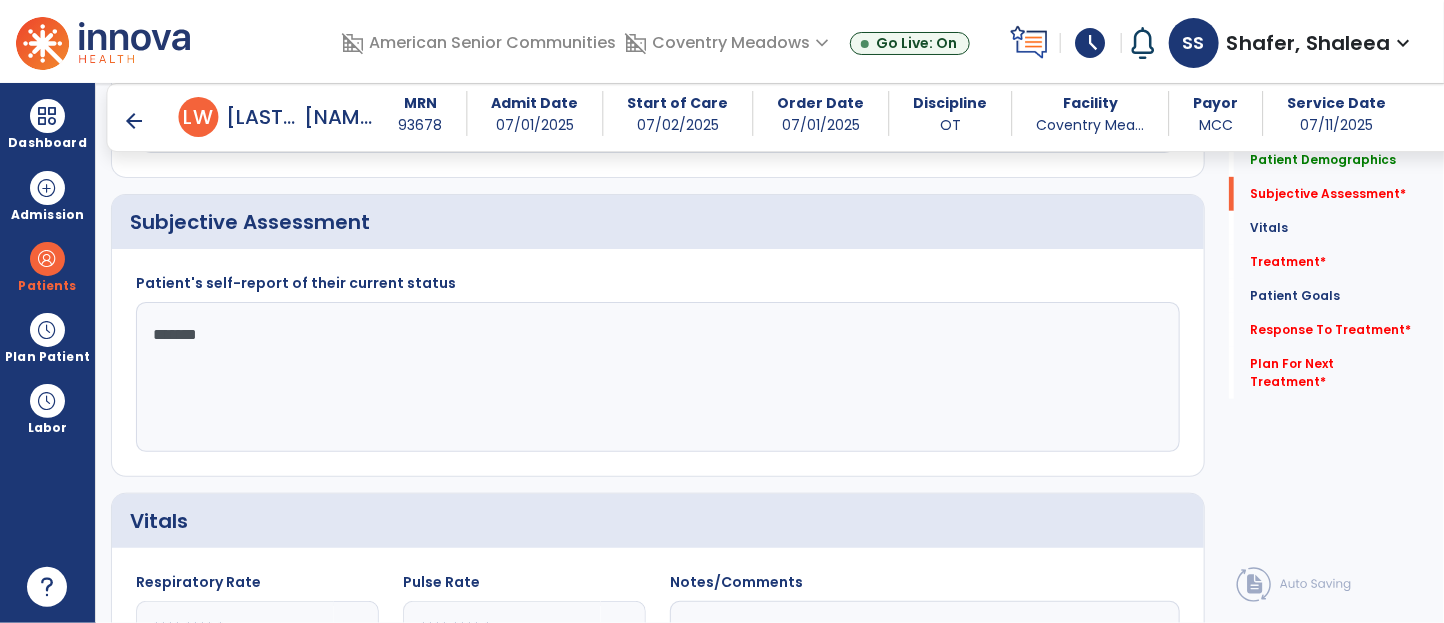 type on "********" 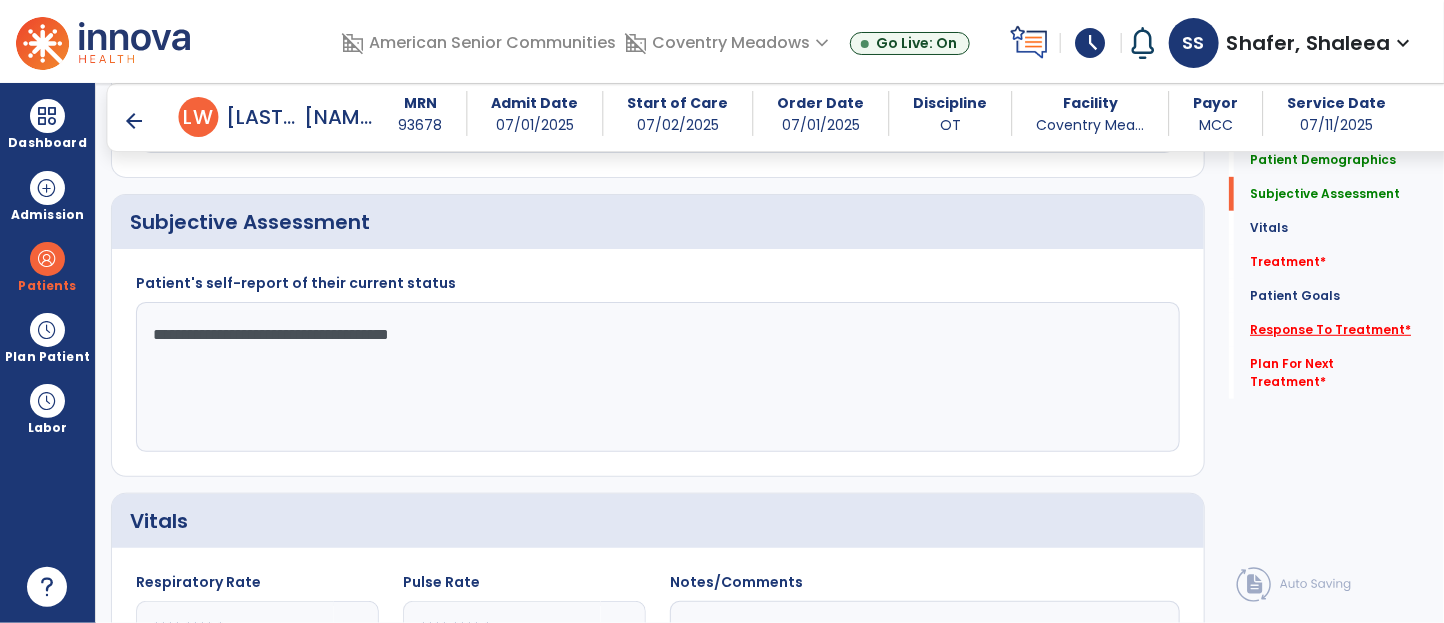 type on "**********" 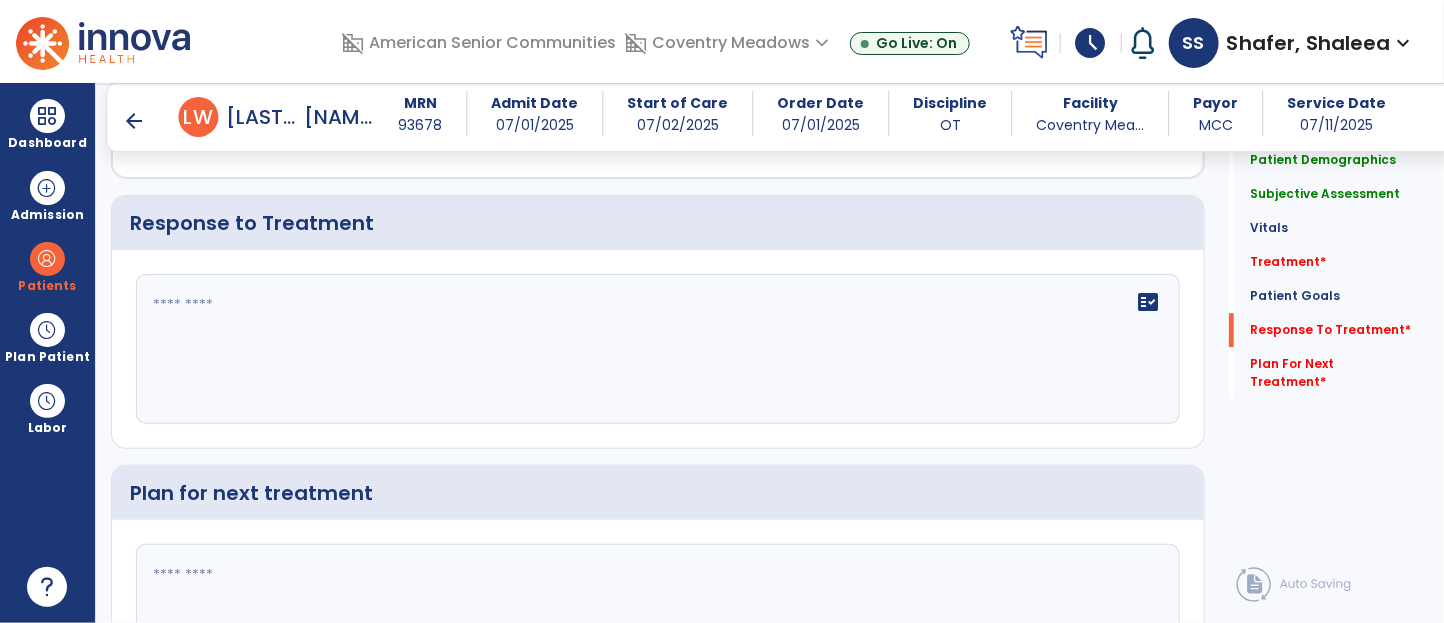 scroll, scrollTop: 2433, scrollLeft: 0, axis: vertical 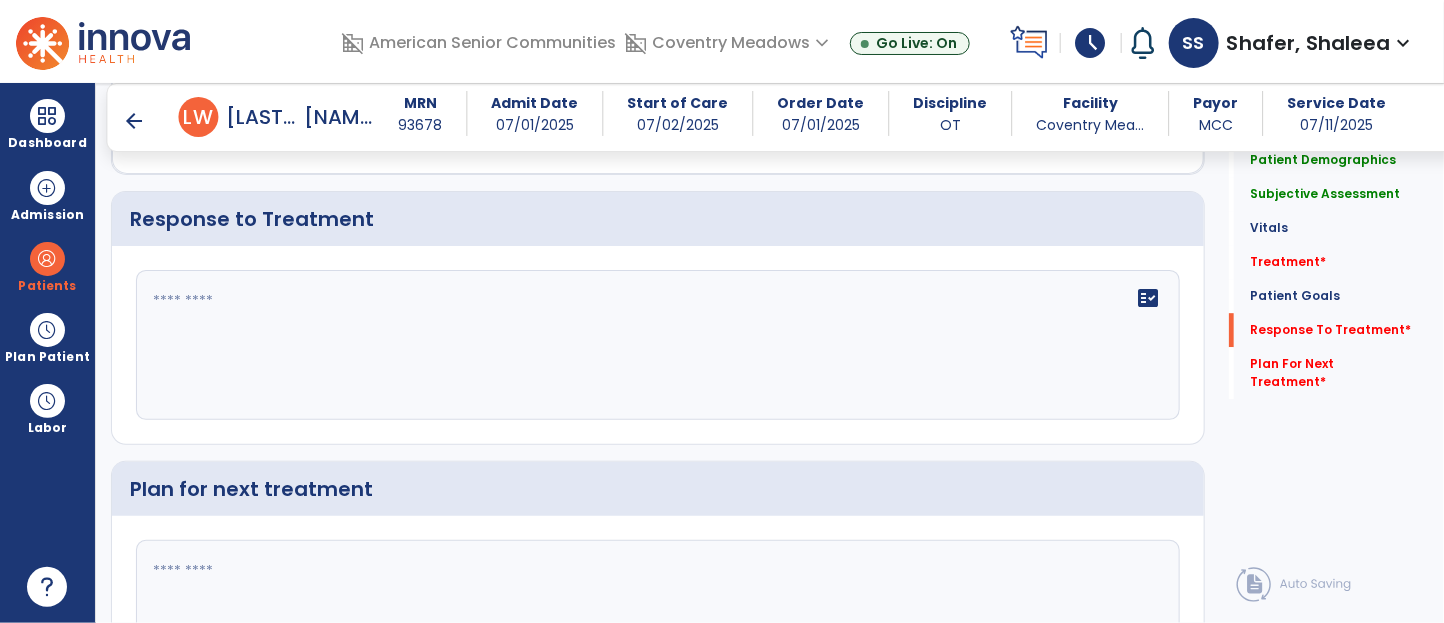 click on "fact_check" 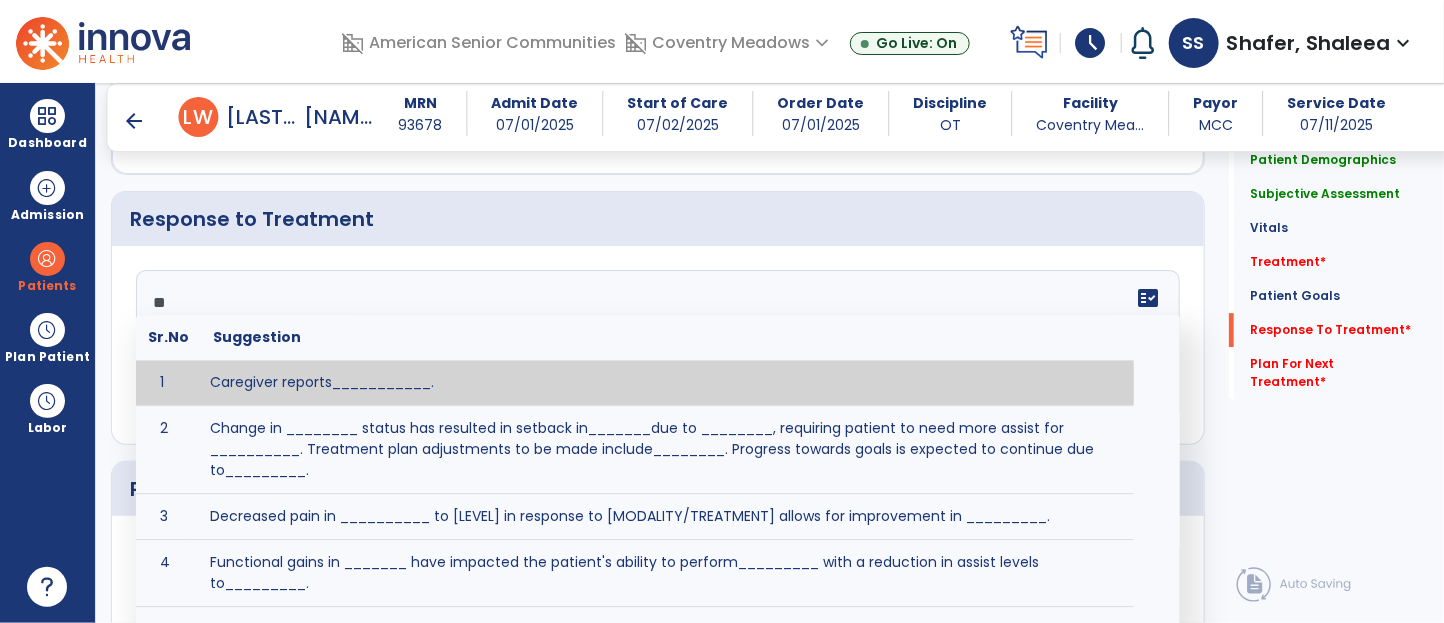 type on "*" 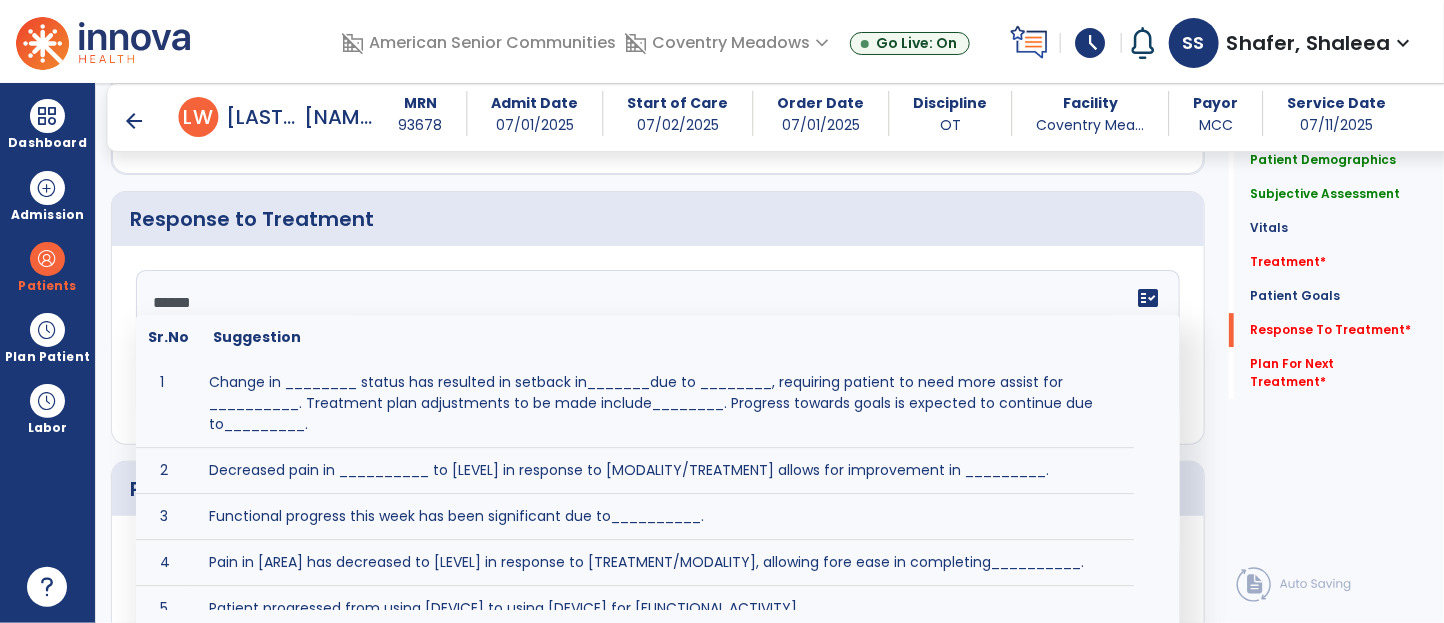 type on "*******" 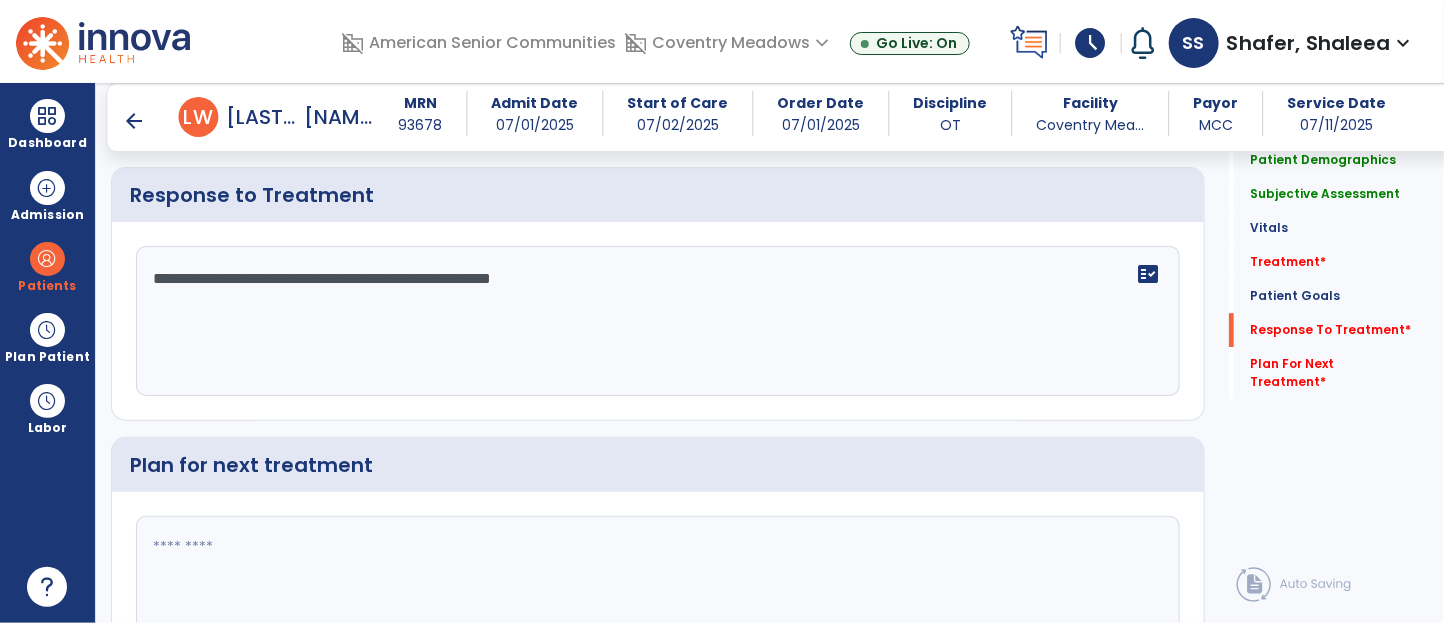 scroll, scrollTop: 2590, scrollLeft: 0, axis: vertical 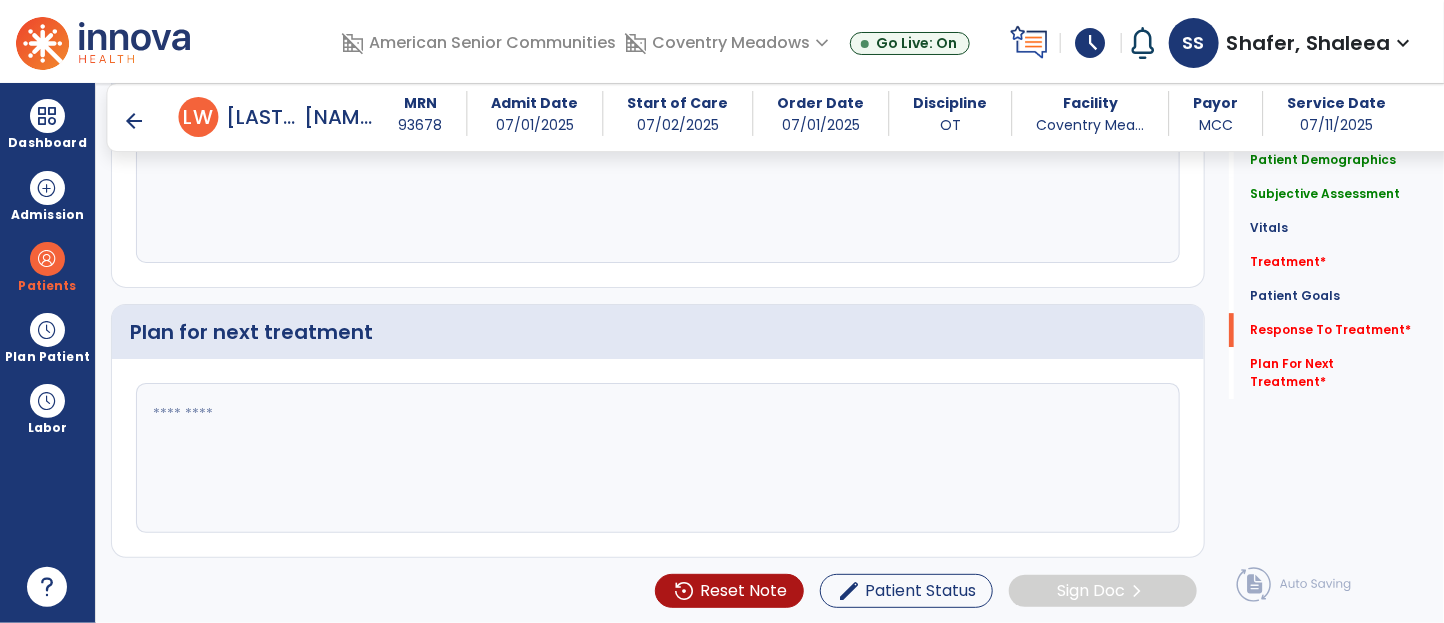 type on "**********" 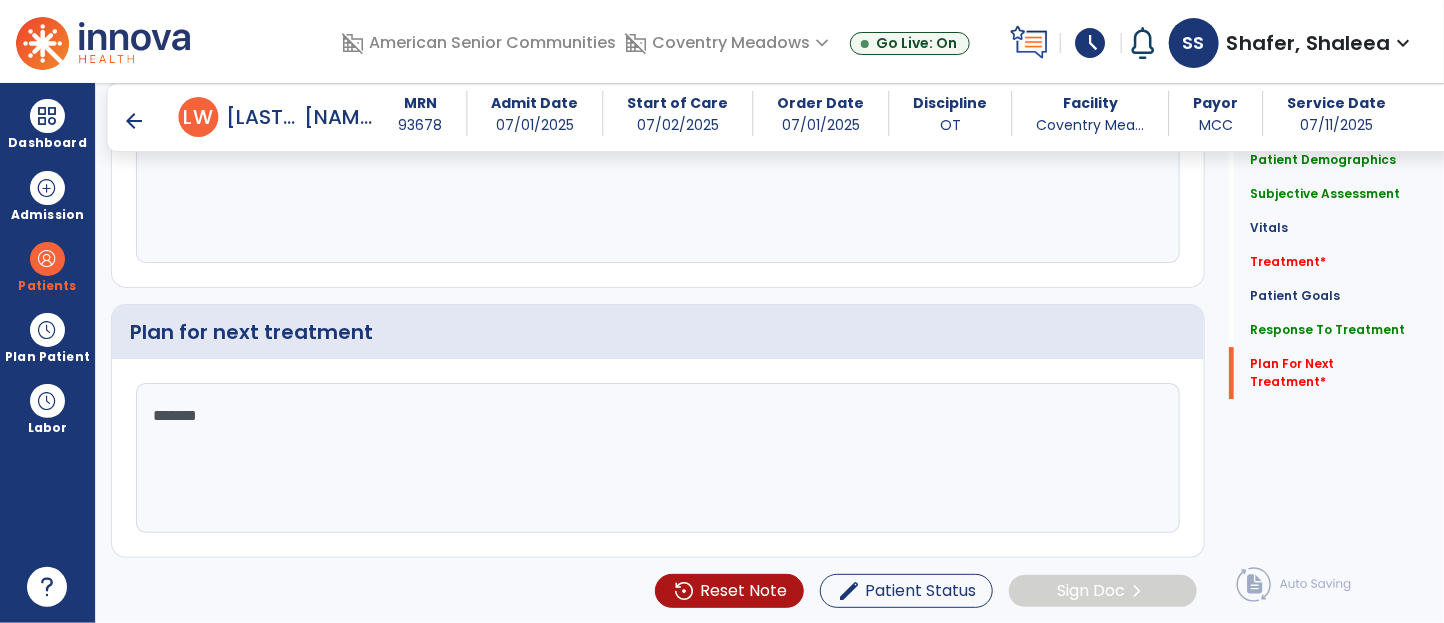 type on "********" 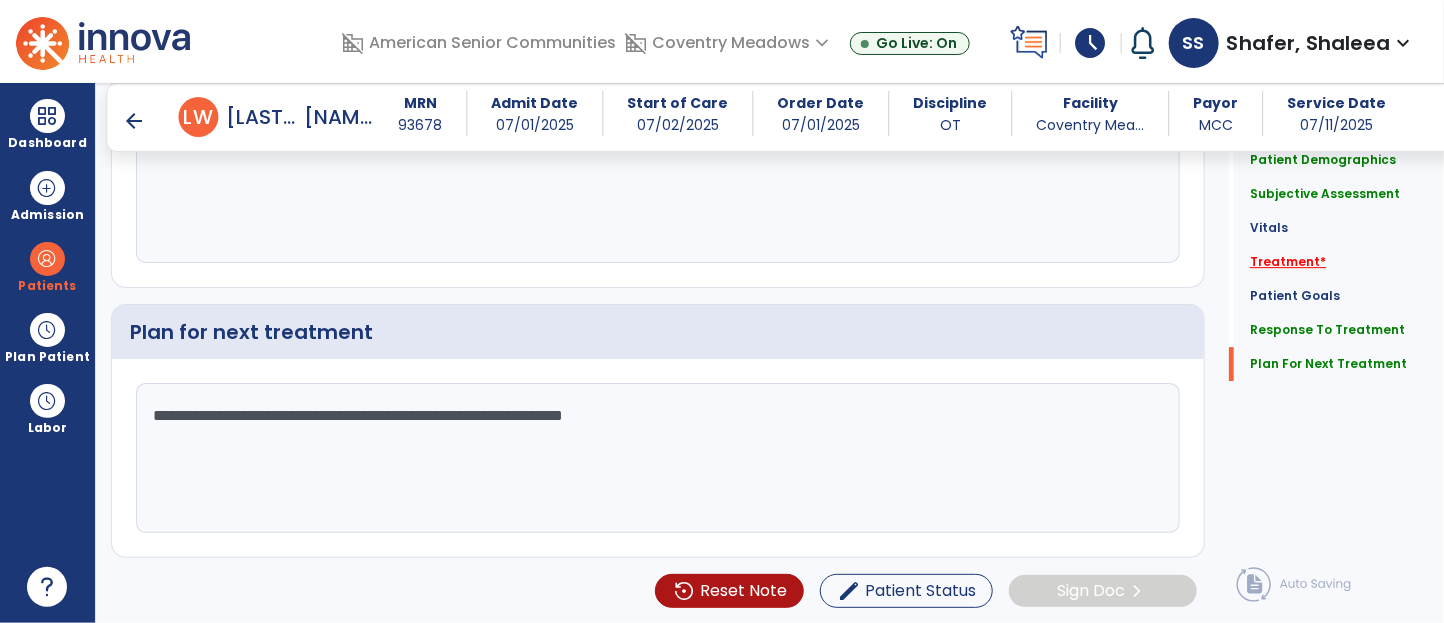 type on "**********" 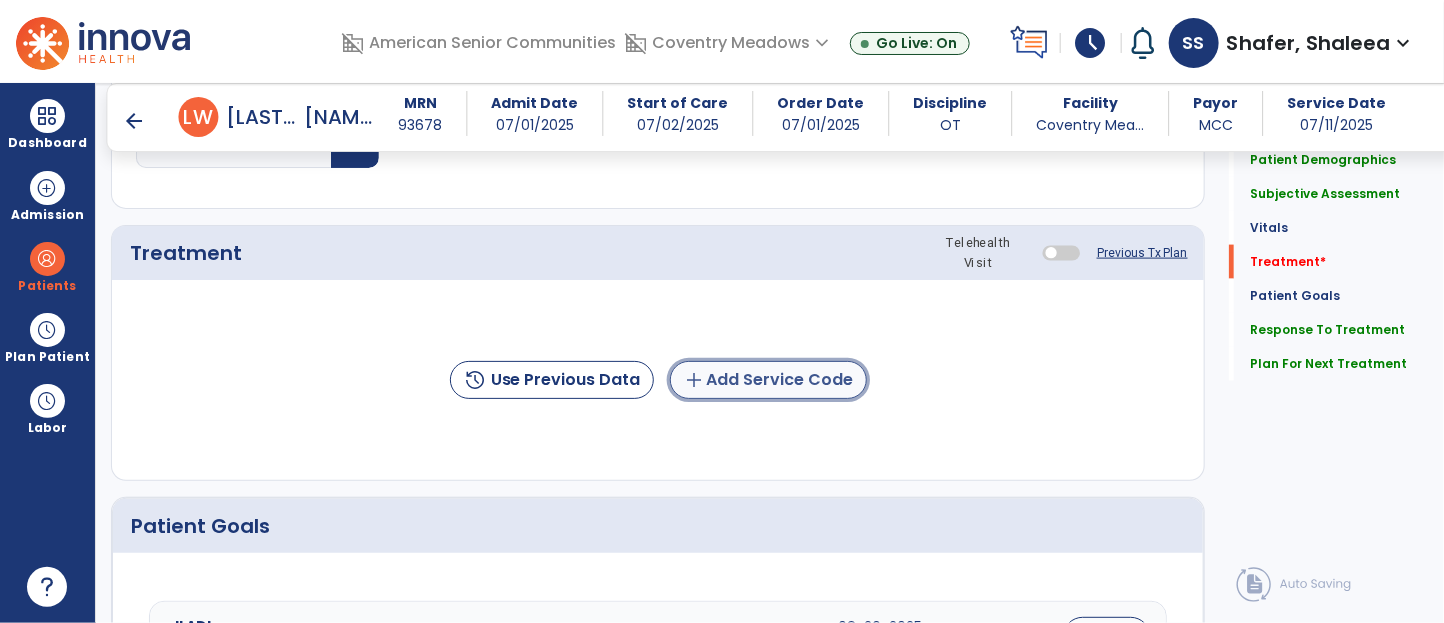 click on "add  Add Service Code" 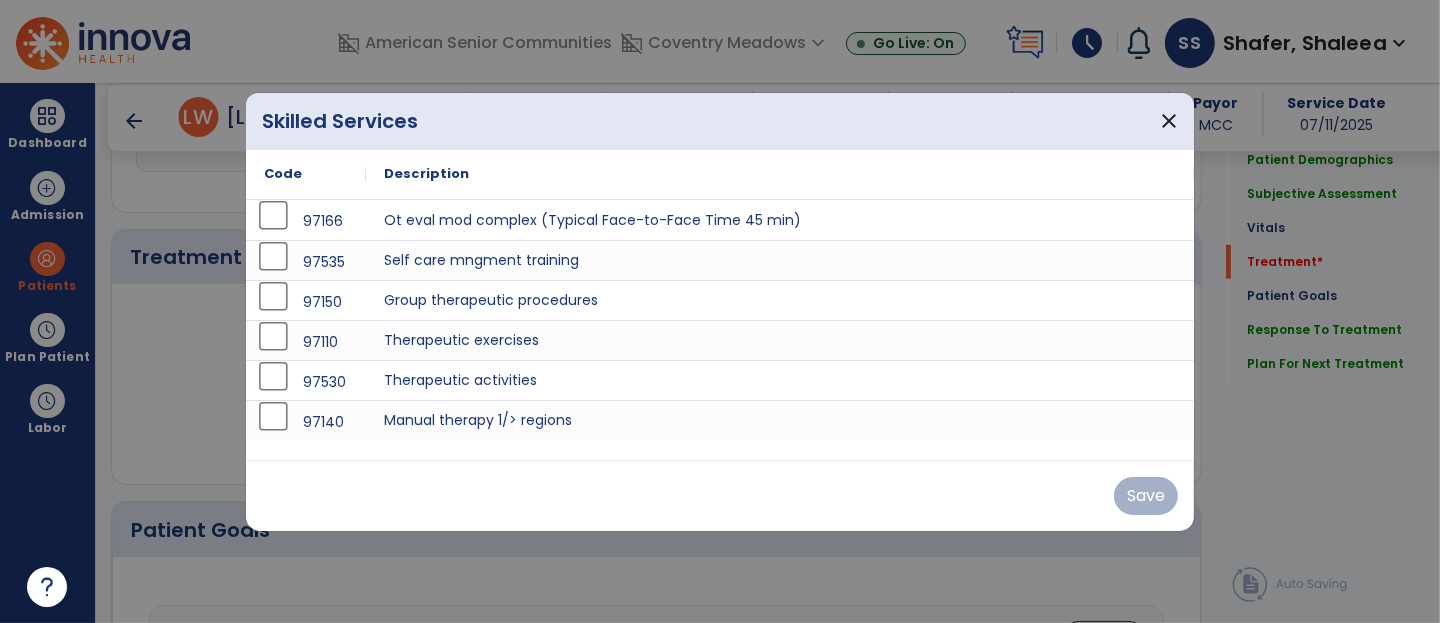 scroll, scrollTop: 1144, scrollLeft: 0, axis: vertical 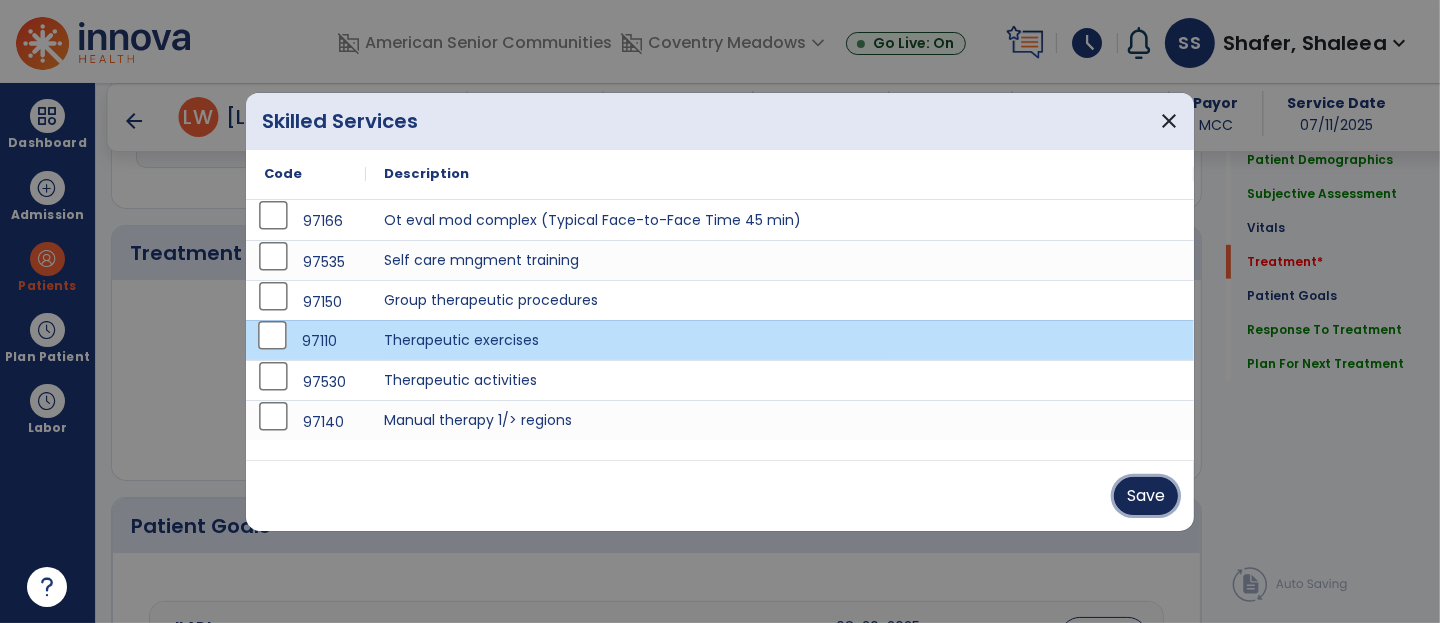click on "Save" at bounding box center (1146, 496) 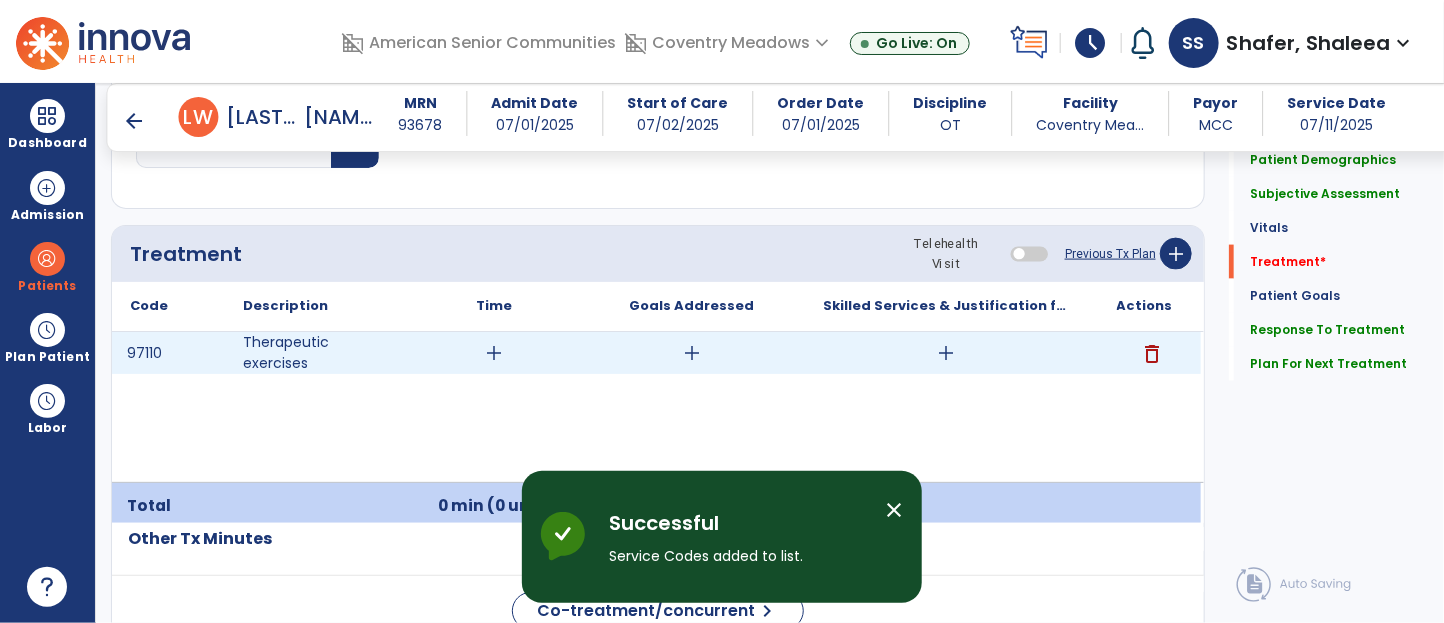 click on "add" at bounding box center (494, 353) 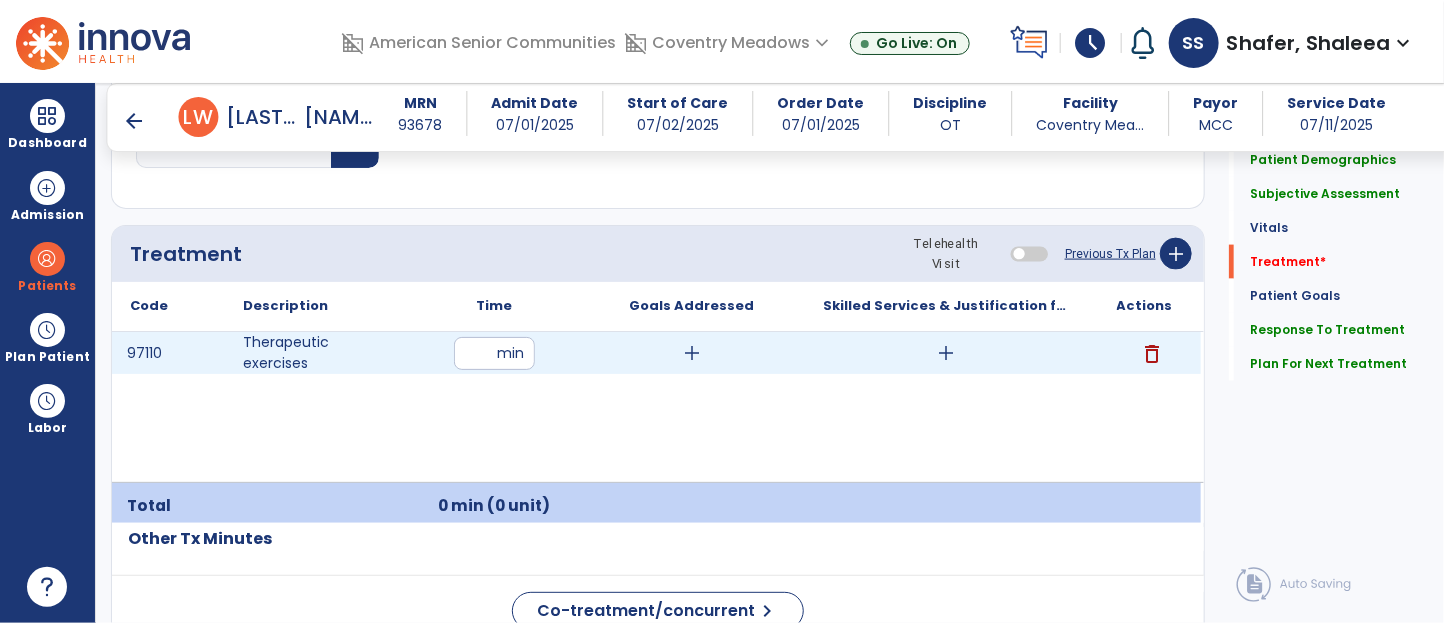 type on "**" 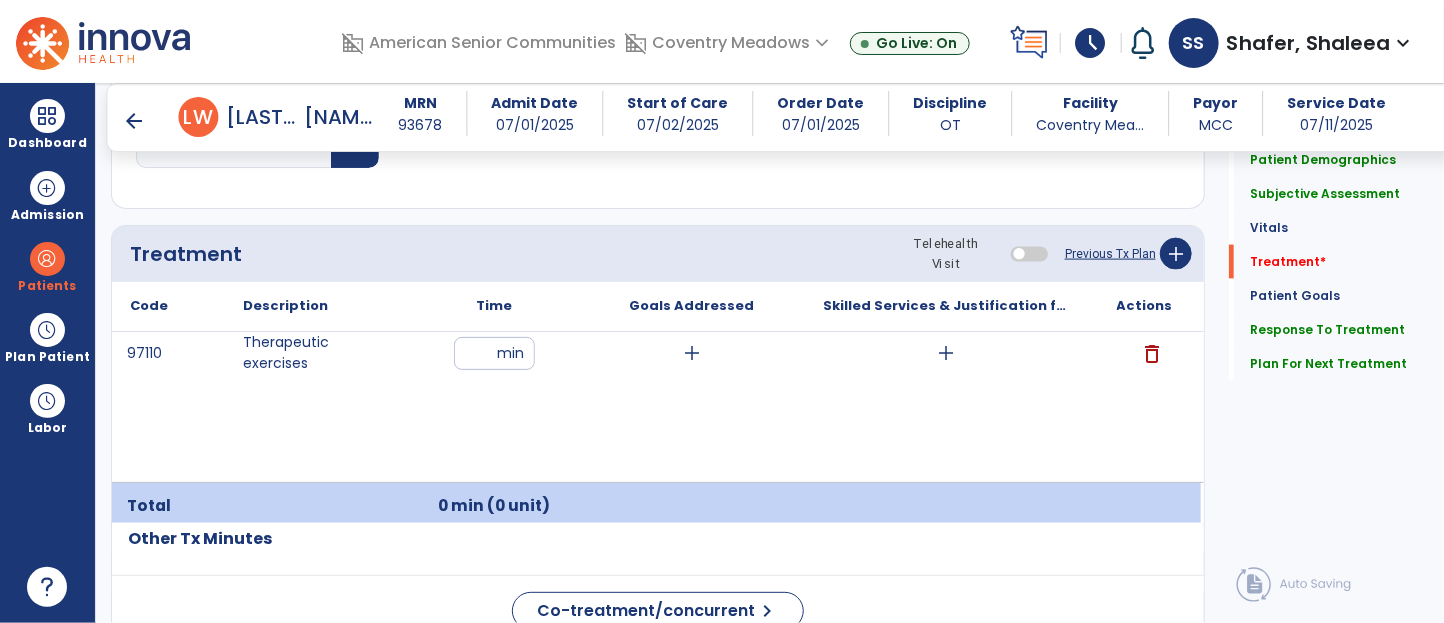 click on "Treatment Telehealth Visit  Previous Tx Plan   add" 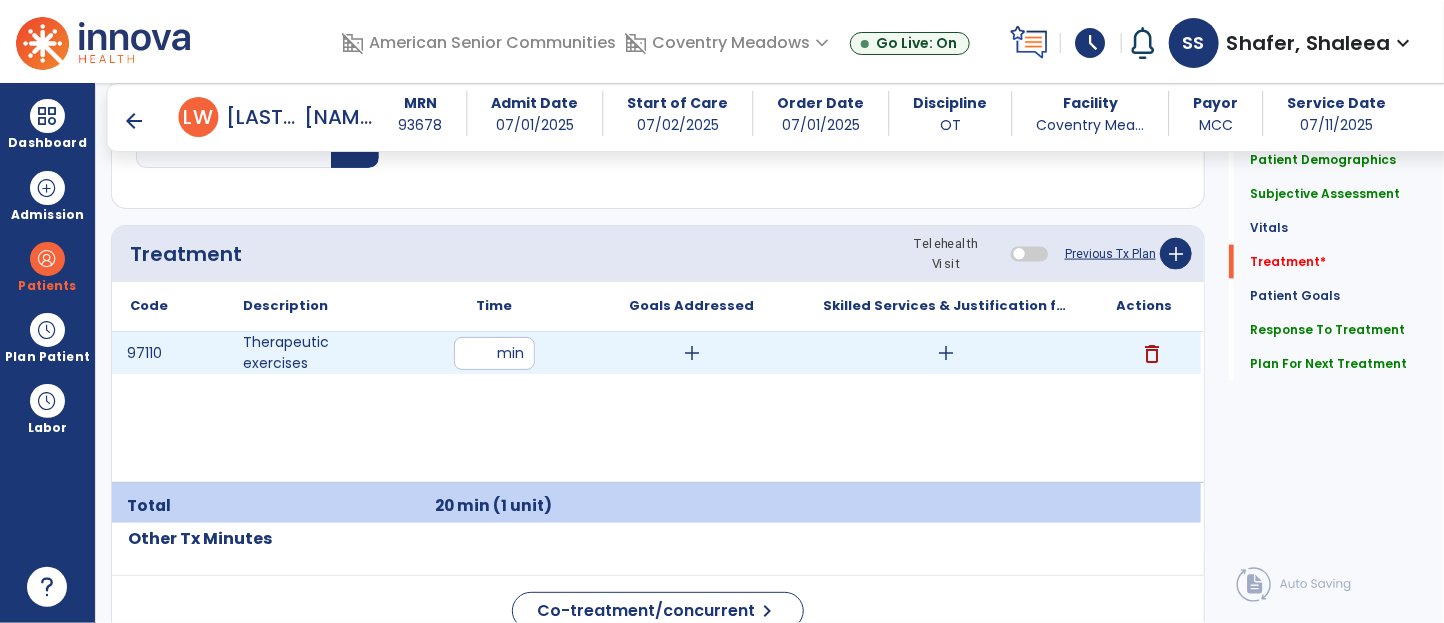 click on "add" at bounding box center (947, 353) 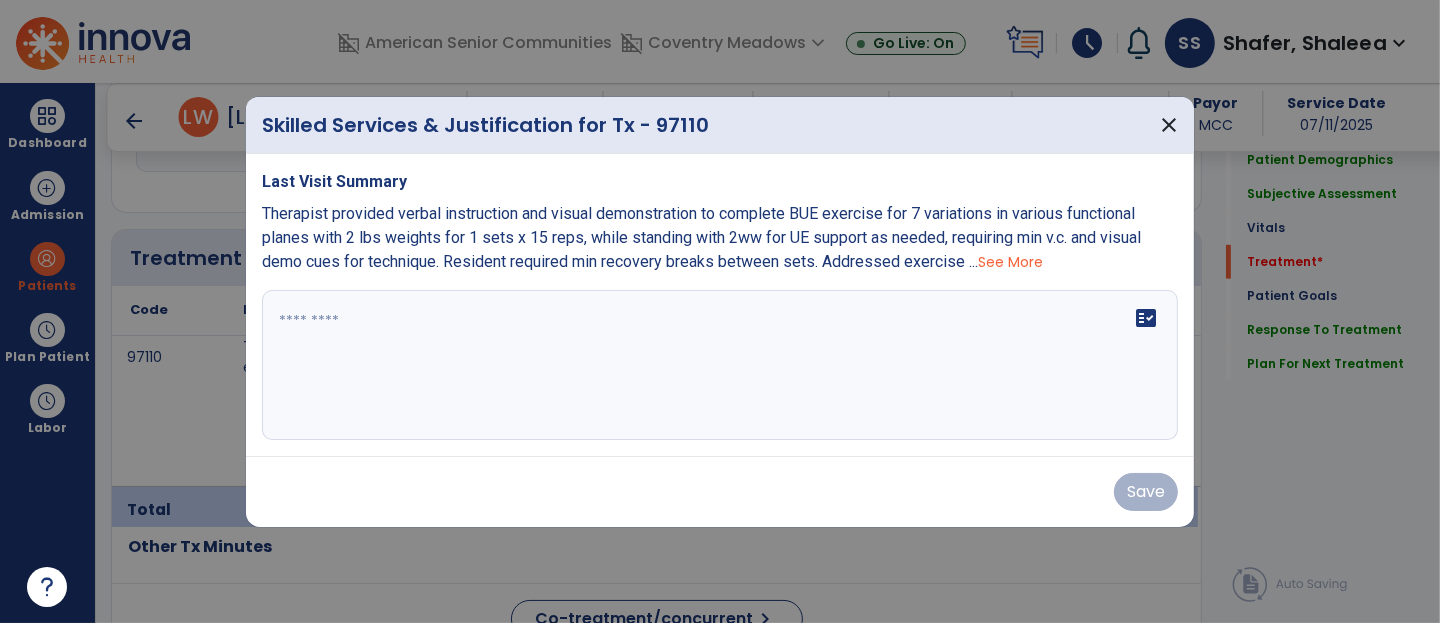 click at bounding box center (720, 365) 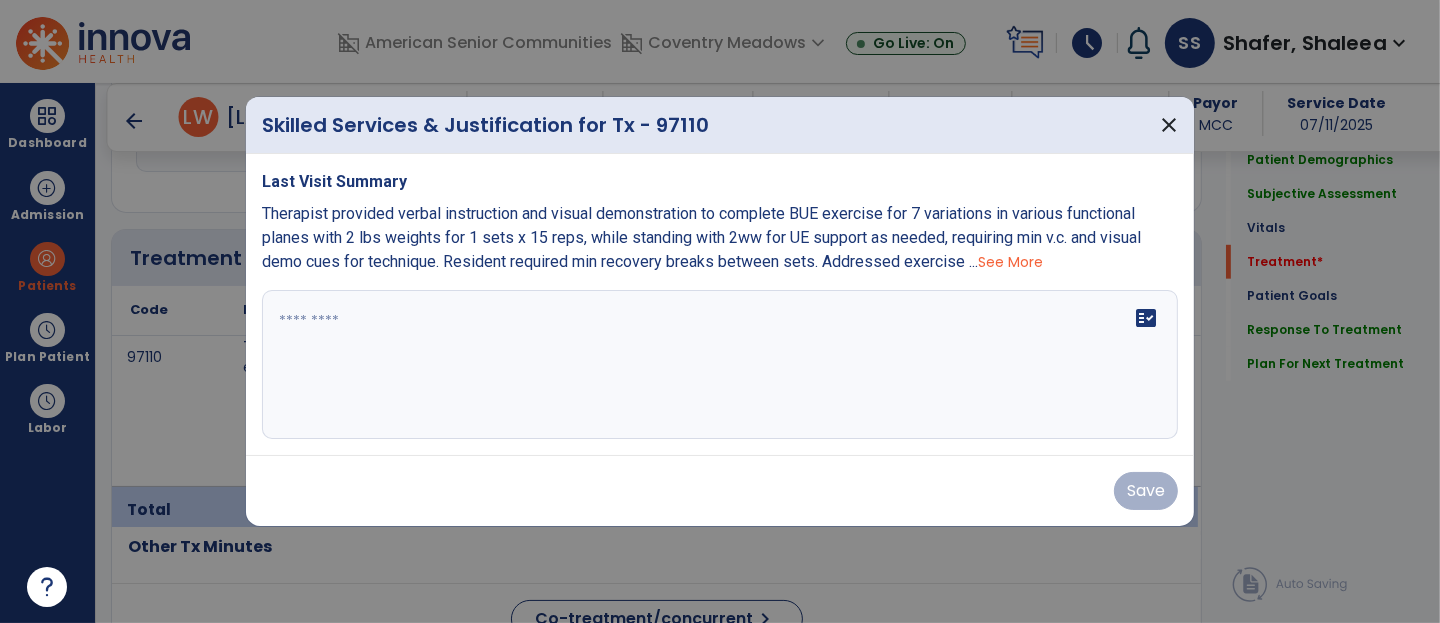 scroll, scrollTop: 1144, scrollLeft: 0, axis: vertical 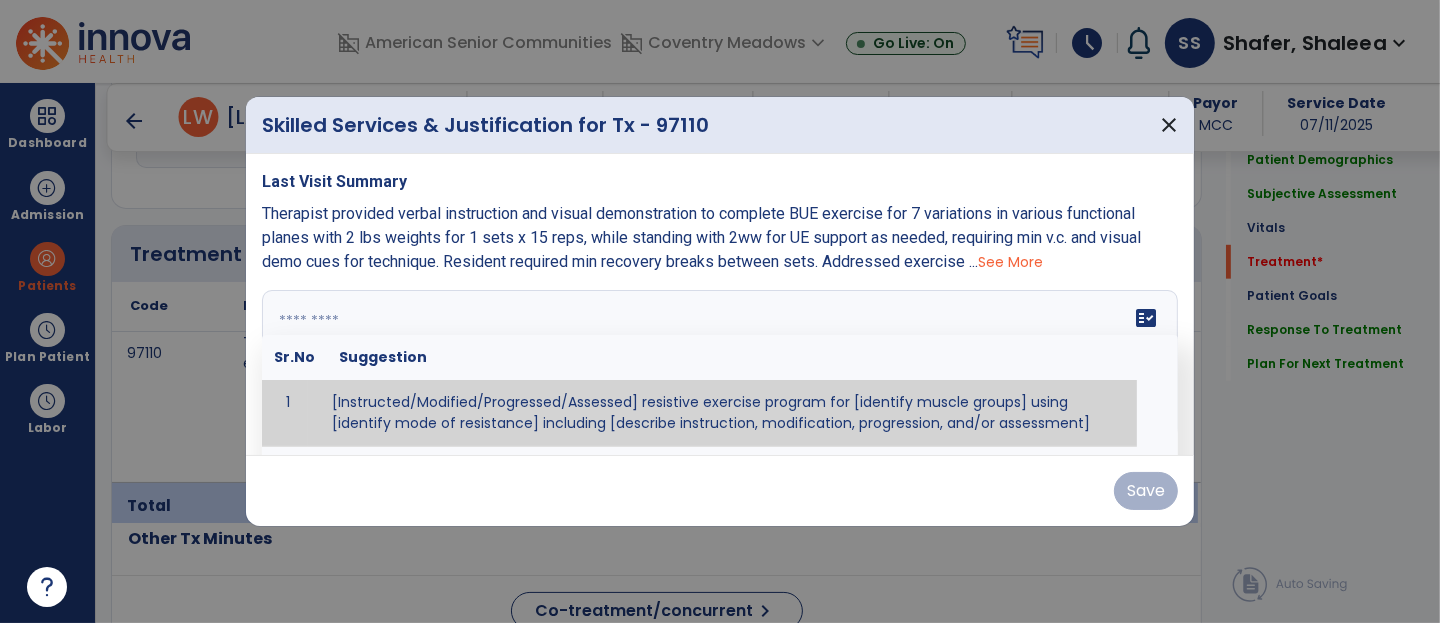 click on "Therapist provided verbal instruction and visual demonstration to complete BUE exercise for 7 variations in various functional planes with 2 lbs weights for 1 sets x 15 reps, while standing with 2ww for UE support as needed, requiring min v.c. and visual demo cues for technique. Resident required min recovery breaks between sets. Addressed exercise ..." at bounding box center [701, 237] 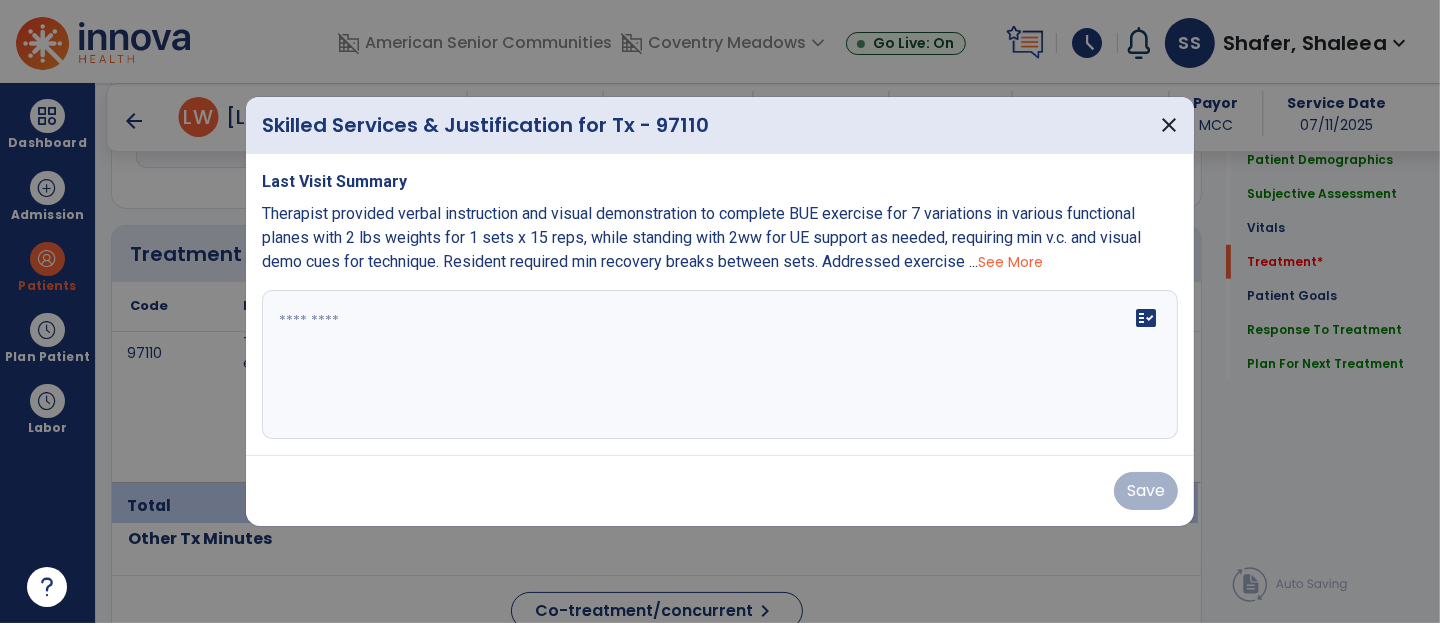 click on "See More" at bounding box center (1010, 262) 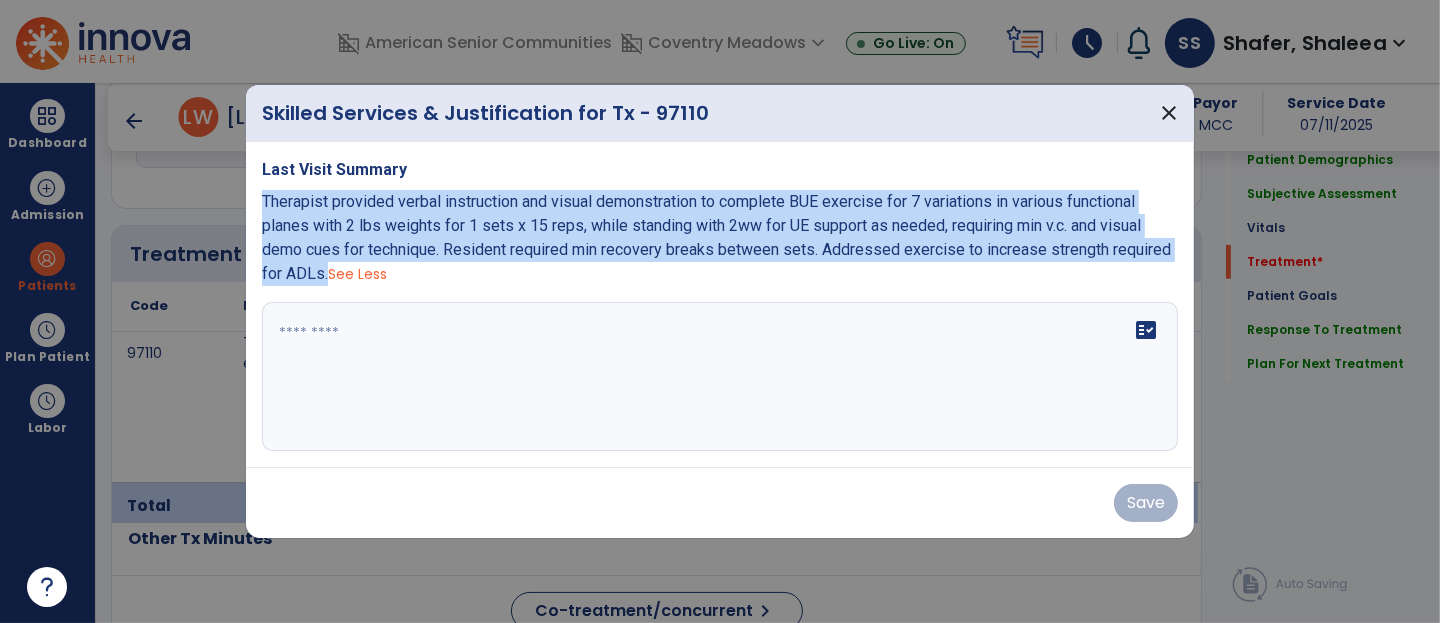 drag, startPoint x: 255, startPoint y: 194, endPoint x: 327, endPoint y: 269, distance: 103.96634 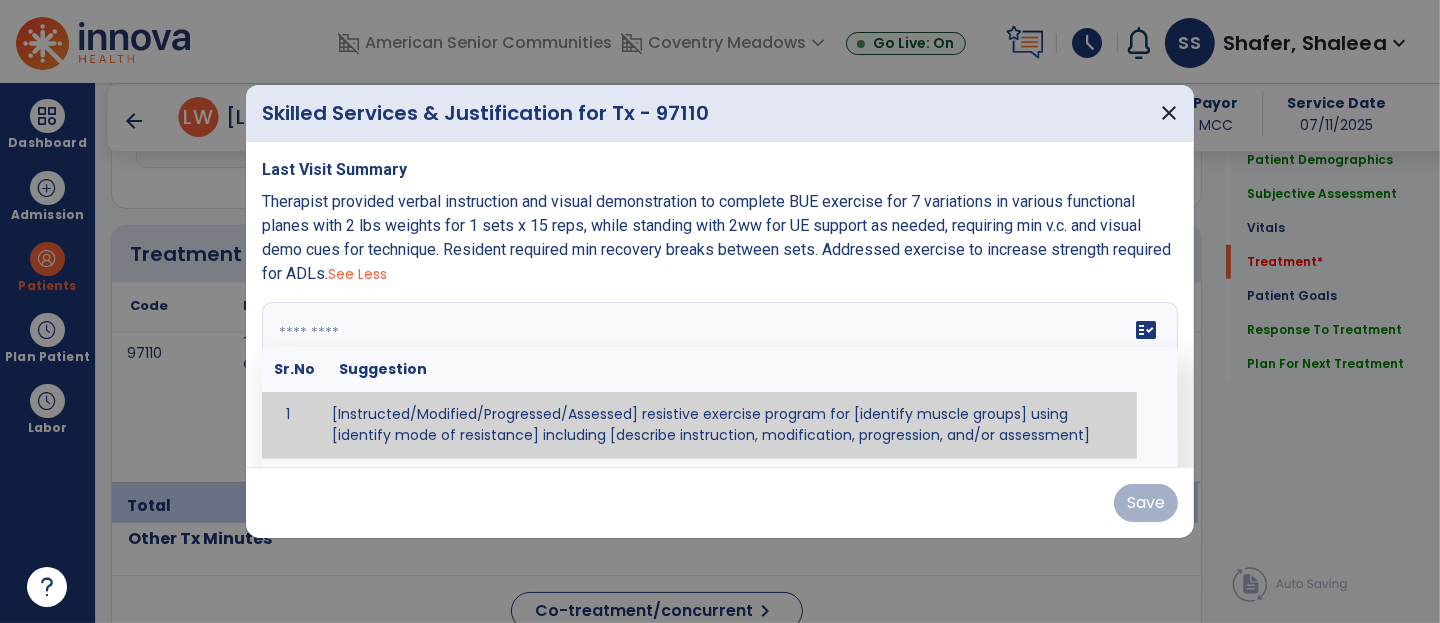 paste on "**********" 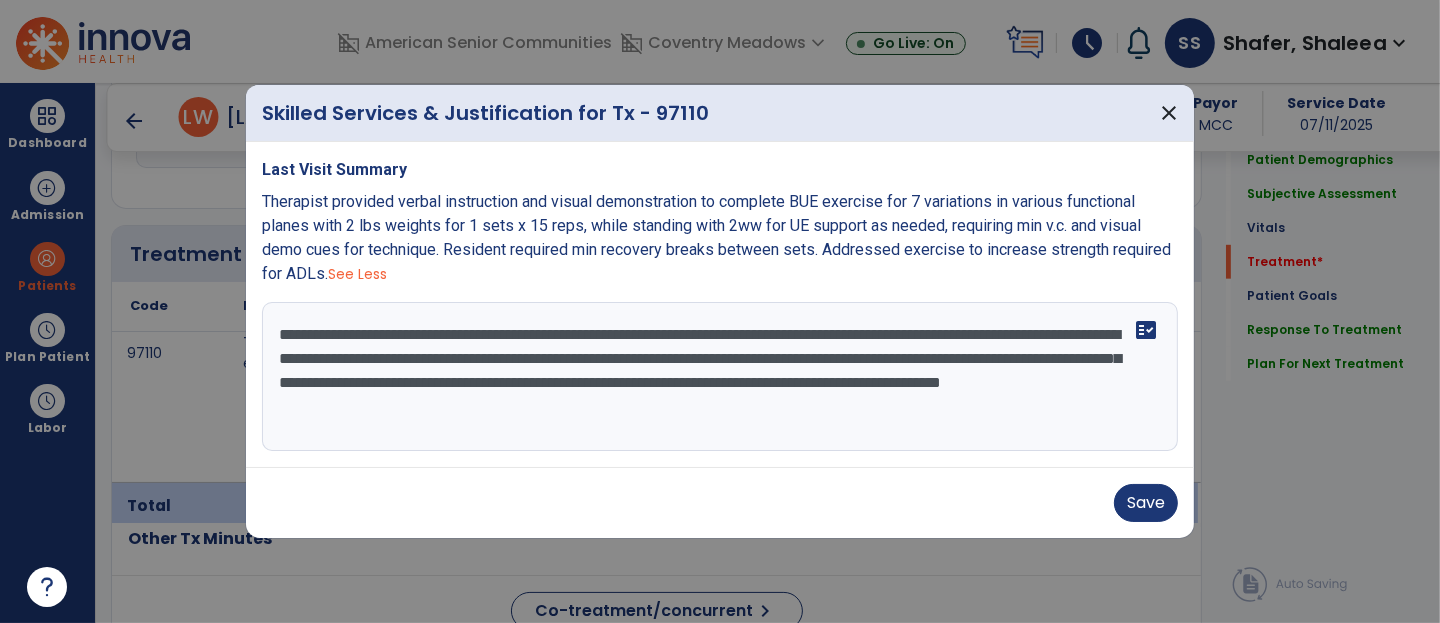 click on "**********" at bounding box center (720, 377) 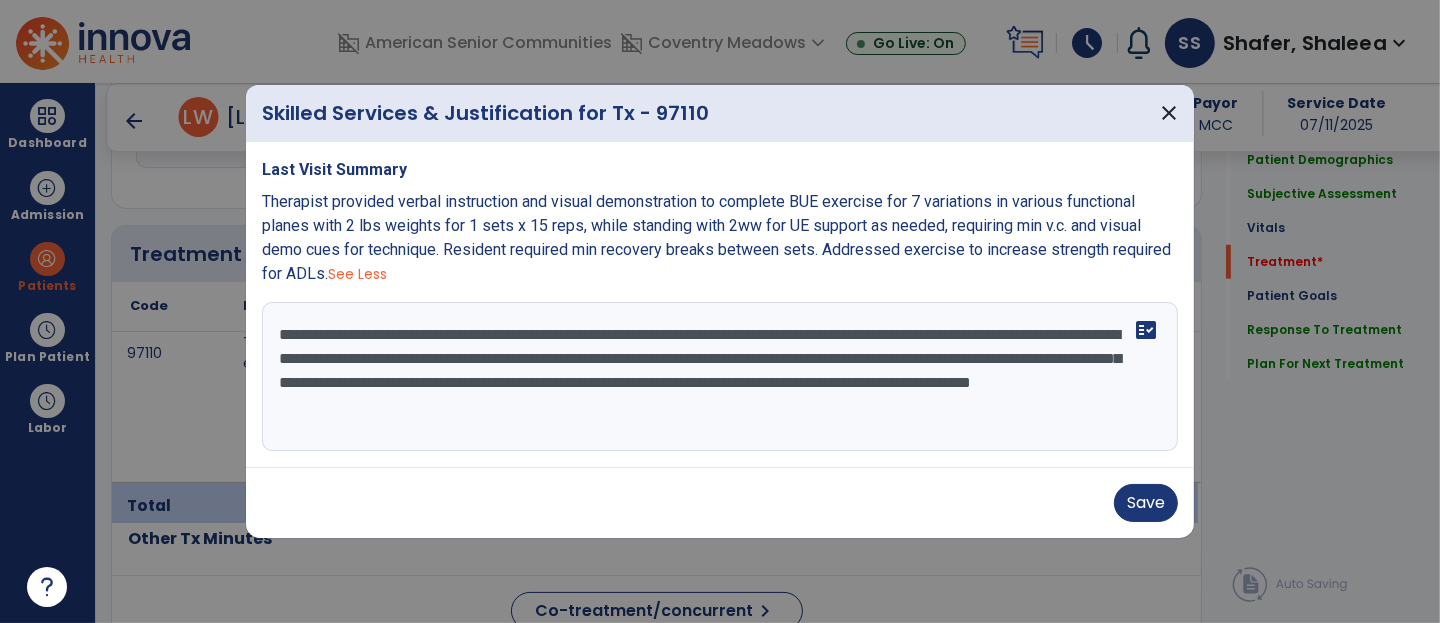 click on "**********" at bounding box center [720, 377] 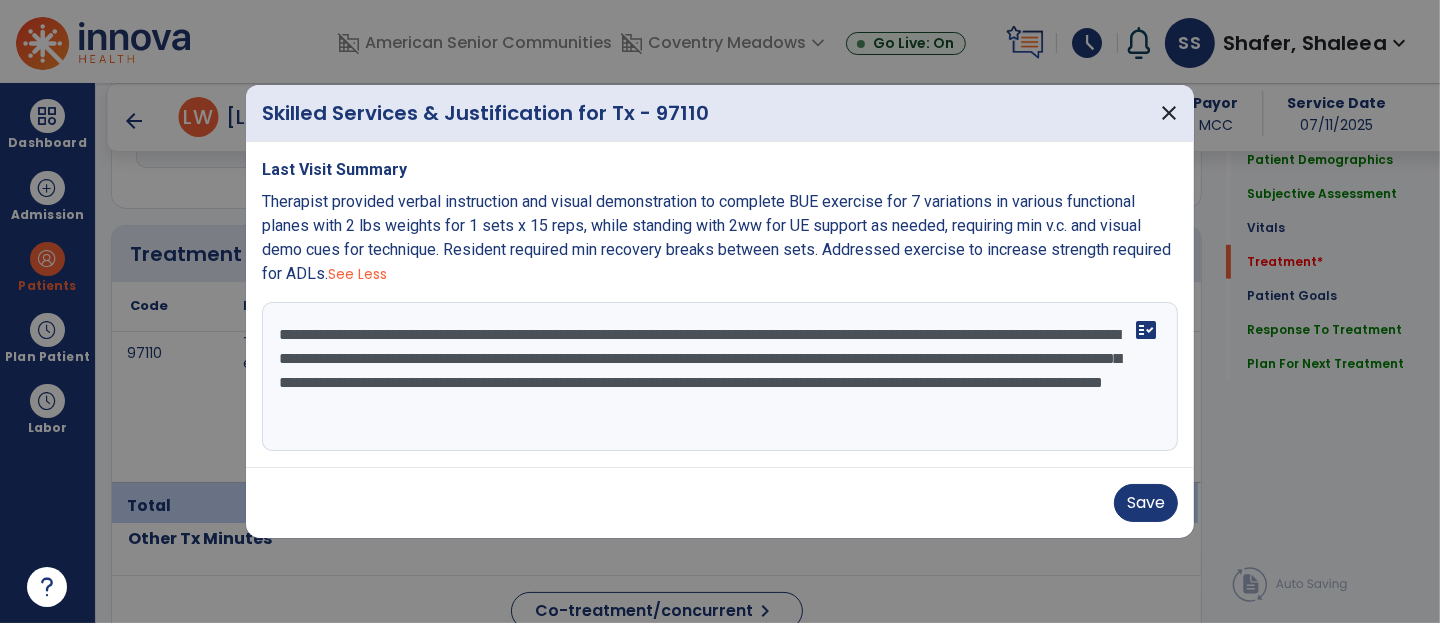 click on "**********" at bounding box center [720, 377] 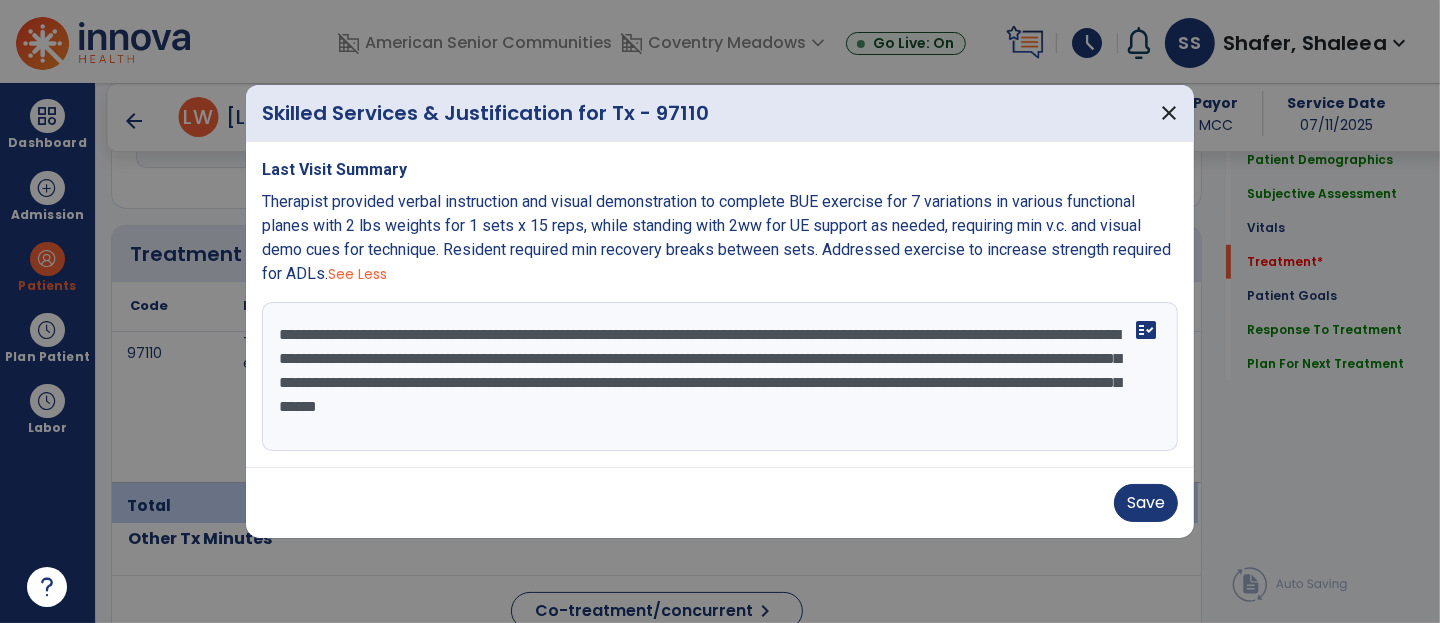 click on "**********" at bounding box center [720, 377] 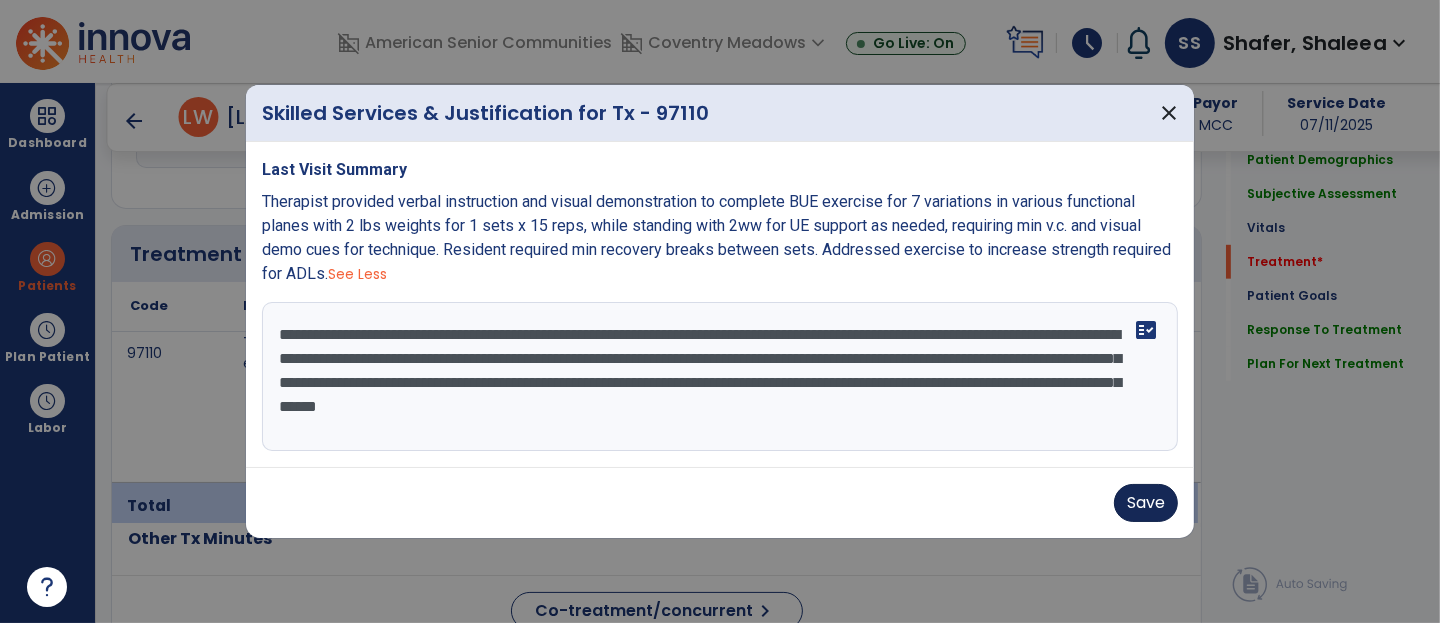 type on "**********" 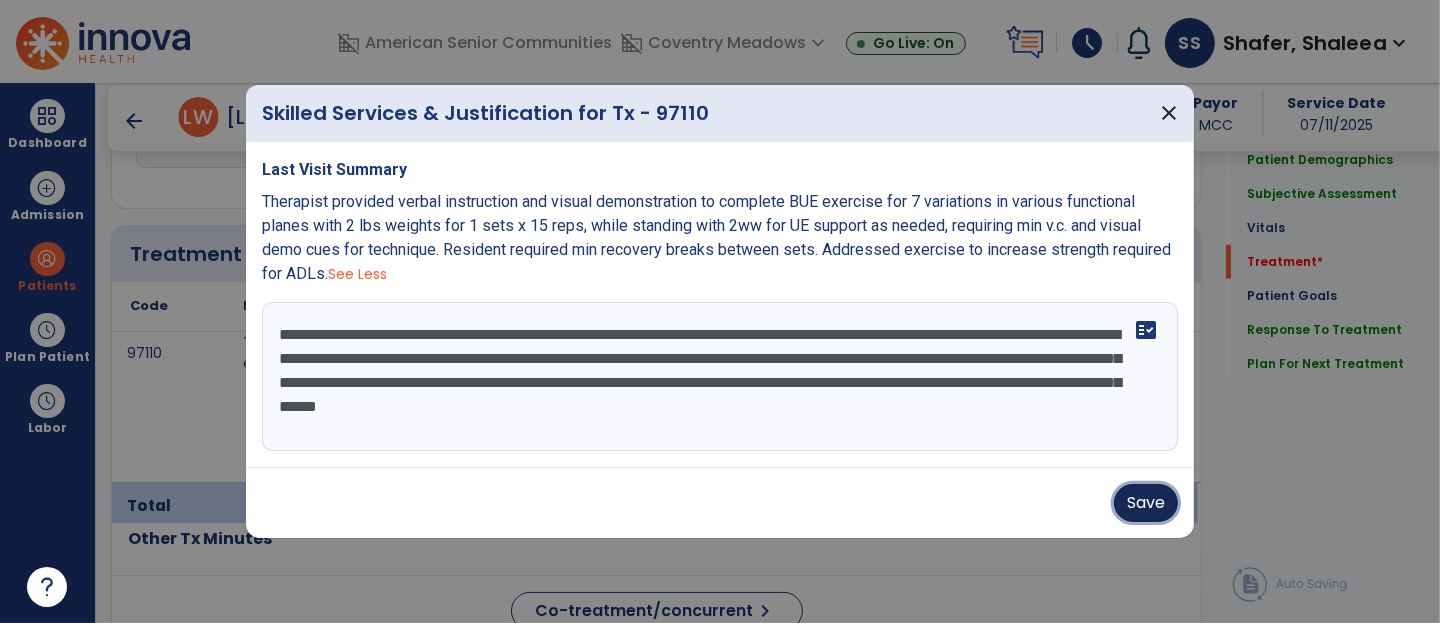 click on "Save" at bounding box center (1146, 503) 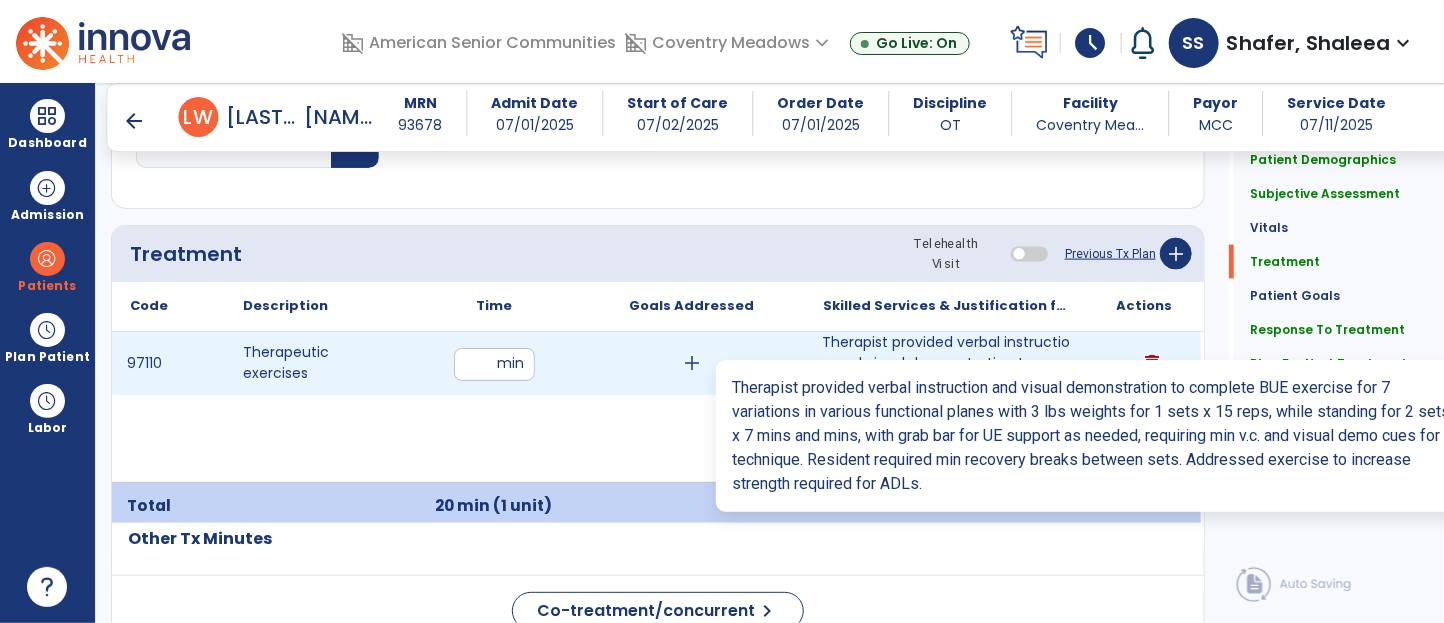 click on "Therapist provided verbal instruction and visual demonstration to complete BUE exercise for 7 variat..." at bounding box center (946, 363) 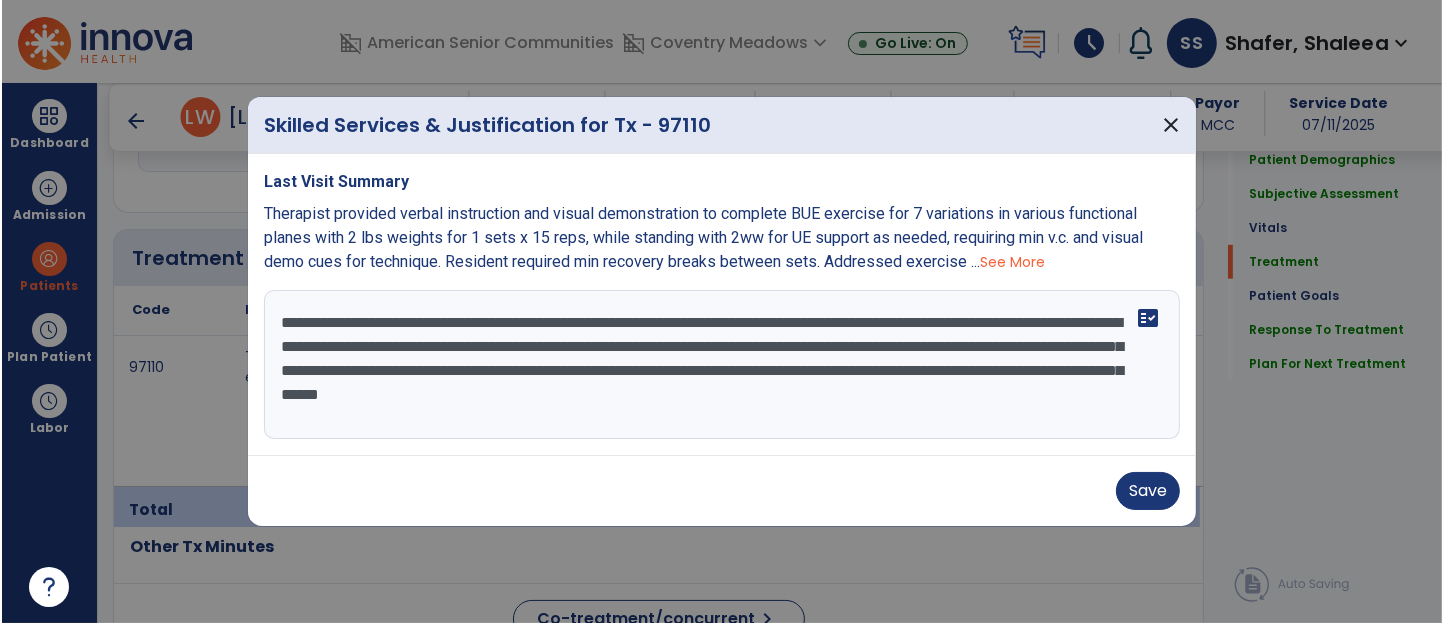 scroll, scrollTop: 1144, scrollLeft: 0, axis: vertical 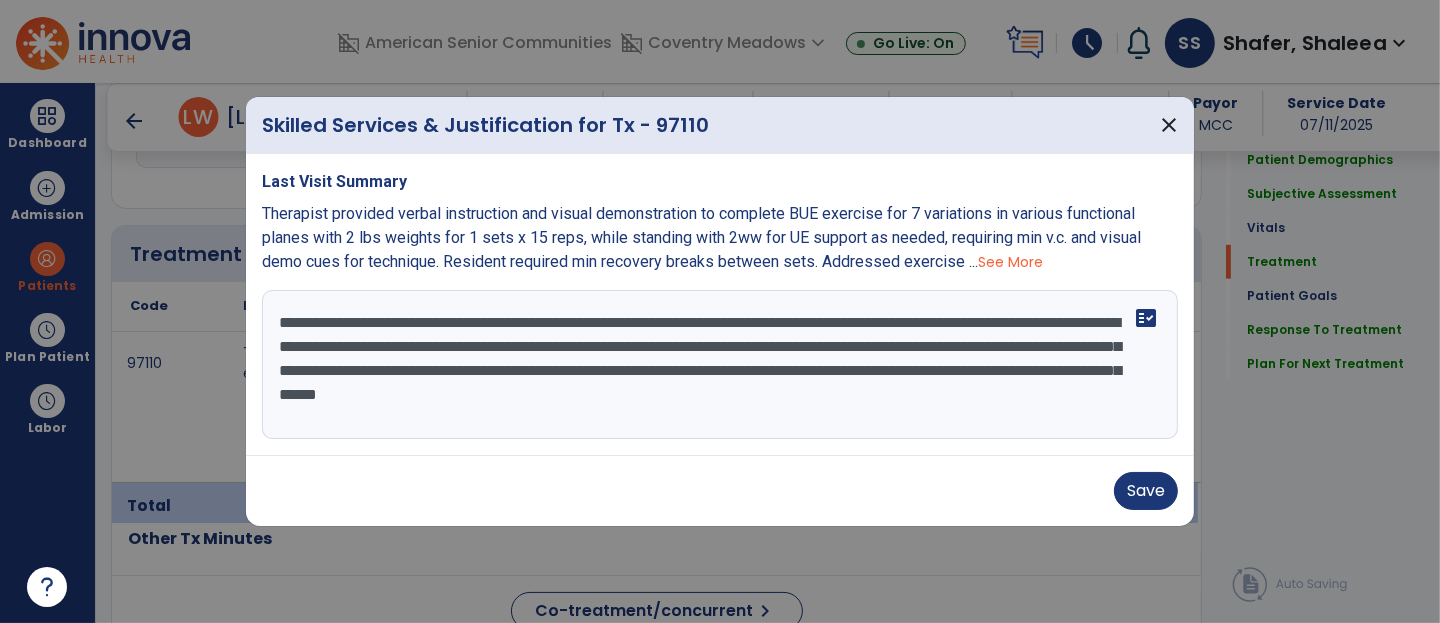 click on "**********" at bounding box center (720, 365) 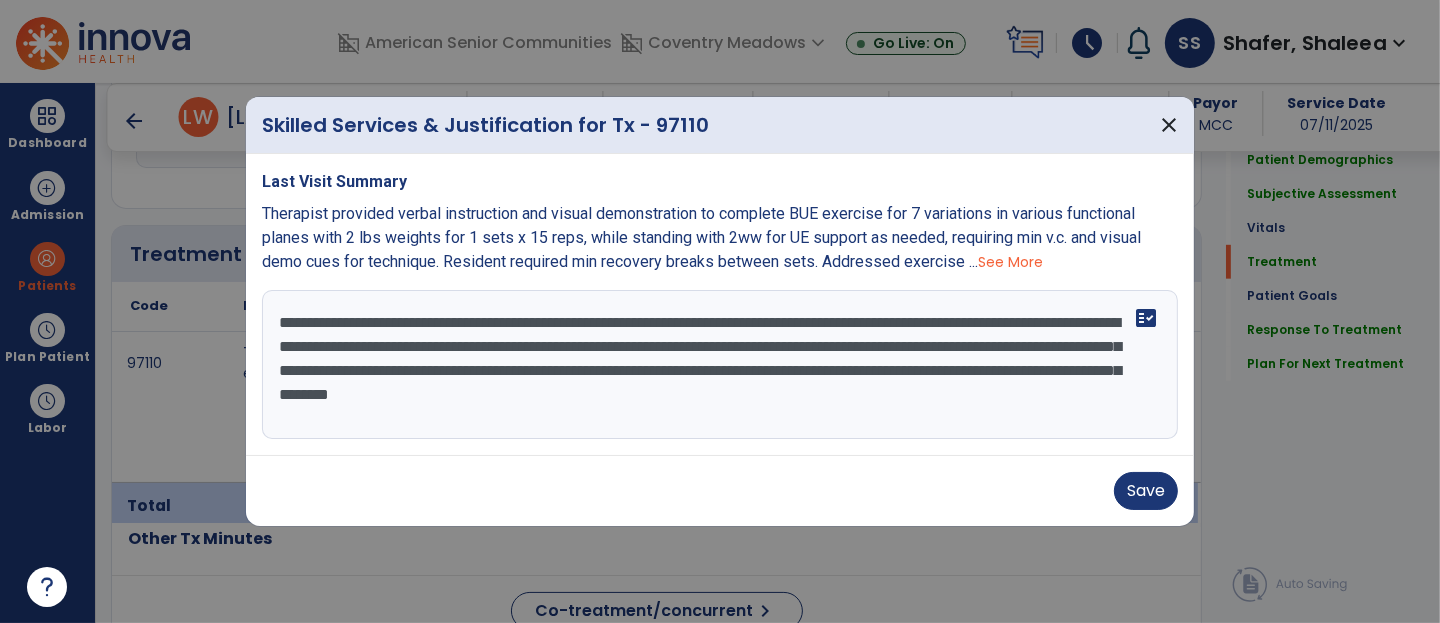 click on "**********" at bounding box center (720, 365) 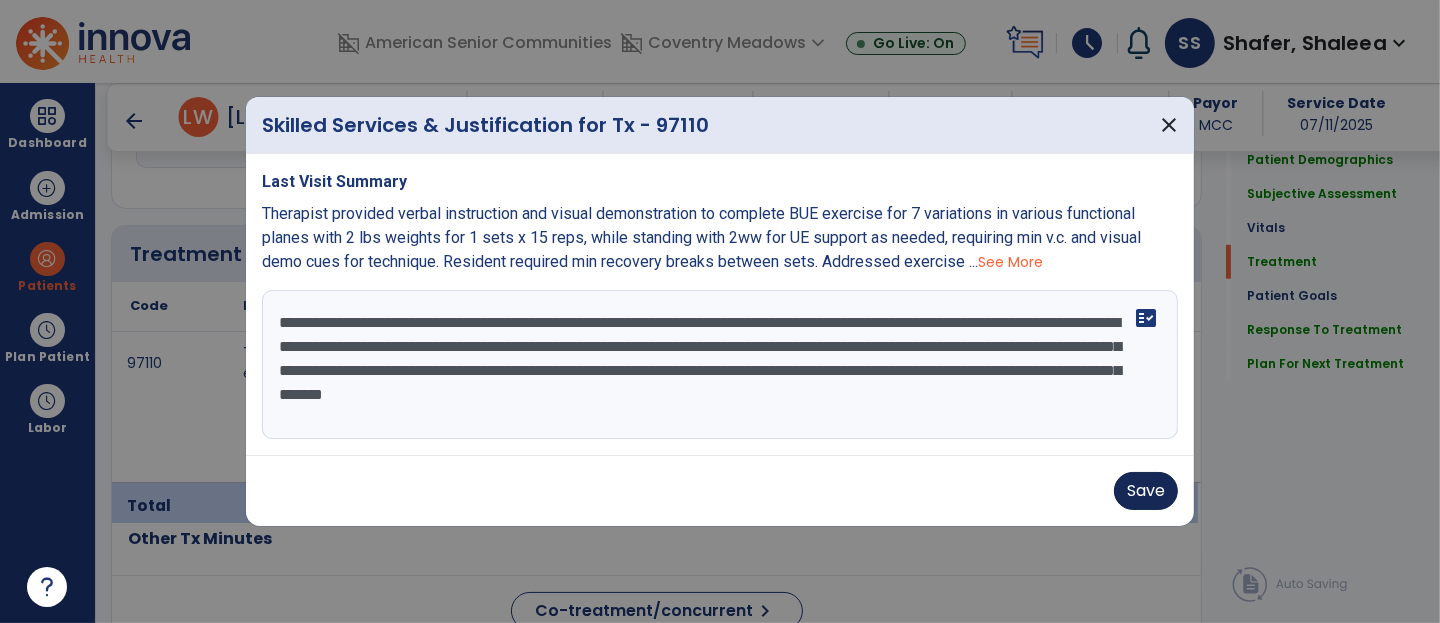 type on "**********" 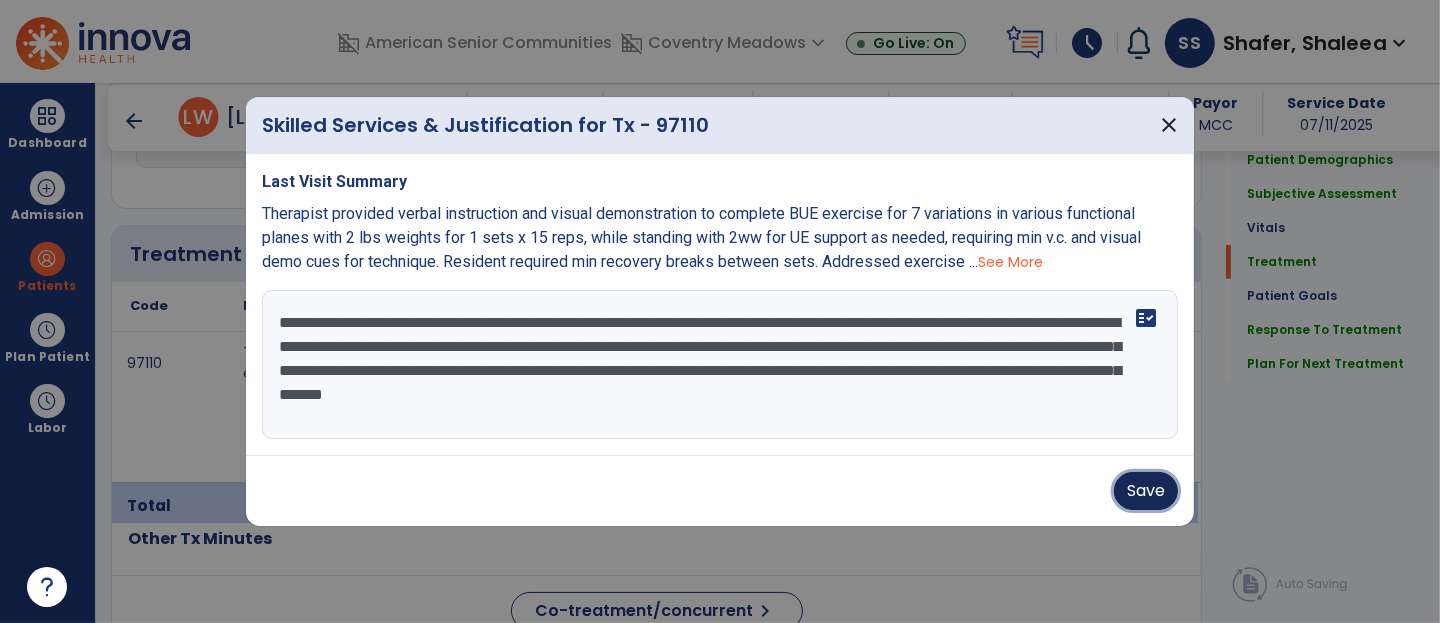 click on "Save" at bounding box center [1146, 491] 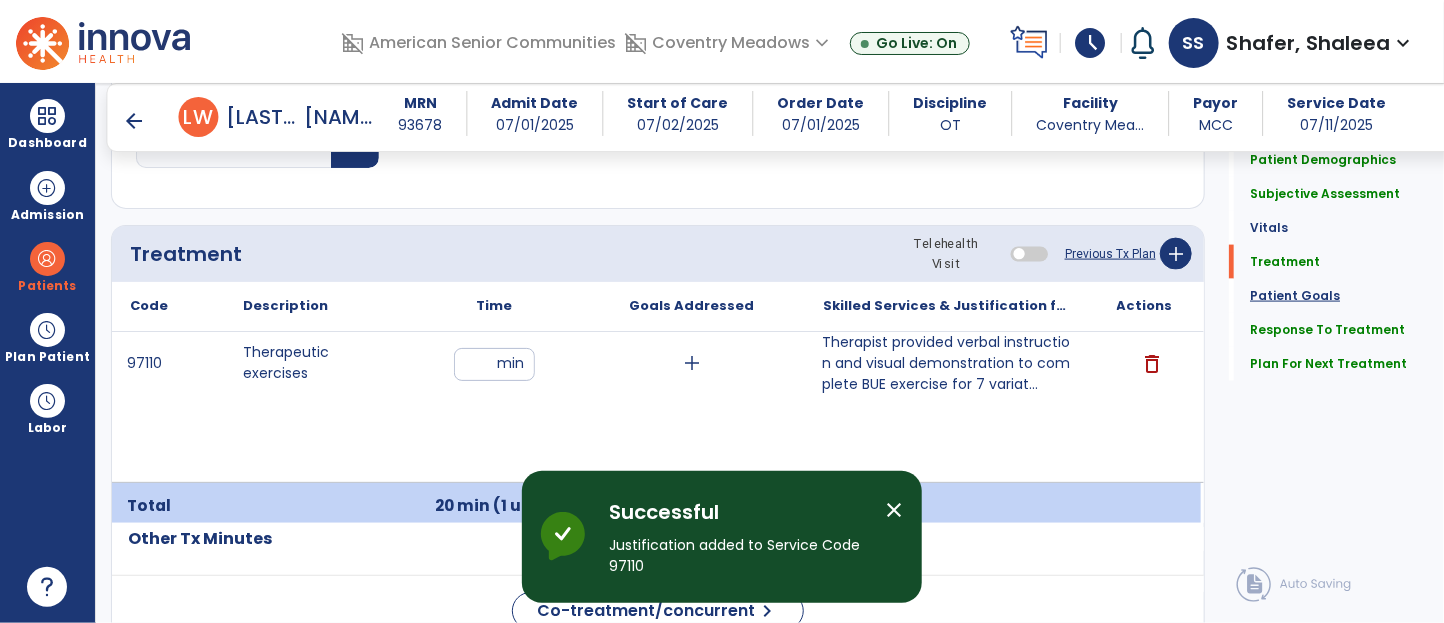 click on "Patient Goals" 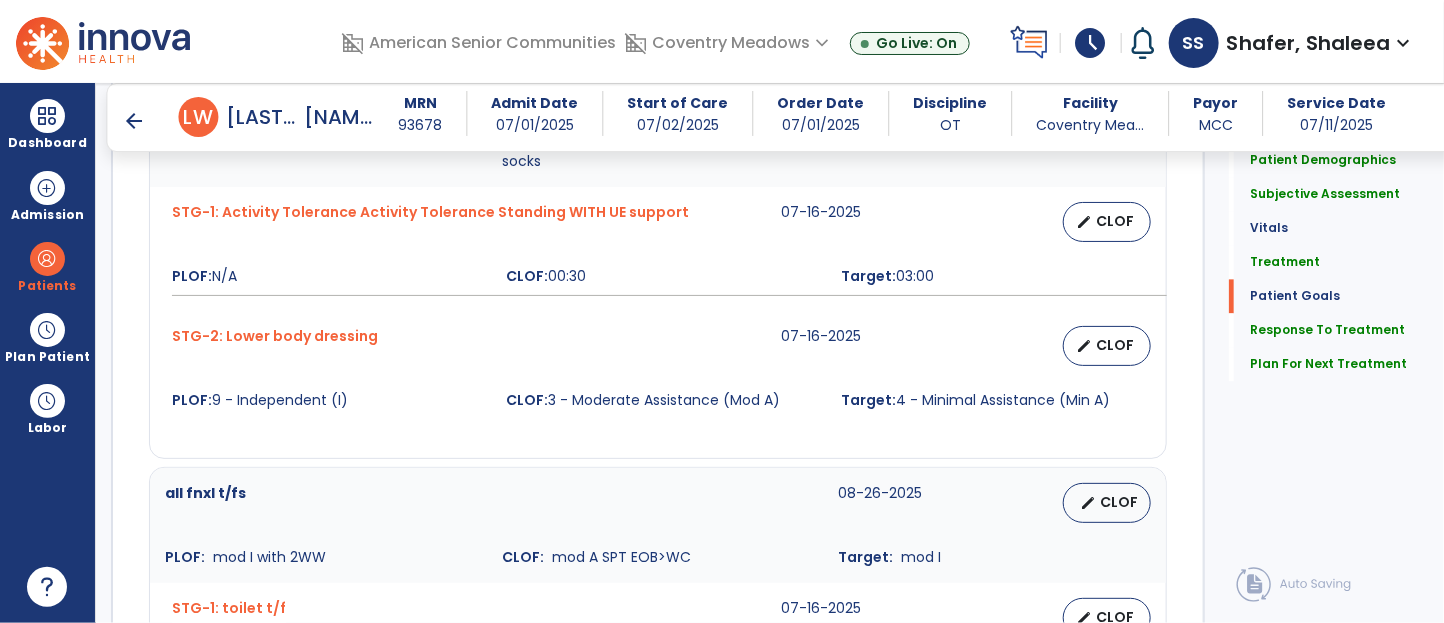 scroll, scrollTop: 1887, scrollLeft: 0, axis: vertical 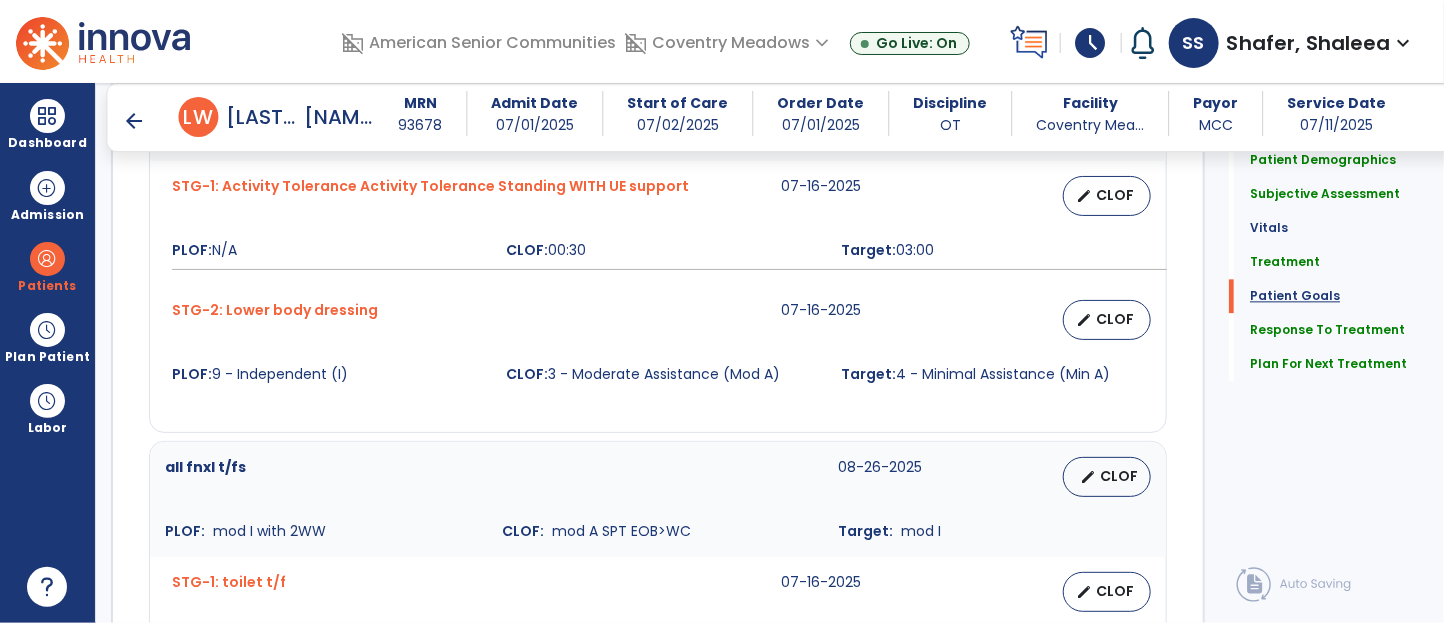 click on "Patient Goals" 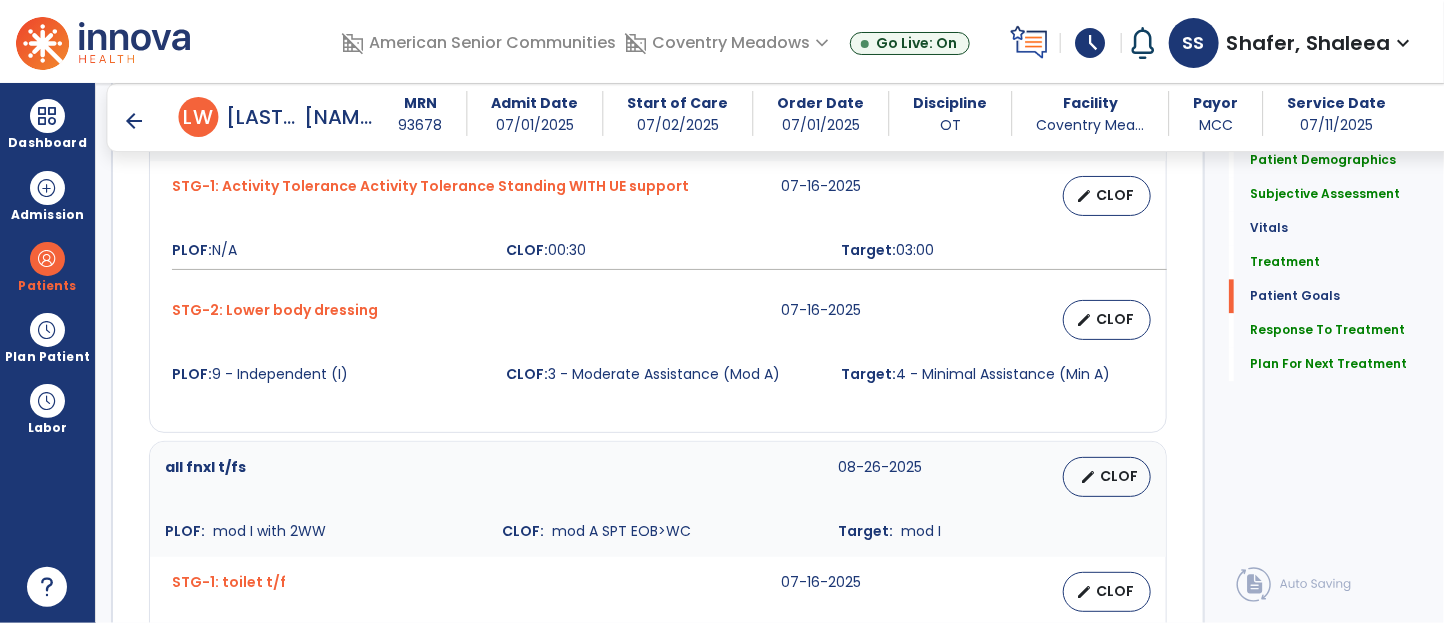 scroll, scrollTop: 1937, scrollLeft: 0, axis: vertical 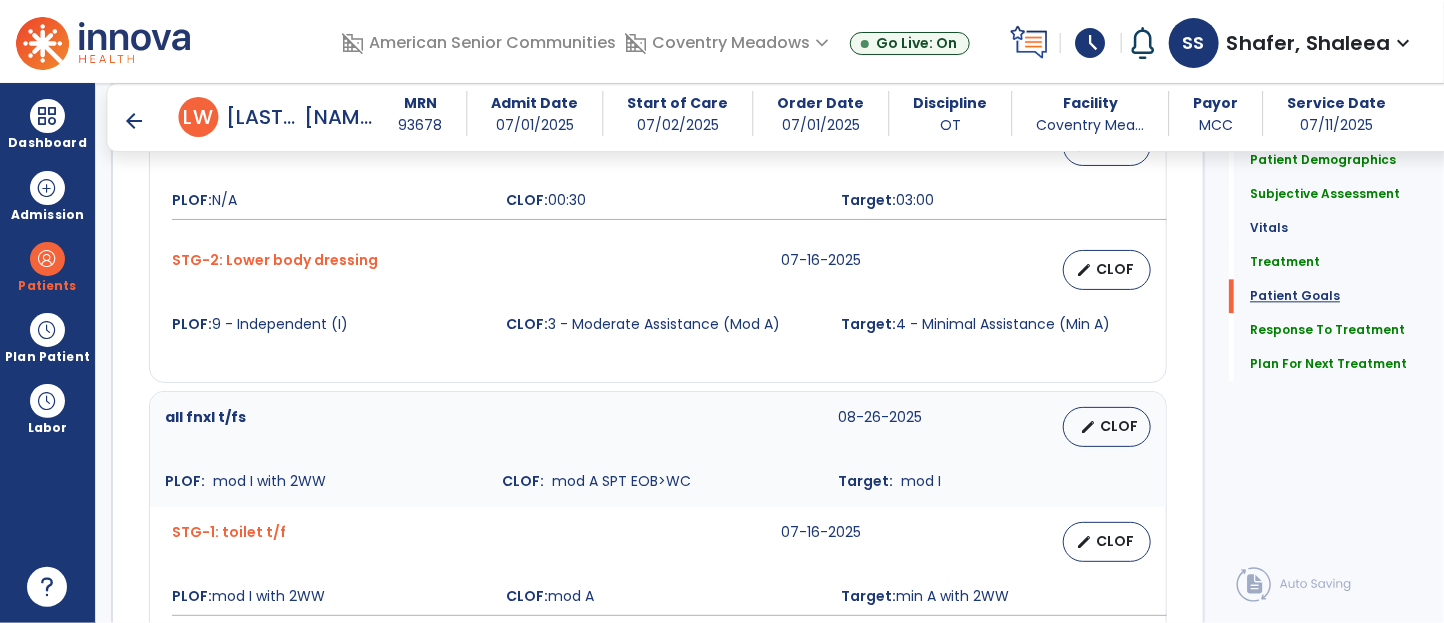 click on "Patient Goals" 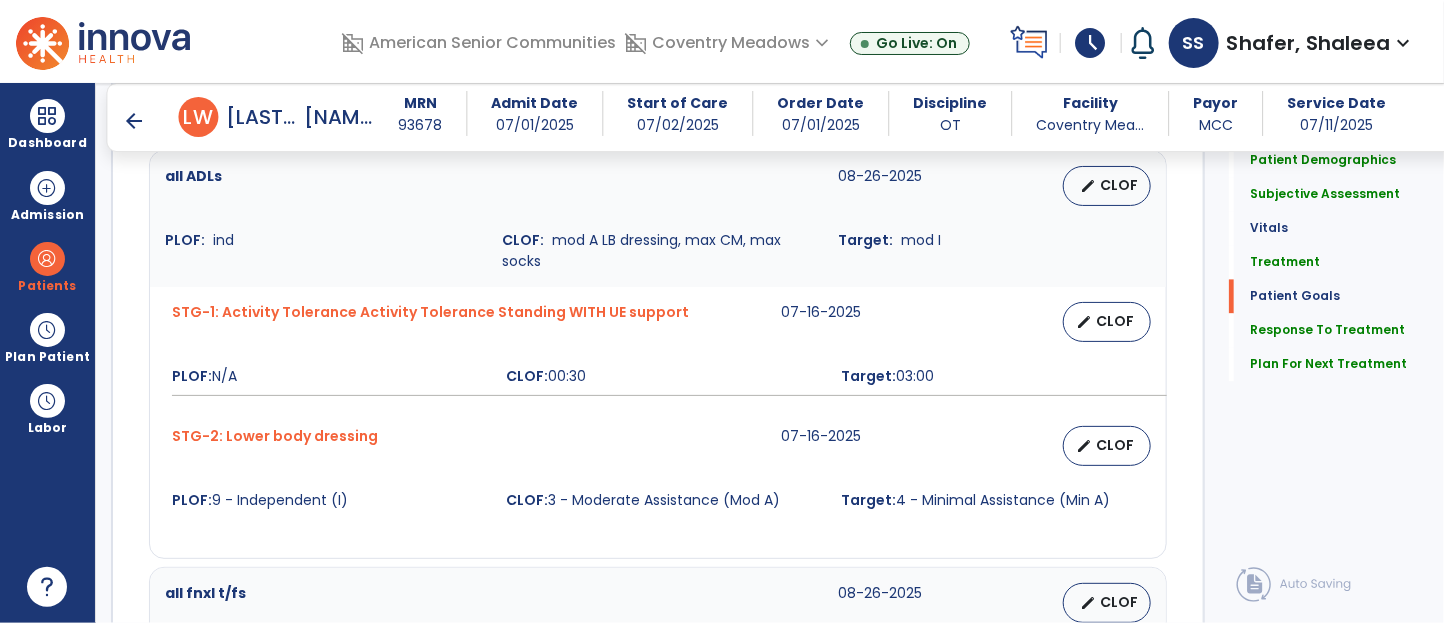 scroll, scrollTop: 1759, scrollLeft: 0, axis: vertical 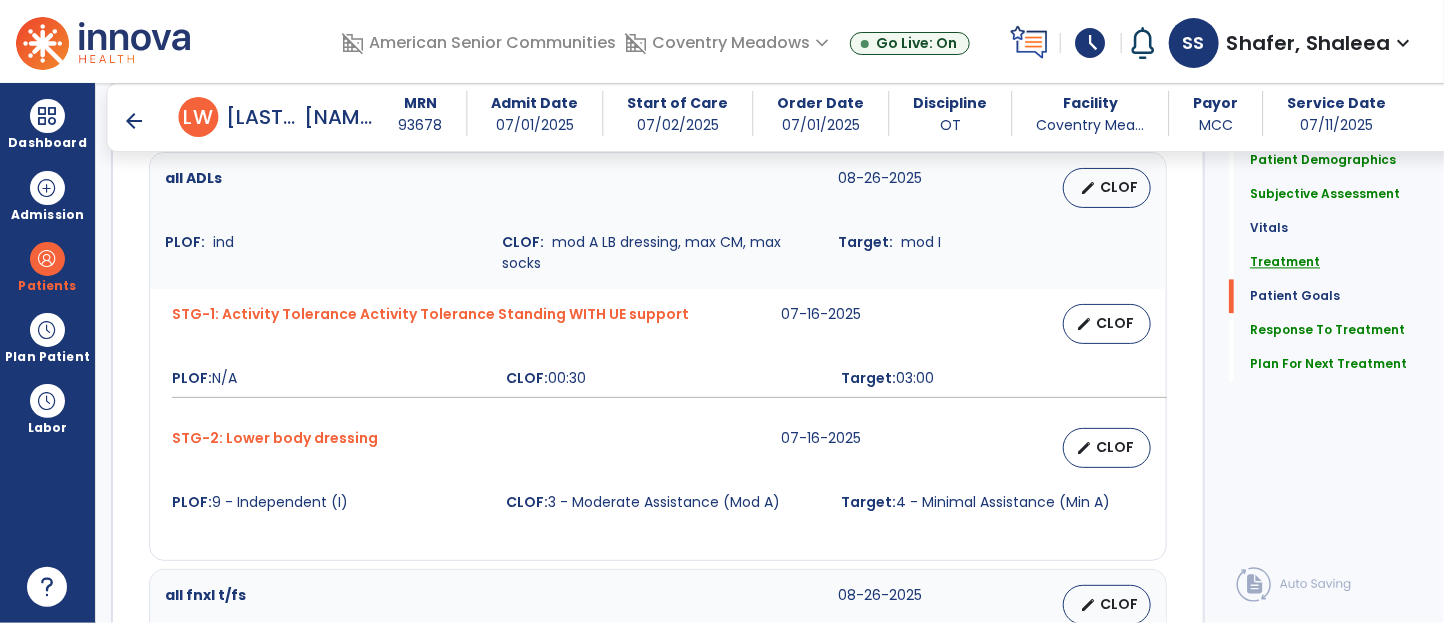 click on "Treatment" 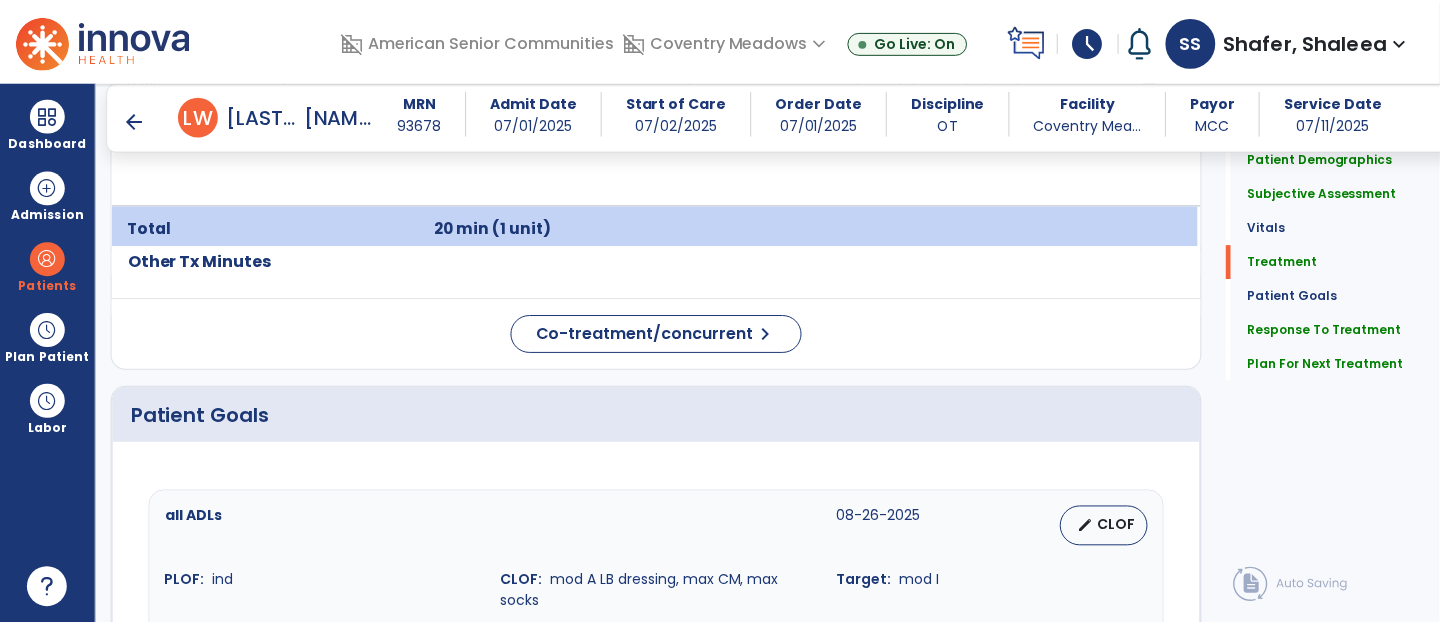scroll, scrollTop: 1226, scrollLeft: 0, axis: vertical 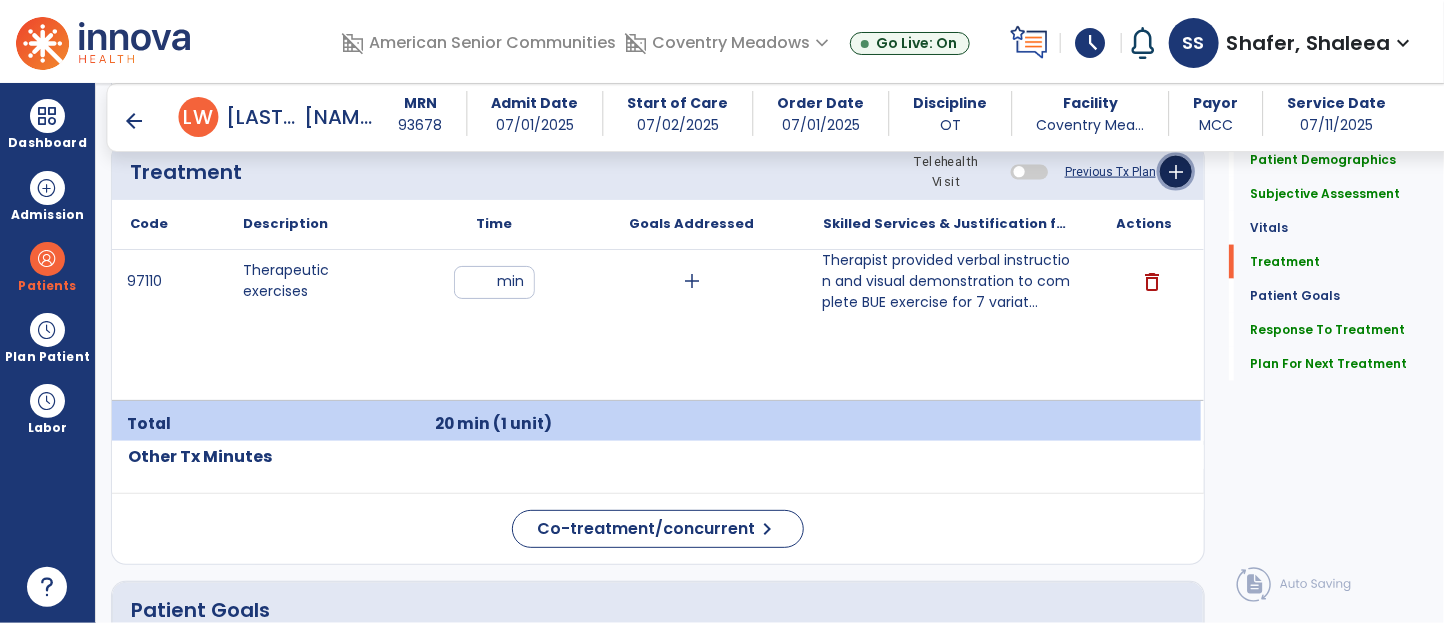 click on "add" 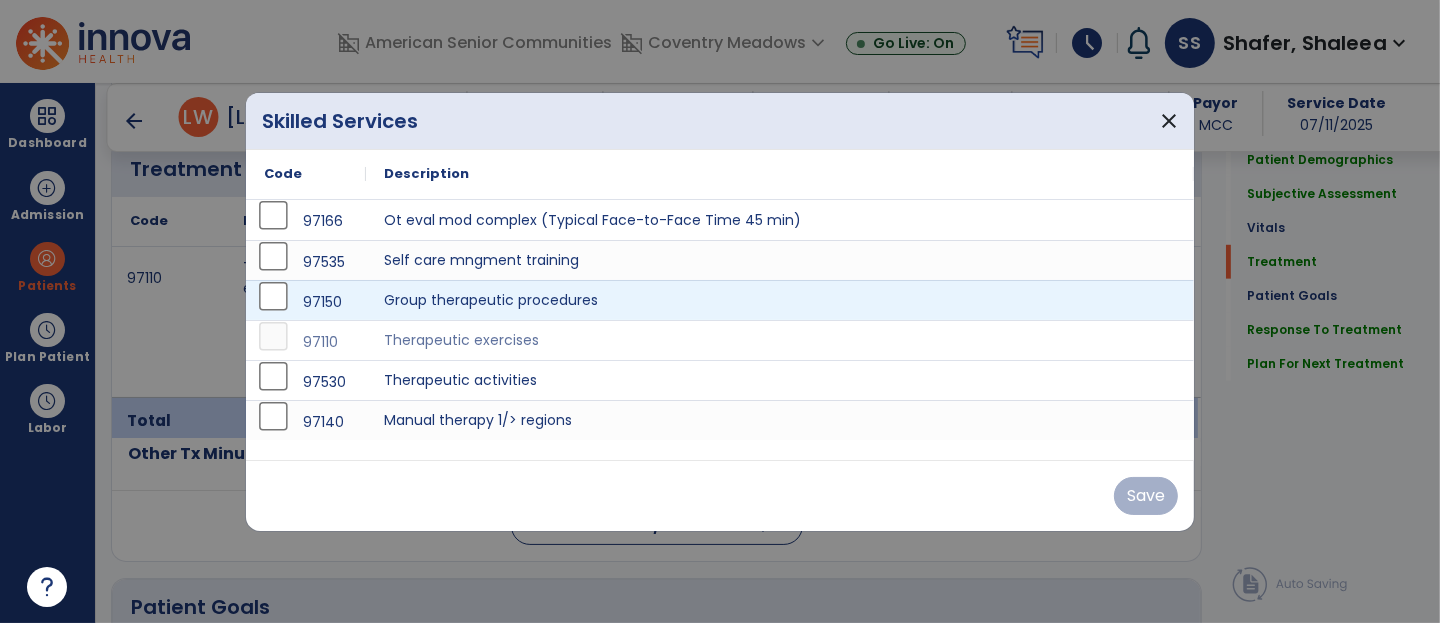 scroll, scrollTop: 1226, scrollLeft: 0, axis: vertical 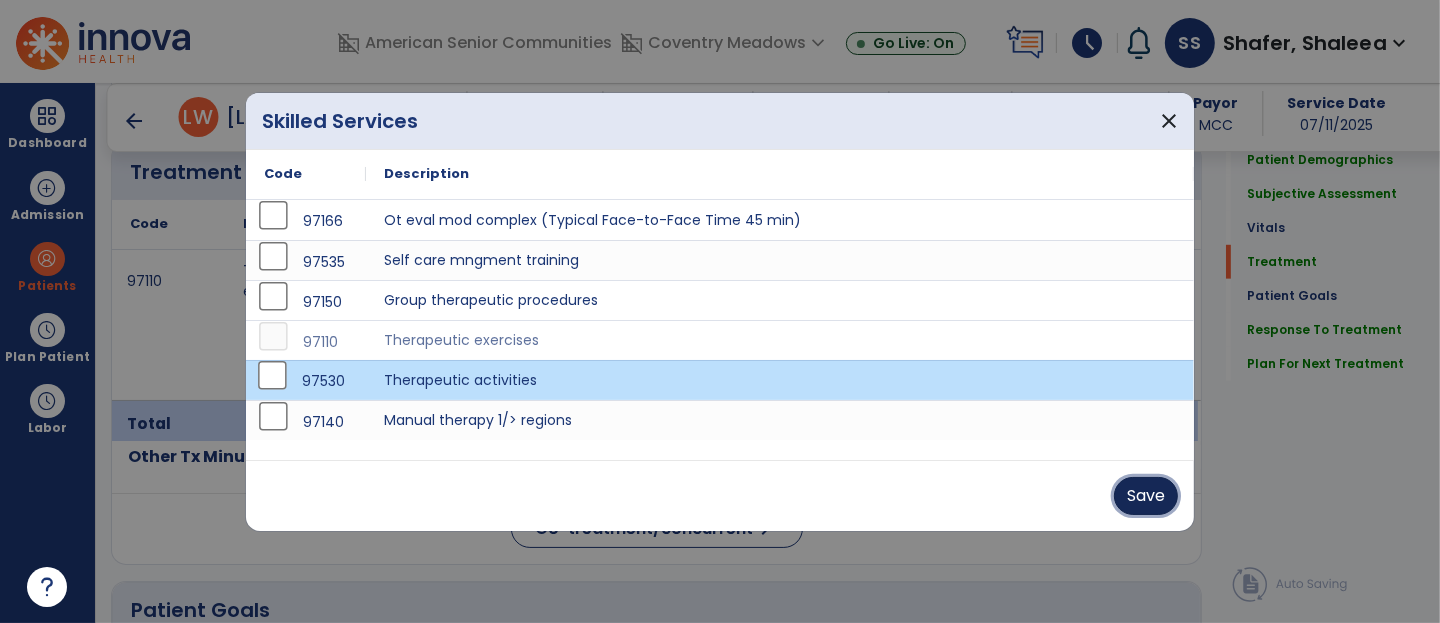 click on "Save" at bounding box center [1146, 496] 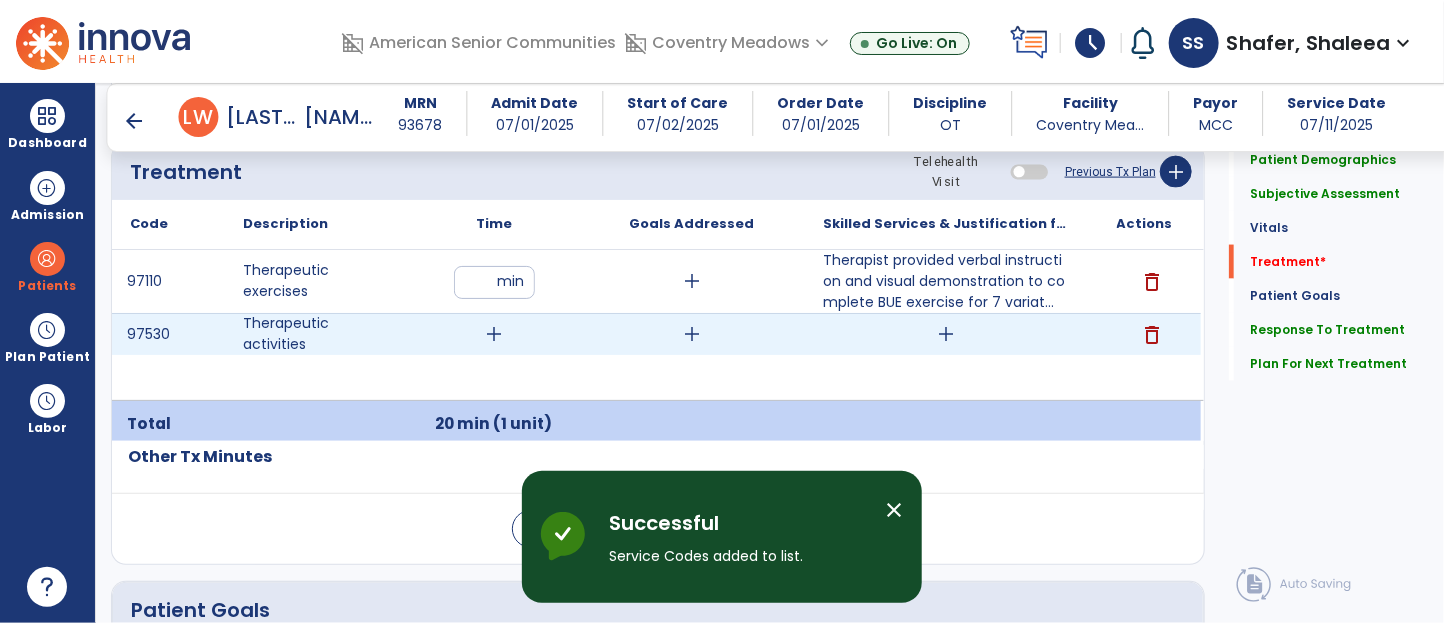 click on "add" at bounding box center (494, 334) 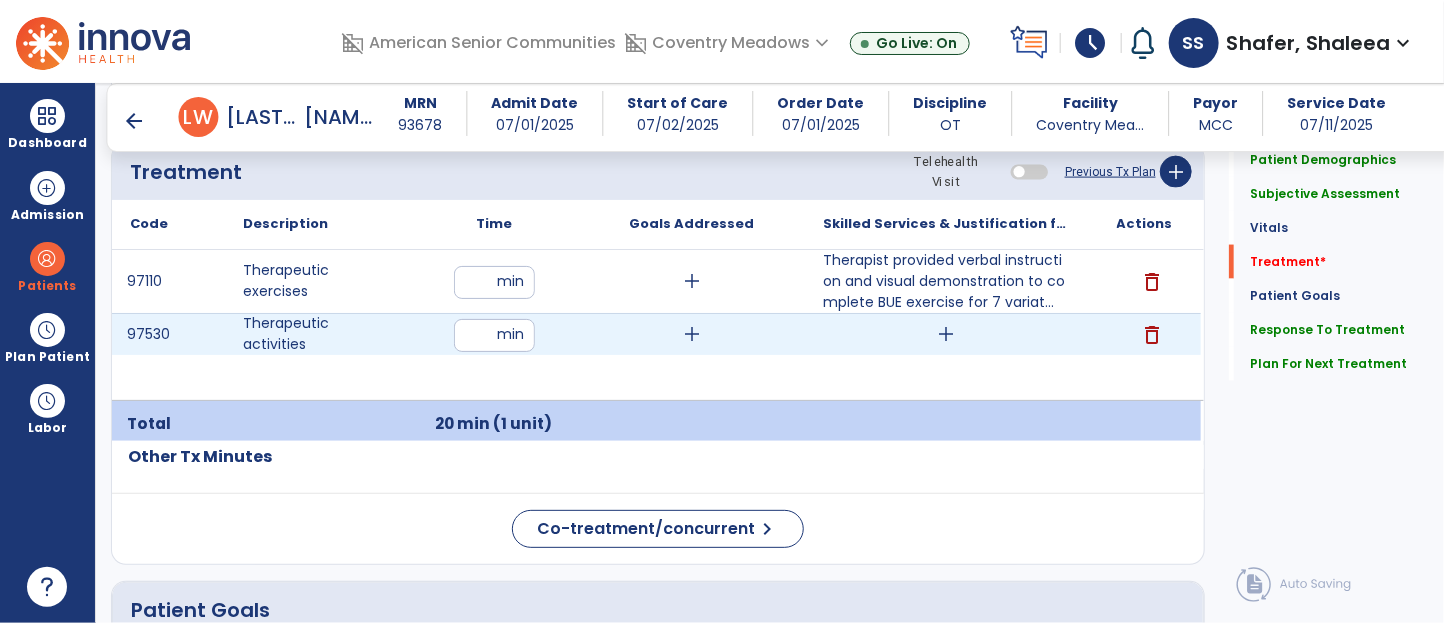 type on "**" 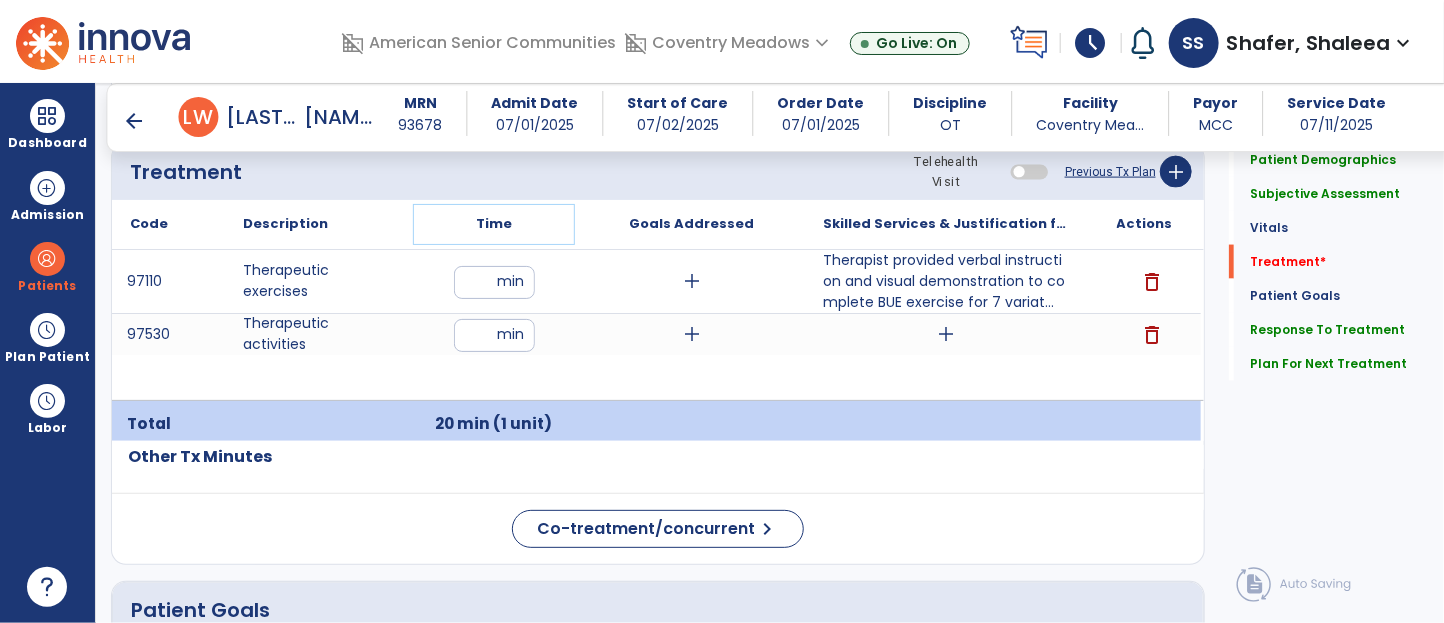 click on "Time" at bounding box center [494, 224] 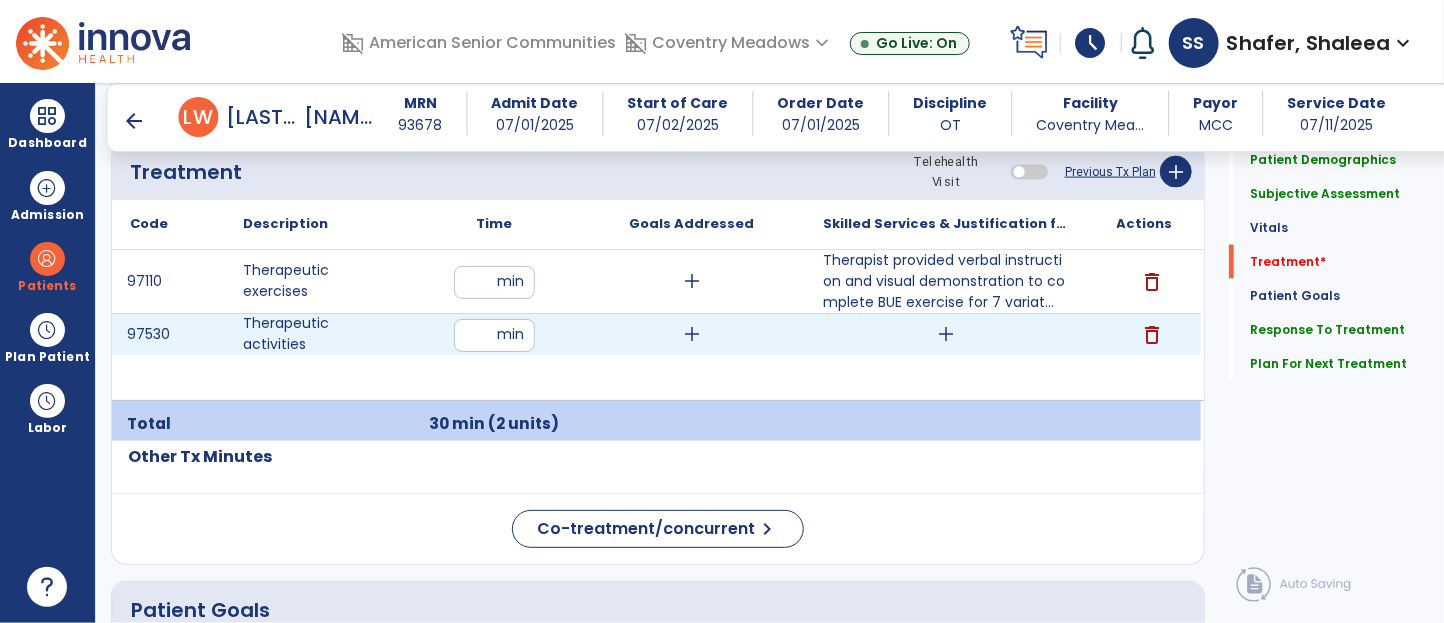 click on "add" at bounding box center (946, 334) 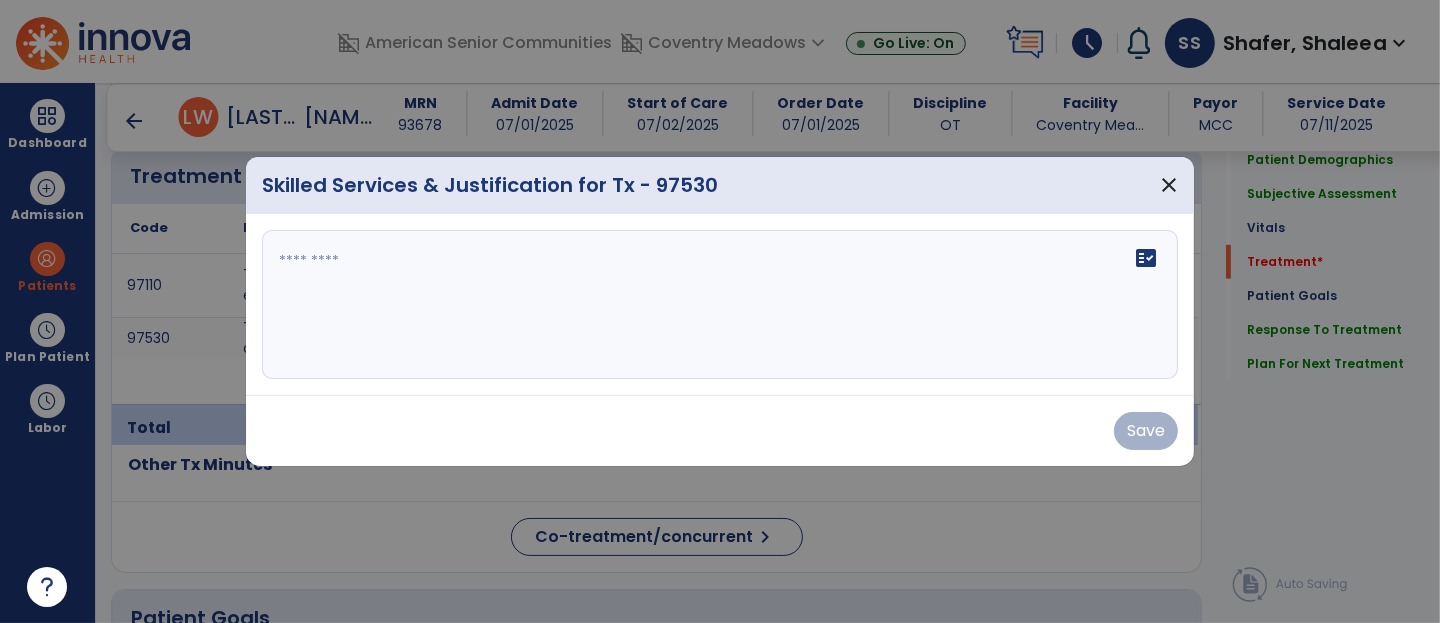 scroll, scrollTop: 1226, scrollLeft: 0, axis: vertical 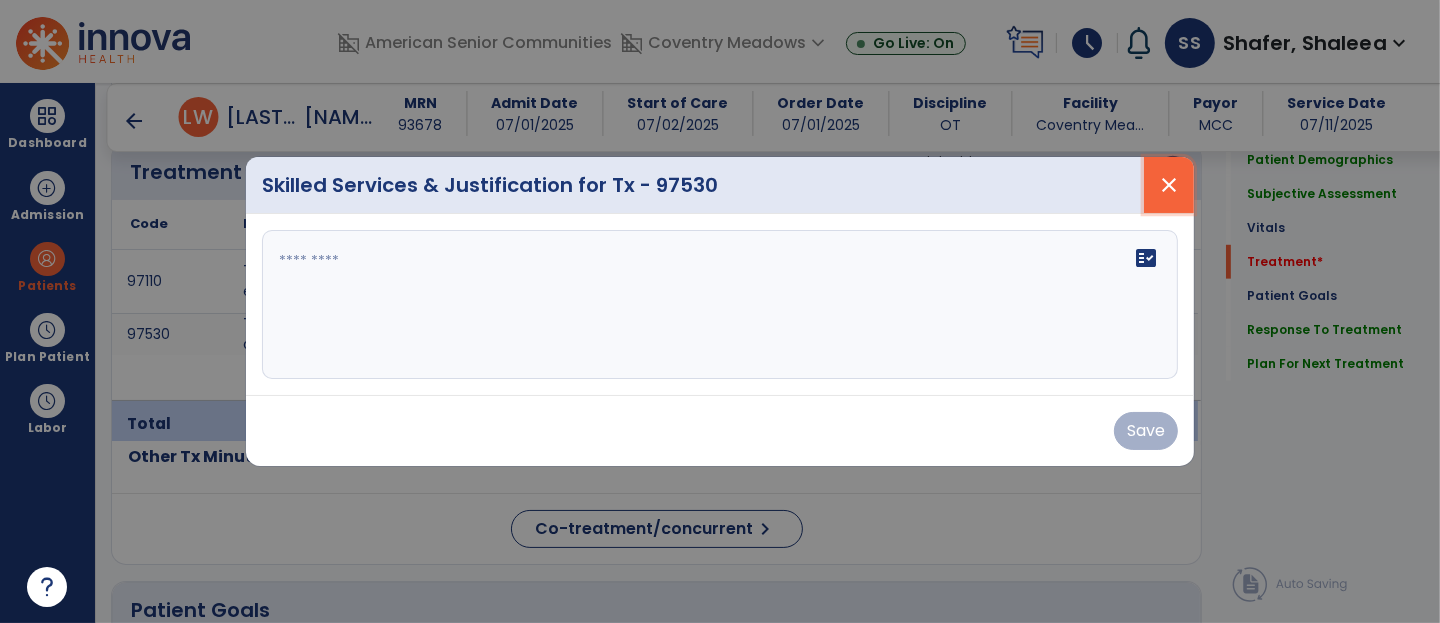 click on "close" at bounding box center (1169, 185) 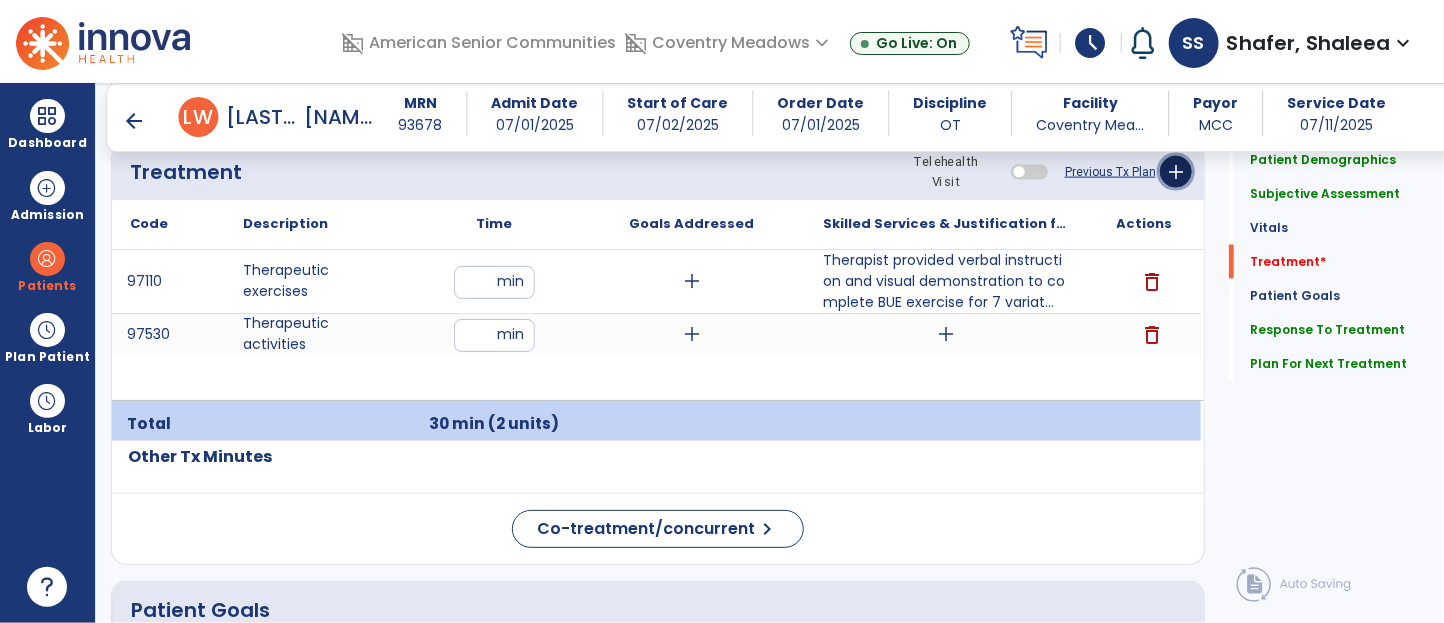 click on "add" 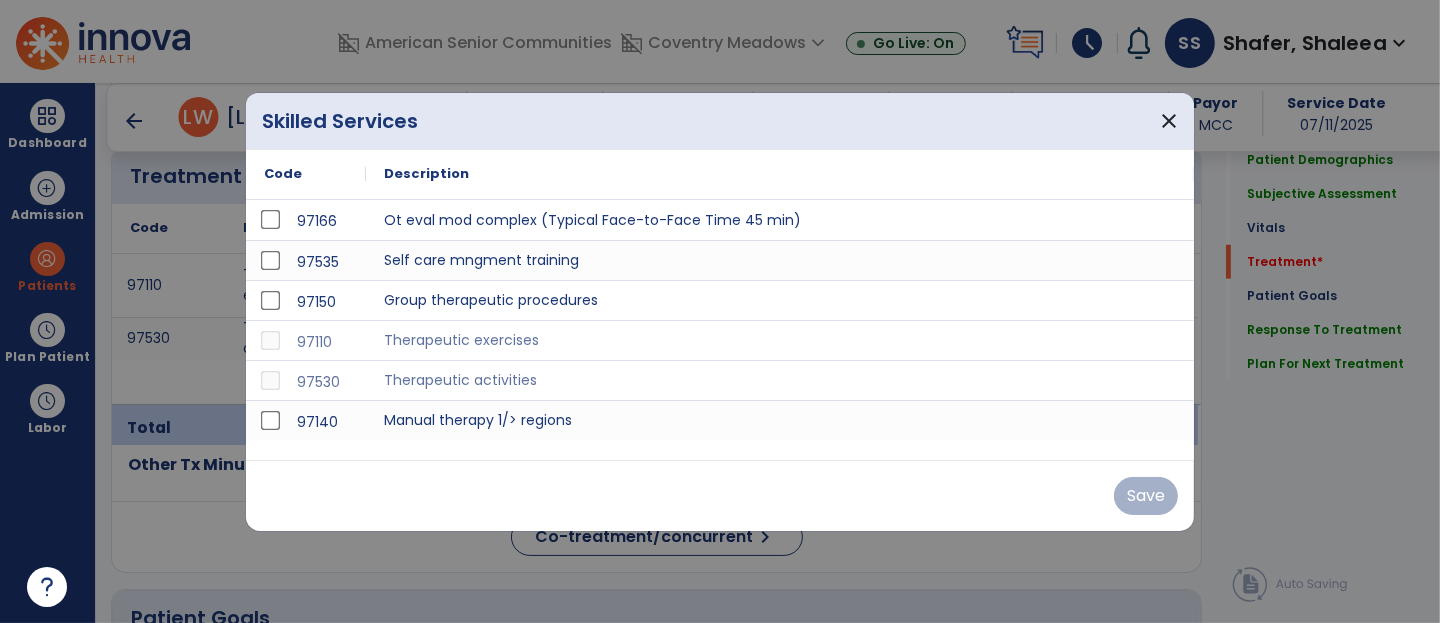 scroll, scrollTop: 1226, scrollLeft: 0, axis: vertical 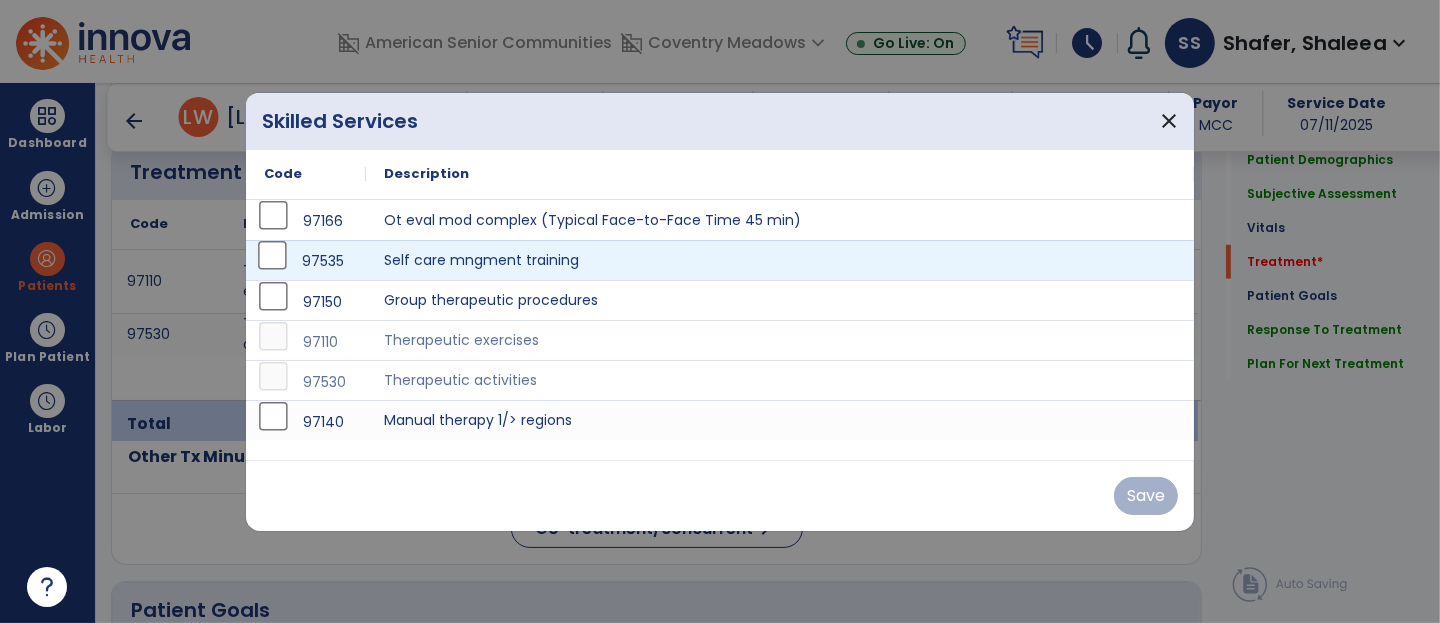 click on "97535" at bounding box center [306, 261] 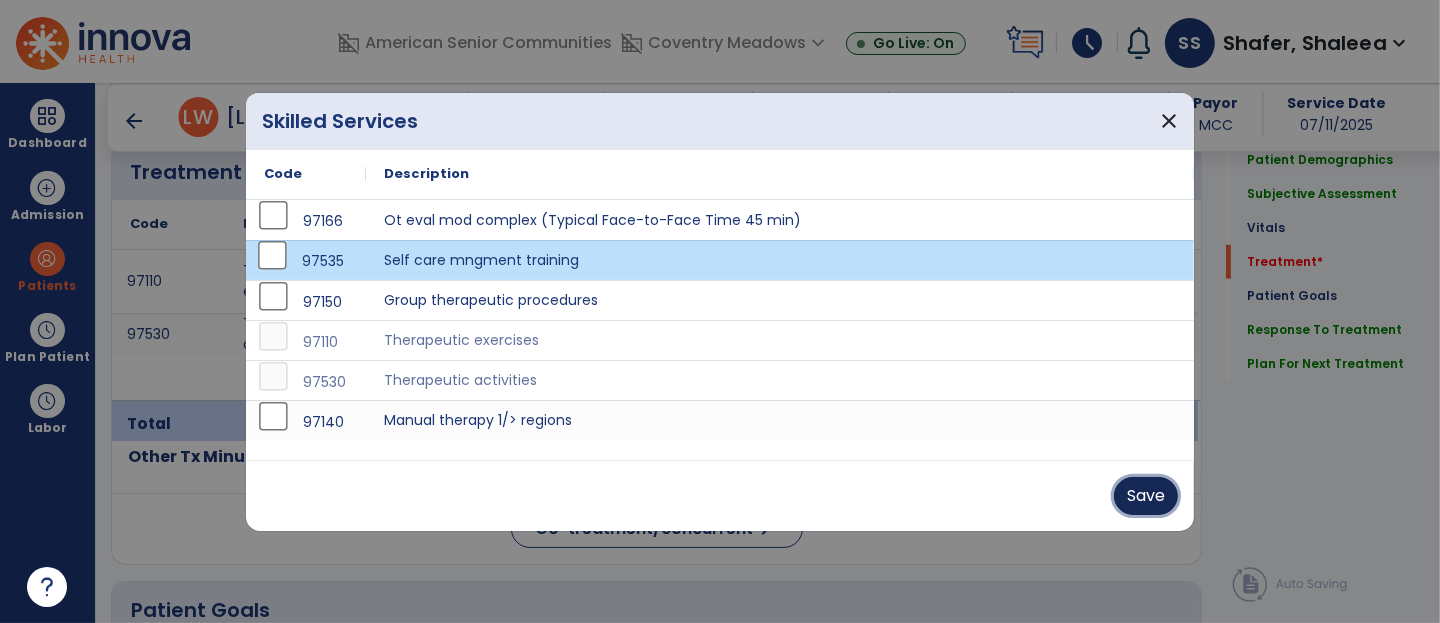 click on "Save" at bounding box center (1146, 496) 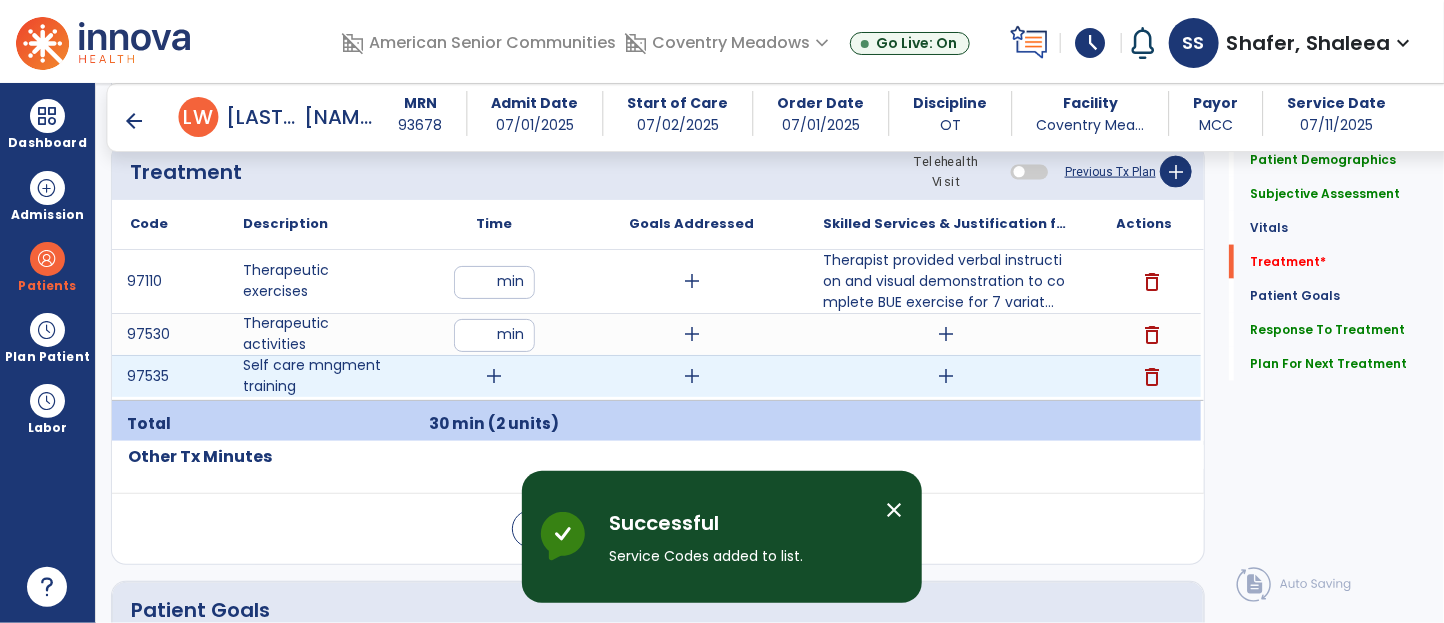 click on "delete" at bounding box center [1153, 377] 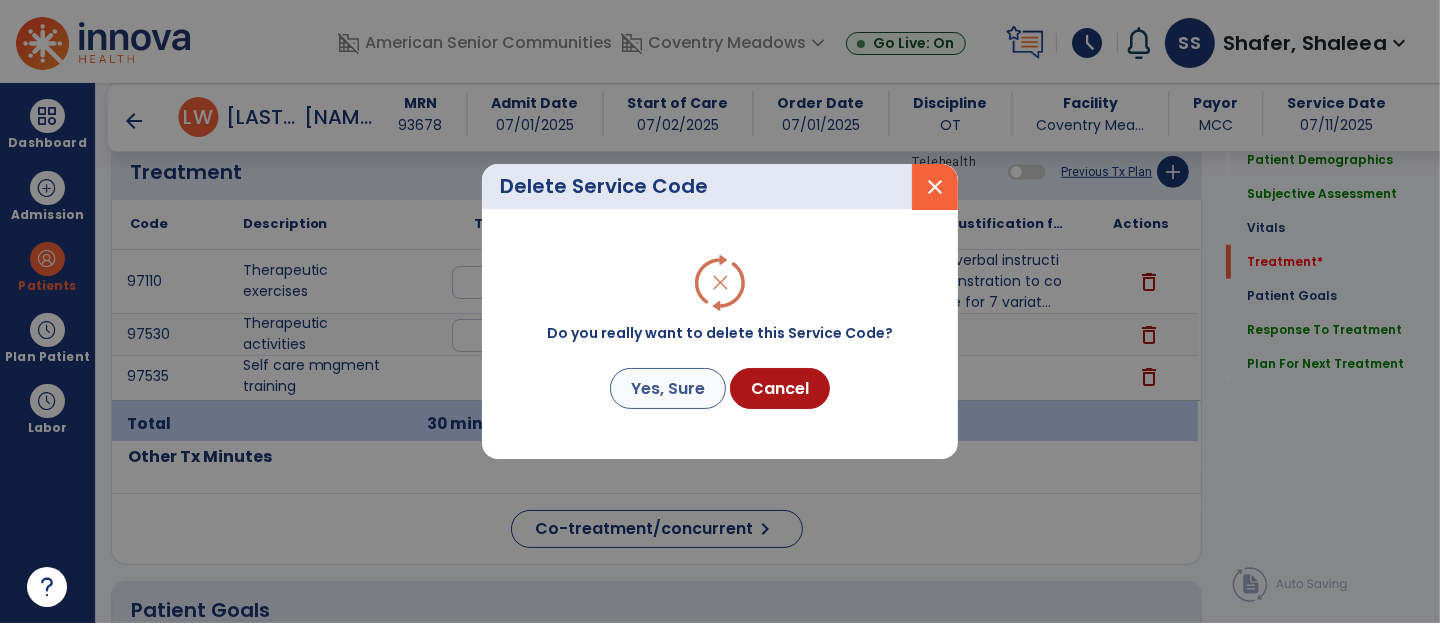 scroll, scrollTop: 1226, scrollLeft: 0, axis: vertical 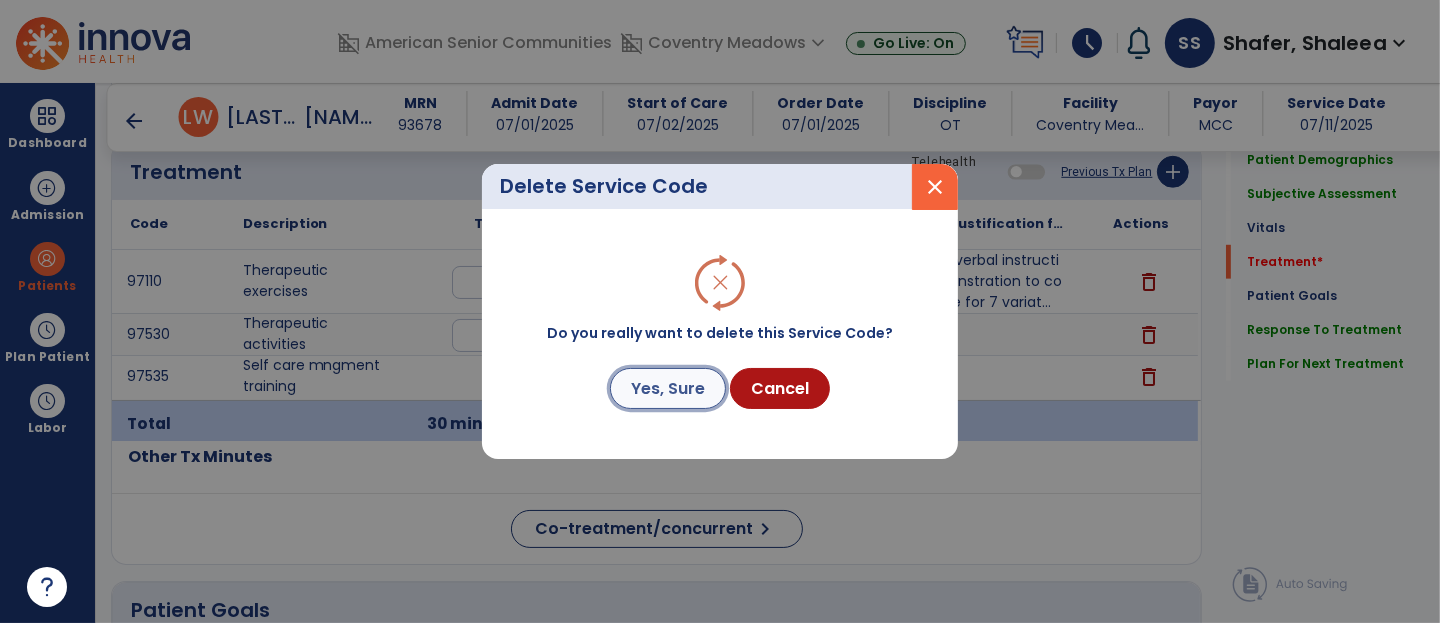 click on "Yes, Sure" at bounding box center (668, 388) 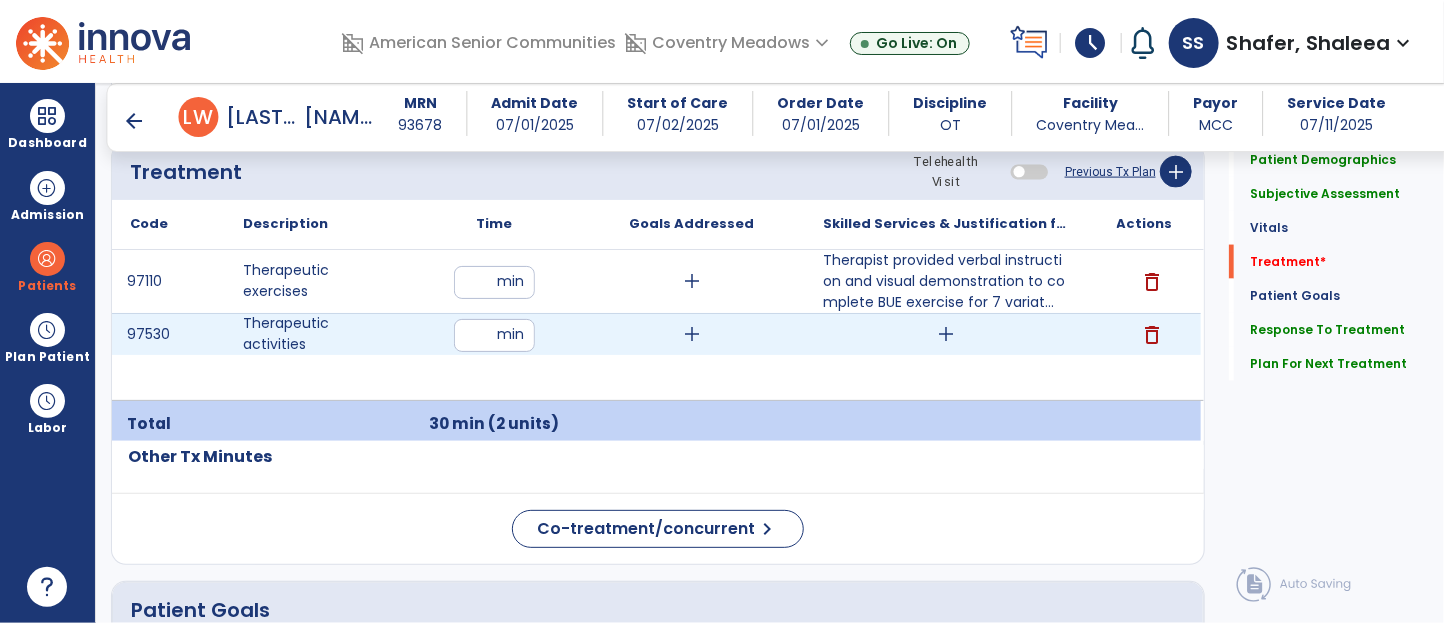 click on "add" at bounding box center [947, 334] 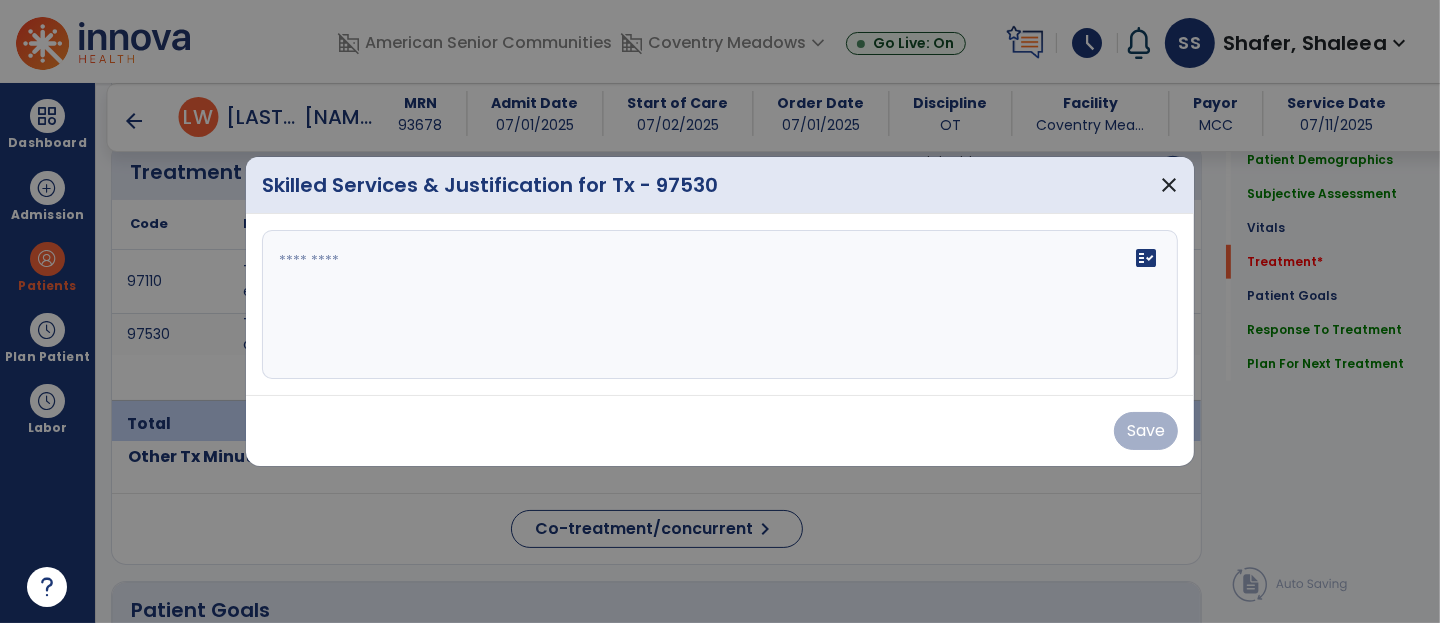 click on "fact_check" at bounding box center (720, 305) 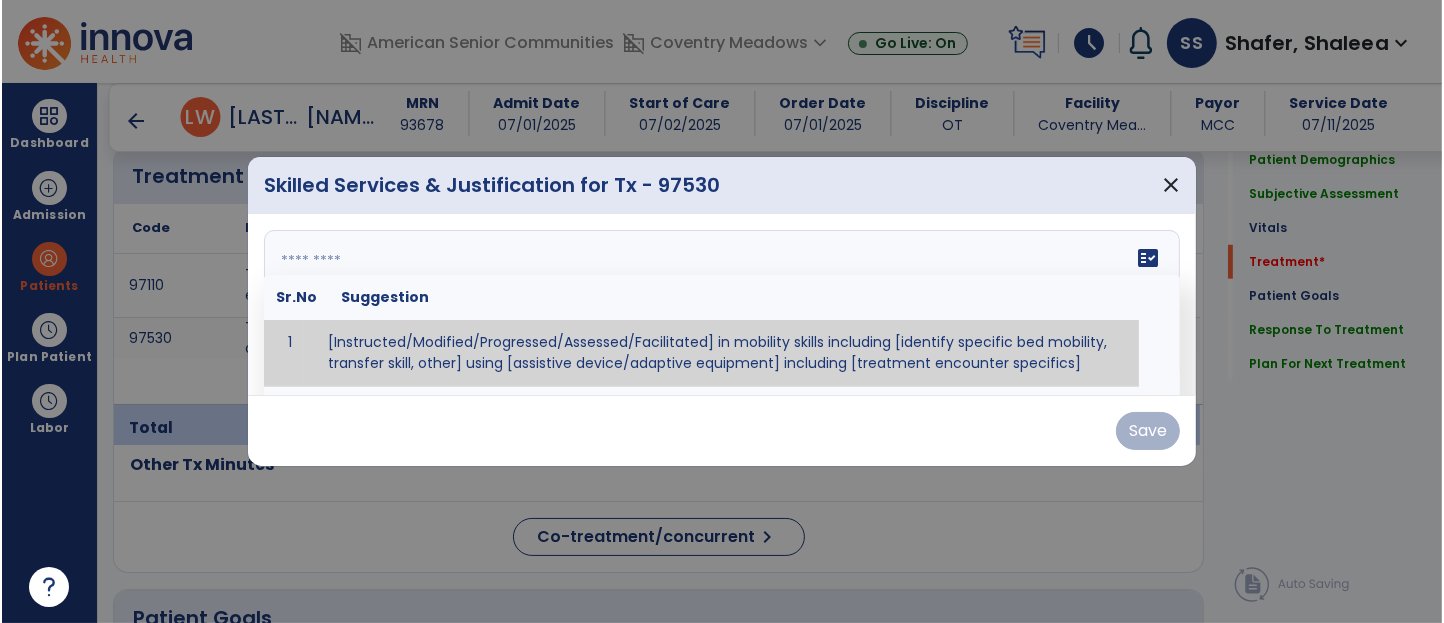scroll, scrollTop: 1226, scrollLeft: 0, axis: vertical 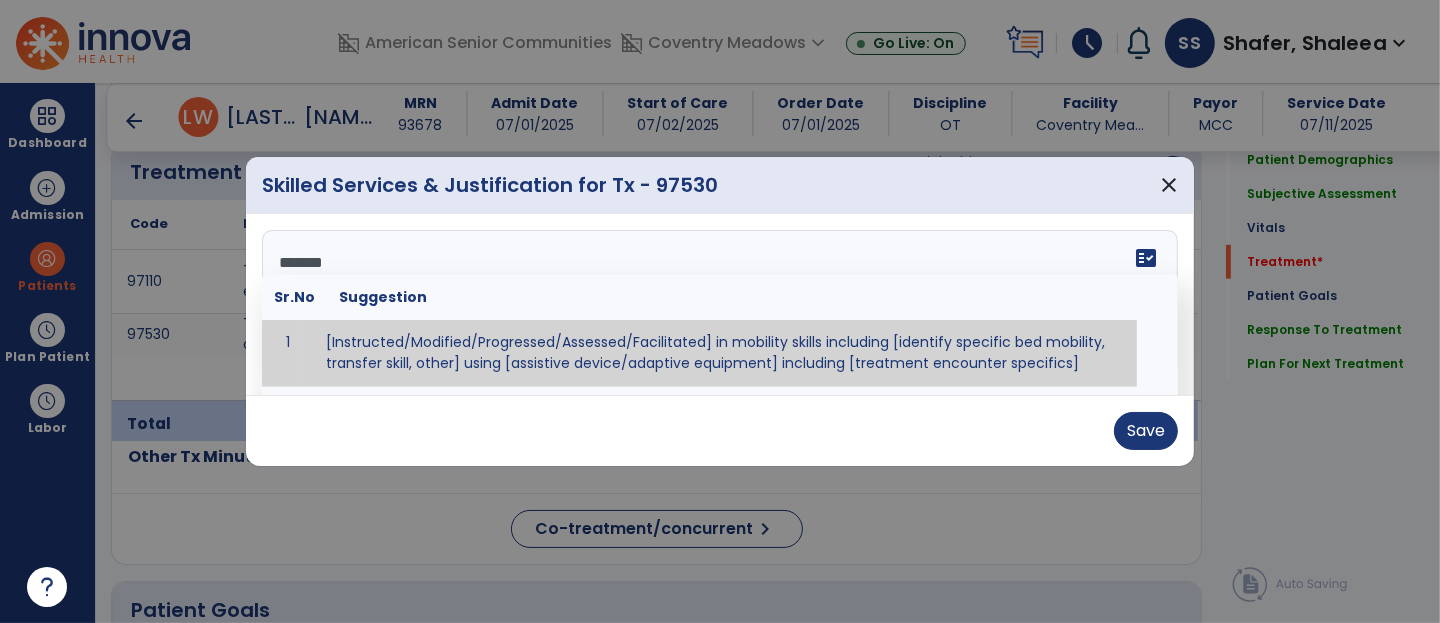 type on "********" 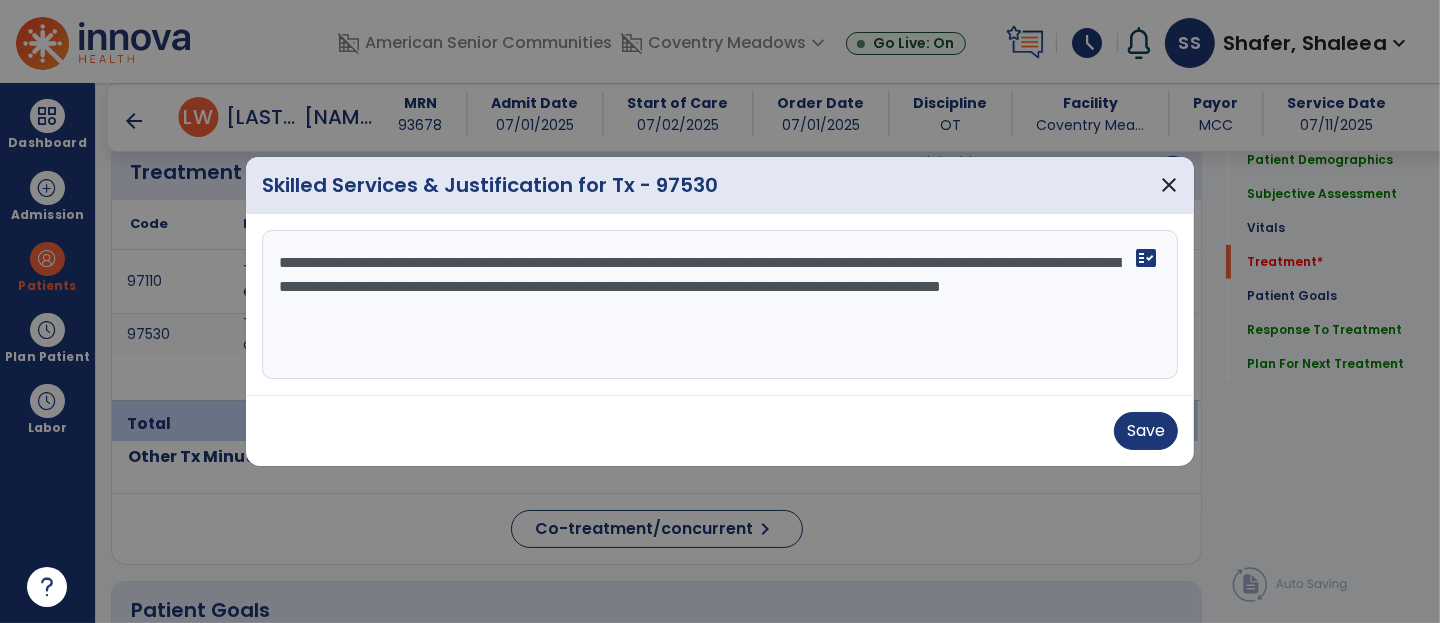 drag, startPoint x: 451, startPoint y: 312, endPoint x: 567, endPoint y: 310, distance: 116.01724 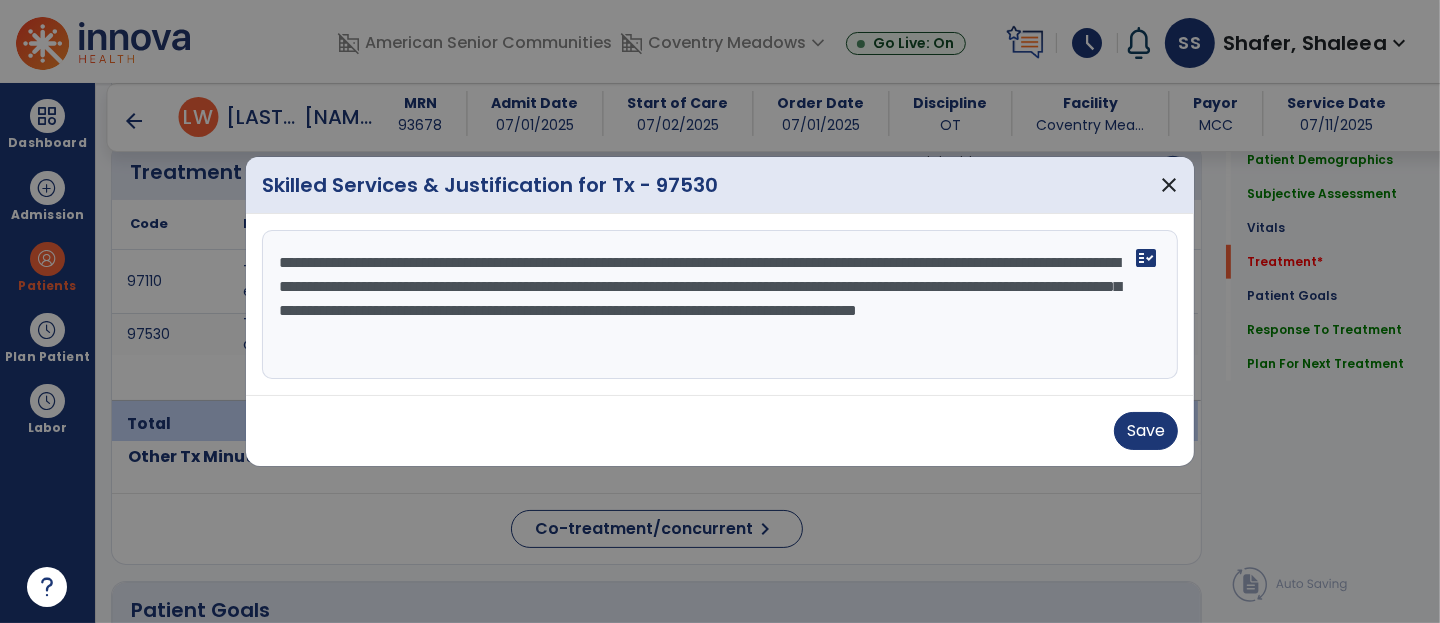 click on "**********" at bounding box center [720, 305] 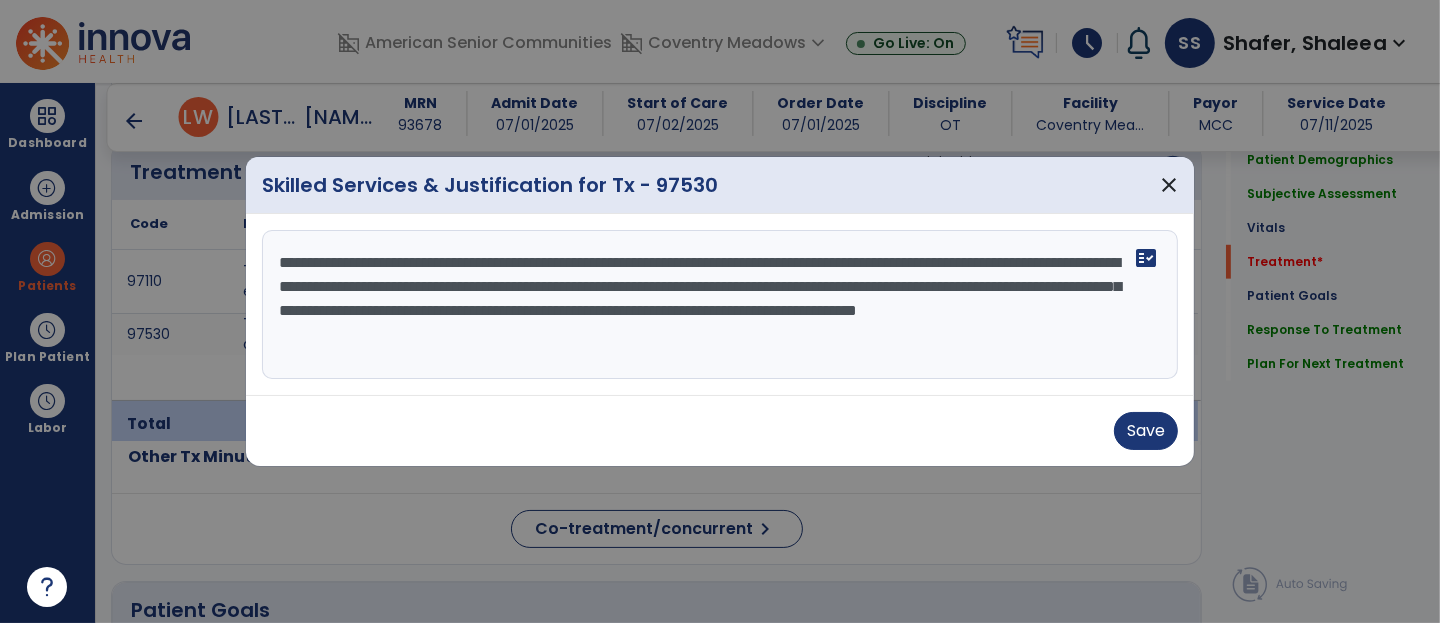 click on "**********" at bounding box center [720, 305] 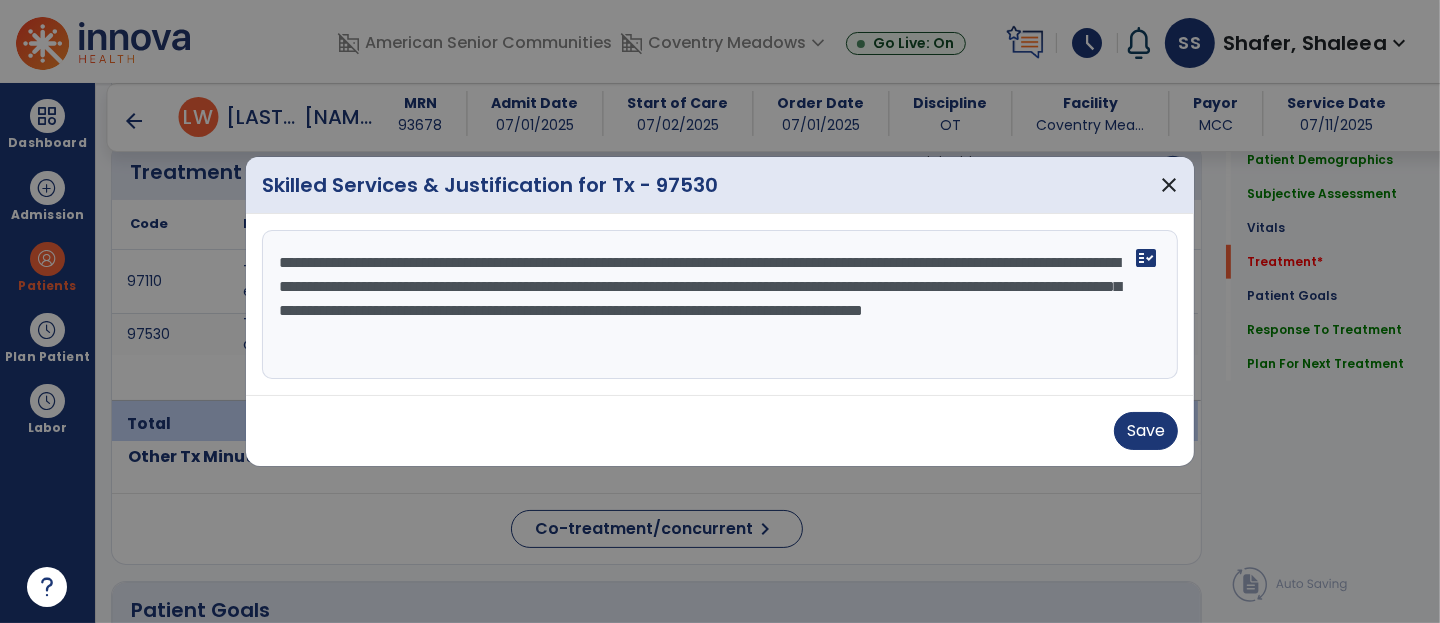 click on "**********" at bounding box center [720, 305] 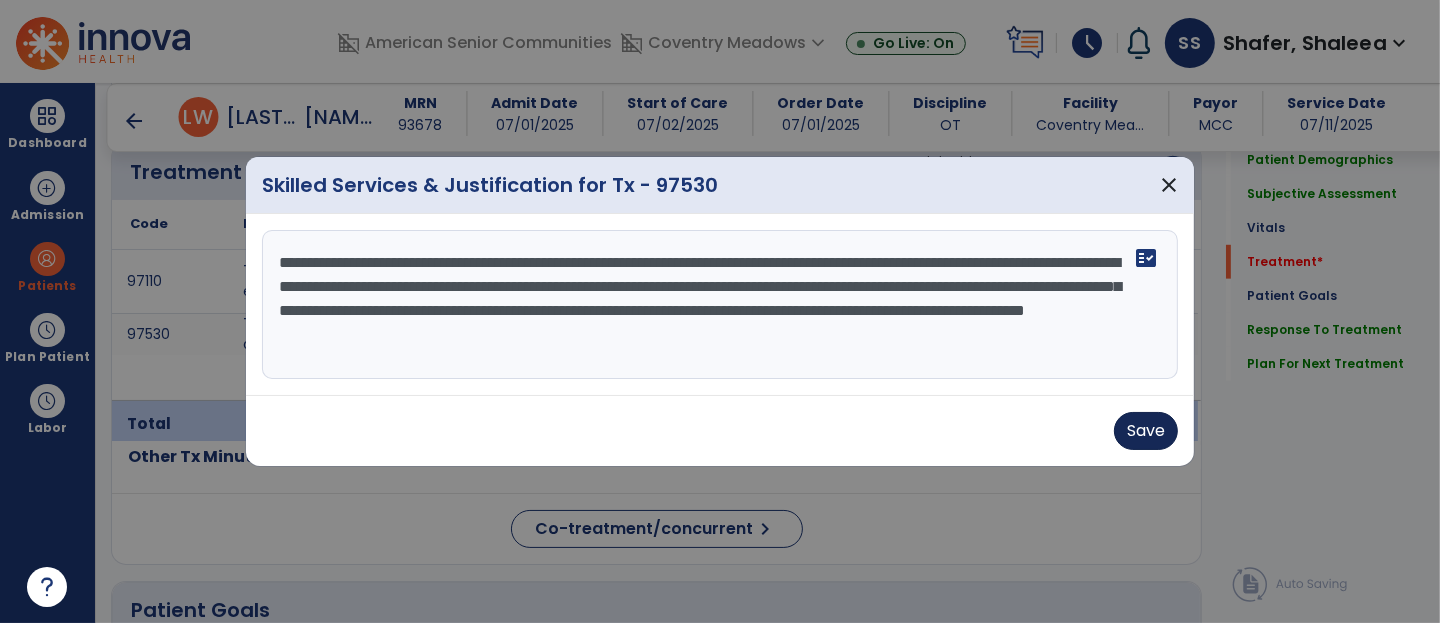 type on "**********" 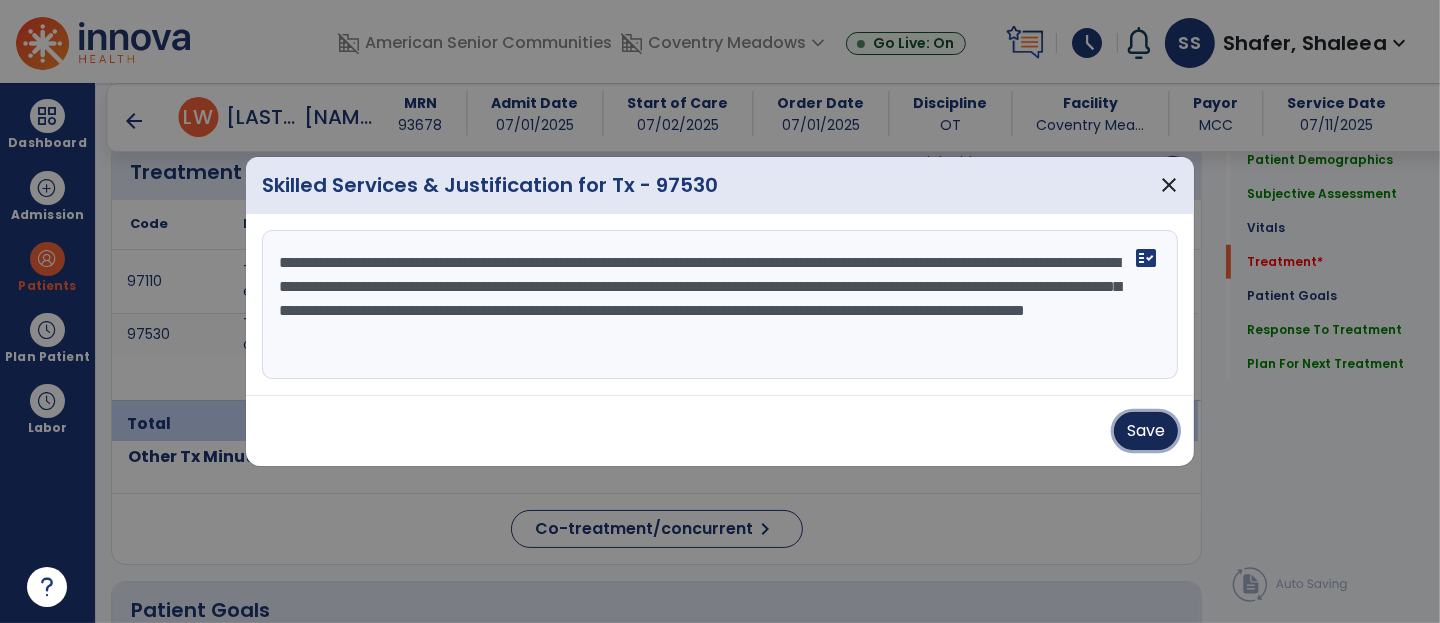 click on "Save" at bounding box center (1146, 431) 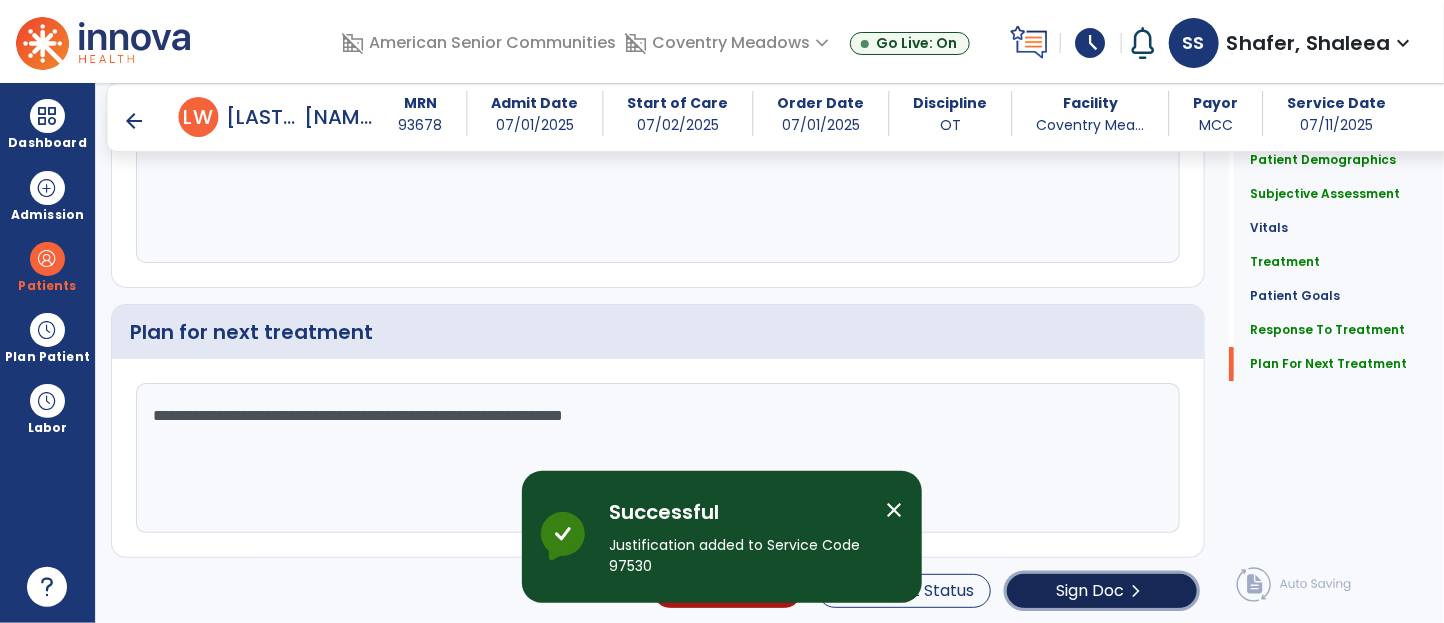 click on "Sign Doc" 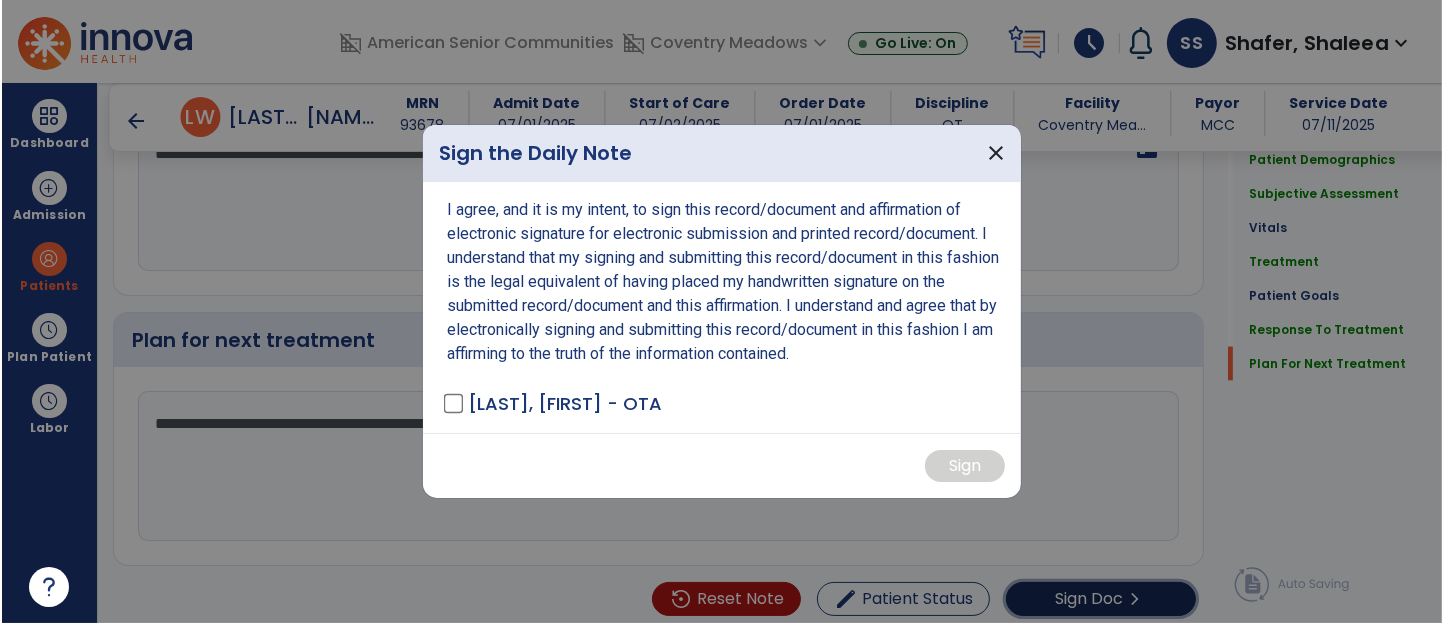 scroll, scrollTop: 2756, scrollLeft: 0, axis: vertical 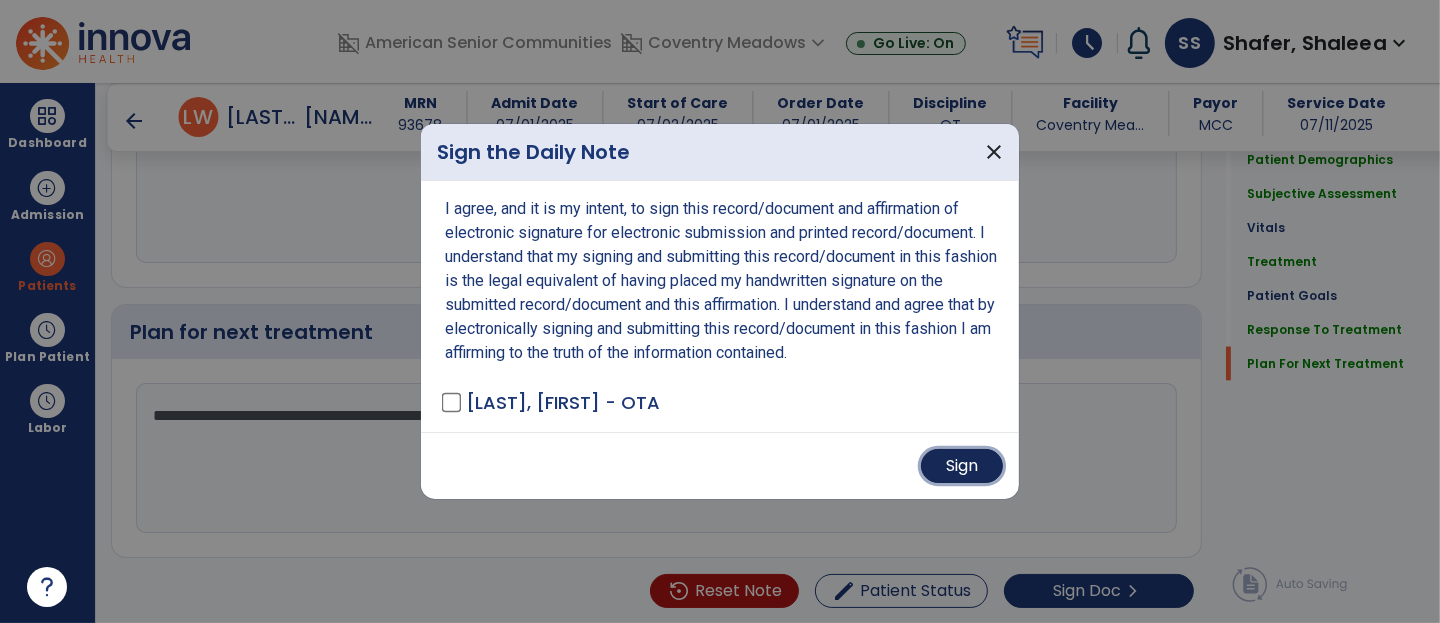 click on "Sign" at bounding box center [962, 466] 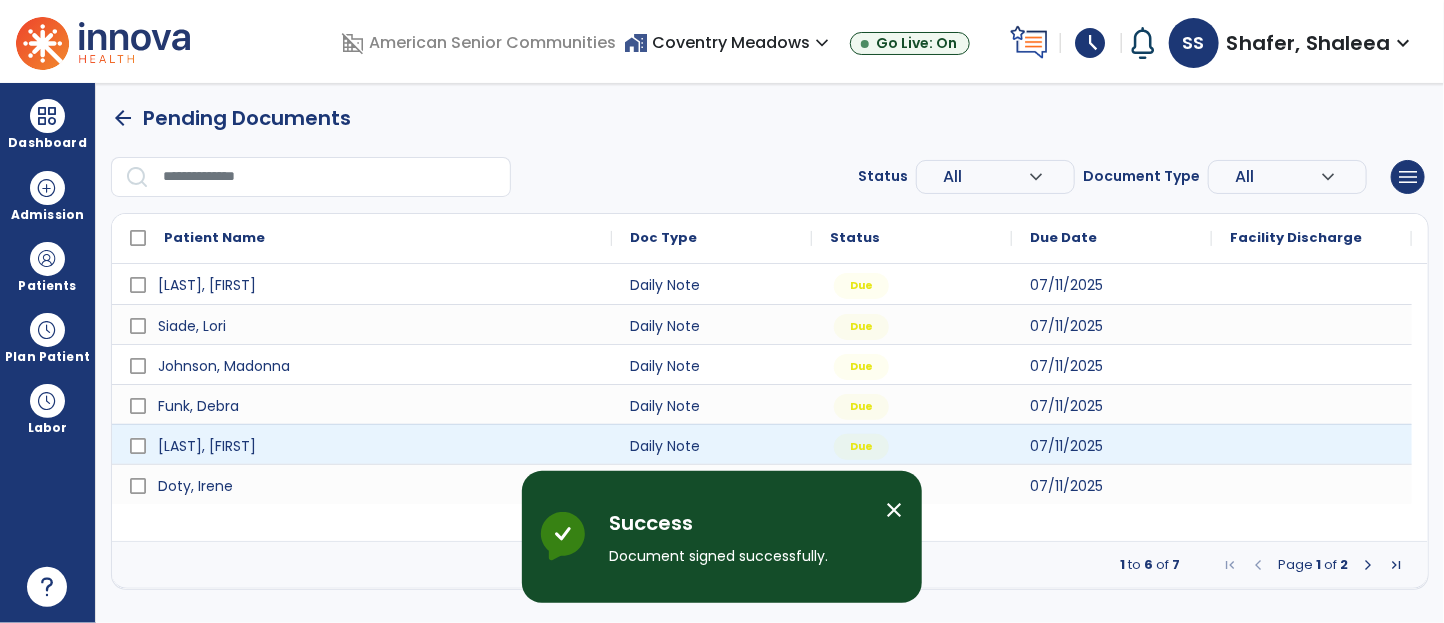 scroll, scrollTop: 0, scrollLeft: 0, axis: both 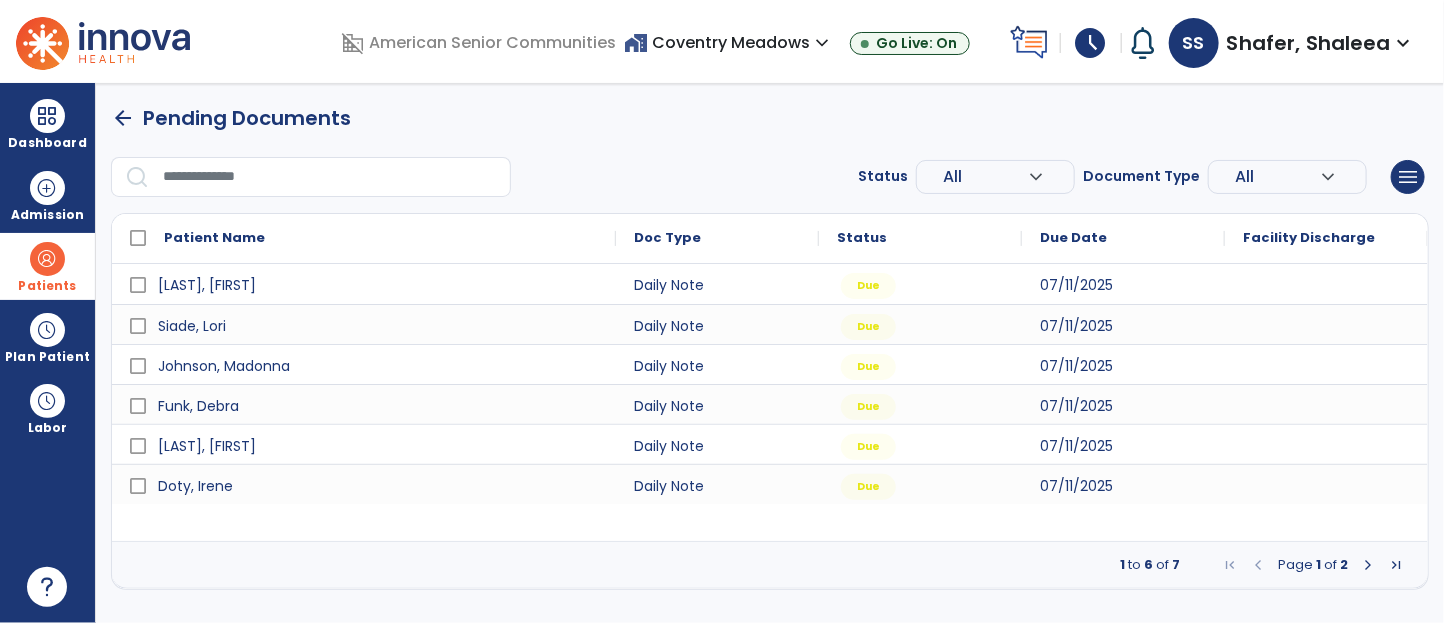 click on "Patients" at bounding box center (47, 286) 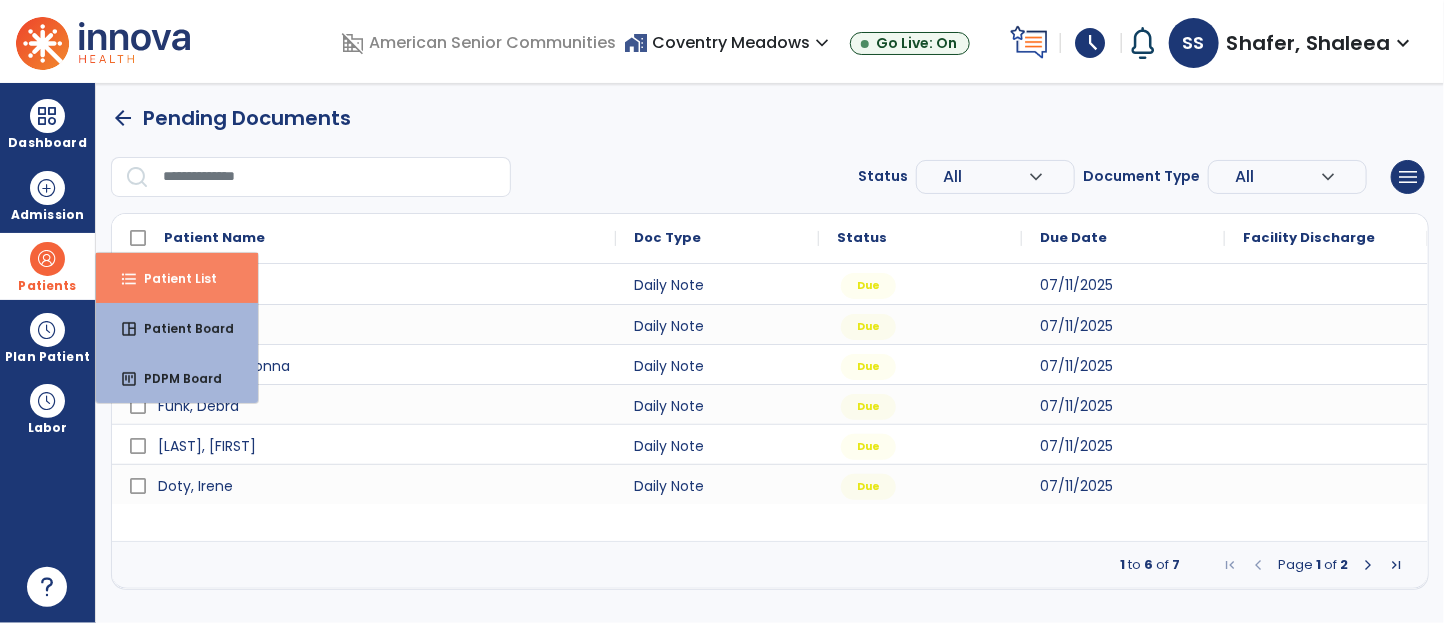 click on "format_list_bulleted  Patient List" at bounding box center (177, 278) 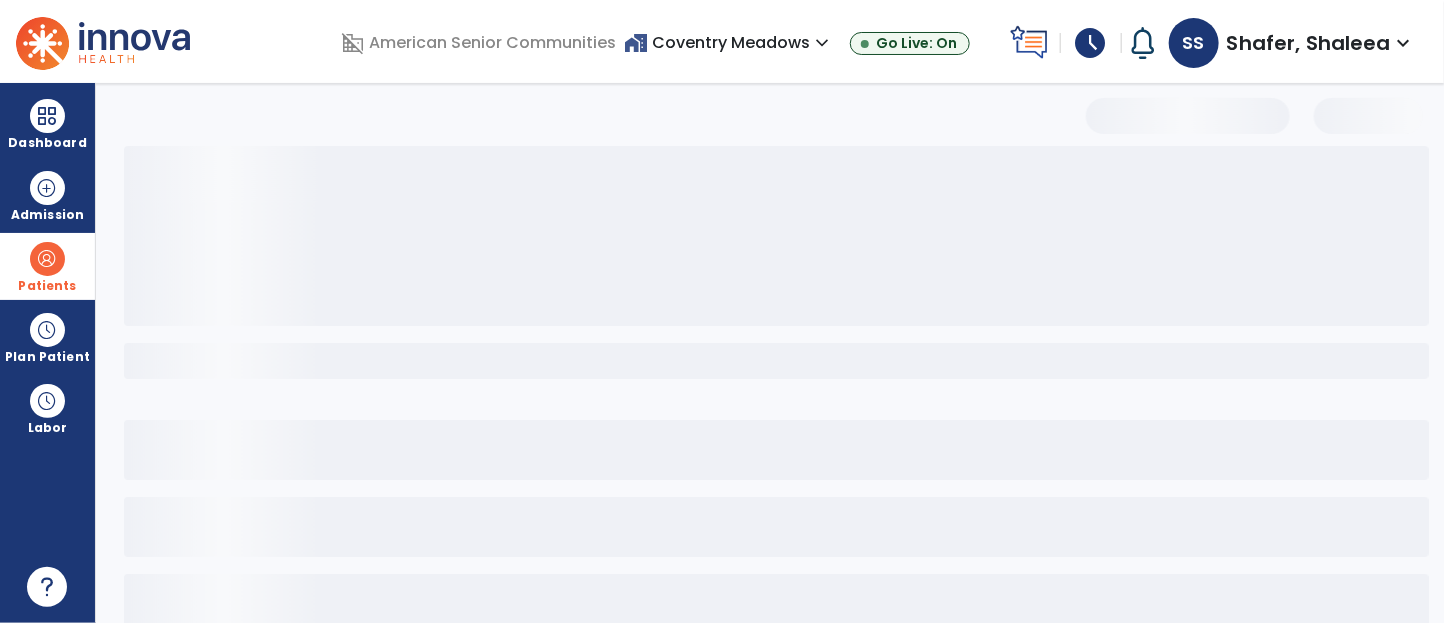 select on "***" 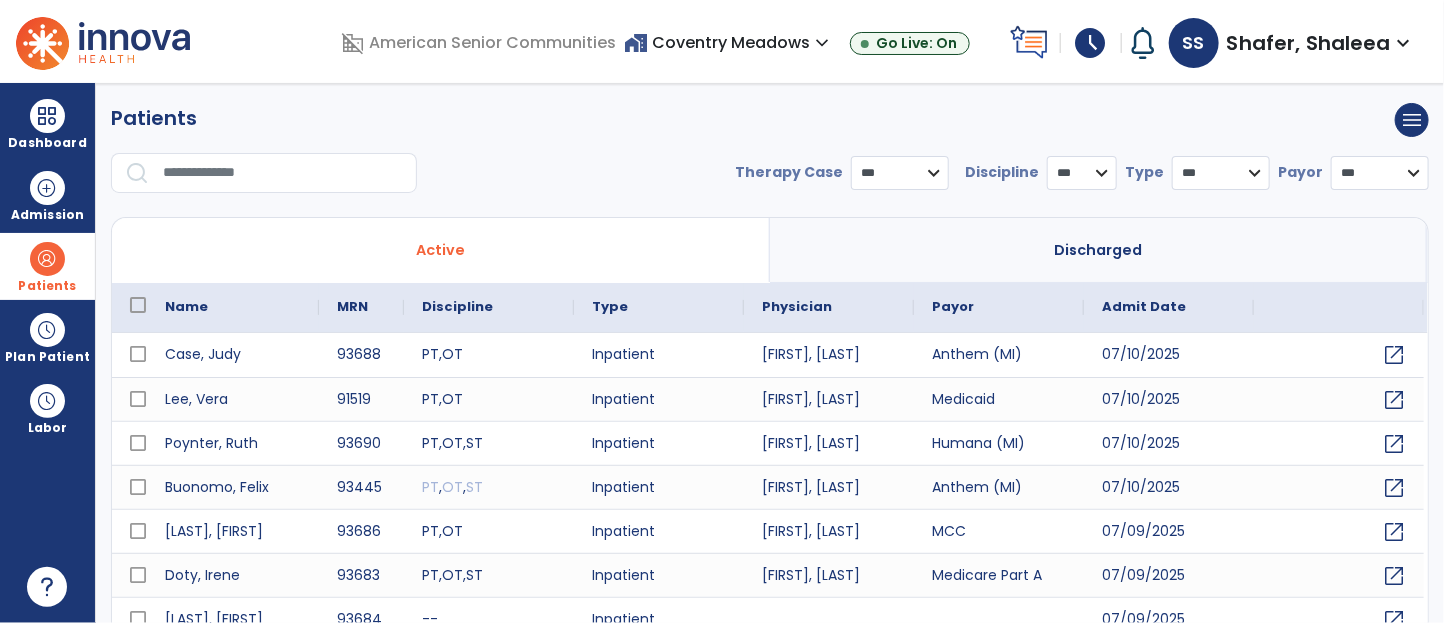 click at bounding box center [283, 173] 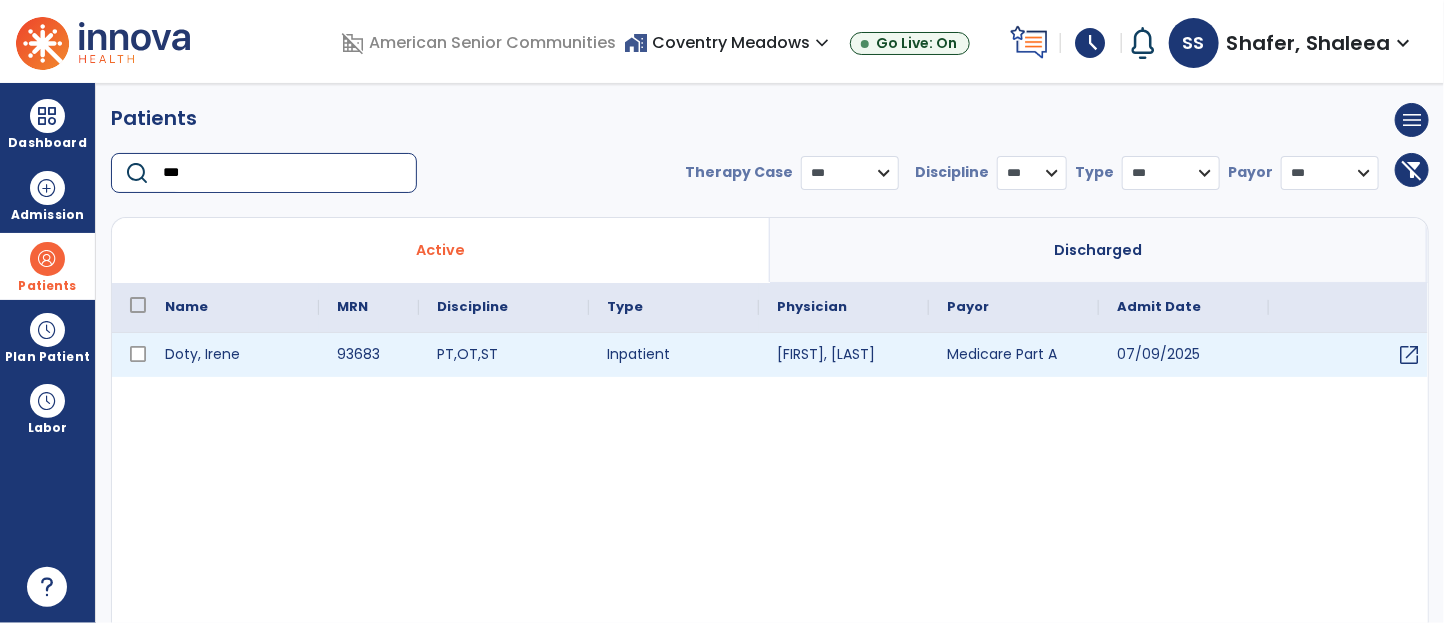 type on "***" 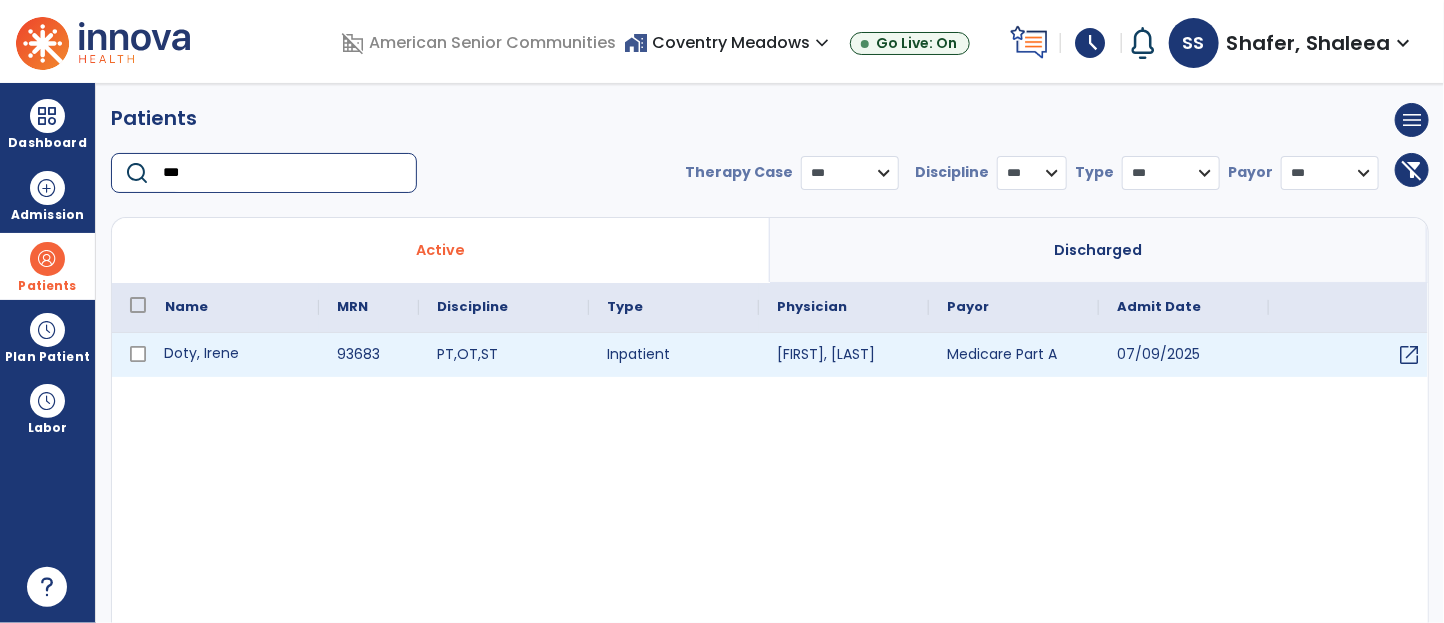 click on "Doty, Irene" at bounding box center (233, 355) 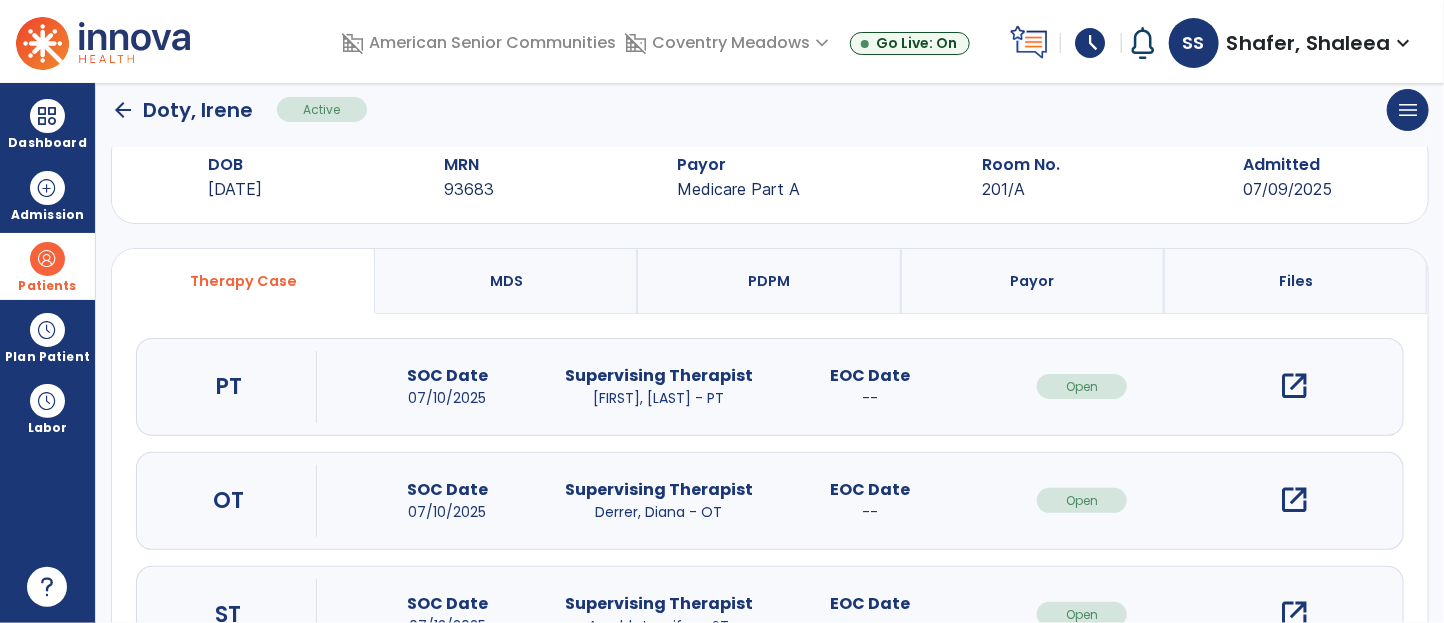 scroll, scrollTop: 137, scrollLeft: 0, axis: vertical 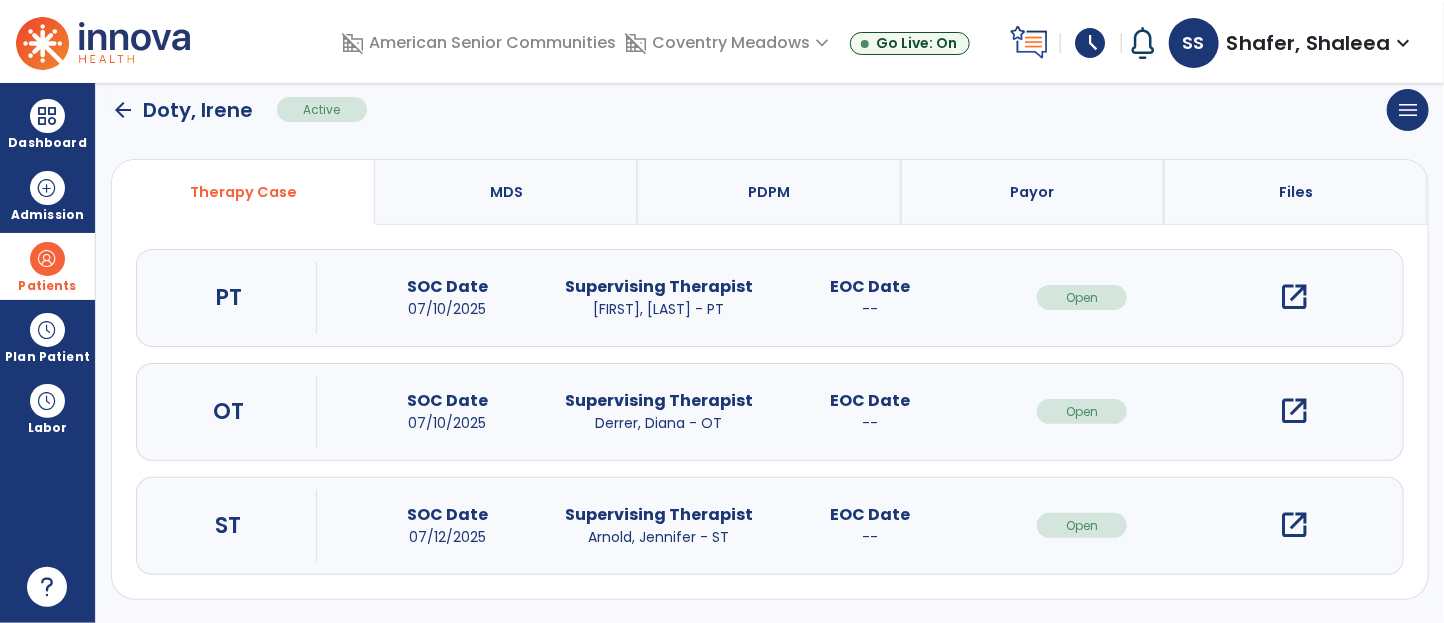 click on "open_in_new" at bounding box center [1294, 411] 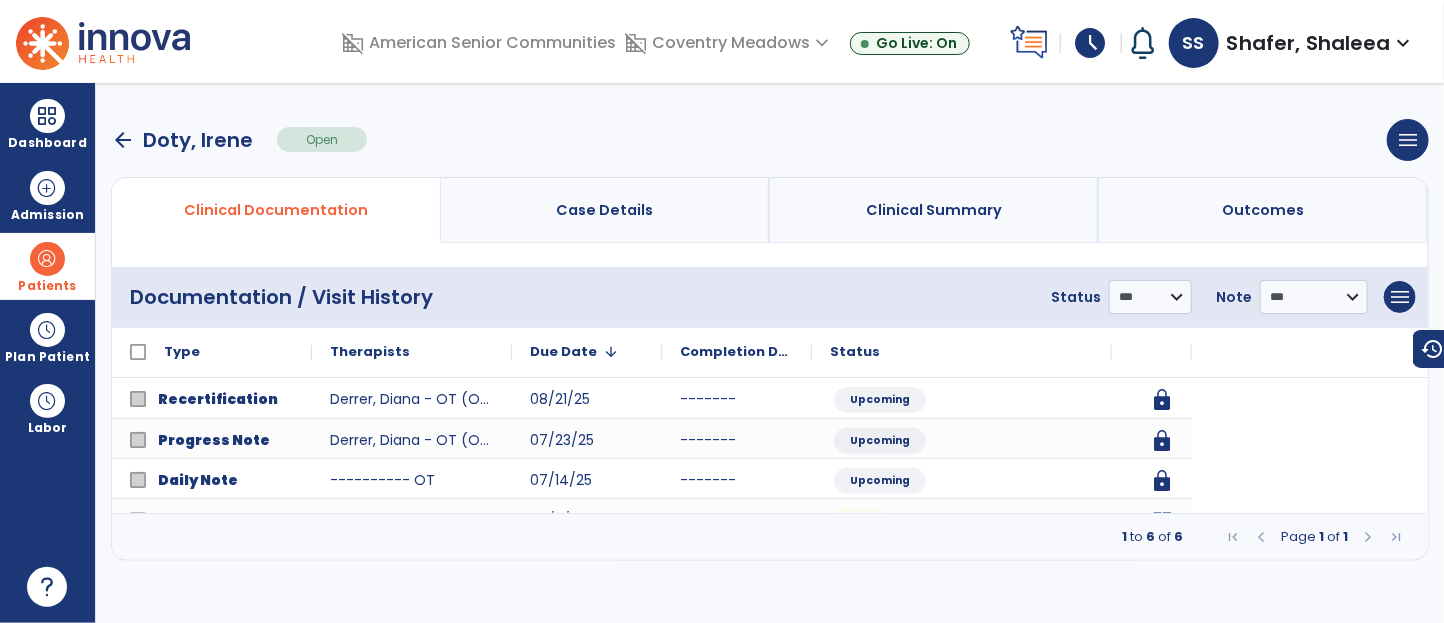 scroll, scrollTop: 0, scrollLeft: 0, axis: both 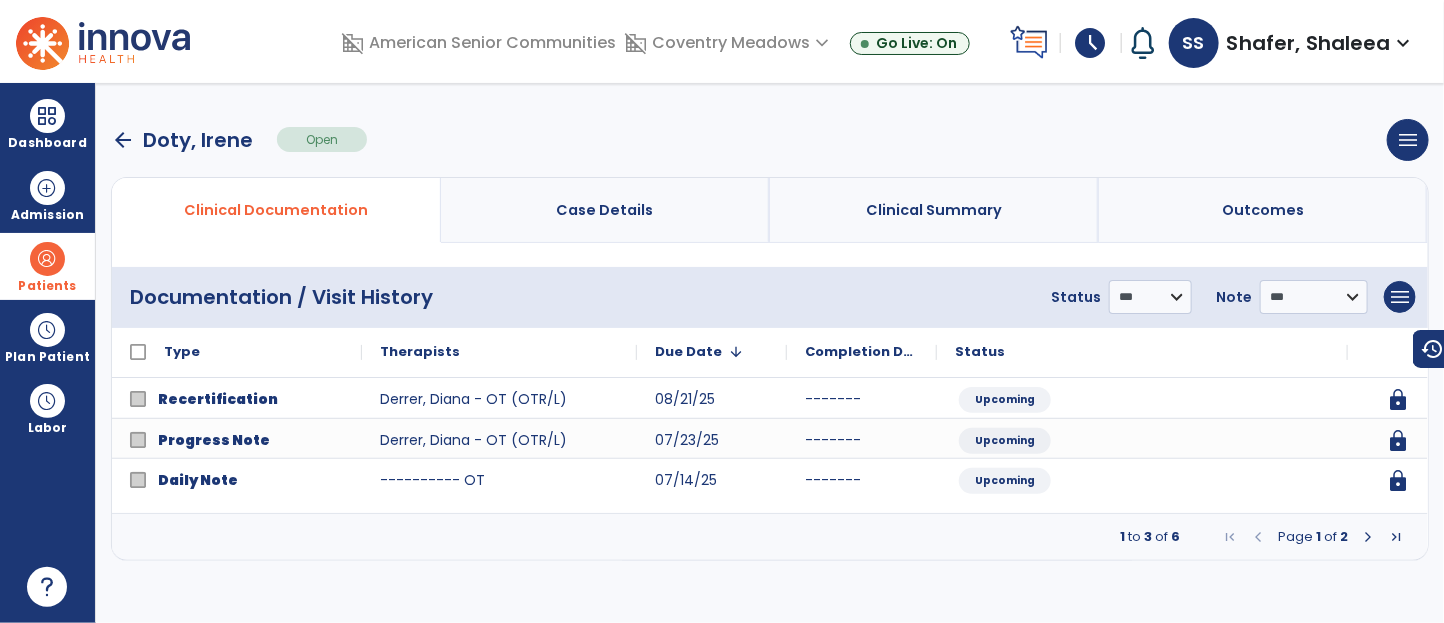 click at bounding box center [1368, 537] 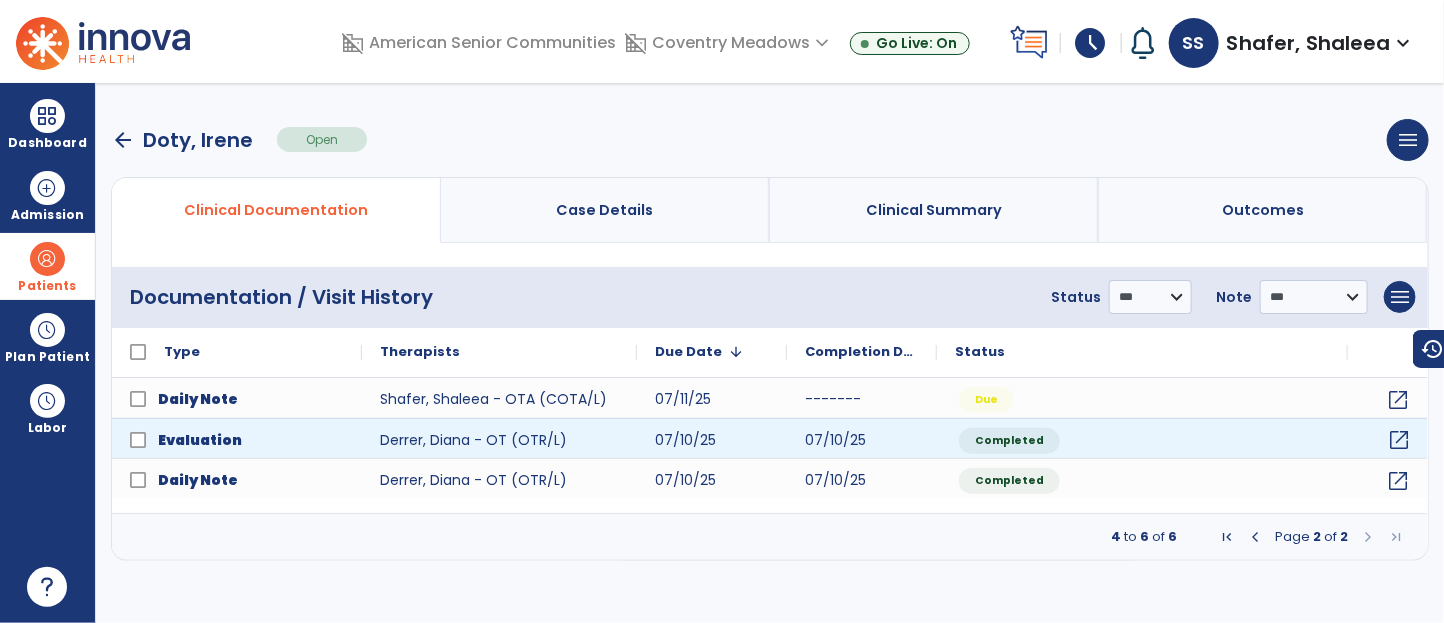 click on "open_in_new" 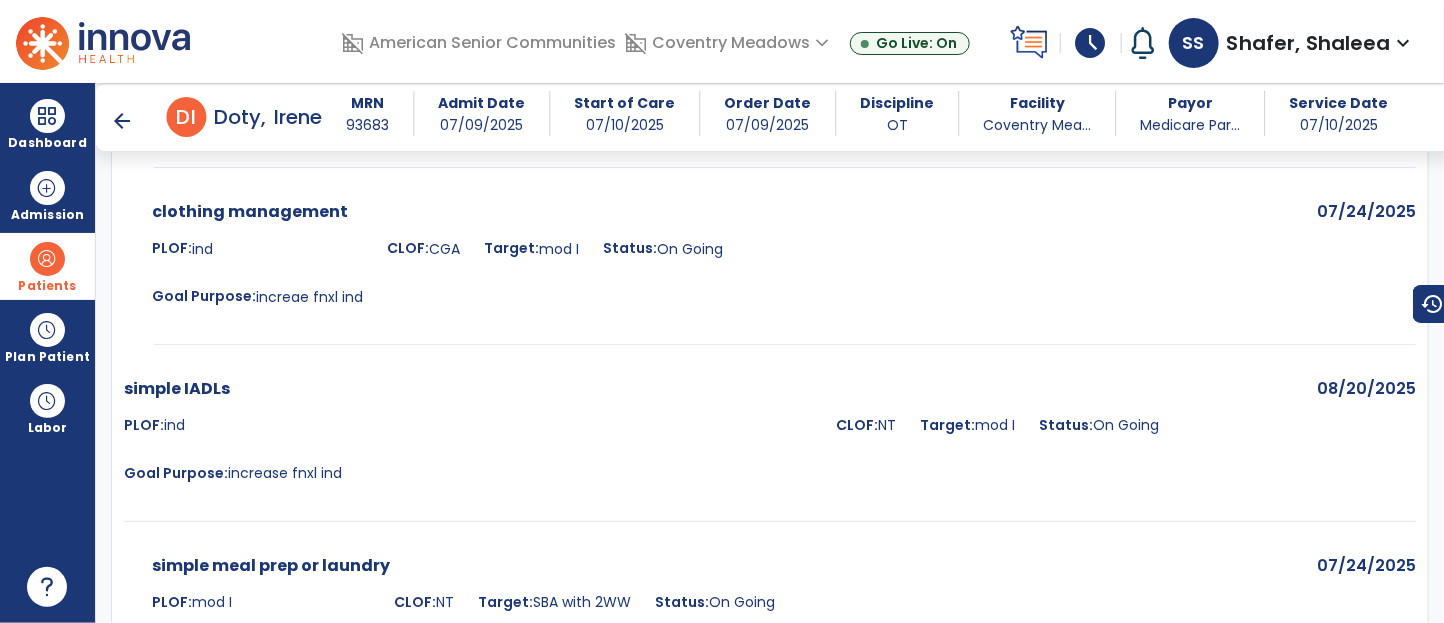 scroll, scrollTop: 5496, scrollLeft: 0, axis: vertical 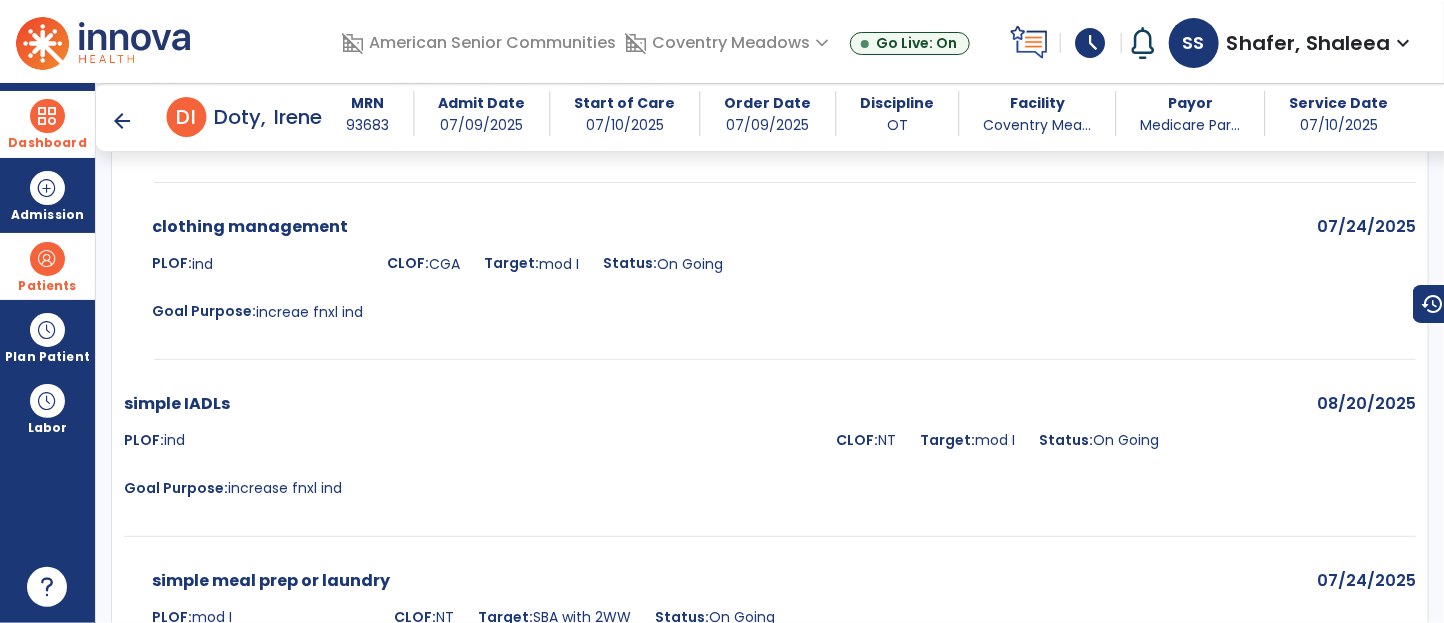 drag, startPoint x: 42, startPoint y: 116, endPoint x: 144, endPoint y: 117, distance: 102.0049 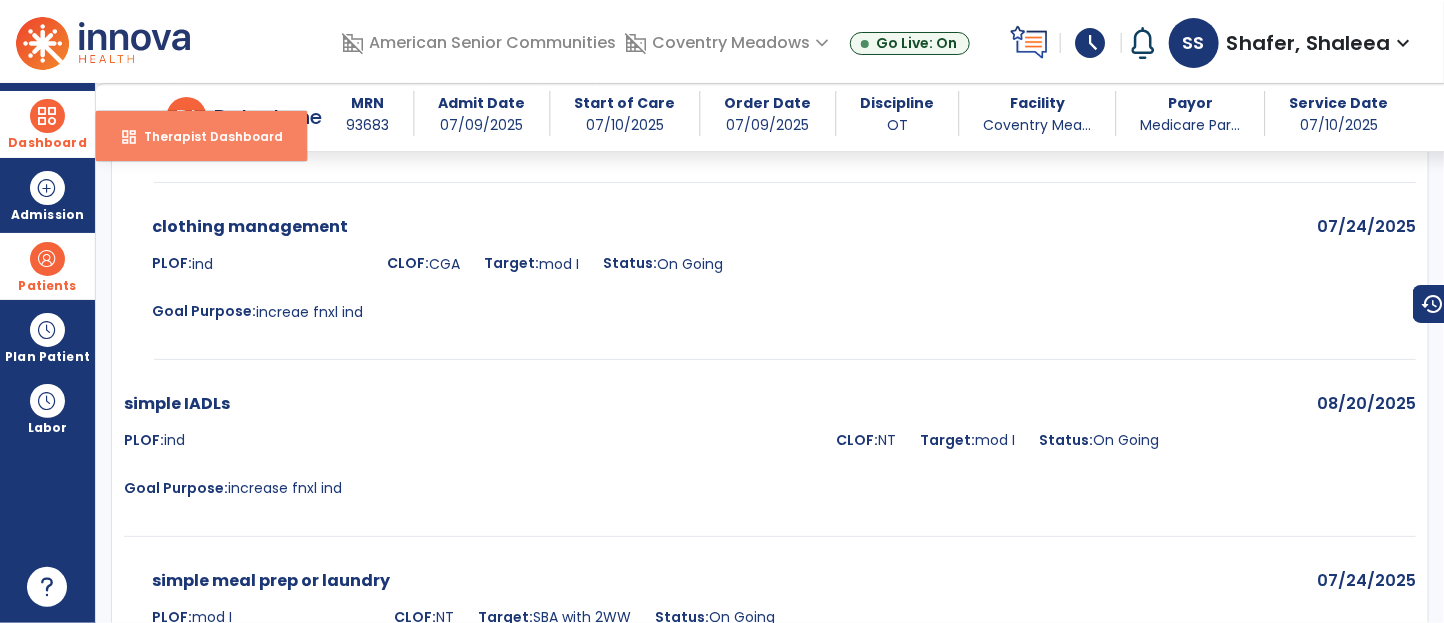 click on "dashboard  Therapist Dashboard" at bounding box center (201, 136) 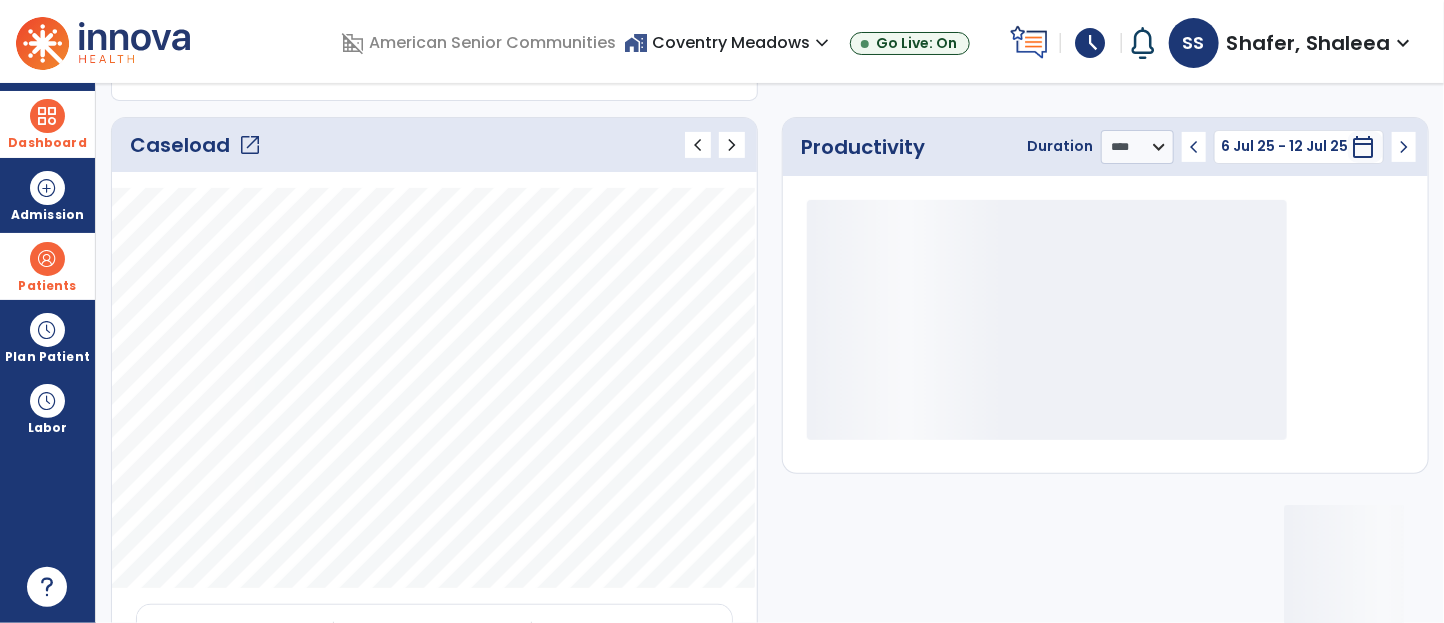 scroll, scrollTop: 17, scrollLeft: 0, axis: vertical 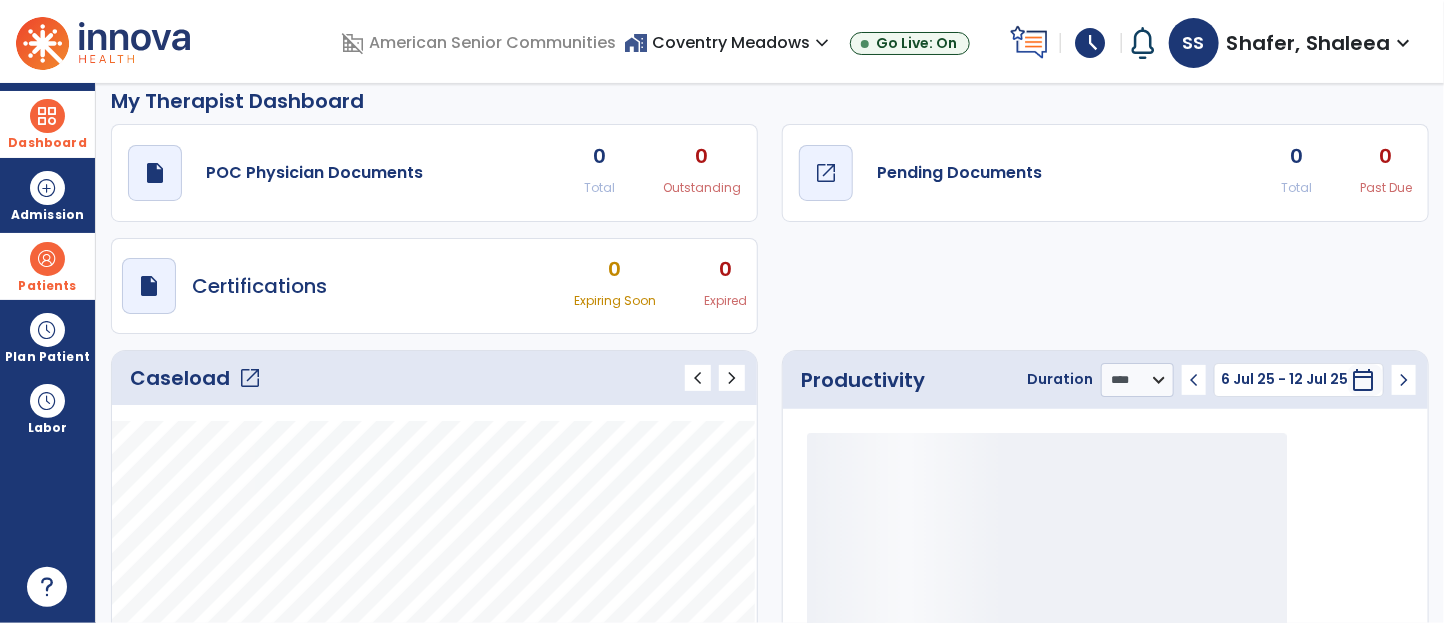 click on "Pending Documents" 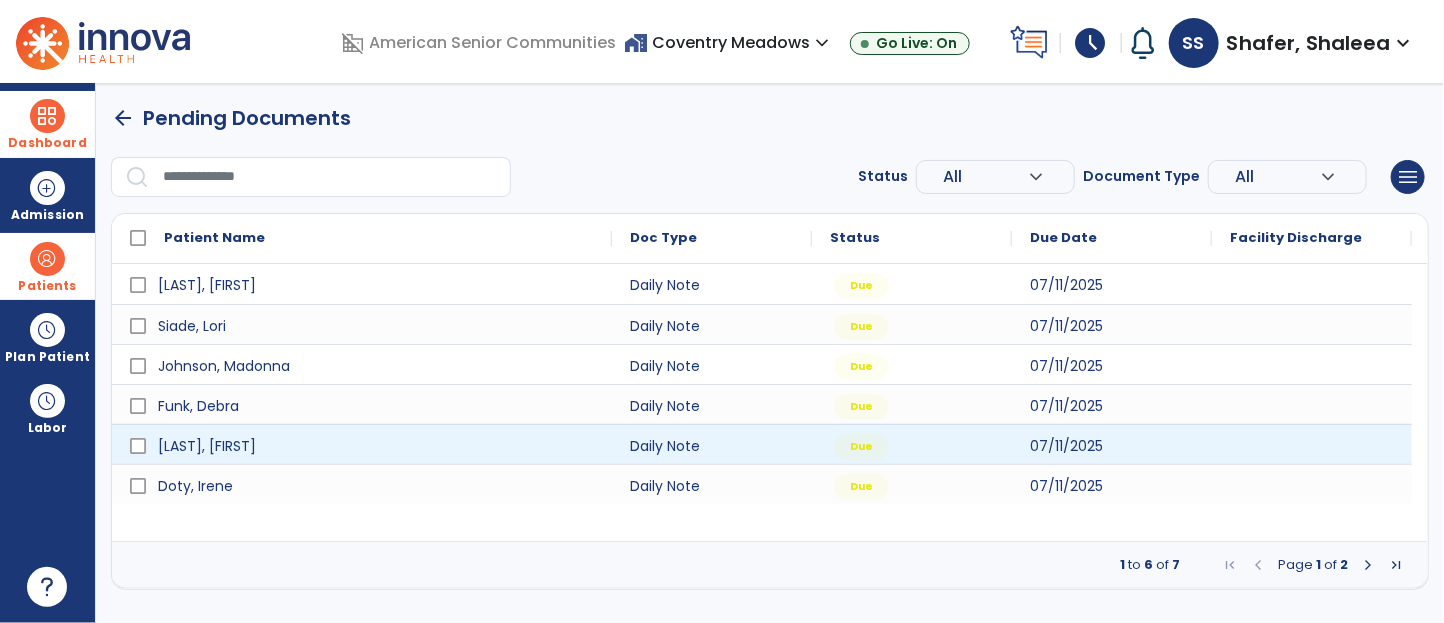 scroll, scrollTop: 0, scrollLeft: 0, axis: both 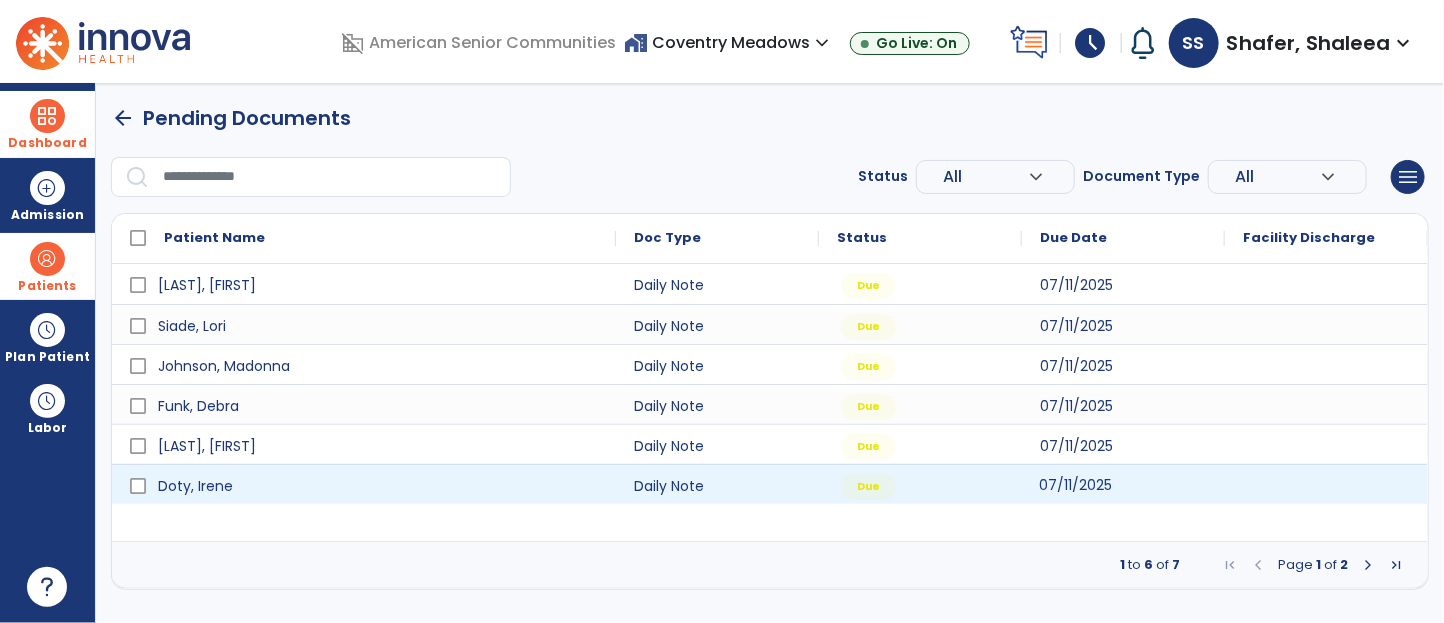 click on "07/11/2025" at bounding box center [1075, 485] 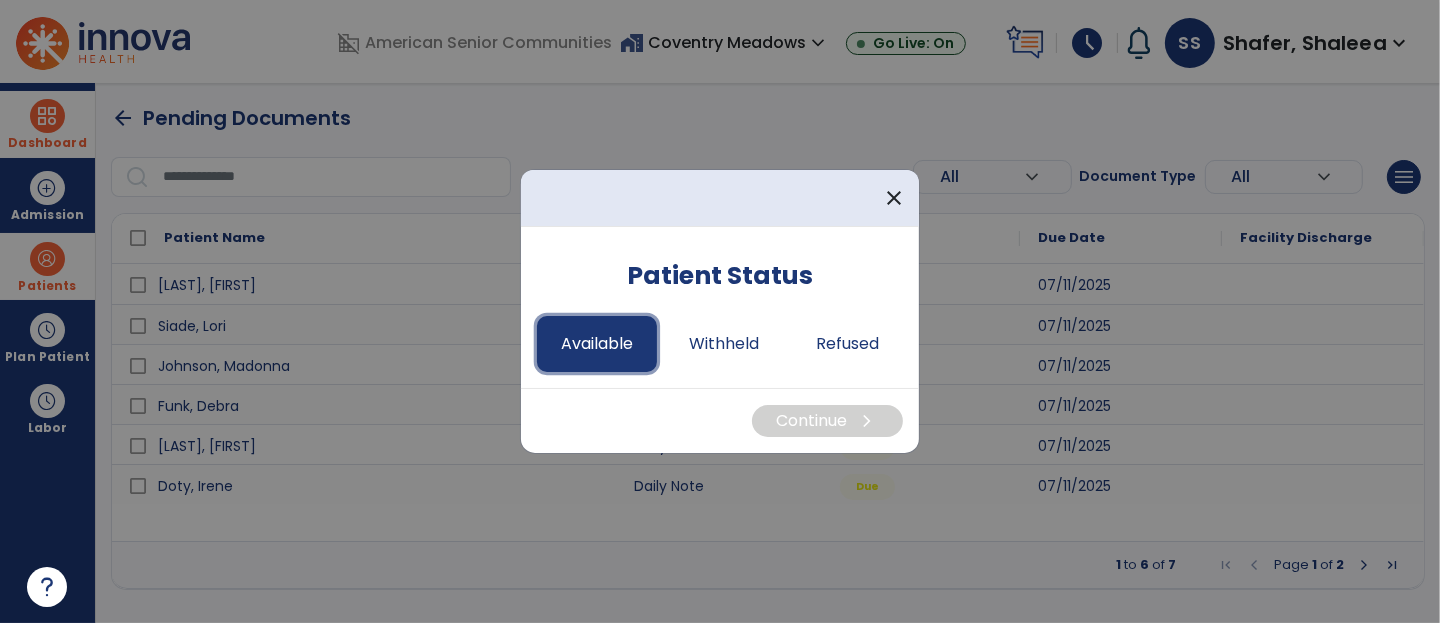 click on "Available" at bounding box center (597, 344) 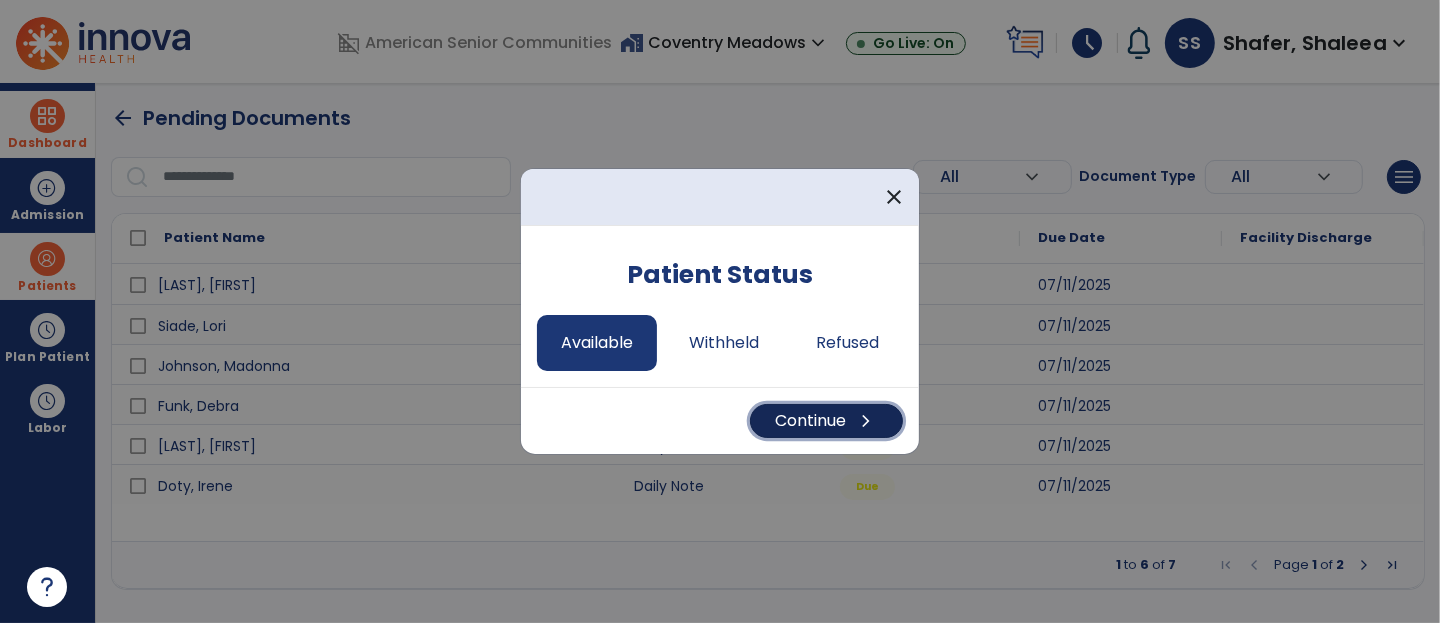 click on "Continue   chevron_right" at bounding box center (826, 421) 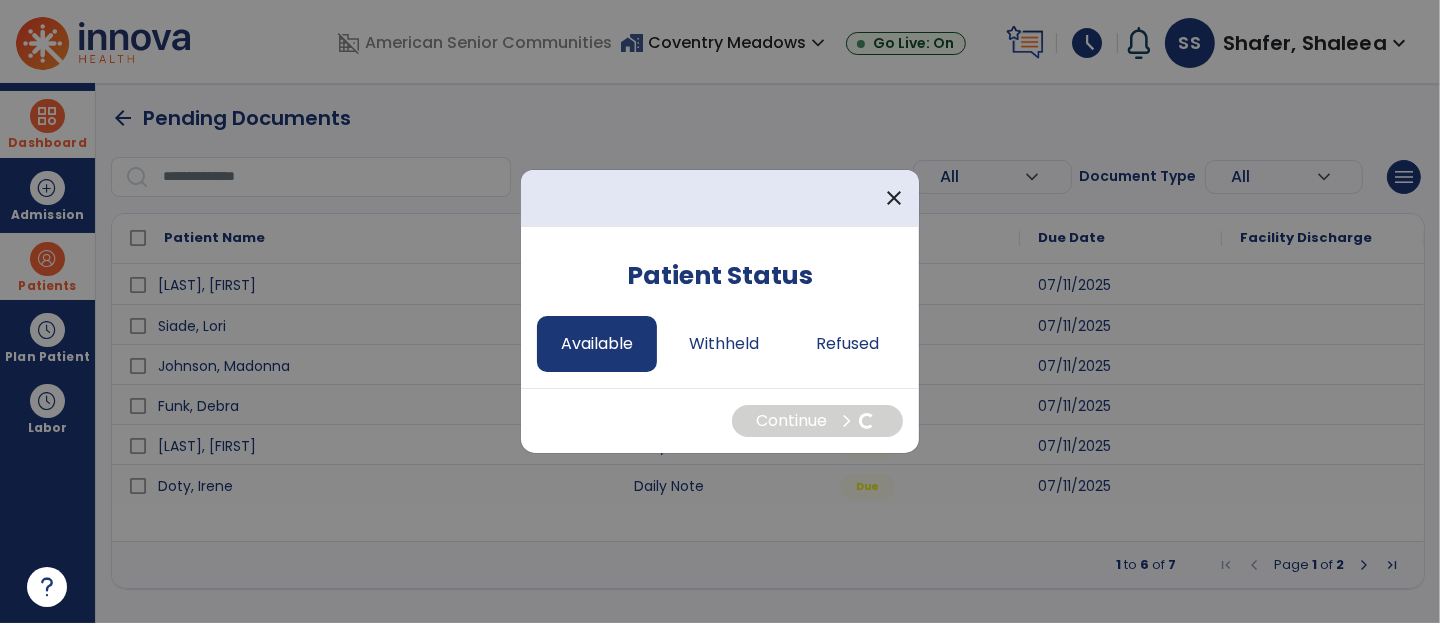 select on "*" 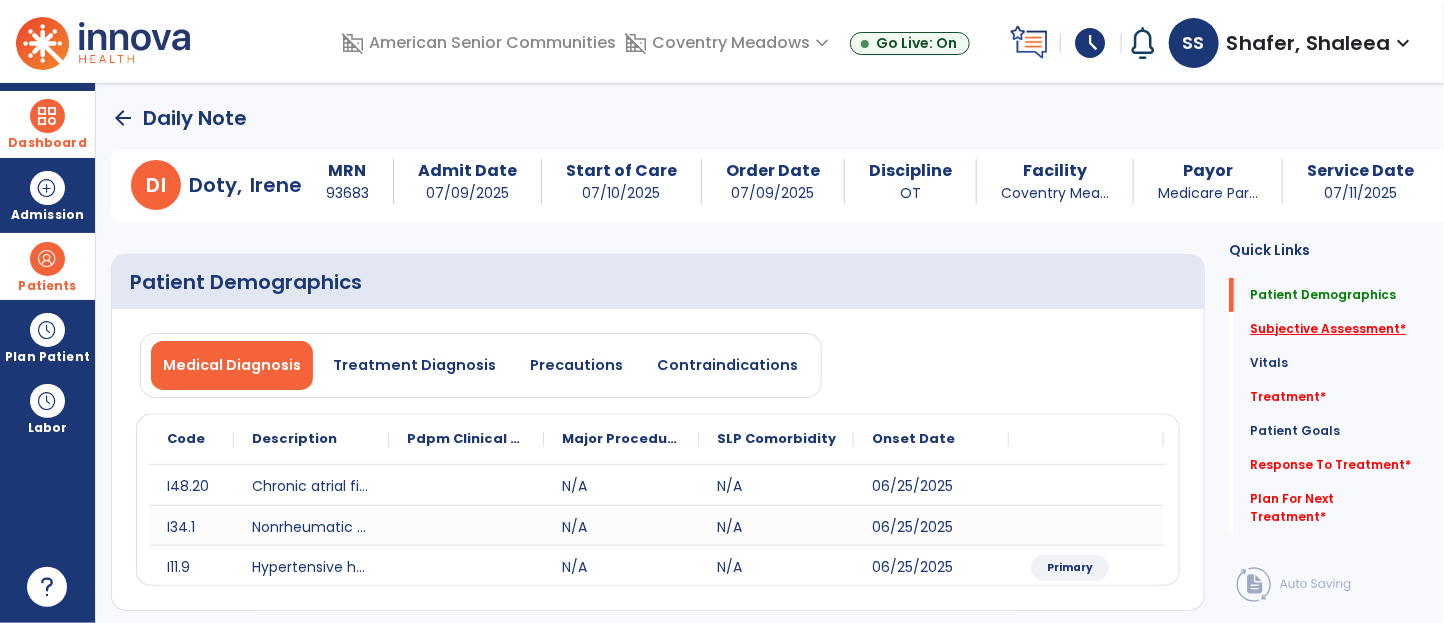 click on "Subjective Assessment   *" 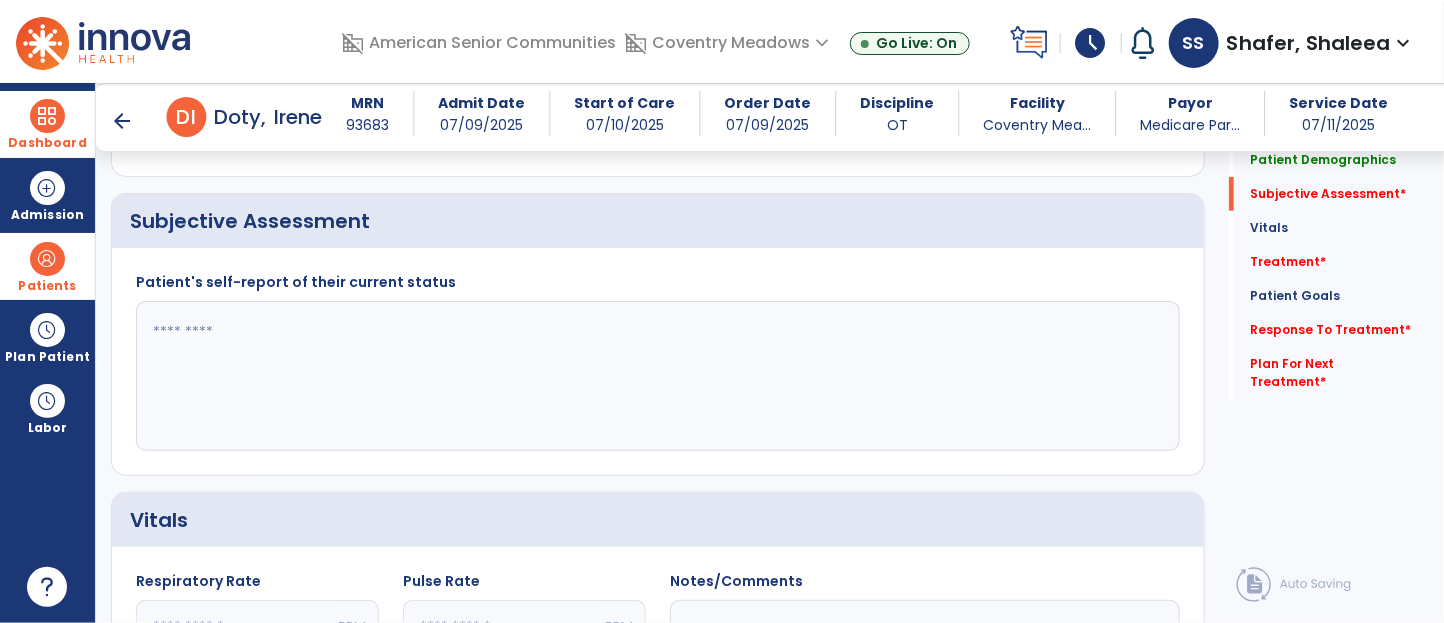 click 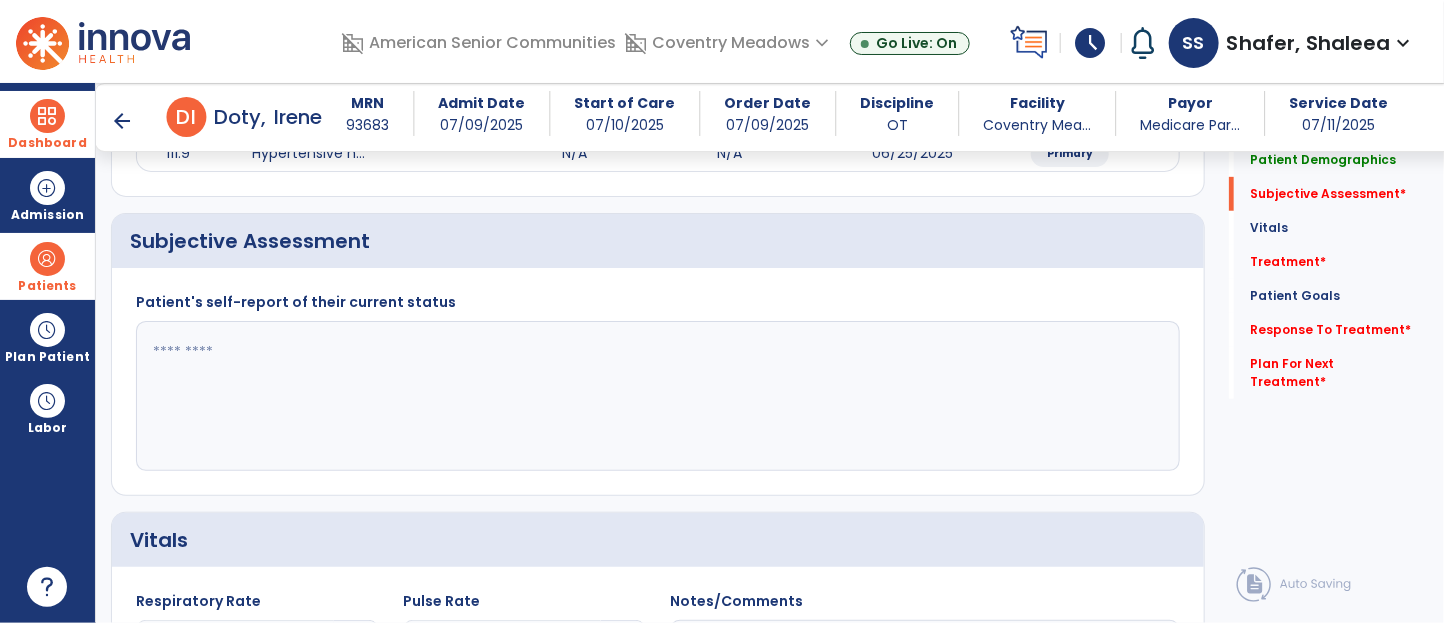 scroll, scrollTop: 380, scrollLeft: 0, axis: vertical 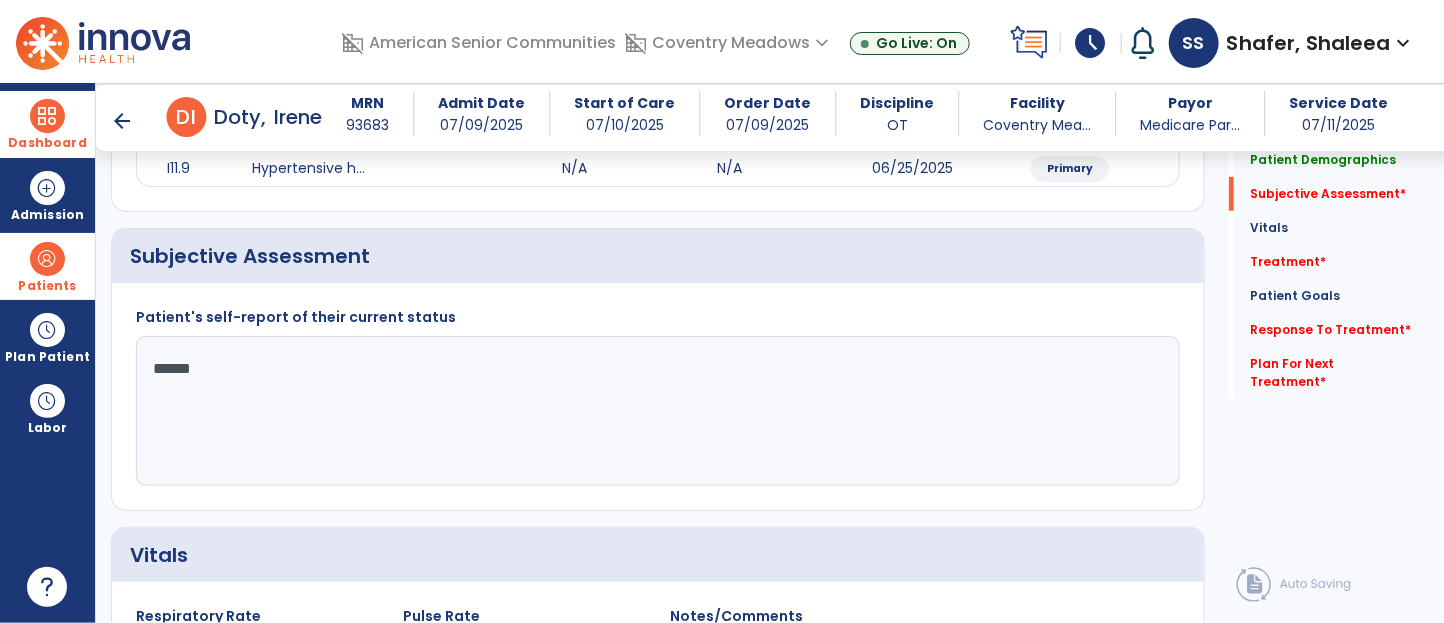 type on "*******" 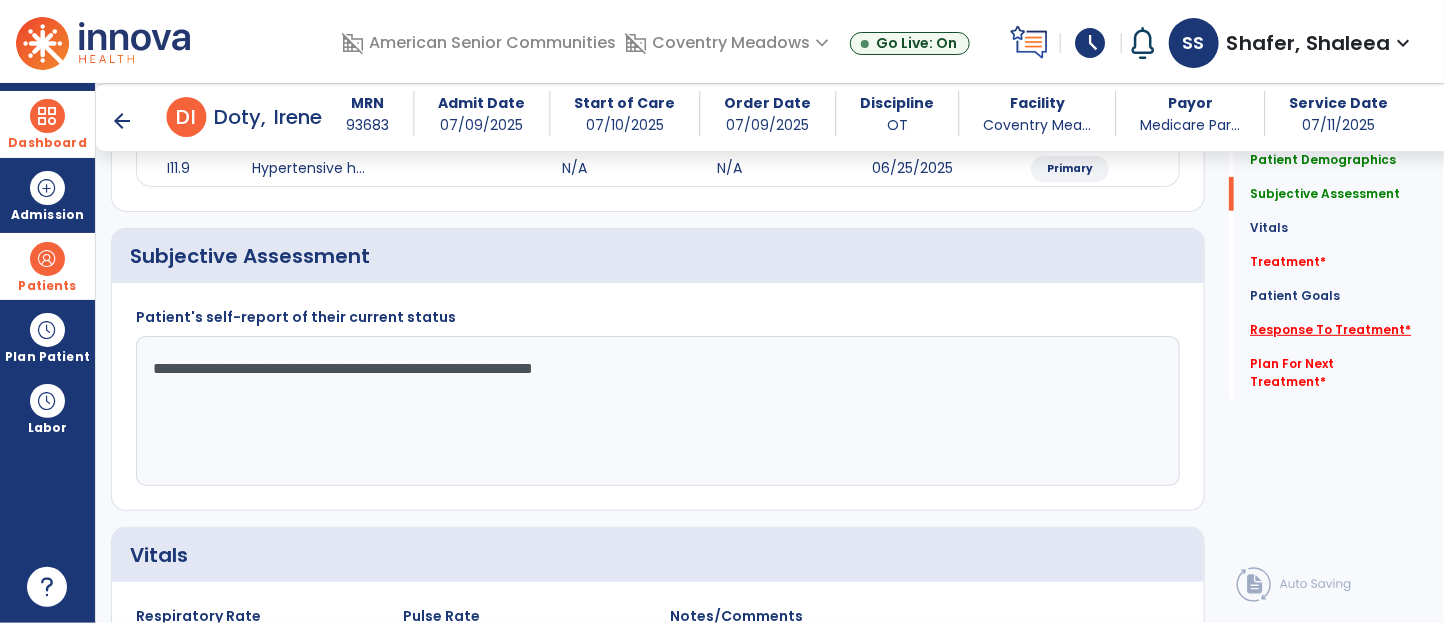 type on "**********" 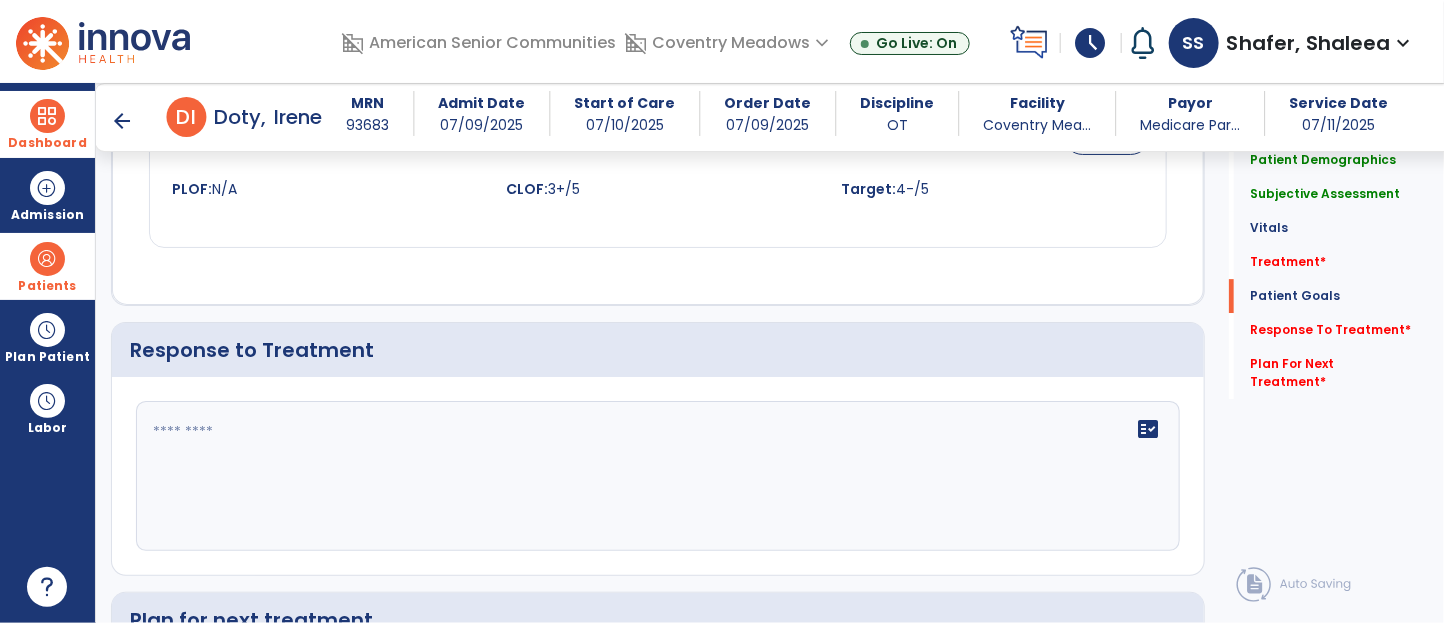 scroll, scrollTop: 2733, scrollLeft: 0, axis: vertical 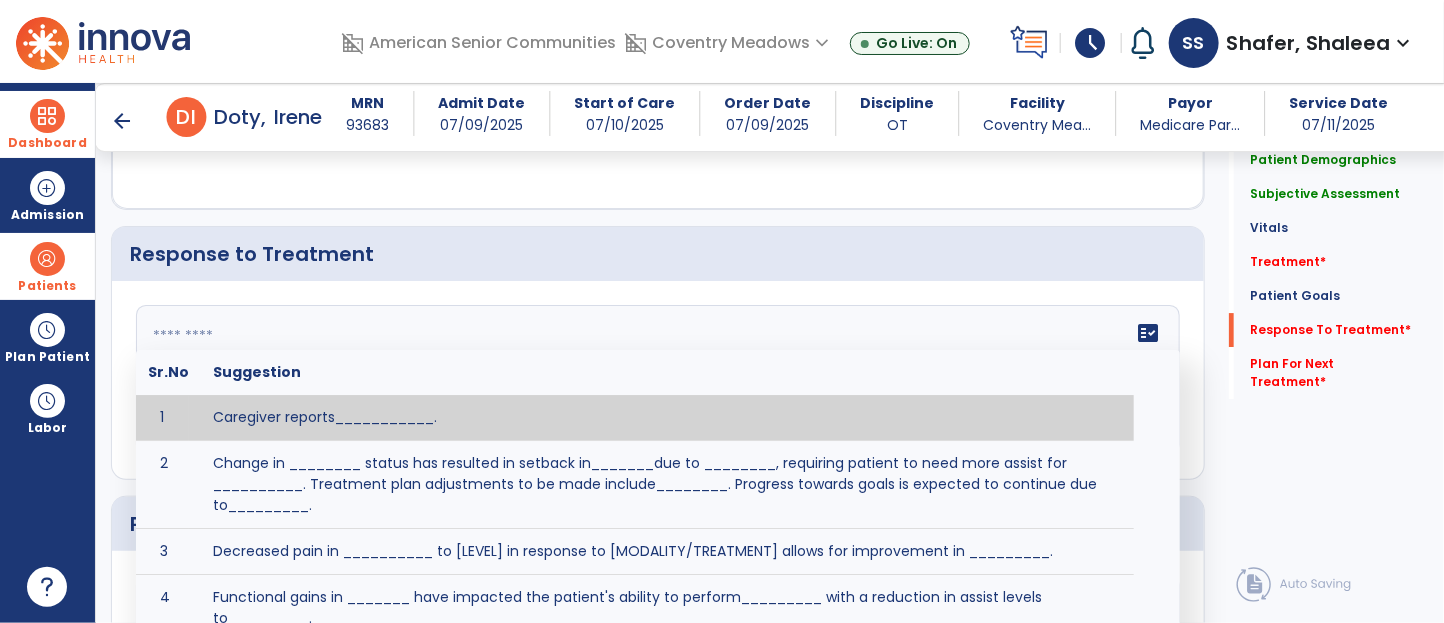 click on "fact_check  Sr.No Suggestion 1 Caregiver reports___________. 2 Change in ________ status has resulted in setback in_______due to ________, requiring patient to need more assist for __________.   Treatment plan adjustments to be made include________.  Progress towards goals is expected to continue due to_________. 3 Decreased pain in __________ to [LEVEL] in response to [MODALITY/TREATMENT] allows for improvement in _________. 4 Functional gains in _______ have impacted the patient's ability to perform_________ with a reduction in assist levels to_________. 5 Functional progress this week has been significant due to__________. 6 Gains in ________ have improved the patient's ability to perform ______with decreased levels of assist to___________. 7 Improvement in ________allows patient to tolerate higher levels of challenges in_________. 8 Pain in [AREA] has decreased to [LEVEL] in response to [TREATMENT/MODALITY], allowing fore ease in completing__________. 9 10 11 12 13 14 15 16 17 18 19 20 21" 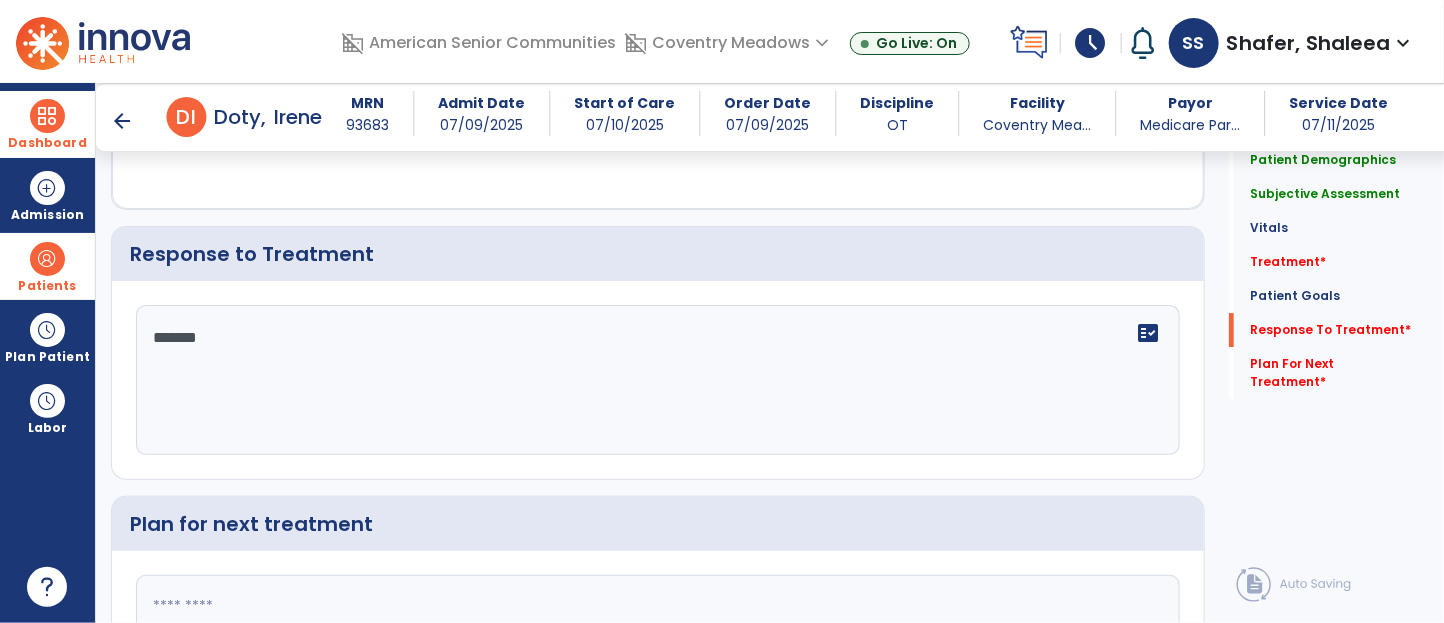 type on "********" 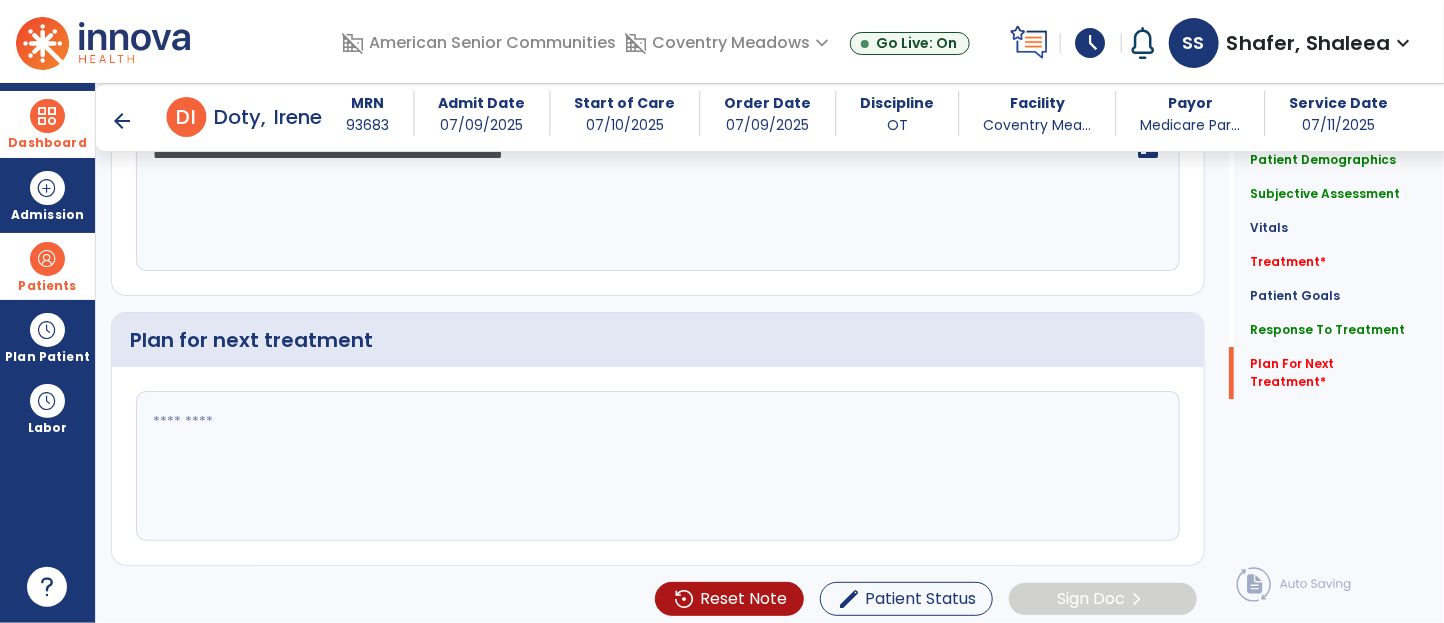type on "**********" 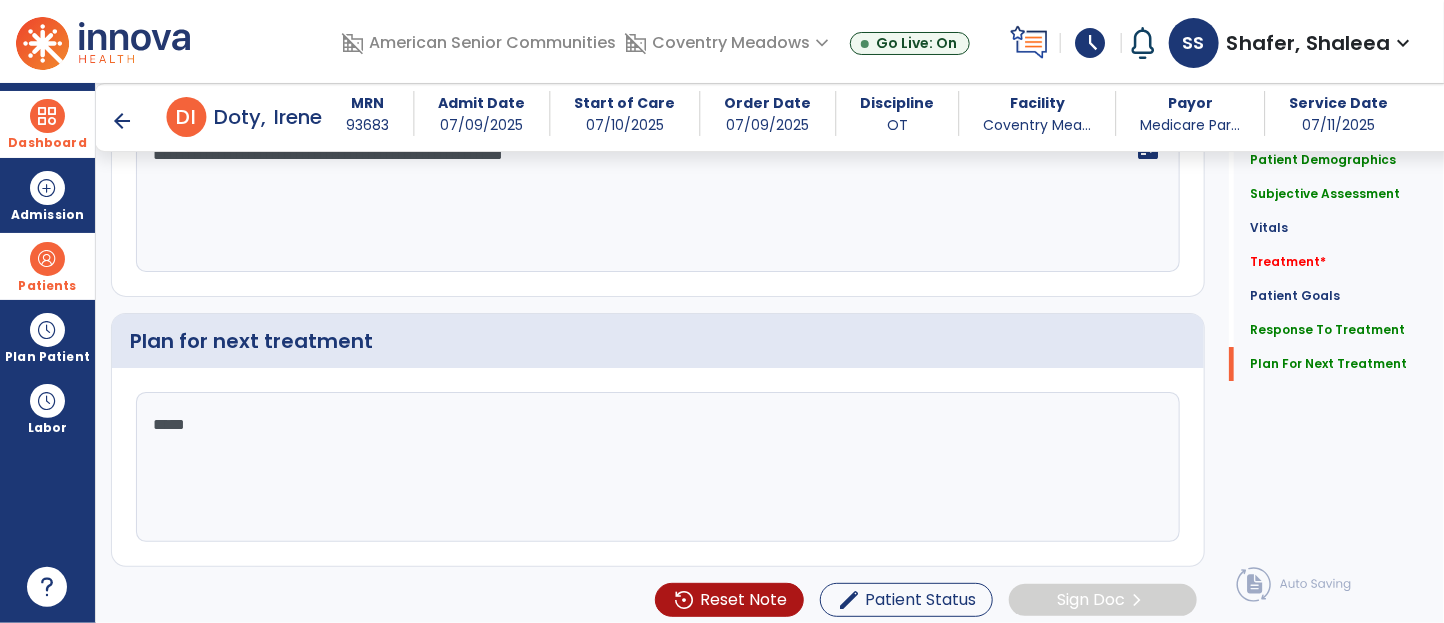 scroll, scrollTop: 2914, scrollLeft: 0, axis: vertical 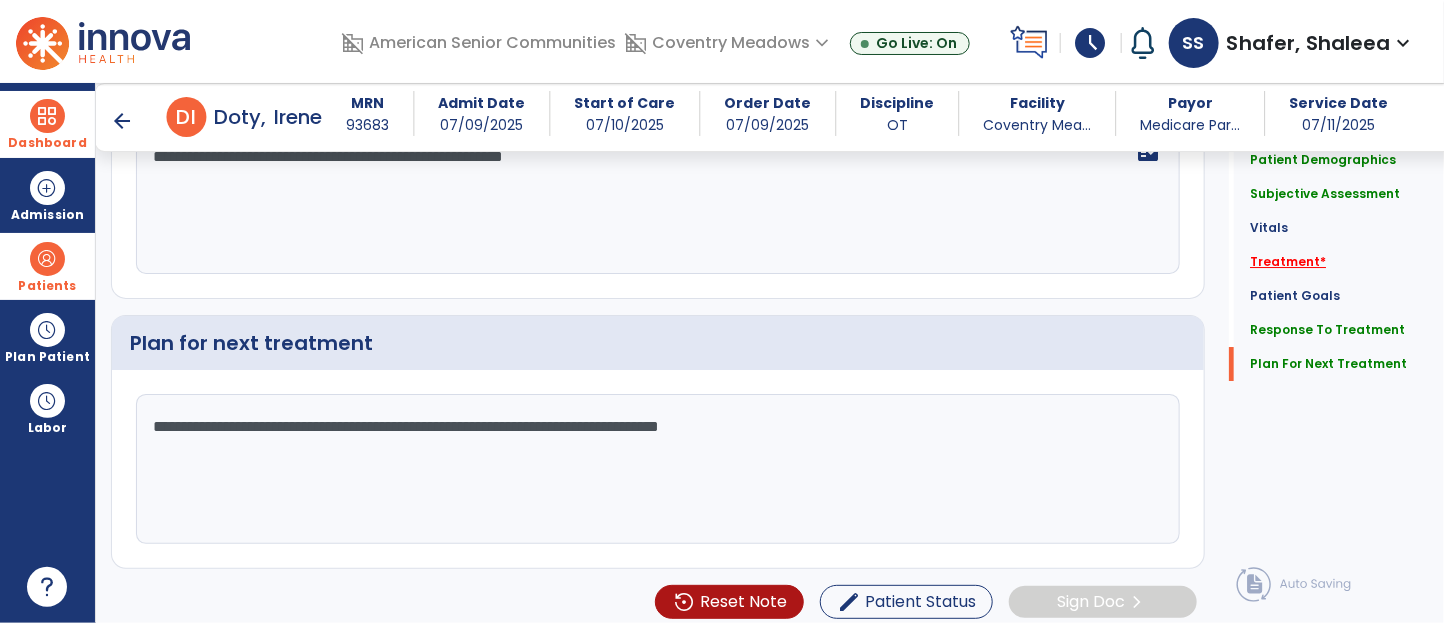type on "**********" 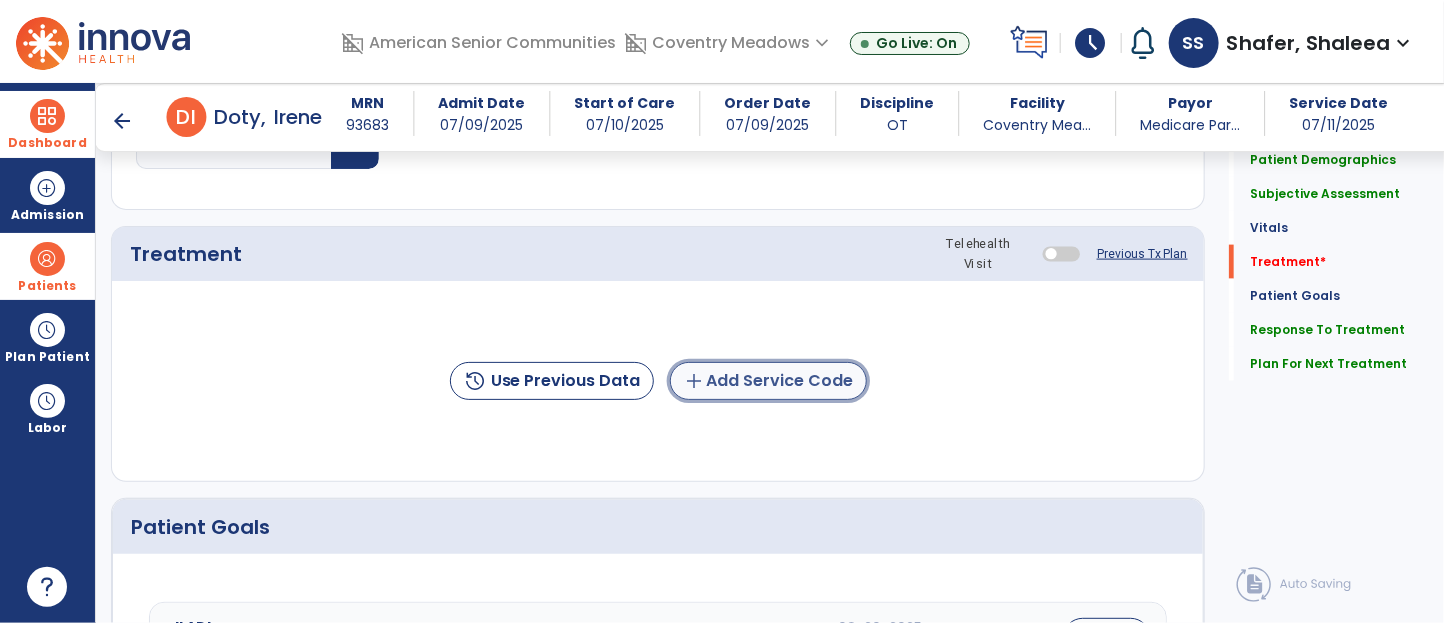 click on "add" 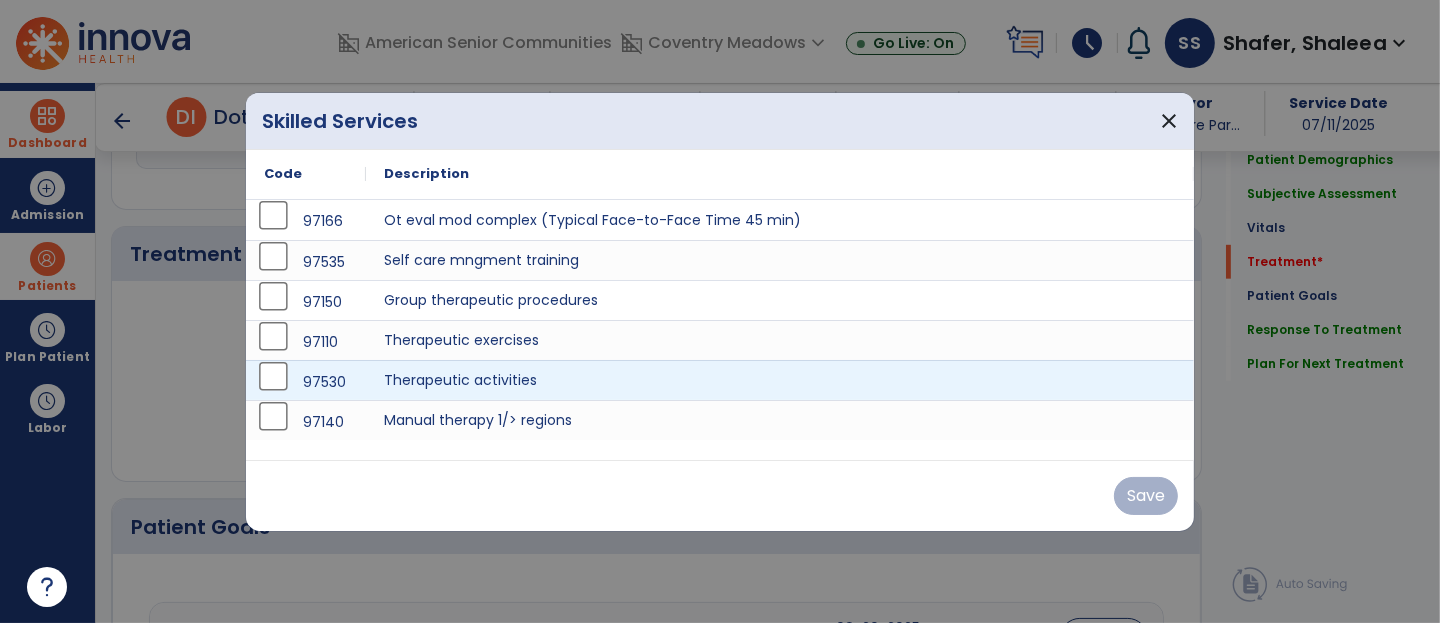scroll, scrollTop: 1103, scrollLeft: 0, axis: vertical 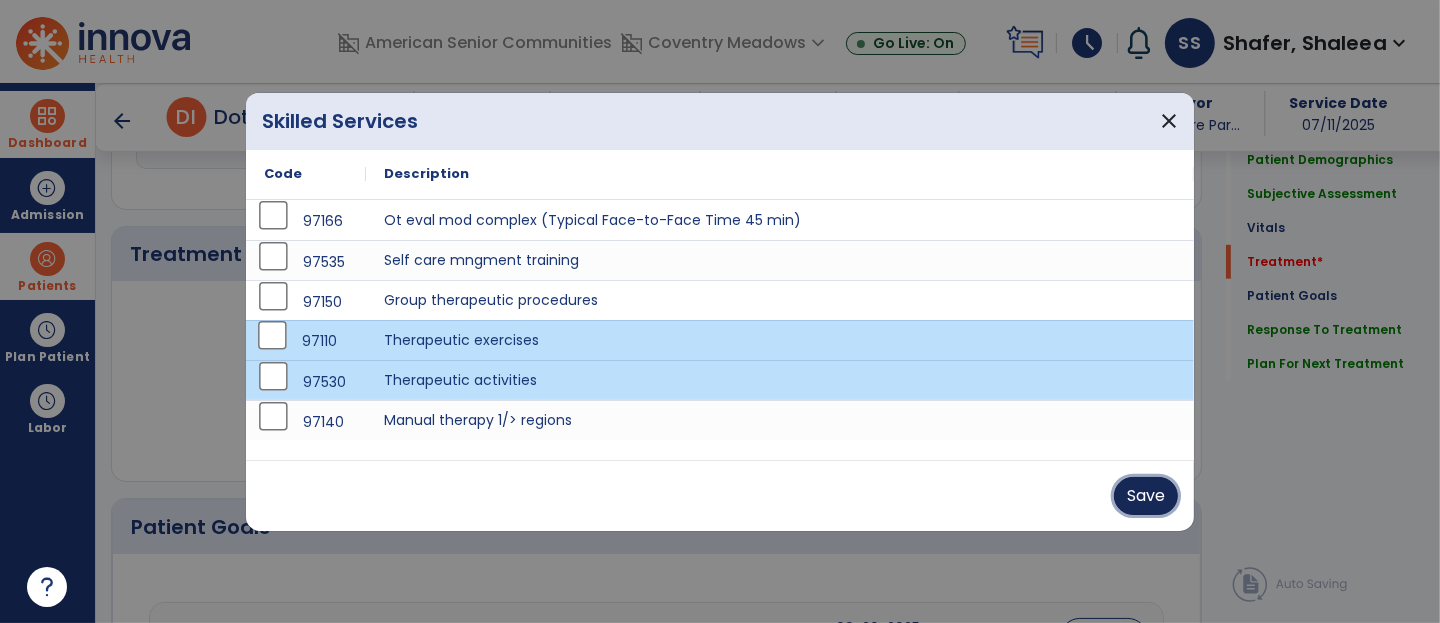 click on "Save" at bounding box center [1146, 496] 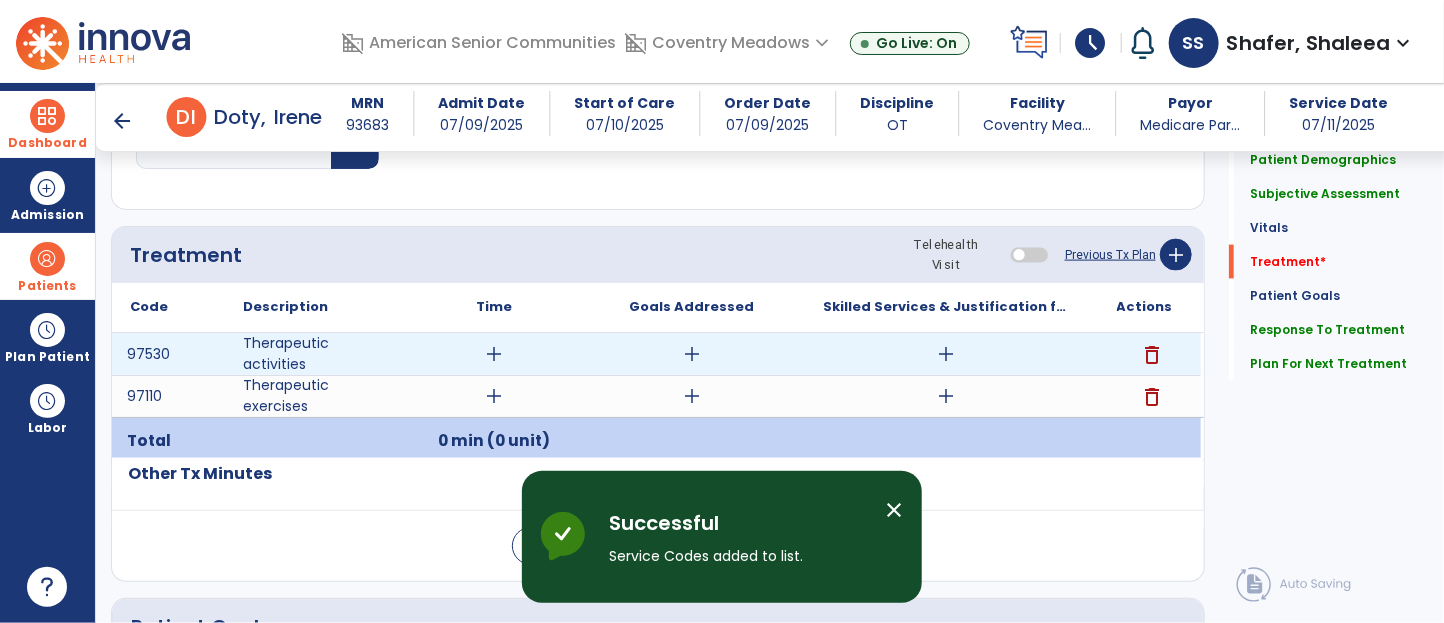 click on "add" at bounding box center (494, 354) 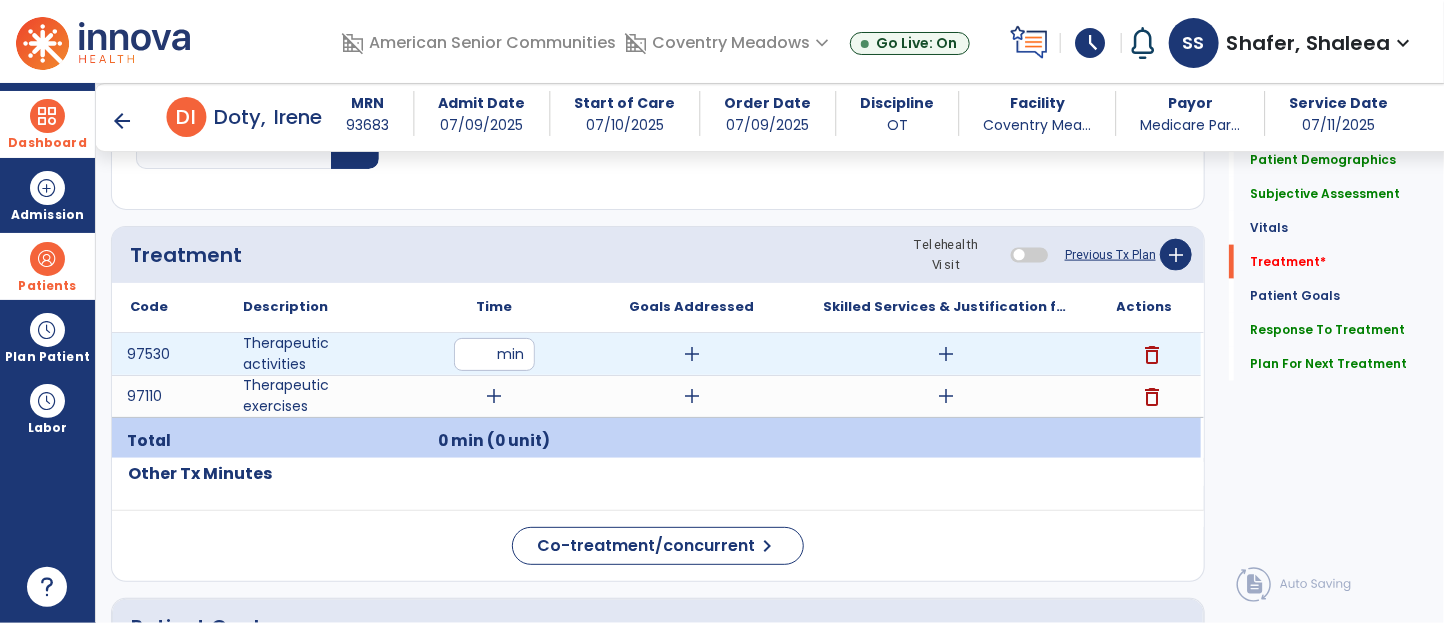 type on "**" 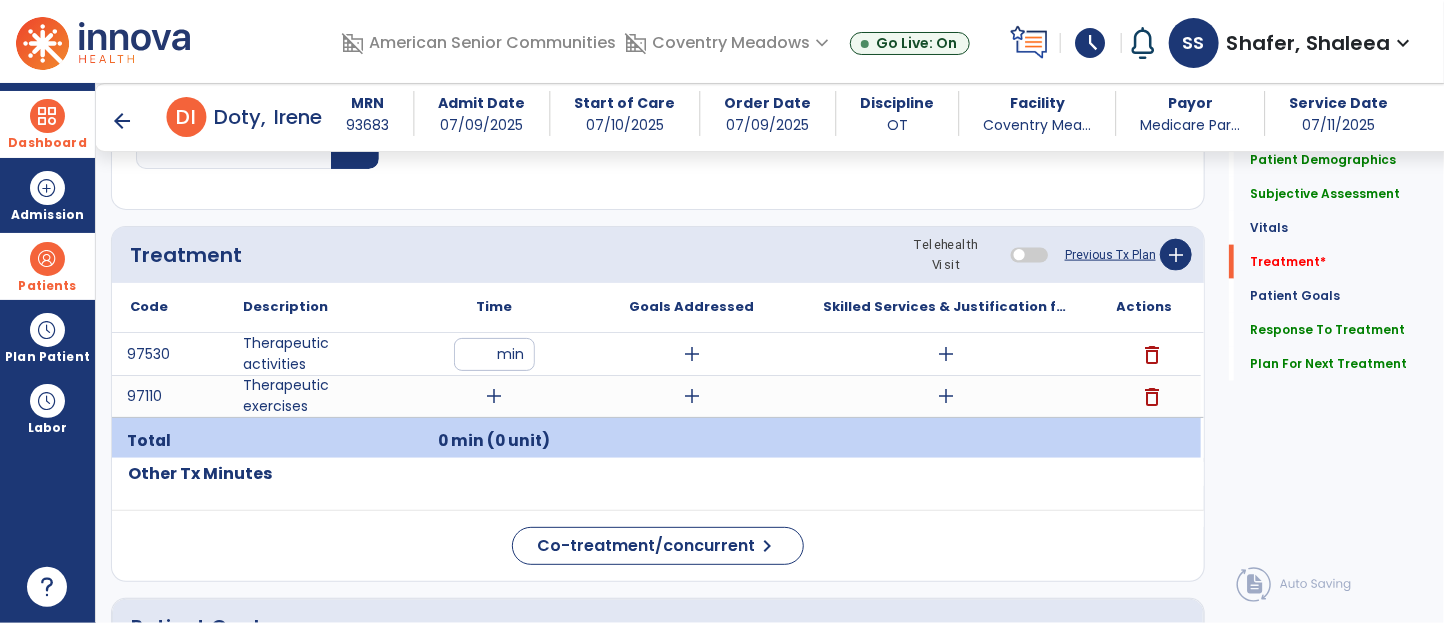 click on "Treatment Telehealth Visit  Previous Tx Plan   add" 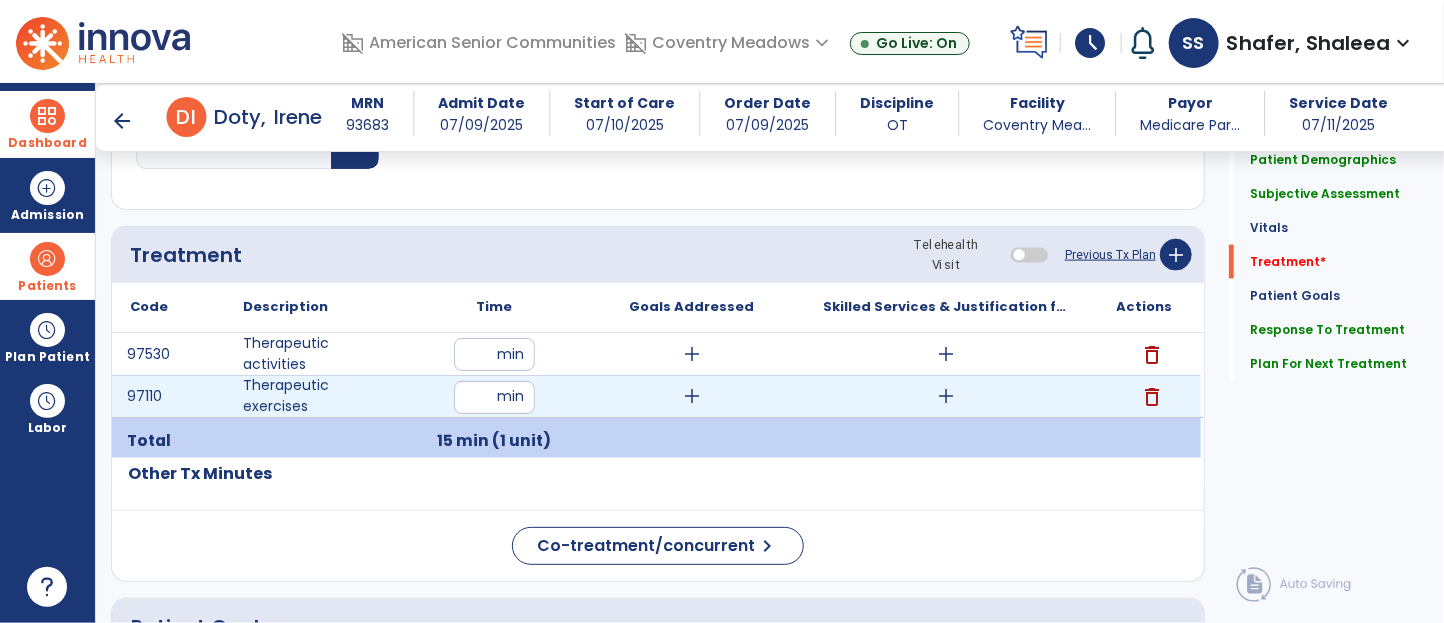 type on "**" 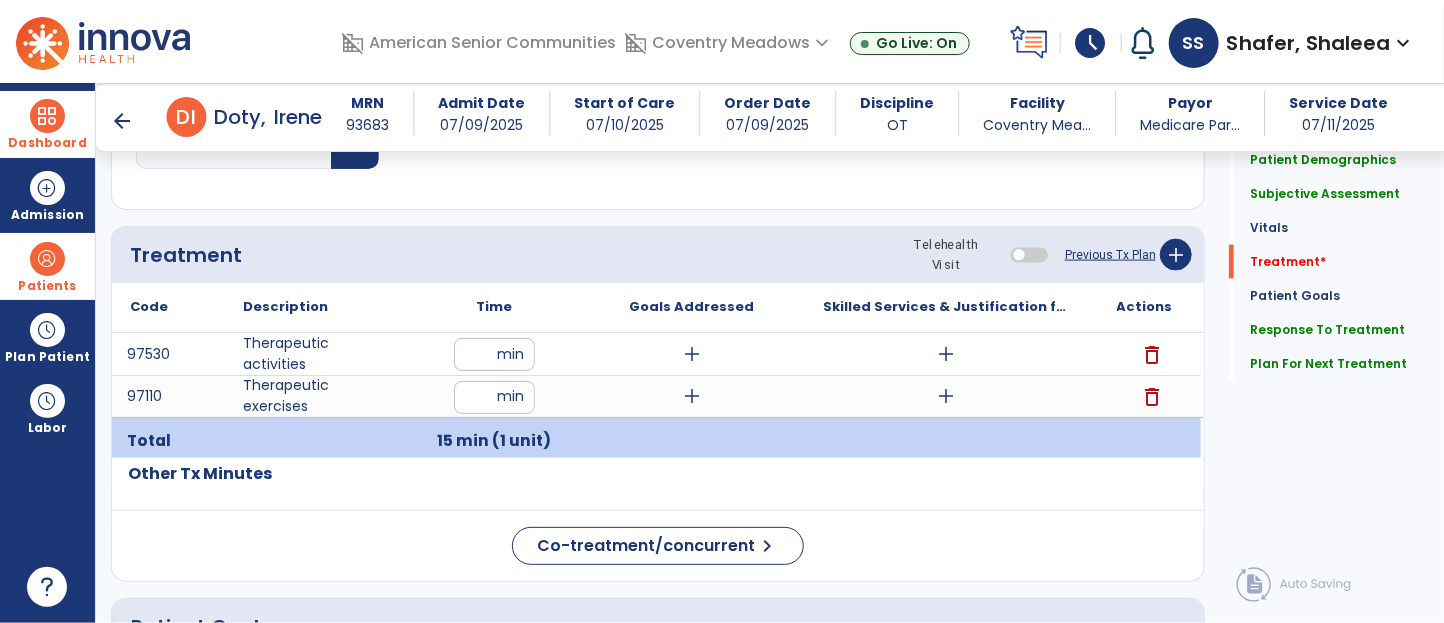 click on "Treatment Telehealth Visit  Previous Tx Plan   add" 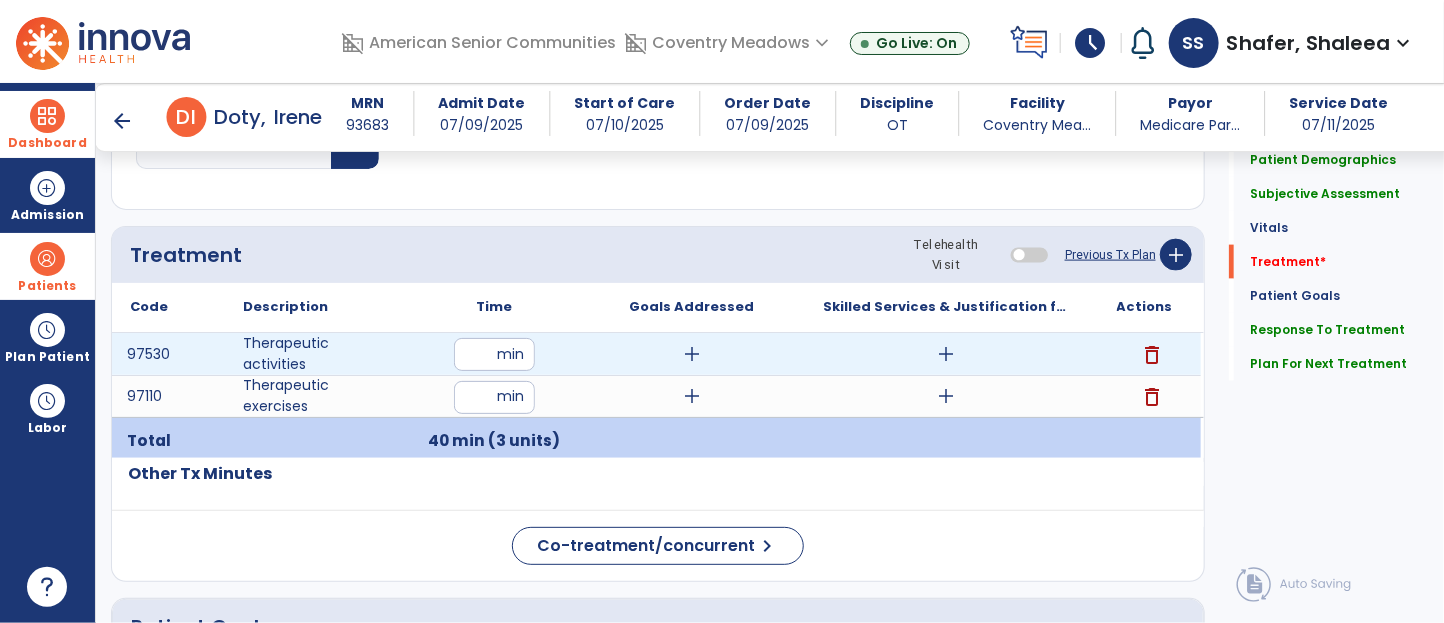 click on "add" at bounding box center (947, 354) 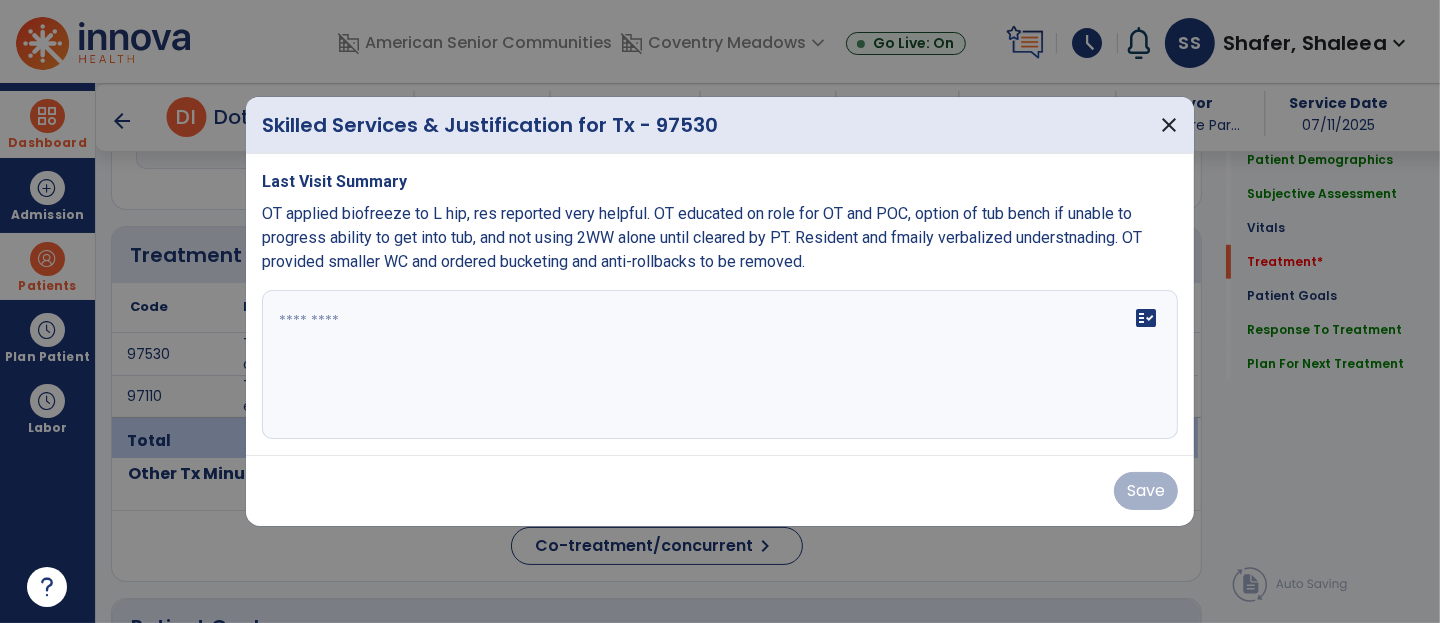 scroll, scrollTop: 1103, scrollLeft: 0, axis: vertical 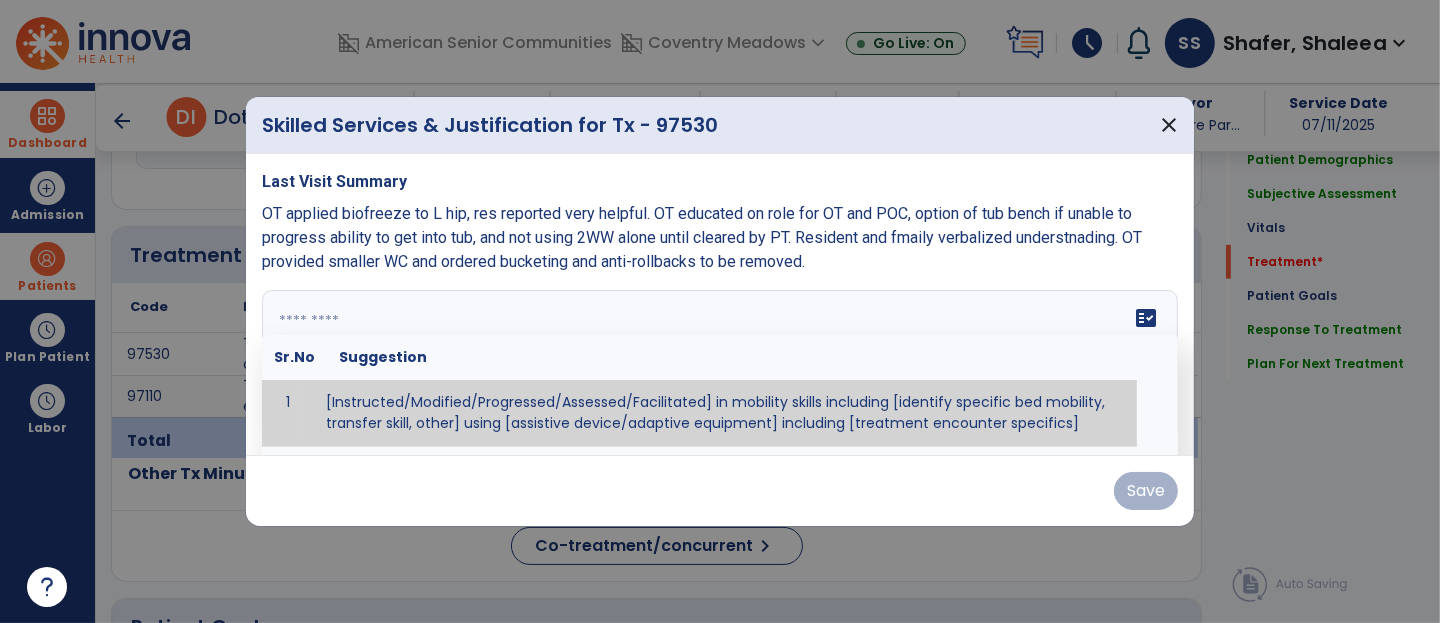 click at bounding box center (720, 365) 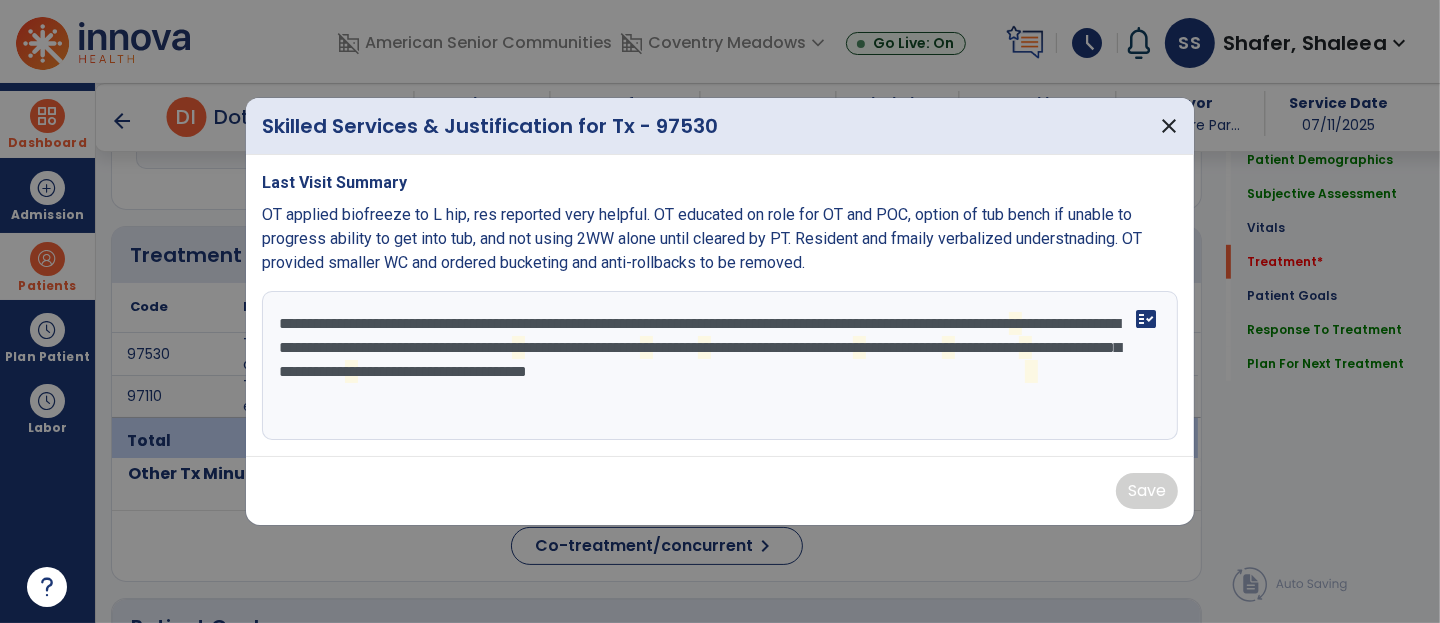 click on "**********" at bounding box center (720, 366) 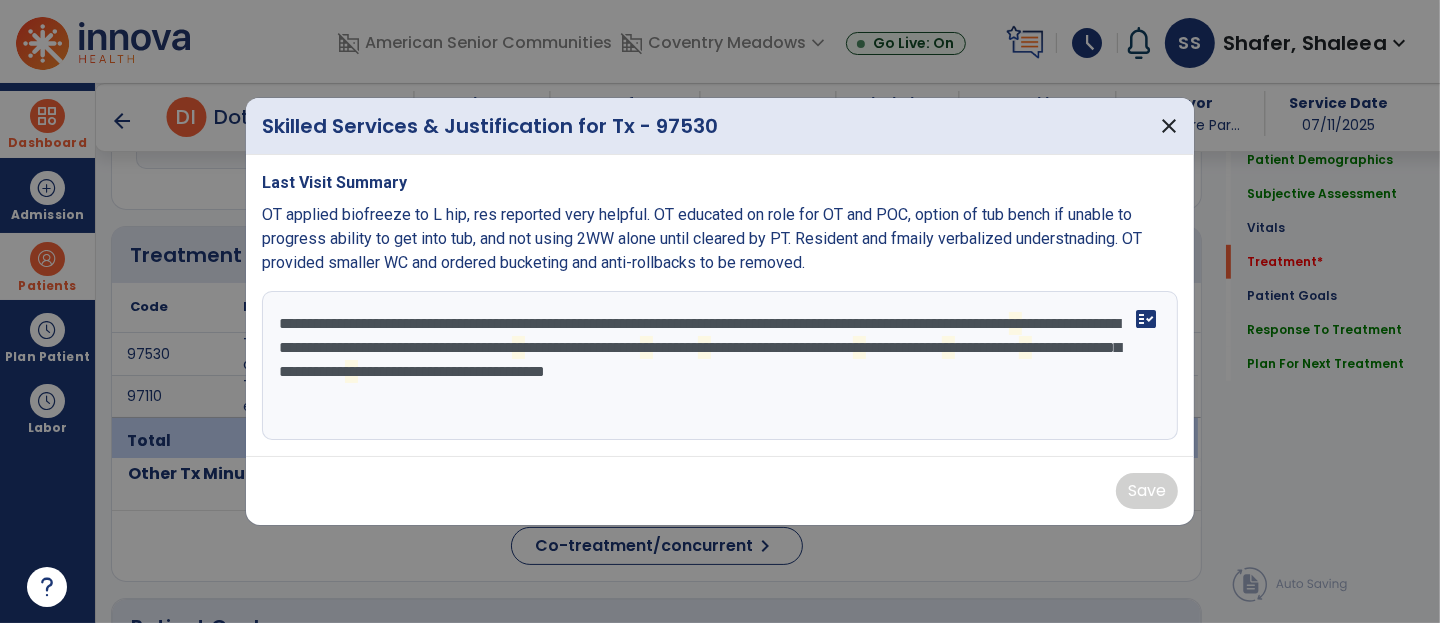 click on "**********" at bounding box center (720, 366) 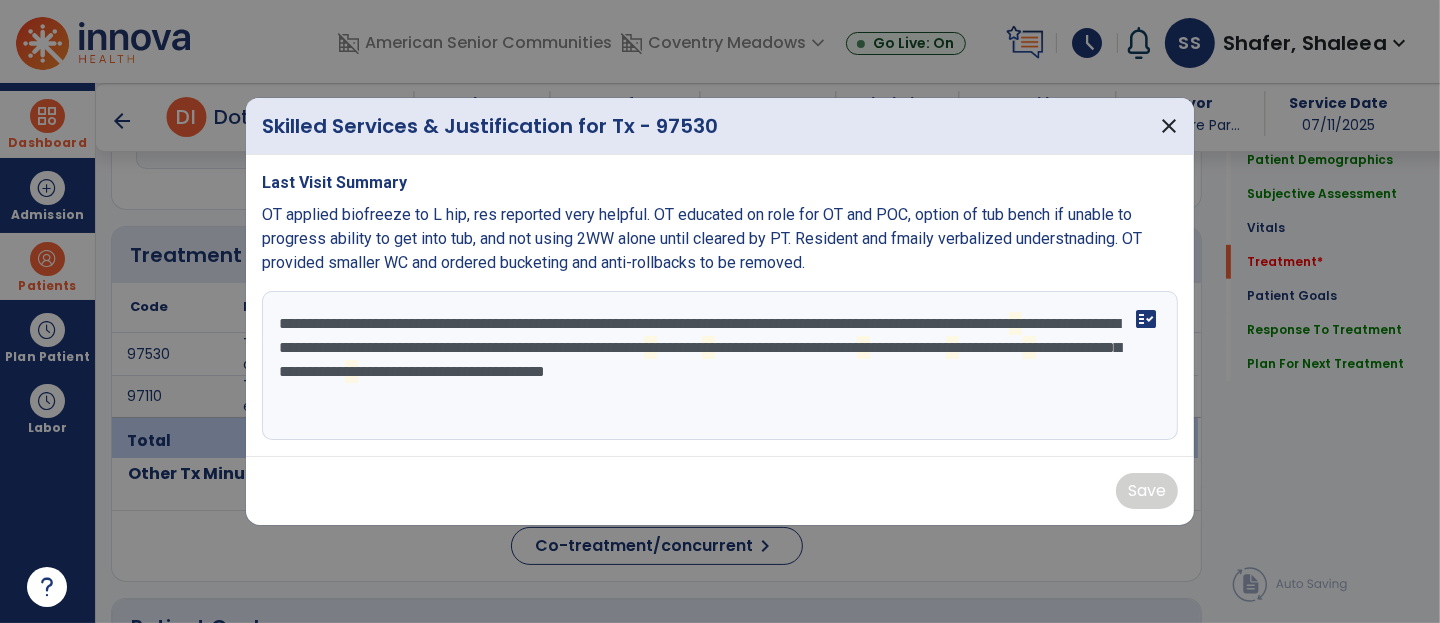 click on "**********" at bounding box center [720, 366] 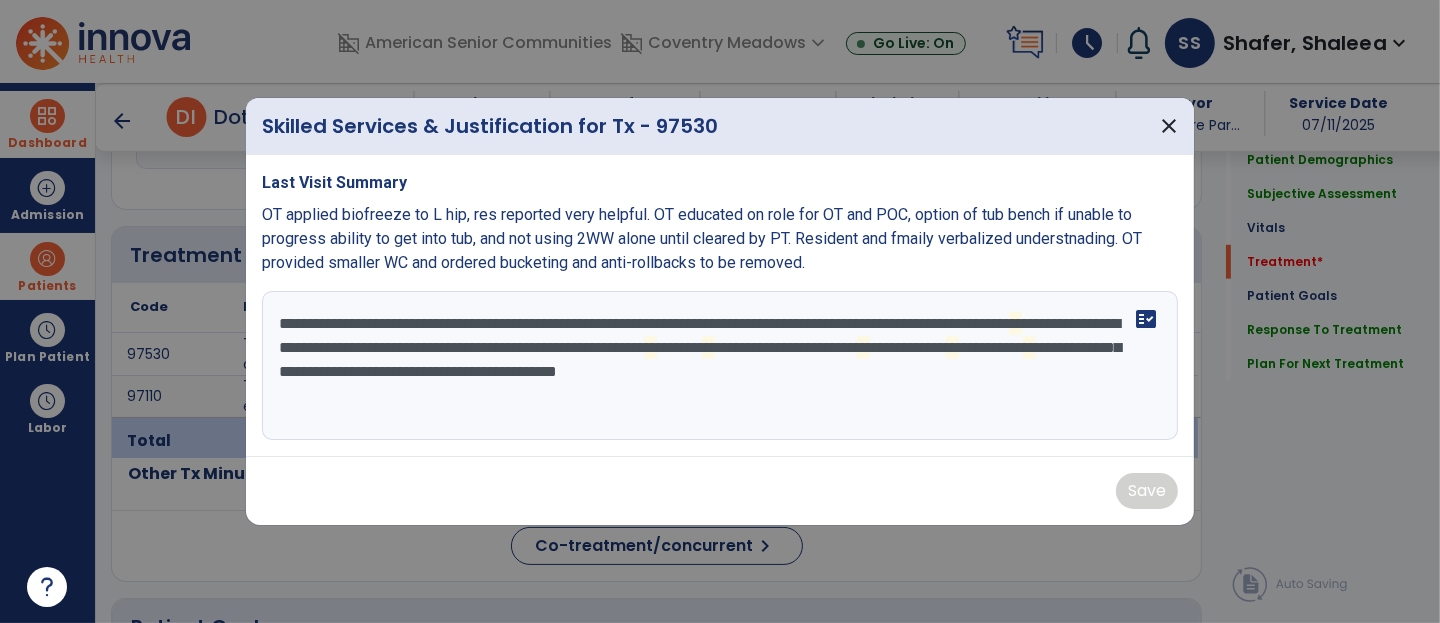 click on "**********" at bounding box center (720, 366) 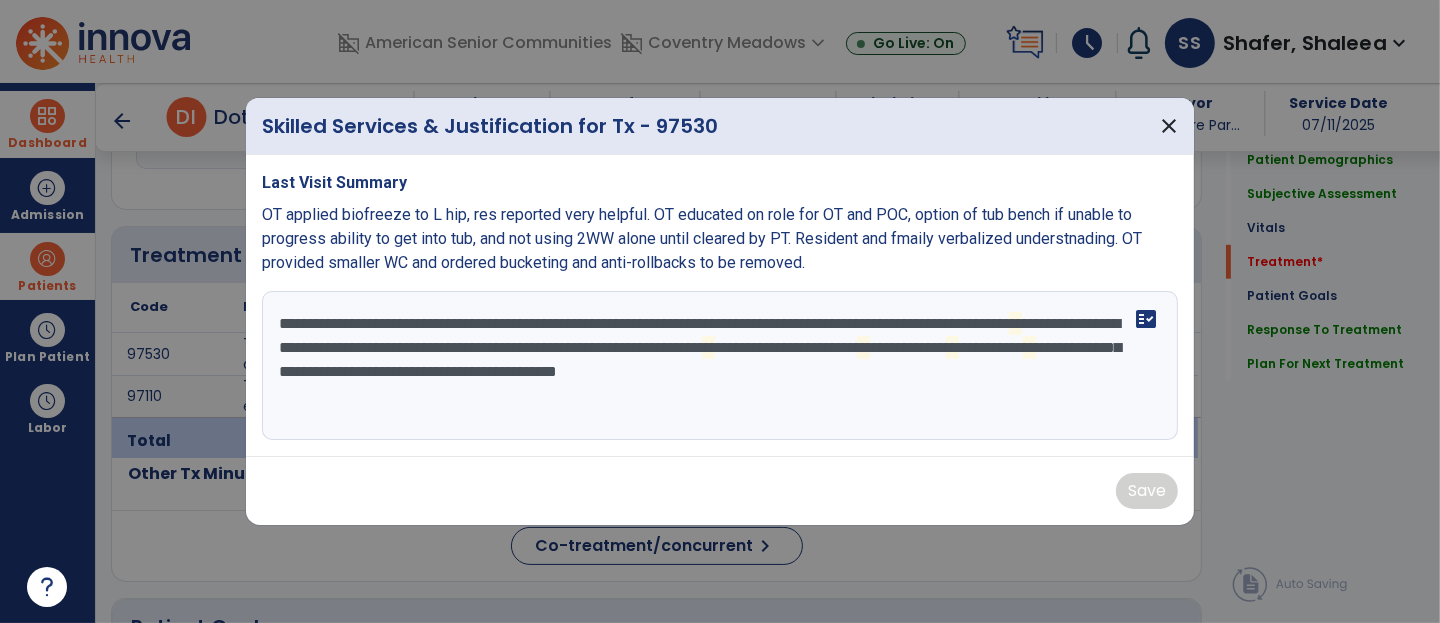 click on "**********" at bounding box center [720, 366] 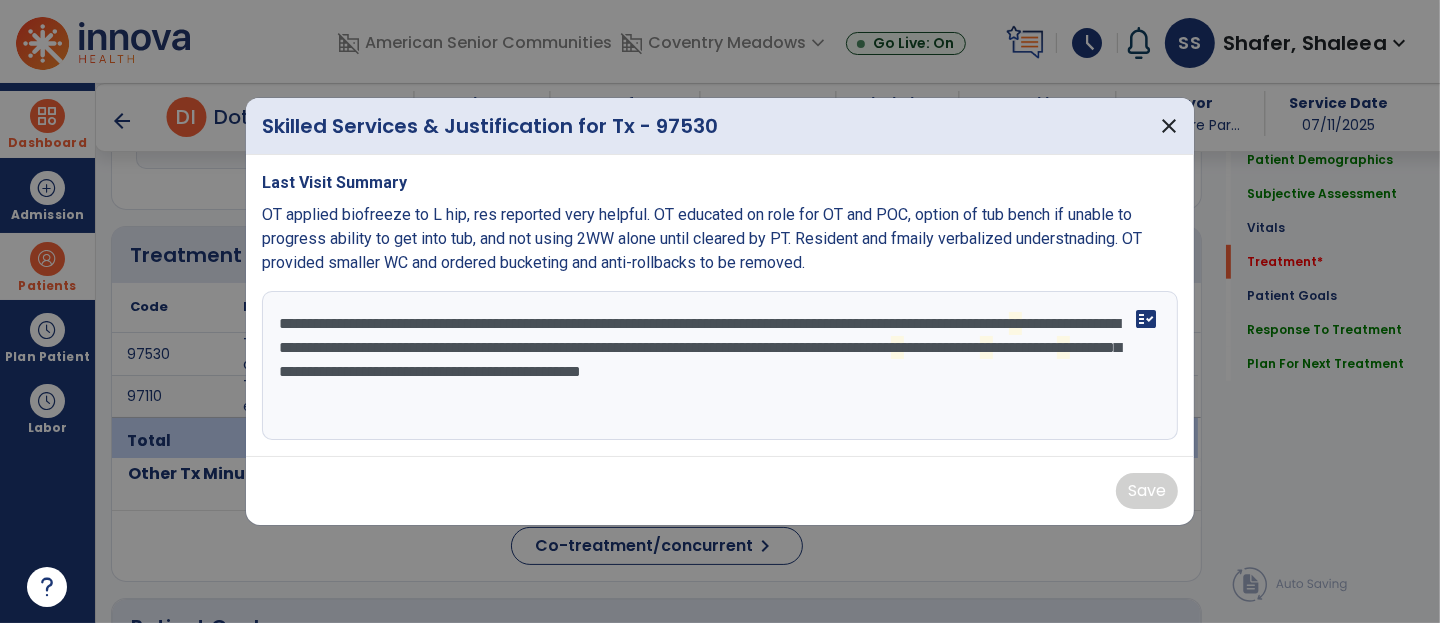 click on "**********" at bounding box center (720, 366) 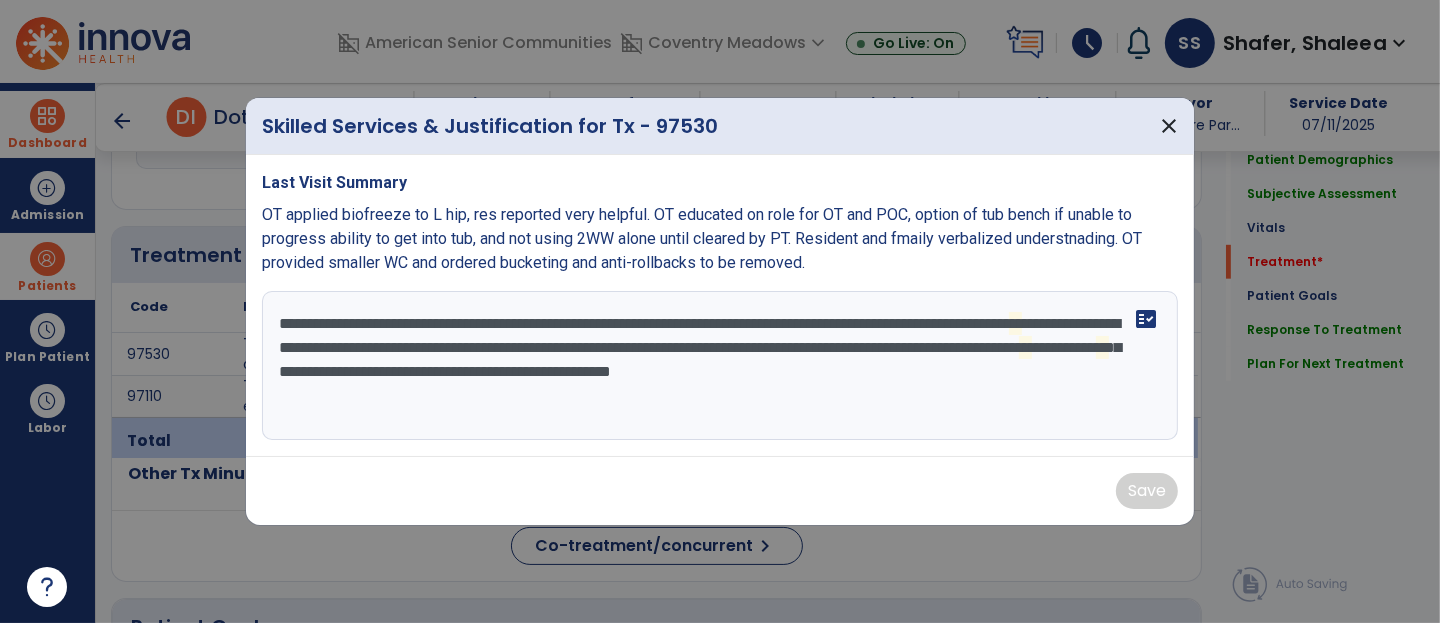 click on "**********" at bounding box center (720, 366) 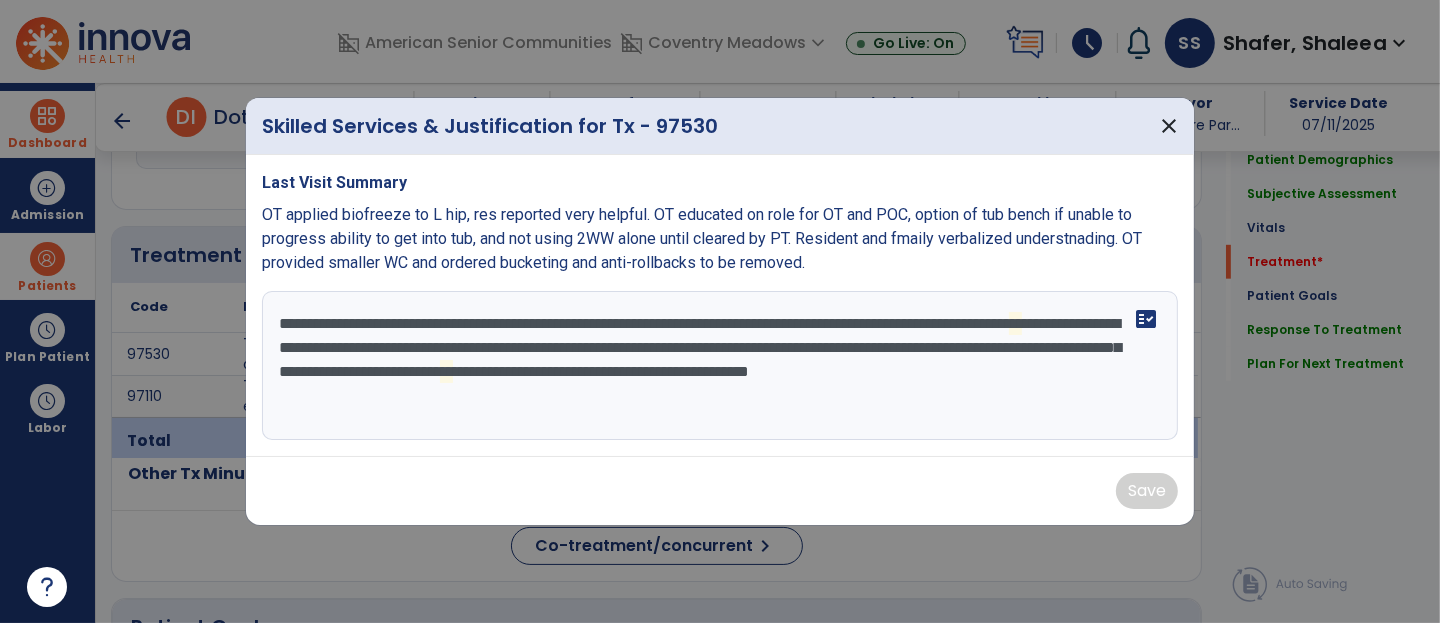 click on "**********" at bounding box center [720, 366] 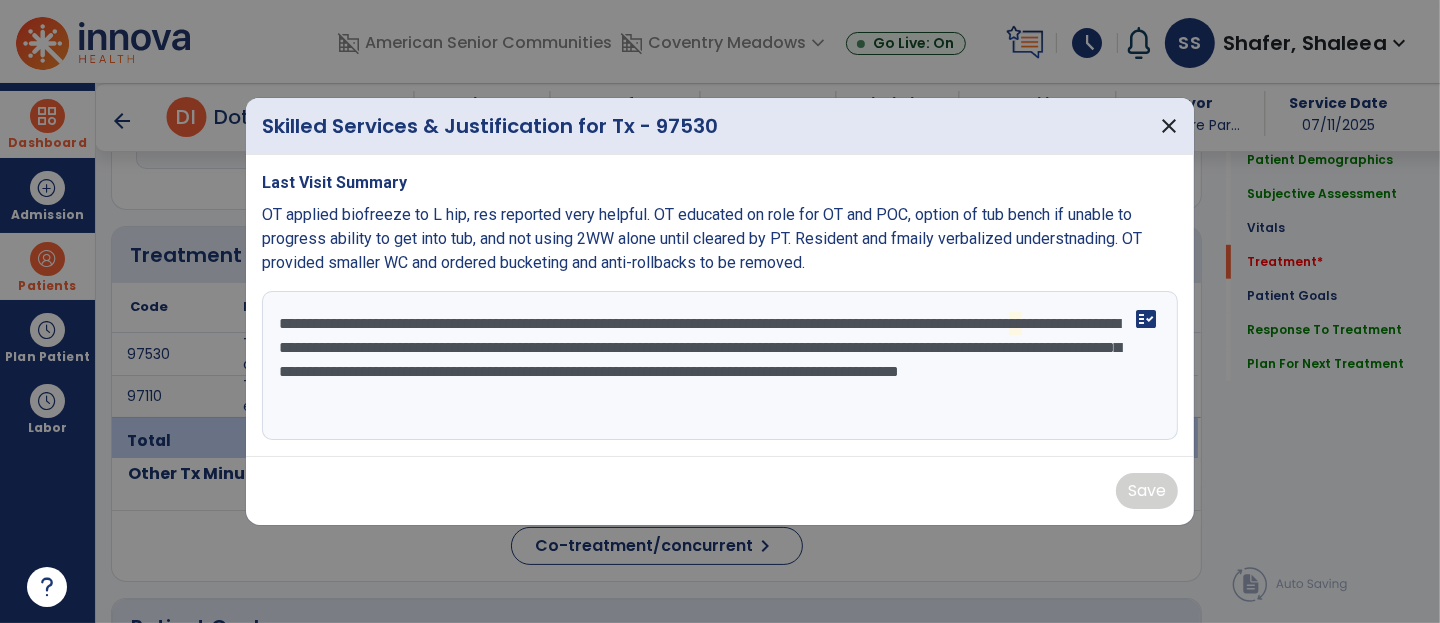 click on "**********" at bounding box center (720, 366) 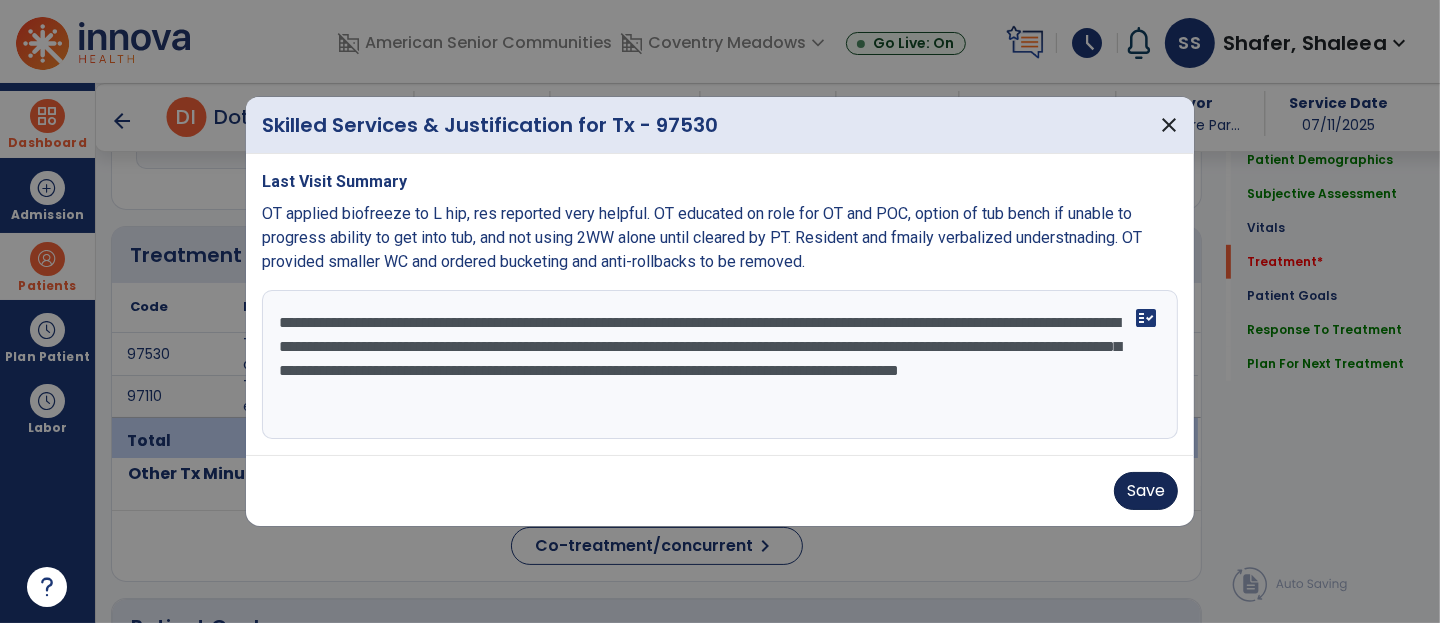 type on "**********" 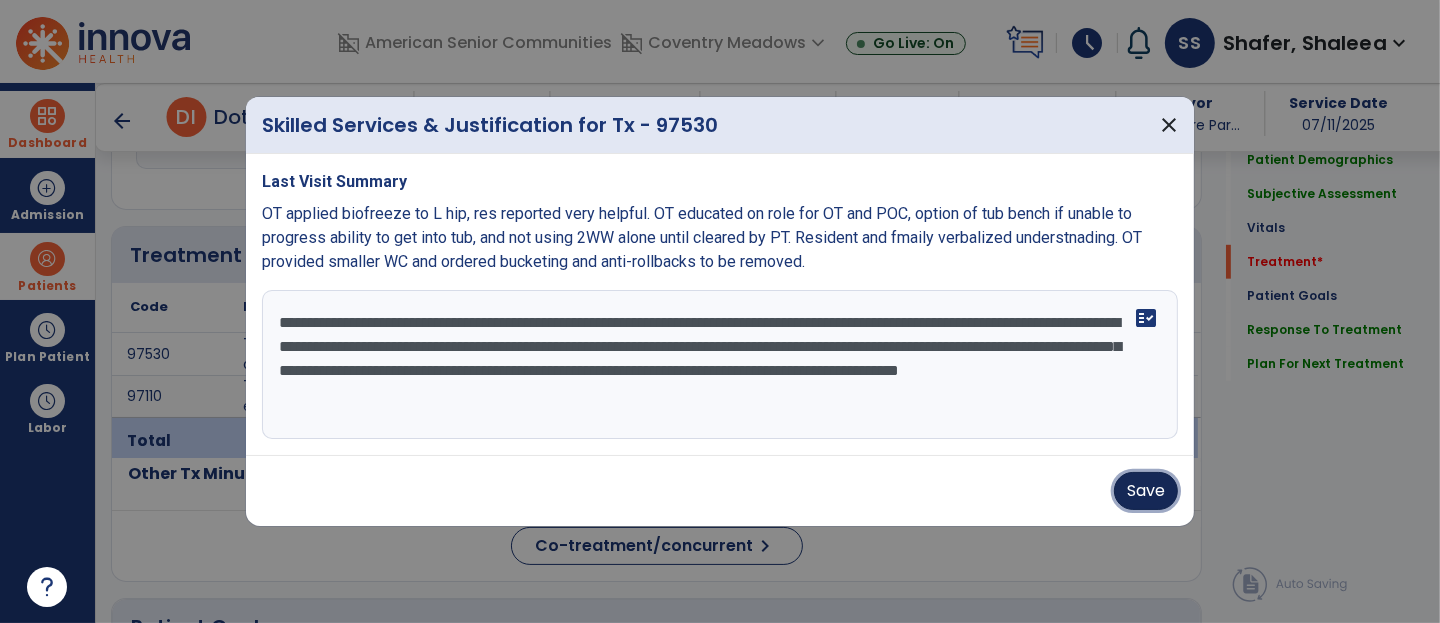 click on "Save" at bounding box center [1146, 491] 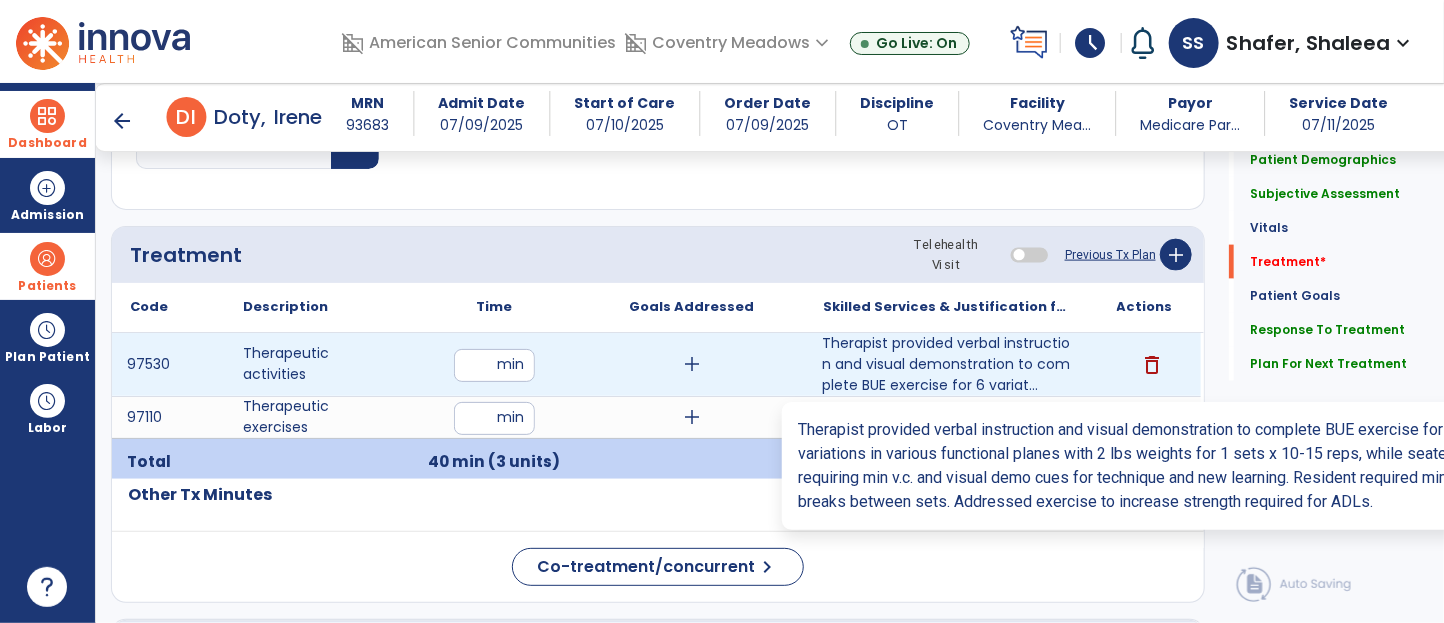 click on "Therapist provided verbal instruction and visual demonstration to complete BUE exercise for 6 variat..." at bounding box center (946, 364) 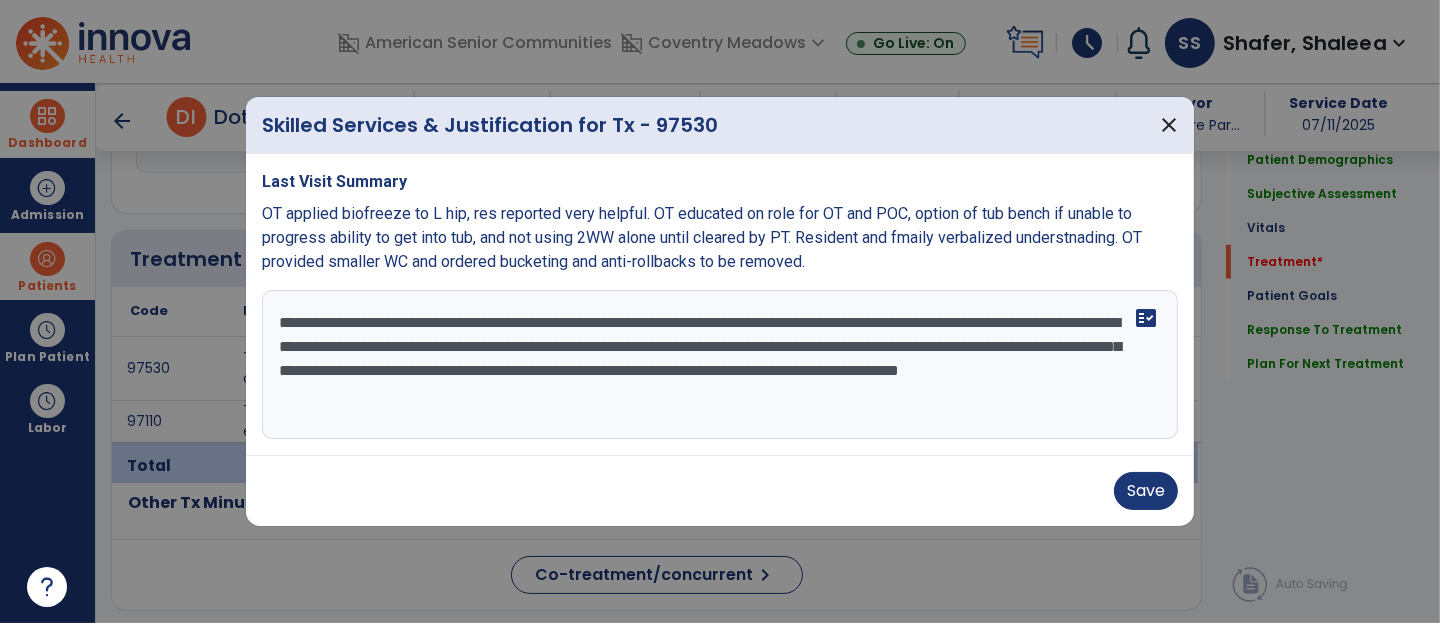 scroll, scrollTop: 1103, scrollLeft: 0, axis: vertical 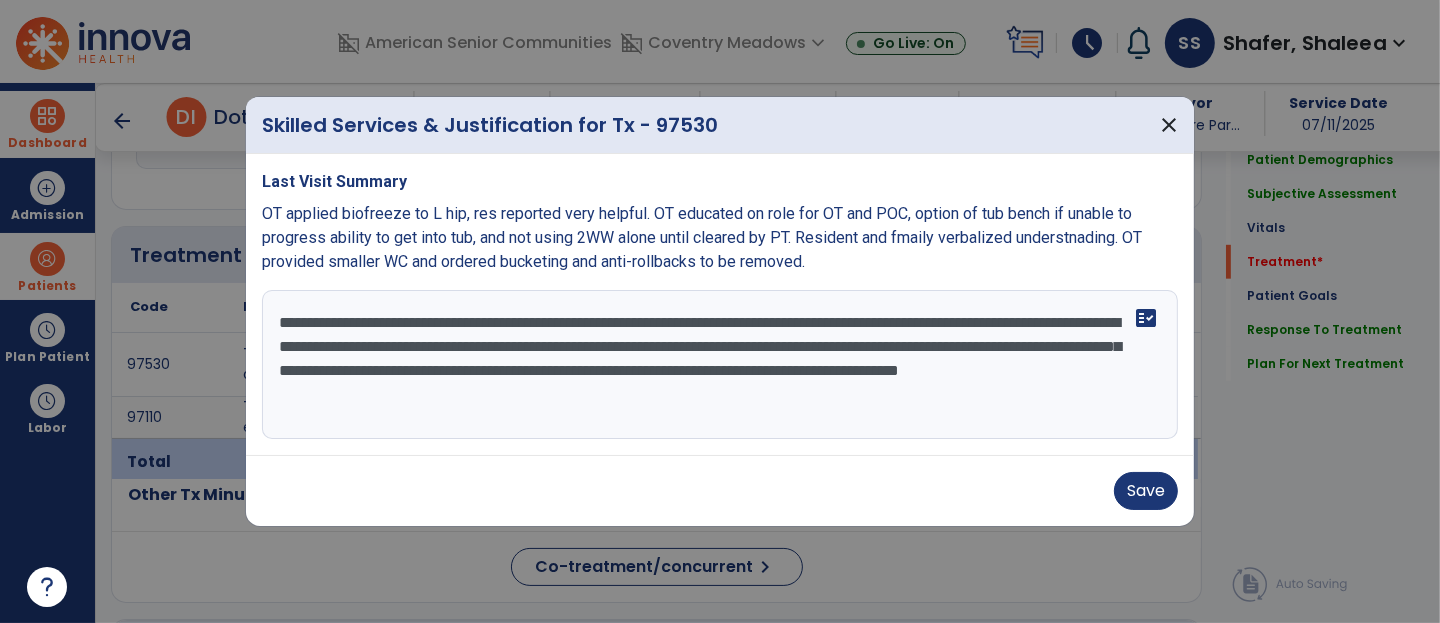 click on "**********" at bounding box center (720, 365) 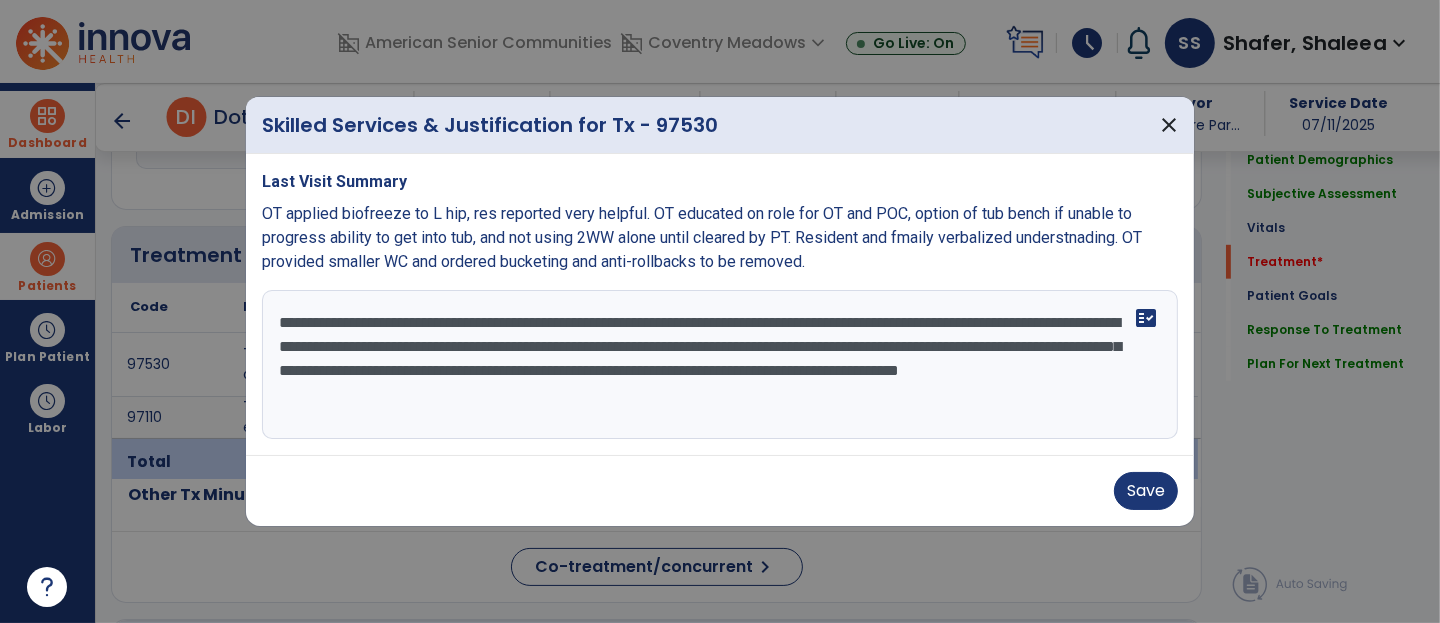 drag, startPoint x: 281, startPoint y: 318, endPoint x: 842, endPoint y: 385, distance: 564.98676 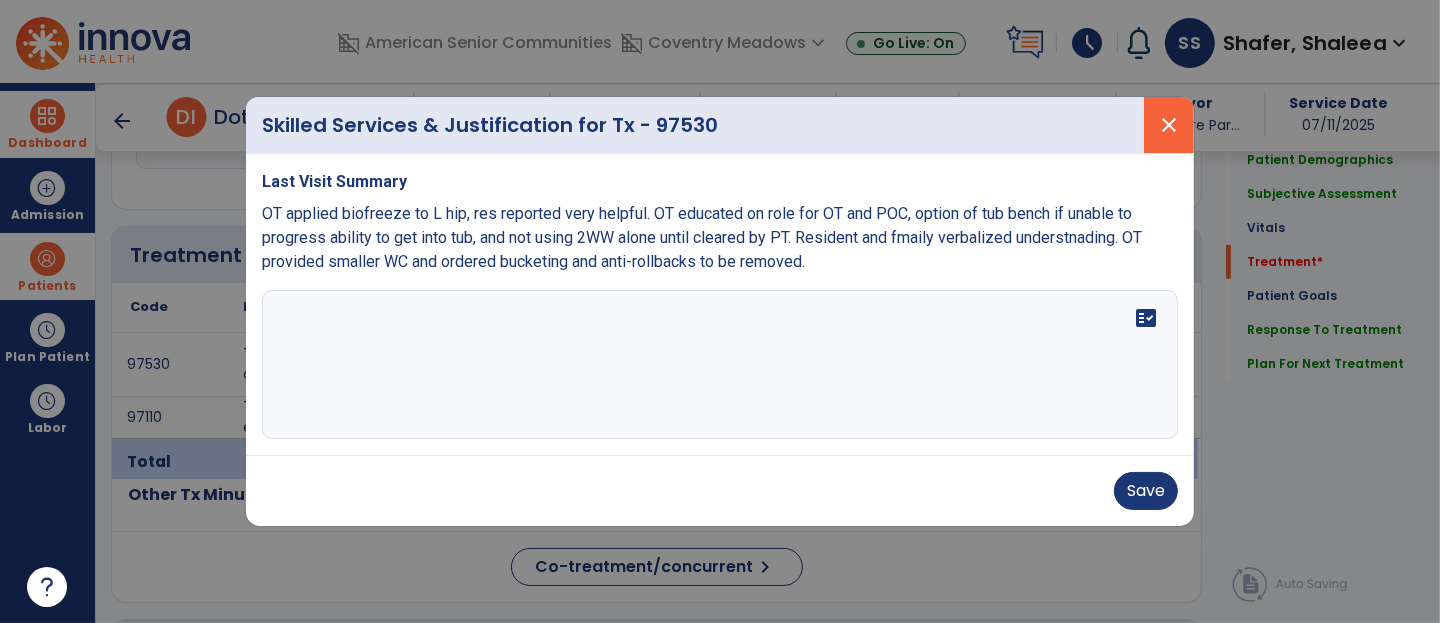 type 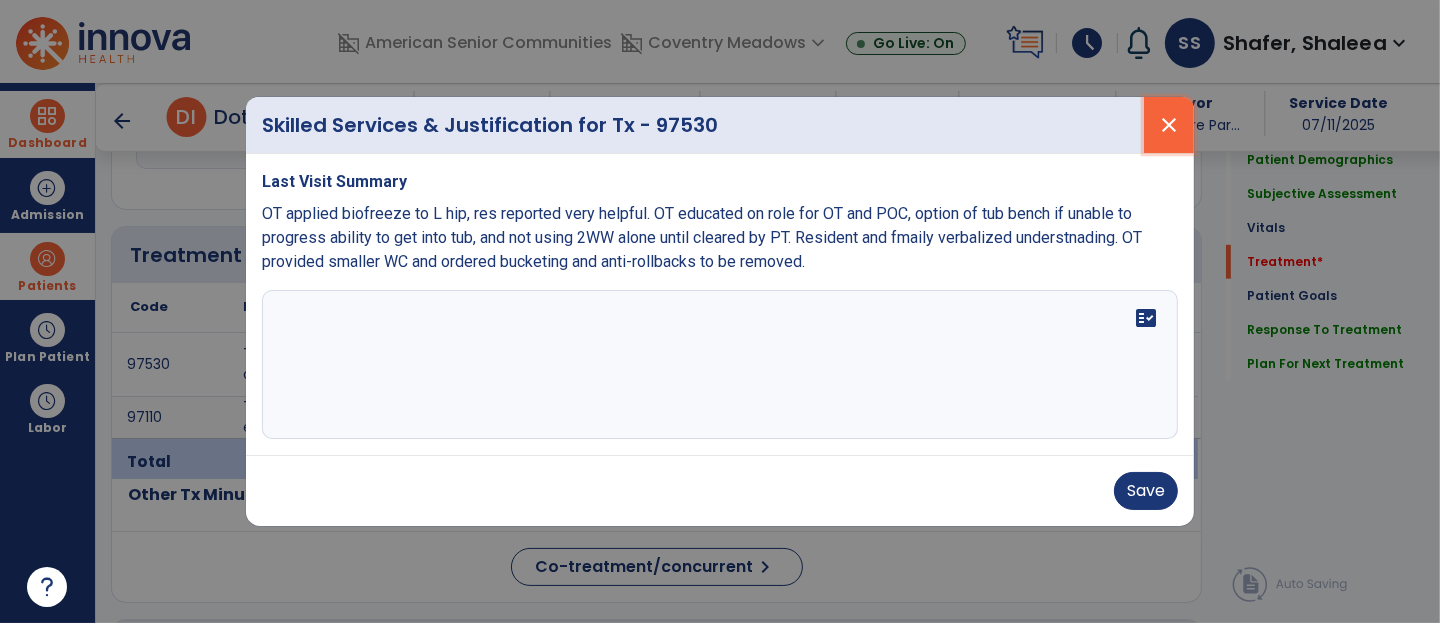 click on "close" at bounding box center (1169, 125) 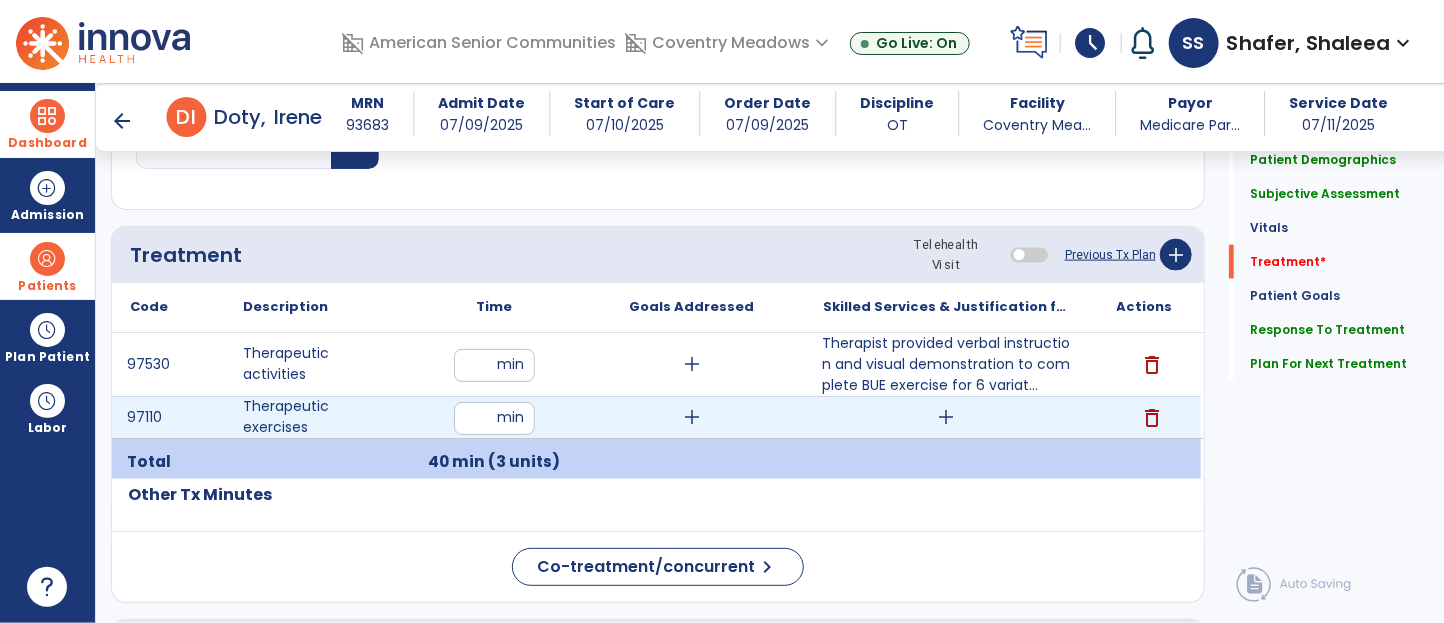 click on "add" at bounding box center [947, 417] 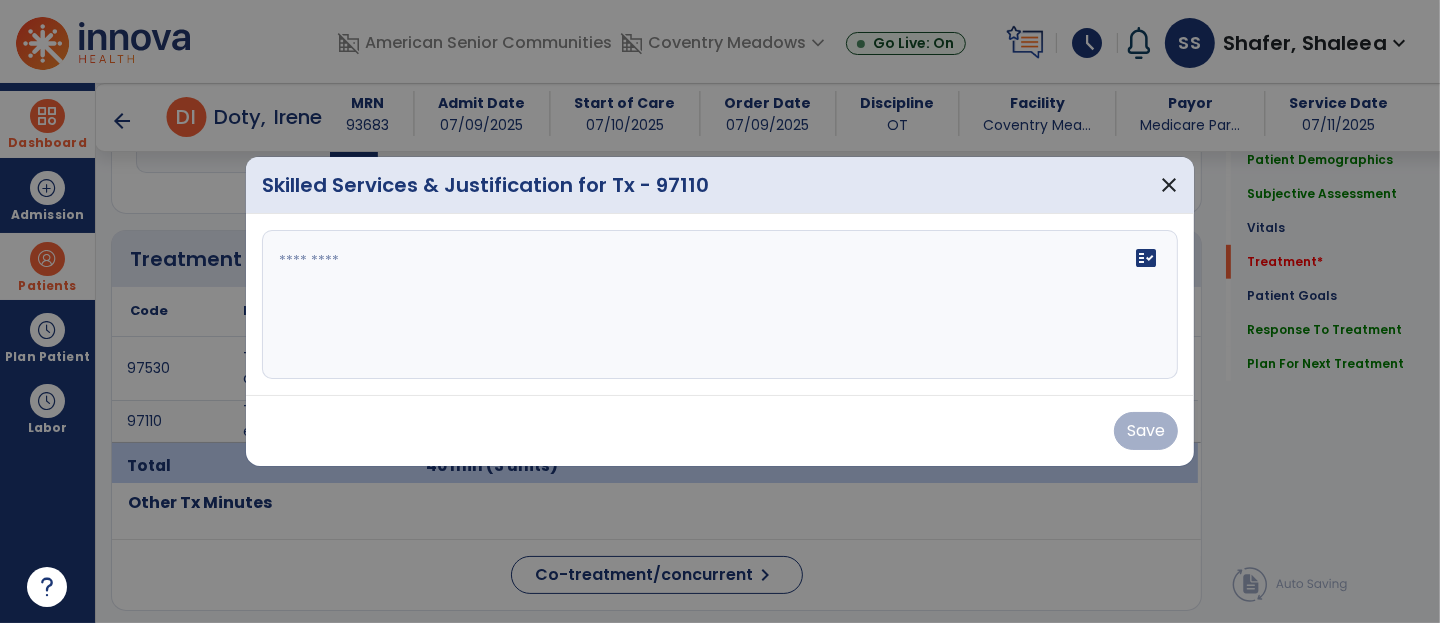click on "Save" at bounding box center [720, 430] 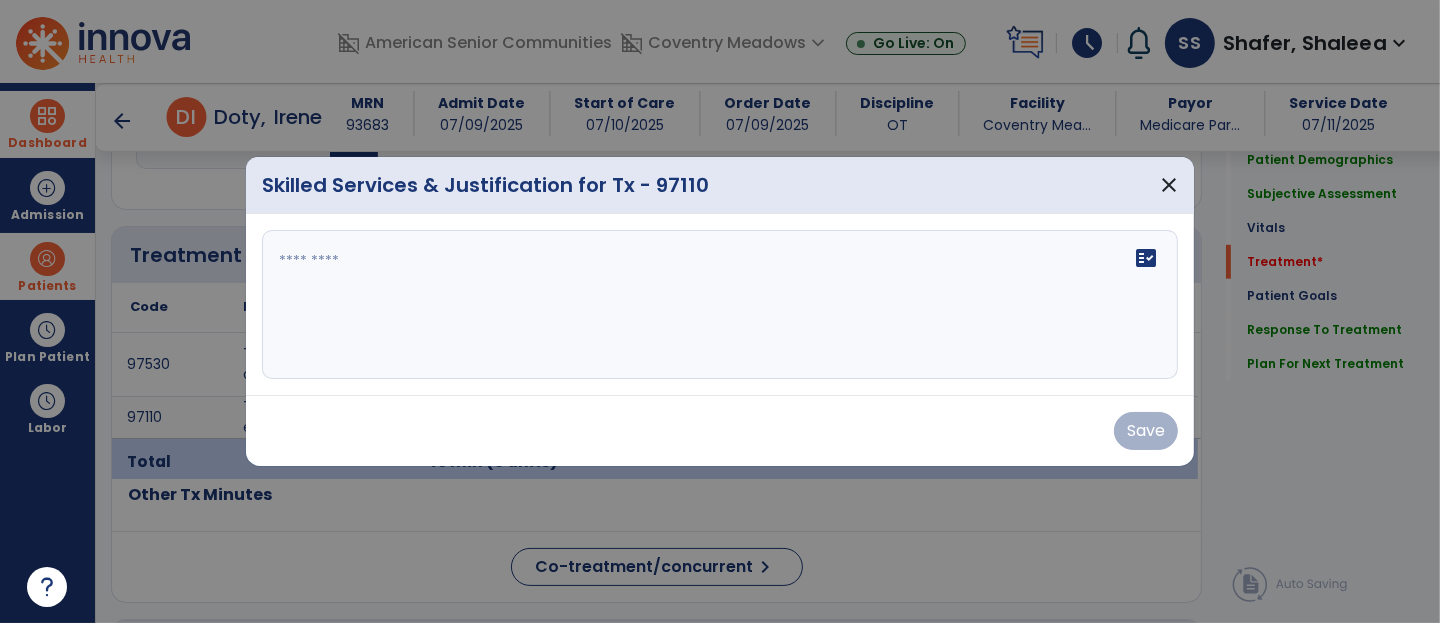 click on "fact_check" at bounding box center [720, 305] 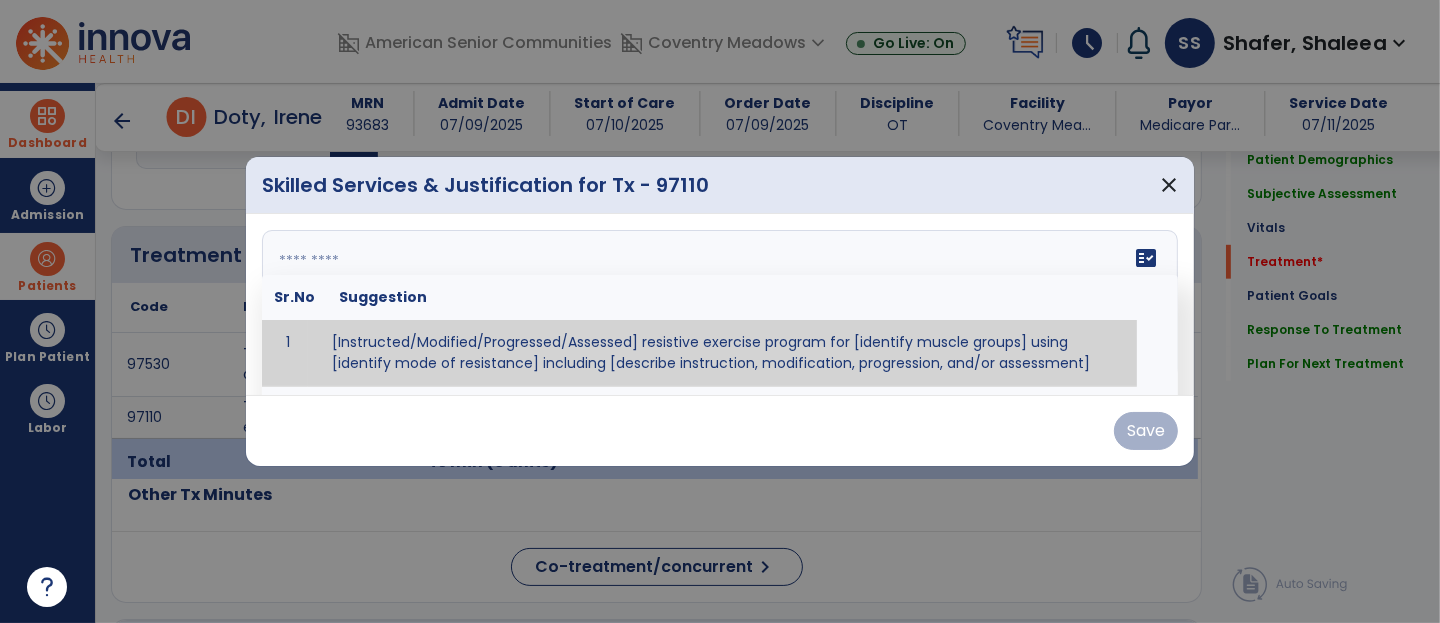 paste on "**********" 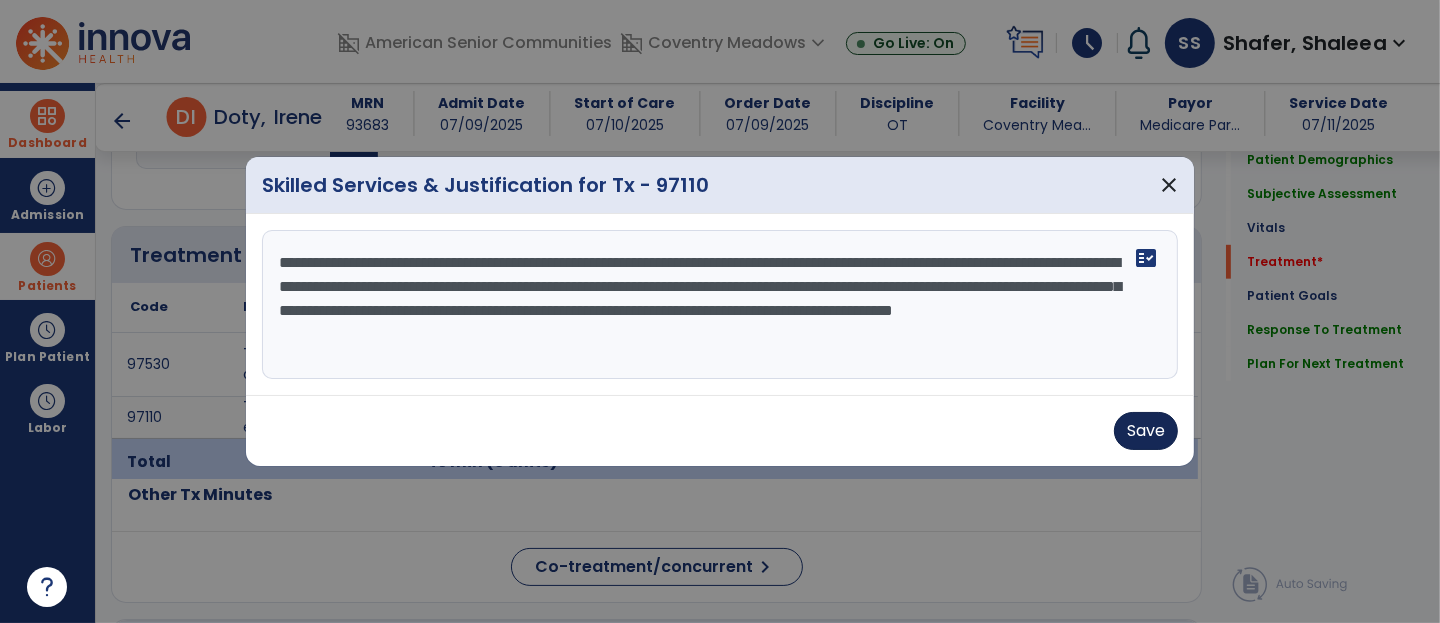 type on "**********" 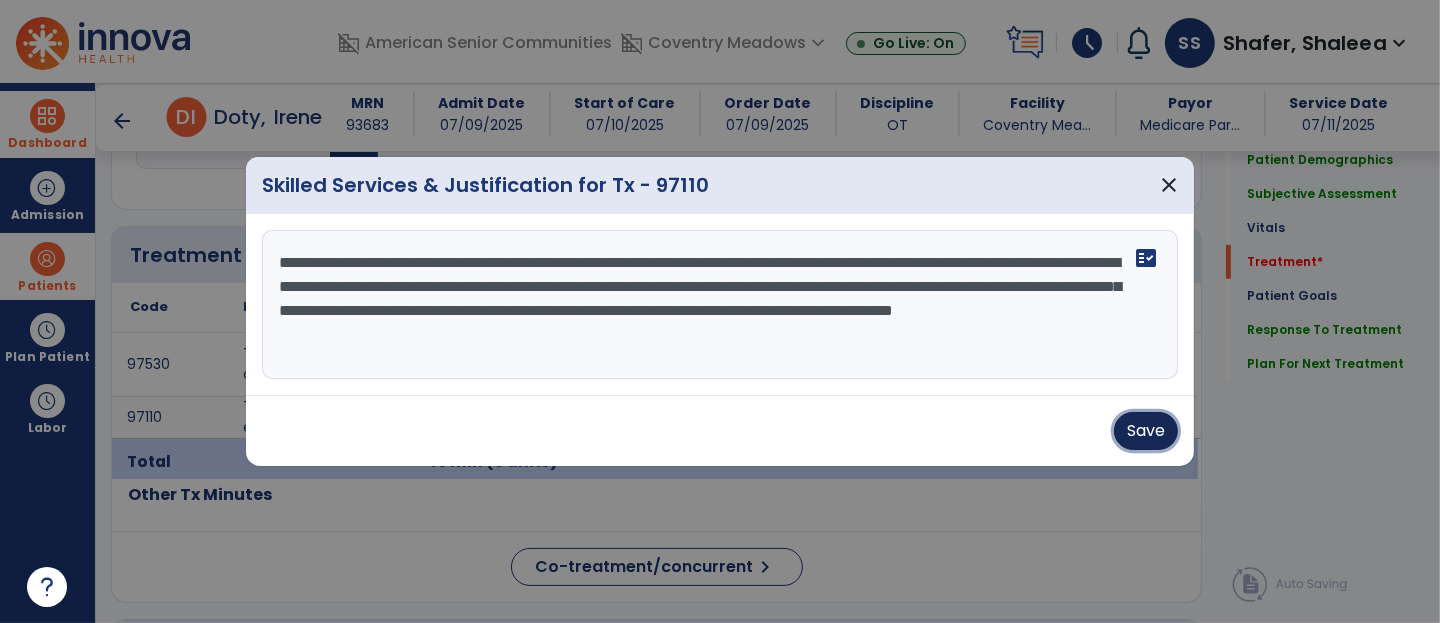 click on "Save" at bounding box center [1146, 431] 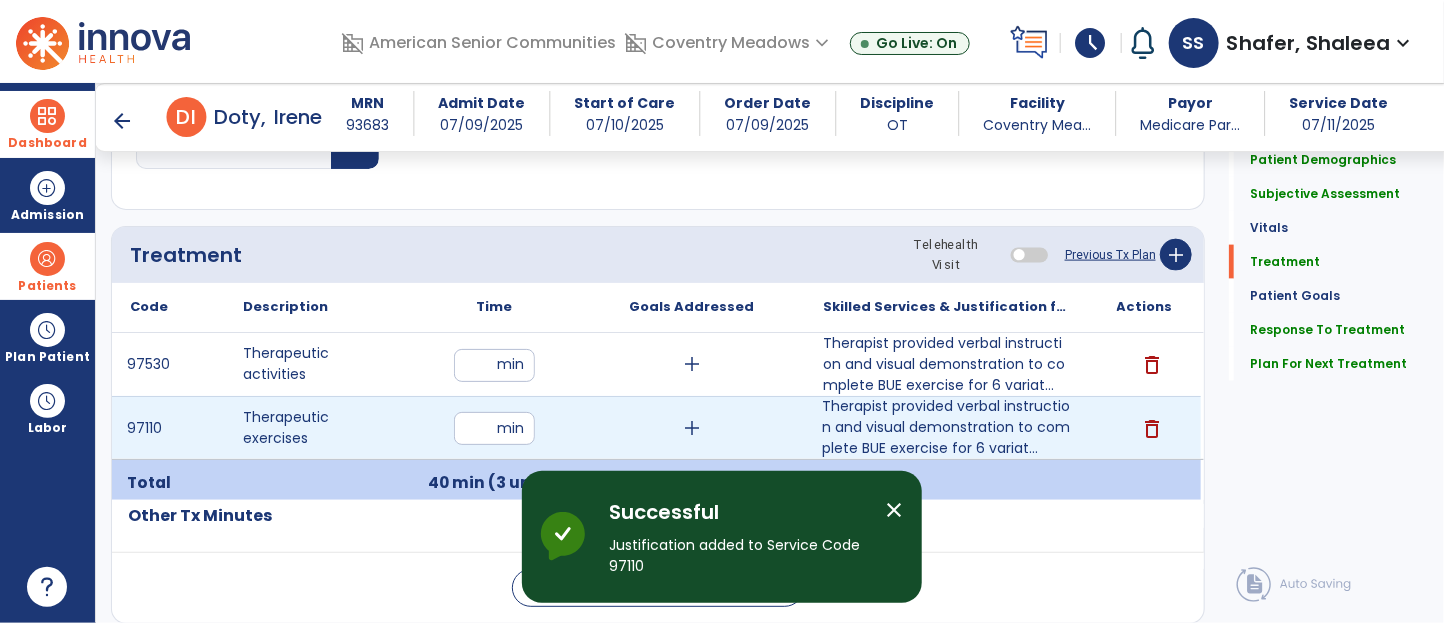 click on "**" at bounding box center (494, 428) 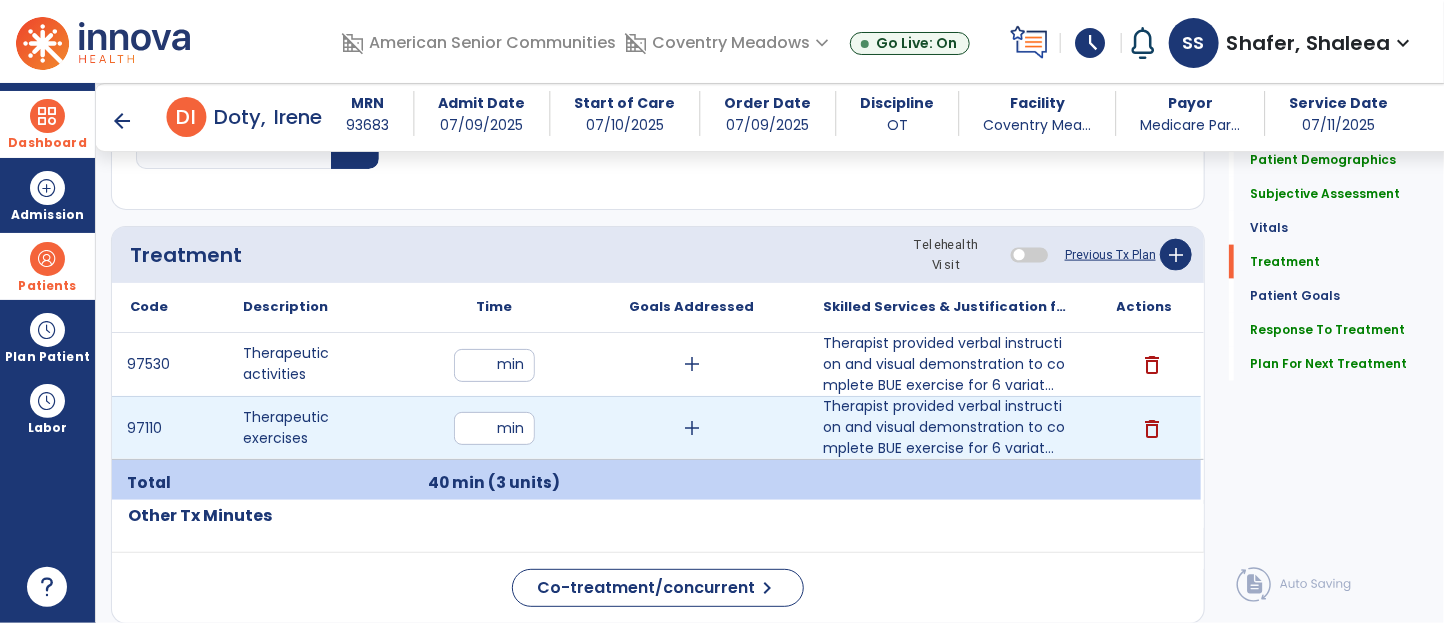 type on "**" 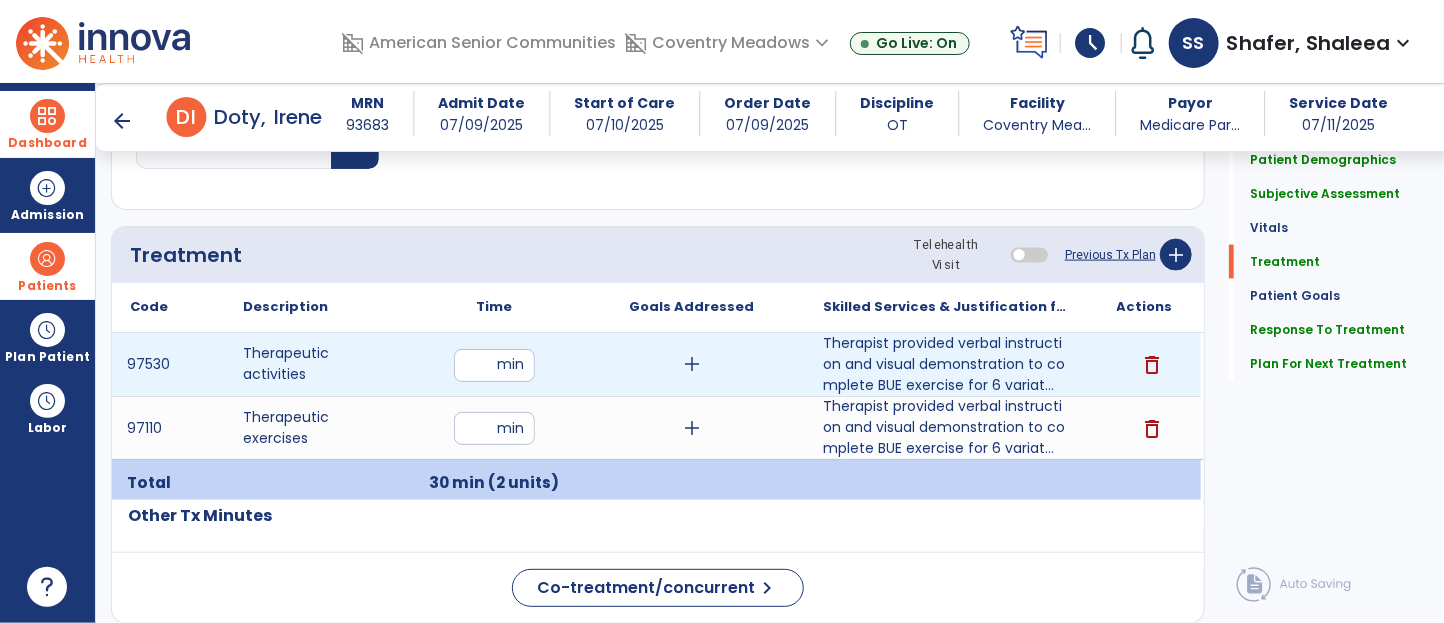 type on "**" 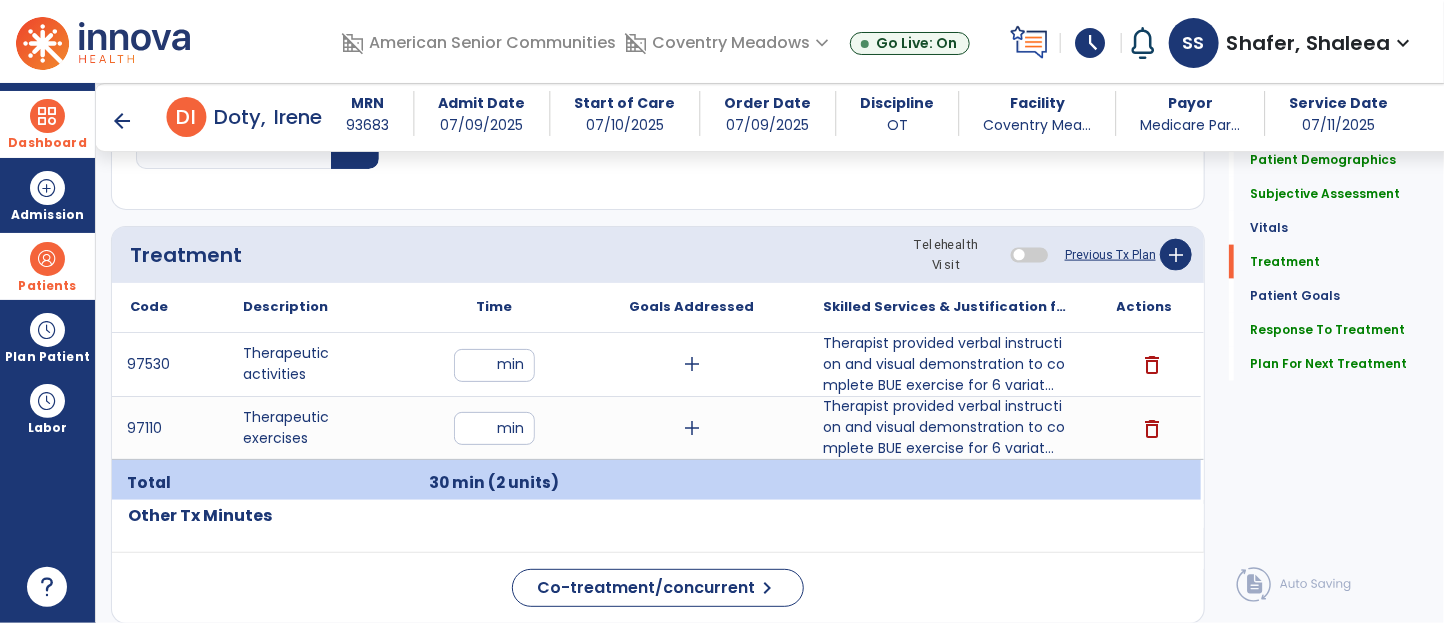 click on "Treatment Telehealth Visit  Previous Tx Plan   add" 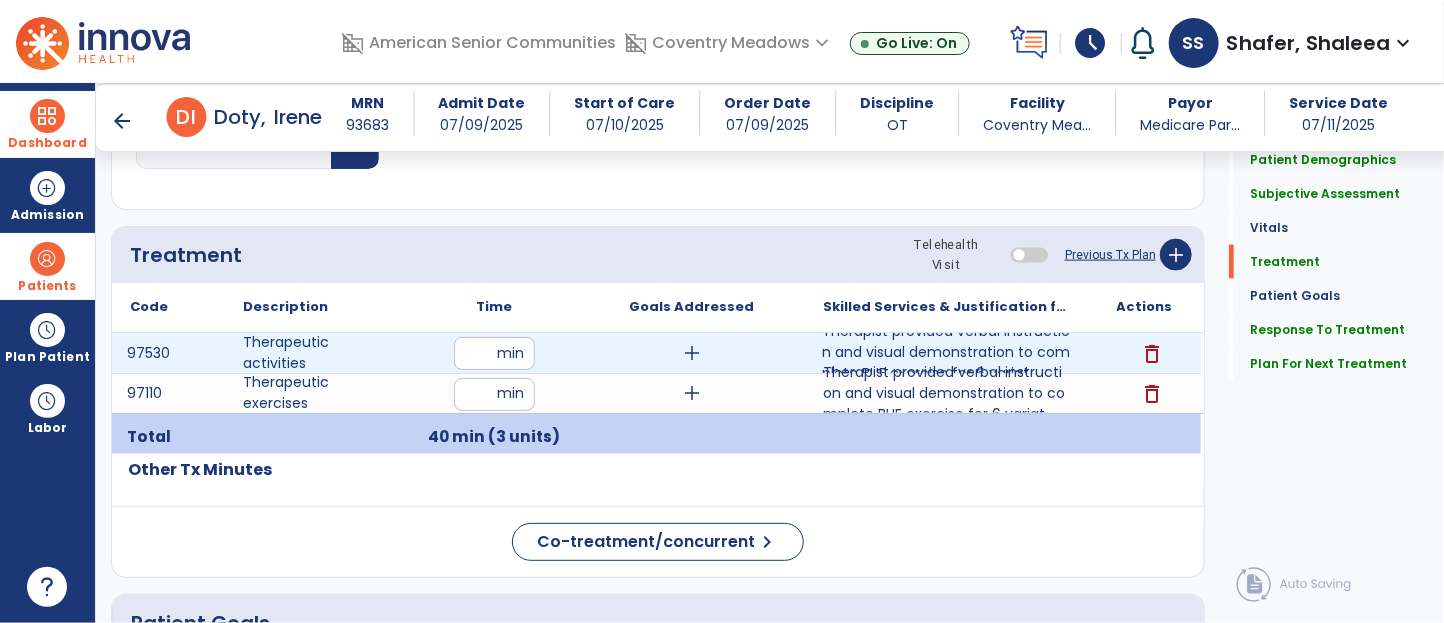 click on "Therapist provided verbal instruction and visual demonstration to complete BUE exercise for 6 variat..." at bounding box center [946, 352] 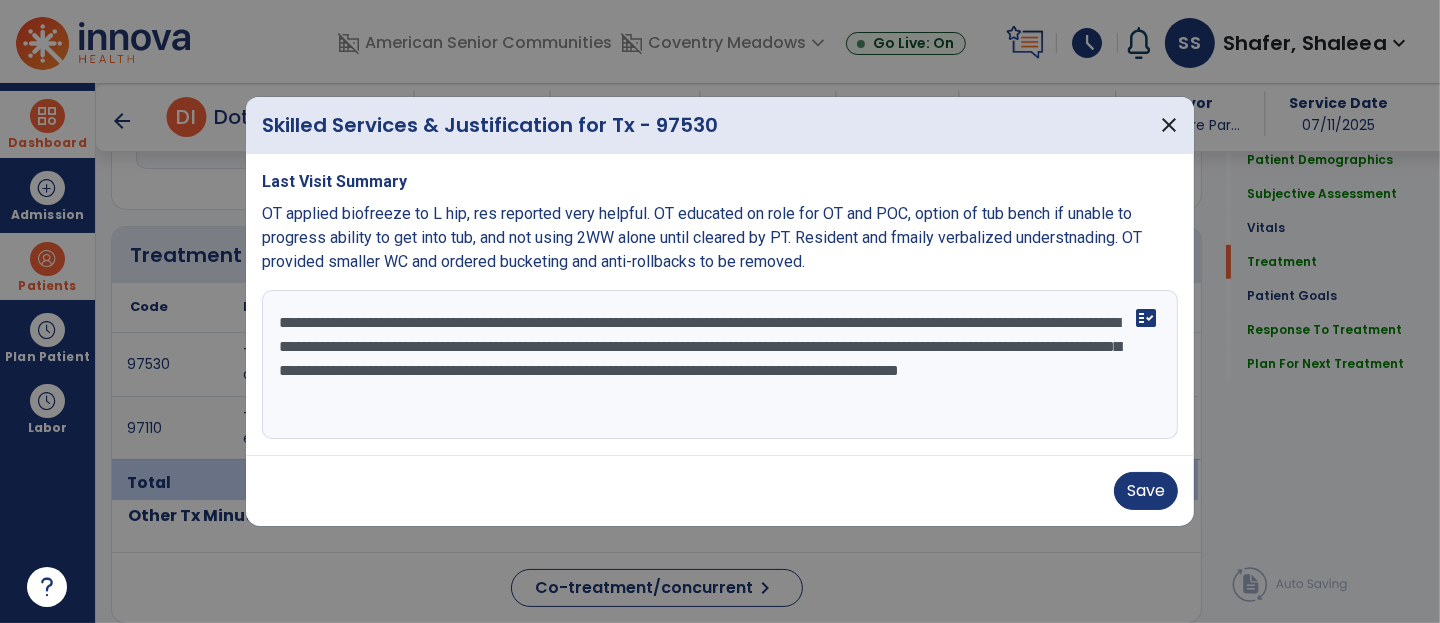 scroll, scrollTop: 1103, scrollLeft: 0, axis: vertical 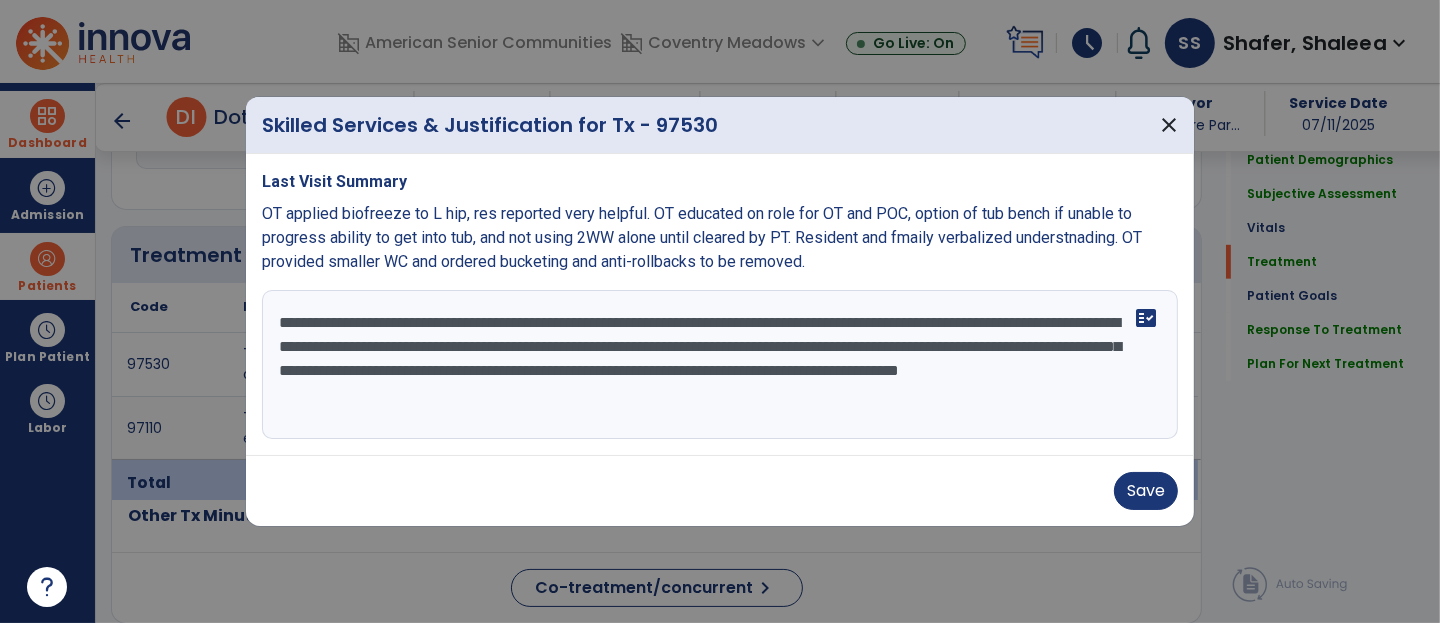click on "**********" at bounding box center (720, 365) 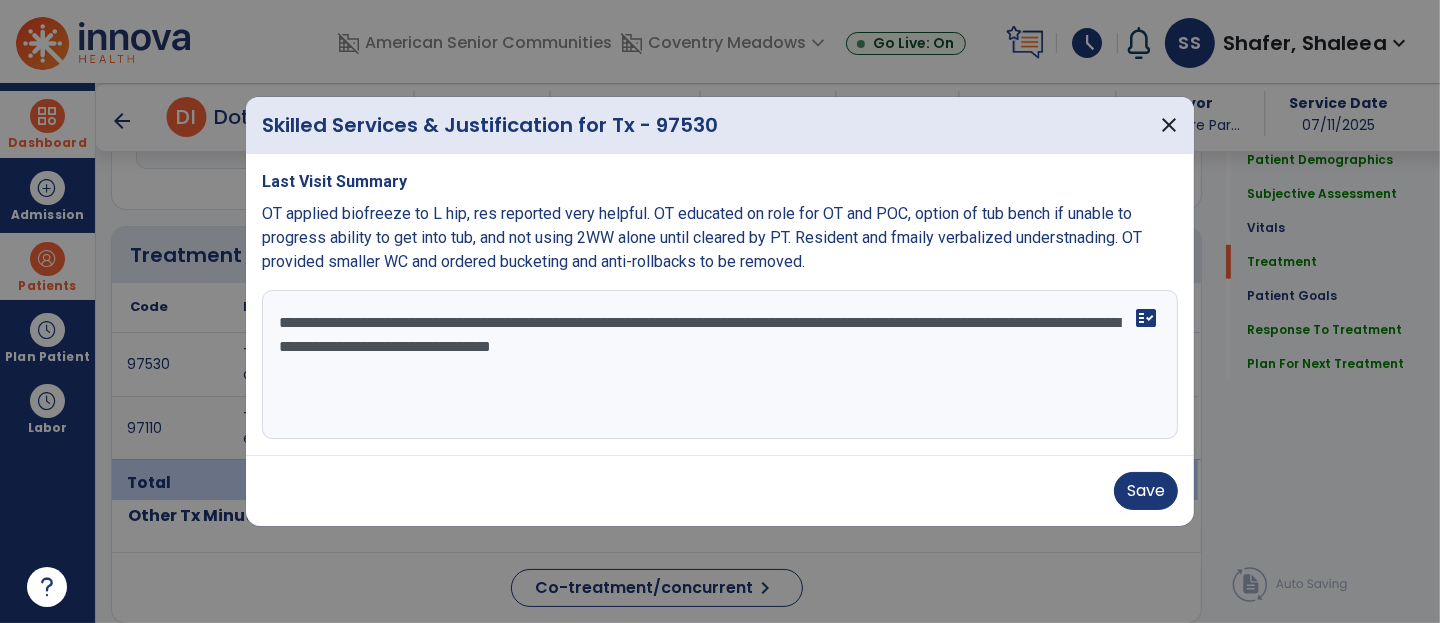 click on "**********" at bounding box center [720, 365] 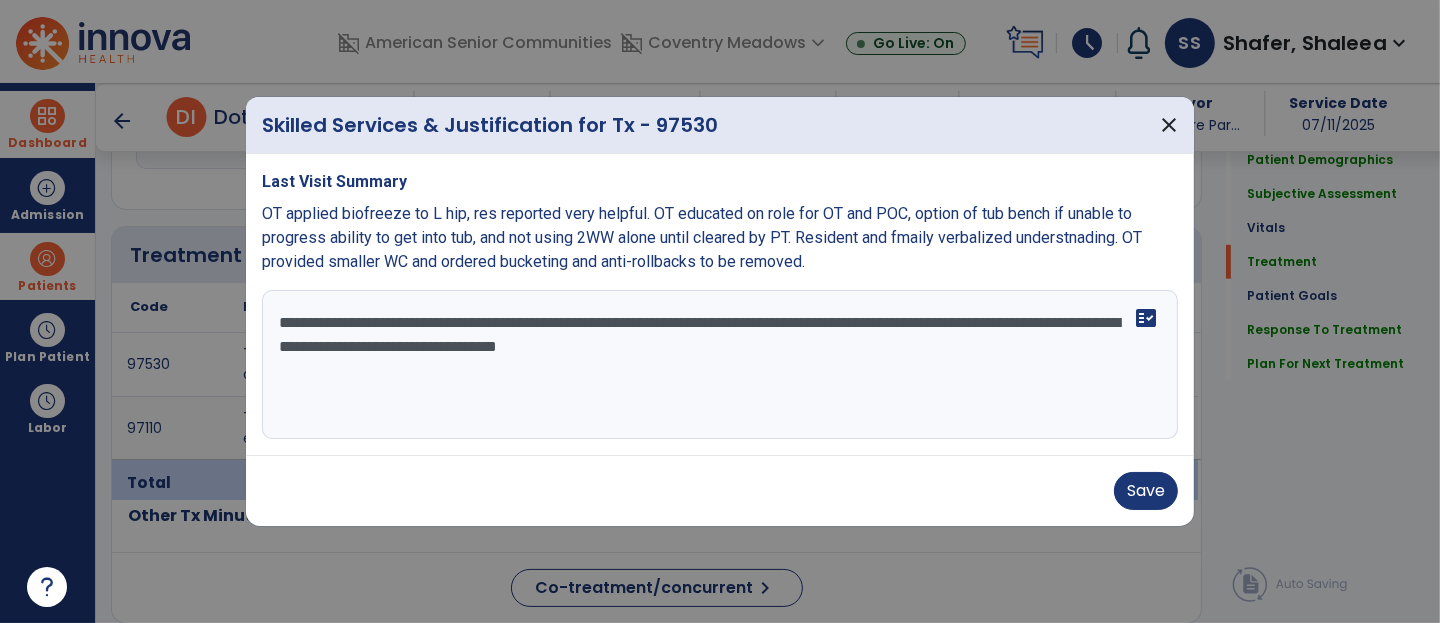 click on "**********" at bounding box center [720, 365] 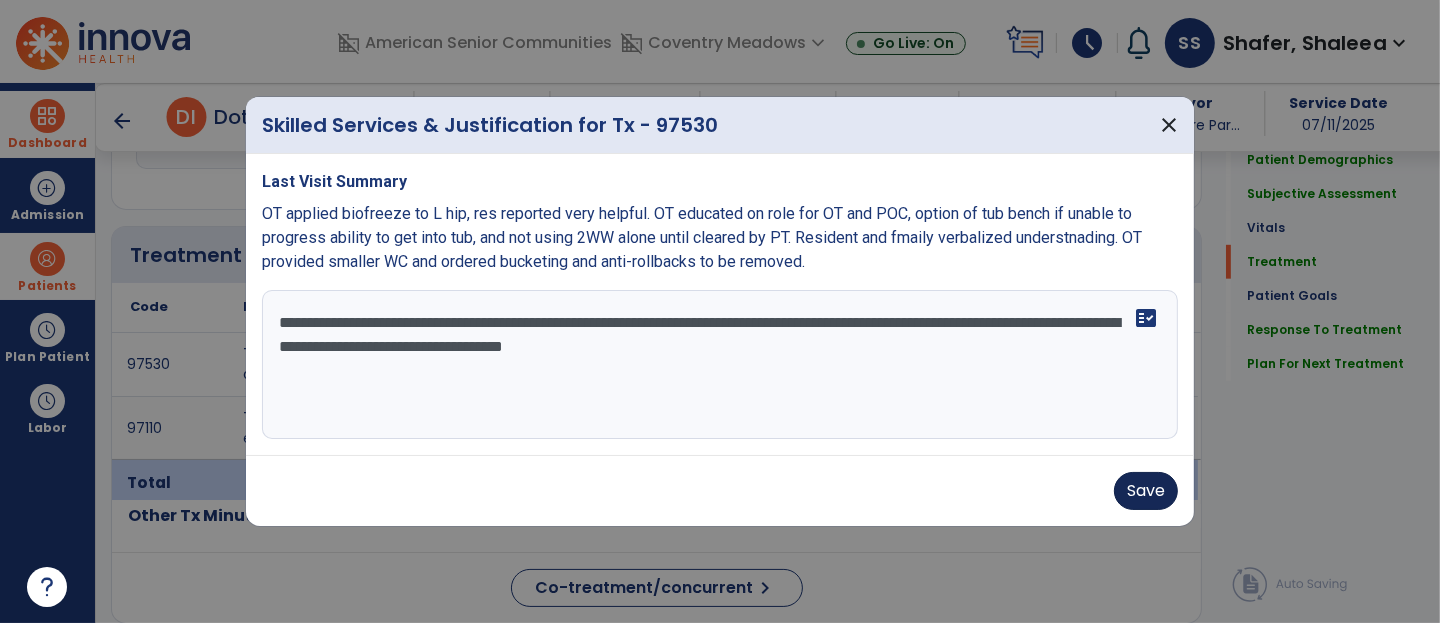 type on "**********" 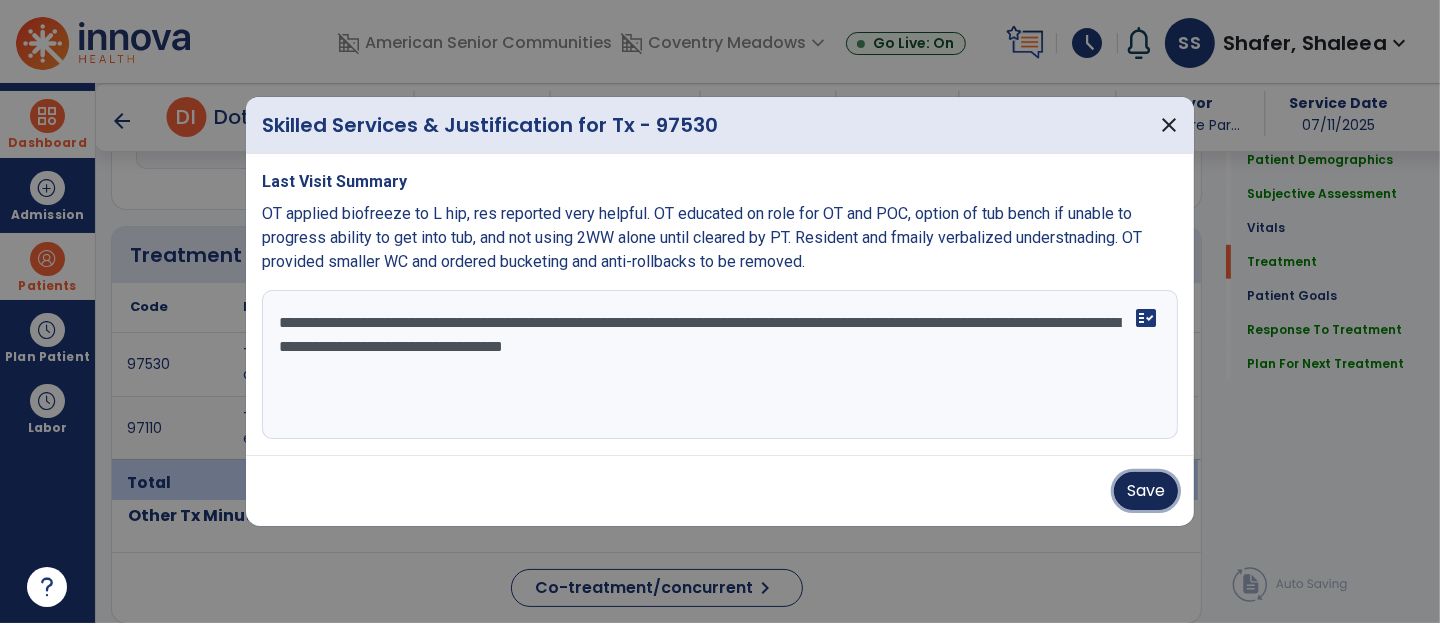 click on "Save" at bounding box center [1146, 491] 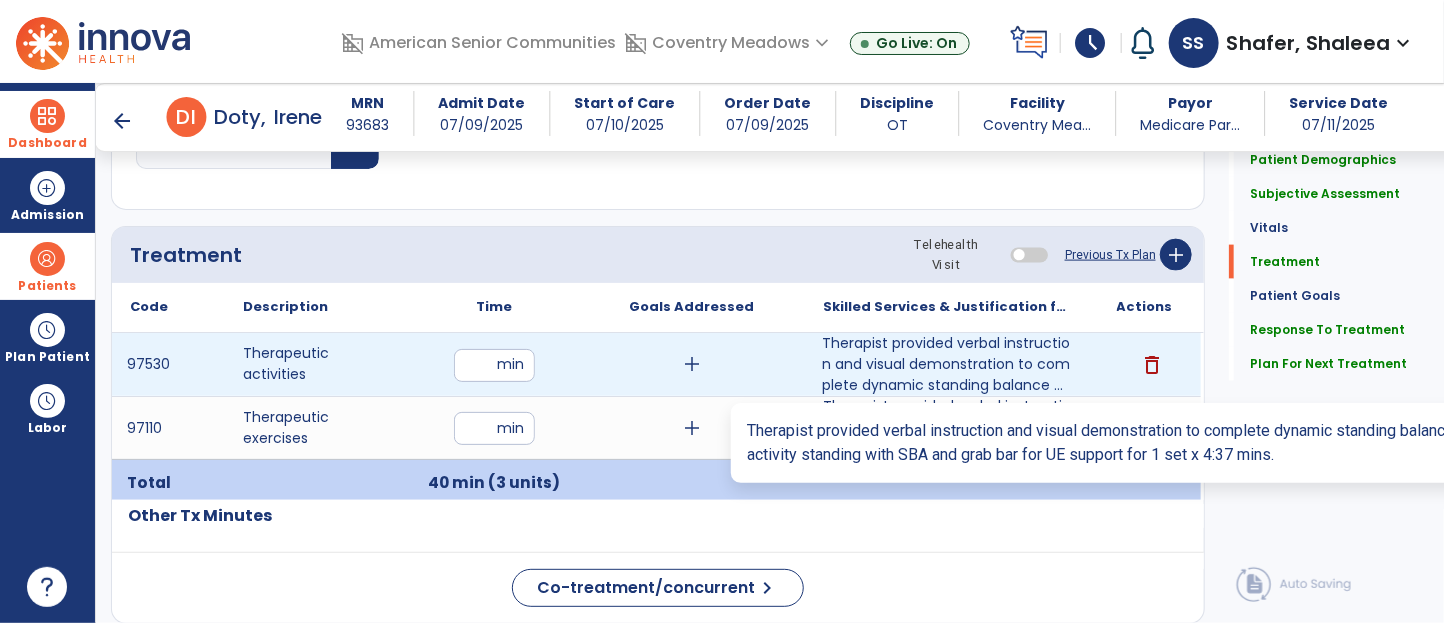 click on "Therapist provided verbal instruction and visual demonstration to complete dynamic standing balance ..." at bounding box center (946, 364) 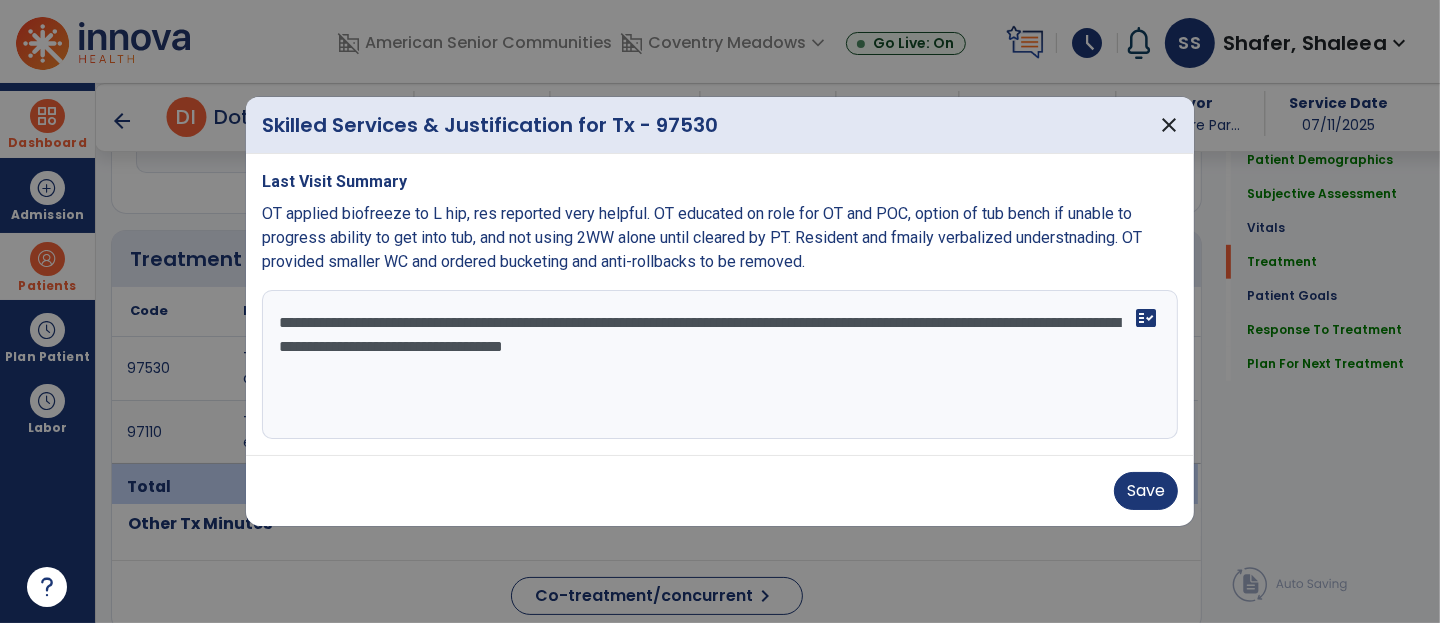 scroll, scrollTop: 1103, scrollLeft: 0, axis: vertical 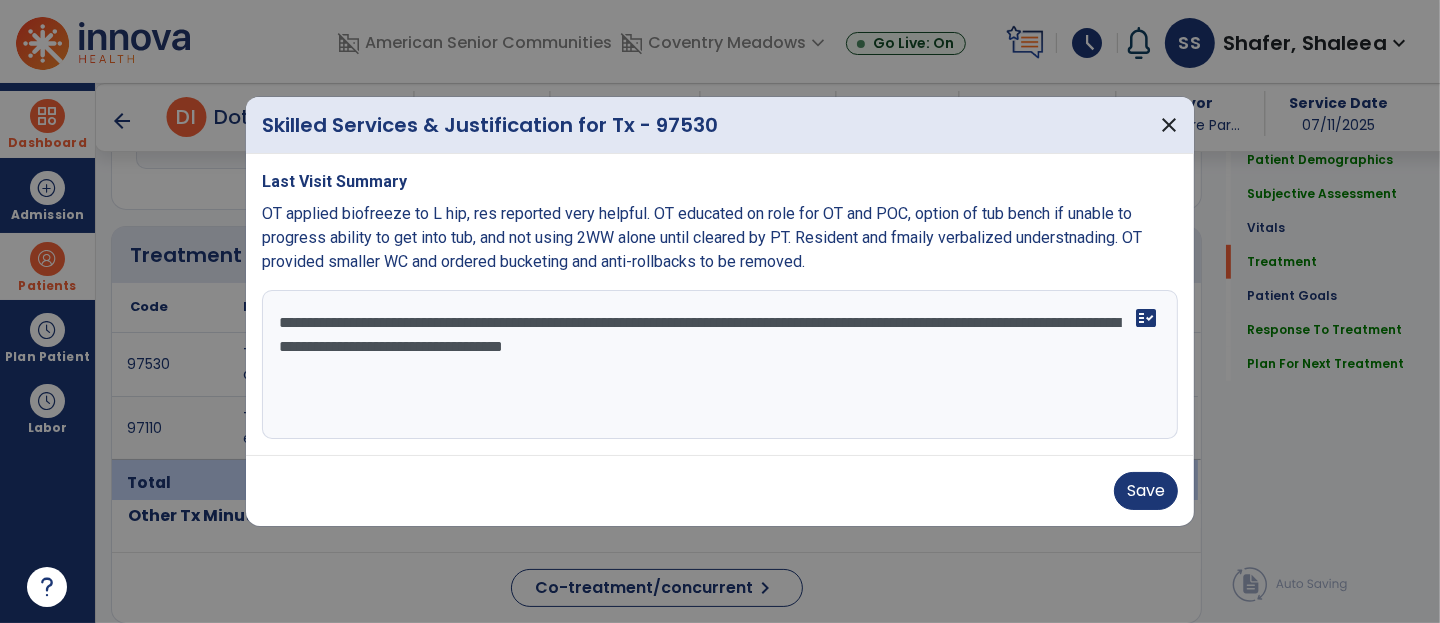 click on "**********" at bounding box center (720, 365) 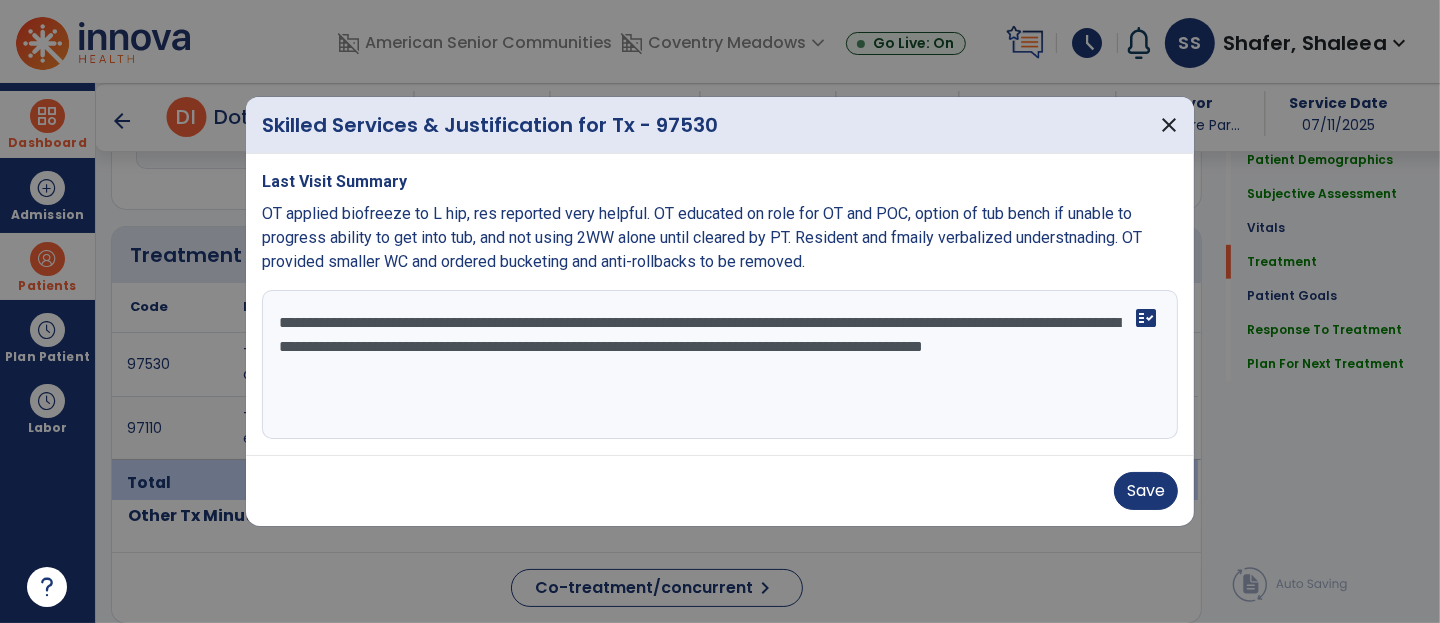 click on "**********" at bounding box center [720, 365] 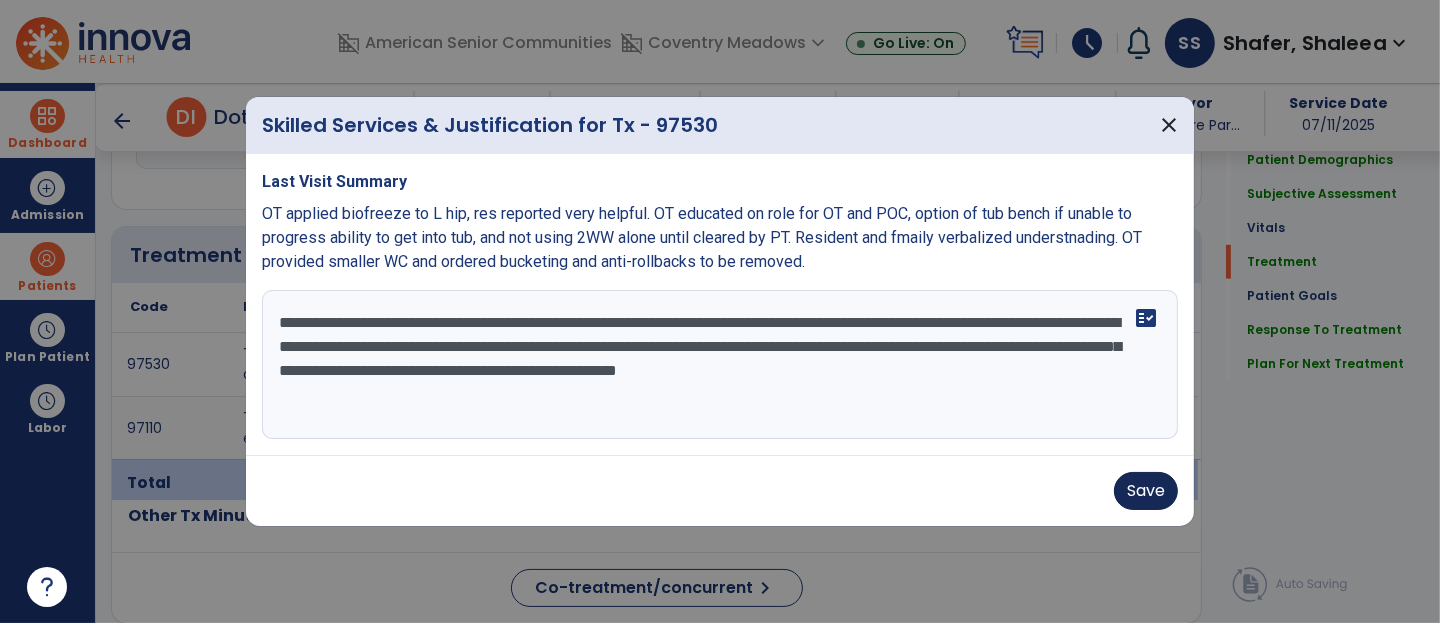 type on "**********" 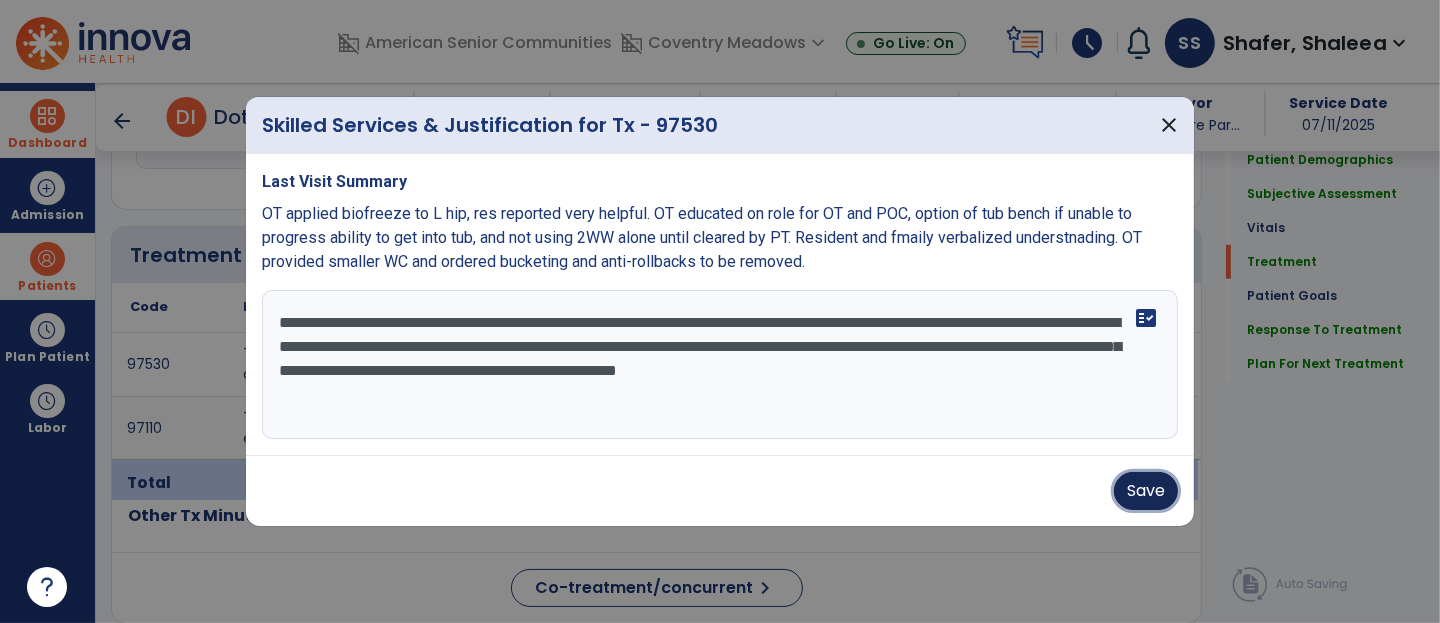 click on "Save" at bounding box center (1146, 491) 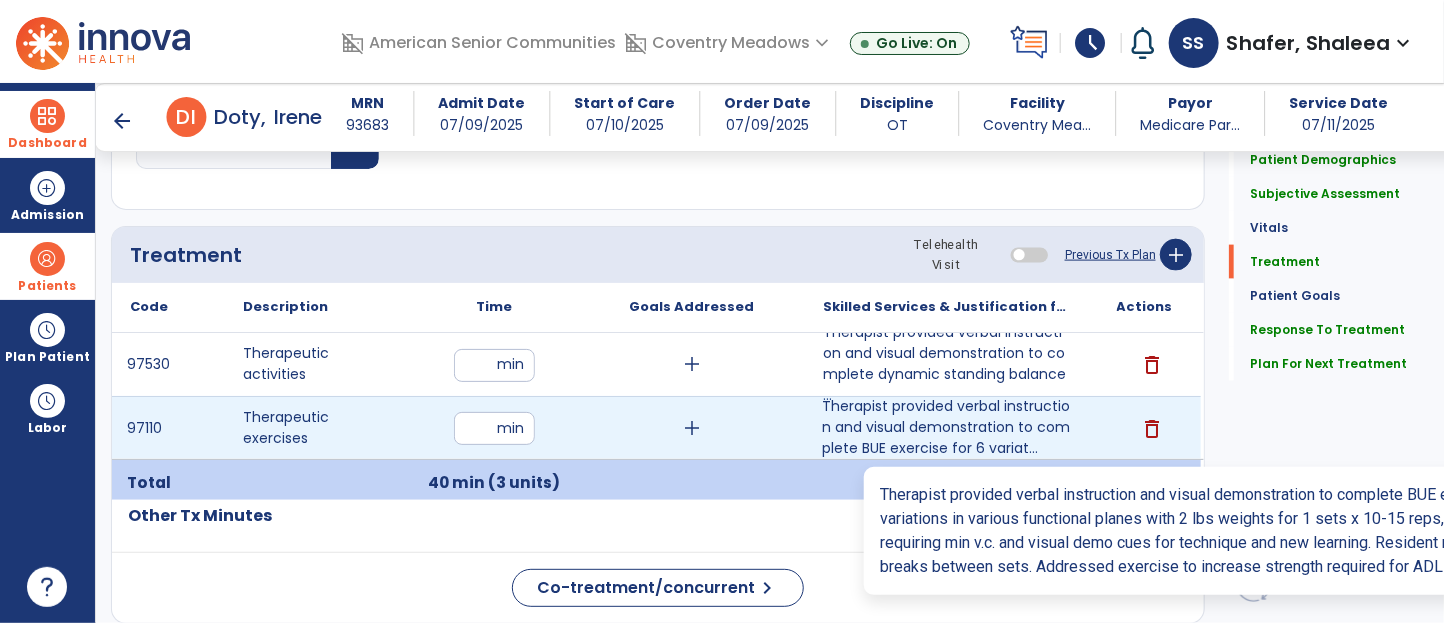 click on "Therapist provided verbal instruction and visual demonstration to complete BUE exercise for 6 variat..." at bounding box center (946, 427) 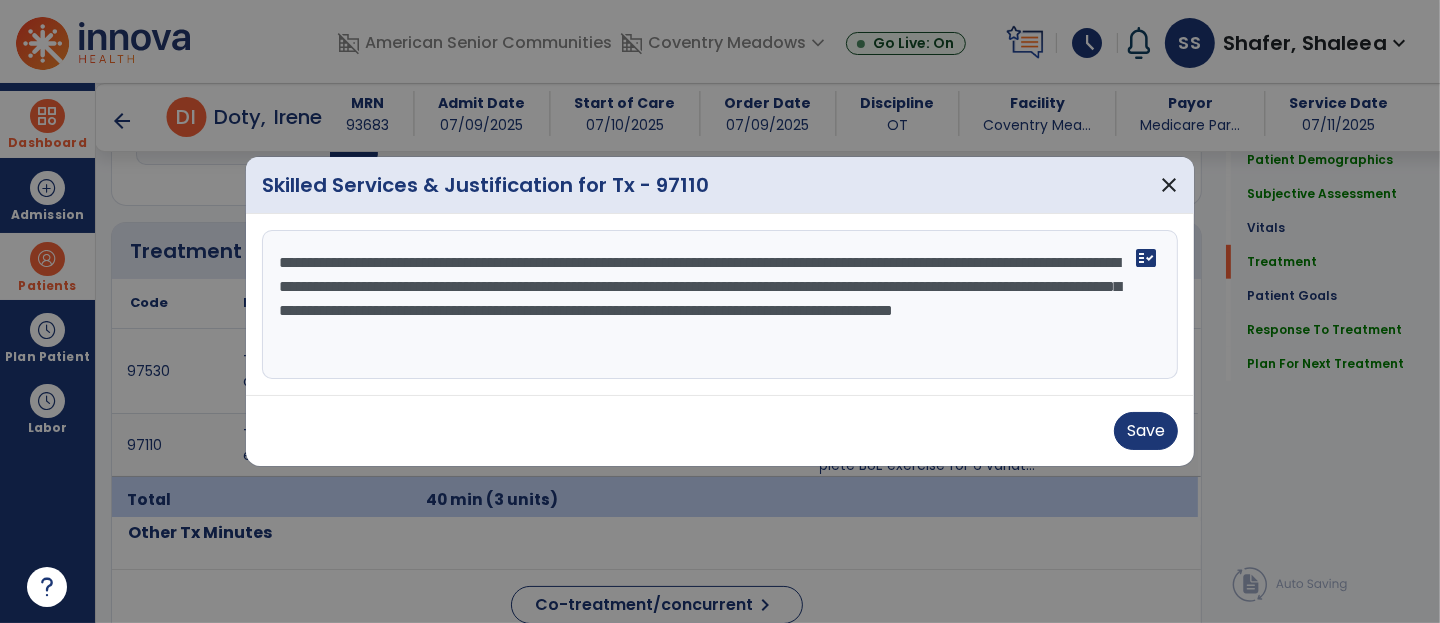 scroll, scrollTop: 1103, scrollLeft: 0, axis: vertical 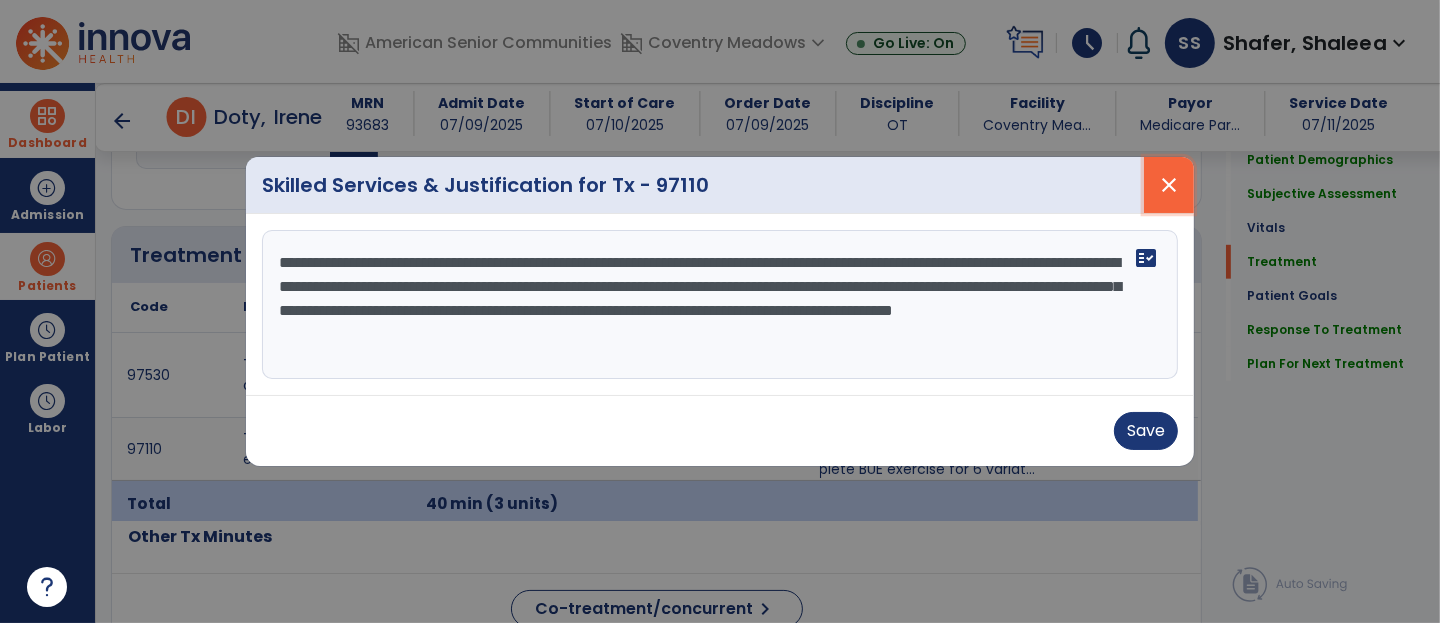 click on "close" at bounding box center [1169, 185] 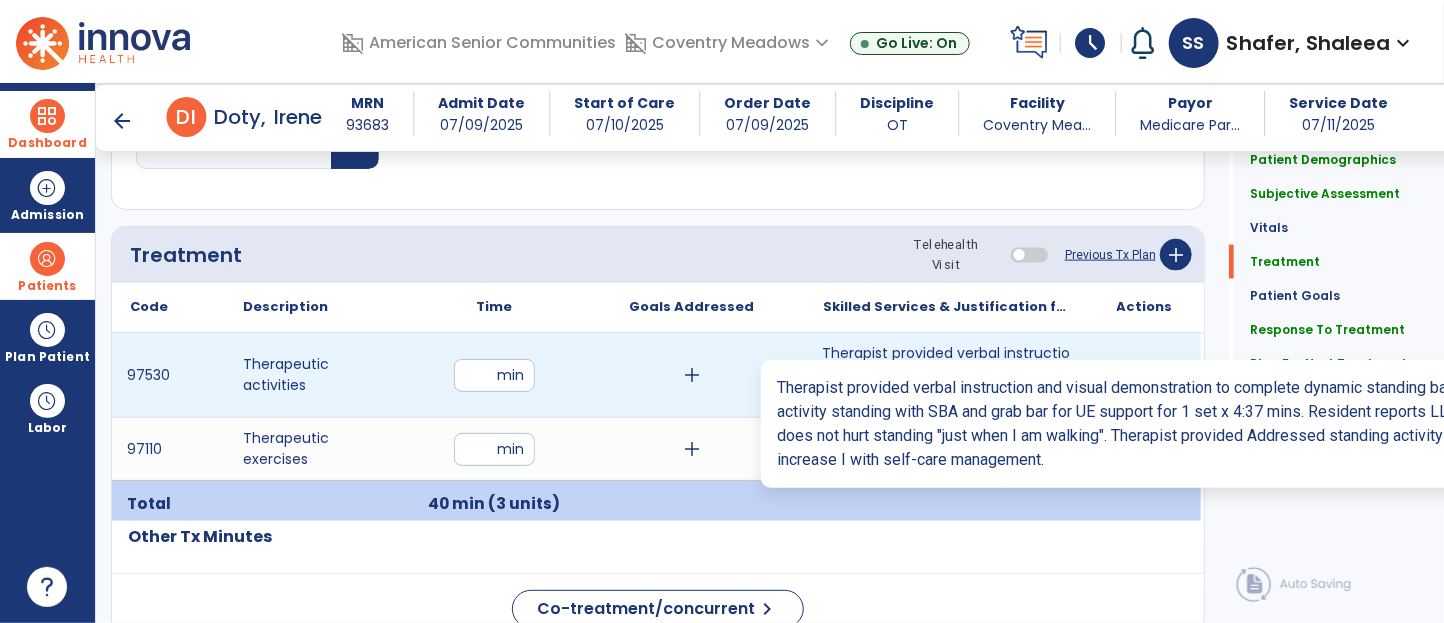 click on "Therapist provided verbal instruction and visual demonstration to complete dynamic standing balance ..." at bounding box center [946, 374] 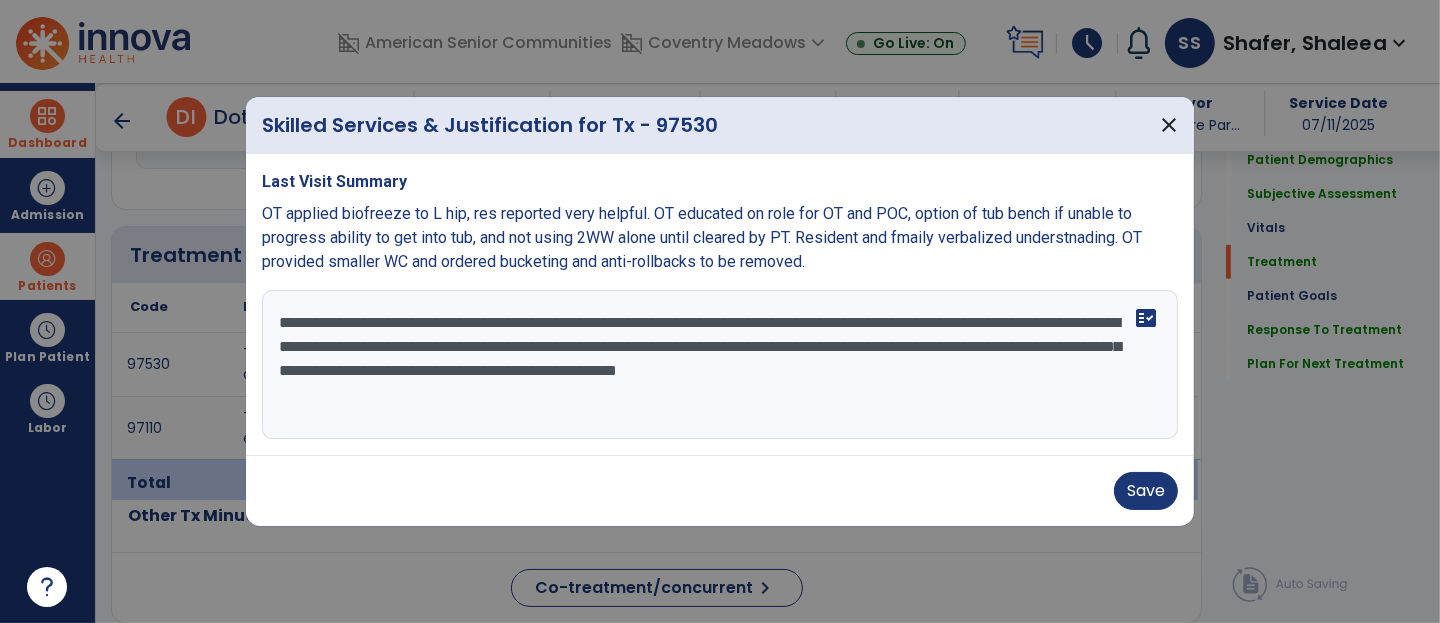 scroll, scrollTop: 1103, scrollLeft: 0, axis: vertical 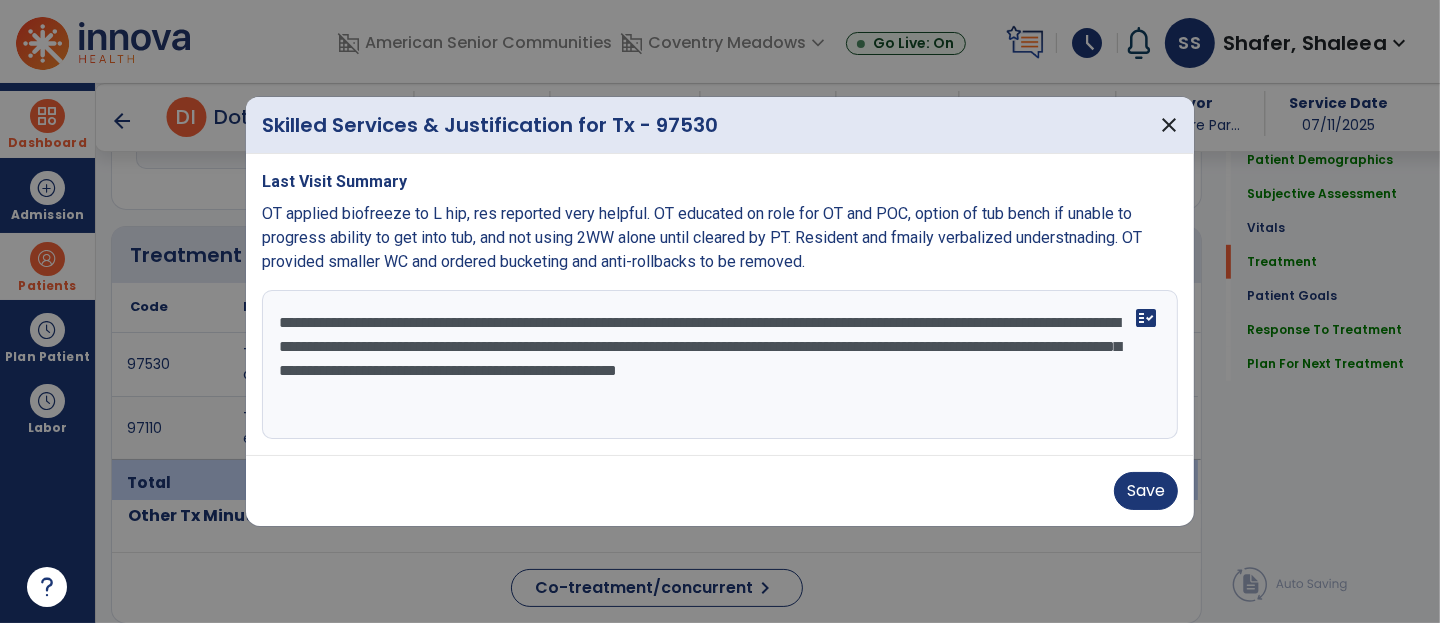 drag, startPoint x: 738, startPoint y: 376, endPoint x: 594, endPoint y: 380, distance: 144.05554 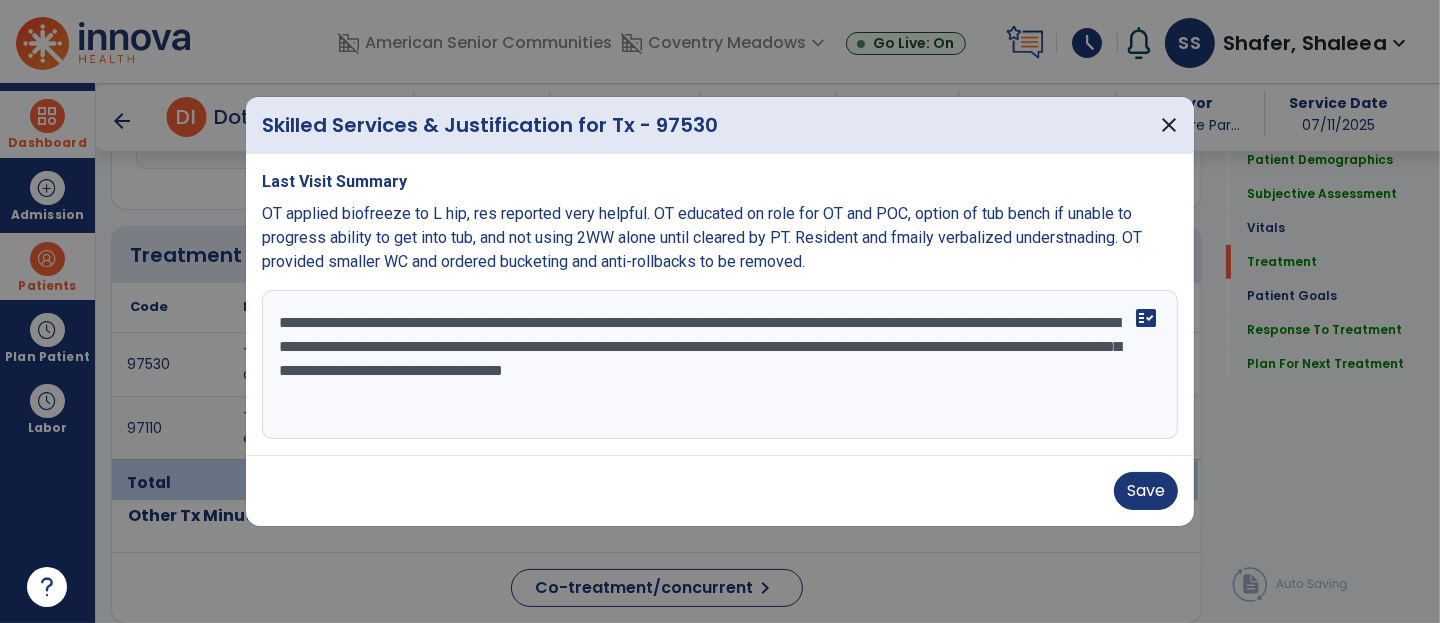 click on "**********" at bounding box center (720, 365) 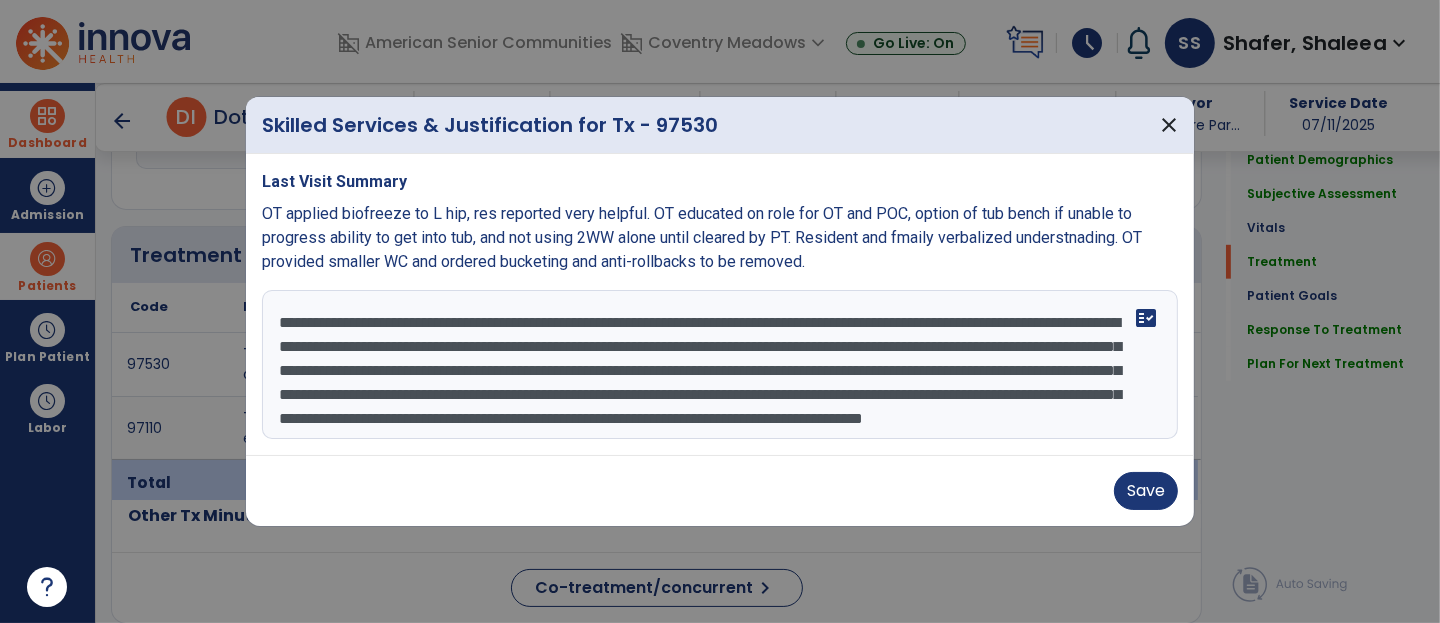 click on "**********" at bounding box center [720, 365] 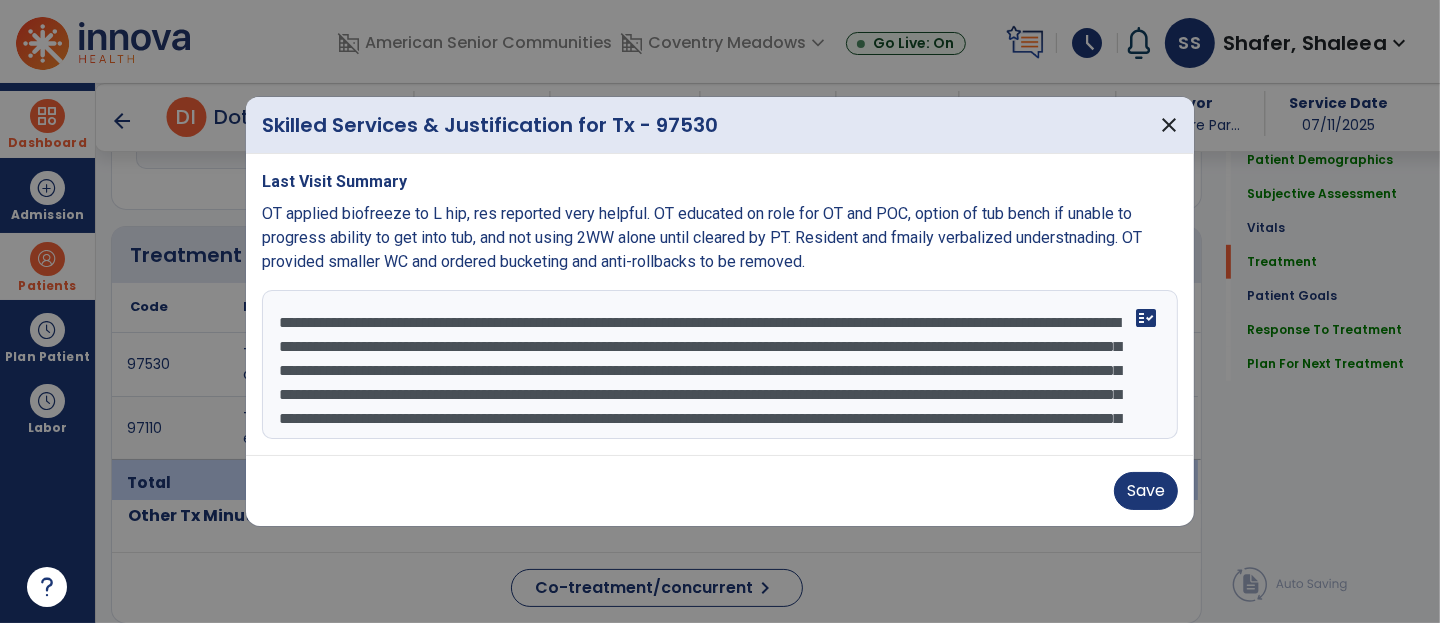 click on "**********" at bounding box center [720, 365] 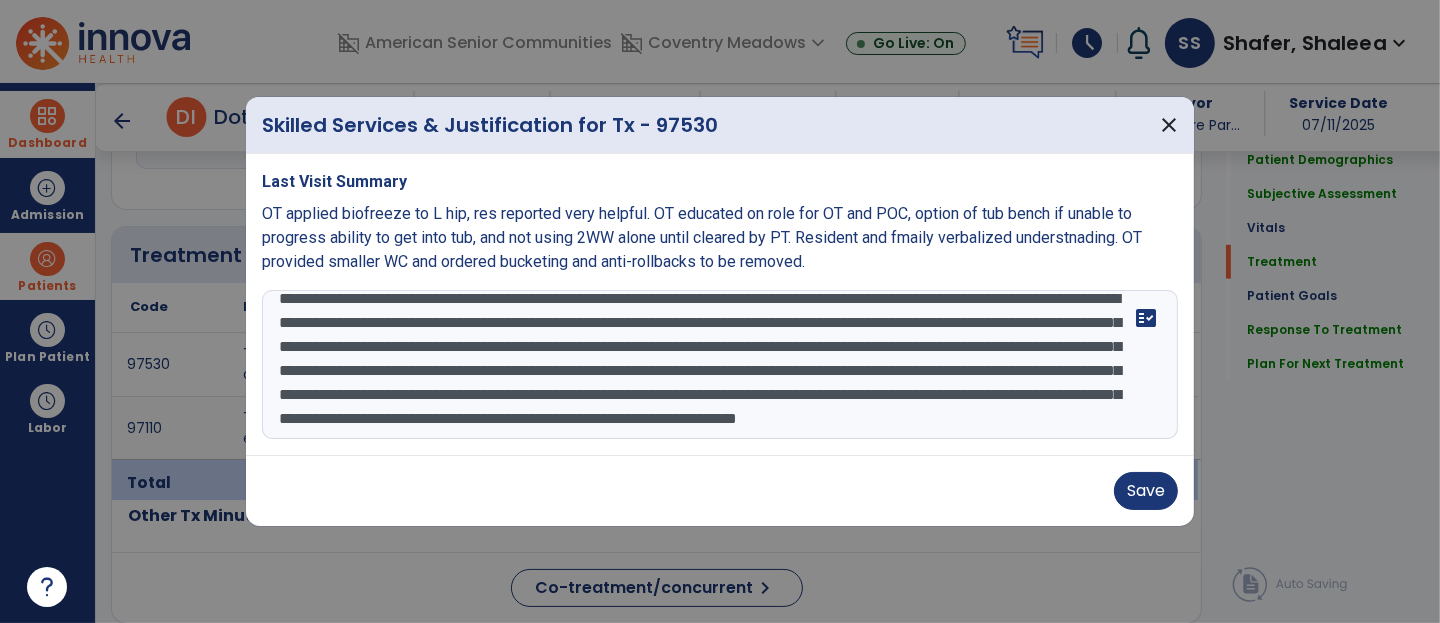 scroll, scrollTop: 61, scrollLeft: 0, axis: vertical 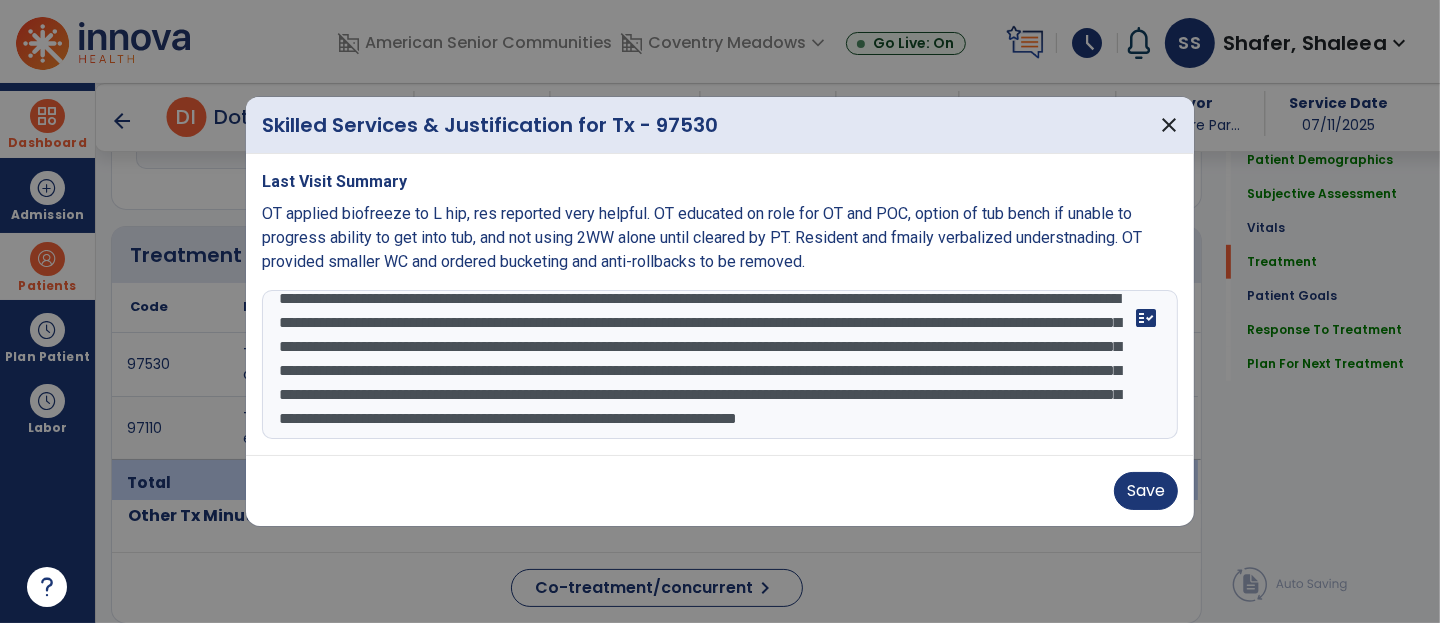 click on "**********" at bounding box center [720, 365] 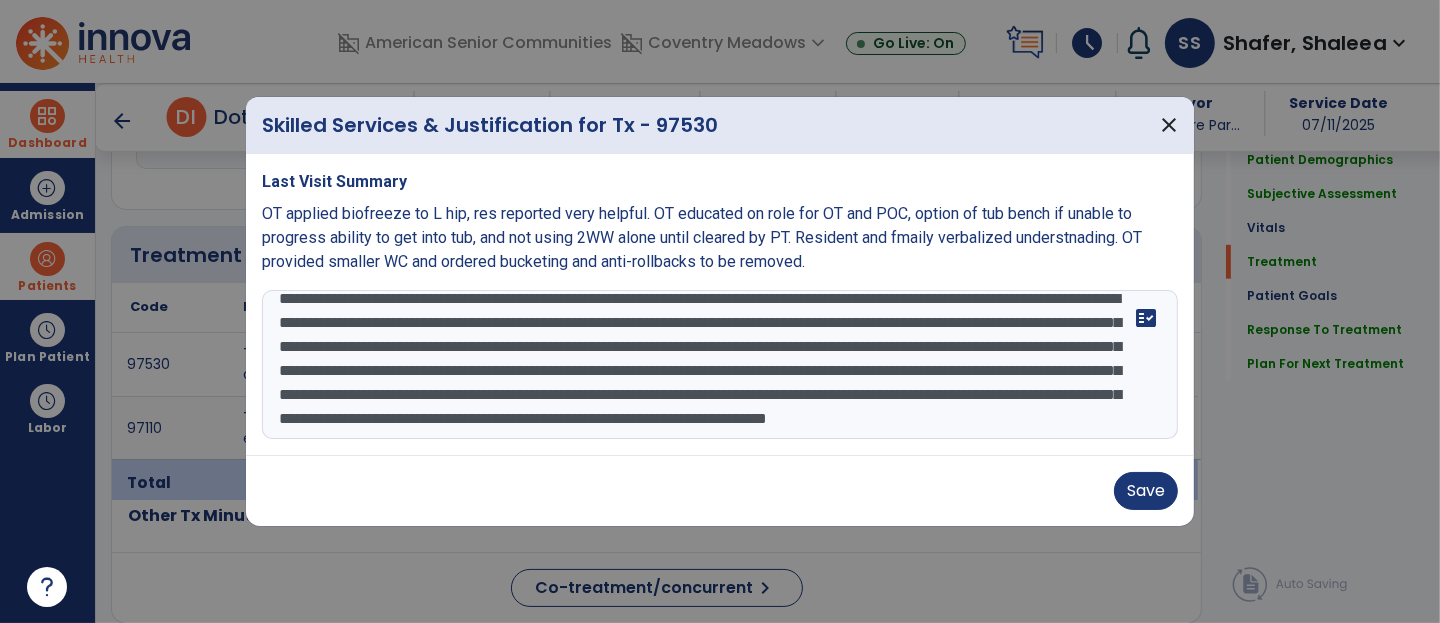 click on "**********" at bounding box center [720, 365] 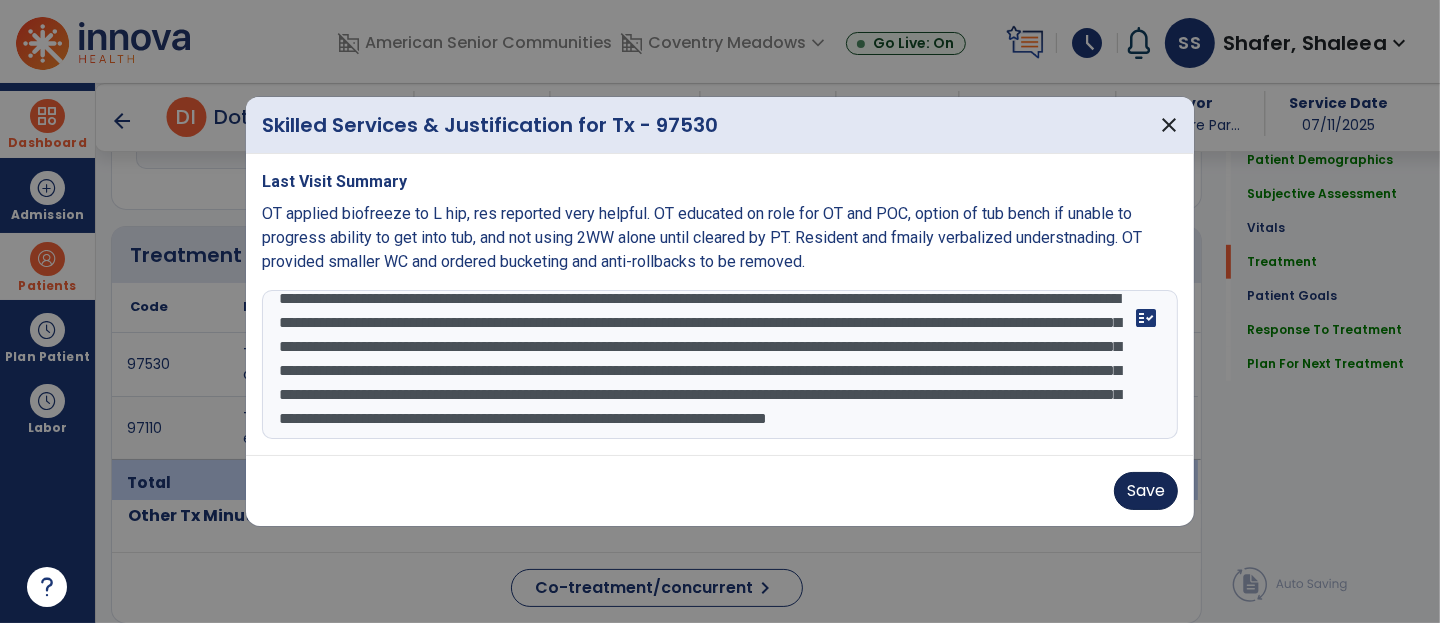 type on "**********" 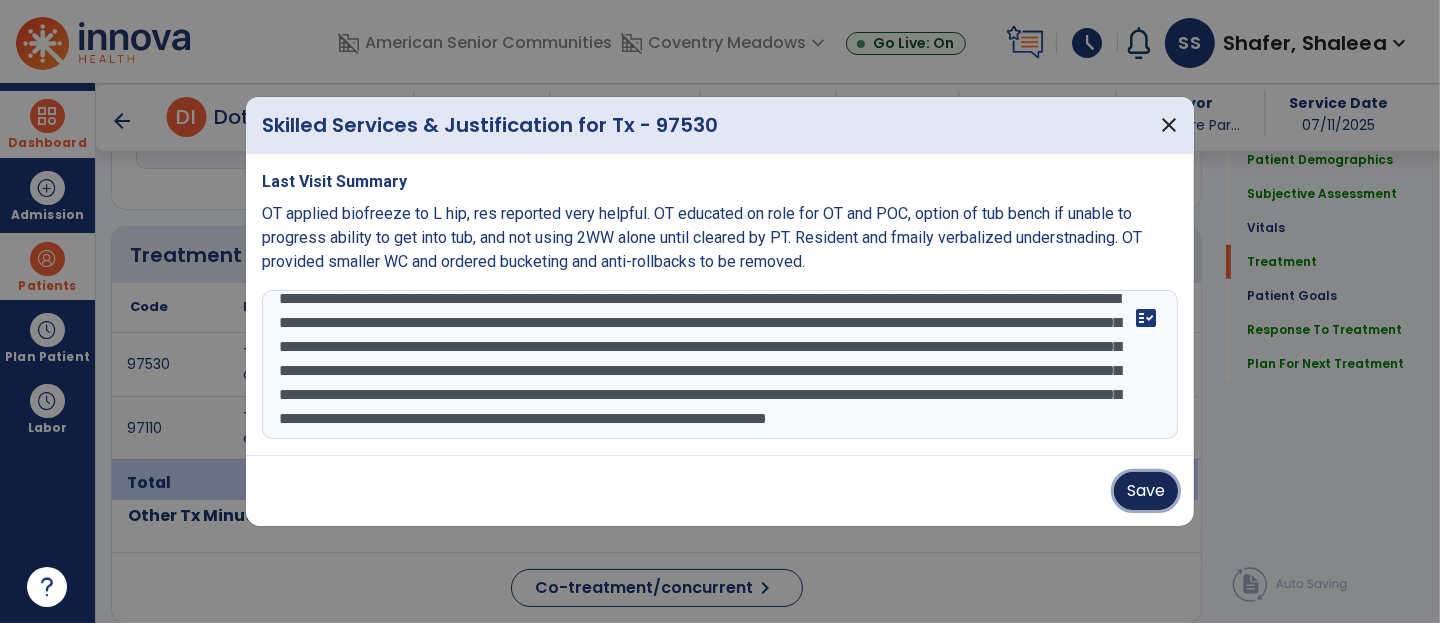 click on "Save" at bounding box center (1146, 491) 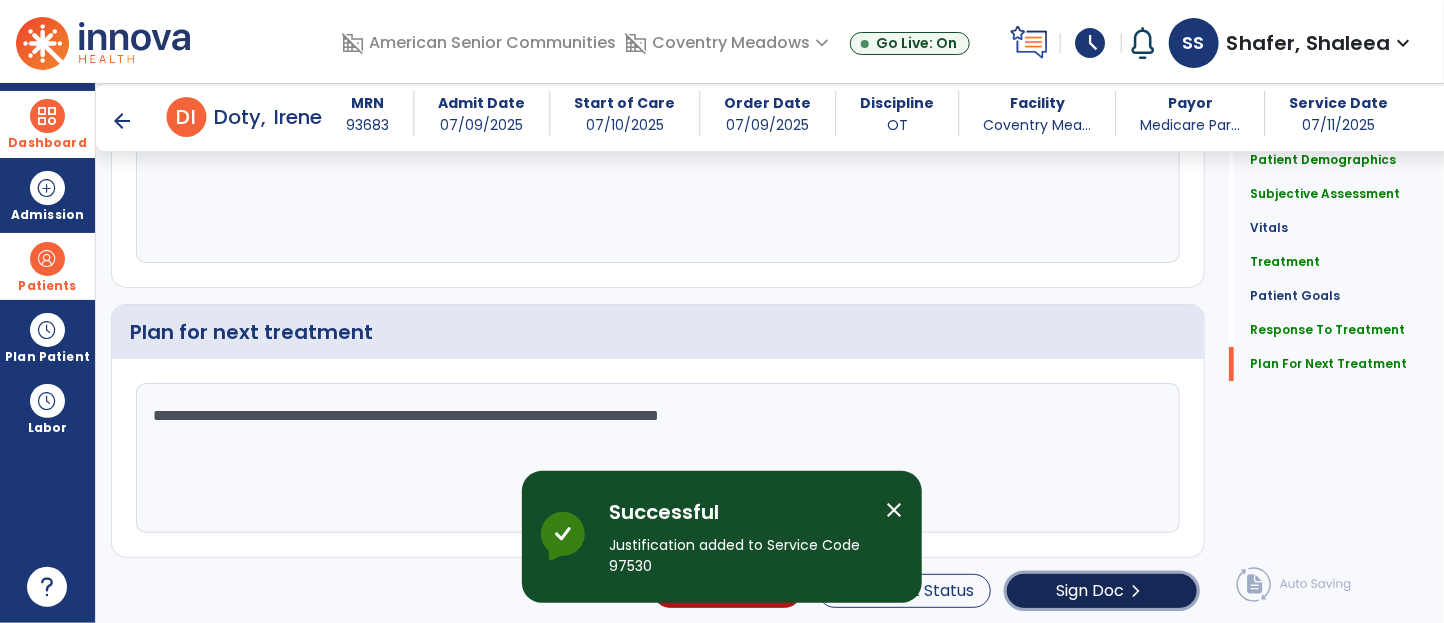 click on "chevron_right" 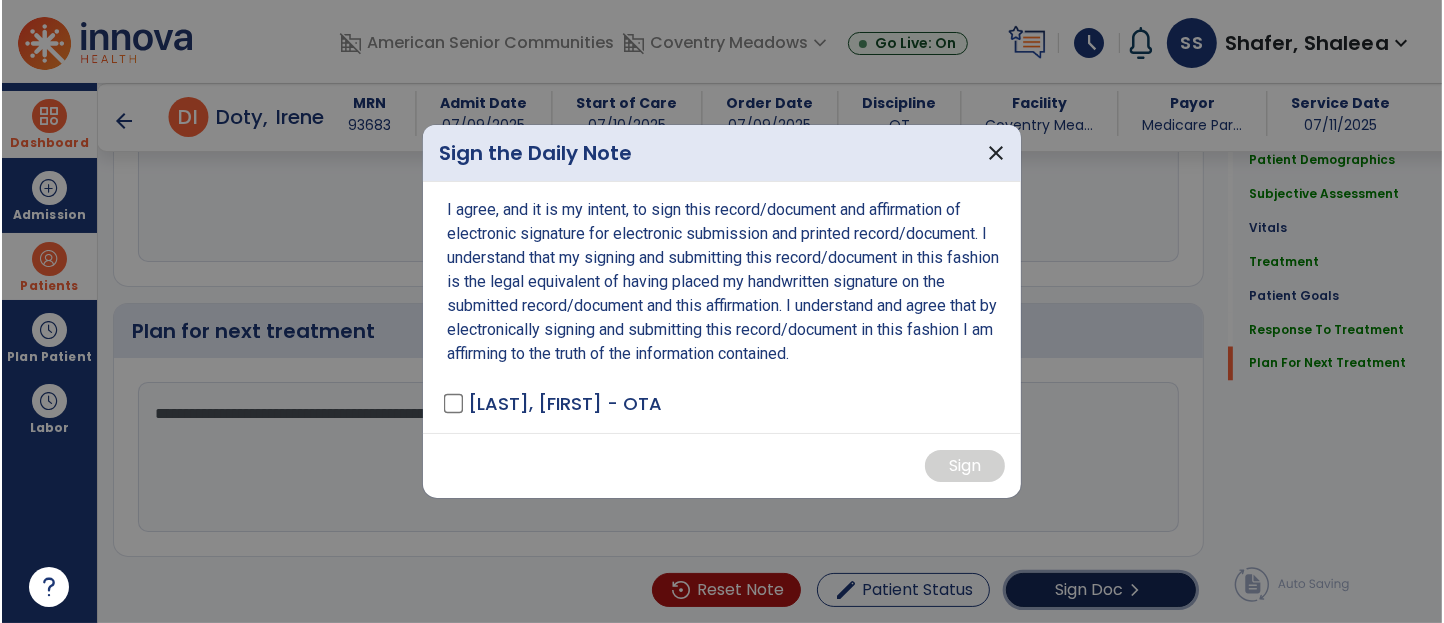 scroll, scrollTop: 3067, scrollLeft: 0, axis: vertical 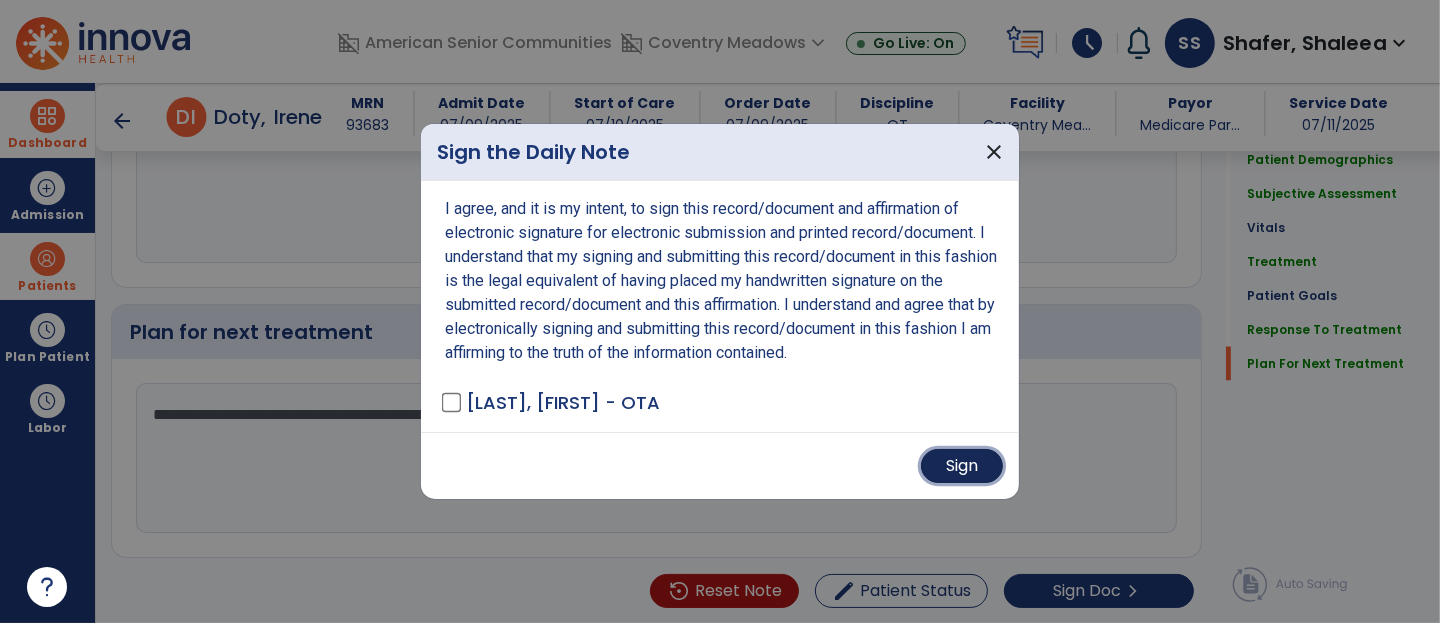 click on "Sign" at bounding box center [962, 466] 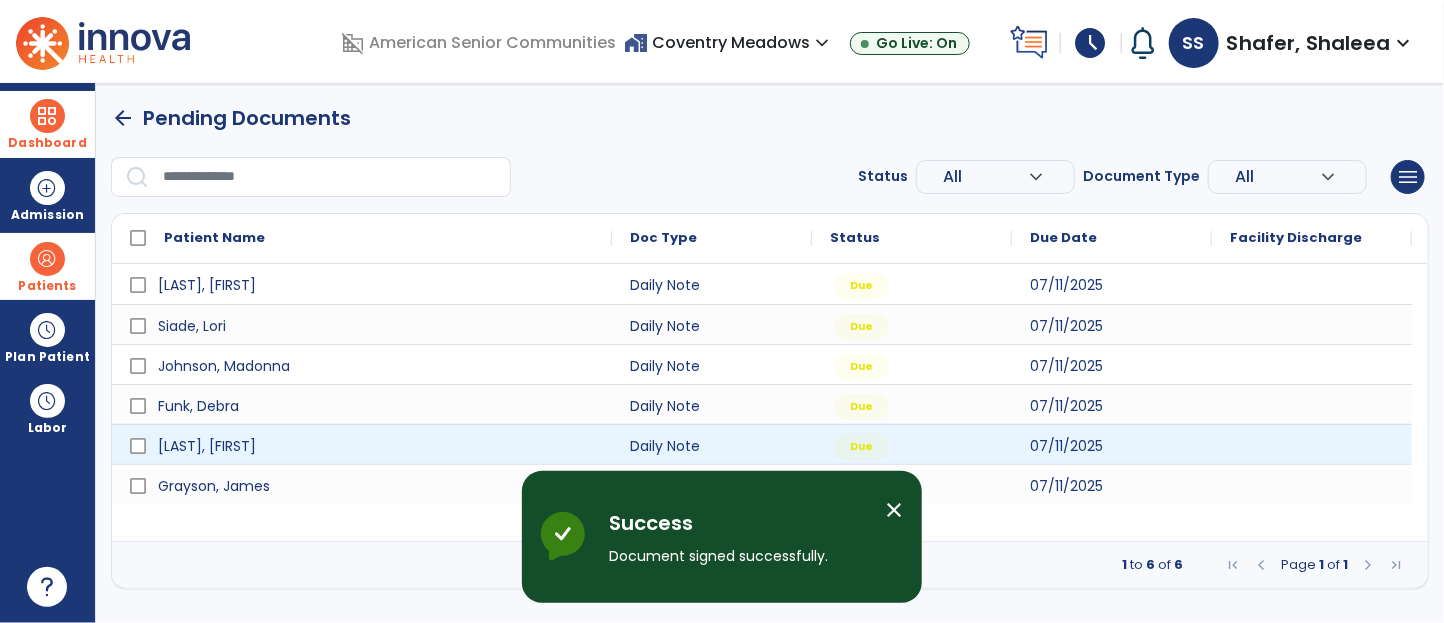 scroll, scrollTop: 0, scrollLeft: 0, axis: both 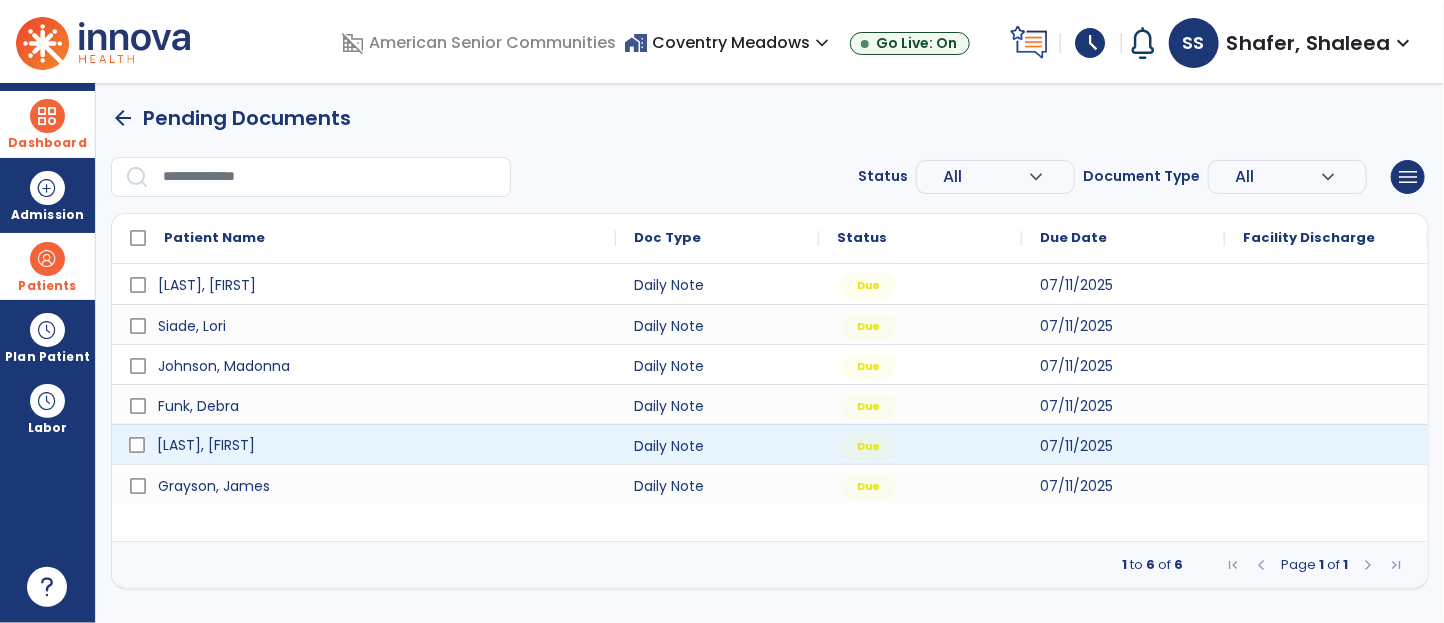 click on "[LAST], [FIRST]" at bounding box center (378, 445) 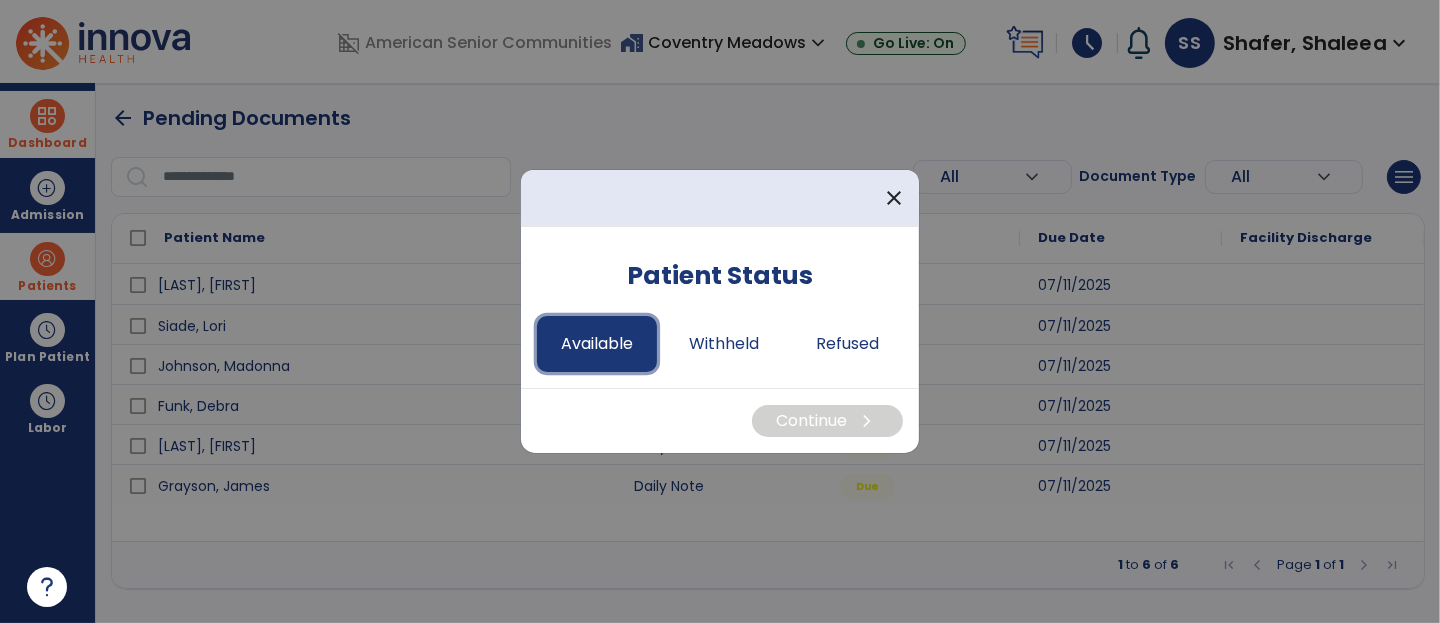 click on "Available" at bounding box center (597, 344) 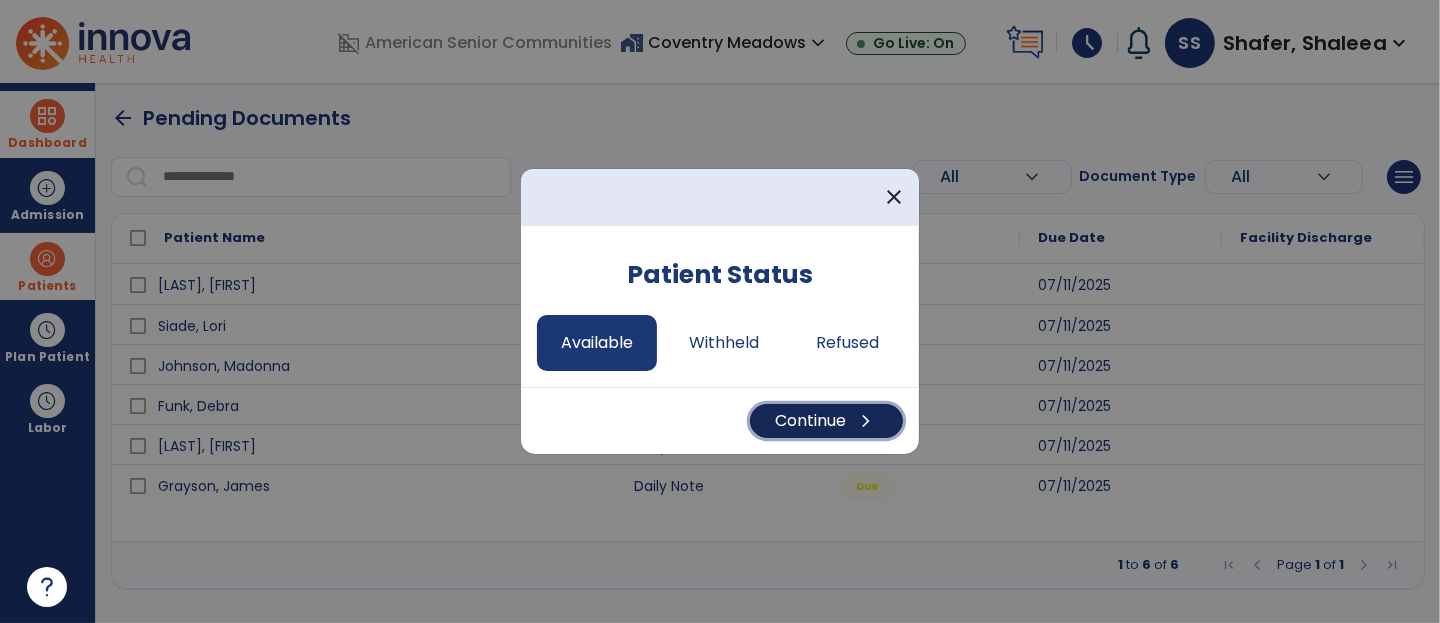 click on "Continue   chevron_right" at bounding box center (826, 421) 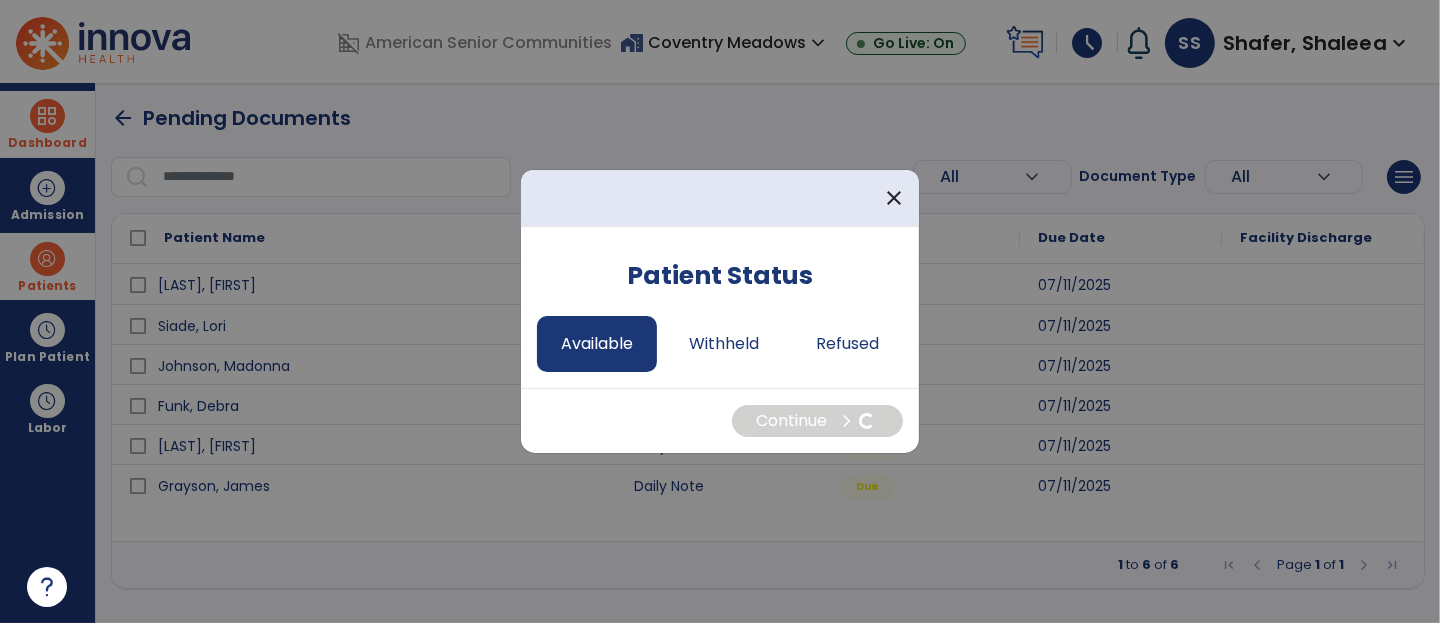 select on "*" 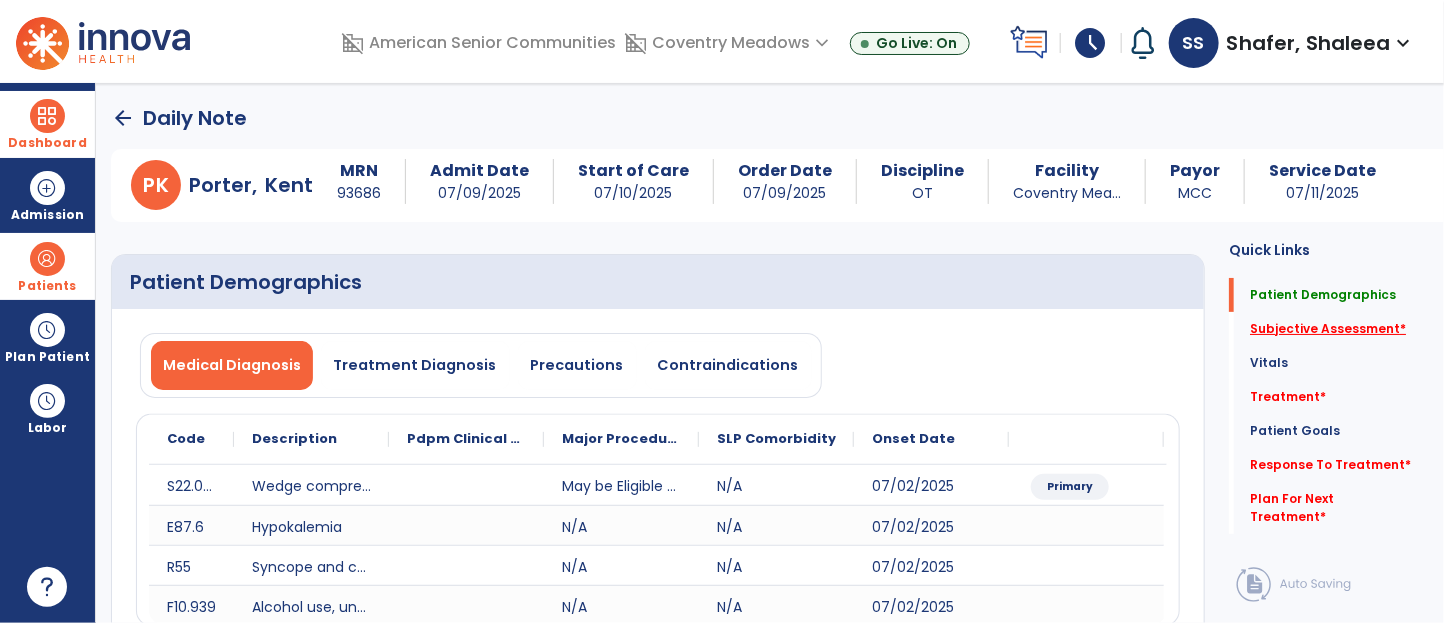 click on "Subjective Assessment   *" 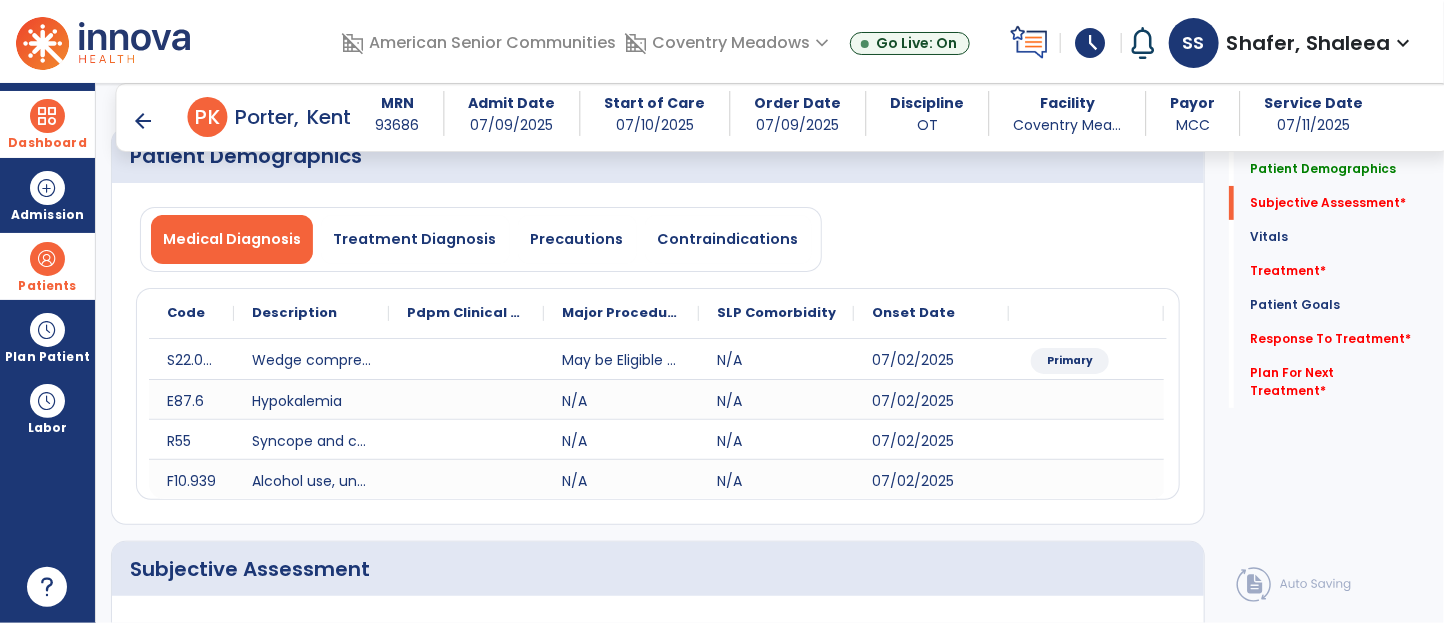 scroll, scrollTop: 454, scrollLeft: 0, axis: vertical 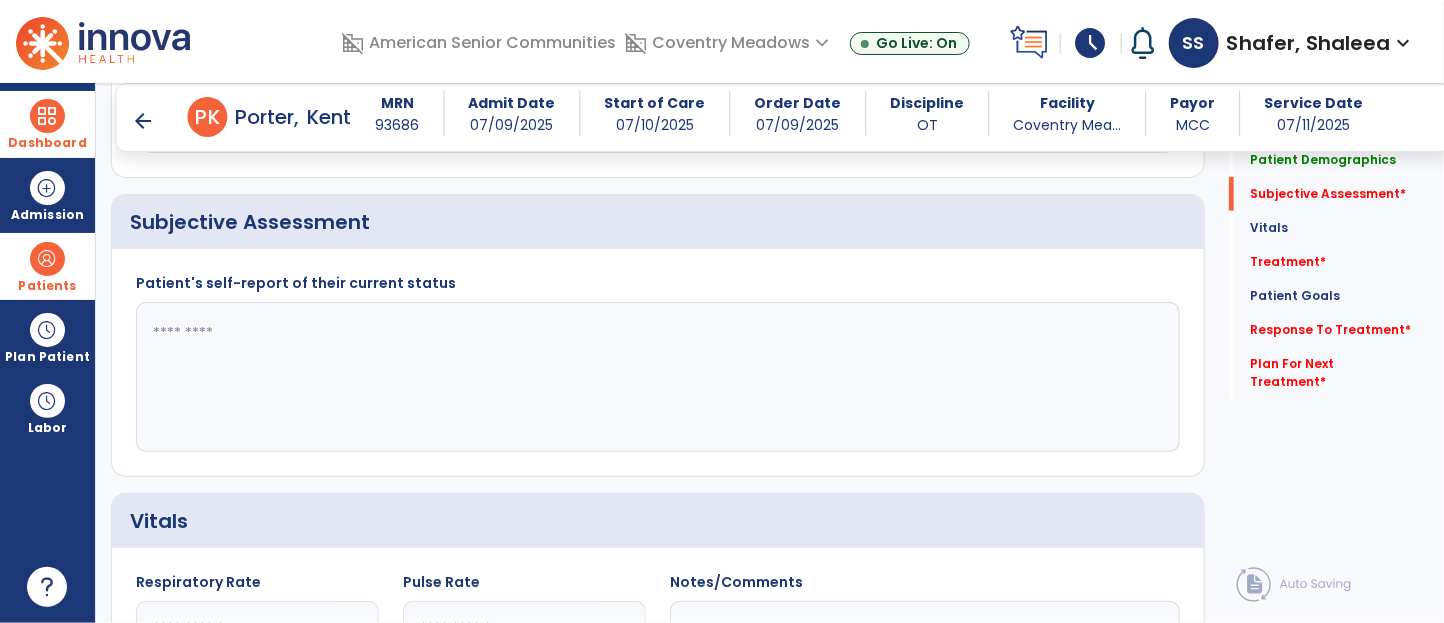 click 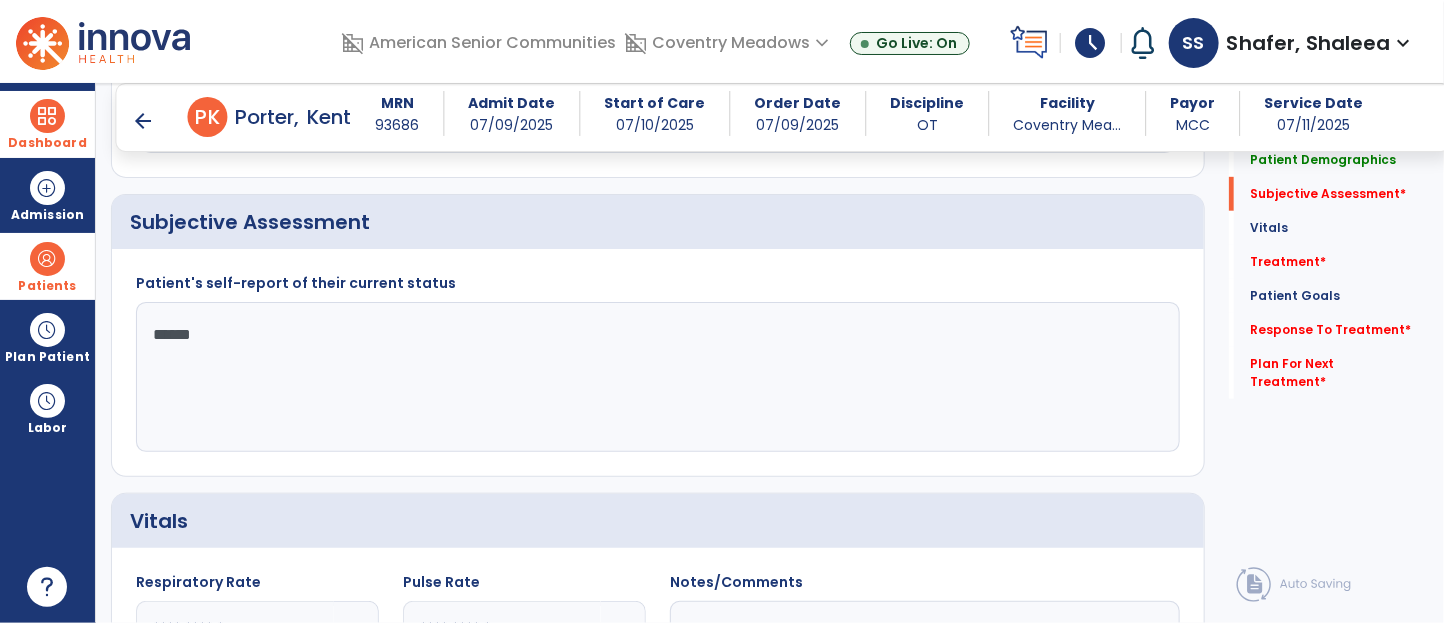 type on "*******" 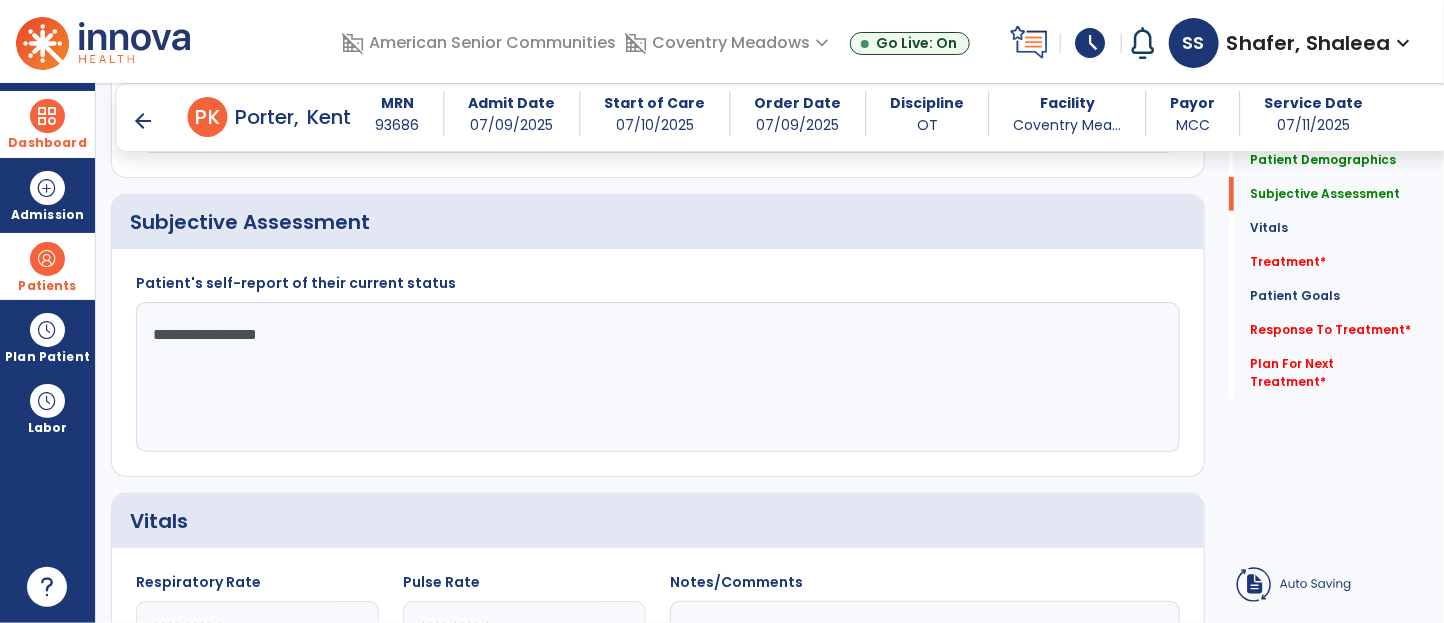 type on "**********" 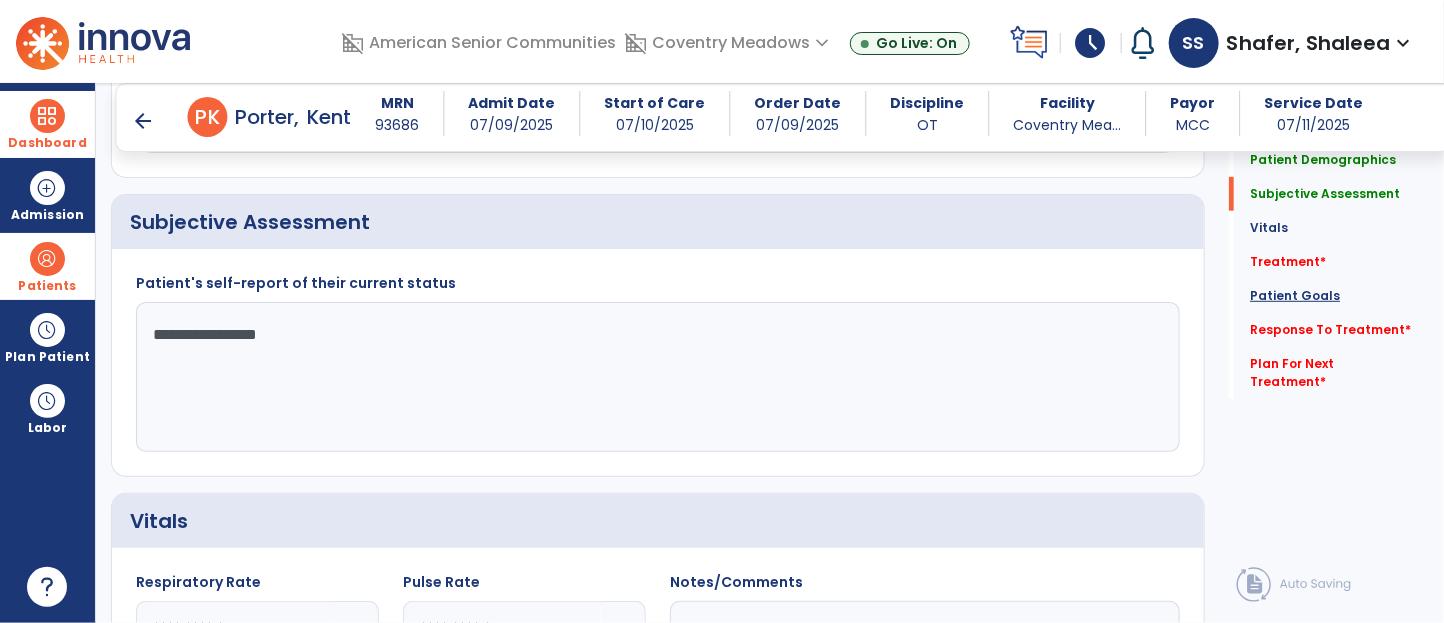 click on "Patient Goals" 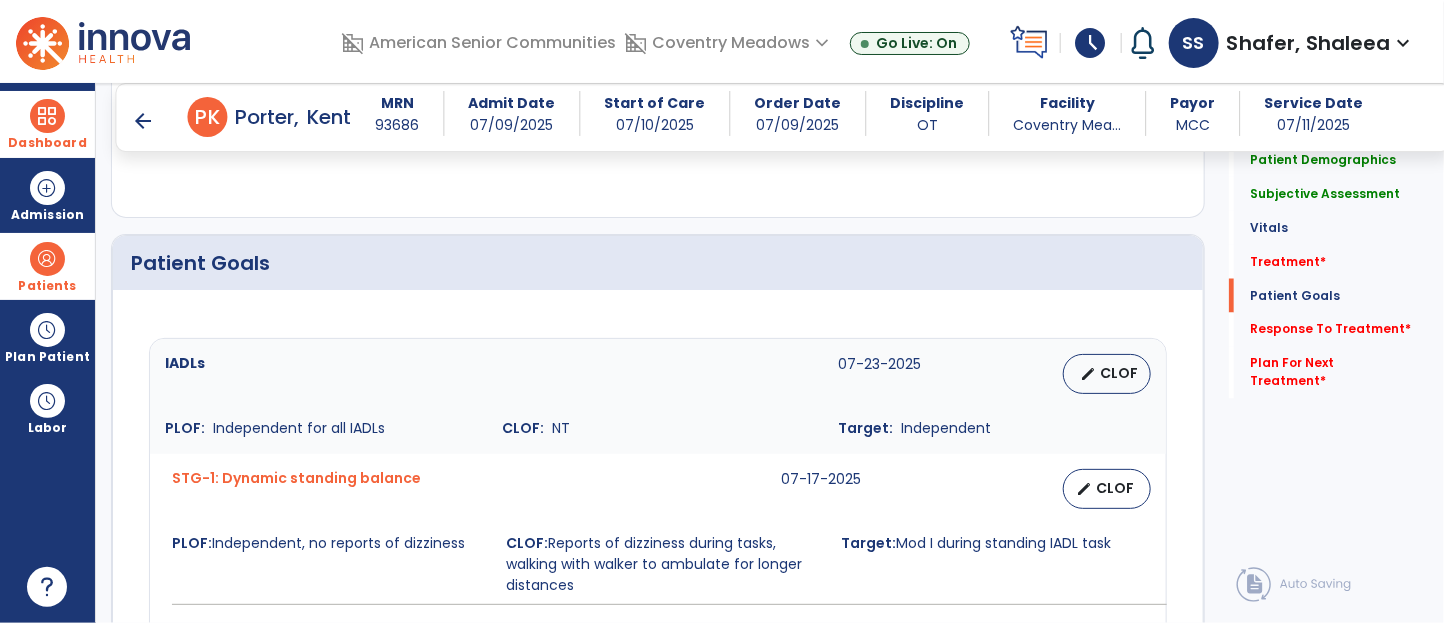 scroll, scrollTop: 1477, scrollLeft: 0, axis: vertical 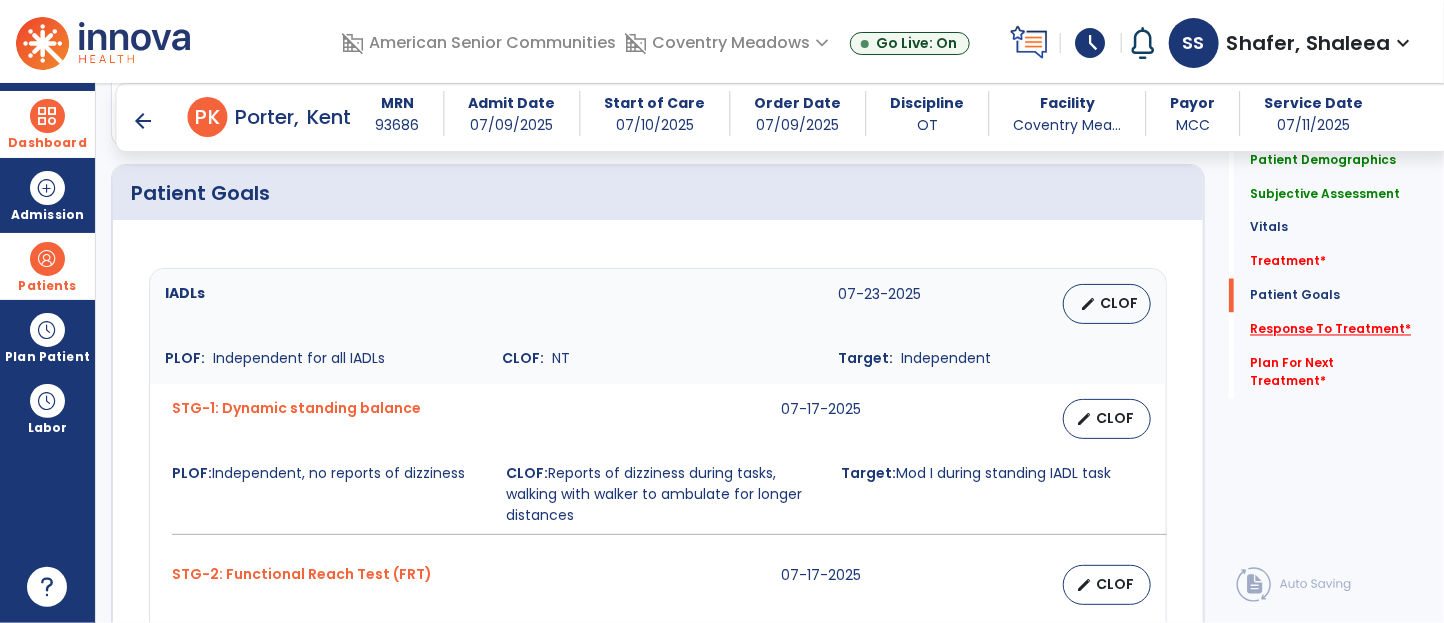 click on "Response To Treatment   *" 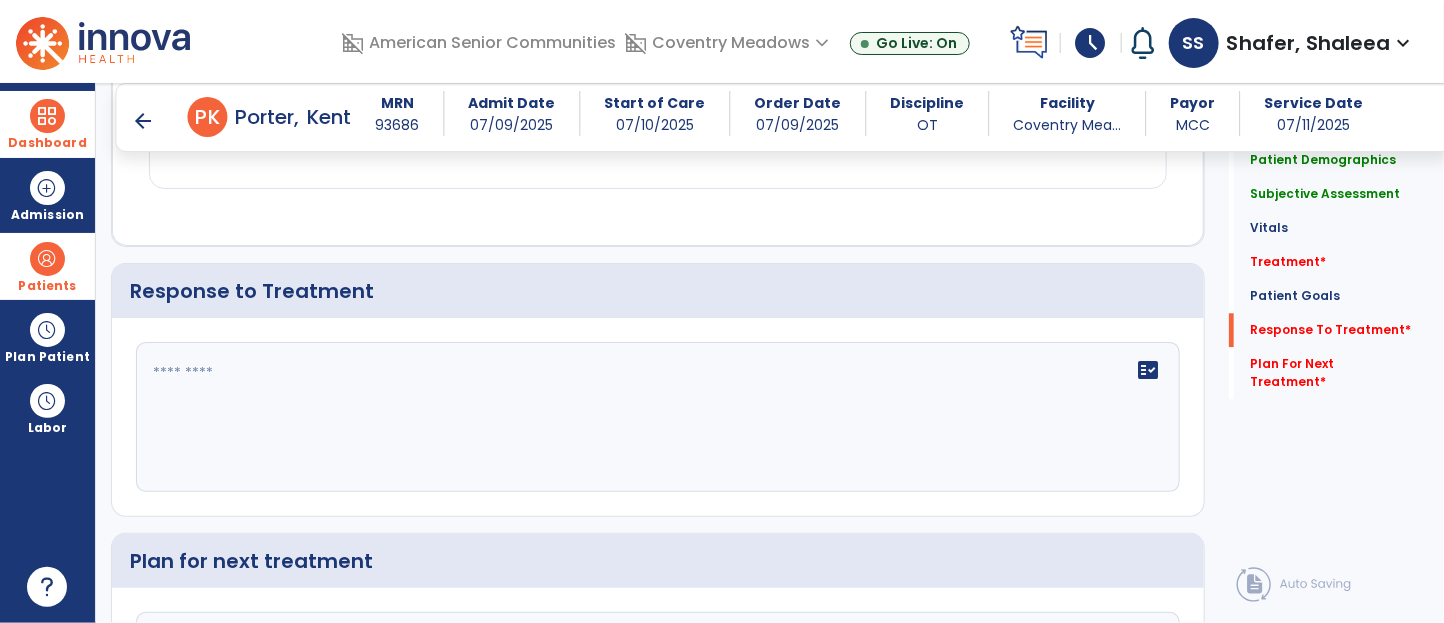 scroll, scrollTop: 2147, scrollLeft: 0, axis: vertical 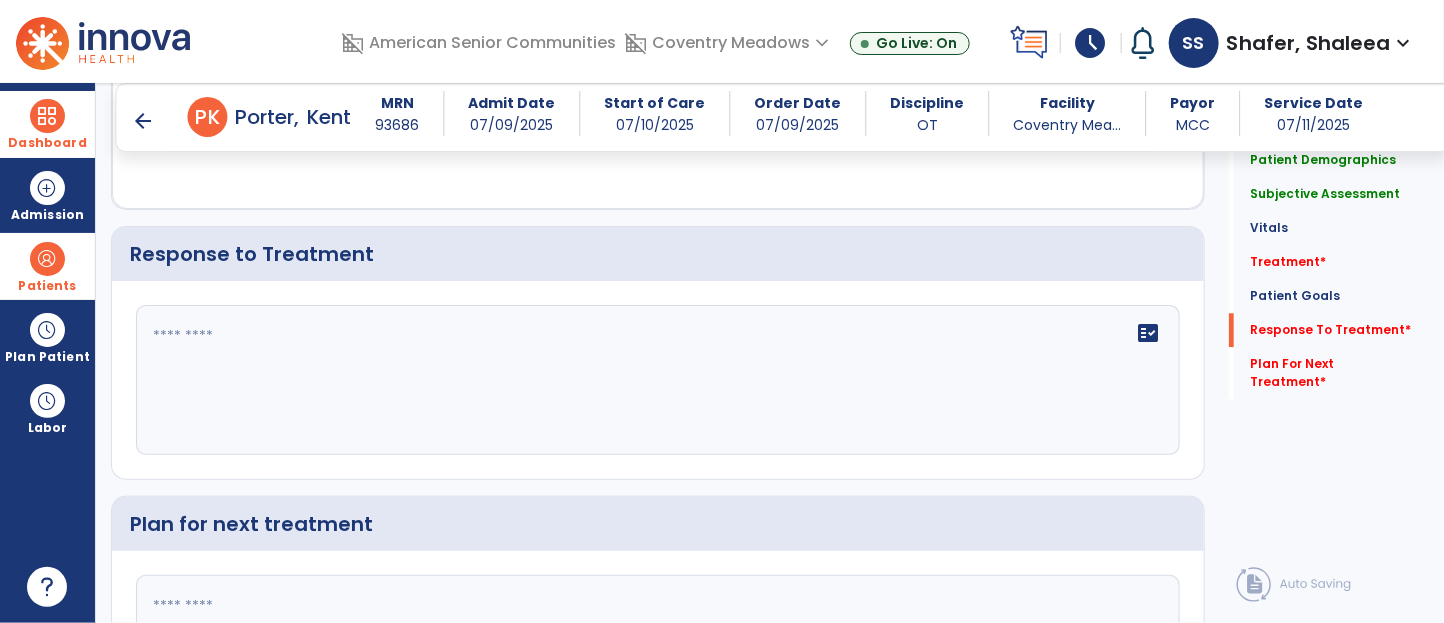 click 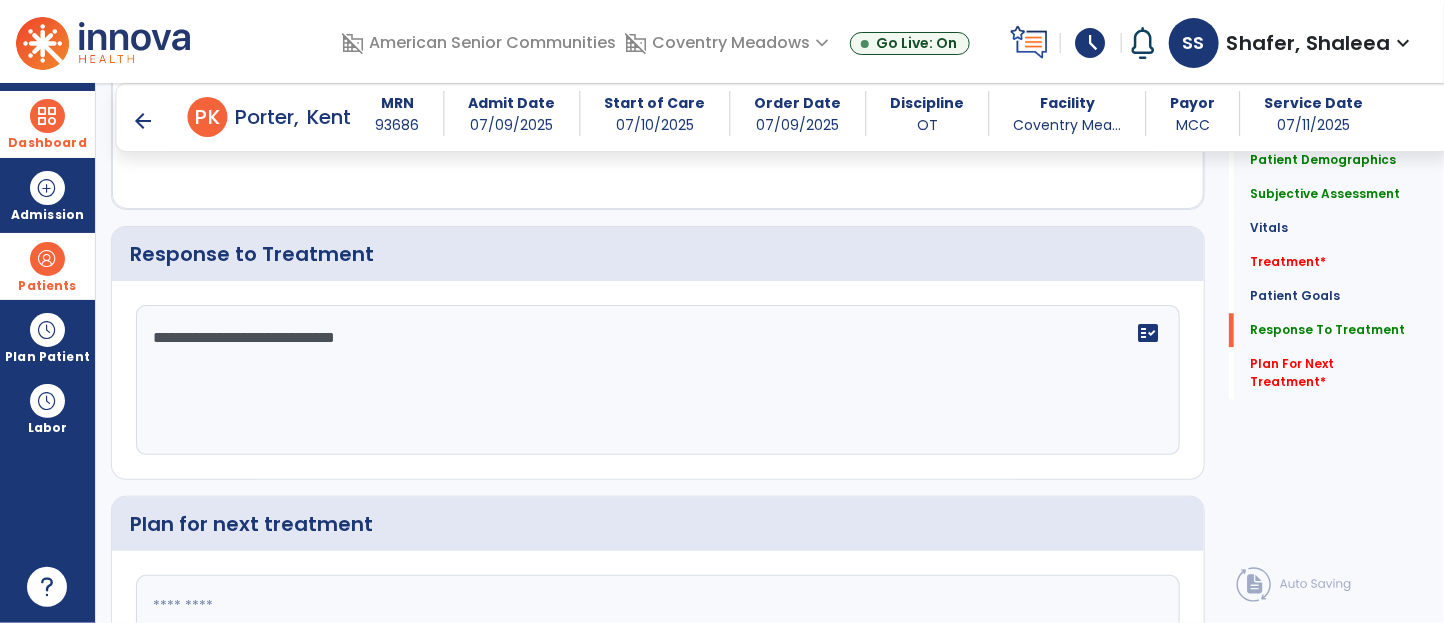click on "**********" 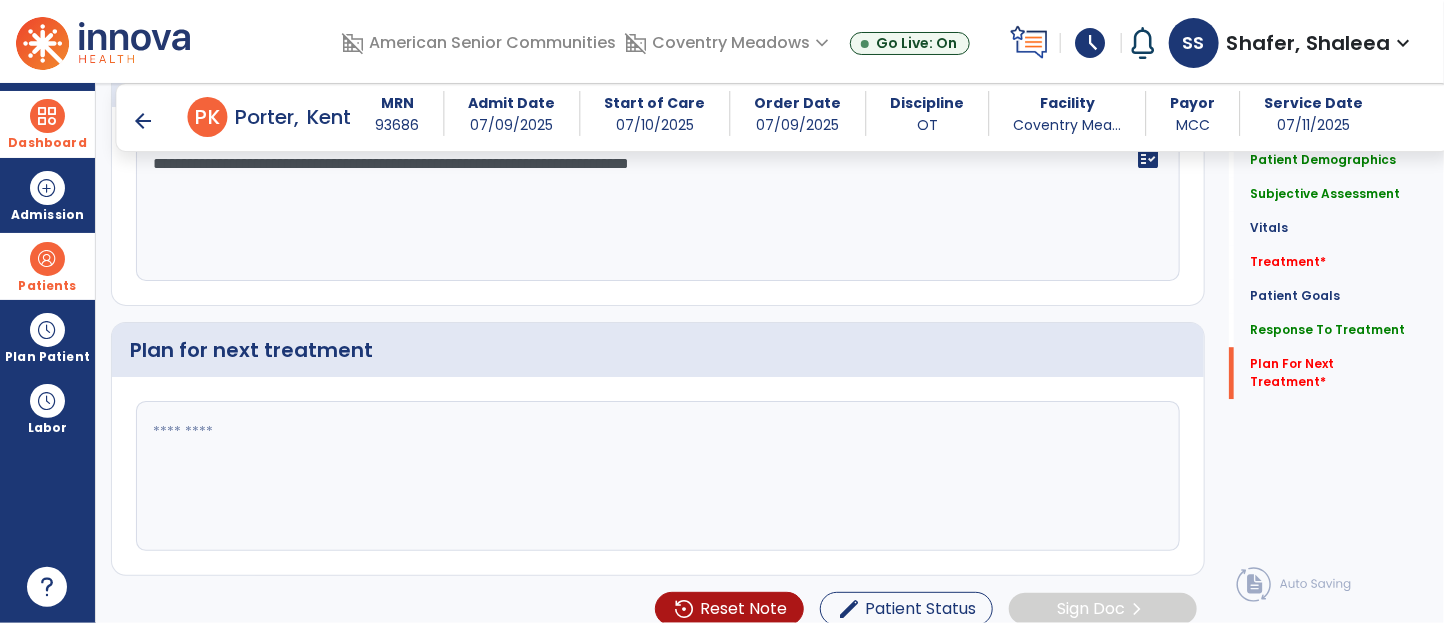 scroll, scrollTop: 2316, scrollLeft: 0, axis: vertical 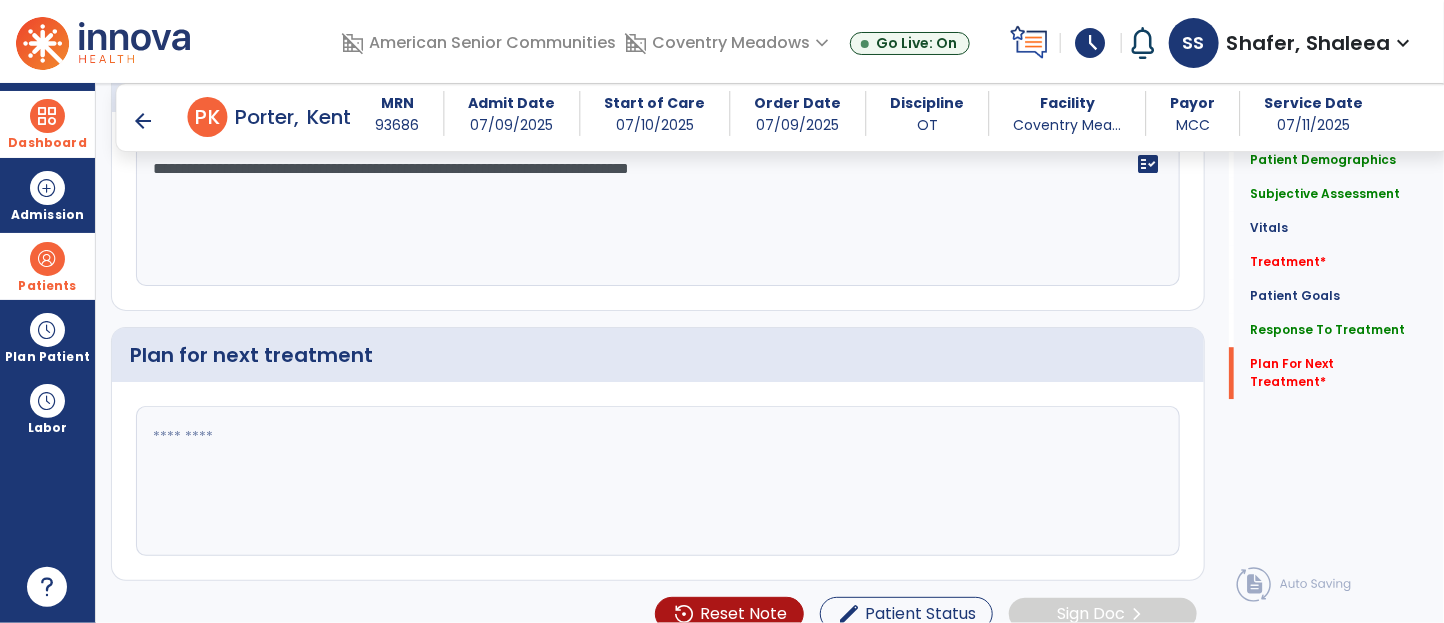 type on "**********" 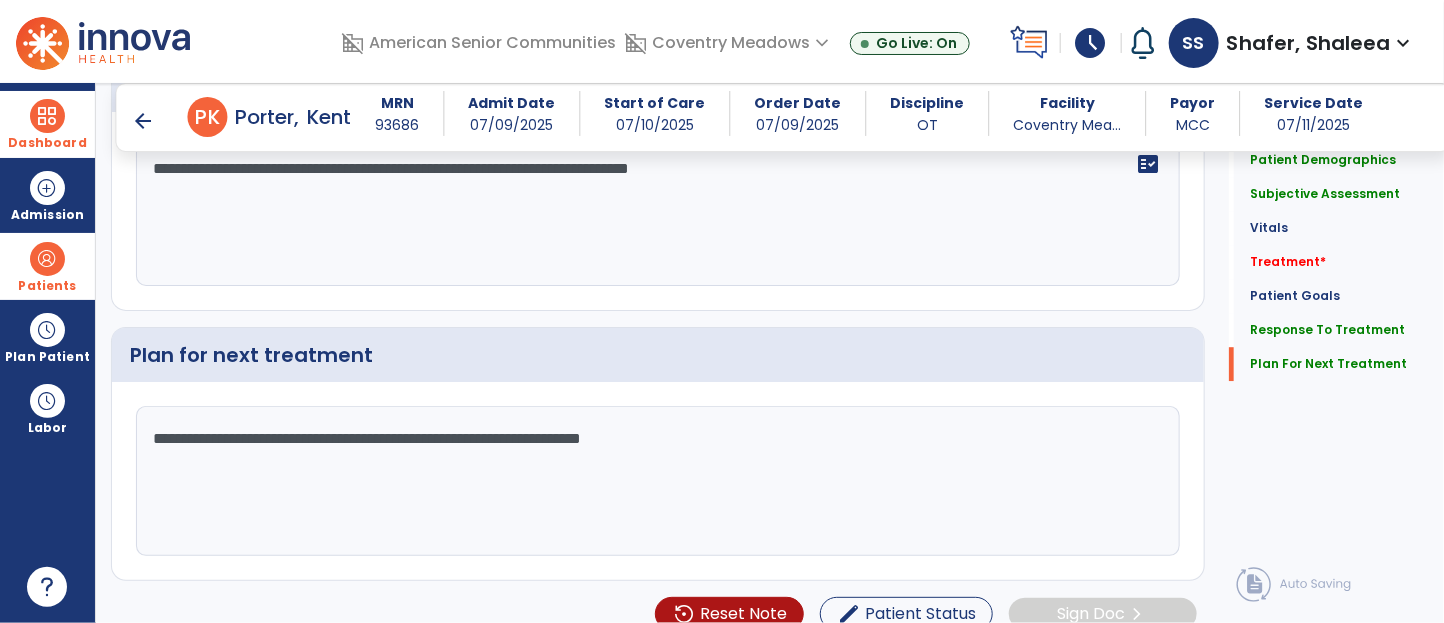 drag, startPoint x: 574, startPoint y: 440, endPoint x: 731, endPoint y: 439, distance: 157.00319 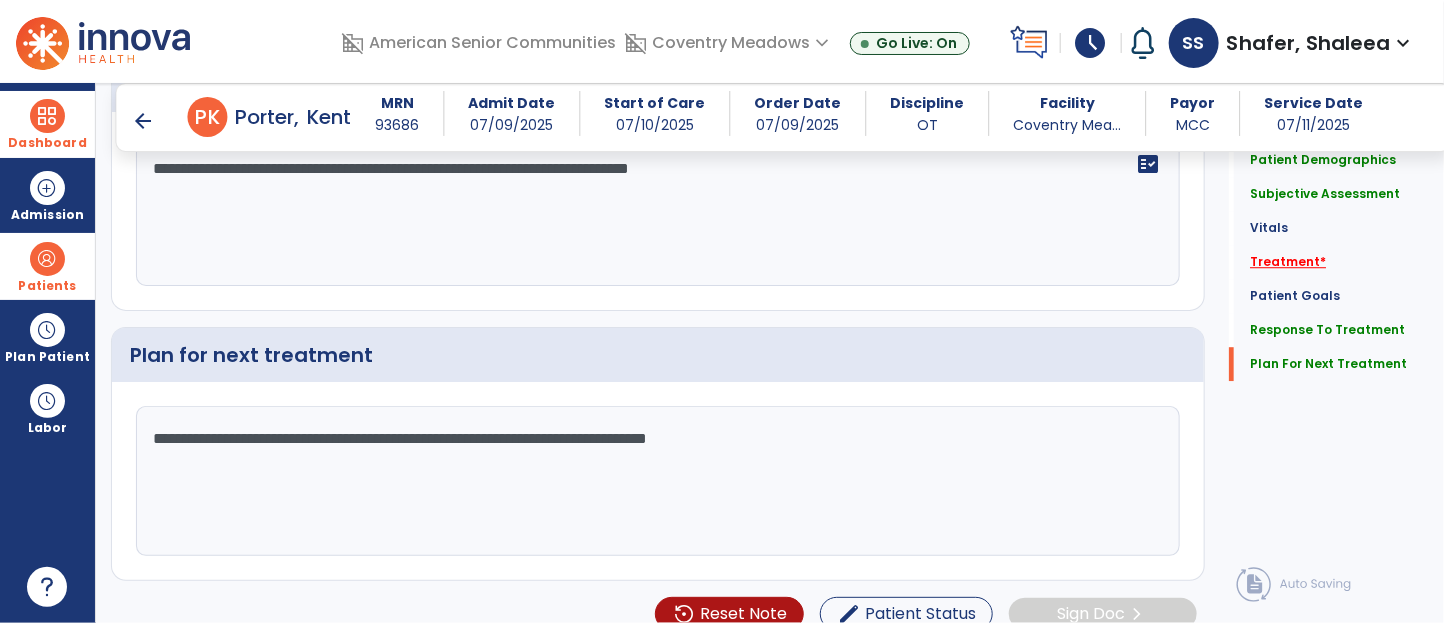 type on "**********" 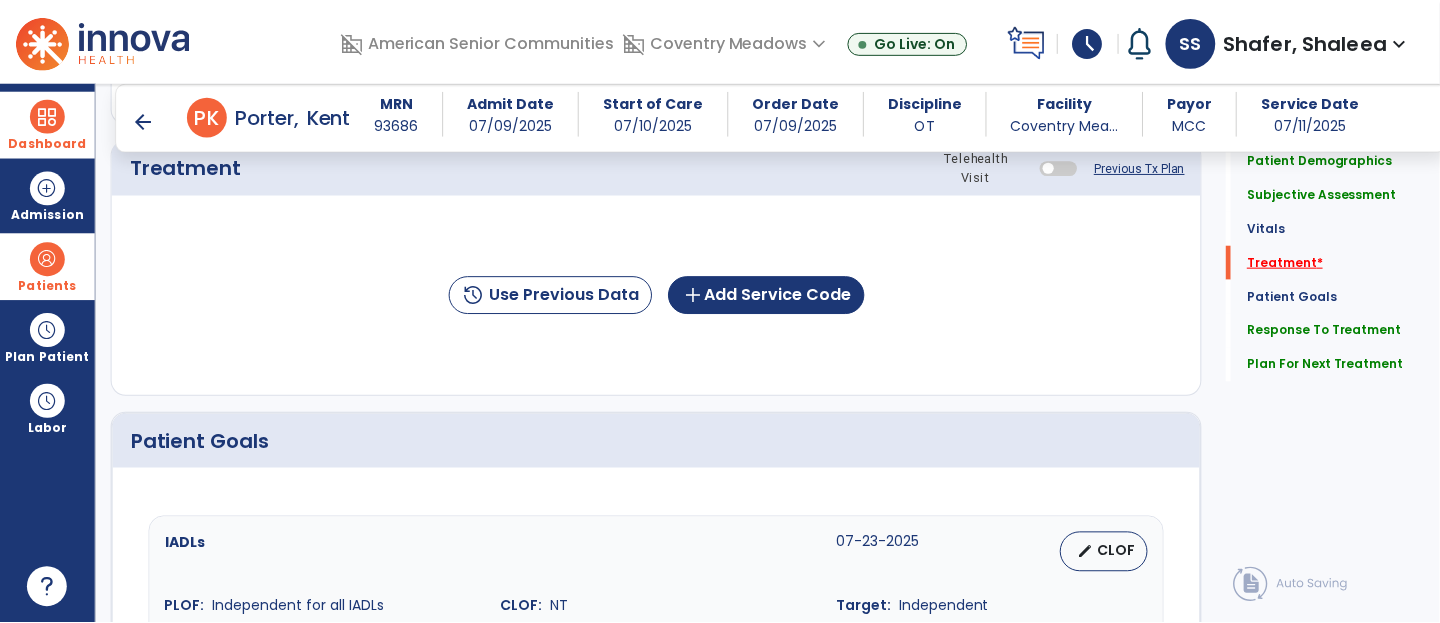 scroll, scrollTop: 1144, scrollLeft: 0, axis: vertical 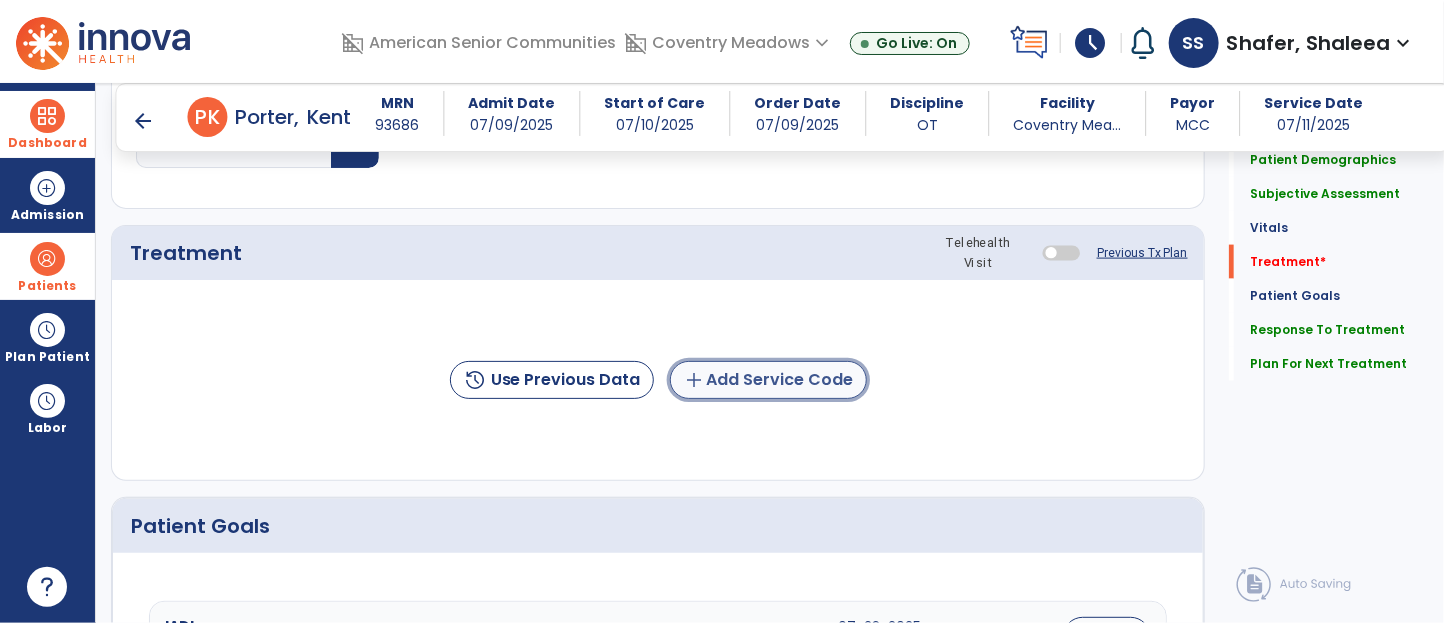 click on "add  Add Service Code" 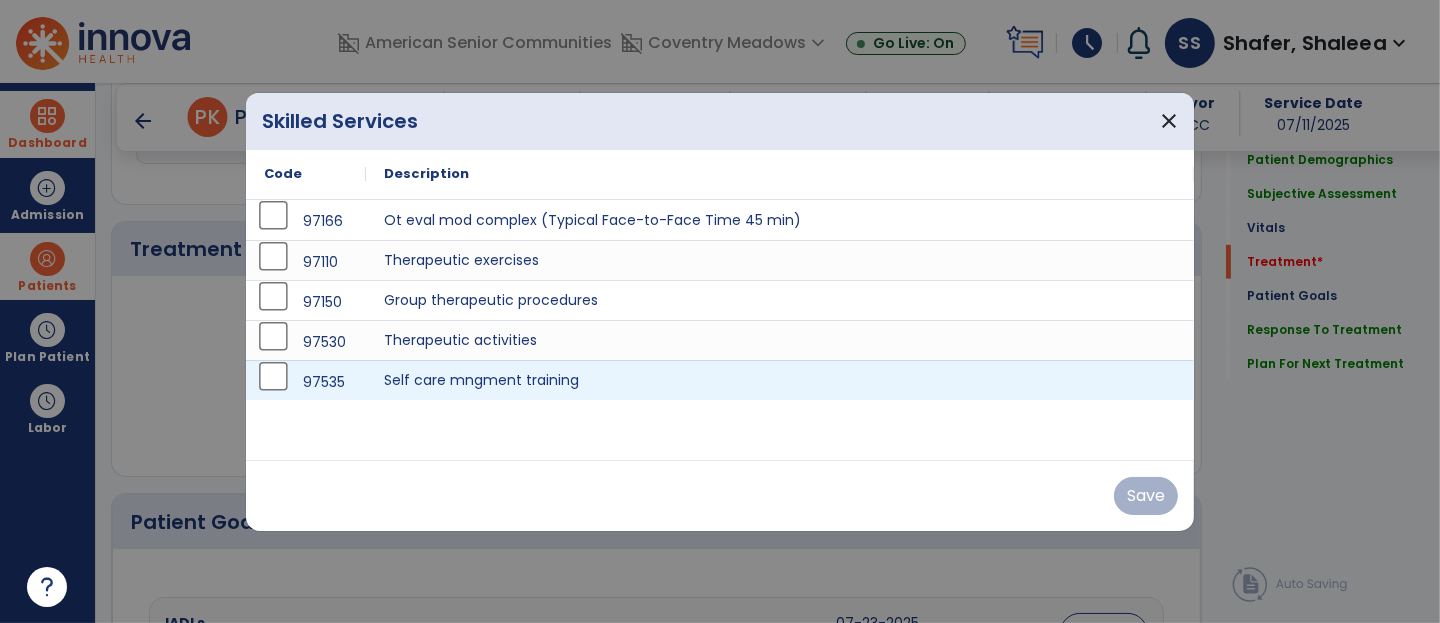 scroll, scrollTop: 1144, scrollLeft: 0, axis: vertical 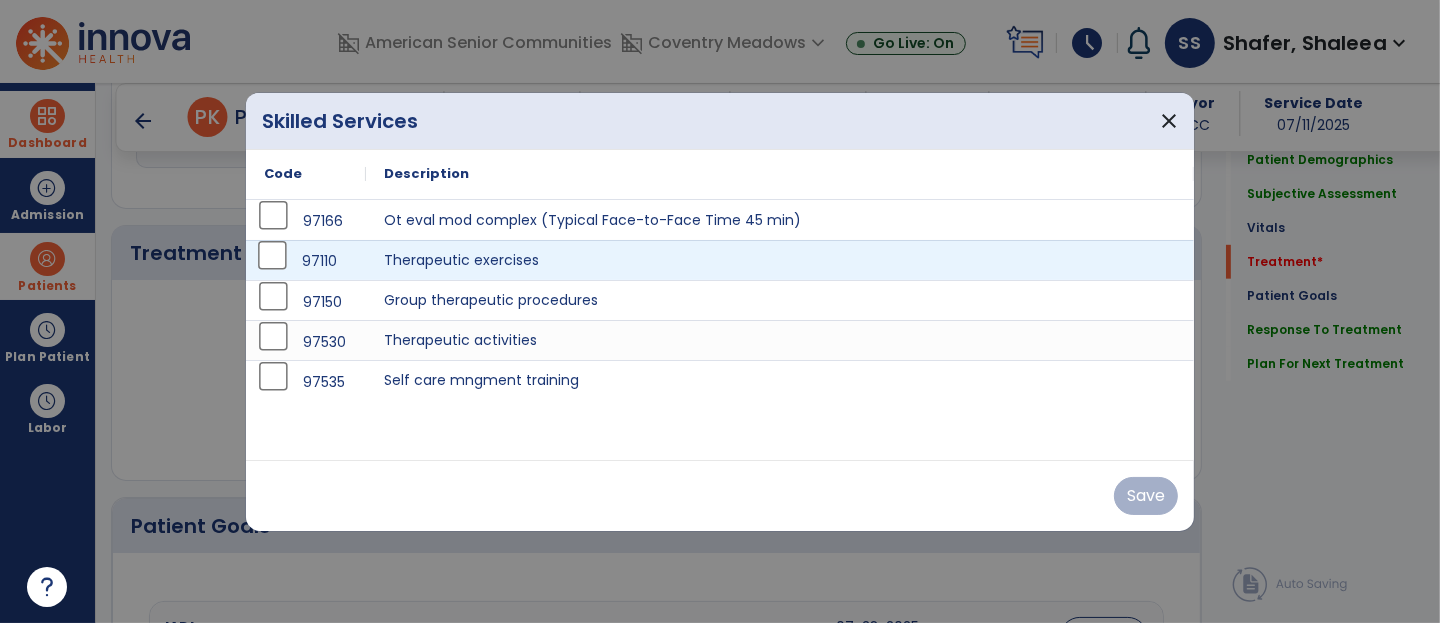 click on "97110" at bounding box center (306, 260) 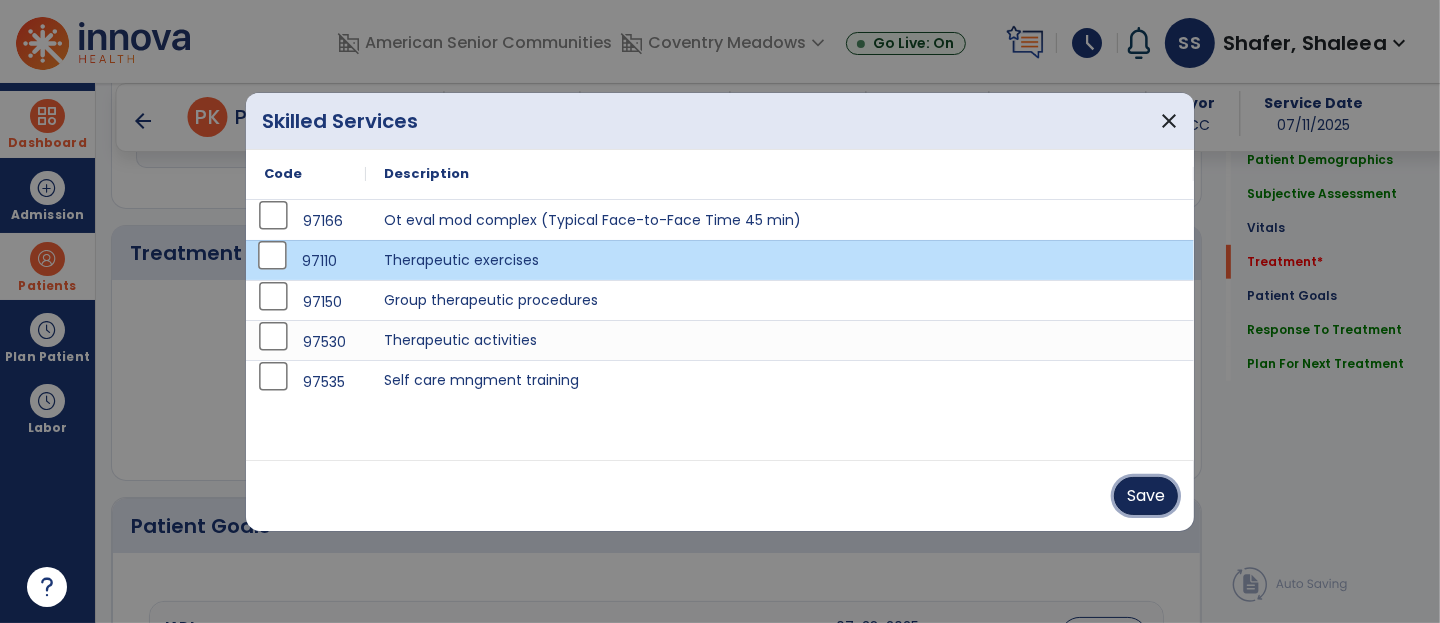 click on "Save" at bounding box center [1146, 496] 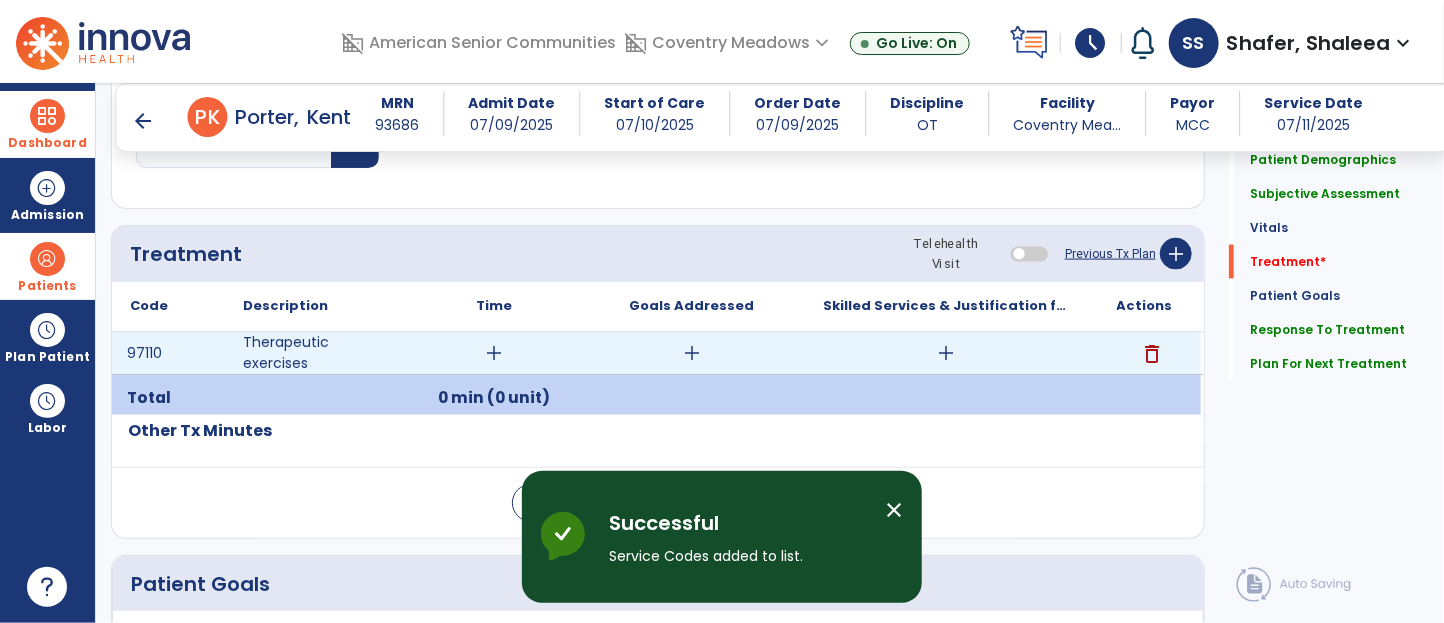 click on "add" at bounding box center [947, 353] 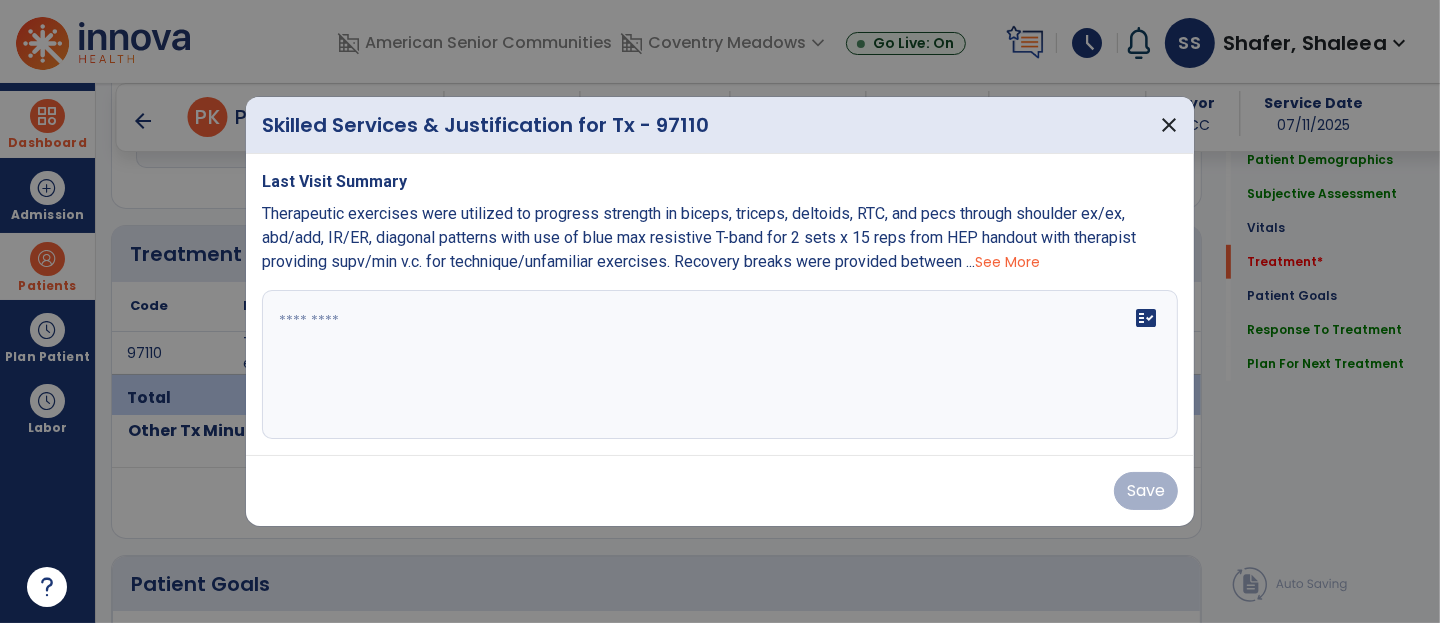 click on "fact_check" at bounding box center (720, 365) 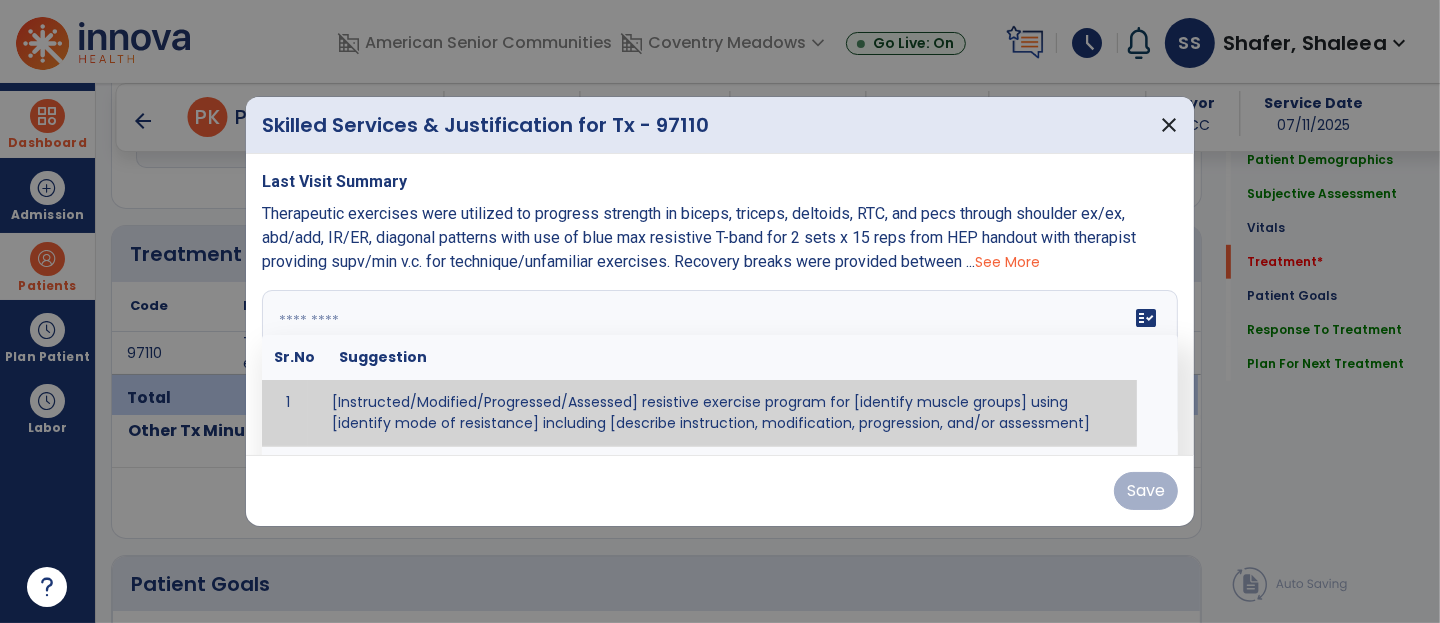 scroll, scrollTop: 1144, scrollLeft: 0, axis: vertical 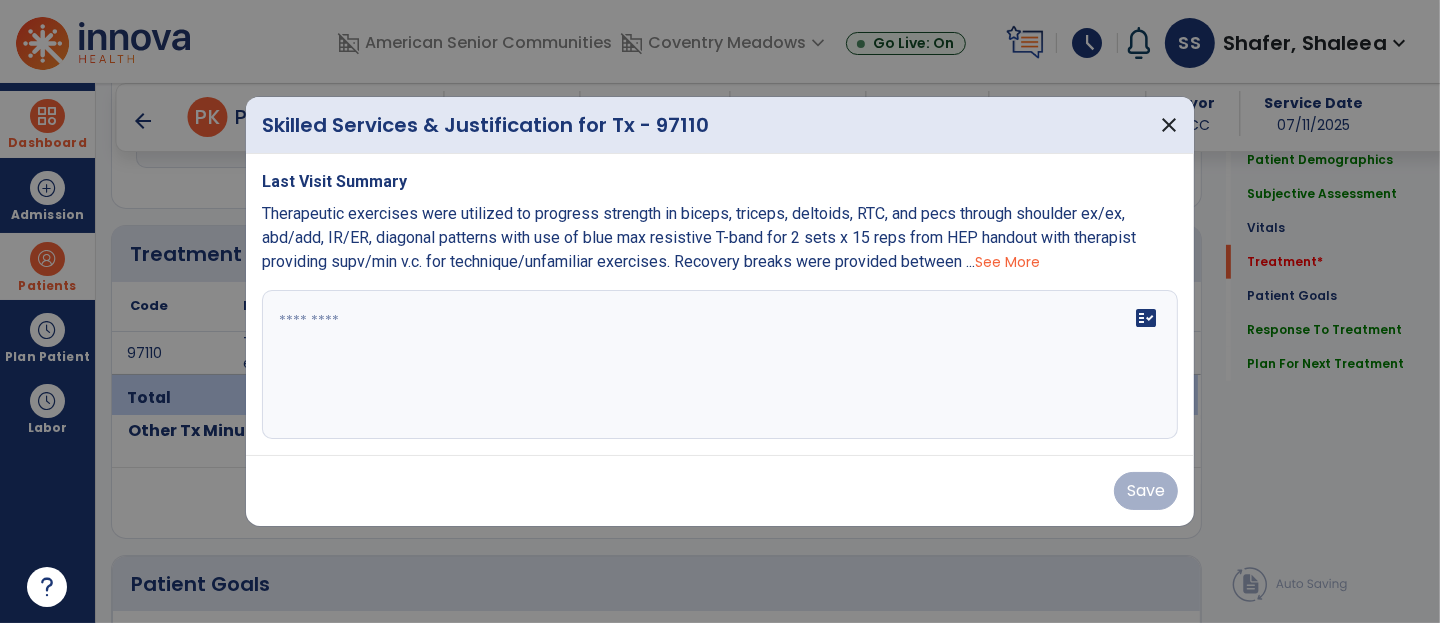 click on "fact_check" at bounding box center [720, 365] 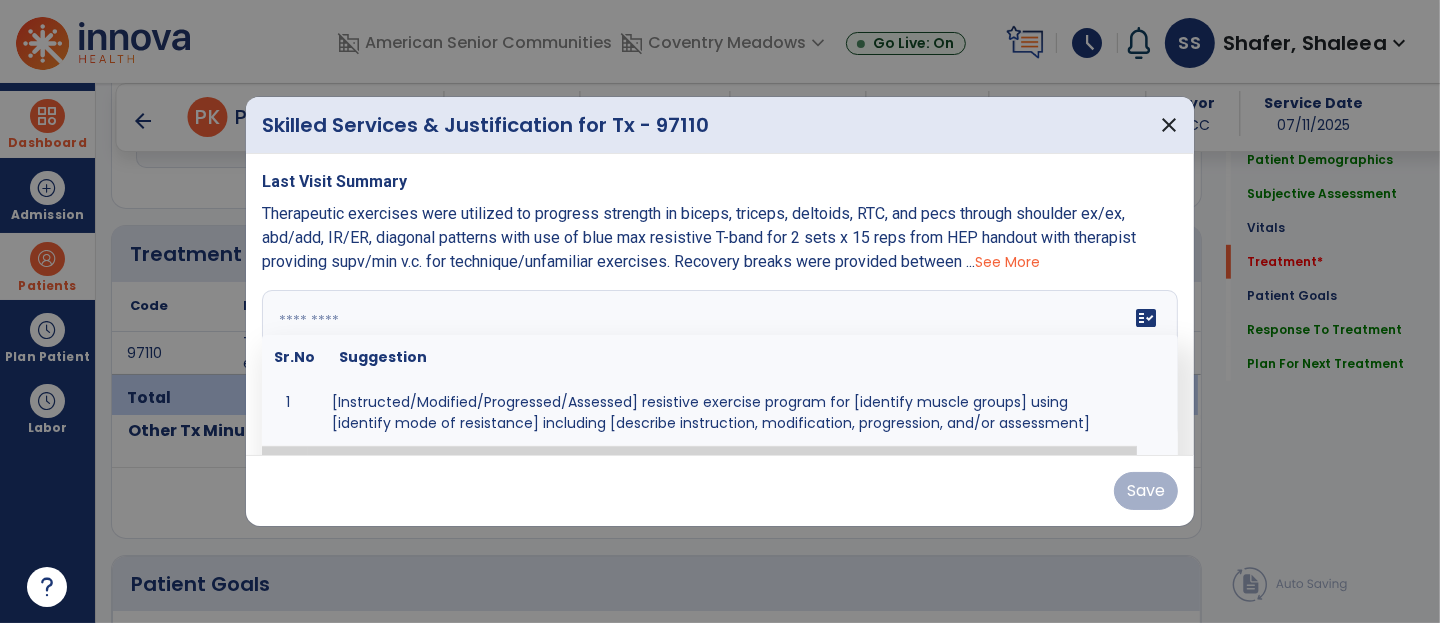 scroll, scrollTop: 57, scrollLeft: 0, axis: vertical 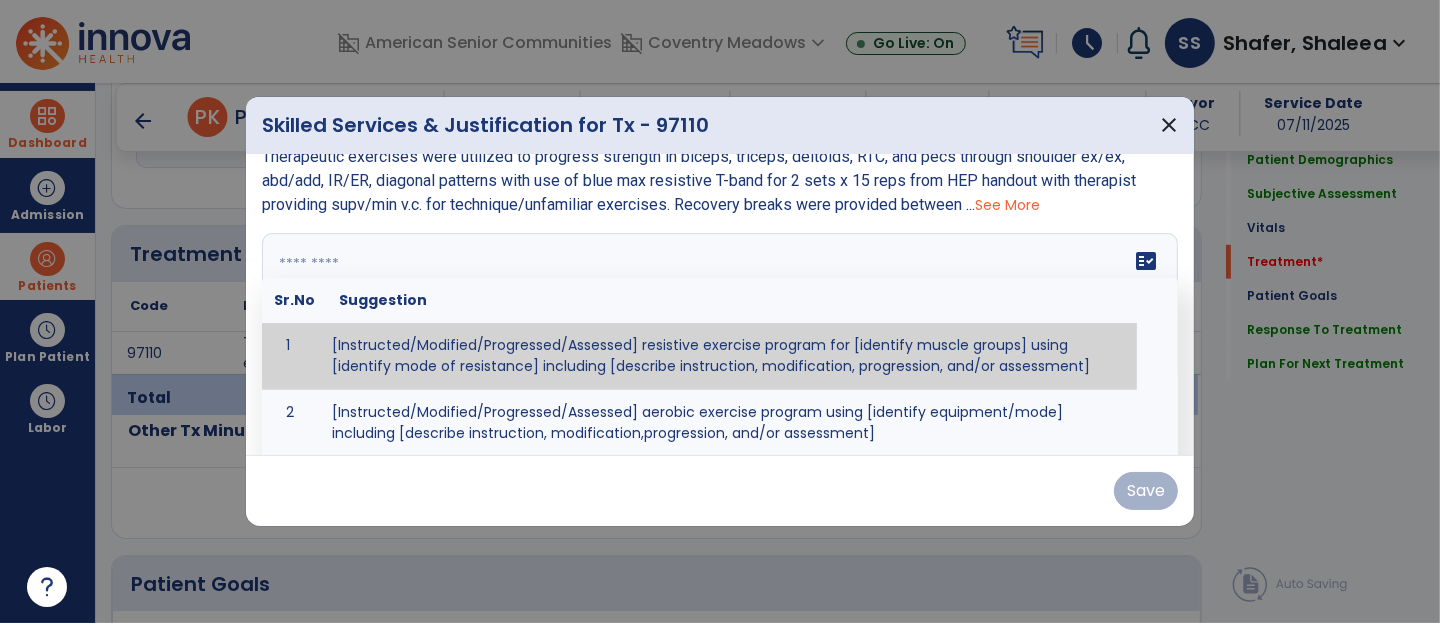 paste on "**********" 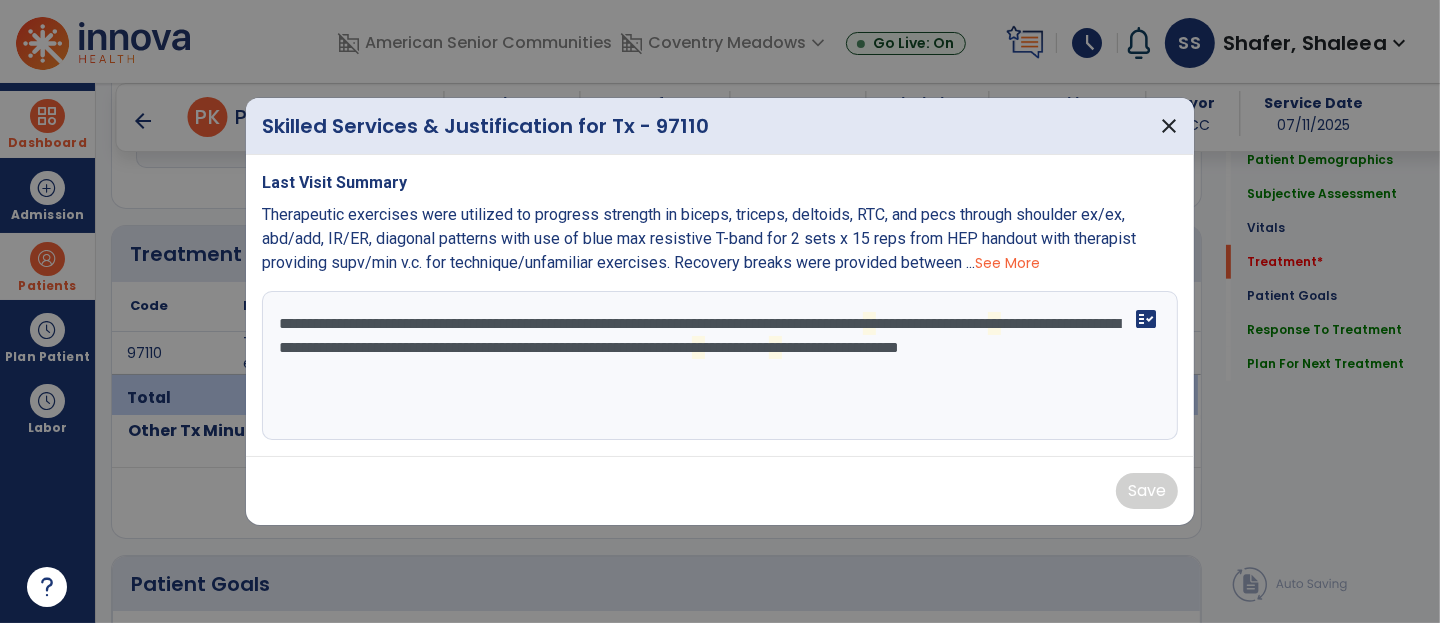 scroll, scrollTop: 0, scrollLeft: 0, axis: both 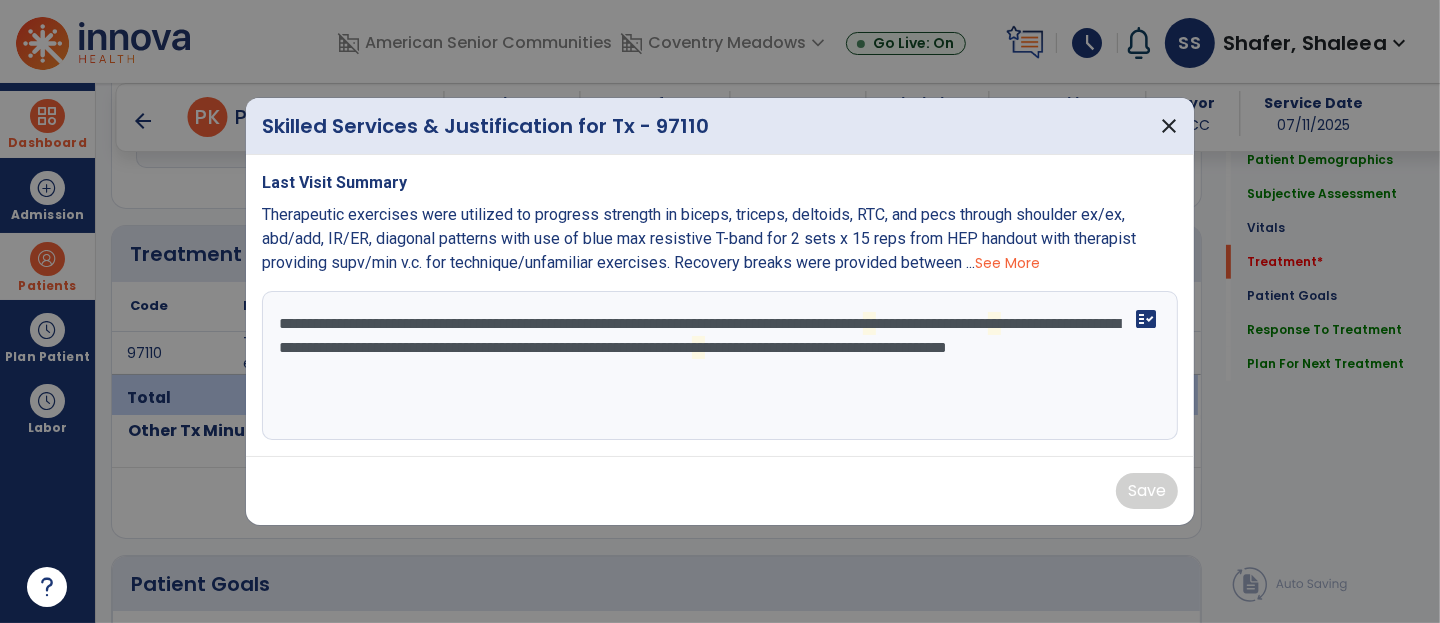 click on "**********" at bounding box center (720, 366) 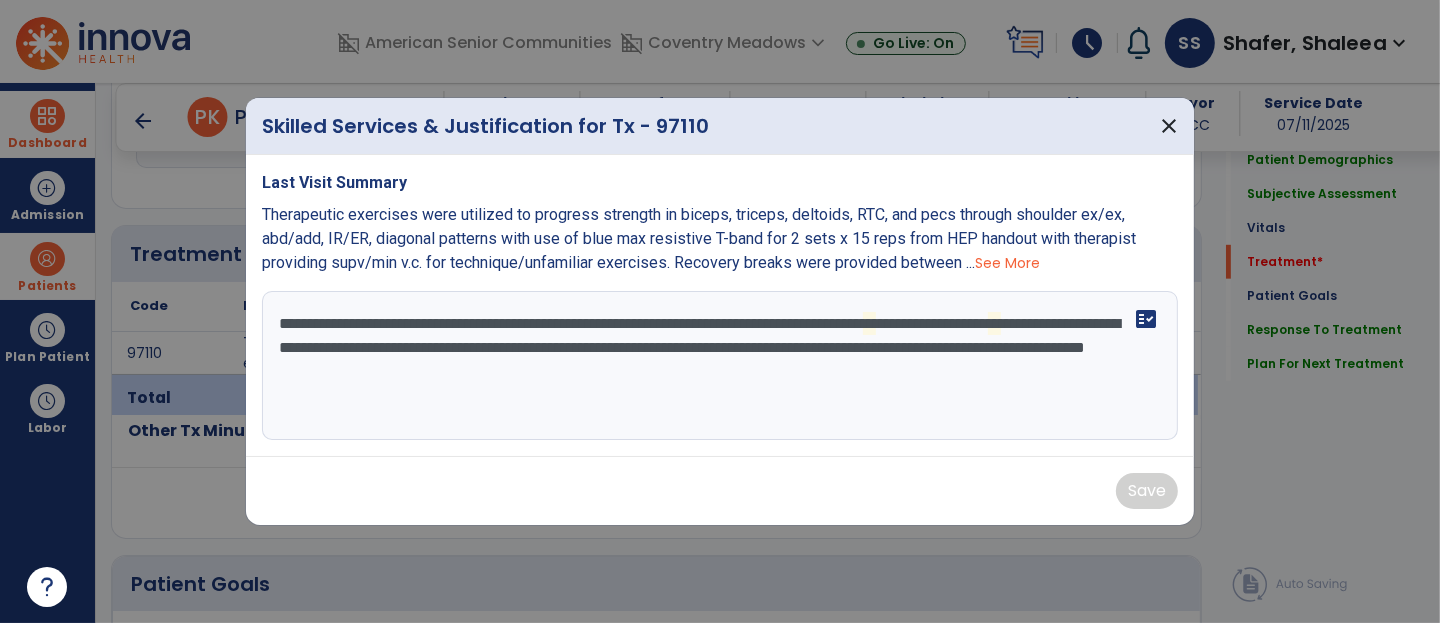 click on "**********" at bounding box center [720, 366] 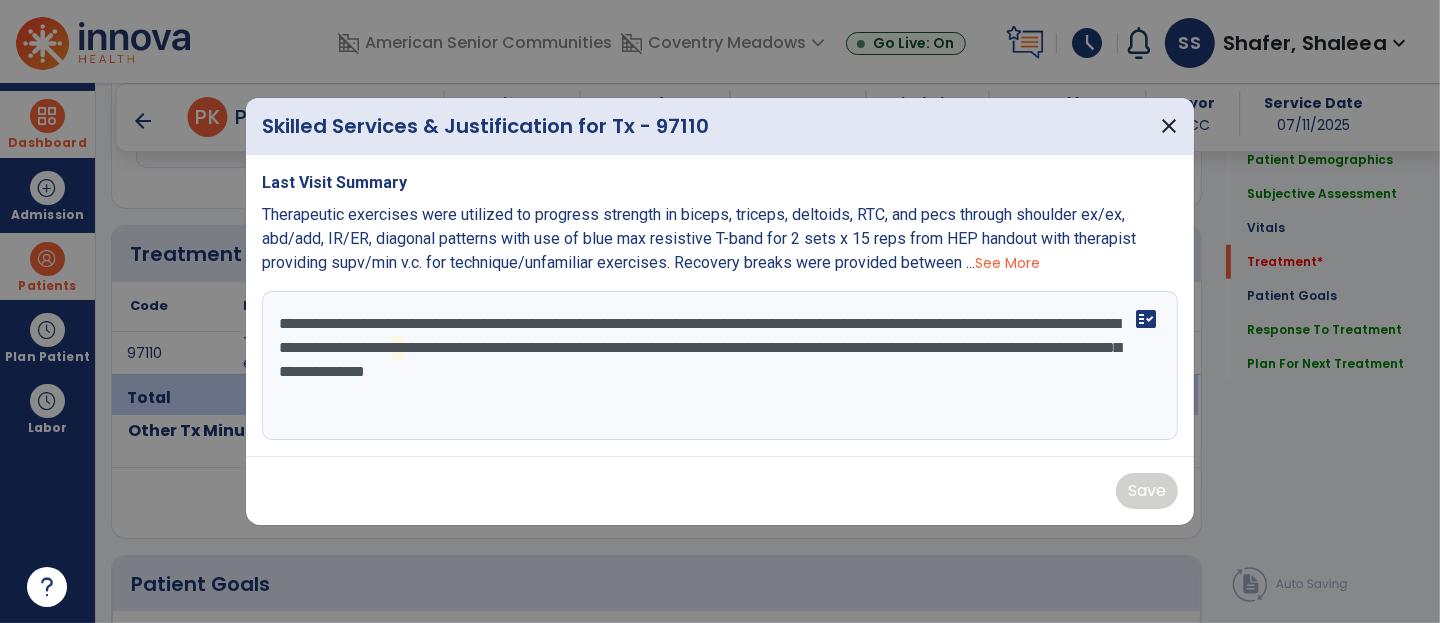 click on "**********" at bounding box center (720, 366) 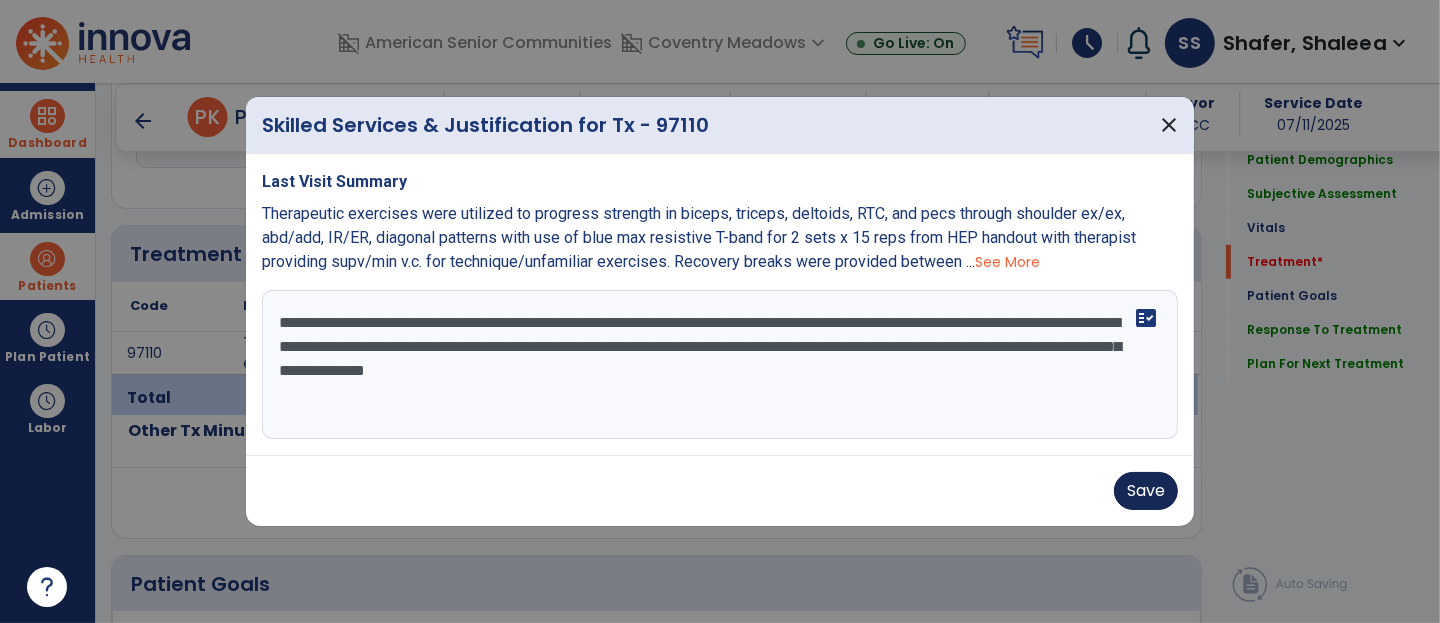 type on "**********" 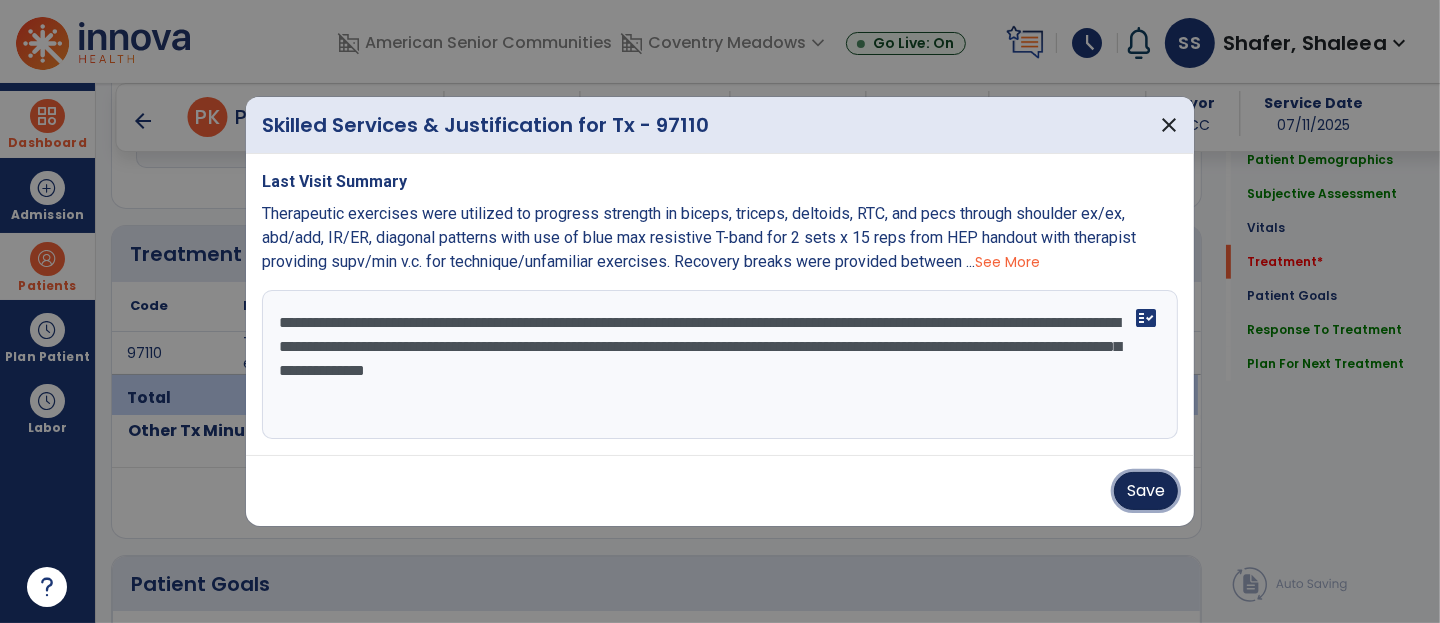 click on "Save" at bounding box center (1146, 491) 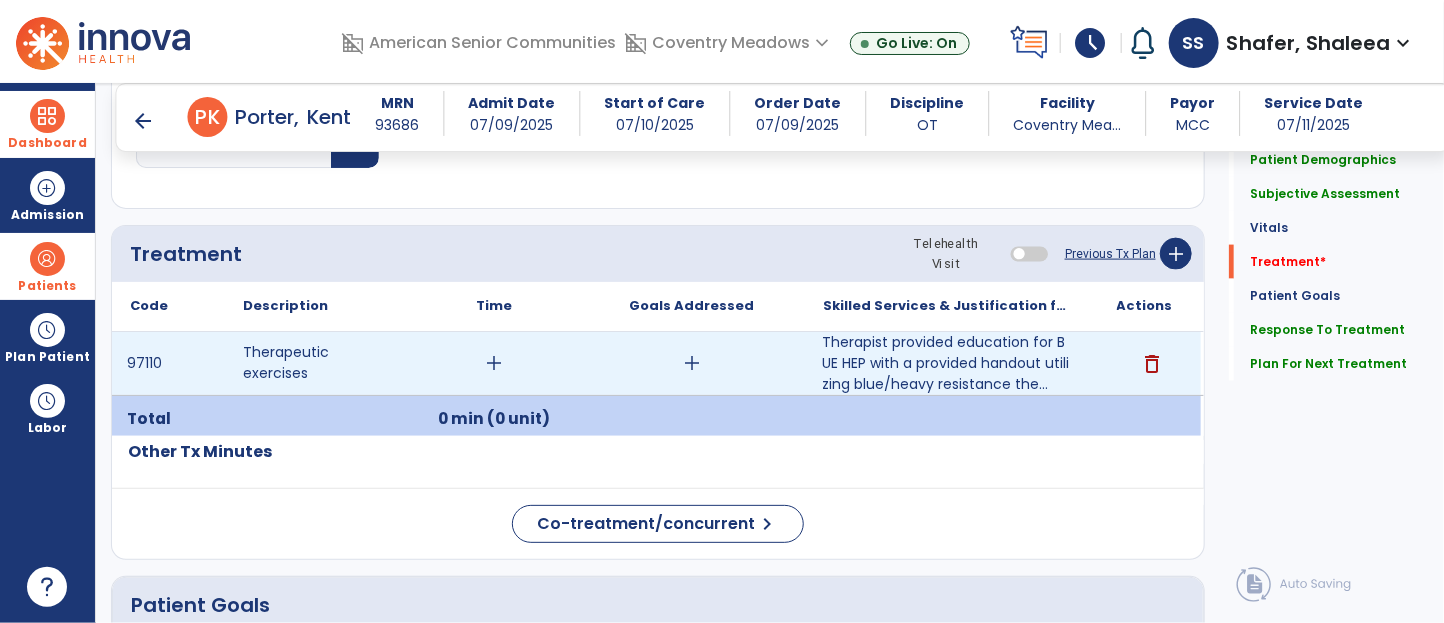 click on "add" at bounding box center [494, 363] 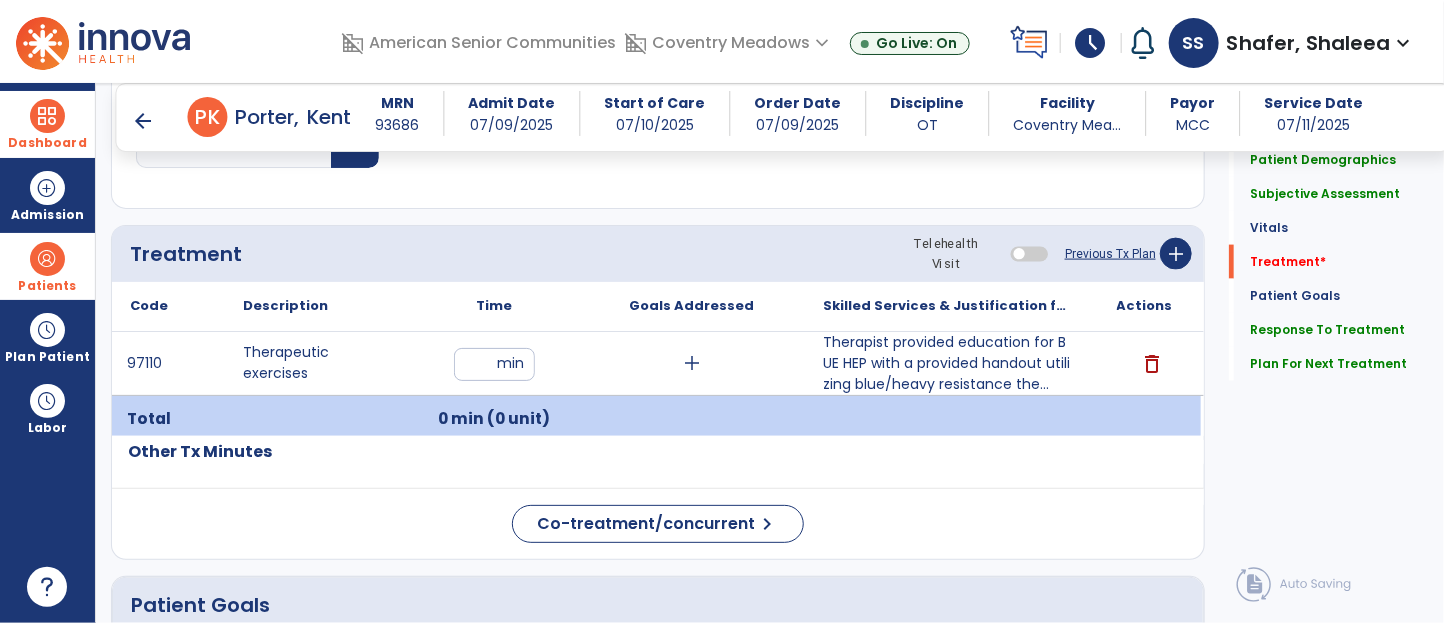 click on "Treatment Telehealth Visit  Previous Tx Plan   add" 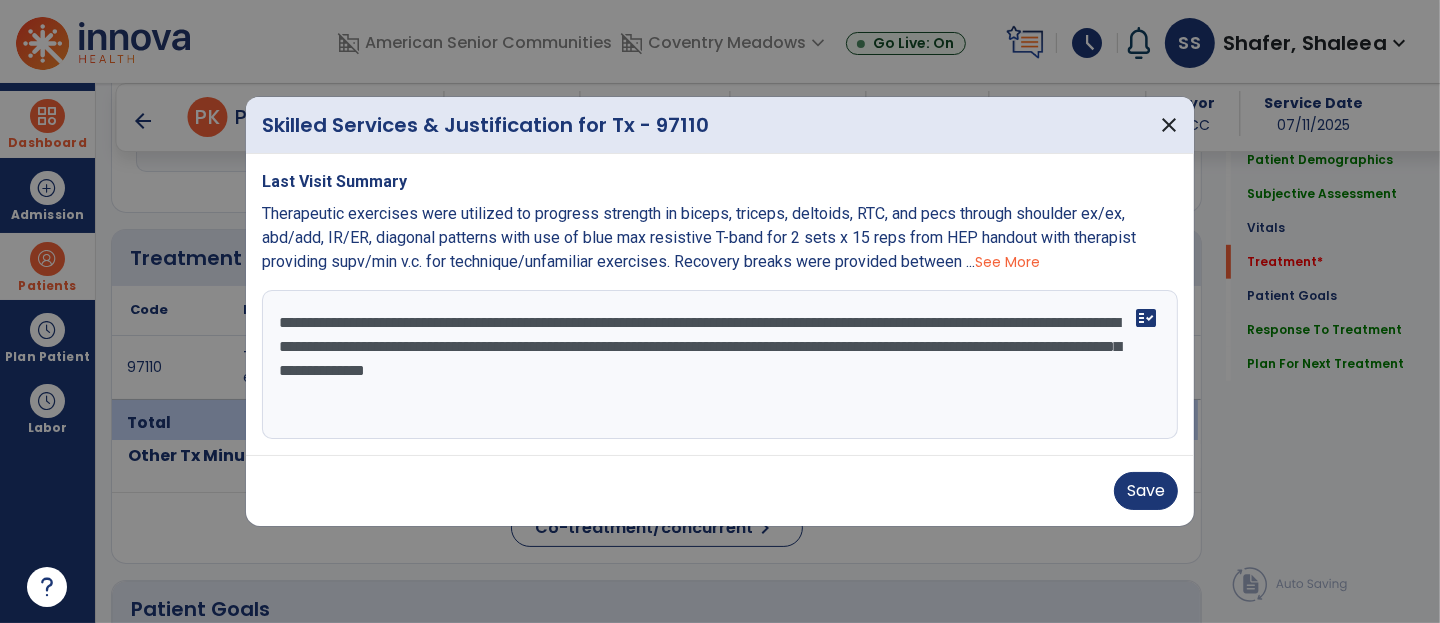 scroll, scrollTop: 1144, scrollLeft: 0, axis: vertical 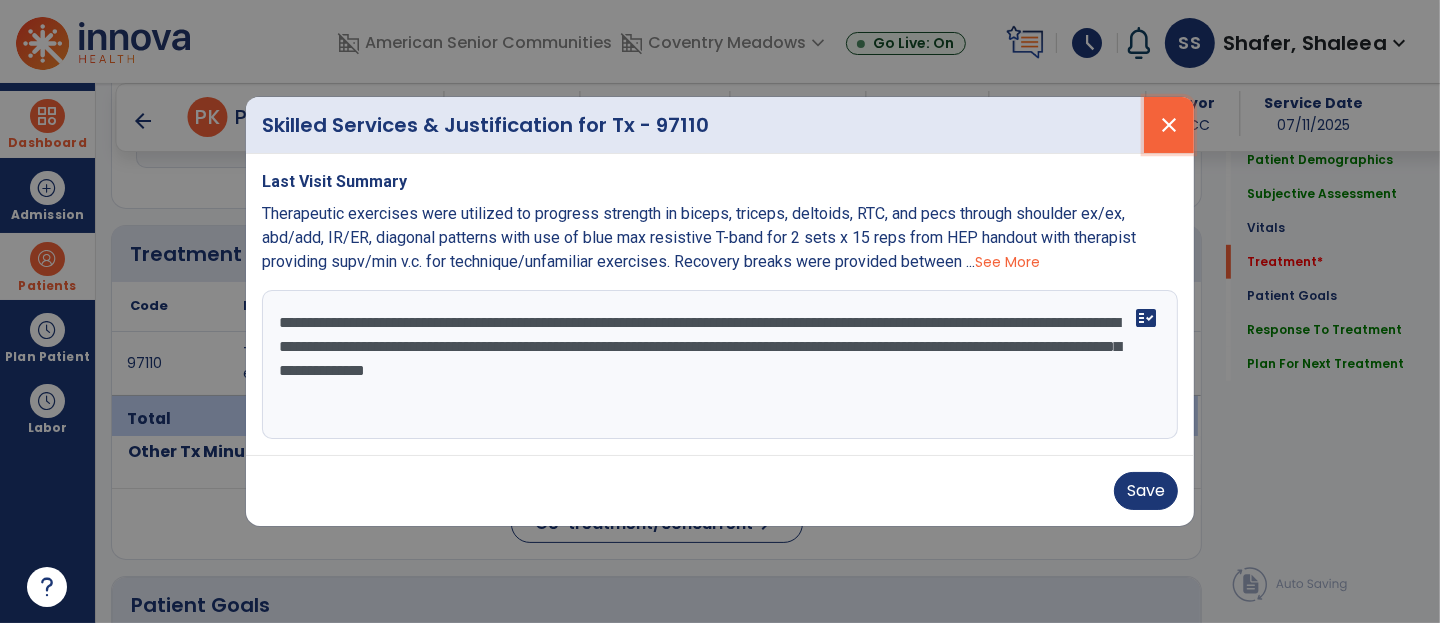 click on "close" at bounding box center [1169, 125] 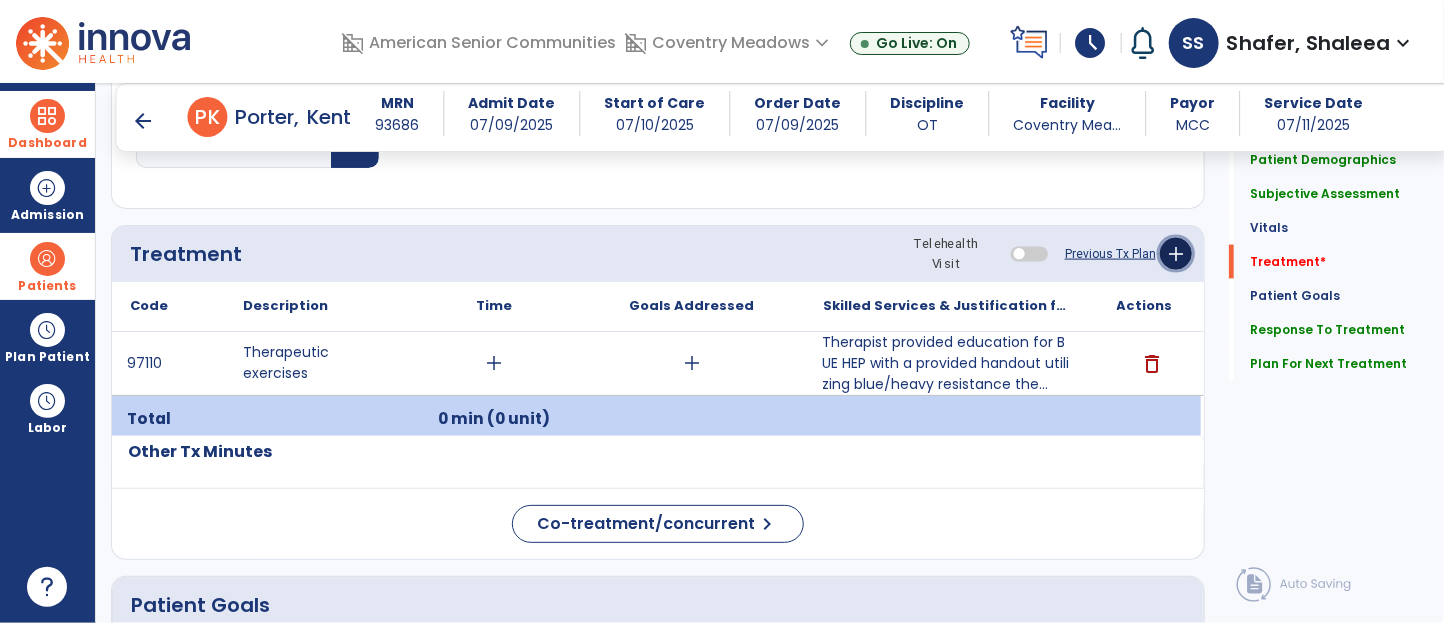 click on "add" 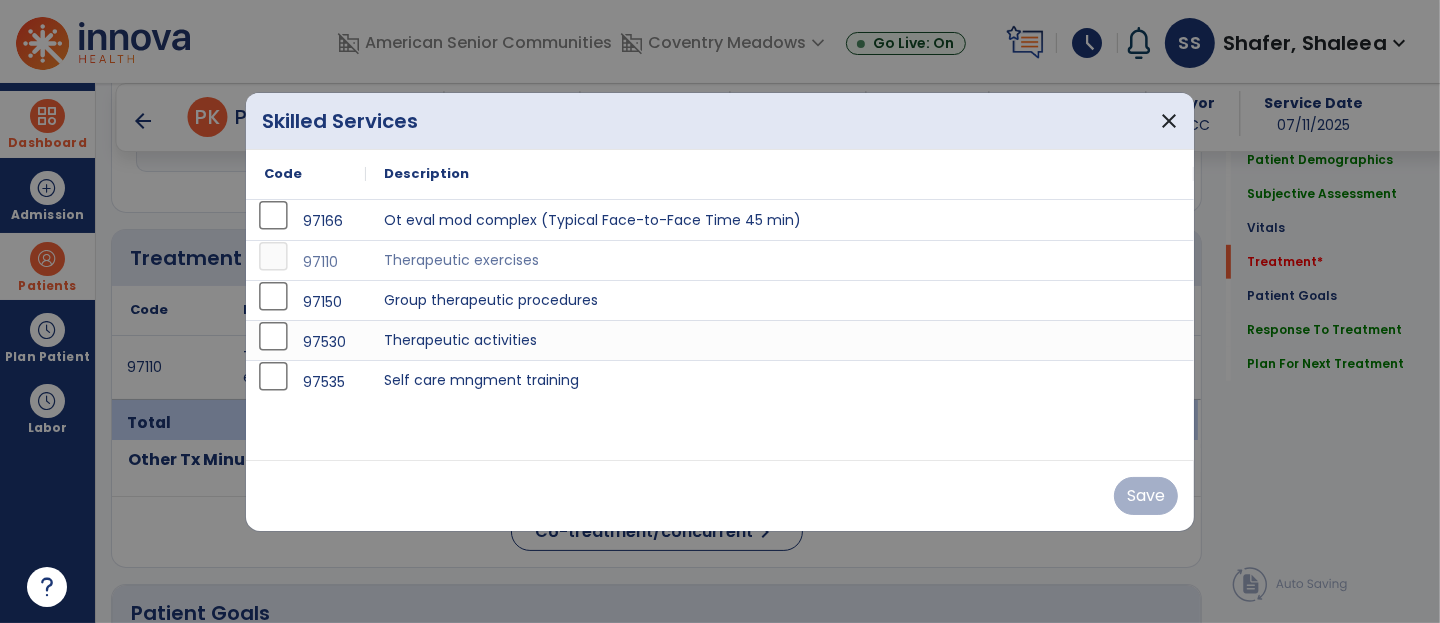 scroll, scrollTop: 1144, scrollLeft: 0, axis: vertical 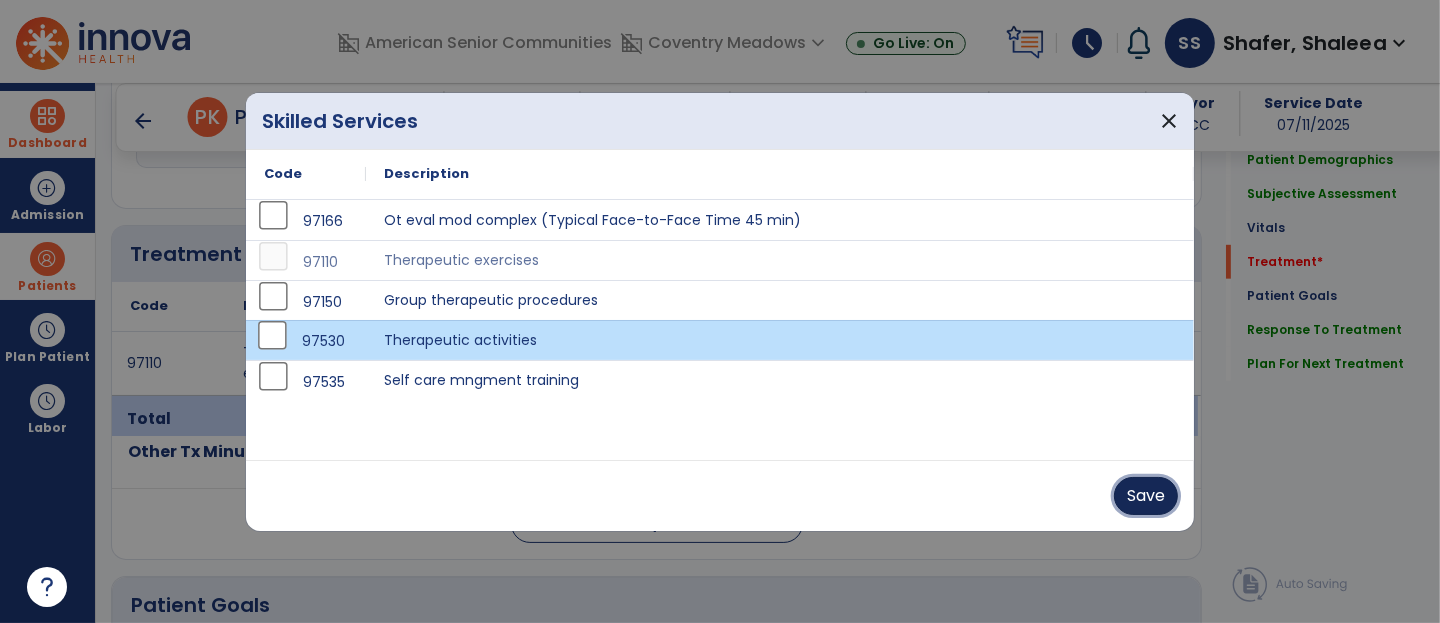 click on "Save" at bounding box center (1146, 496) 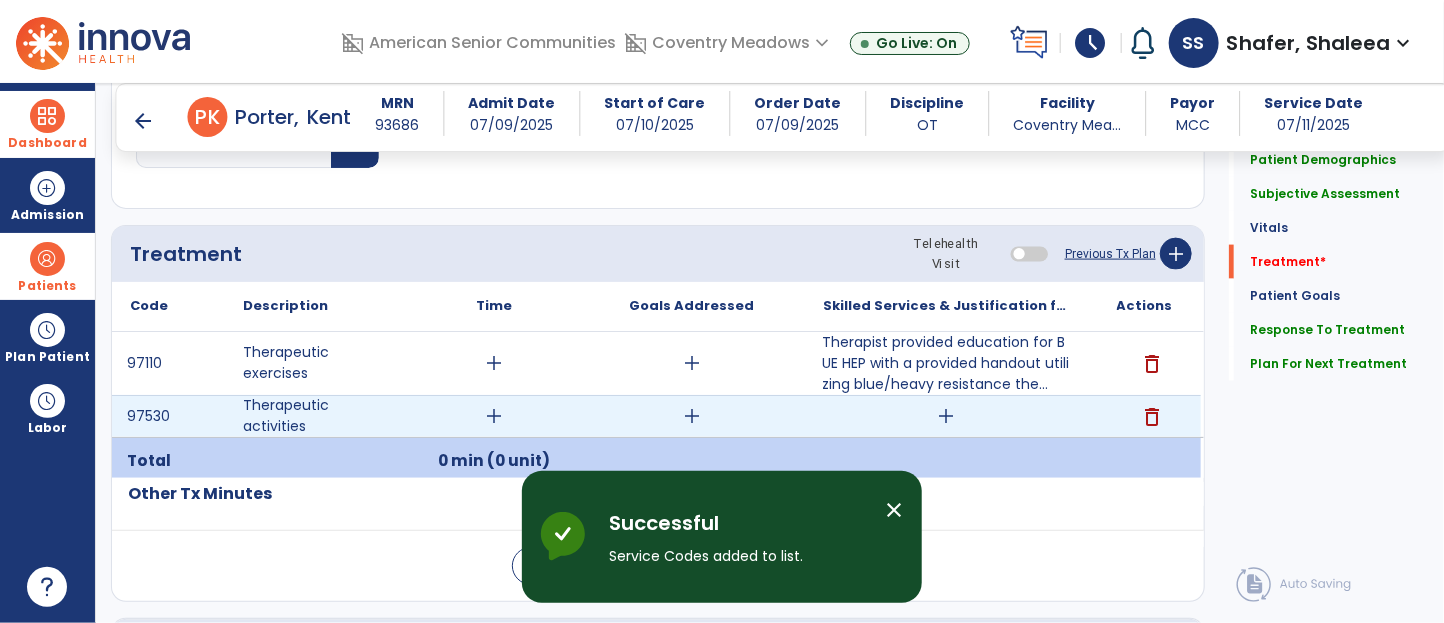 click on "add" at bounding box center [947, 416] 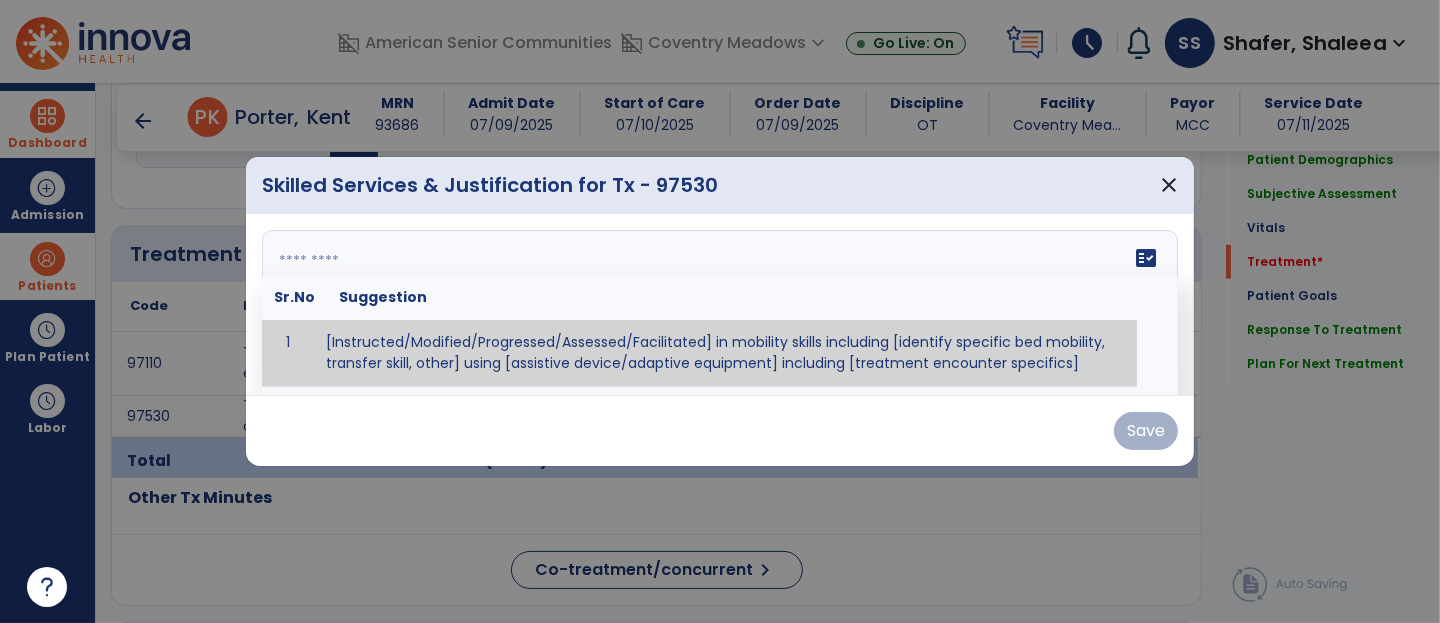 scroll, scrollTop: 1144, scrollLeft: 0, axis: vertical 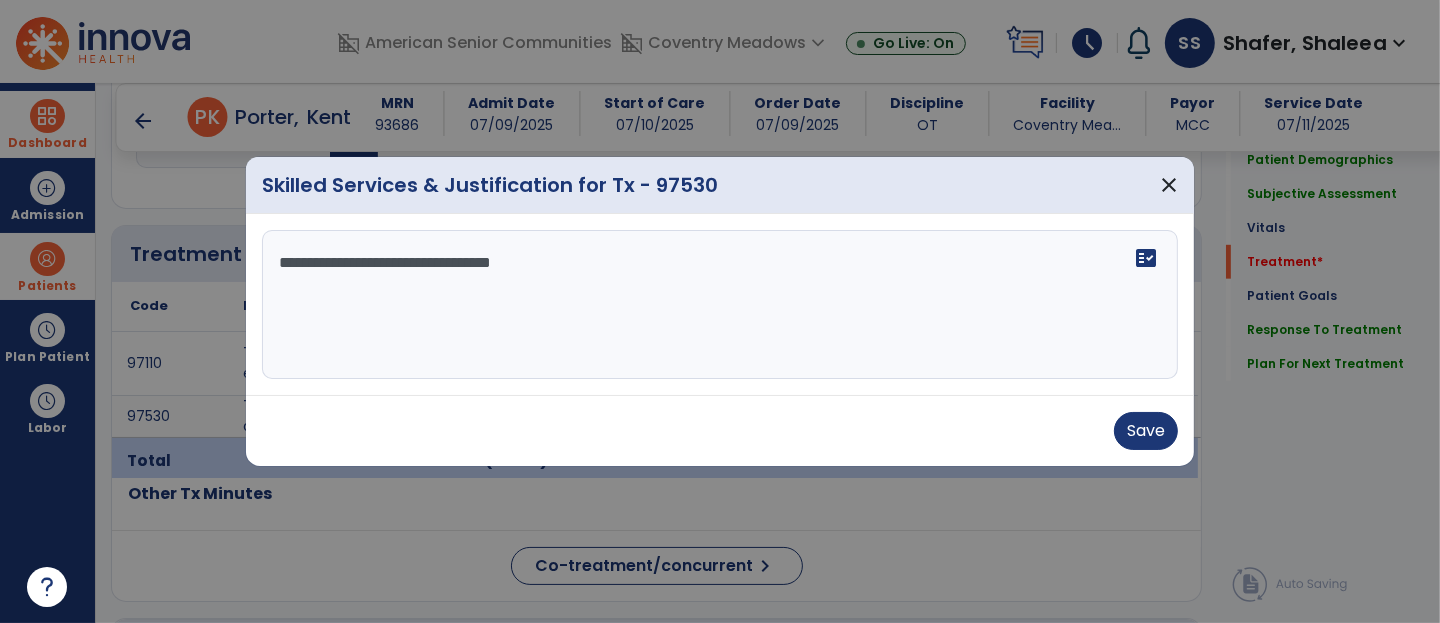 click on "**********" at bounding box center [720, 305] 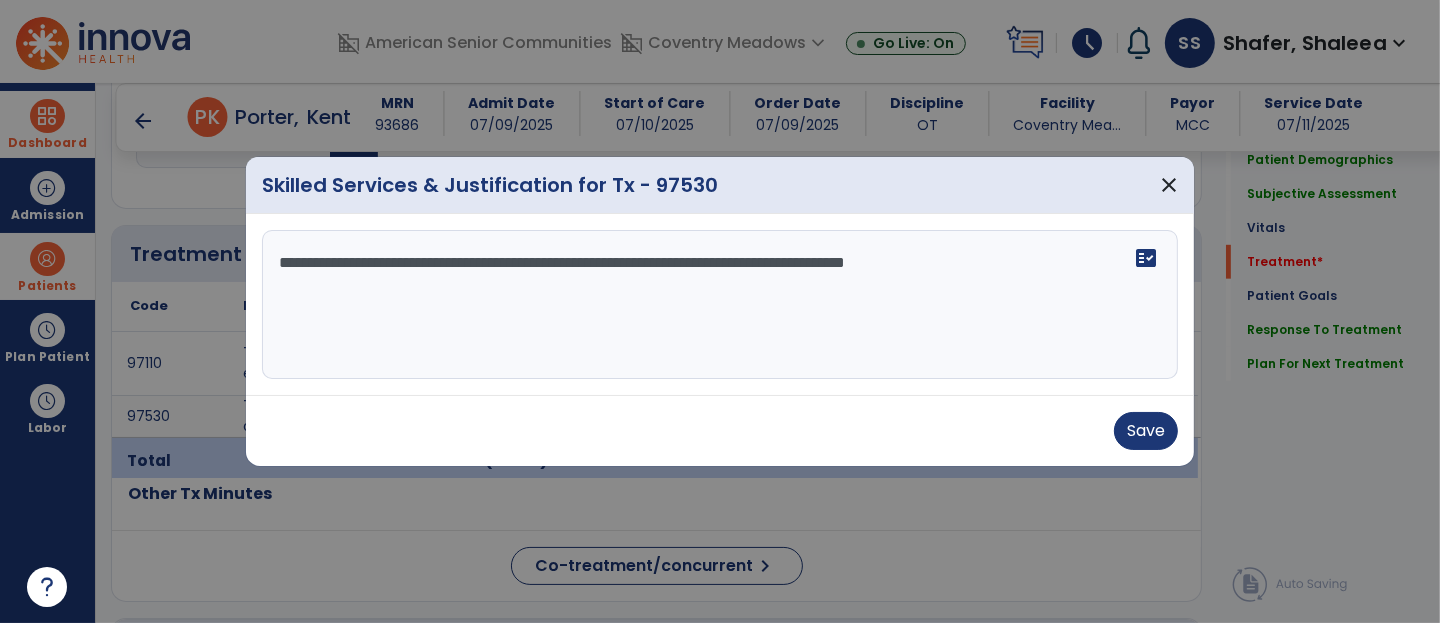 click on "**********" at bounding box center [720, 305] 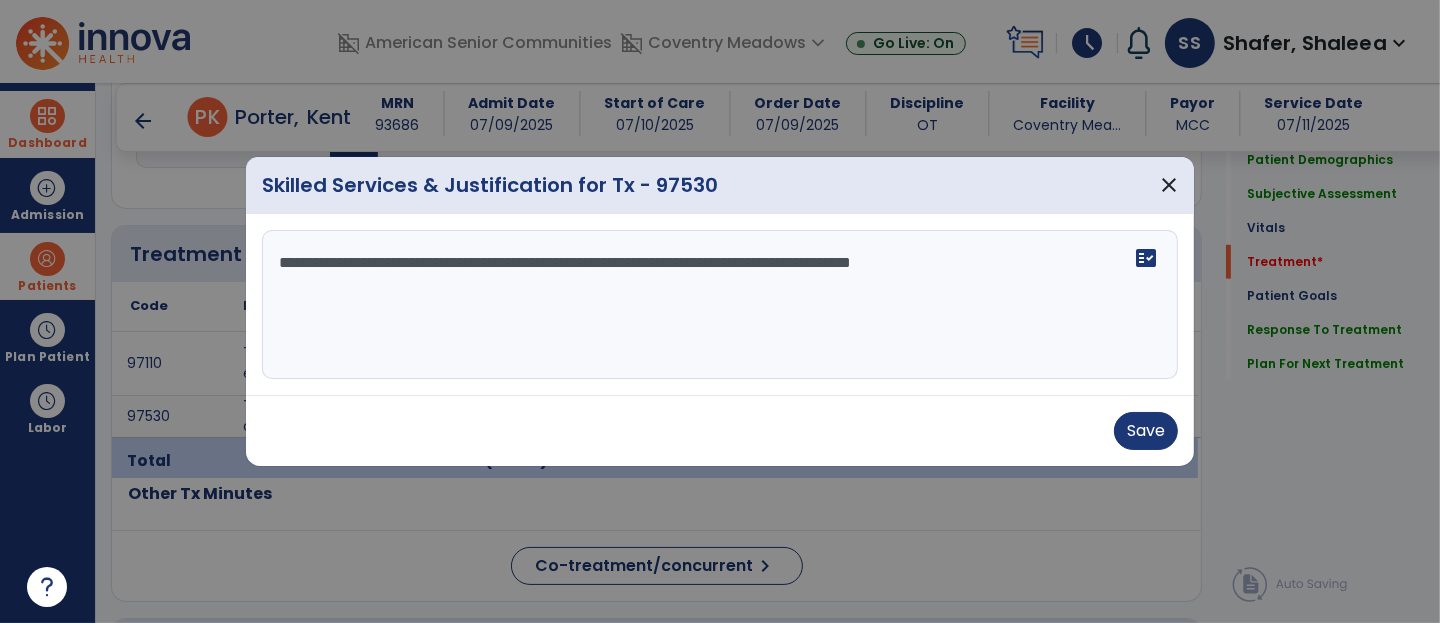 click on "**********" at bounding box center [720, 305] 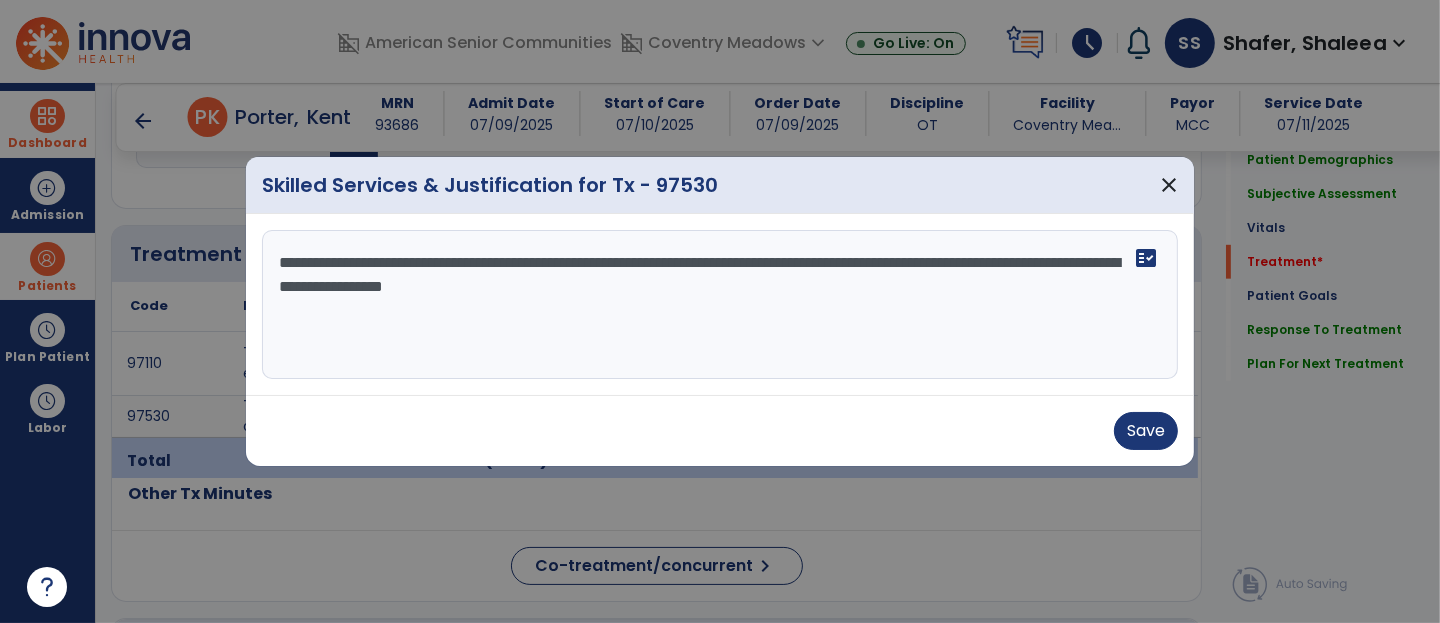 click on "**********" at bounding box center [720, 305] 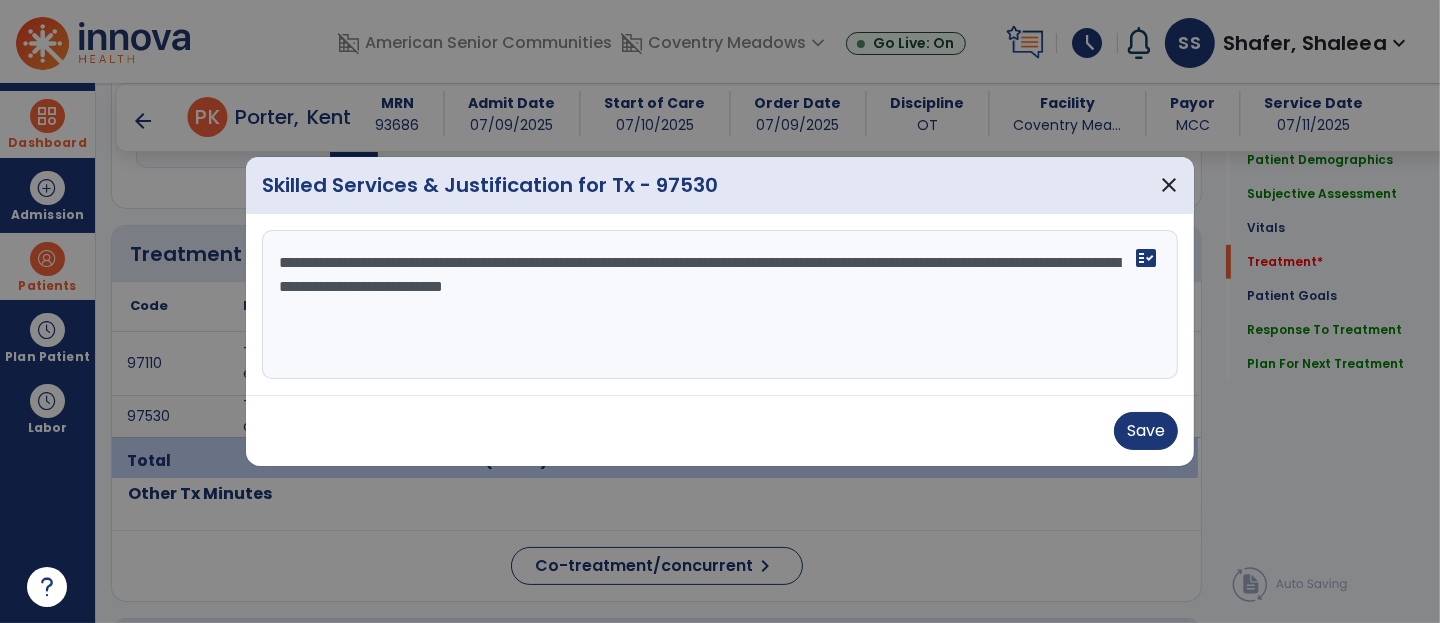 click on "**********" at bounding box center [720, 305] 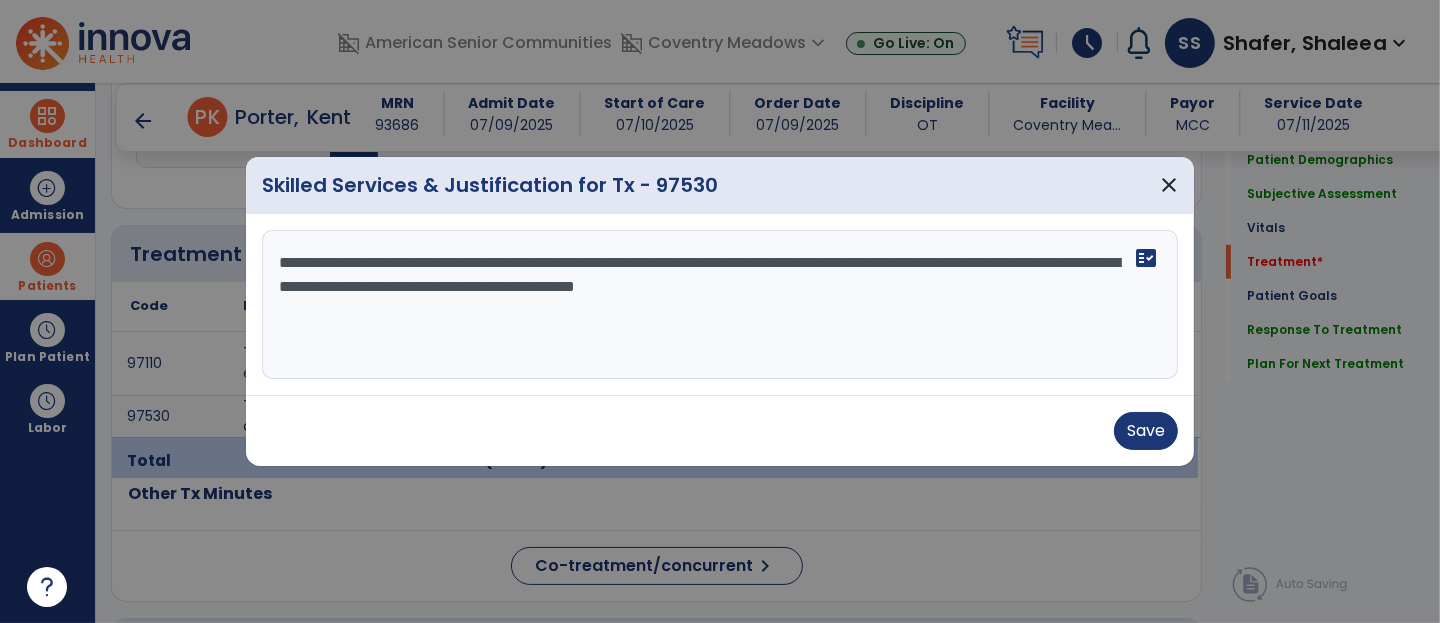 click on "**********" at bounding box center (720, 305) 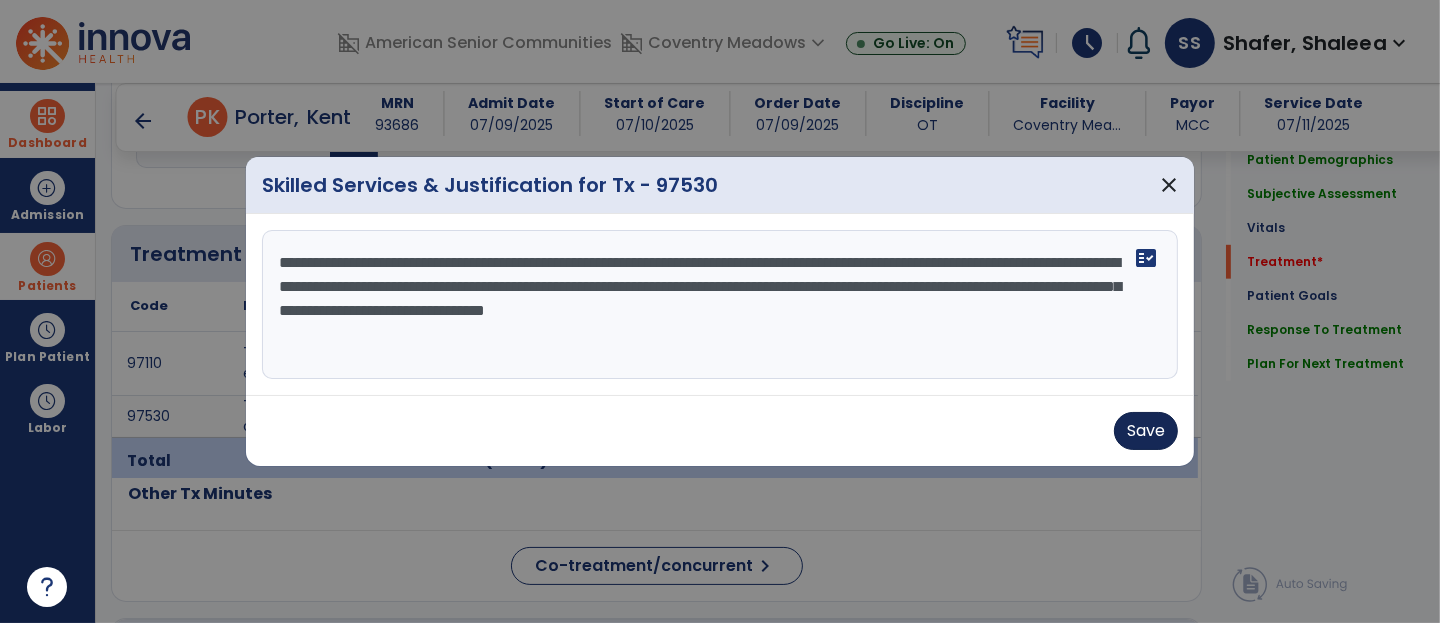 type on "**********" 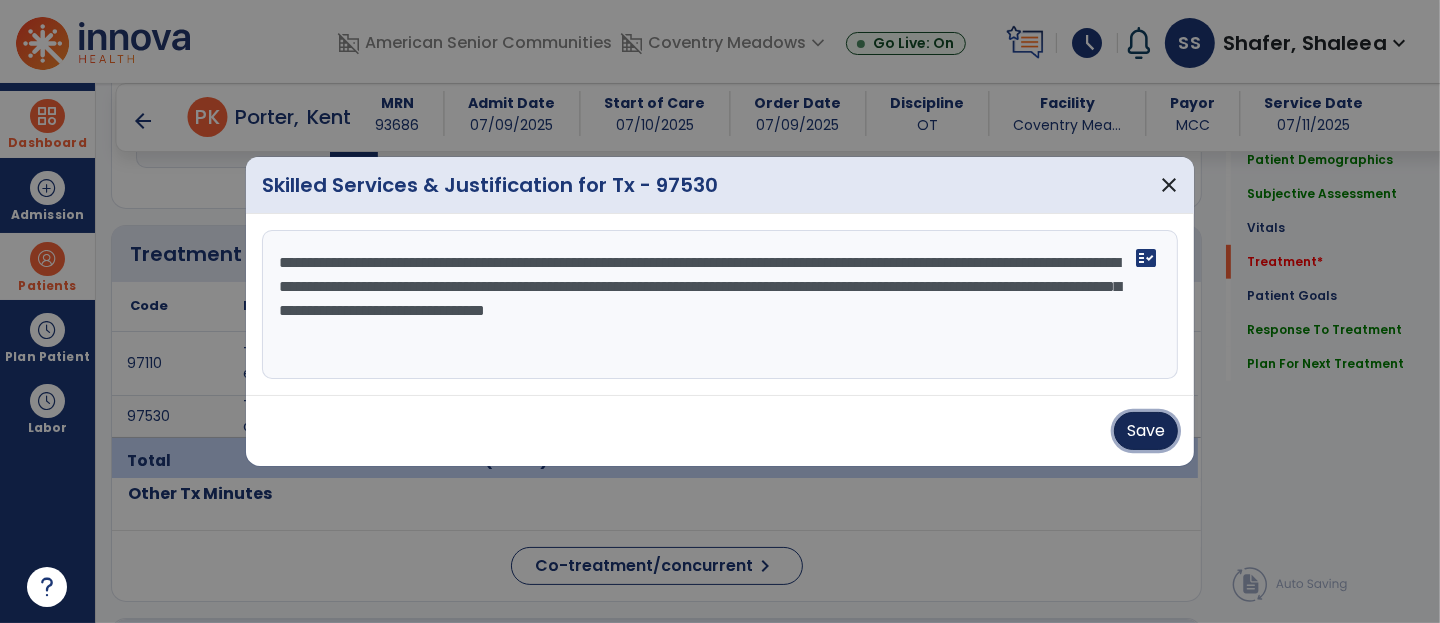 click on "Save" at bounding box center (1146, 431) 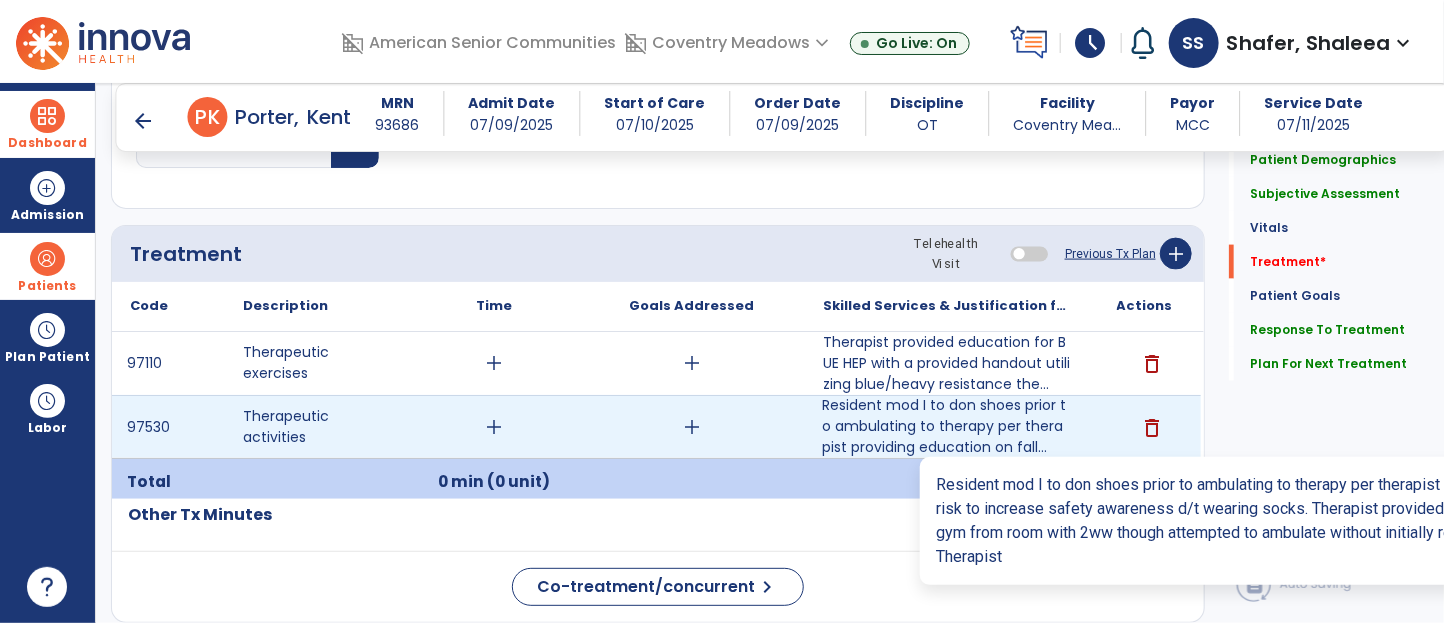 click on "Resident mod I to don shoes prior to ambulating to therapy per therapist providing education on fall..." at bounding box center [946, 426] 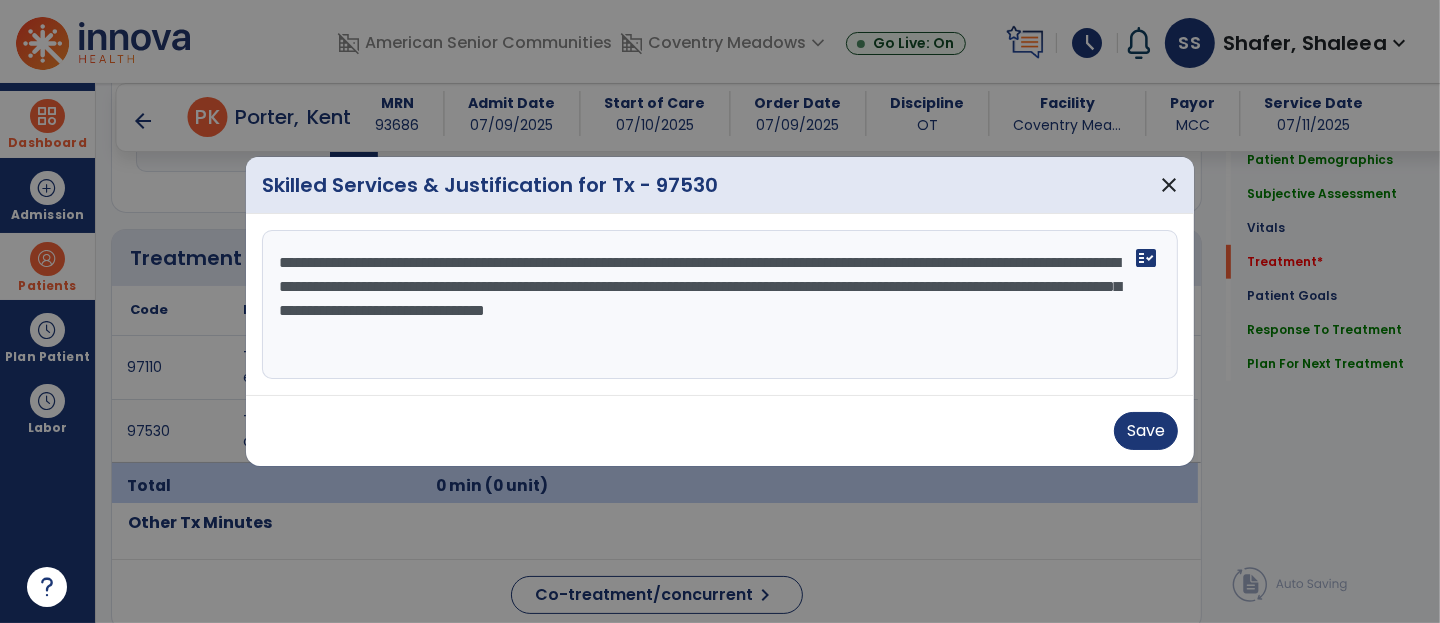 scroll, scrollTop: 1144, scrollLeft: 0, axis: vertical 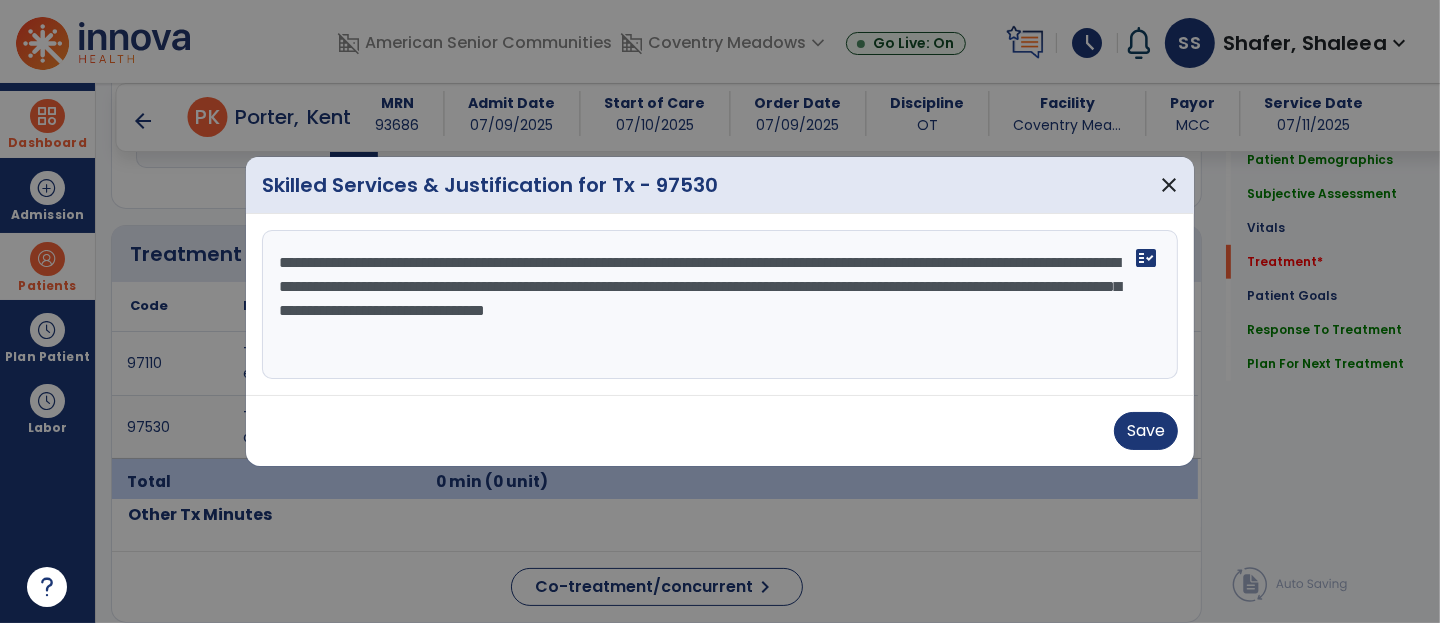 click on "**********" at bounding box center [720, 305] 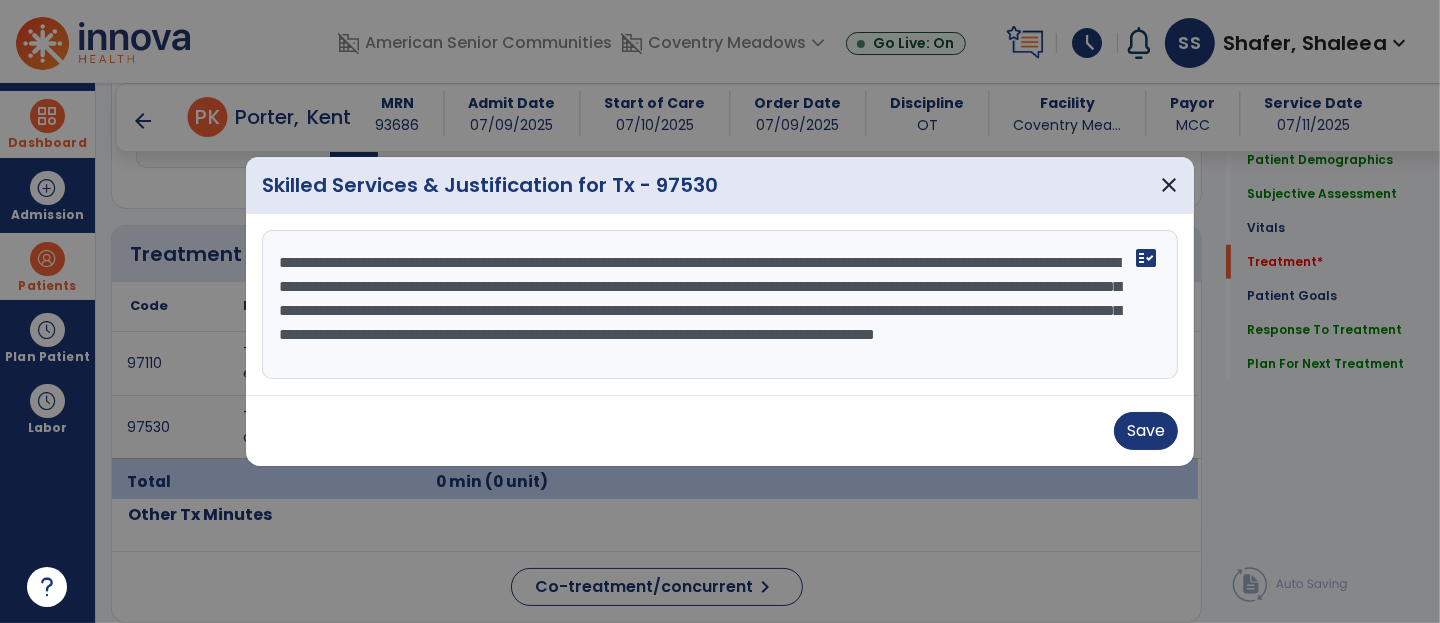 scroll, scrollTop: 14, scrollLeft: 0, axis: vertical 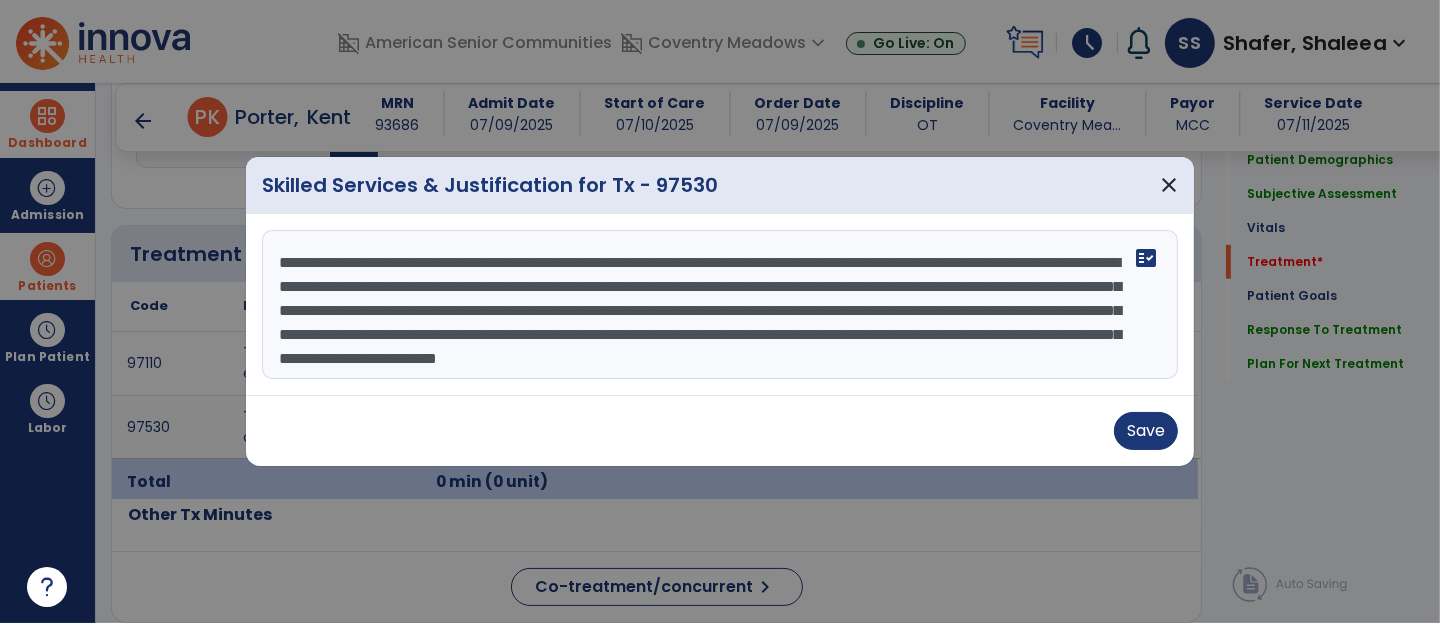click on "**********" at bounding box center (720, 305) 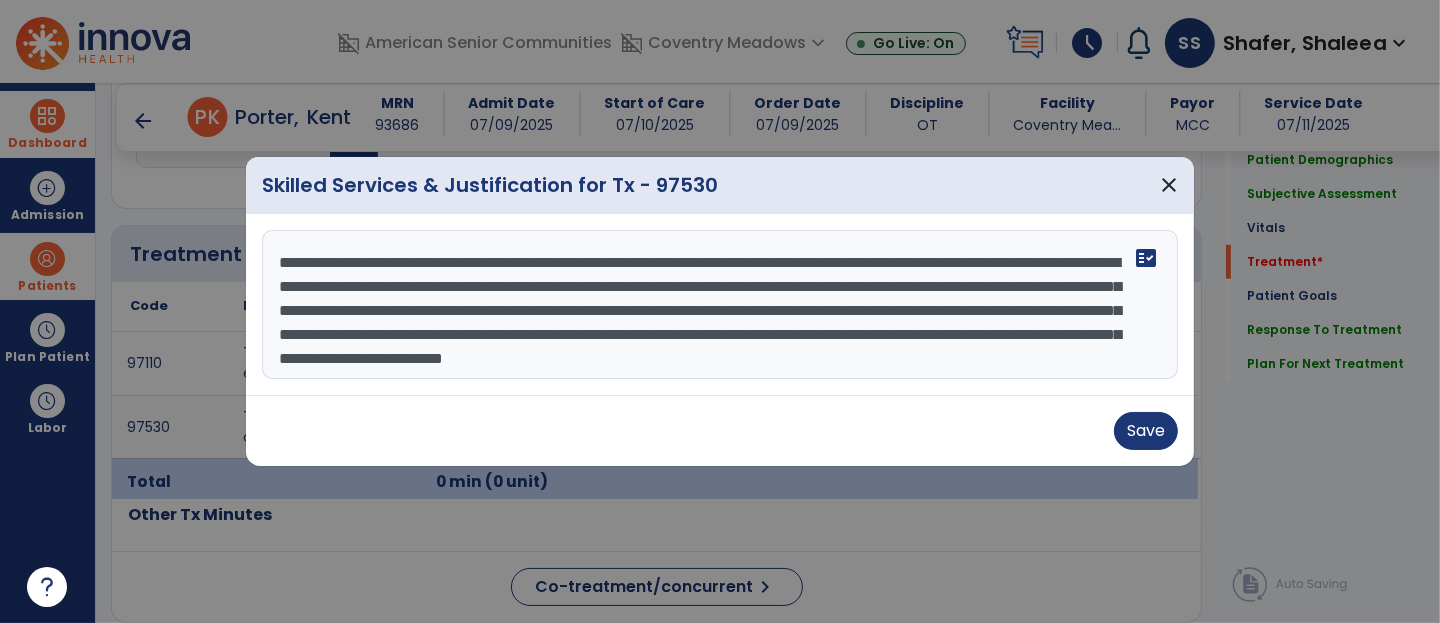 click on "**********" at bounding box center [720, 305] 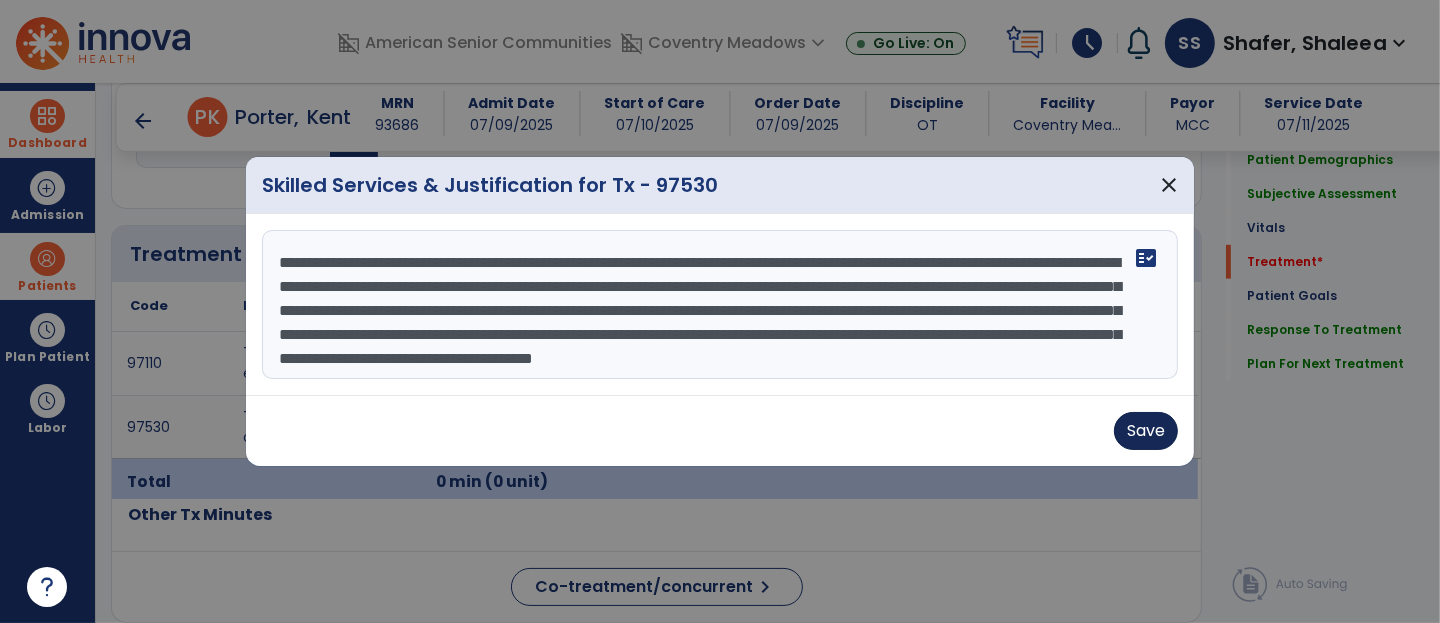 type on "**********" 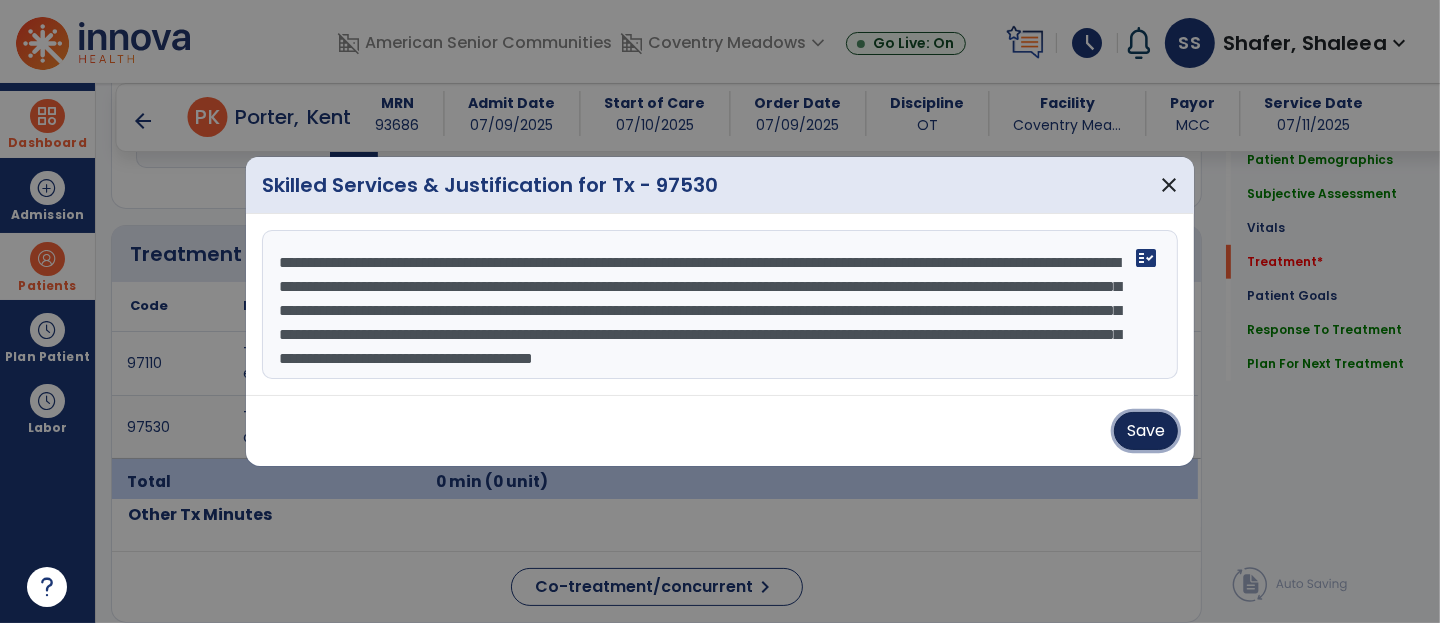 click on "Save" at bounding box center (1146, 431) 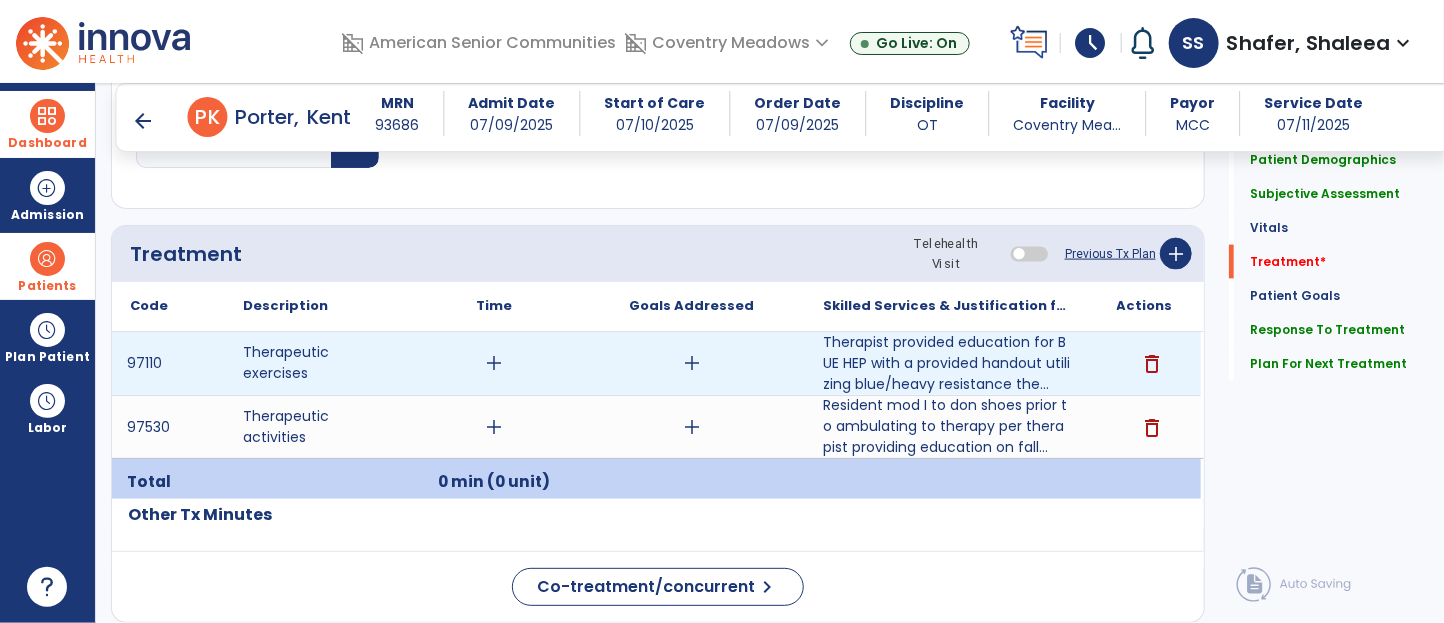 click on "add" at bounding box center [494, 363] 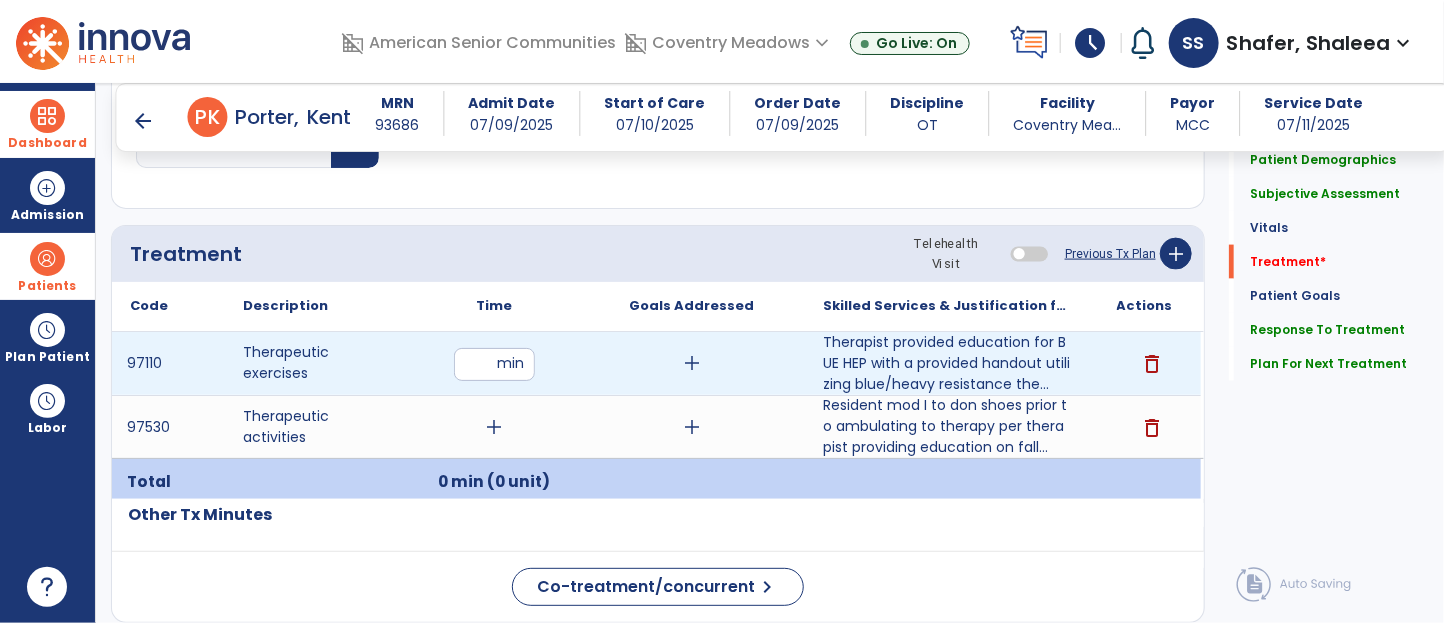 type on "**" 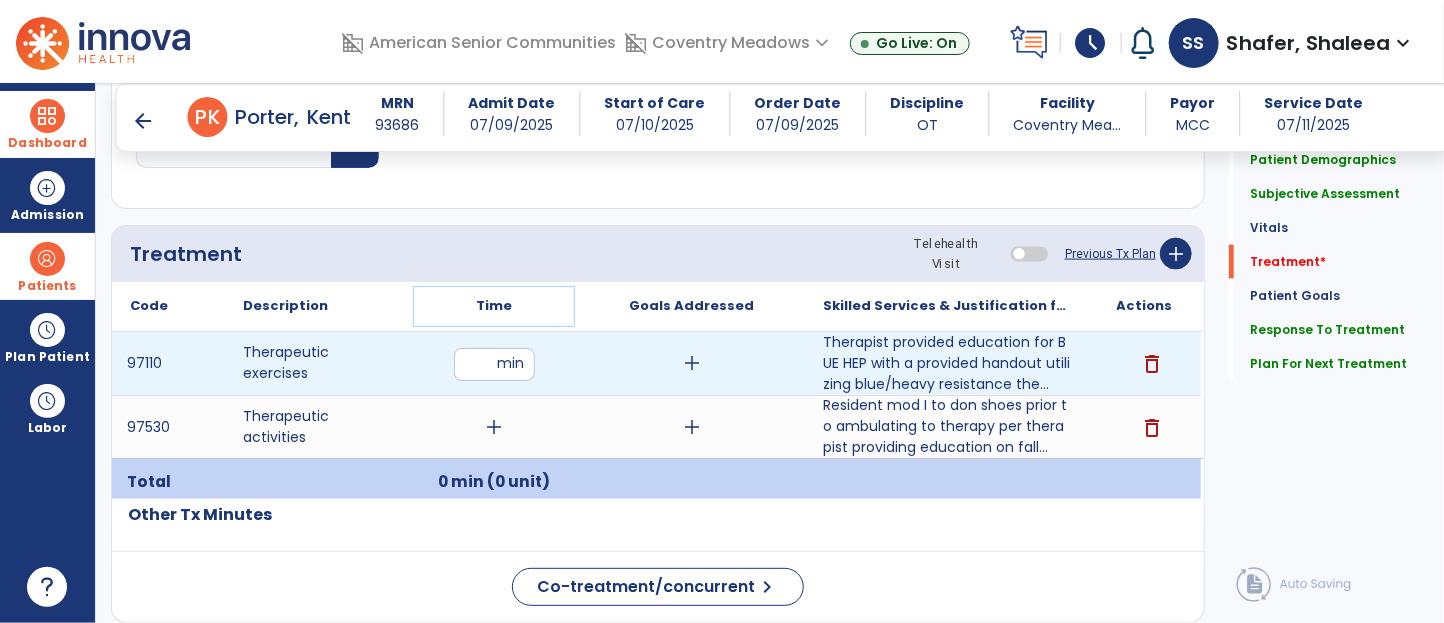 drag, startPoint x: 497, startPoint y: 284, endPoint x: 487, endPoint y: 329, distance: 46.09772 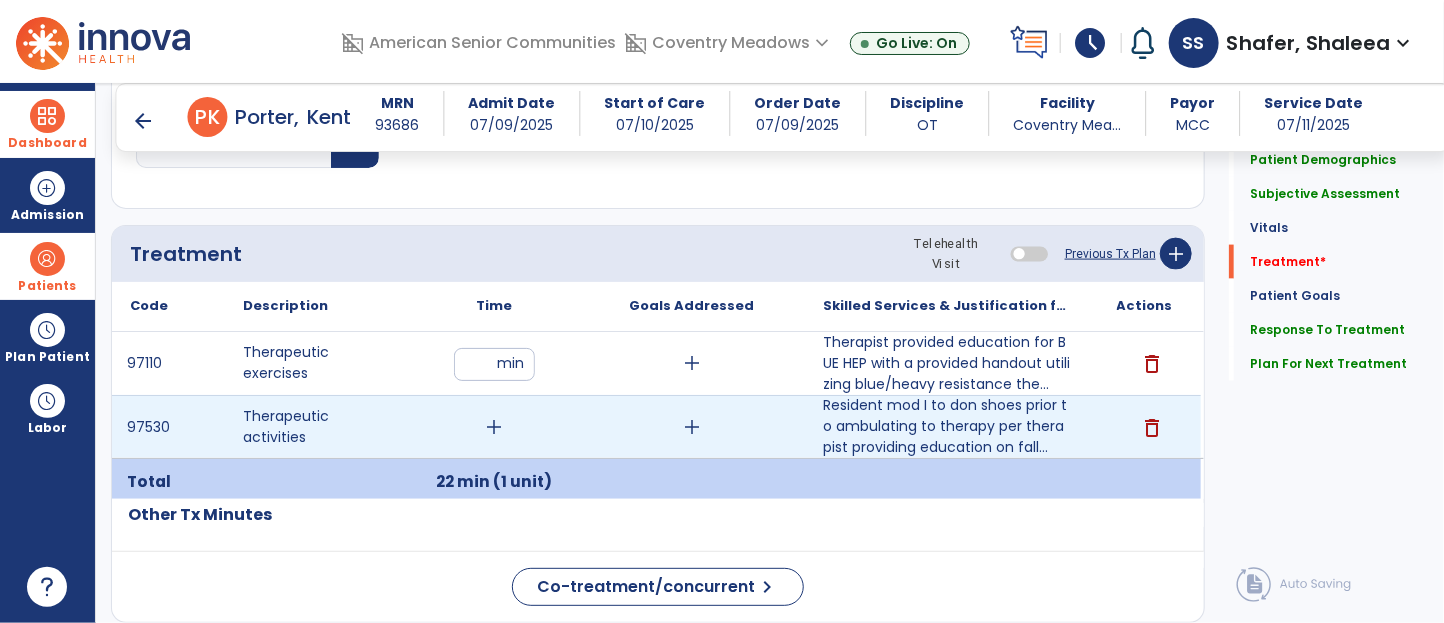 click on "add" at bounding box center (494, 427) 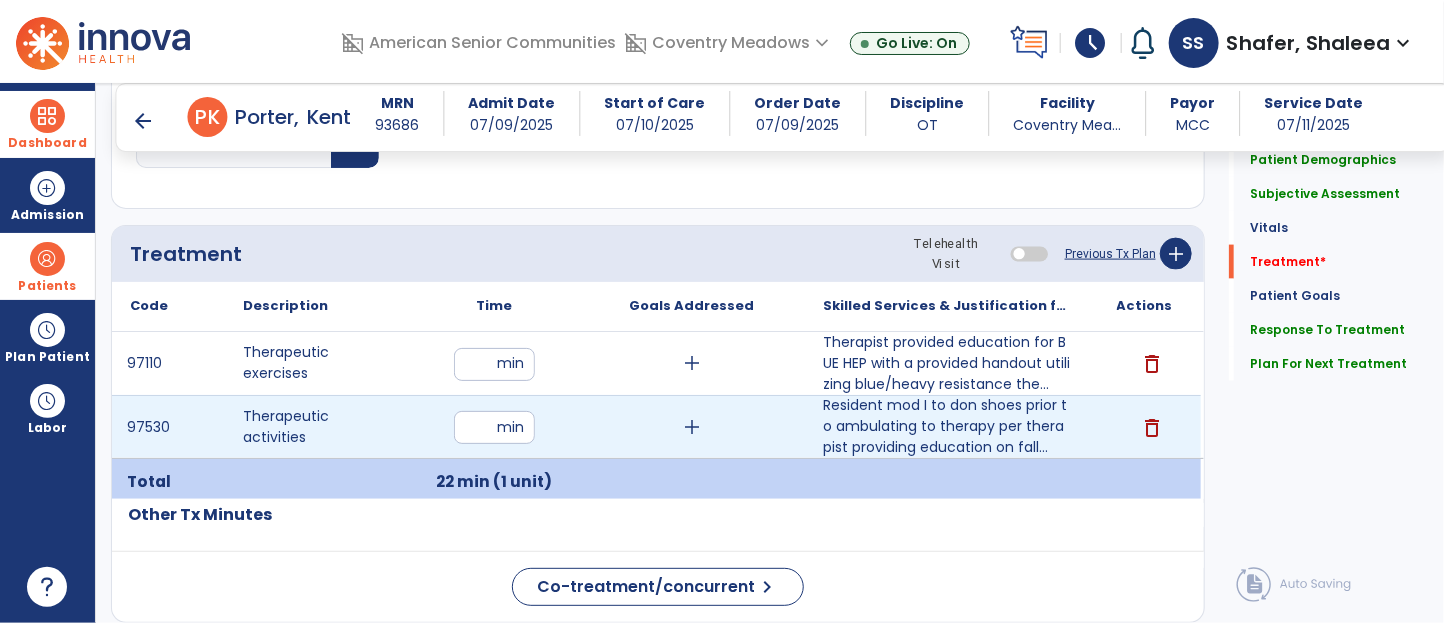 type on "*" 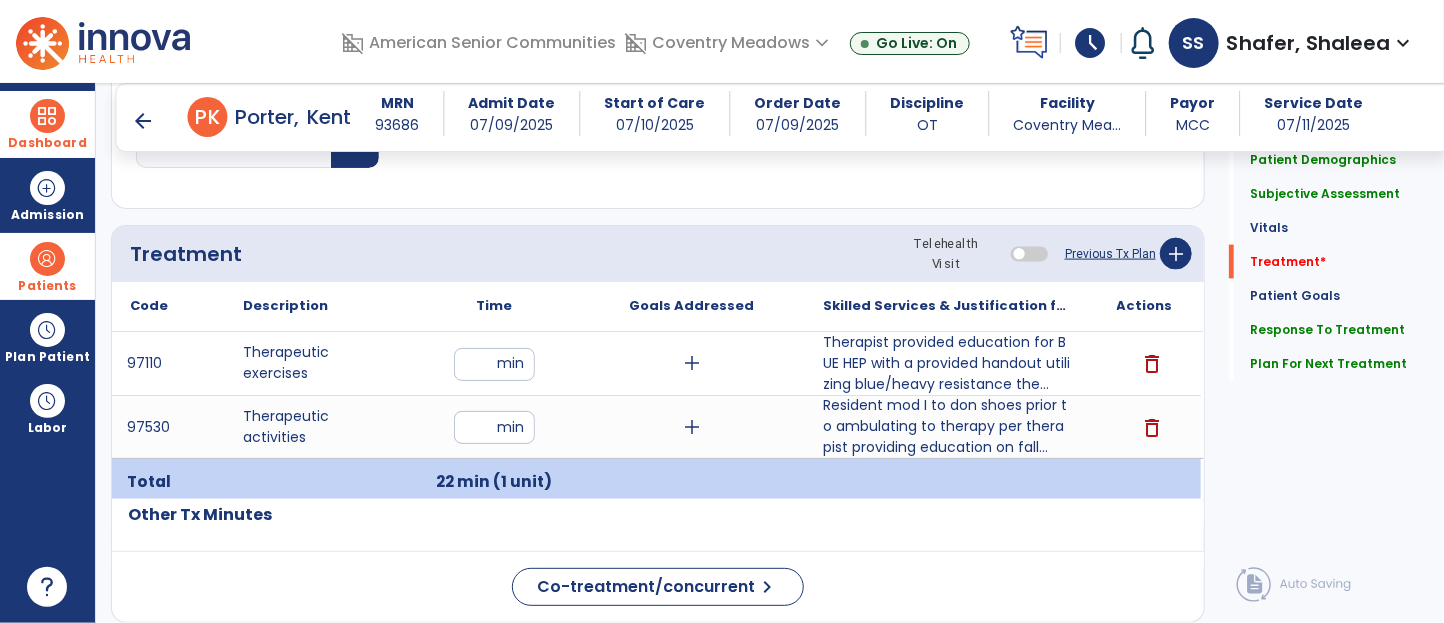 click on "Treatment Telehealth Visit  Previous Tx Plan   add" 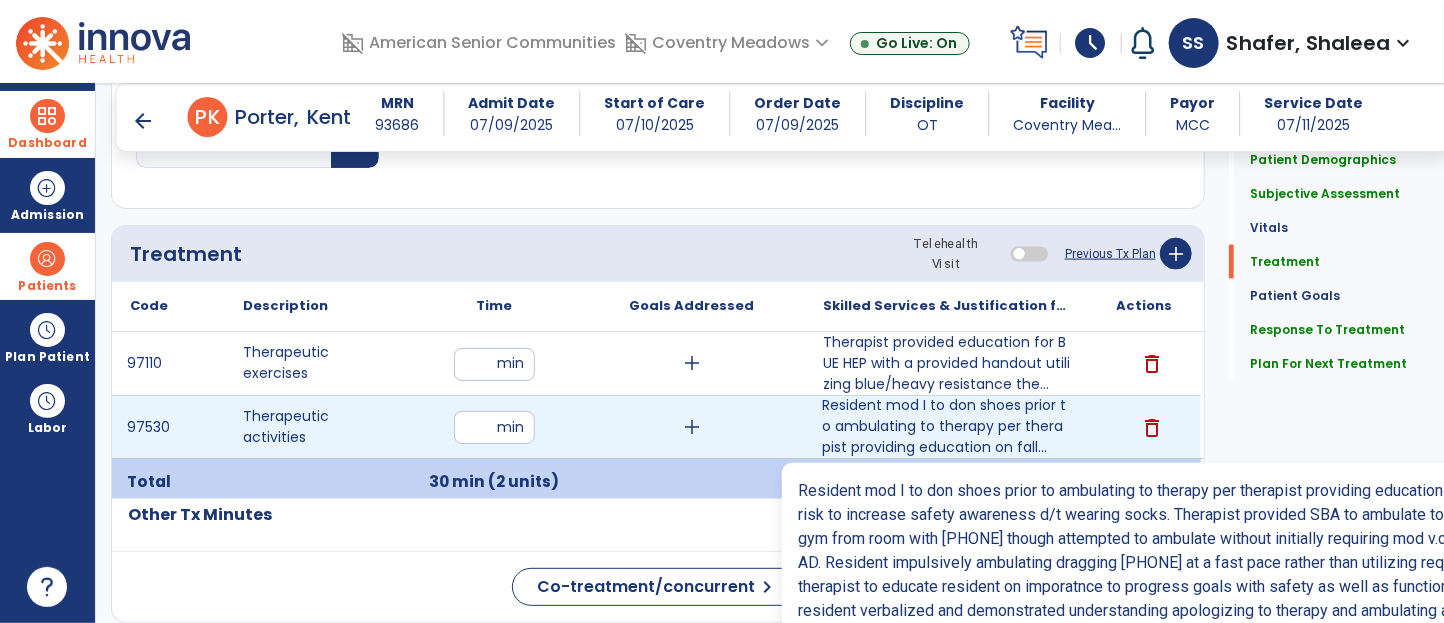 click on "Resident mod I to don shoes prior to ambulating to therapy per therapist providing education on fall..." at bounding box center (946, 426) 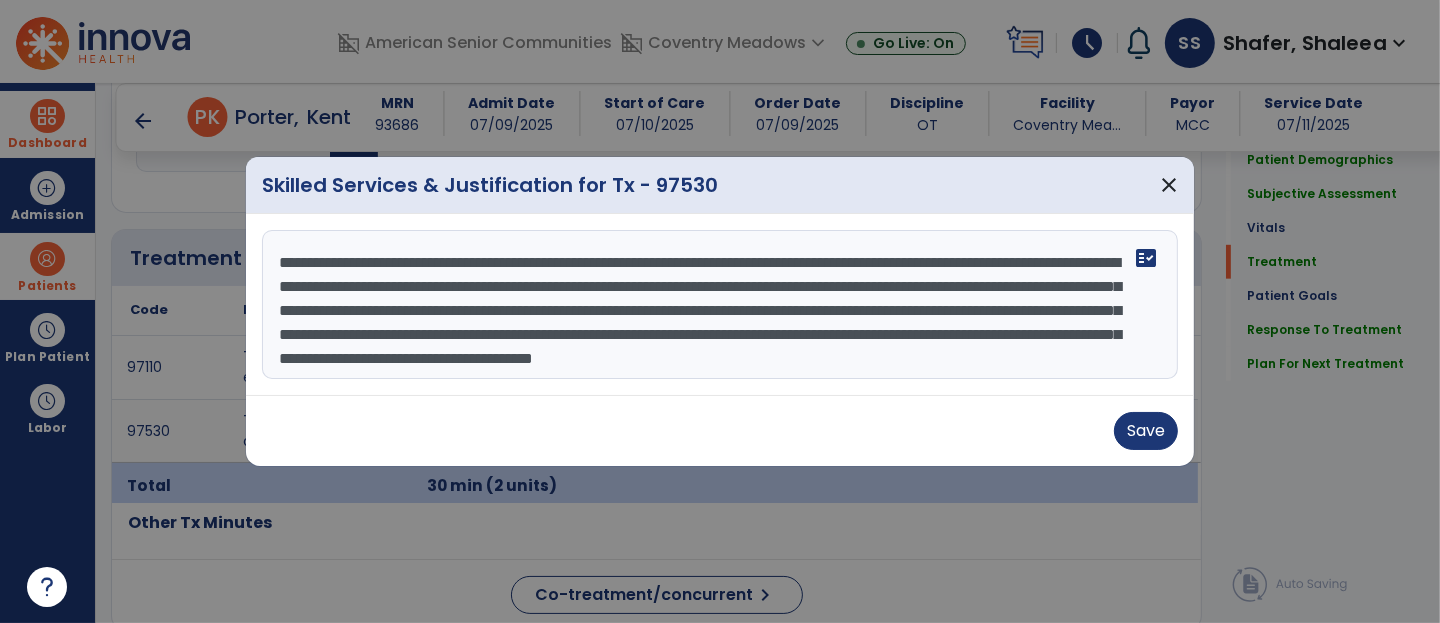 scroll, scrollTop: 1144, scrollLeft: 0, axis: vertical 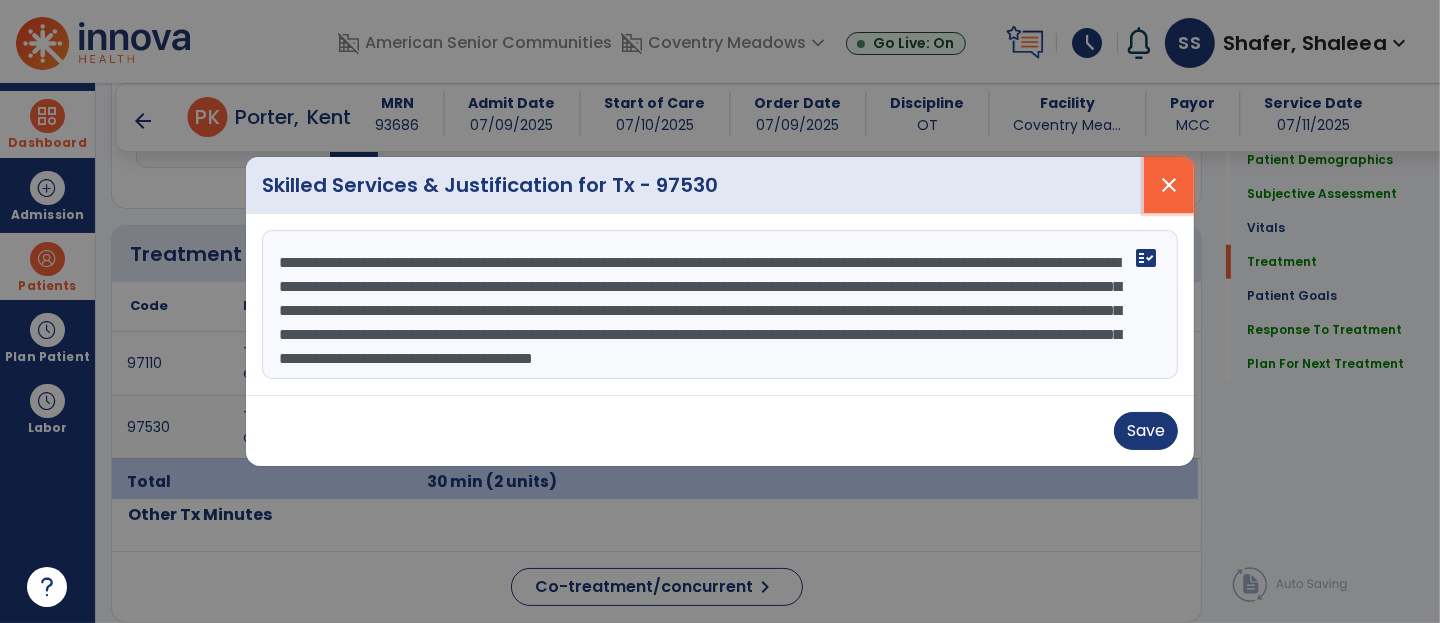 click on "close" at bounding box center [1169, 185] 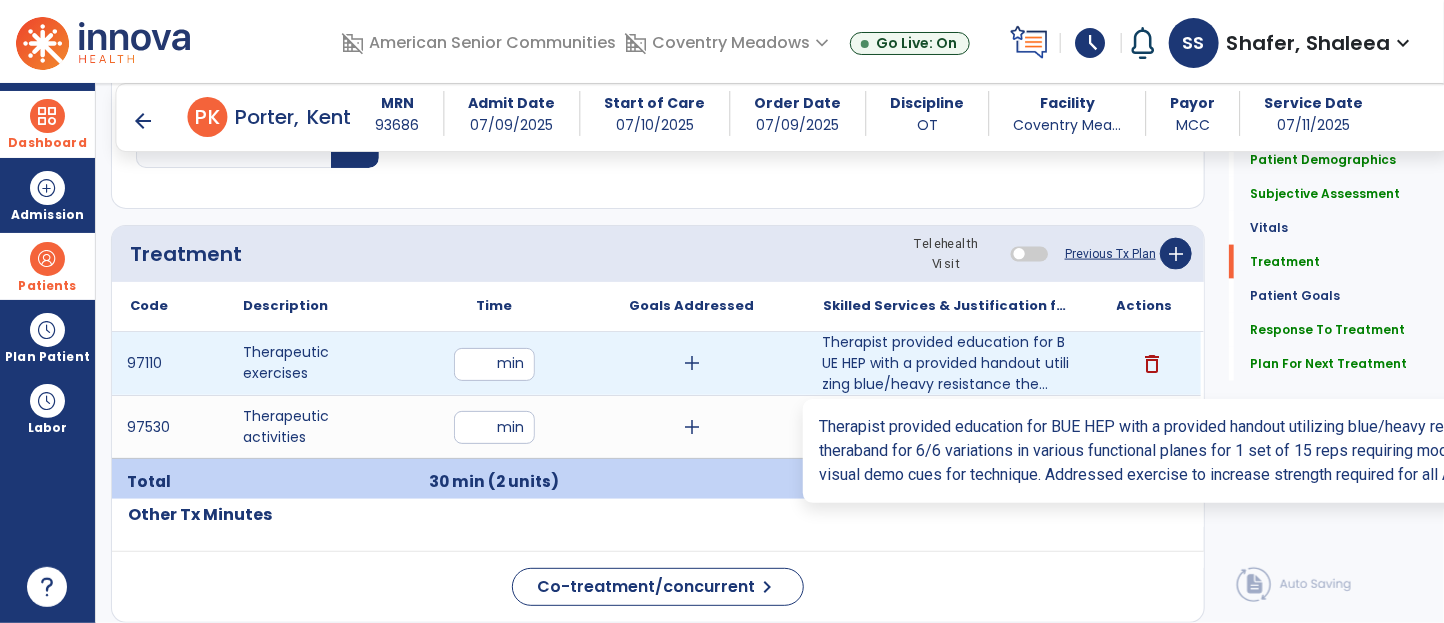 click on "Therapist provided education for BUE HEP with a provided handout utilizing blue/heavy resistance the..." at bounding box center [946, 363] 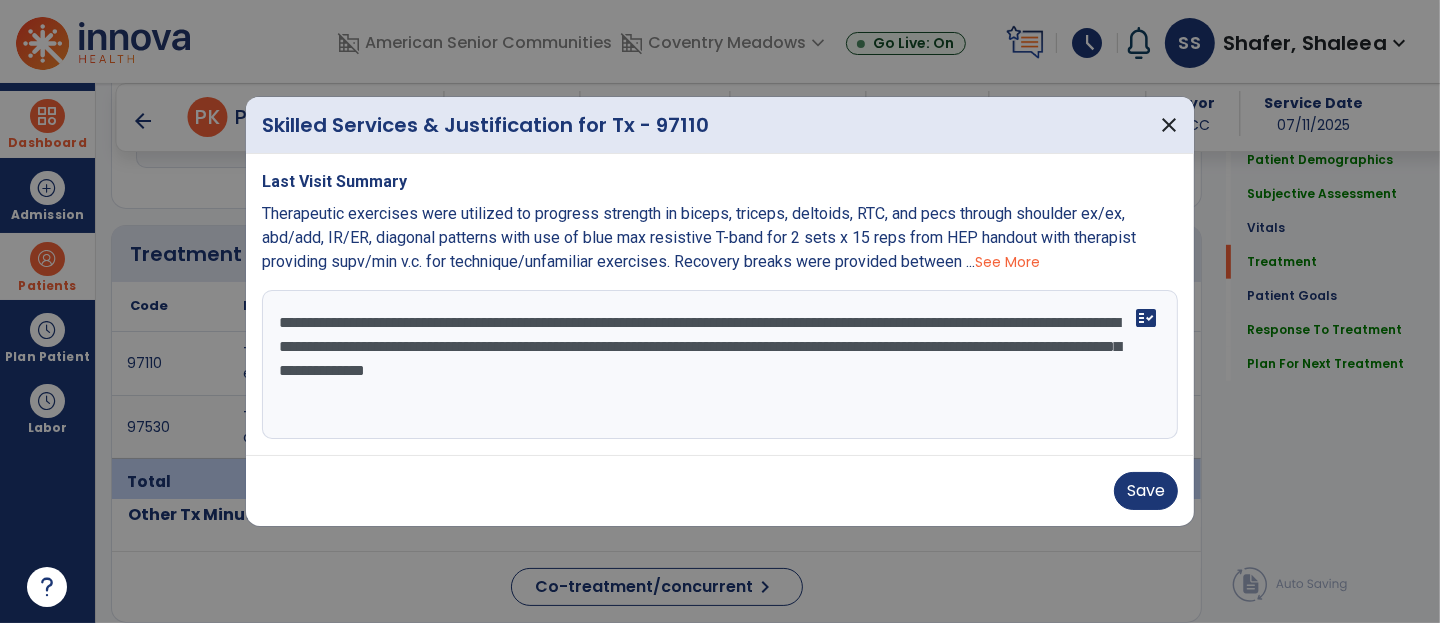 scroll, scrollTop: 1144, scrollLeft: 0, axis: vertical 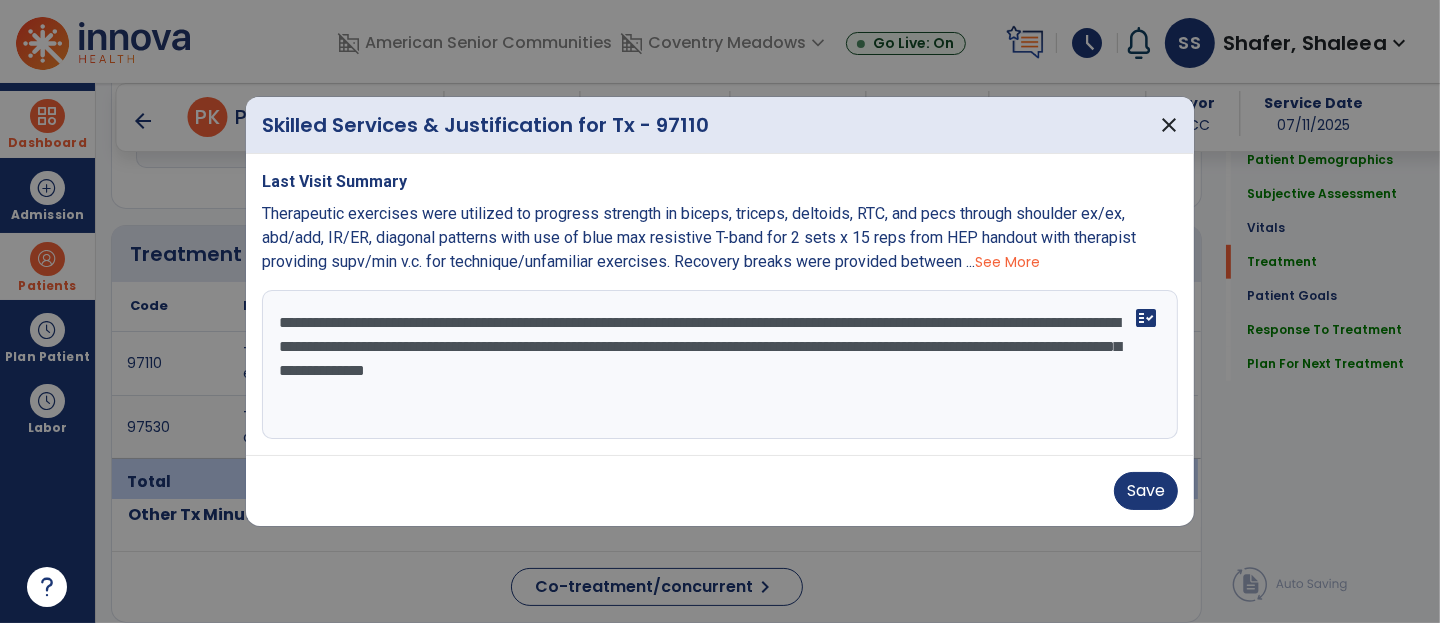 click on "**********" at bounding box center (720, 365) 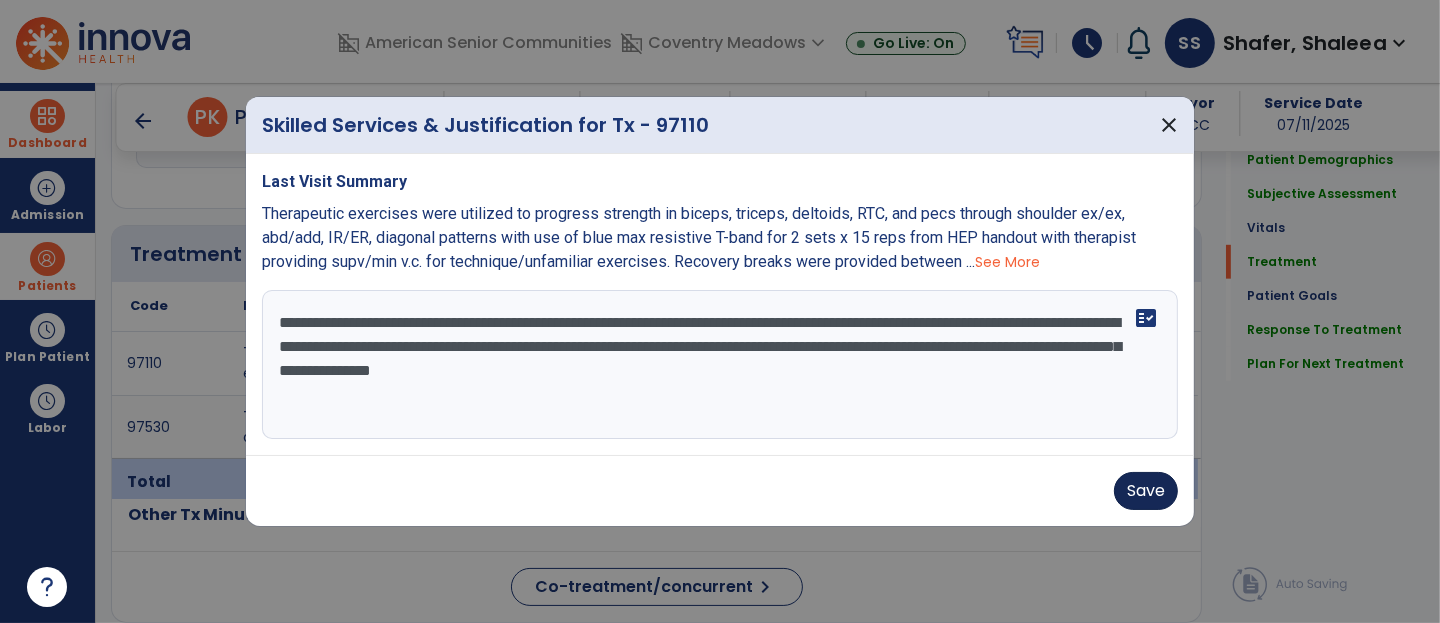 type on "**********" 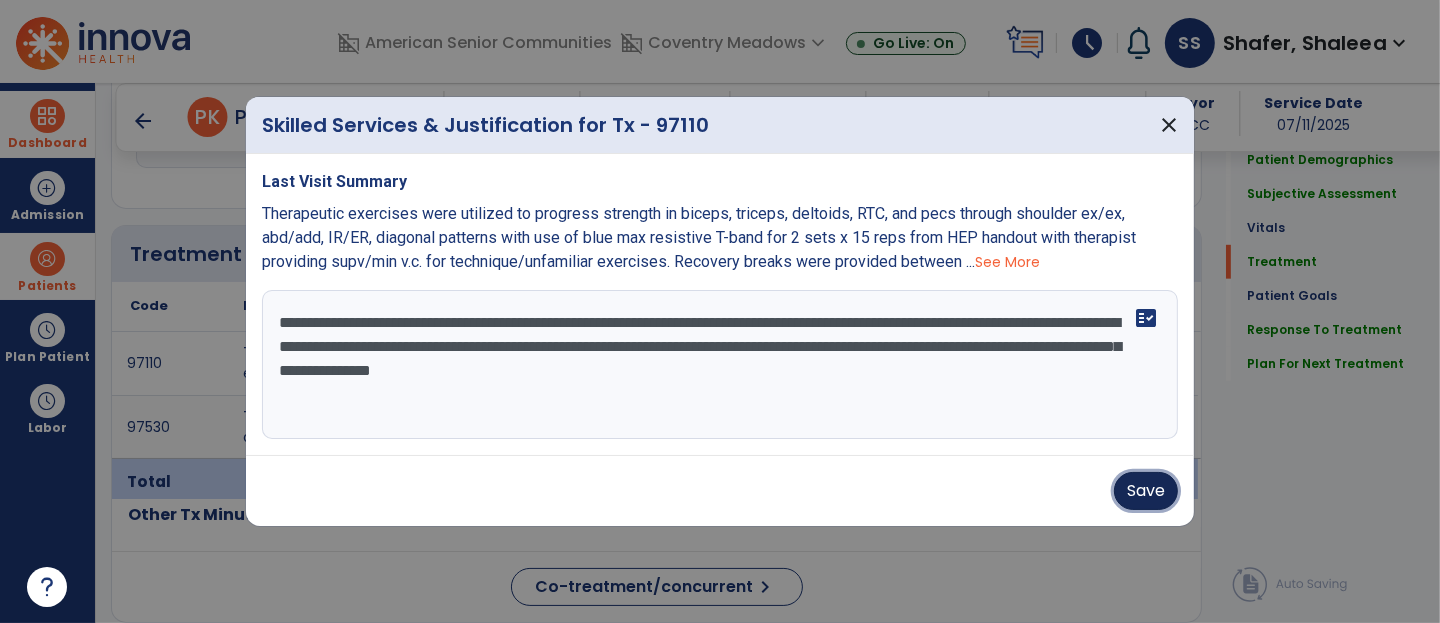 click on "Save" at bounding box center (1146, 491) 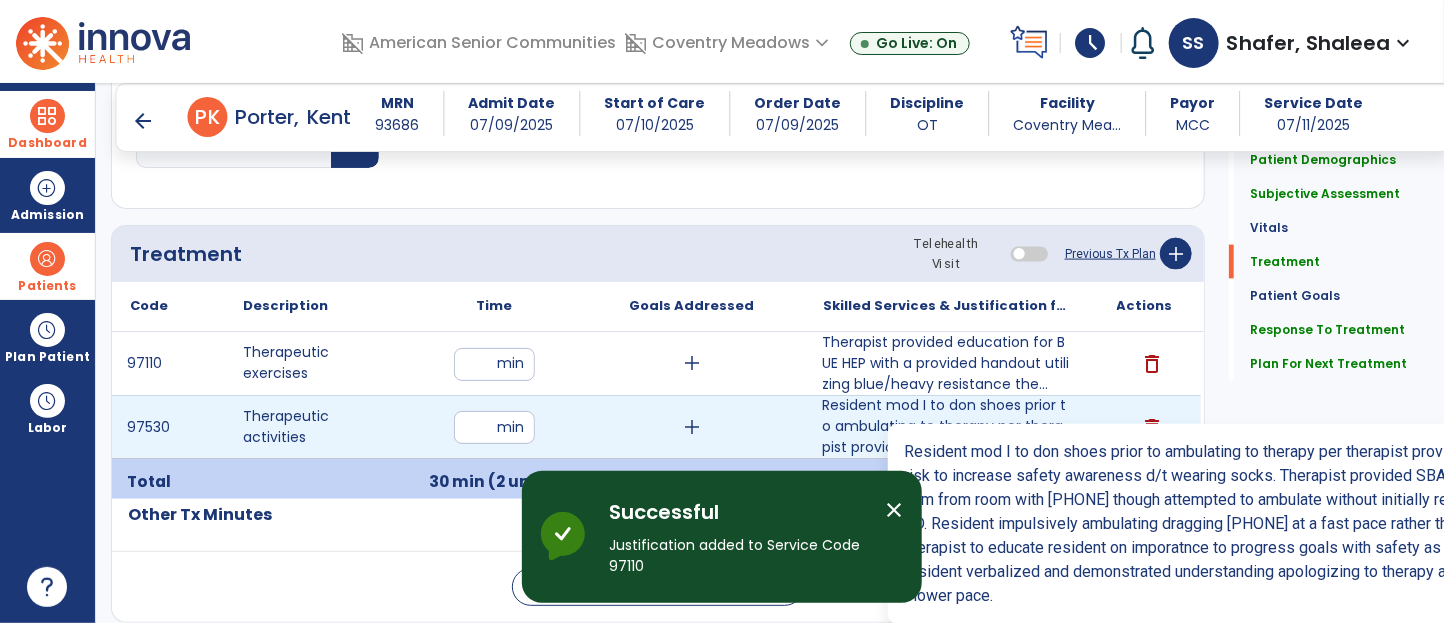 click on "Resident mod I to don shoes prior to ambulating to therapy per therapist providing education on fall..." at bounding box center (946, 426) 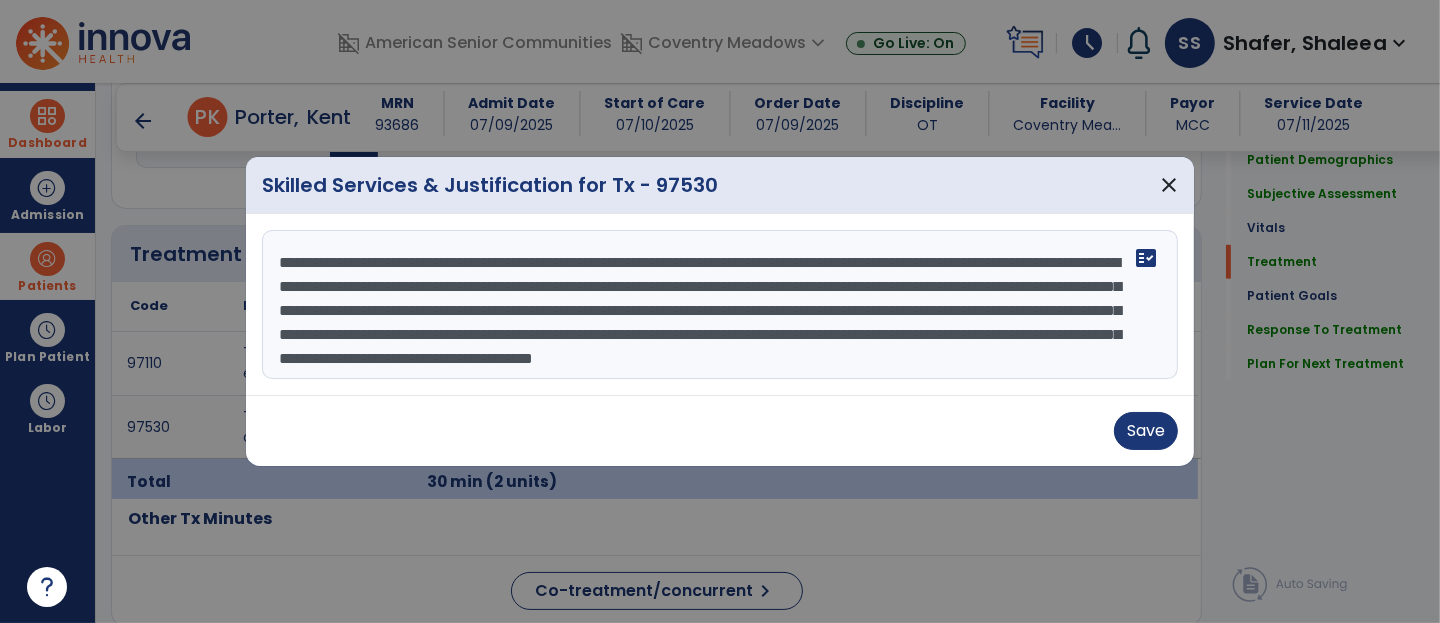 scroll, scrollTop: 1144, scrollLeft: 0, axis: vertical 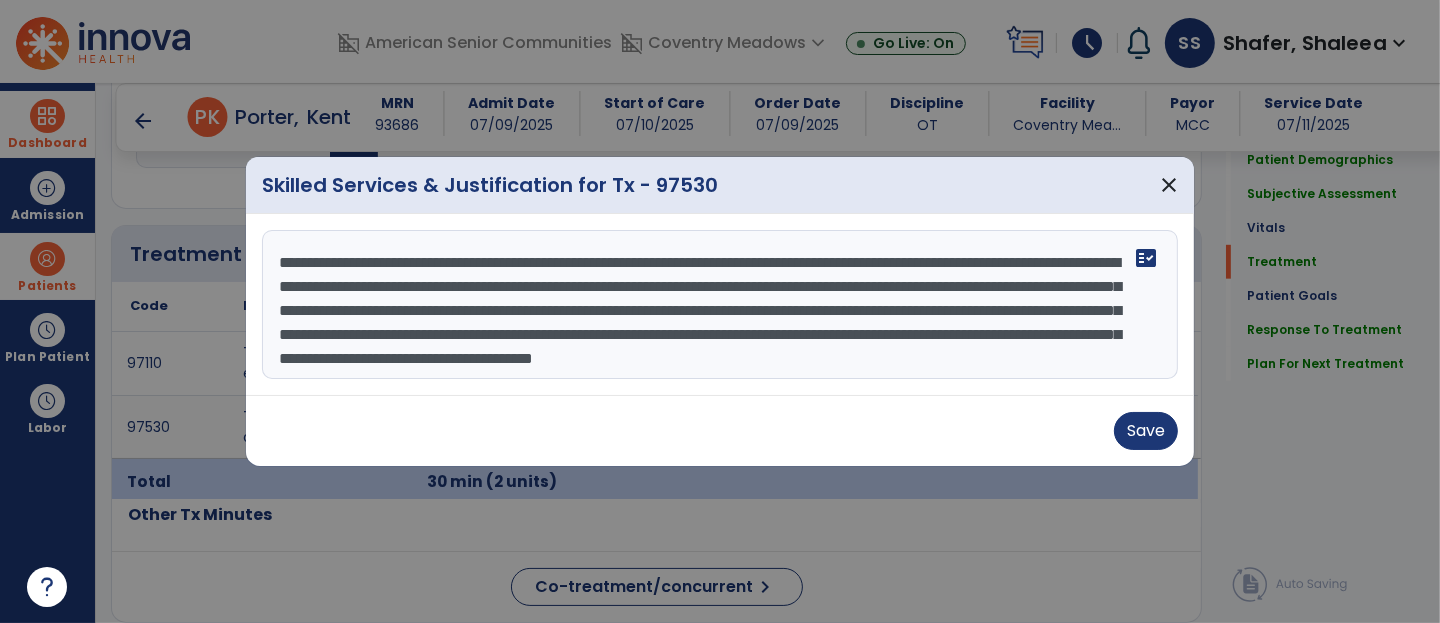 click on "**********" at bounding box center [720, 305] 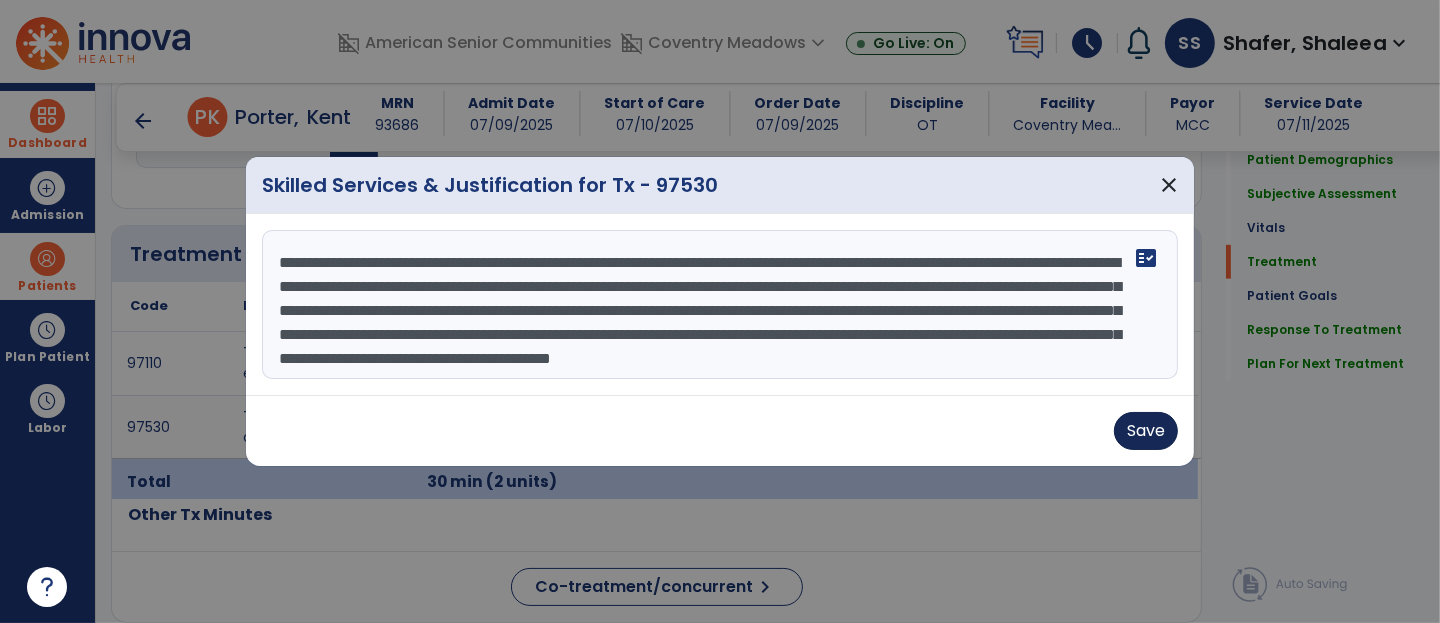 type on "**********" 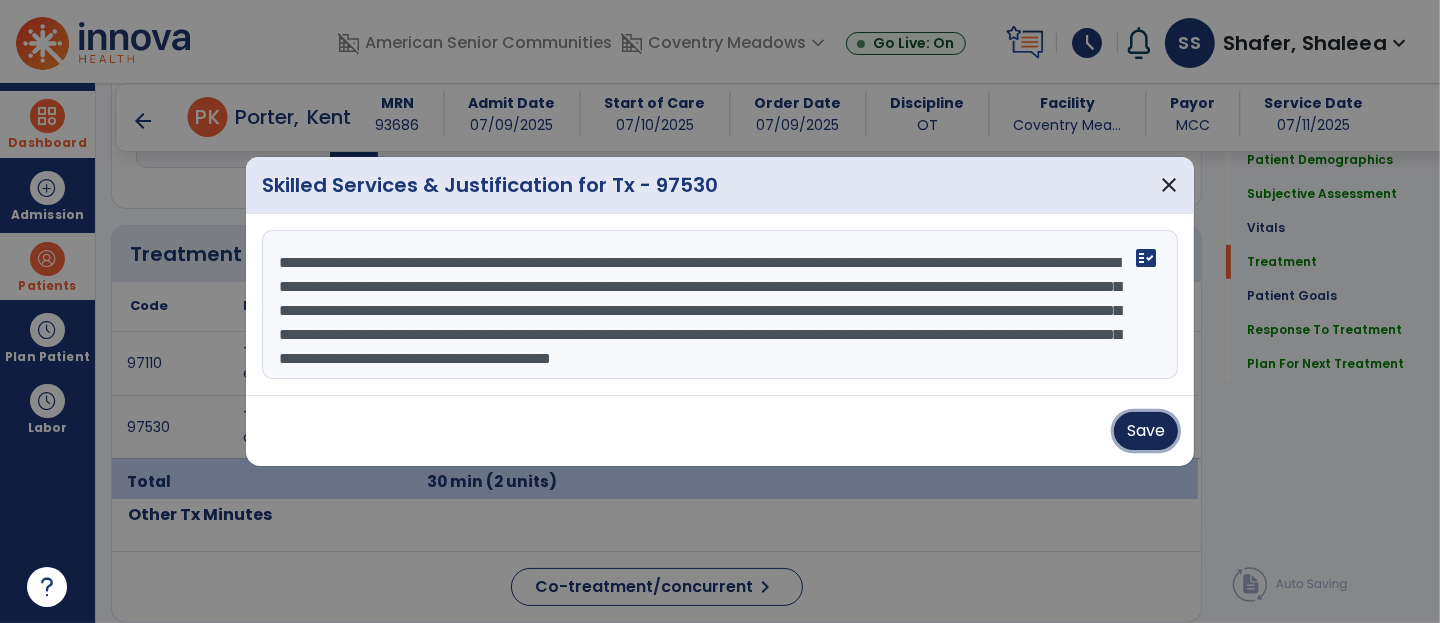 click on "Save" at bounding box center [1146, 431] 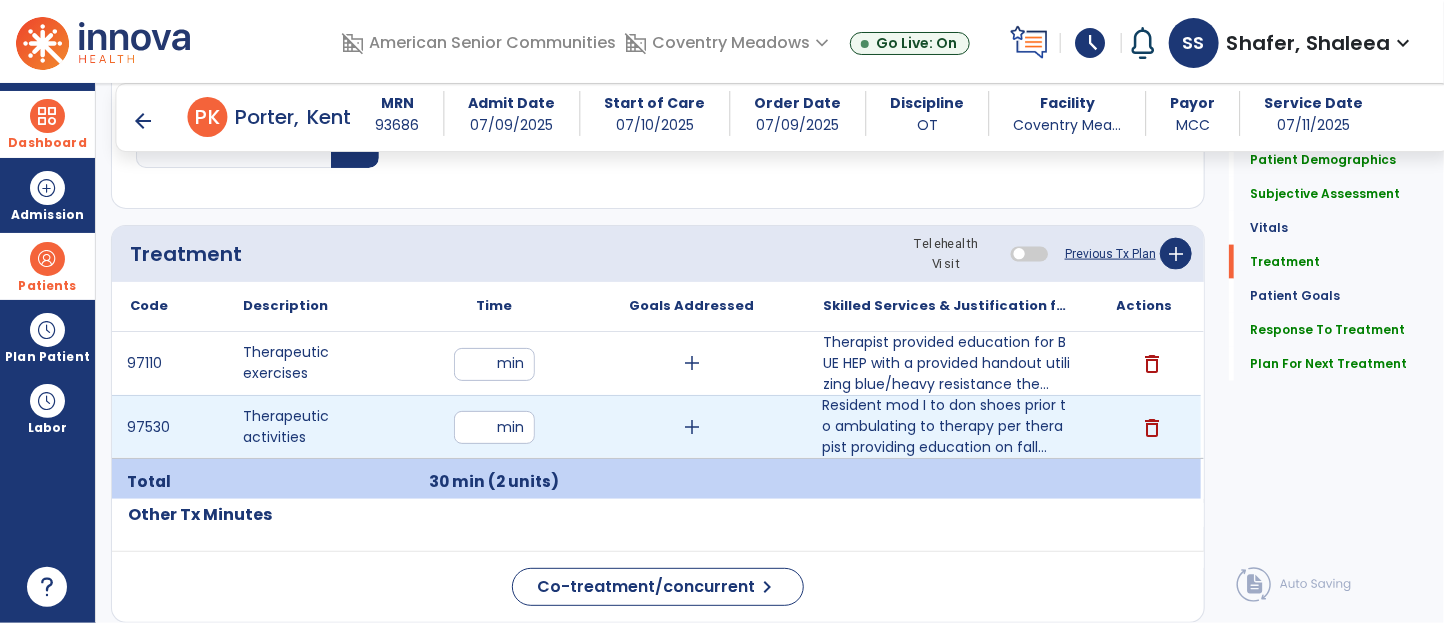 click on "*" at bounding box center [494, 427] 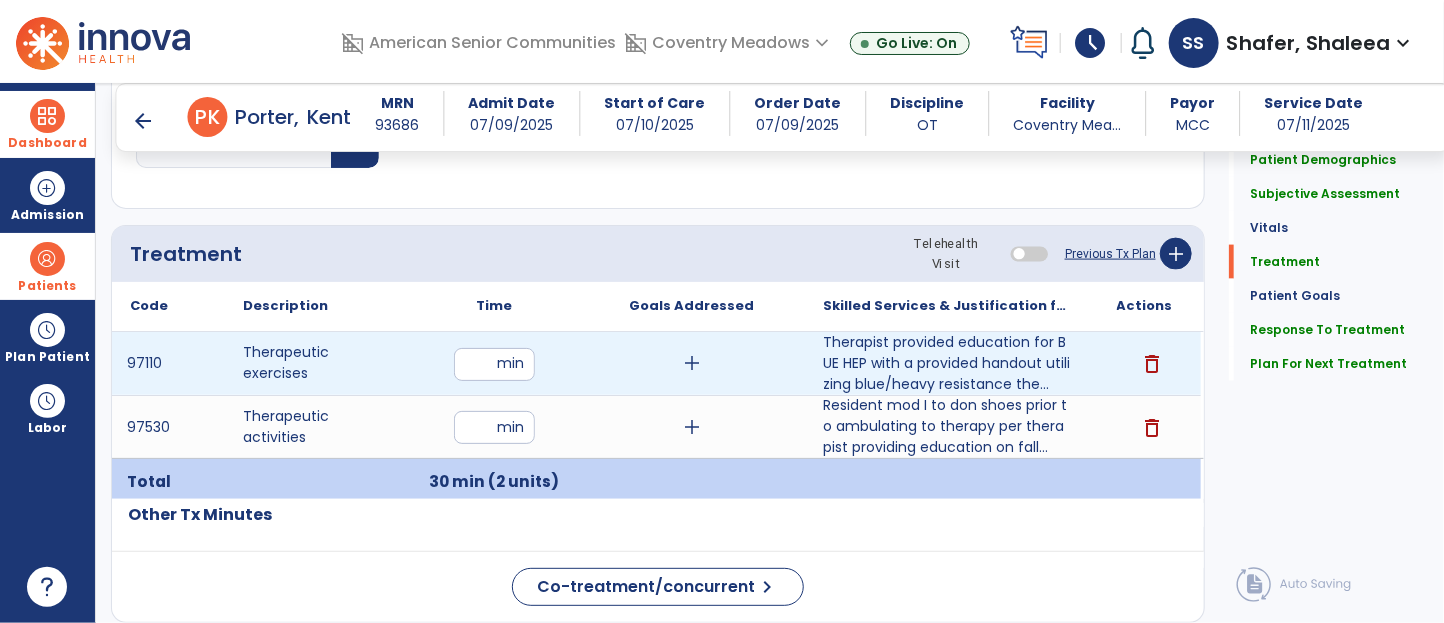 click on "**" at bounding box center (494, 364) 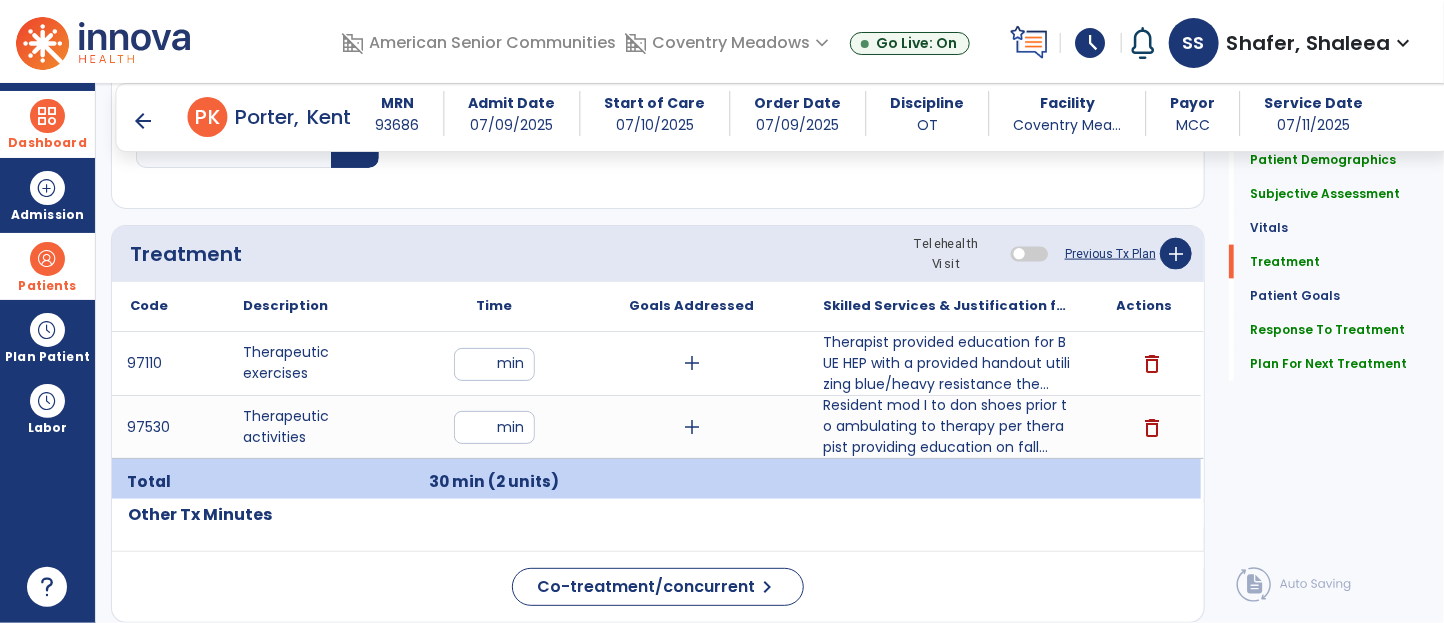click on "Treatment Telehealth Visit  Previous Tx Plan   add" 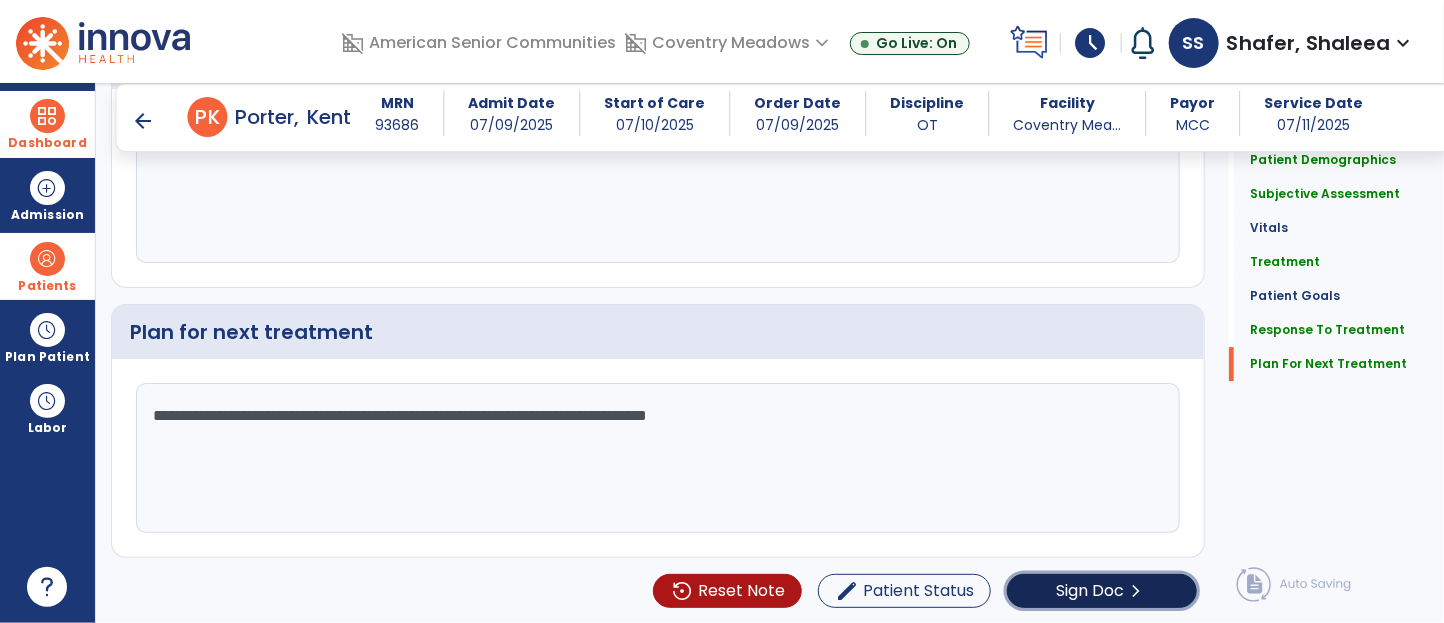 click on "Sign Doc" 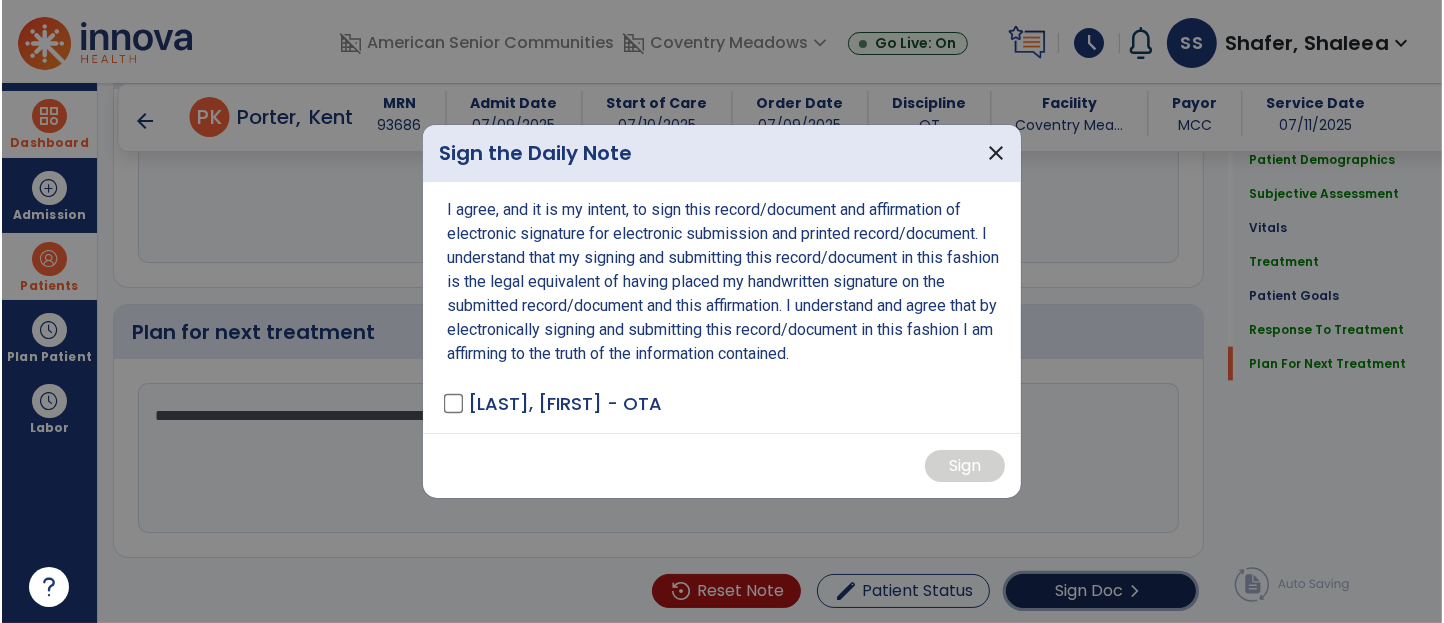 scroll, scrollTop: 2481, scrollLeft: 0, axis: vertical 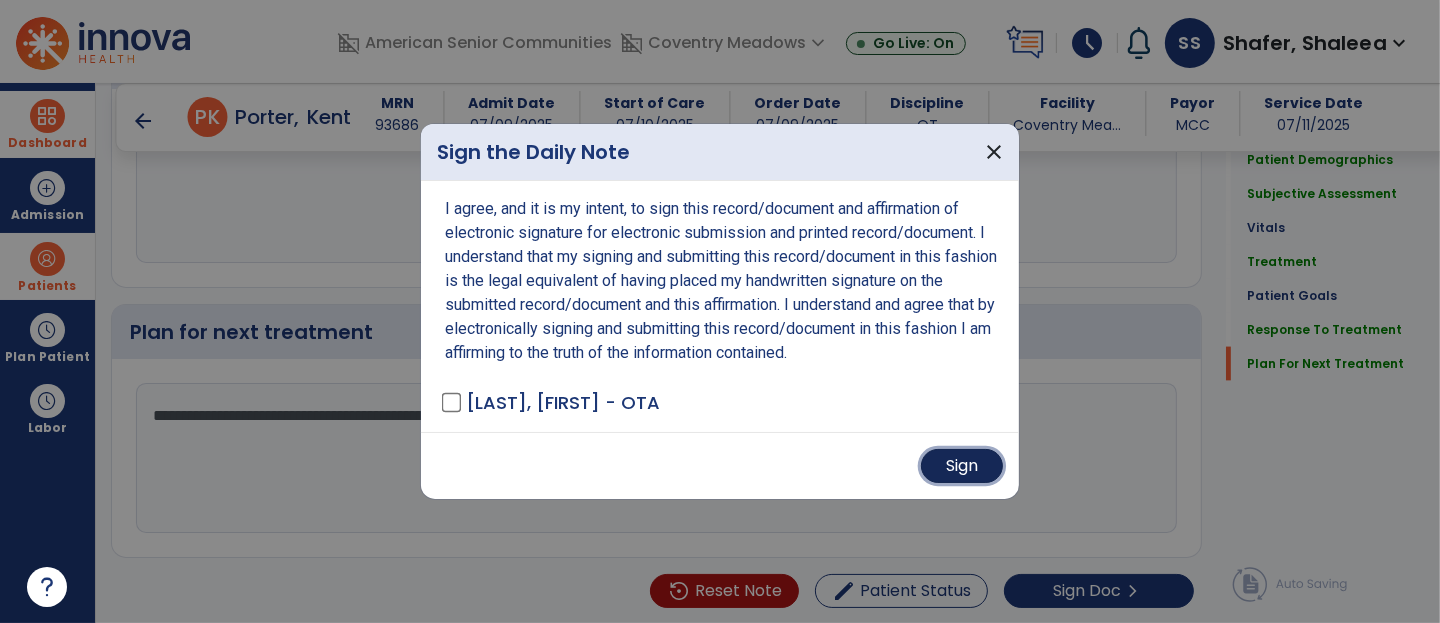click on "Sign" at bounding box center (962, 466) 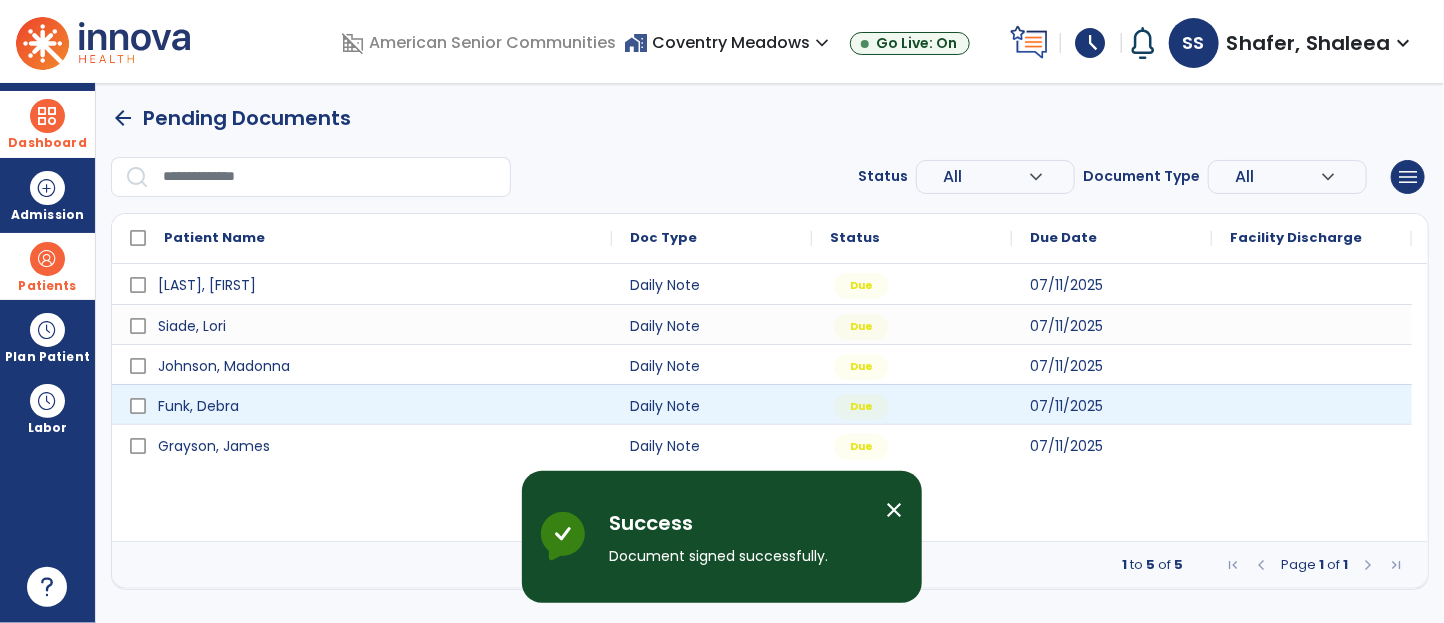 scroll, scrollTop: 0, scrollLeft: 0, axis: both 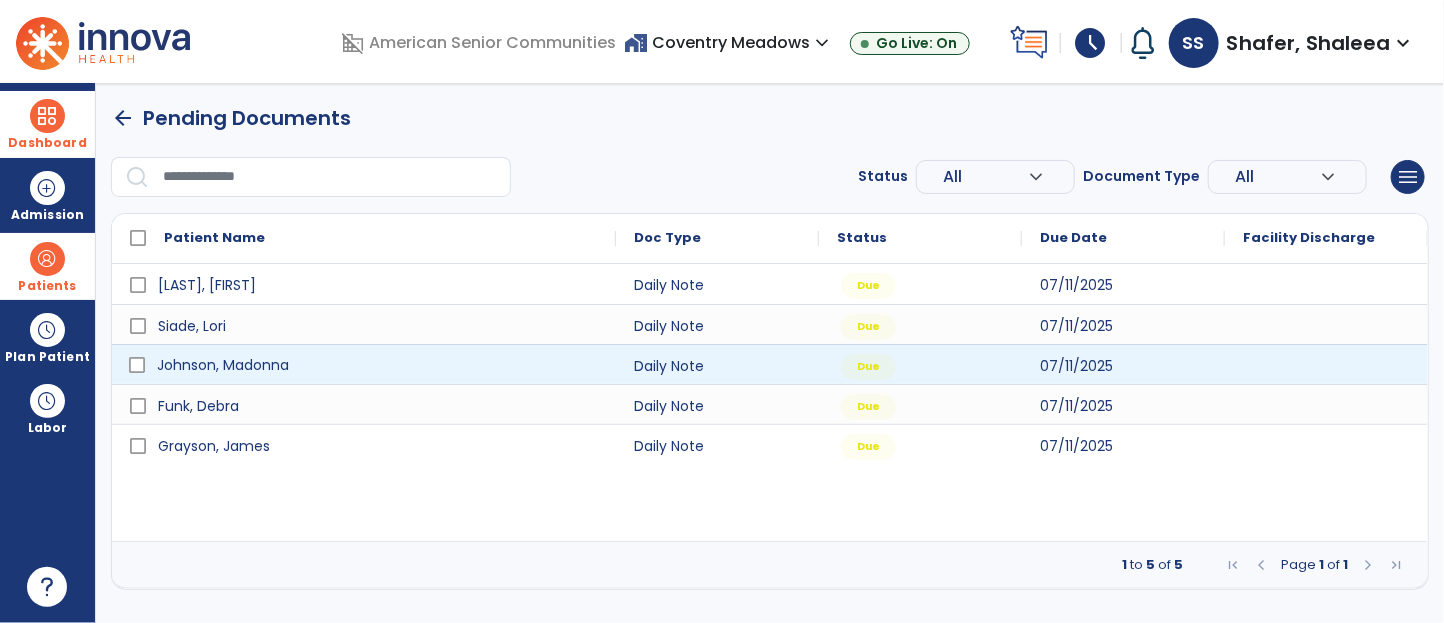 click on "Johnson, Madonna" at bounding box center (223, 365) 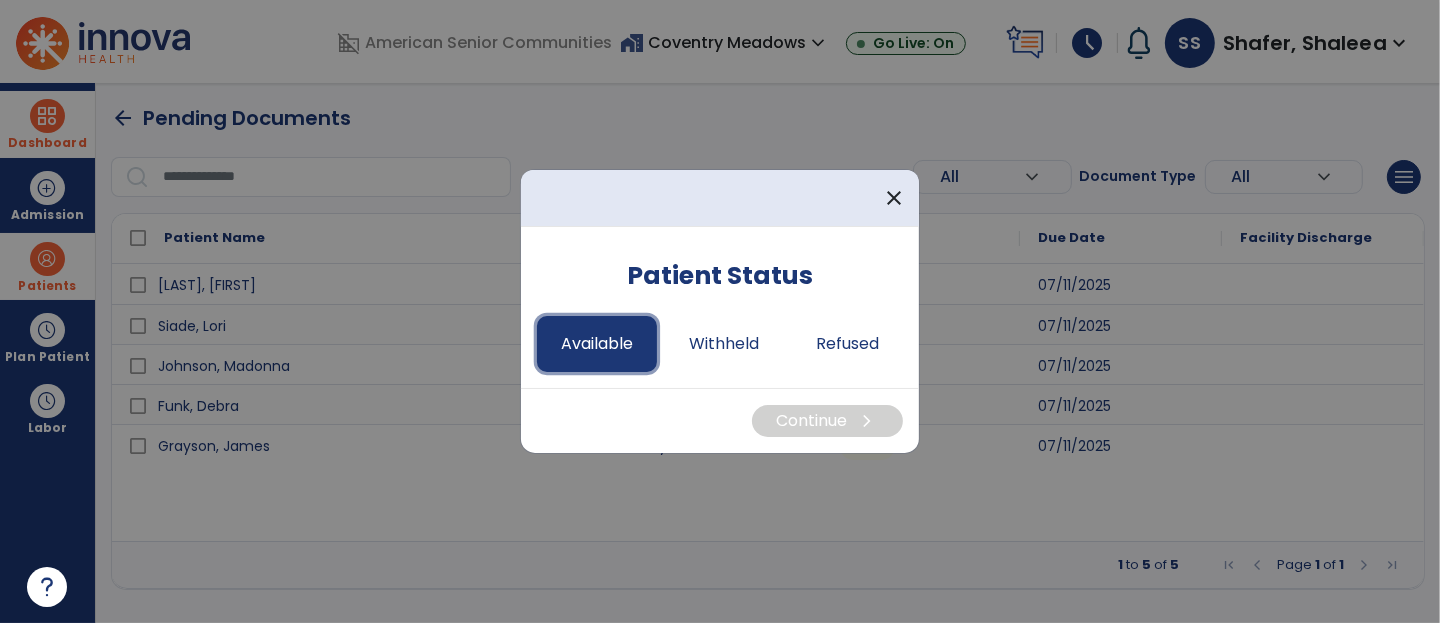 click on "Available" at bounding box center [597, 344] 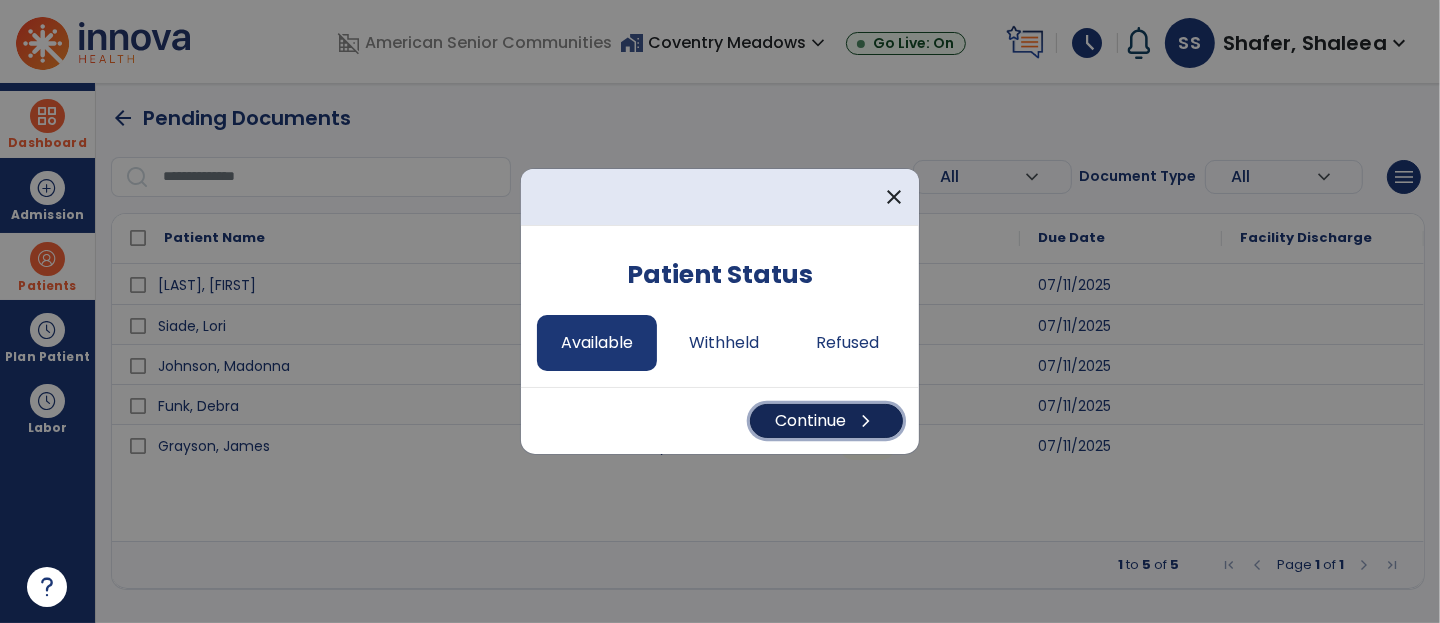 click on "chevron_right" at bounding box center (866, 421) 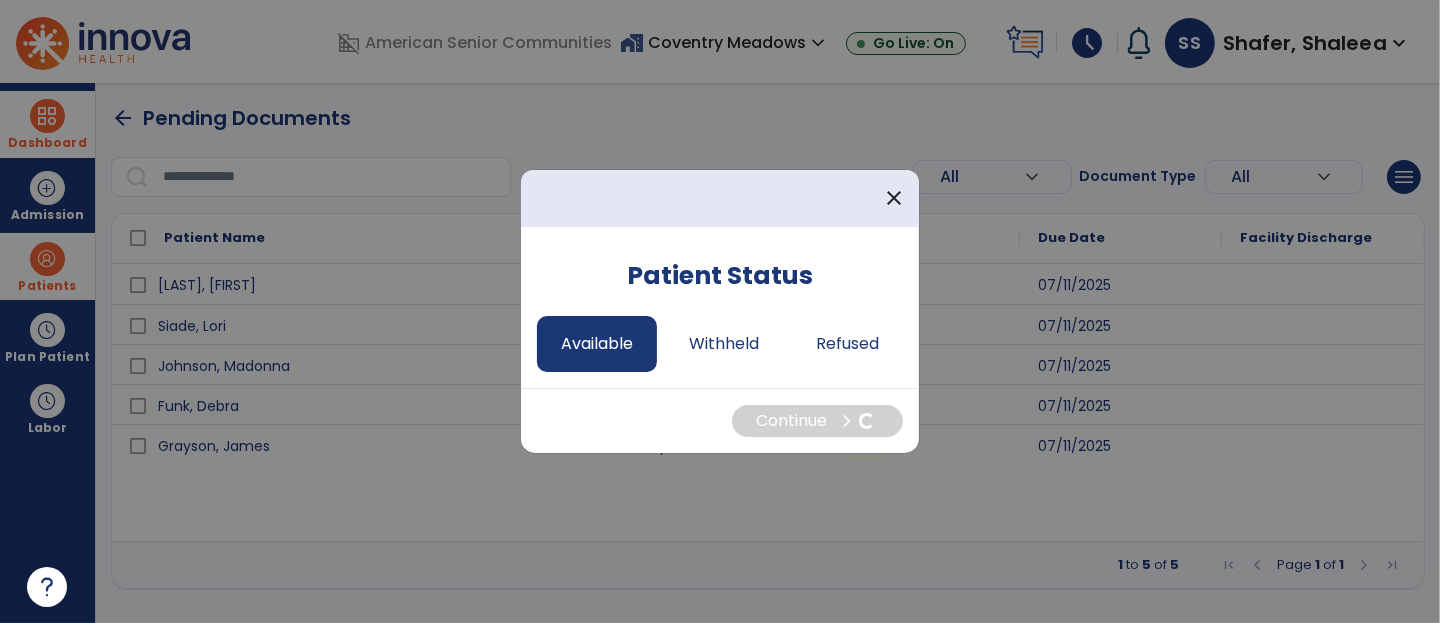 select on "*" 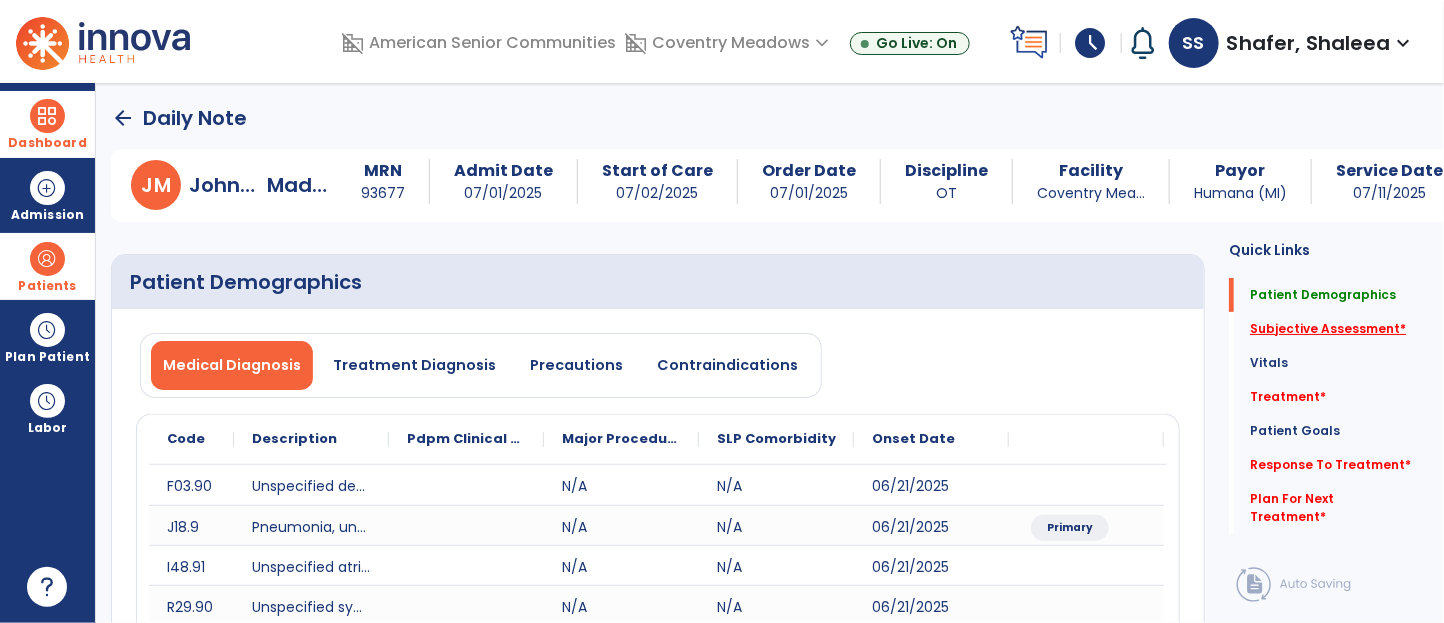 click on "Subjective Assessment   *" 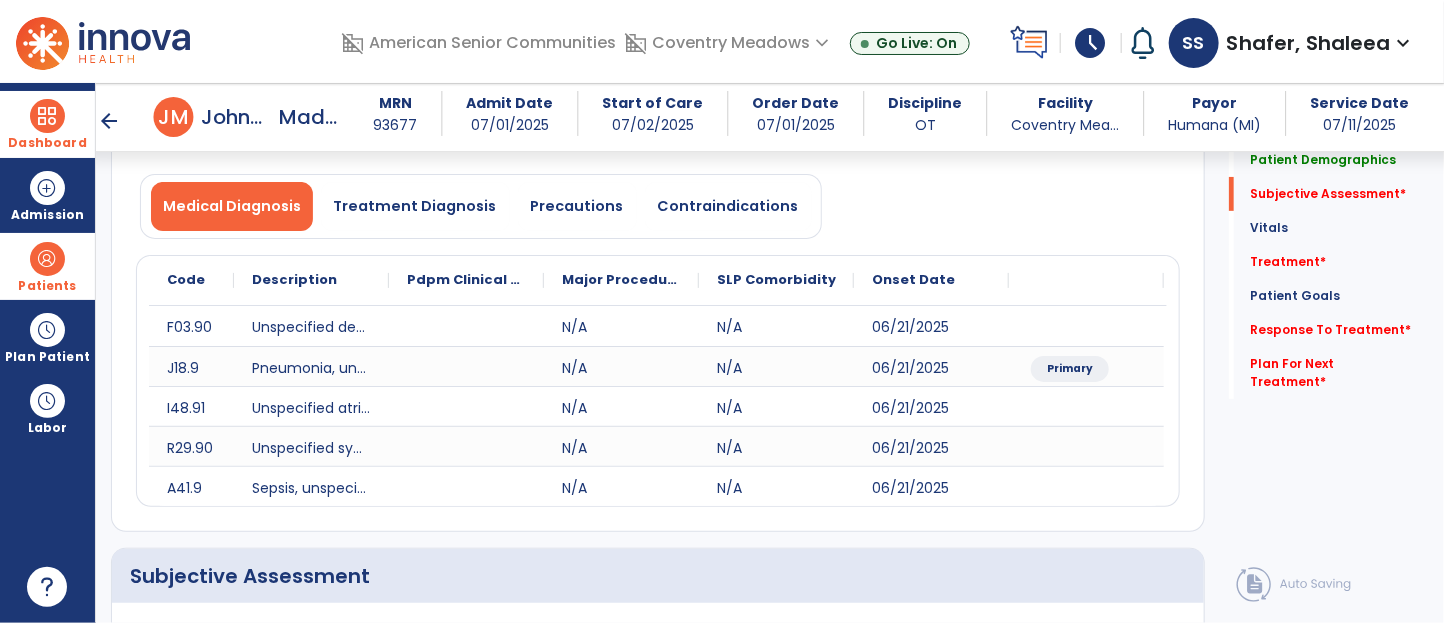 scroll, scrollTop: 494, scrollLeft: 0, axis: vertical 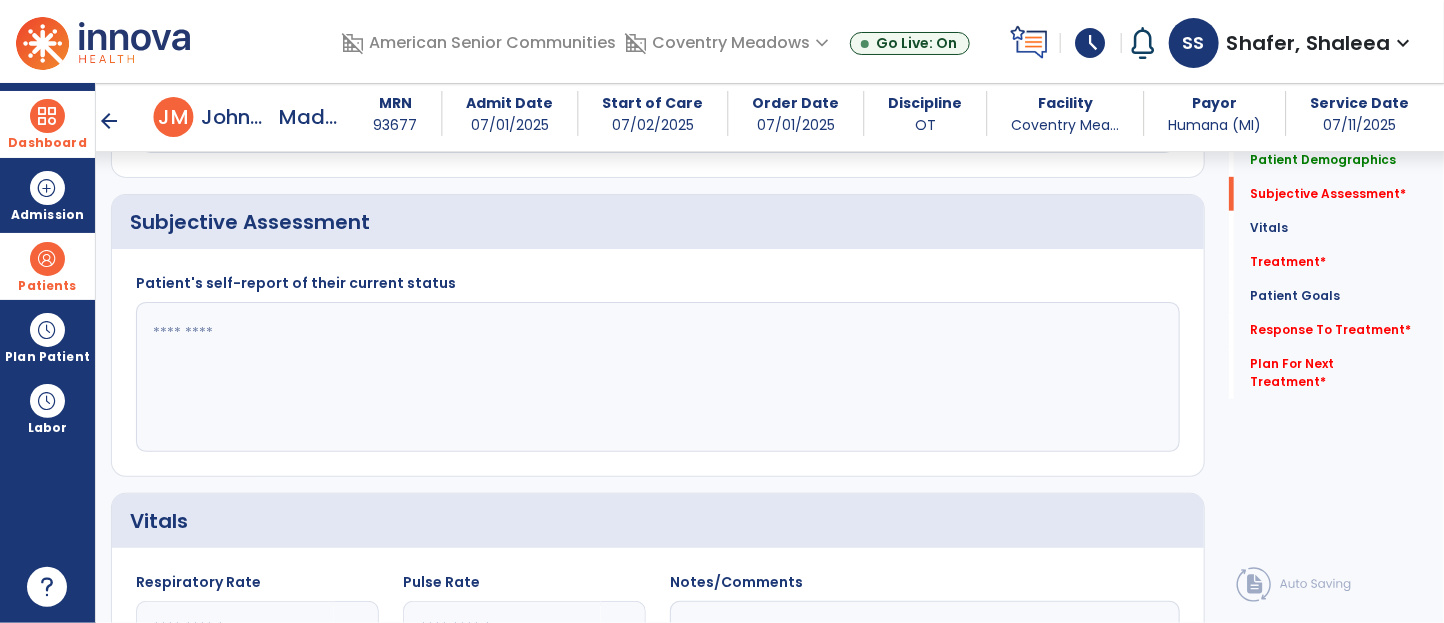 click 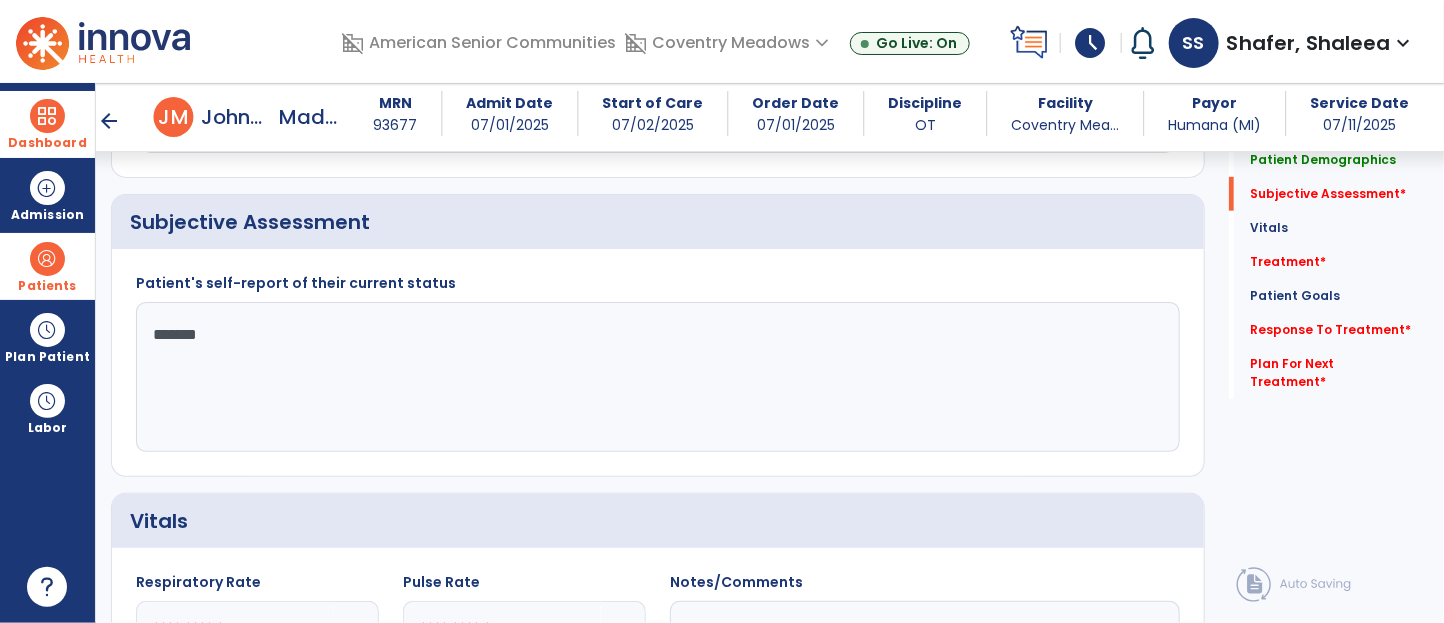 type on "********" 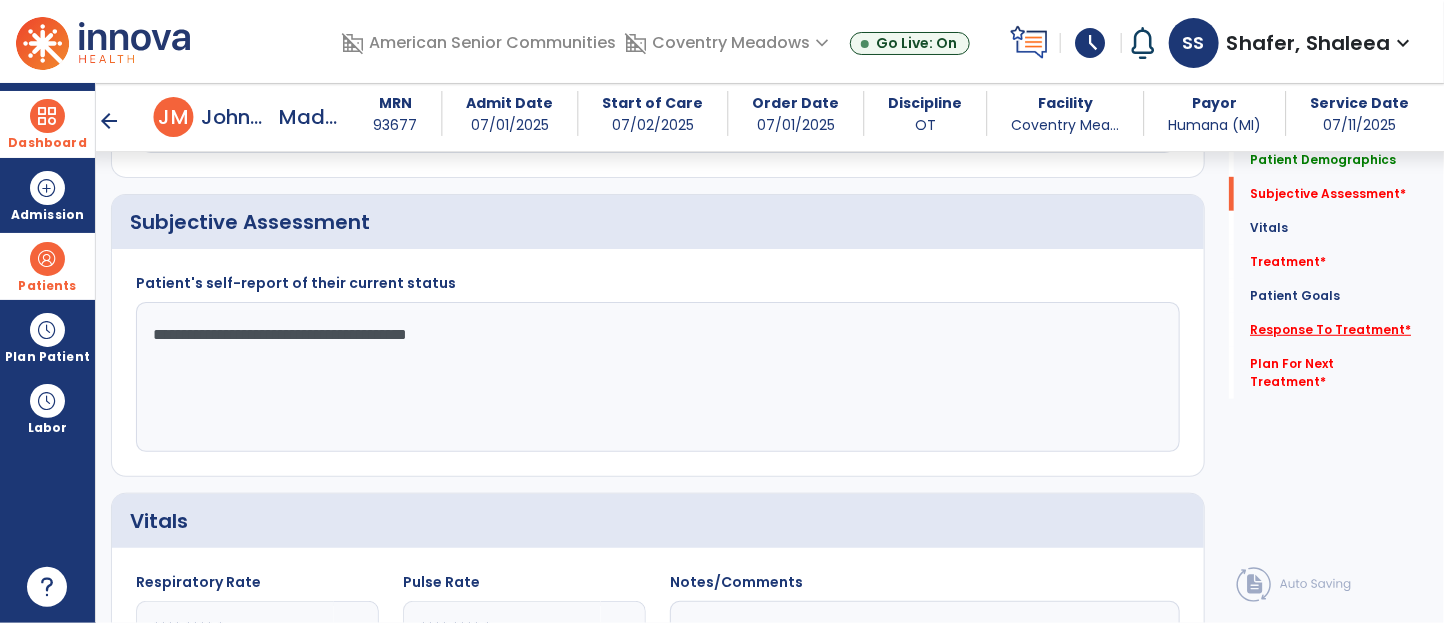 type on "**********" 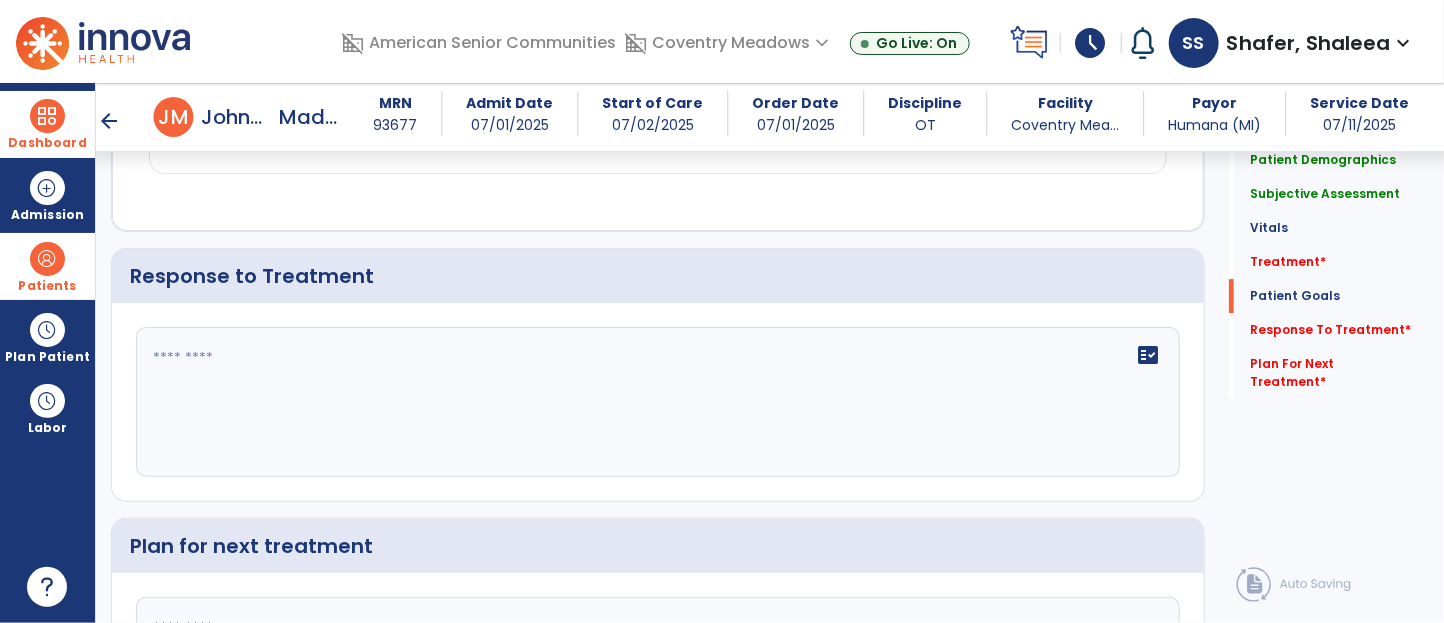 scroll, scrollTop: 2645, scrollLeft: 0, axis: vertical 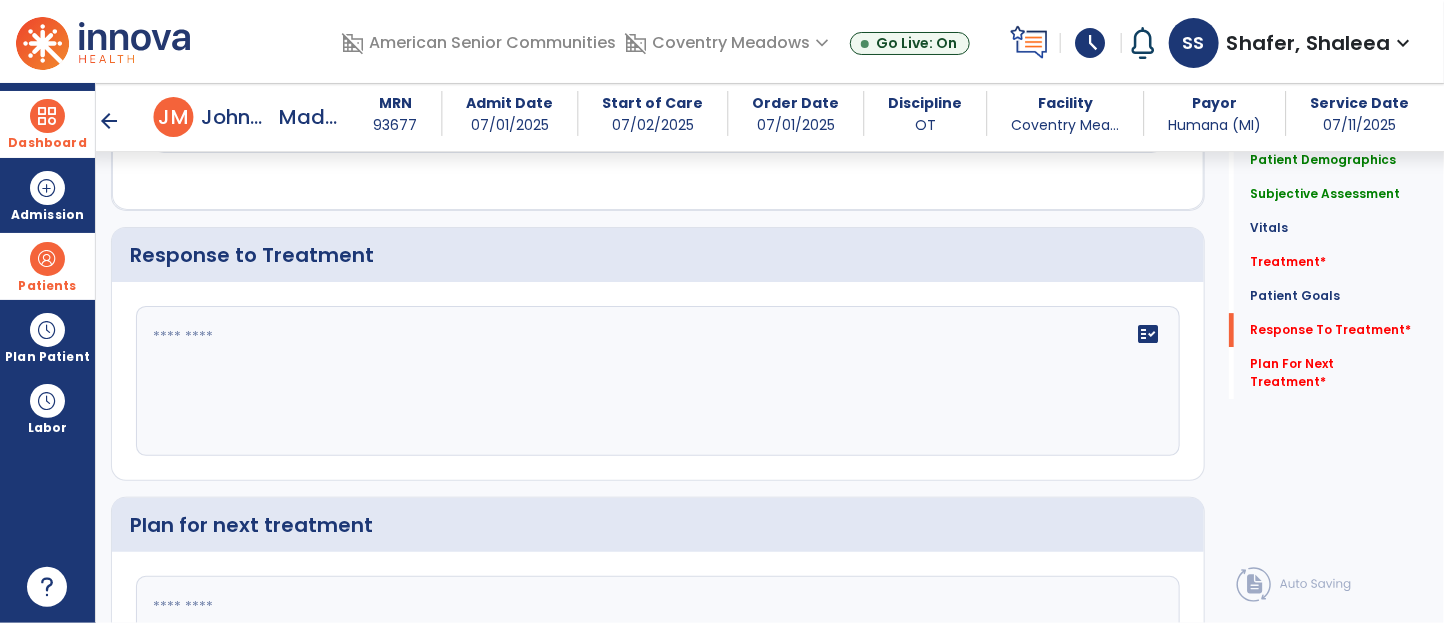click 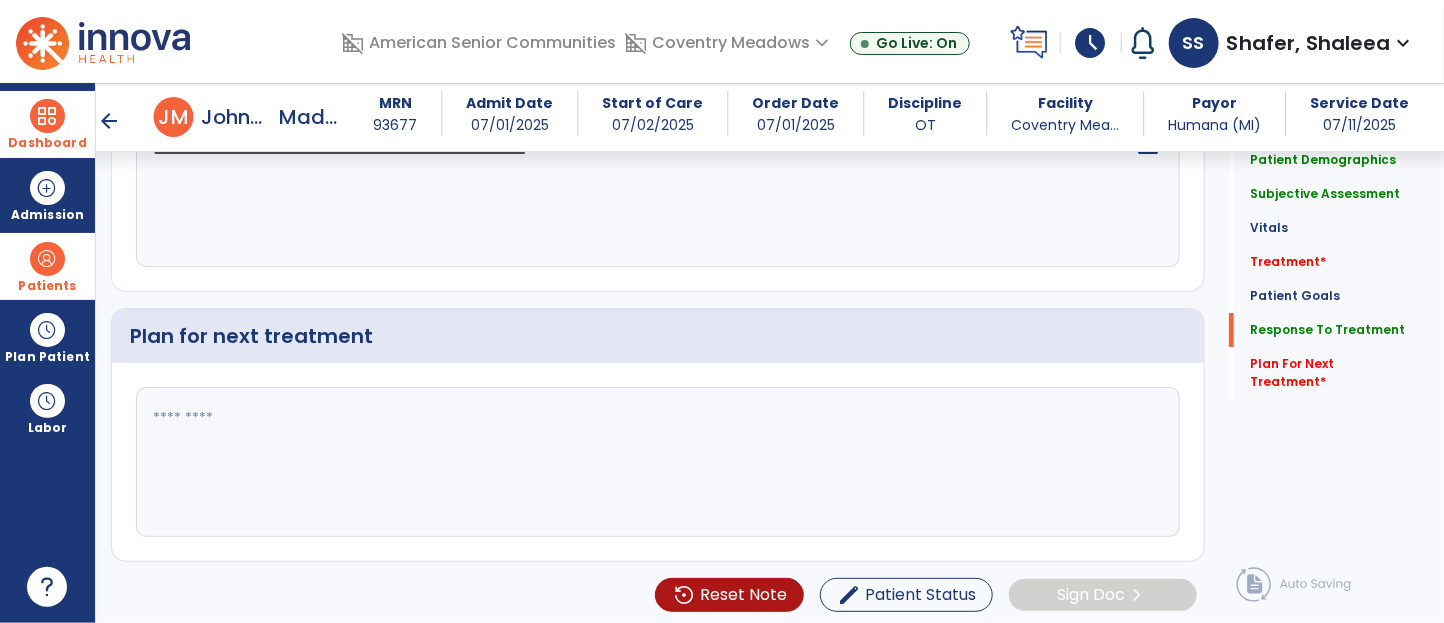 scroll, scrollTop: 2838, scrollLeft: 0, axis: vertical 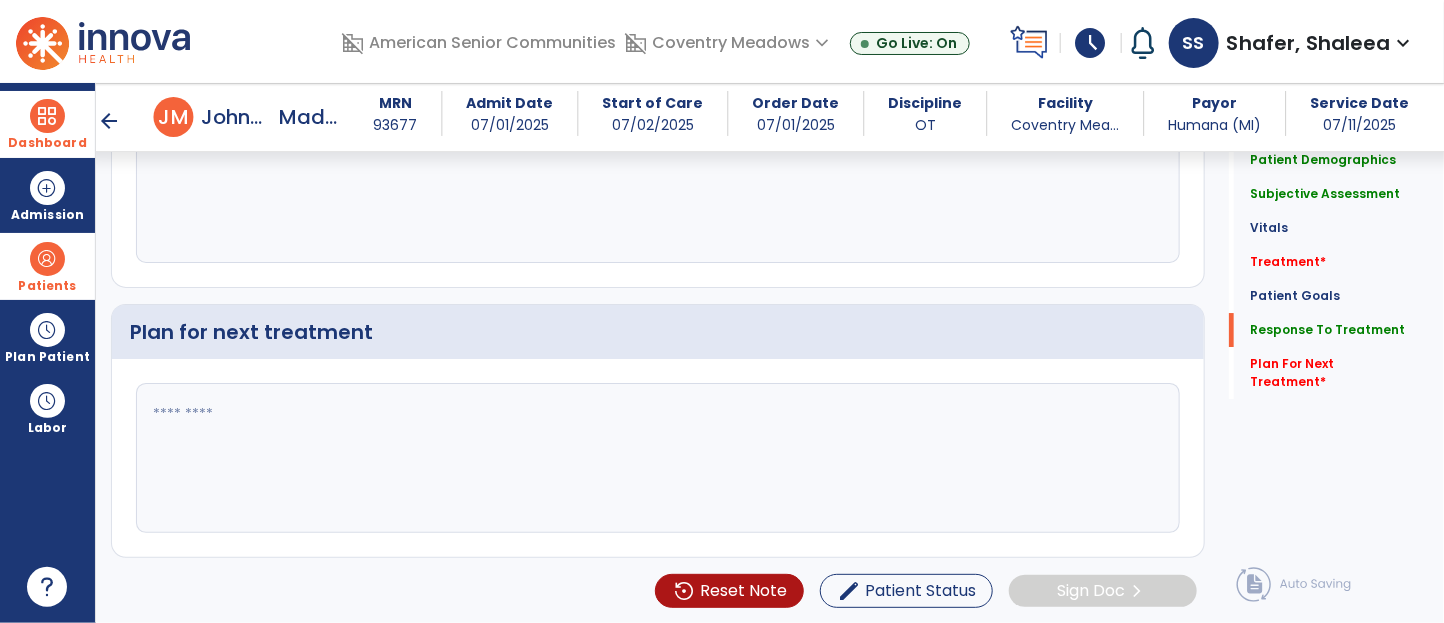 type on "**********" 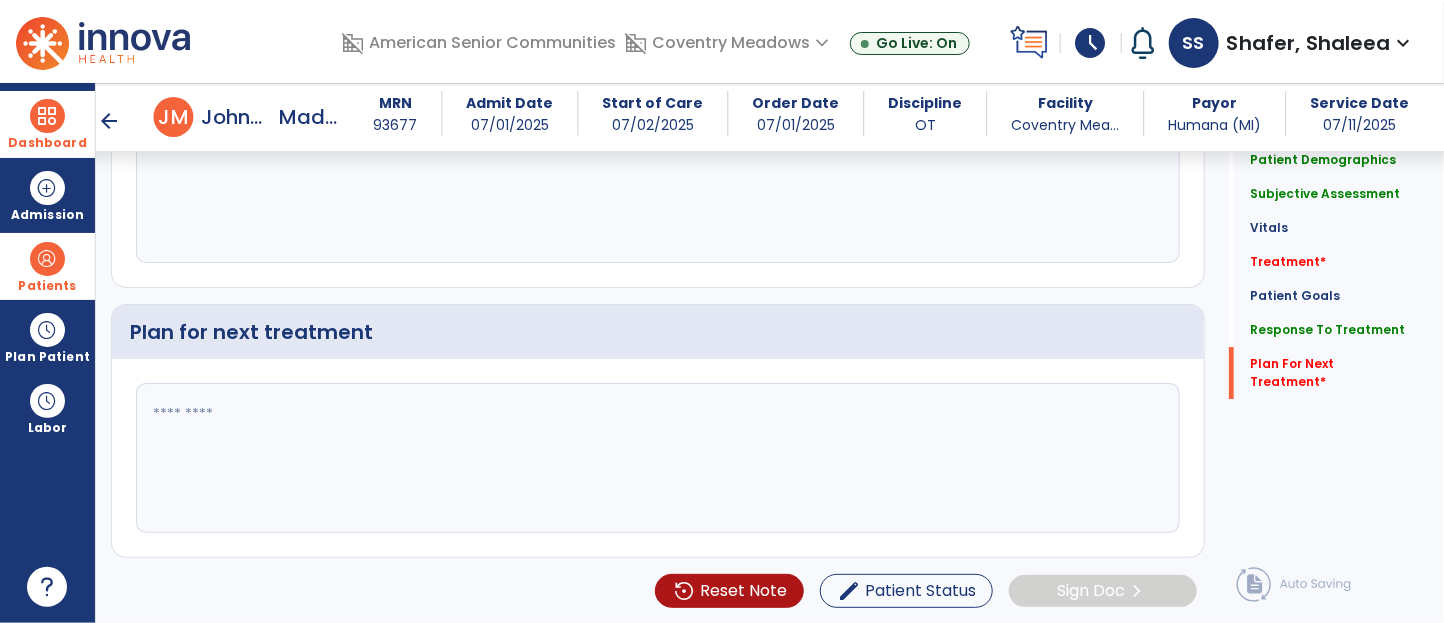 click 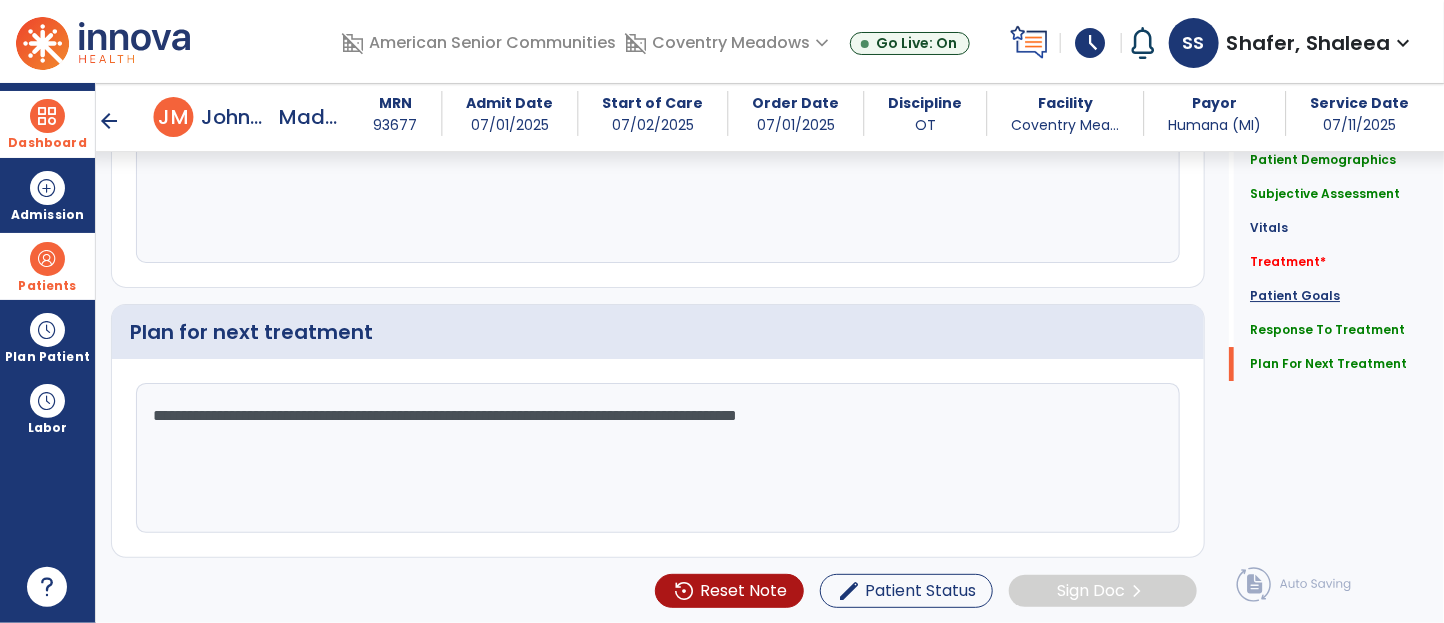 type on "**********" 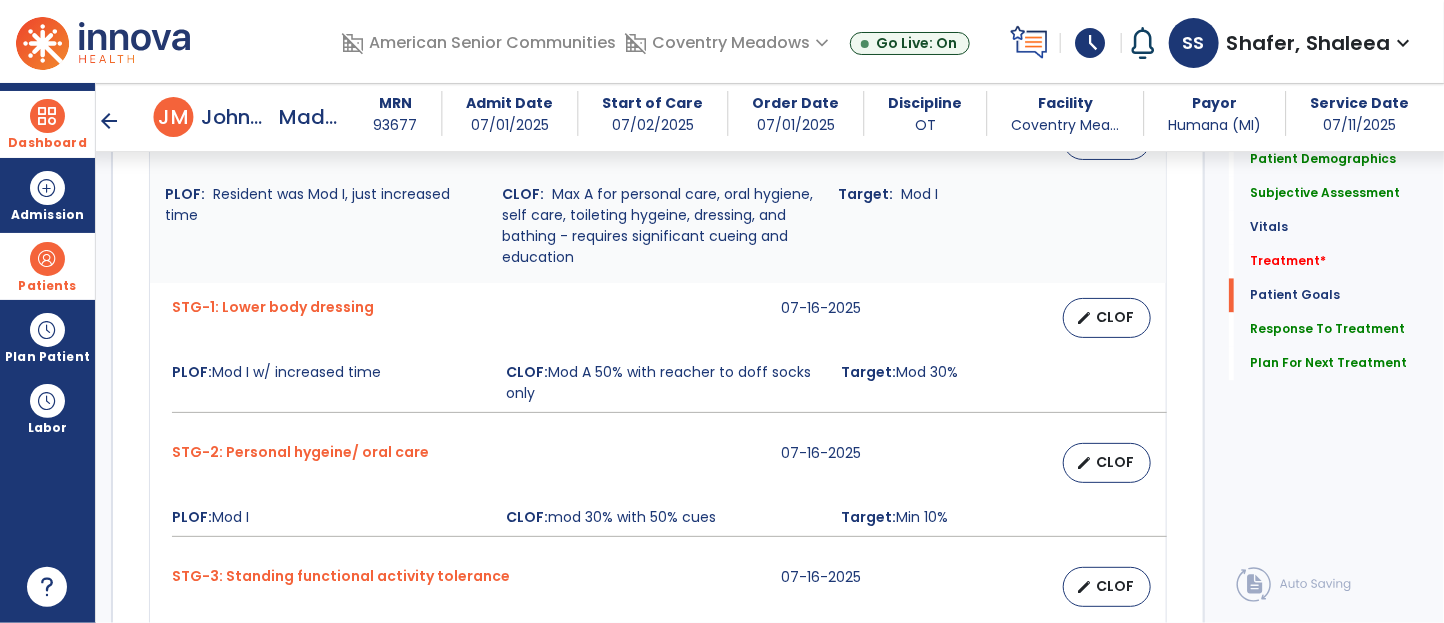 scroll, scrollTop: 1670, scrollLeft: 0, axis: vertical 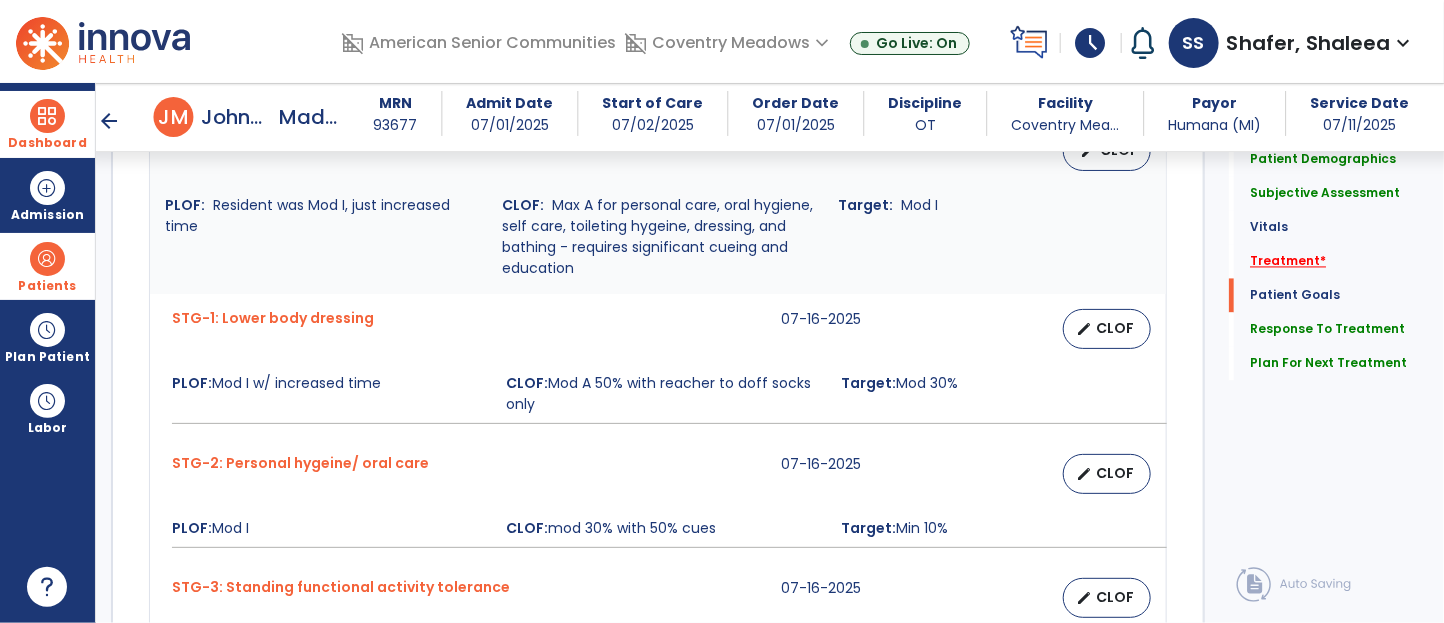 click on "Treatment   *" 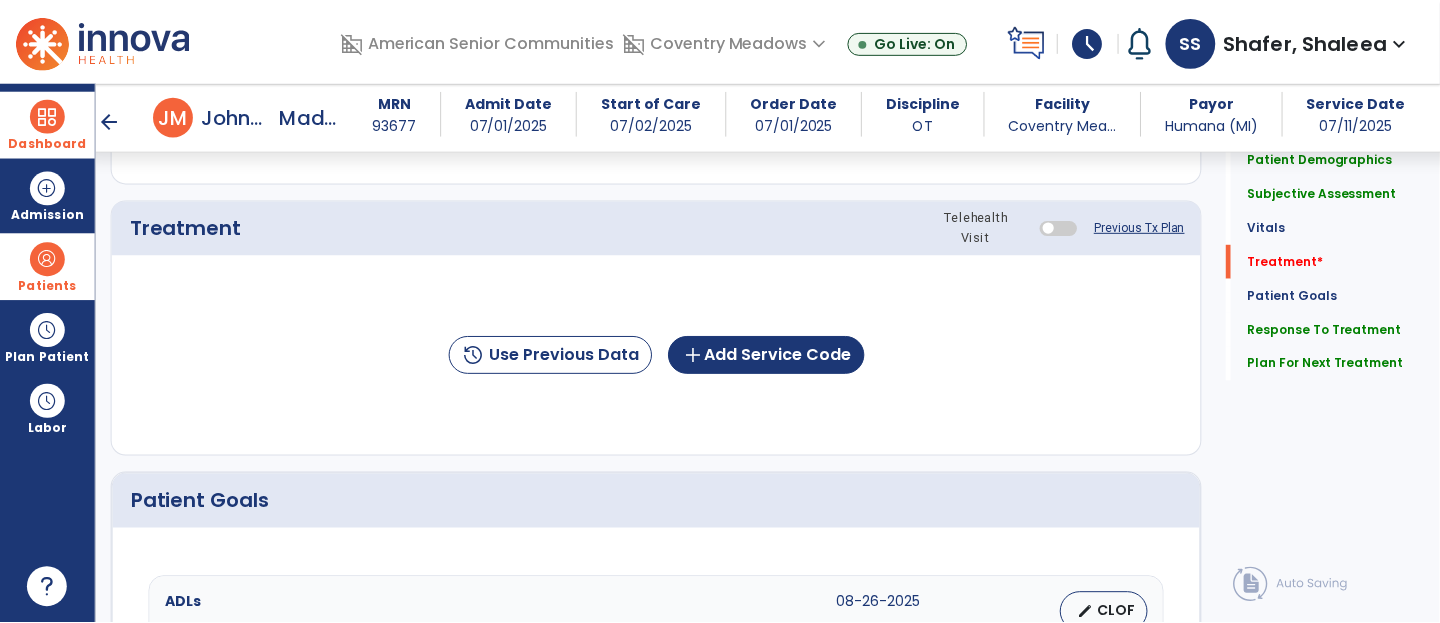 scroll, scrollTop: 1184, scrollLeft: 0, axis: vertical 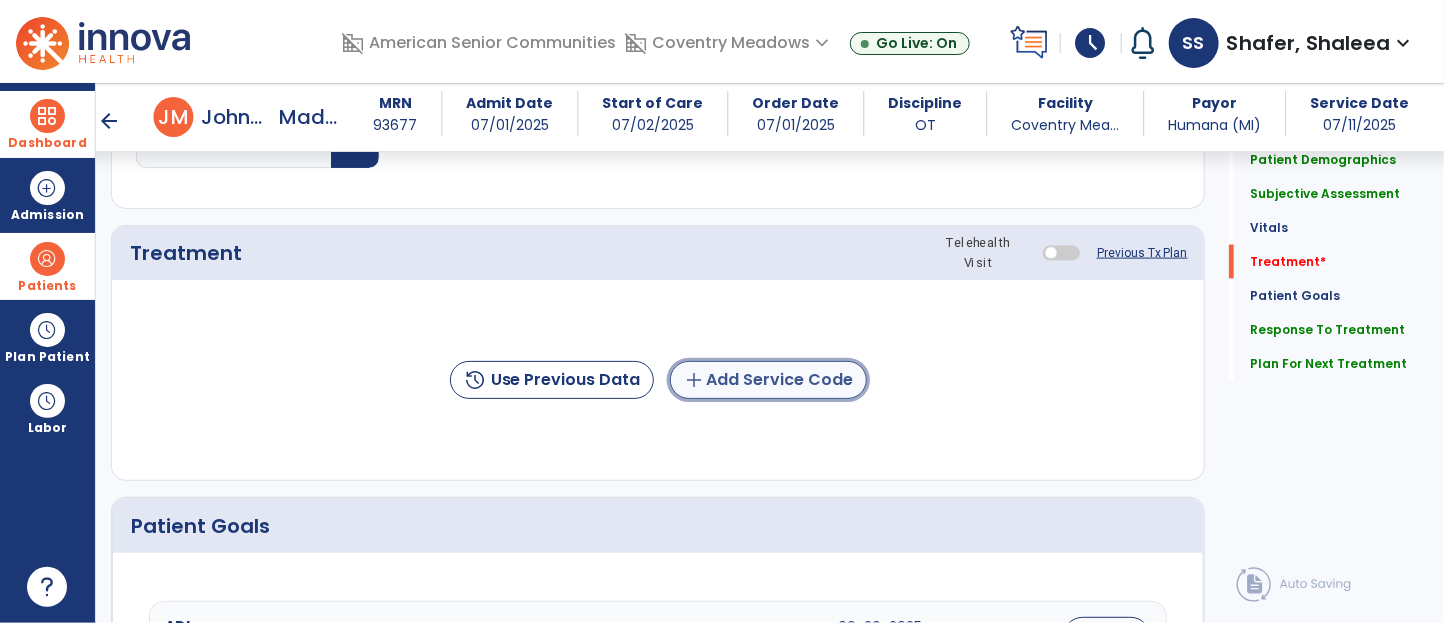 click on "add  Add Service Code" 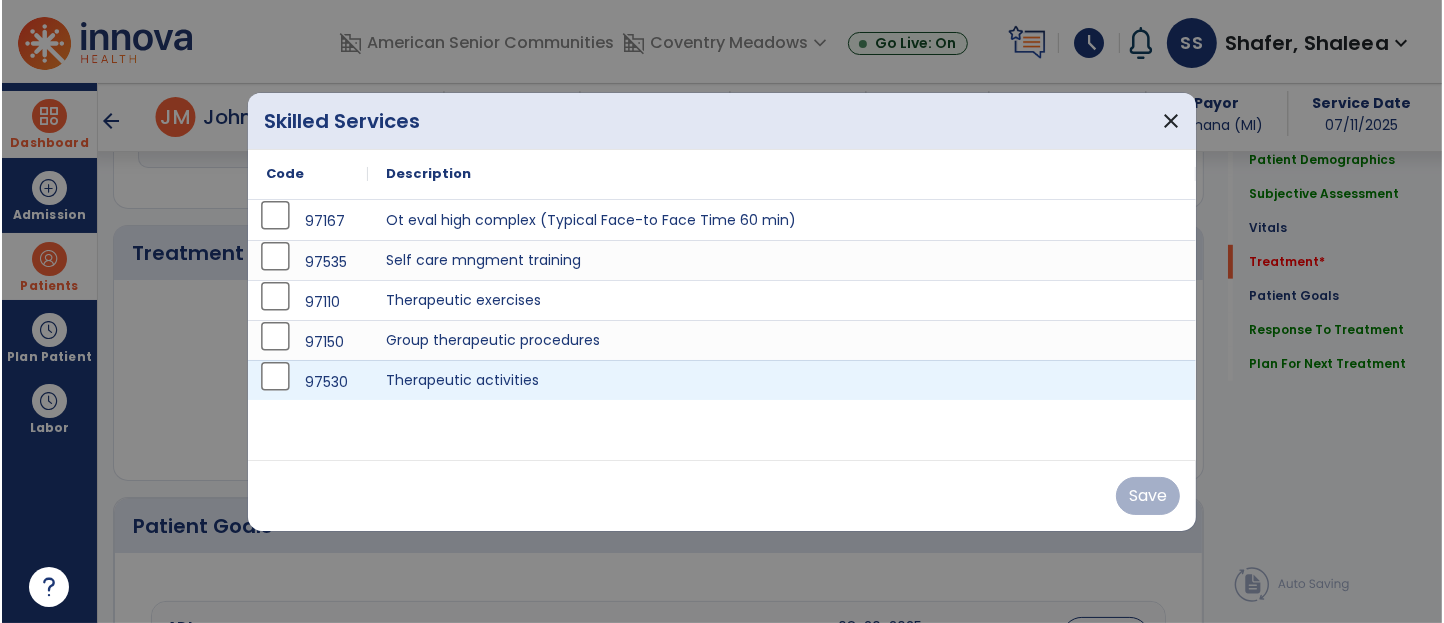scroll, scrollTop: 1184, scrollLeft: 0, axis: vertical 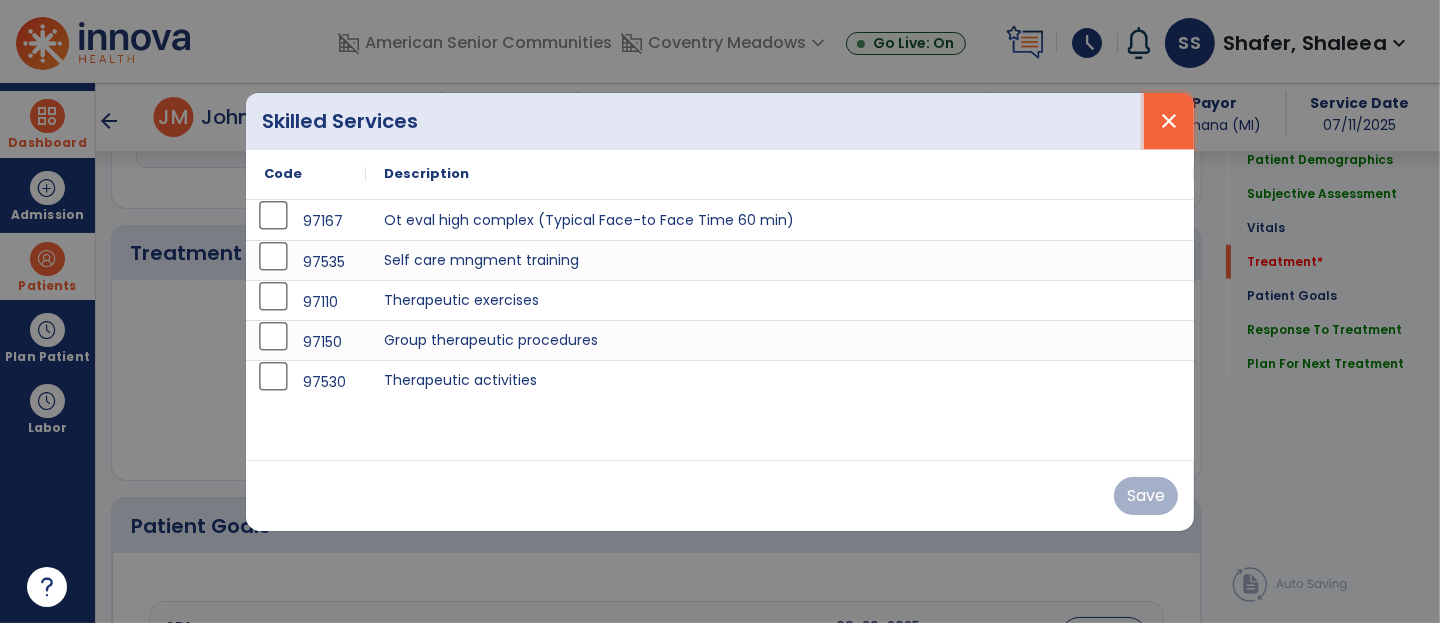 click on "close" at bounding box center [1169, 121] 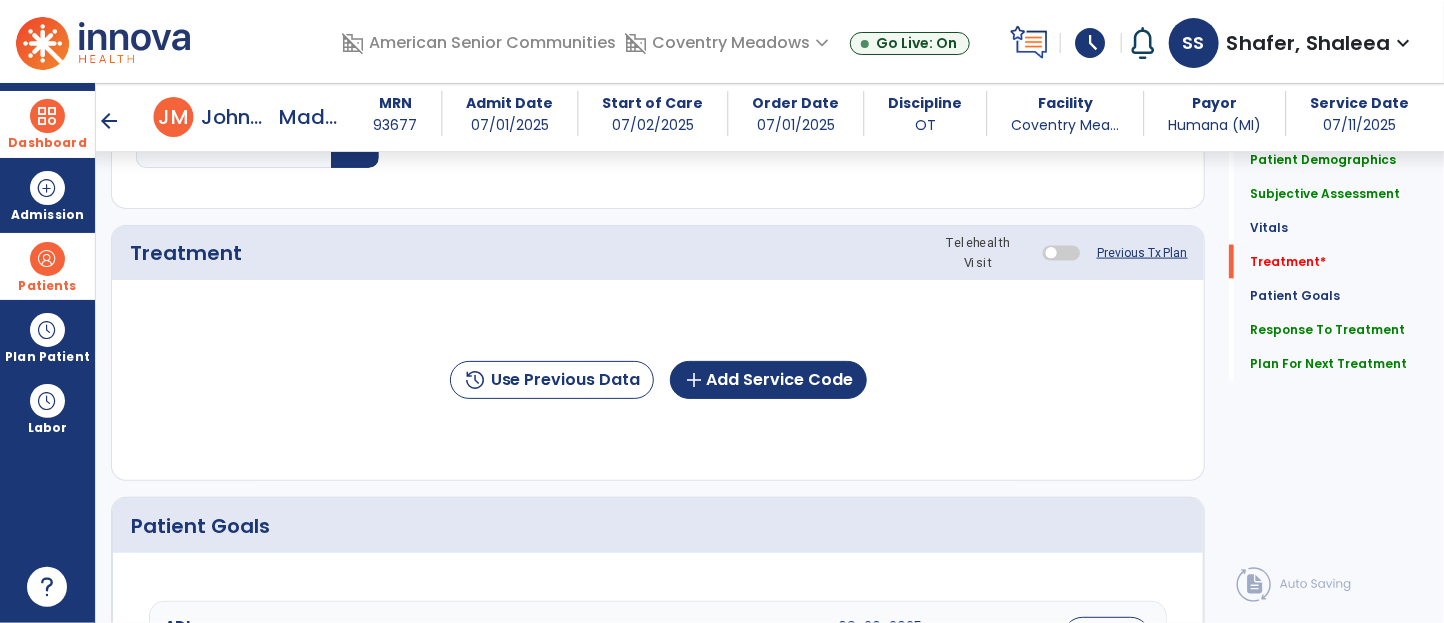 click on "Dashboard" at bounding box center (47, 124) 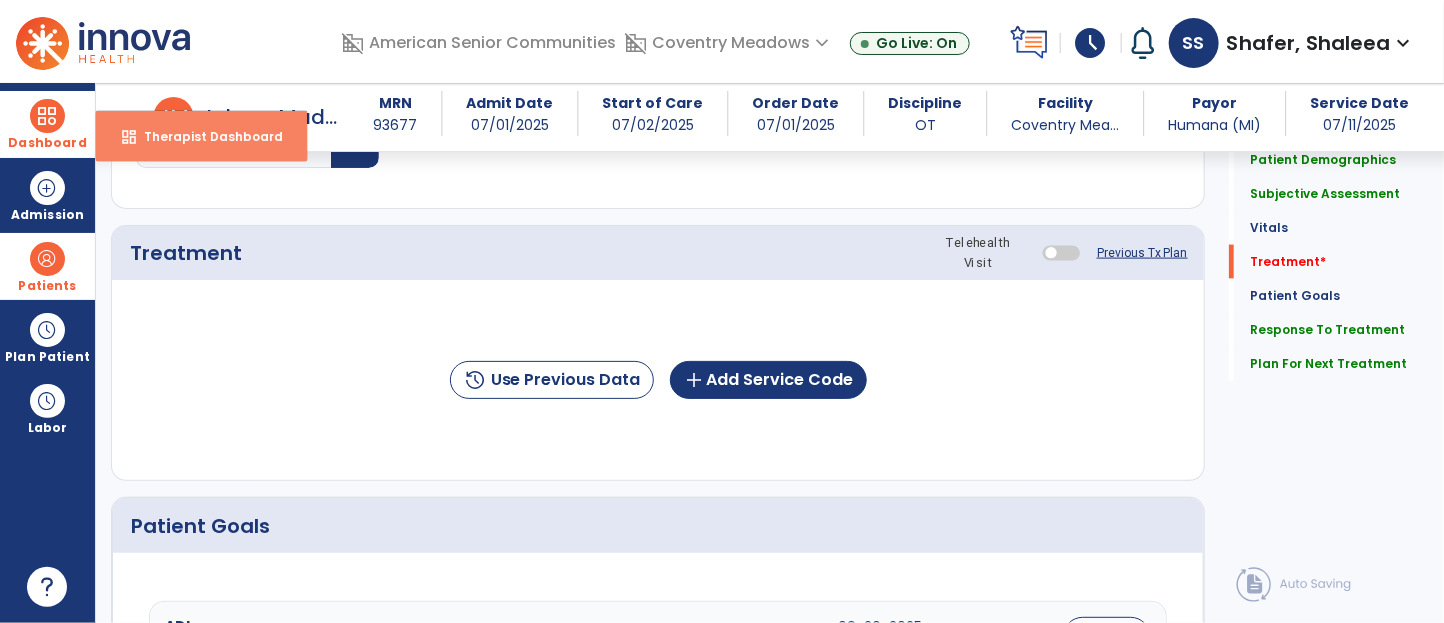 click on "dashboard  Therapist Dashboard" at bounding box center [201, 136] 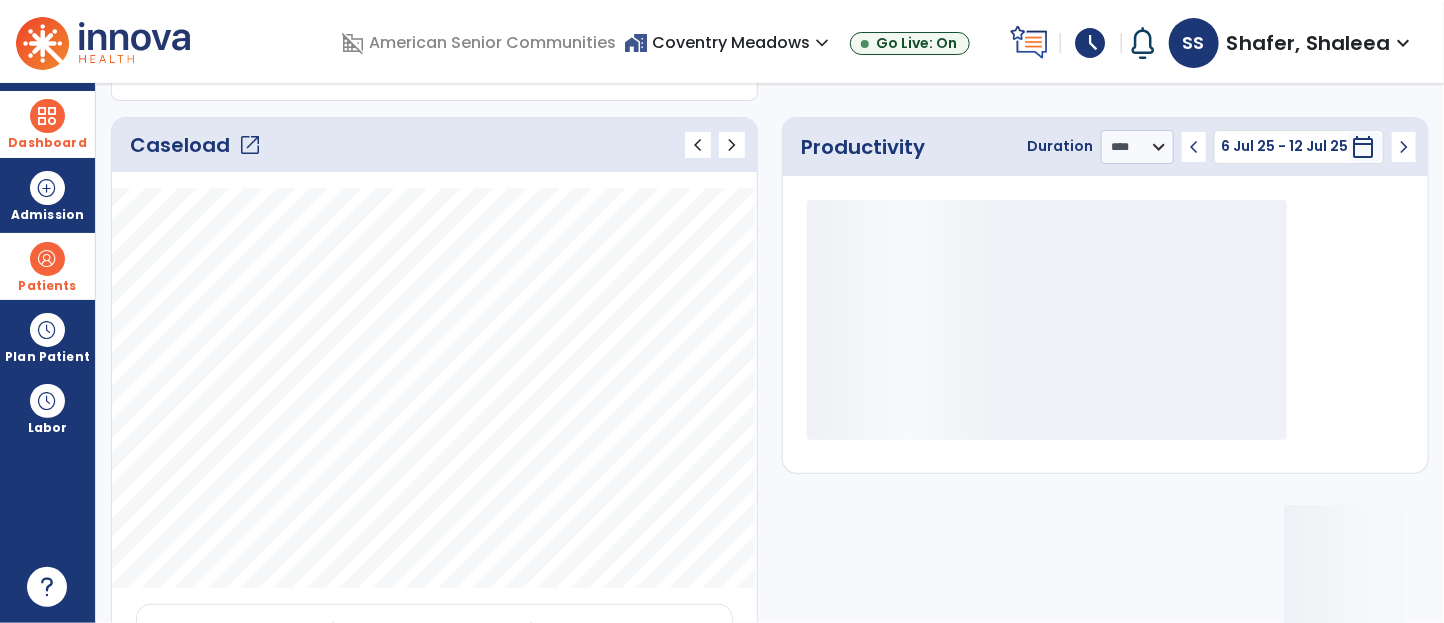 scroll, scrollTop: 0, scrollLeft: 0, axis: both 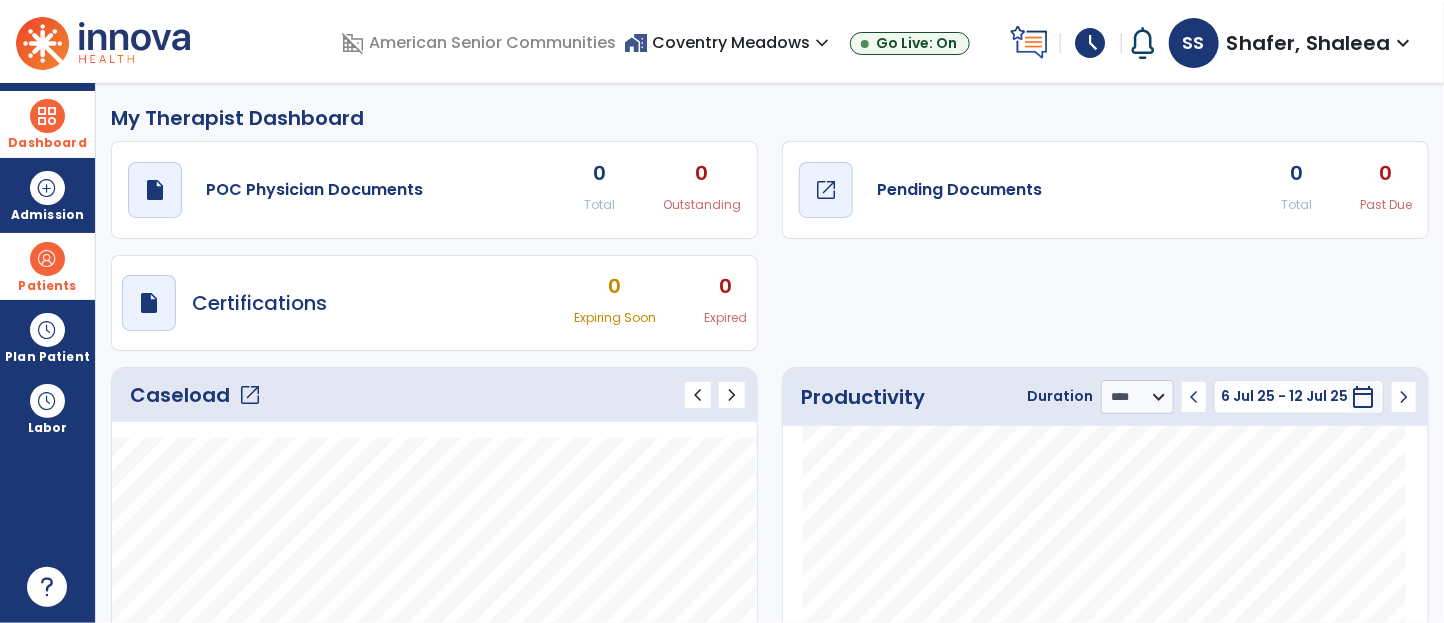 click on "Pending Documents" 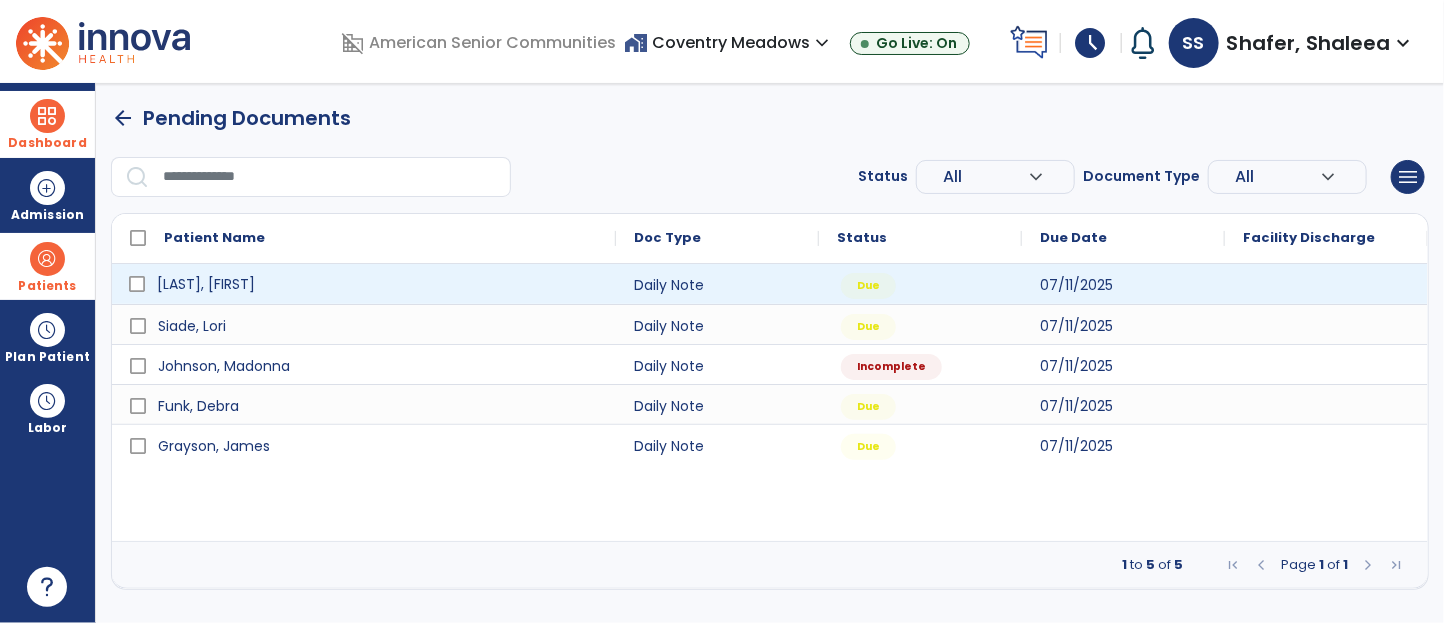 click on "[LAST], [FIRST]" at bounding box center (378, 284) 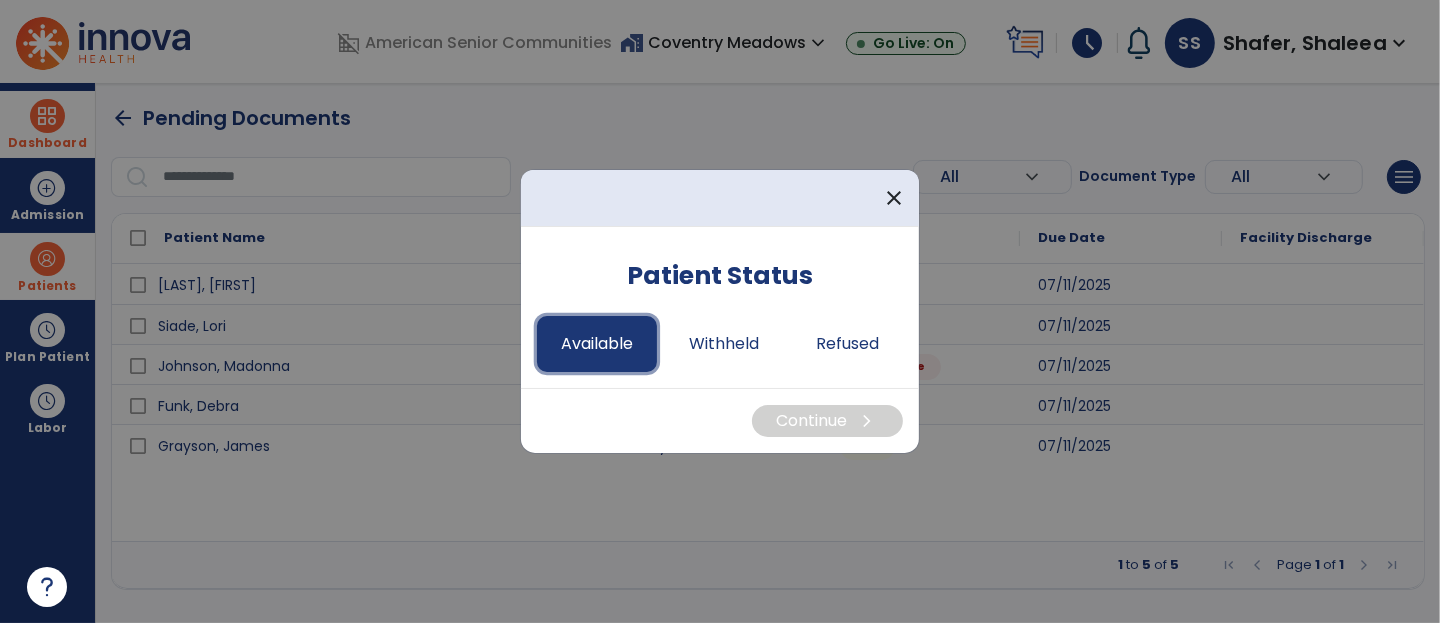 click on "Available" at bounding box center [597, 344] 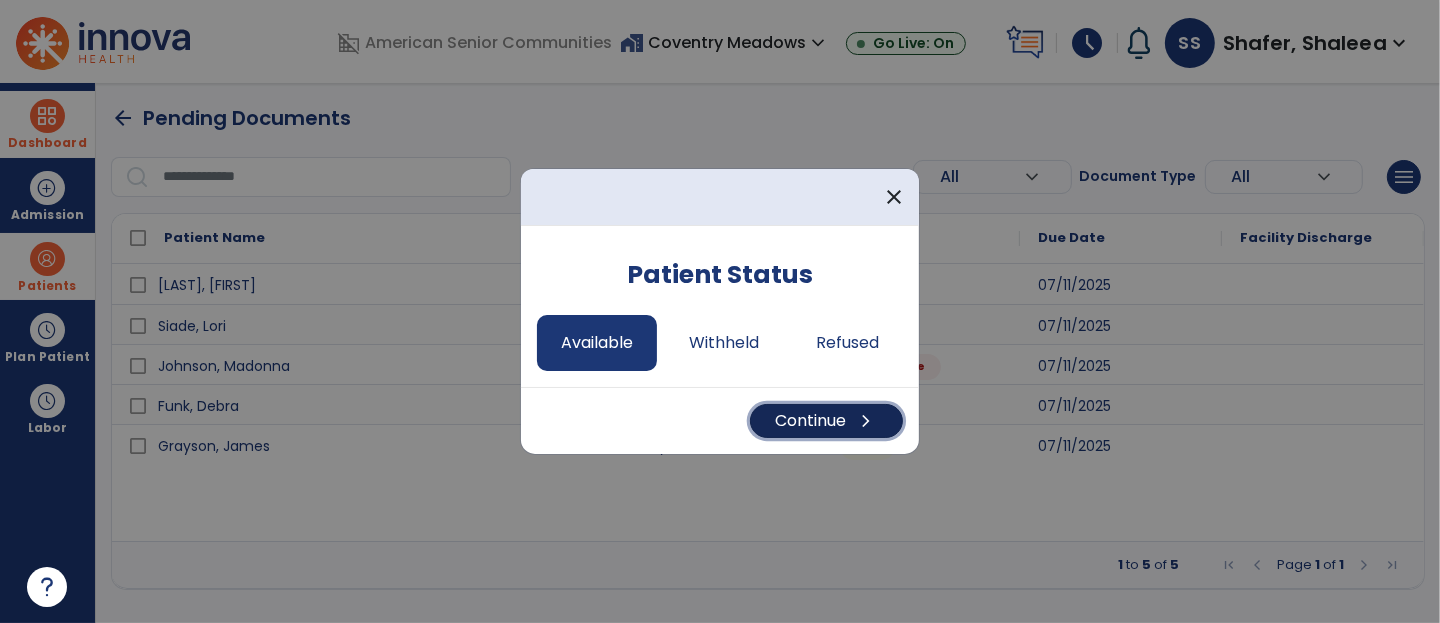click on "Continue   chevron_right" at bounding box center [826, 421] 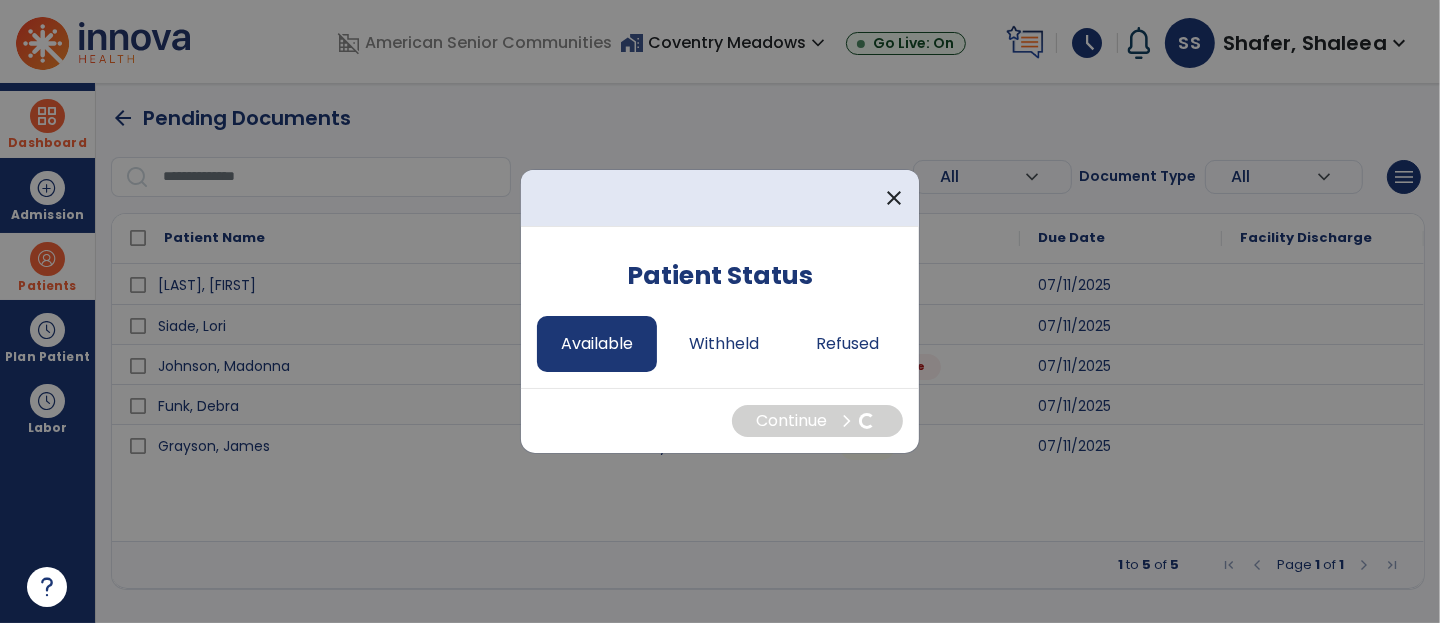 select on "*" 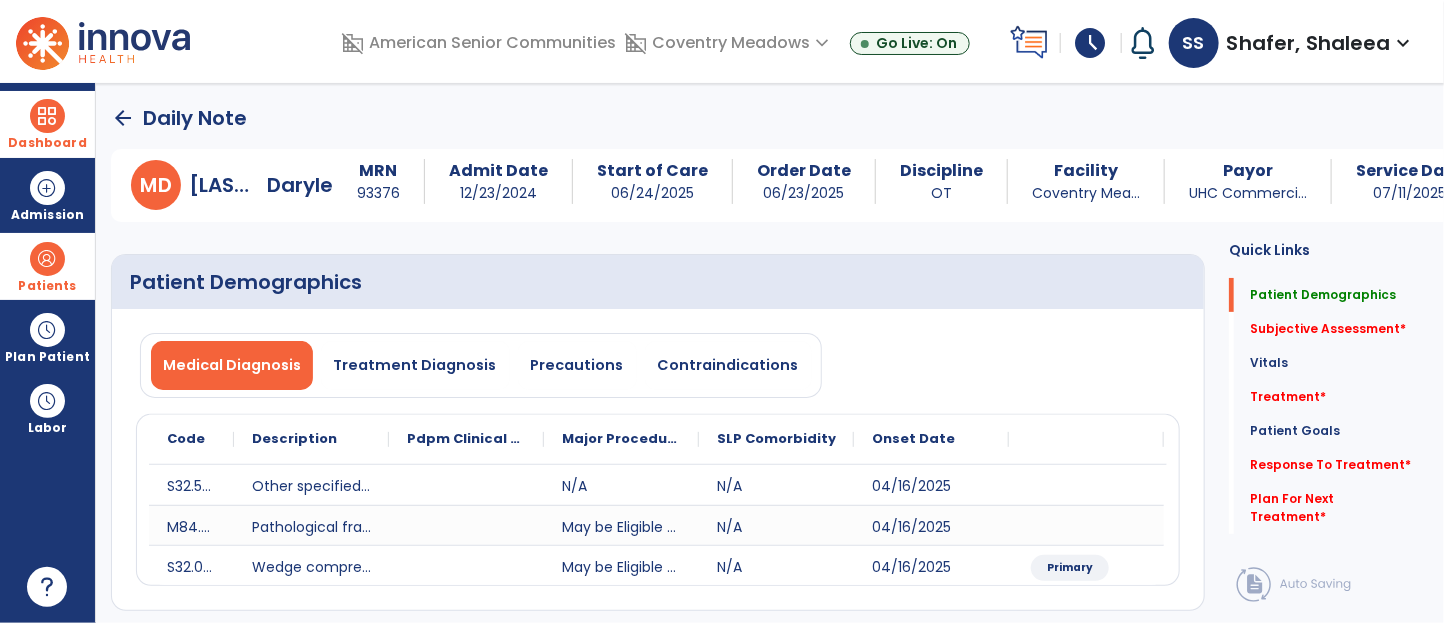 click on "Subjective Assessment   *  Subjective Assessment   *" 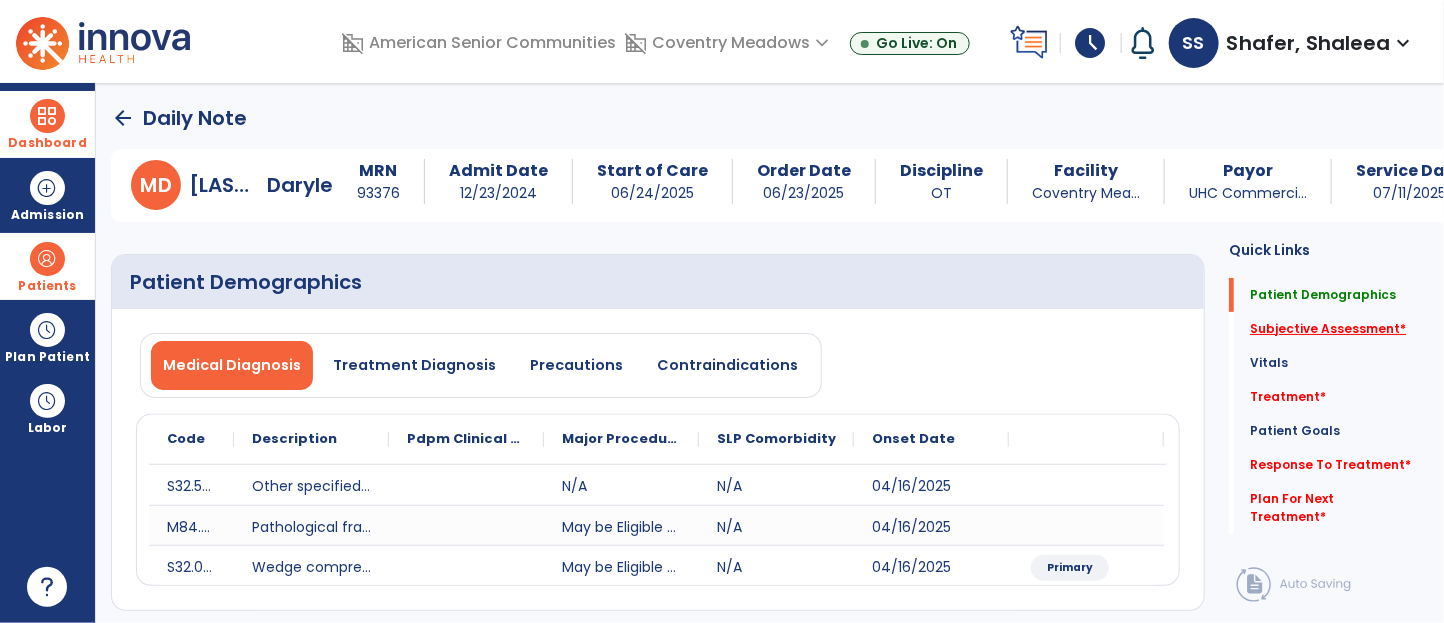 click on "Subjective Assessment   *" 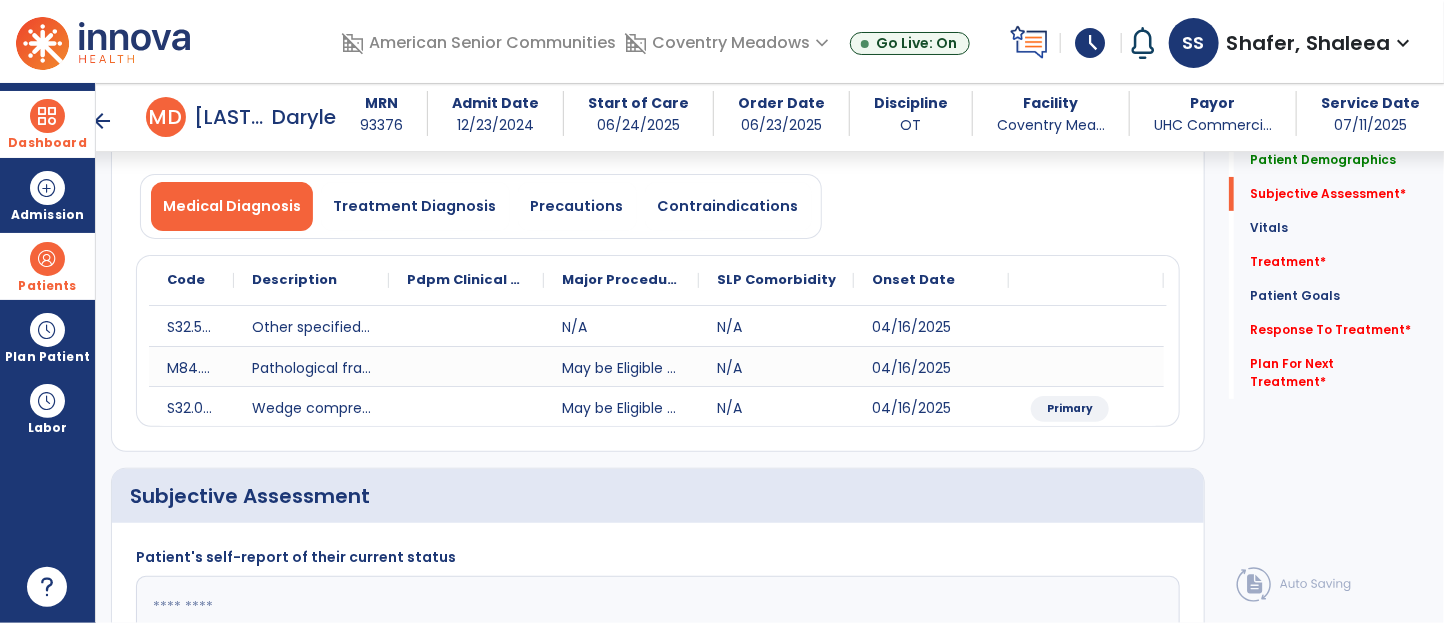 scroll, scrollTop: 415, scrollLeft: 0, axis: vertical 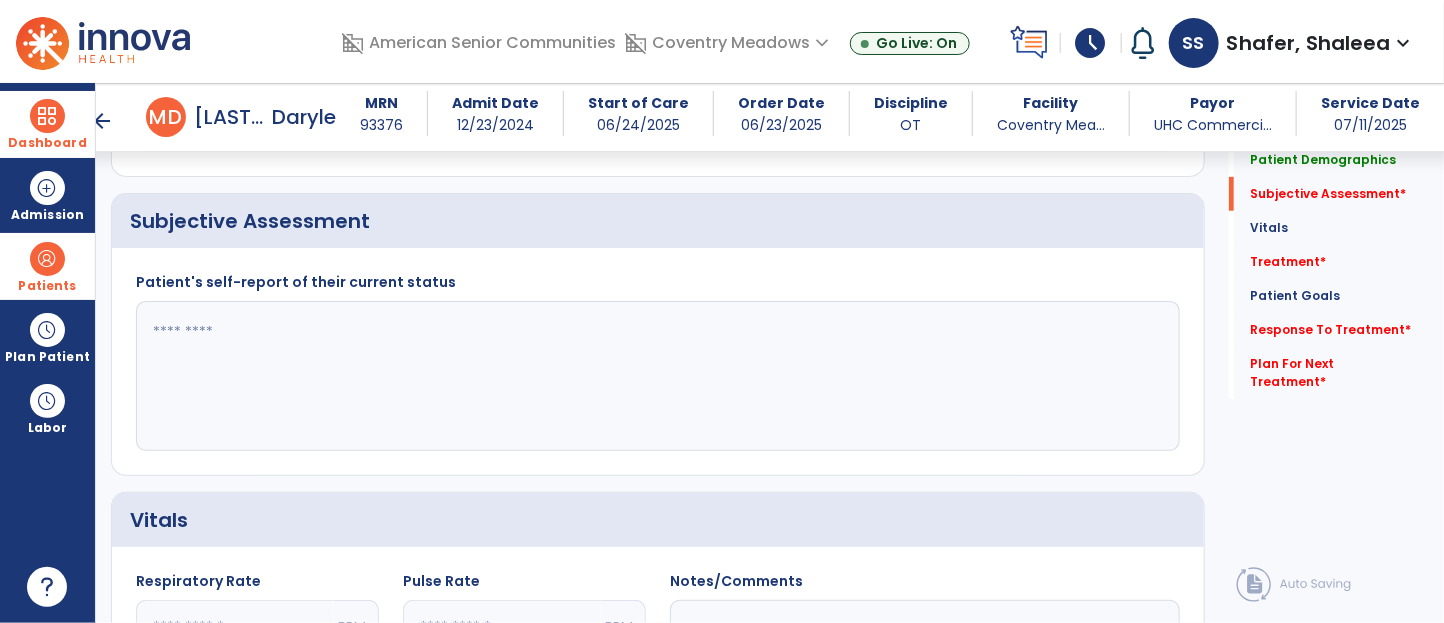 click 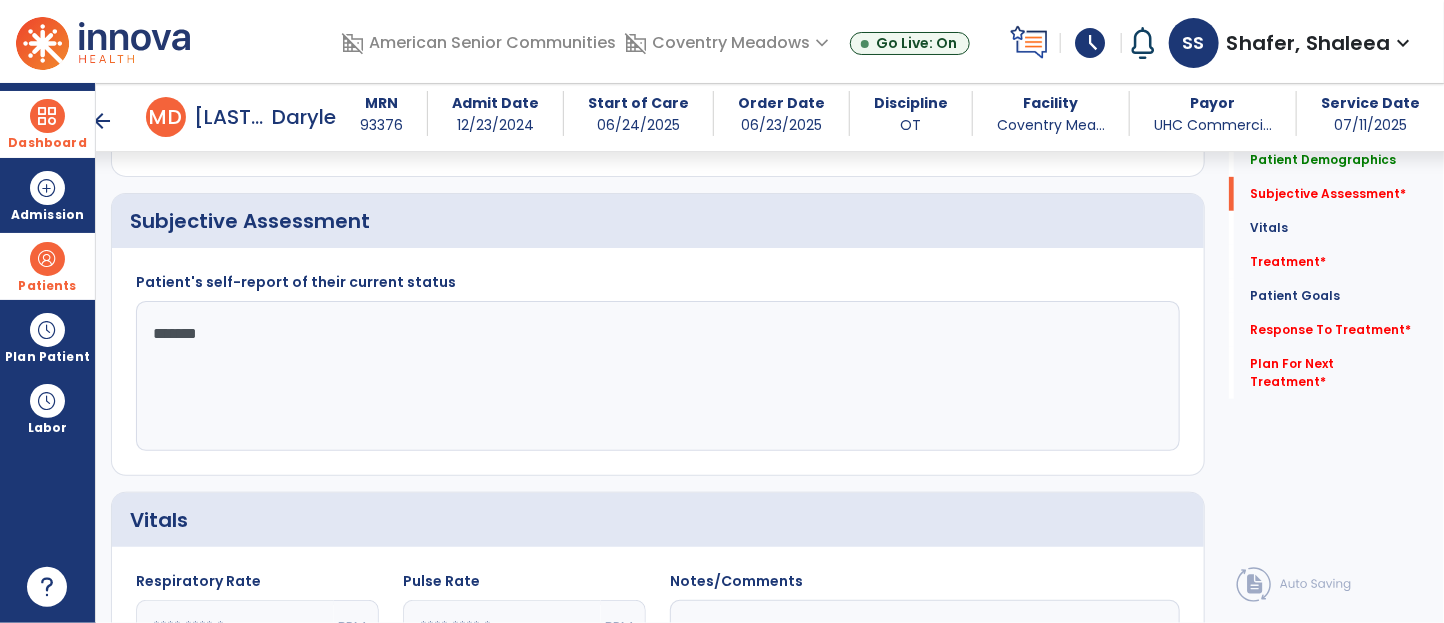 type on "********" 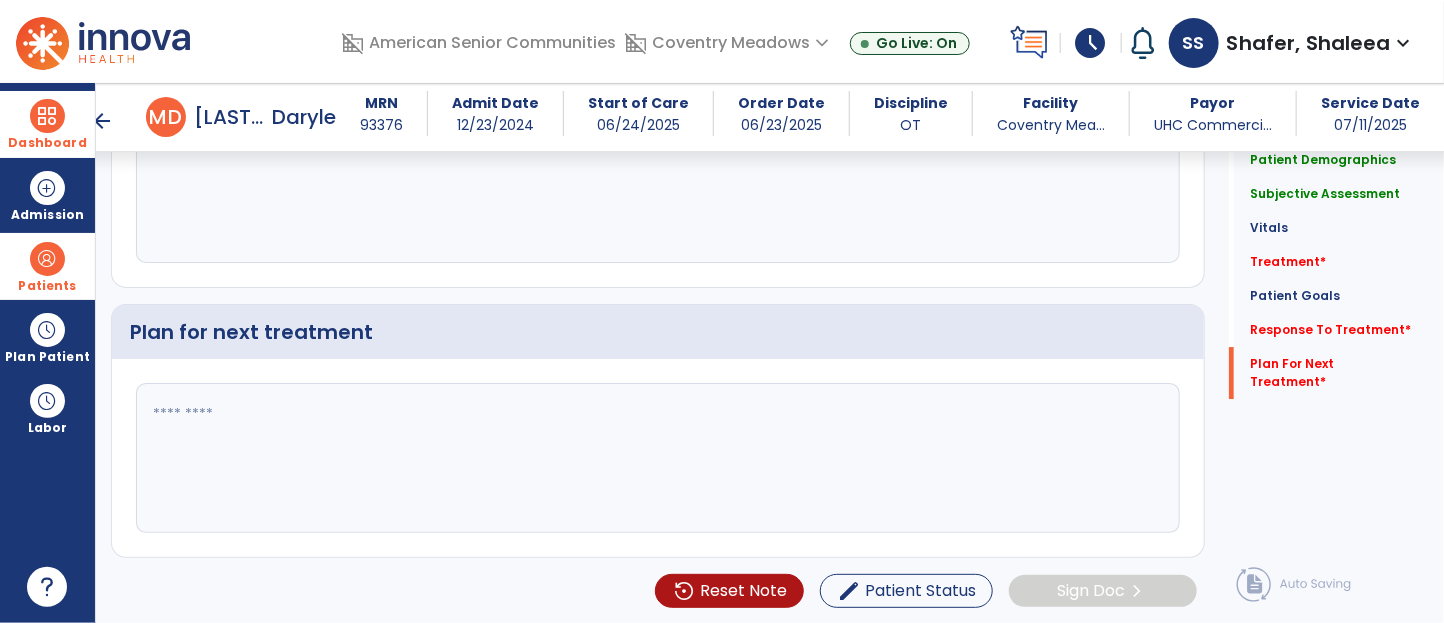 scroll, scrollTop: 2653, scrollLeft: 0, axis: vertical 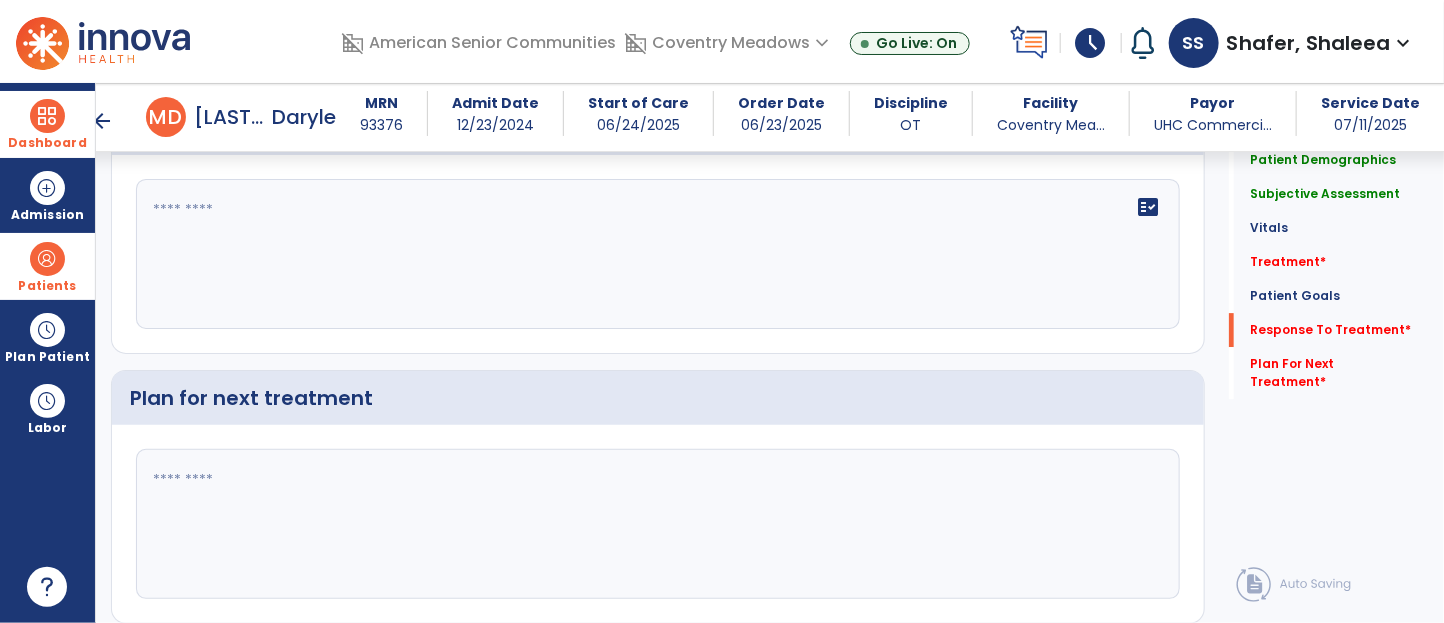 type on "**********" 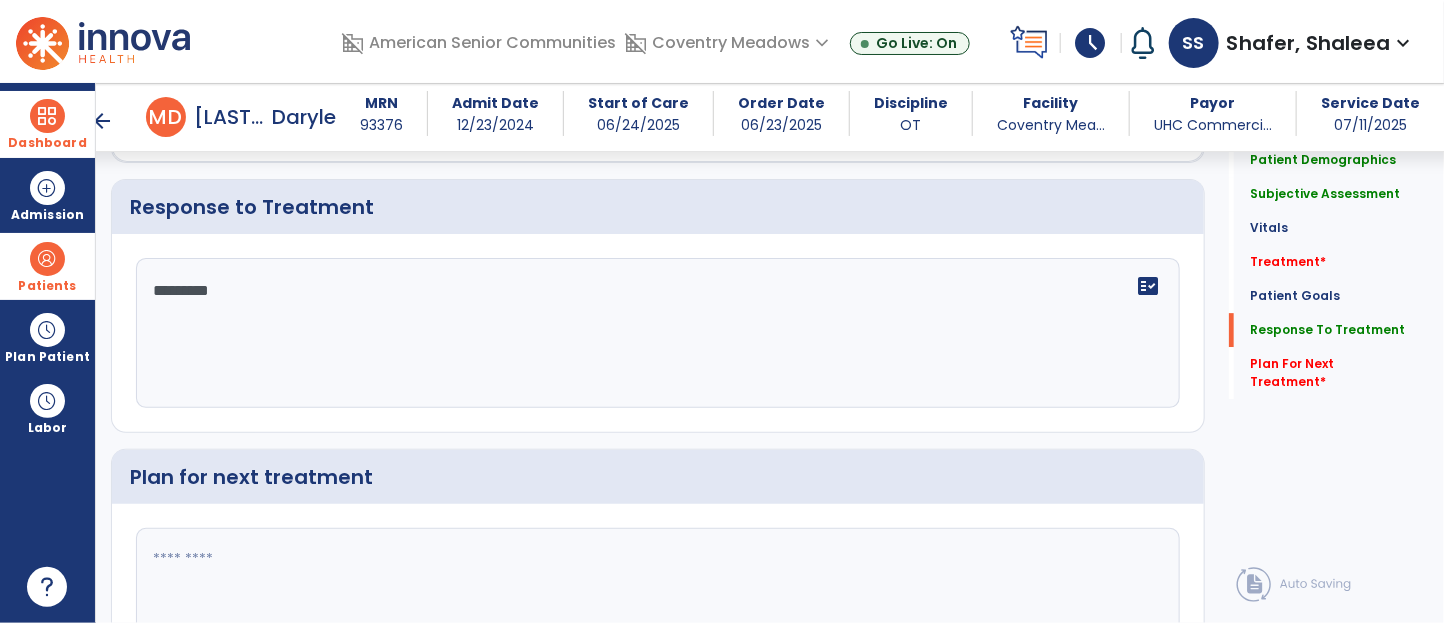 scroll, scrollTop: 2550, scrollLeft: 0, axis: vertical 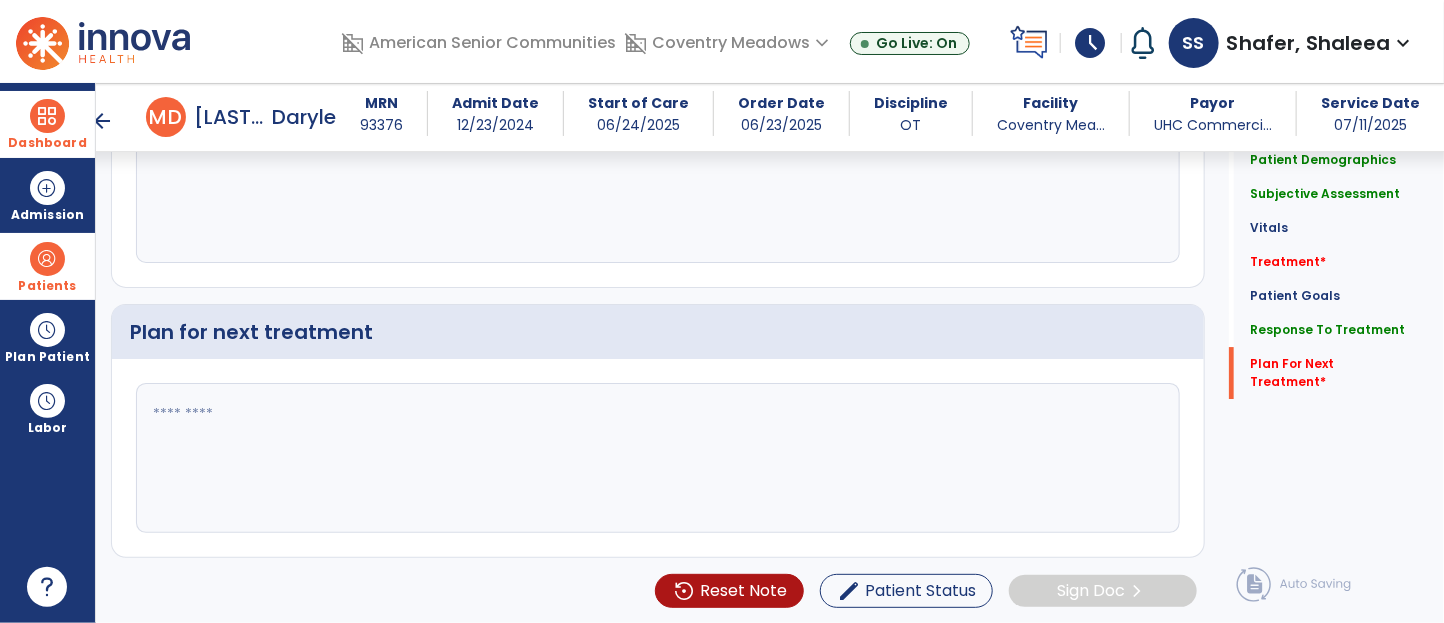 type on "**********" 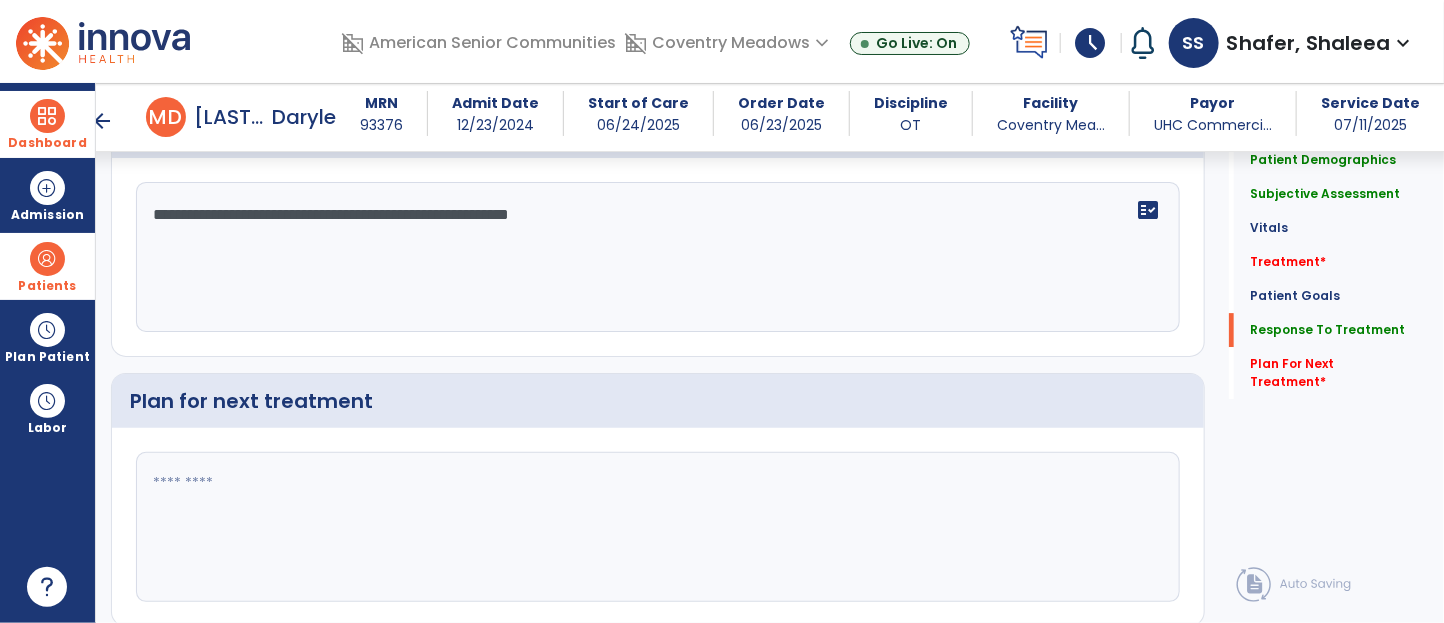 scroll, scrollTop: 2622, scrollLeft: 0, axis: vertical 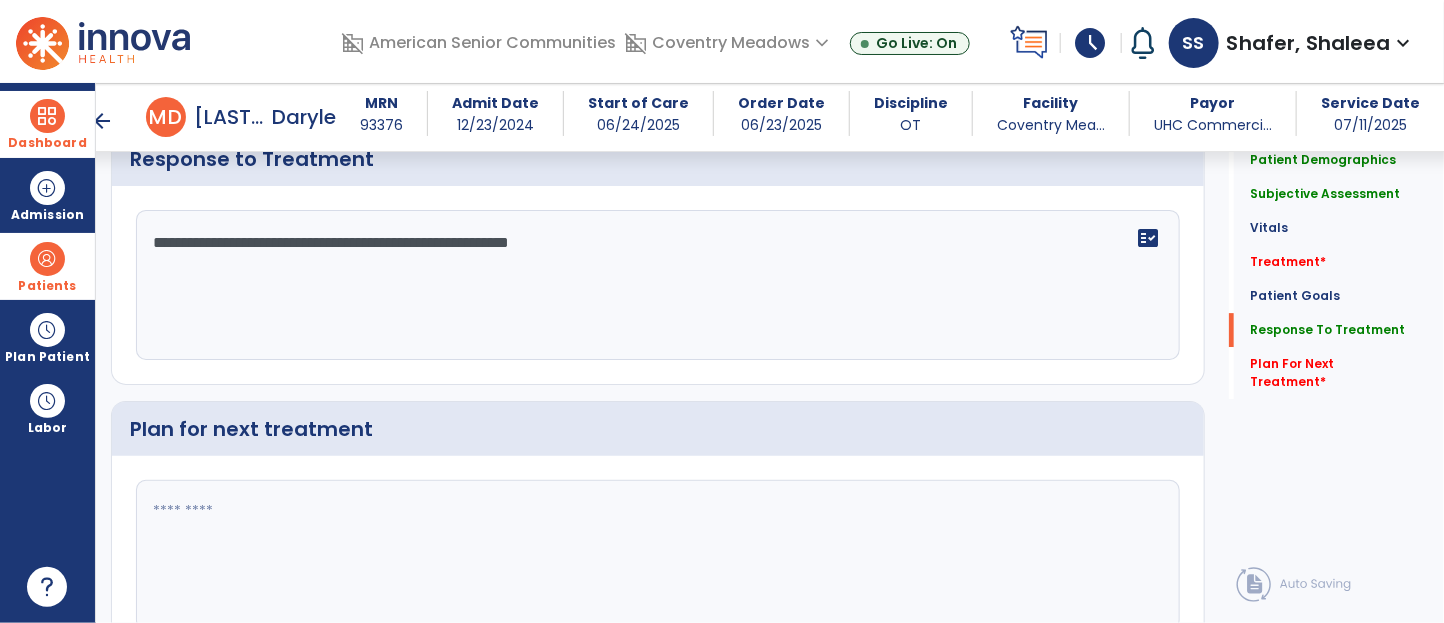 click 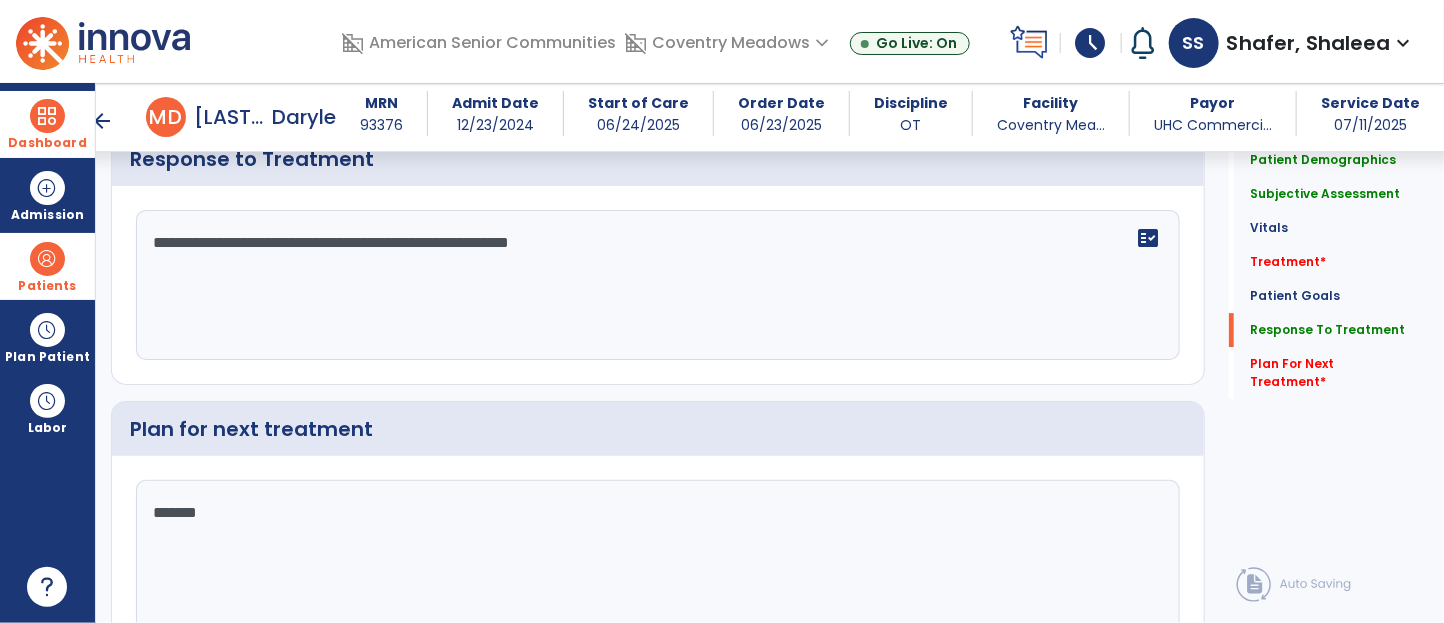 type on "********" 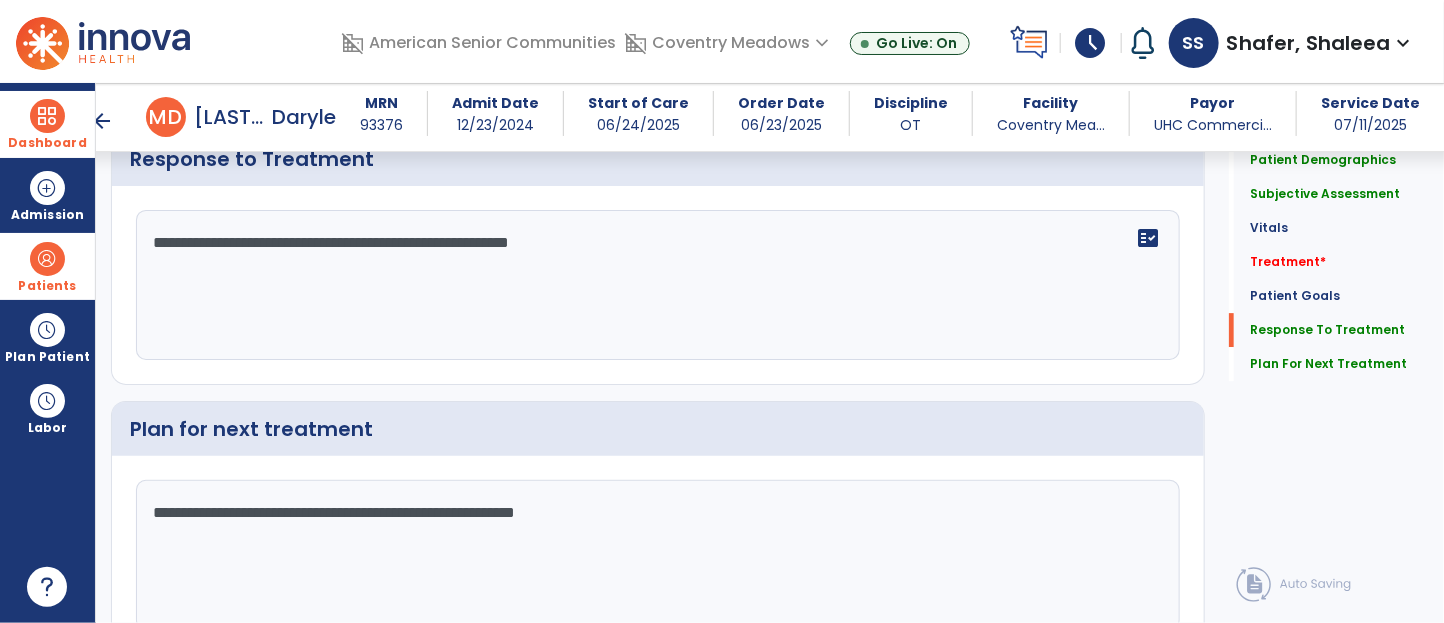 type on "**********" 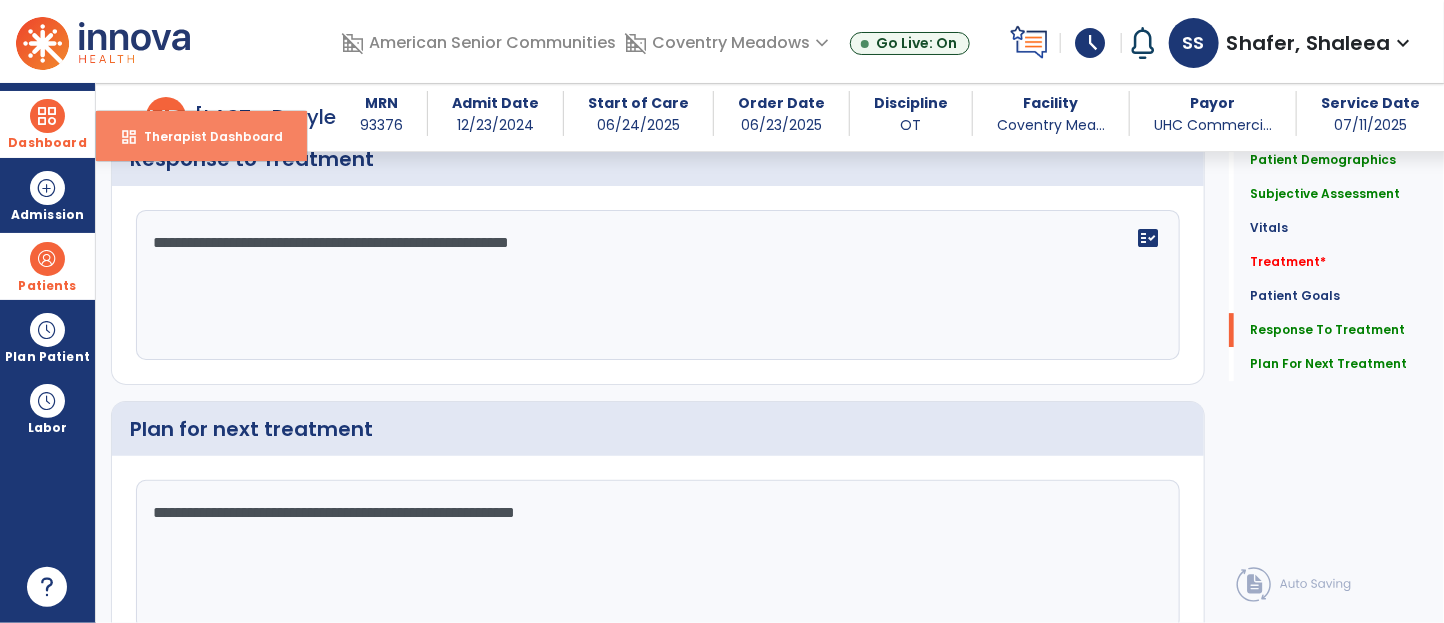 click on "Therapist Dashboard" at bounding box center (205, 136) 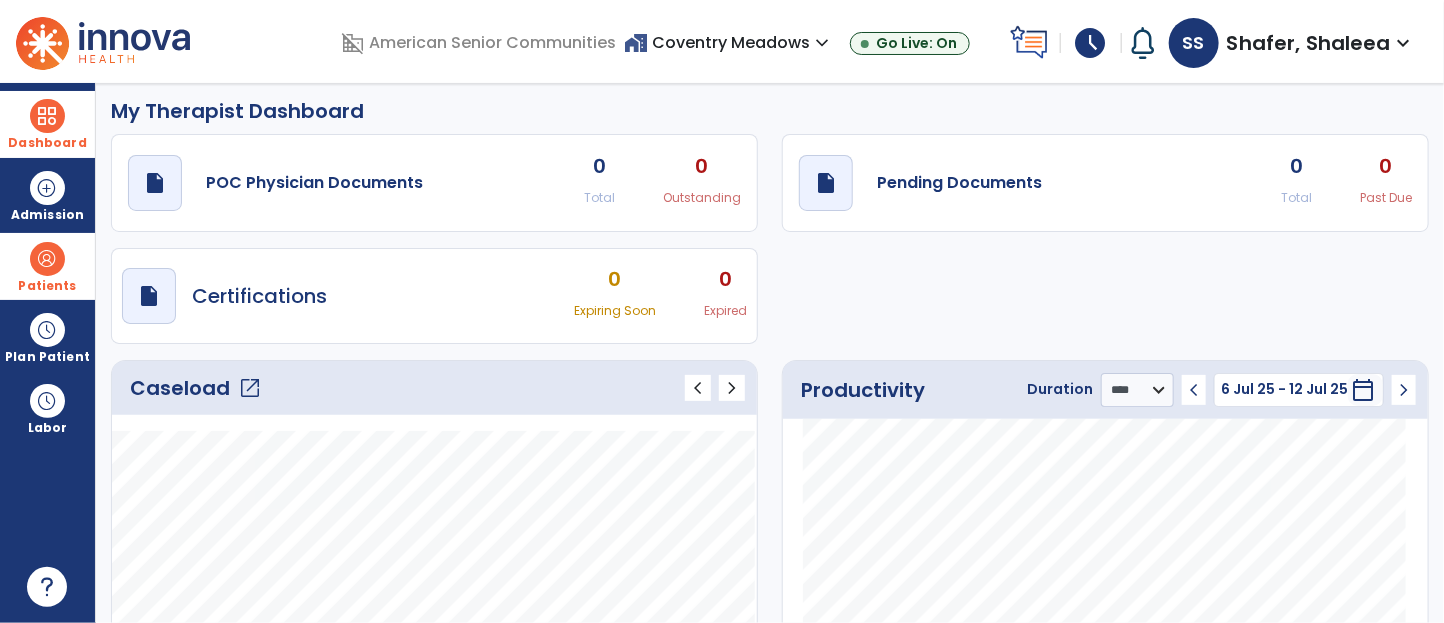 scroll, scrollTop: 0, scrollLeft: 0, axis: both 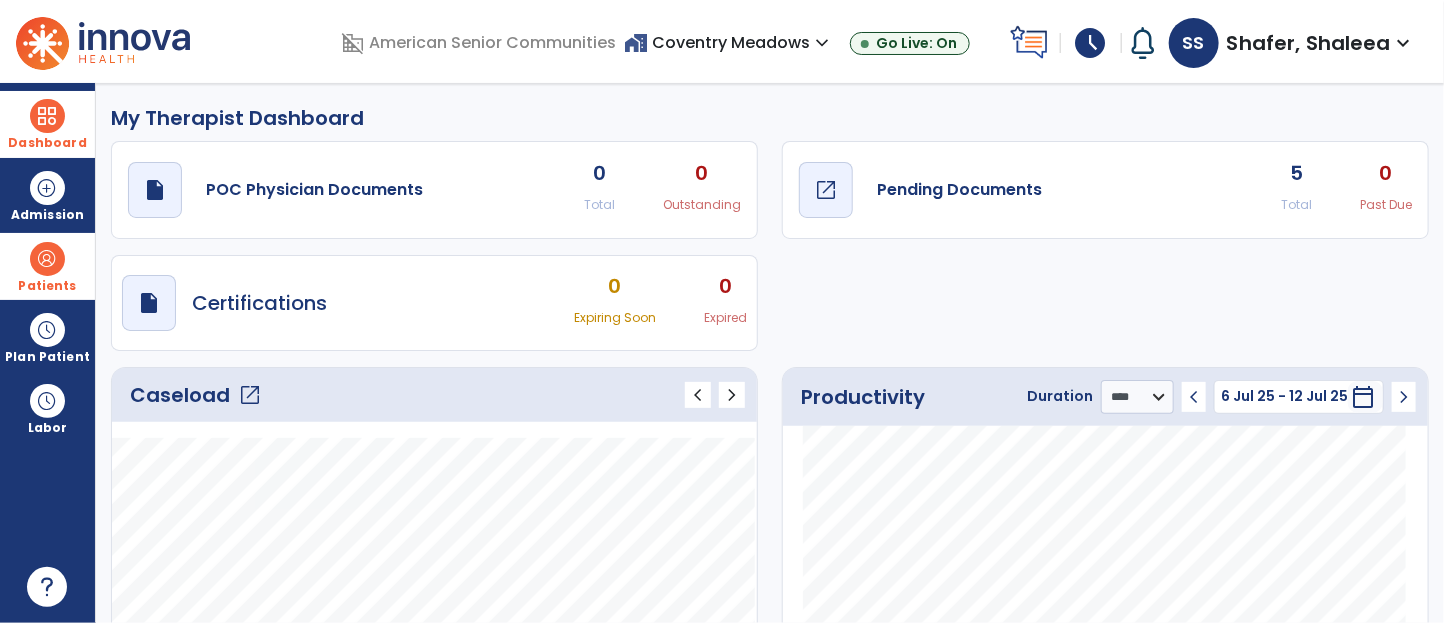 click on "draft   open_in_new  Pending Documents" 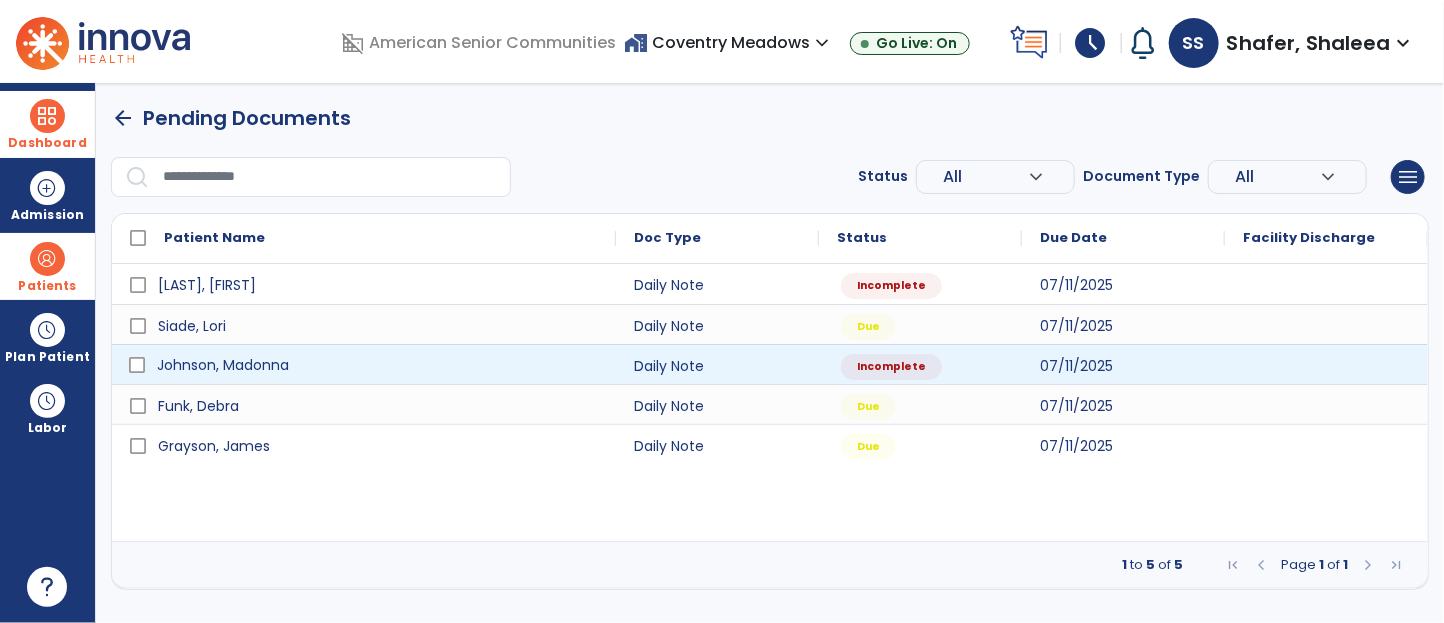 click on "Johnson, Madonna" at bounding box center [378, 365] 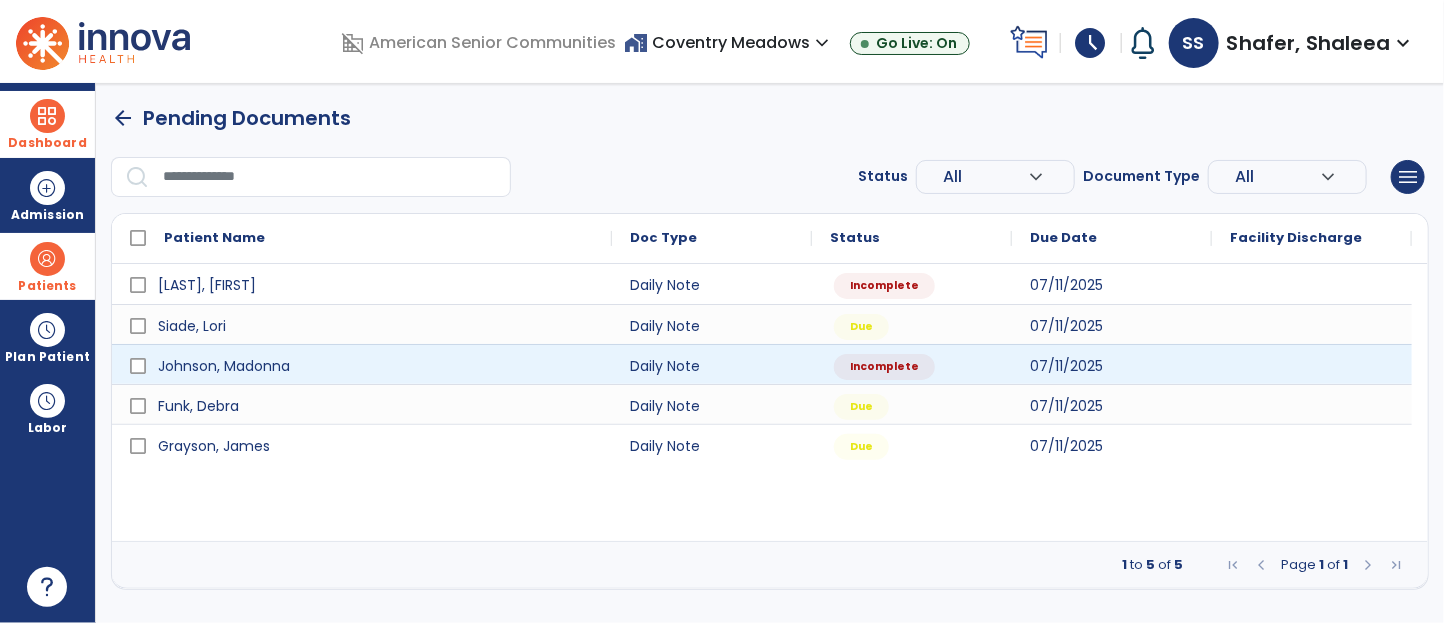 select on "*" 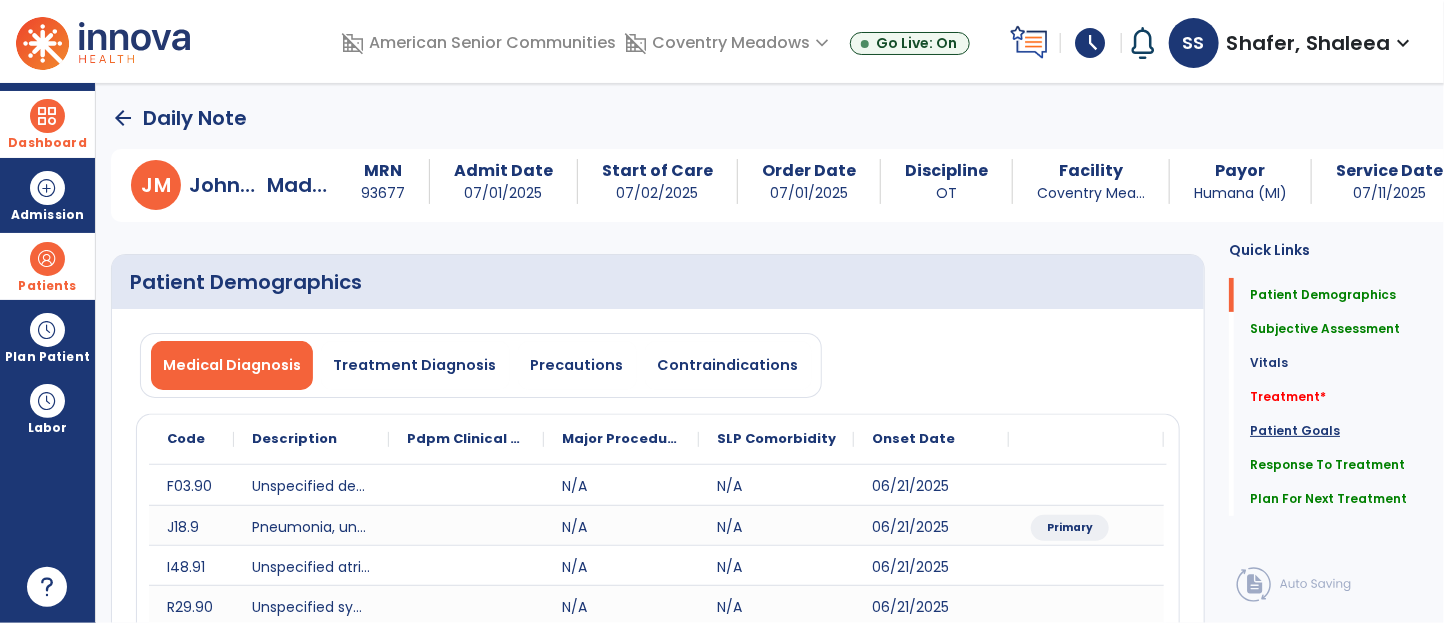 click on "Patient Goals" 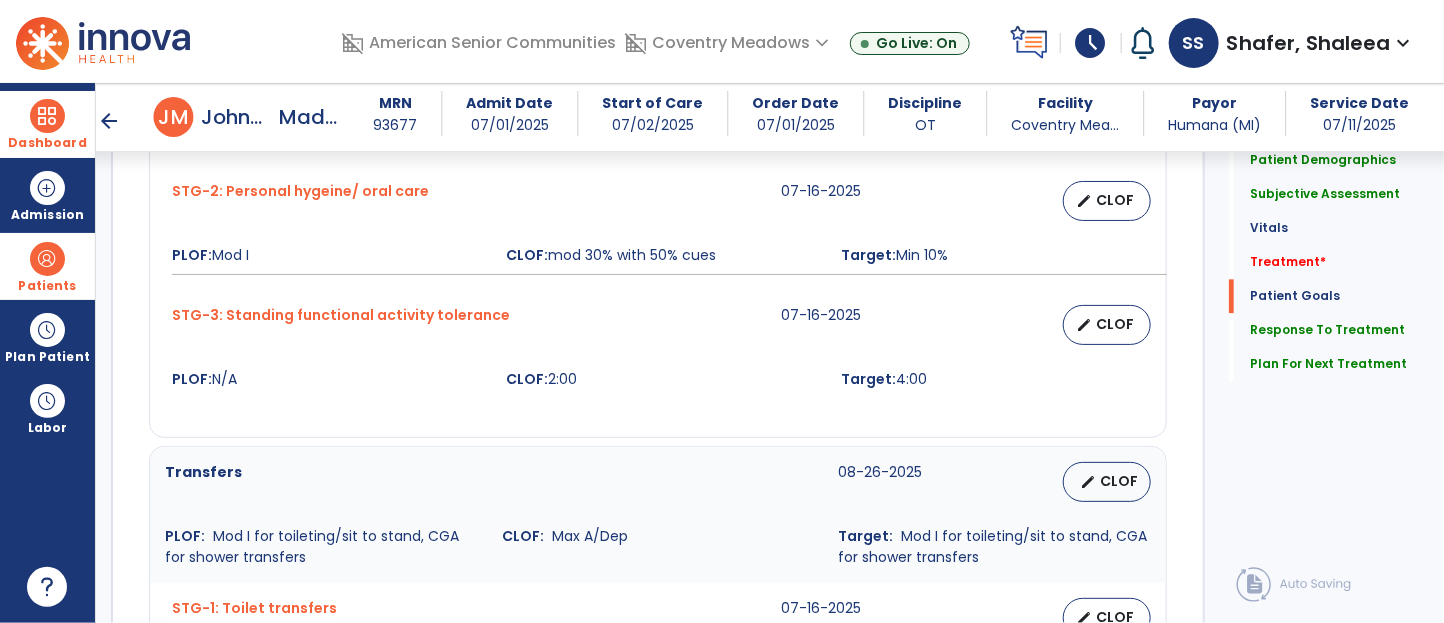 scroll, scrollTop: 1956, scrollLeft: 0, axis: vertical 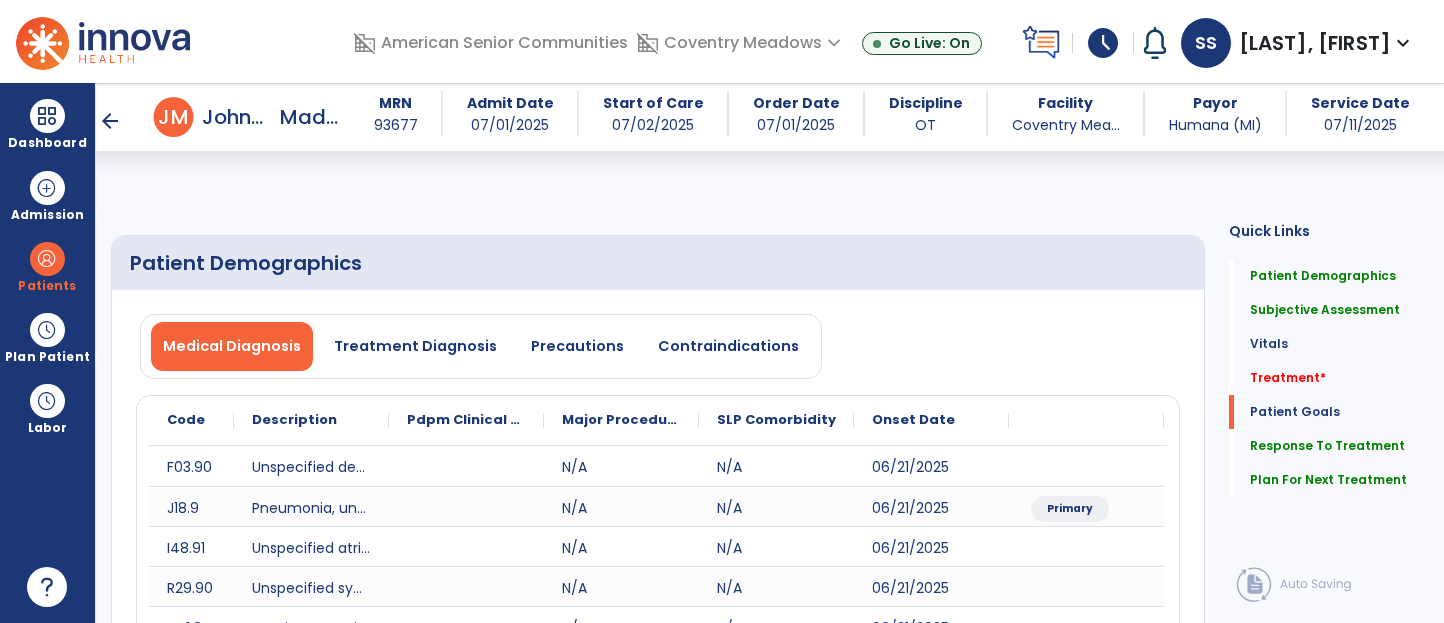 select on "*" 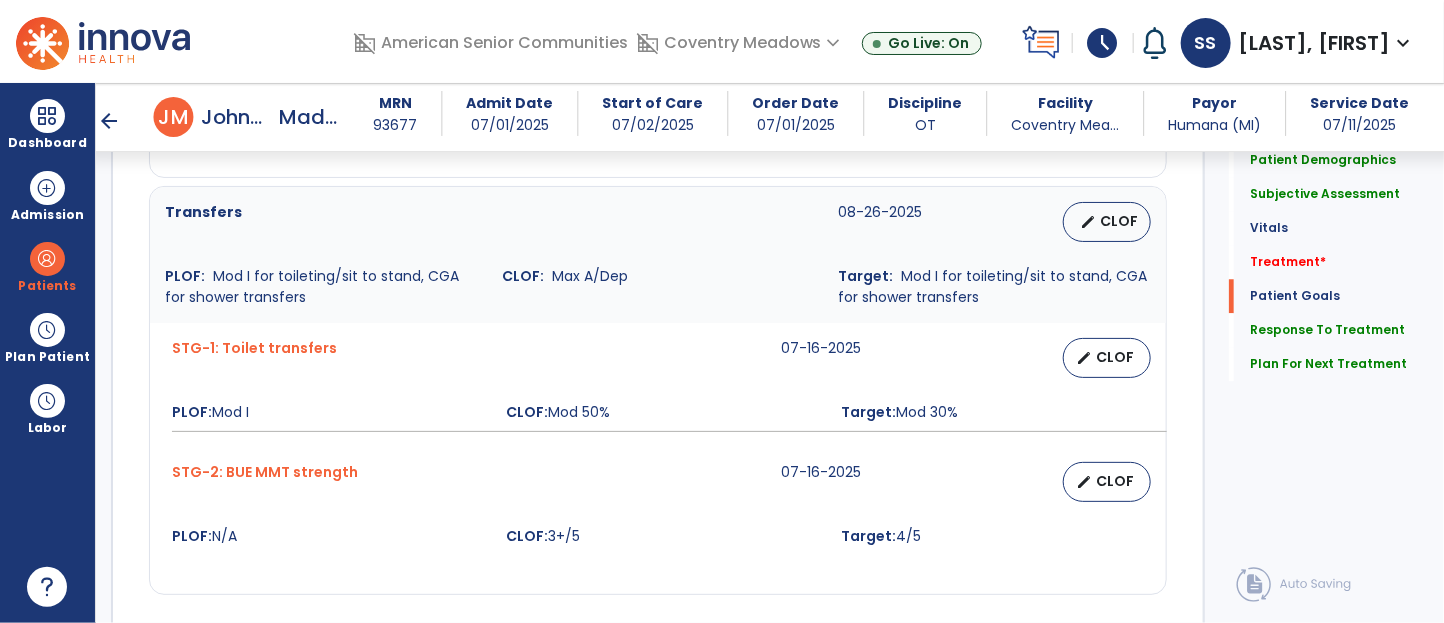 scroll, scrollTop: 2194, scrollLeft: 0, axis: vertical 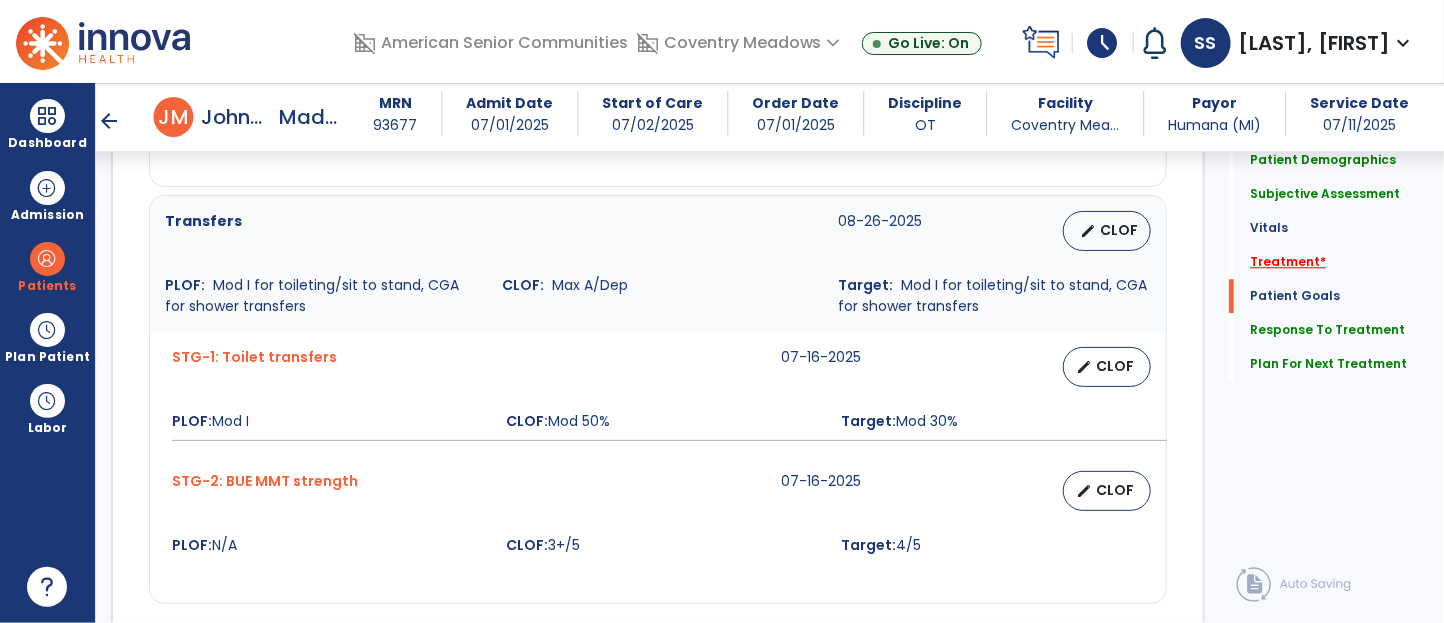 click on "Treatment   *" 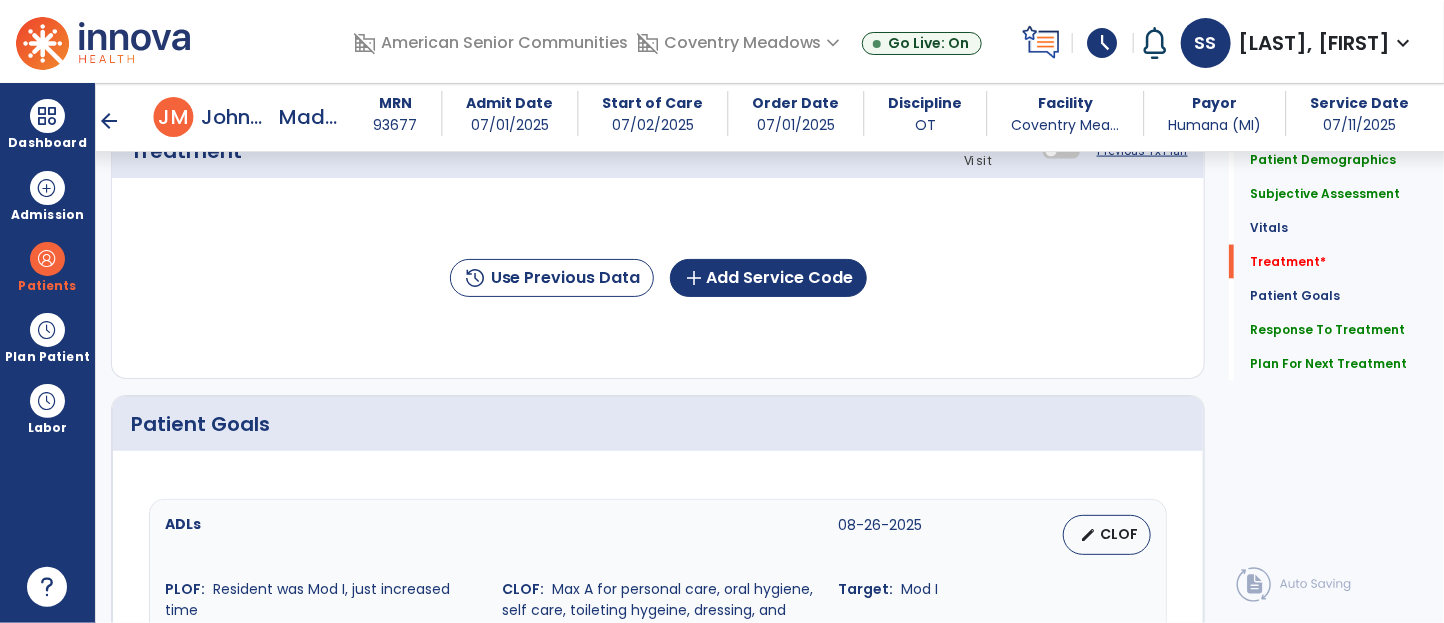 scroll, scrollTop: 1184, scrollLeft: 0, axis: vertical 